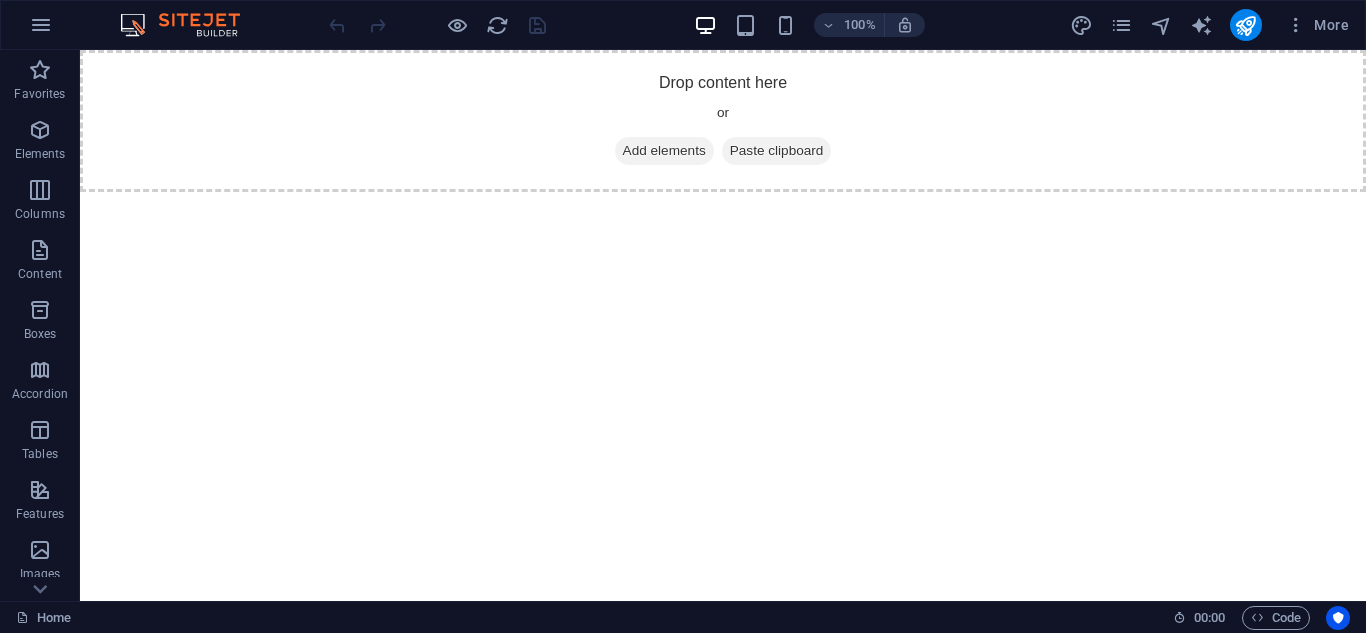 scroll, scrollTop: 0, scrollLeft: 0, axis: both 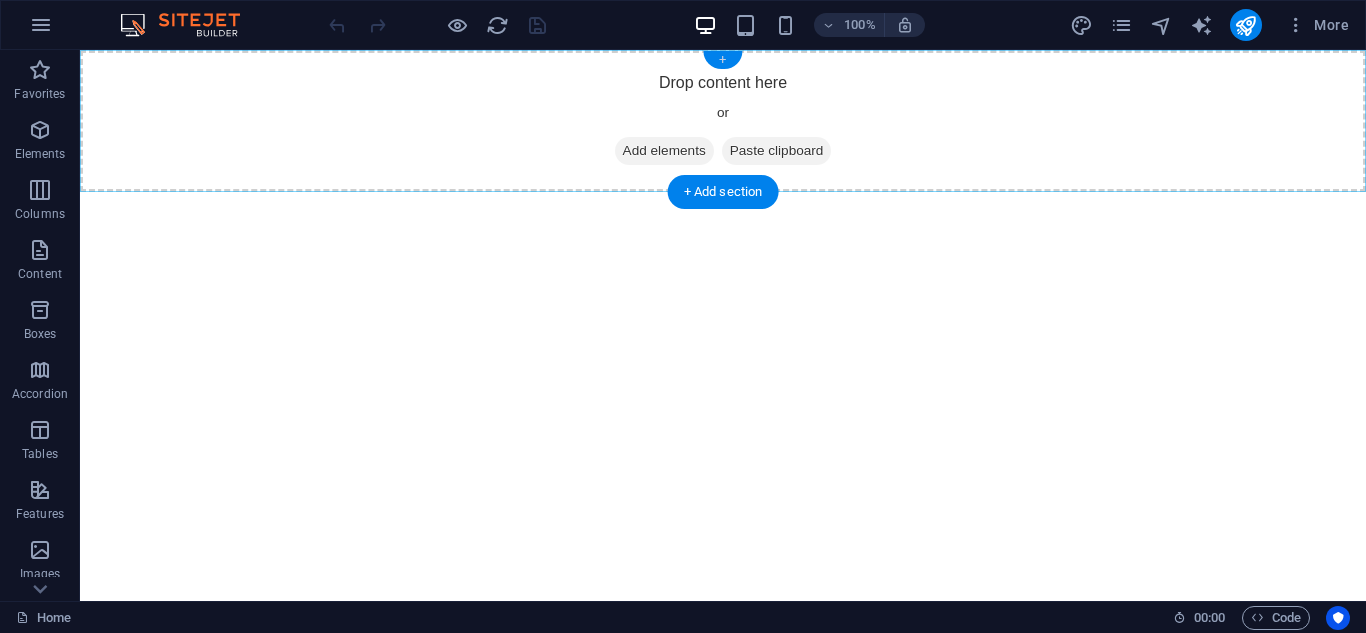 click on "+" at bounding box center [722, 60] 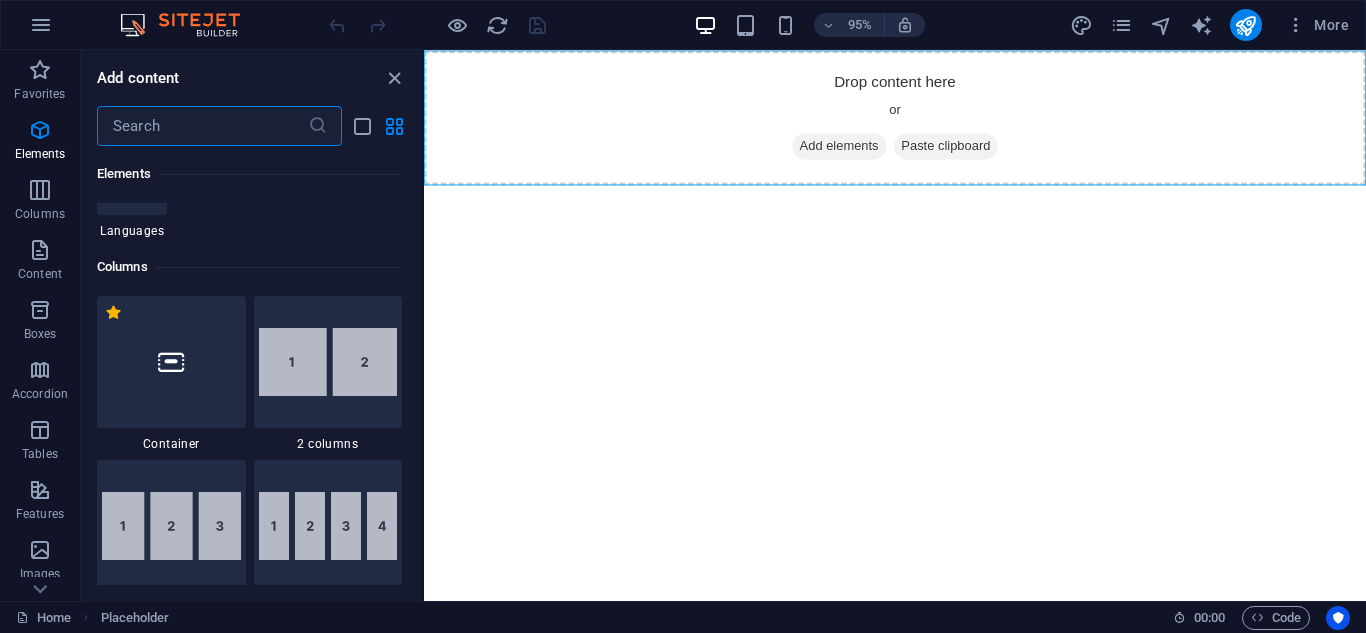scroll, scrollTop: 899, scrollLeft: 0, axis: vertical 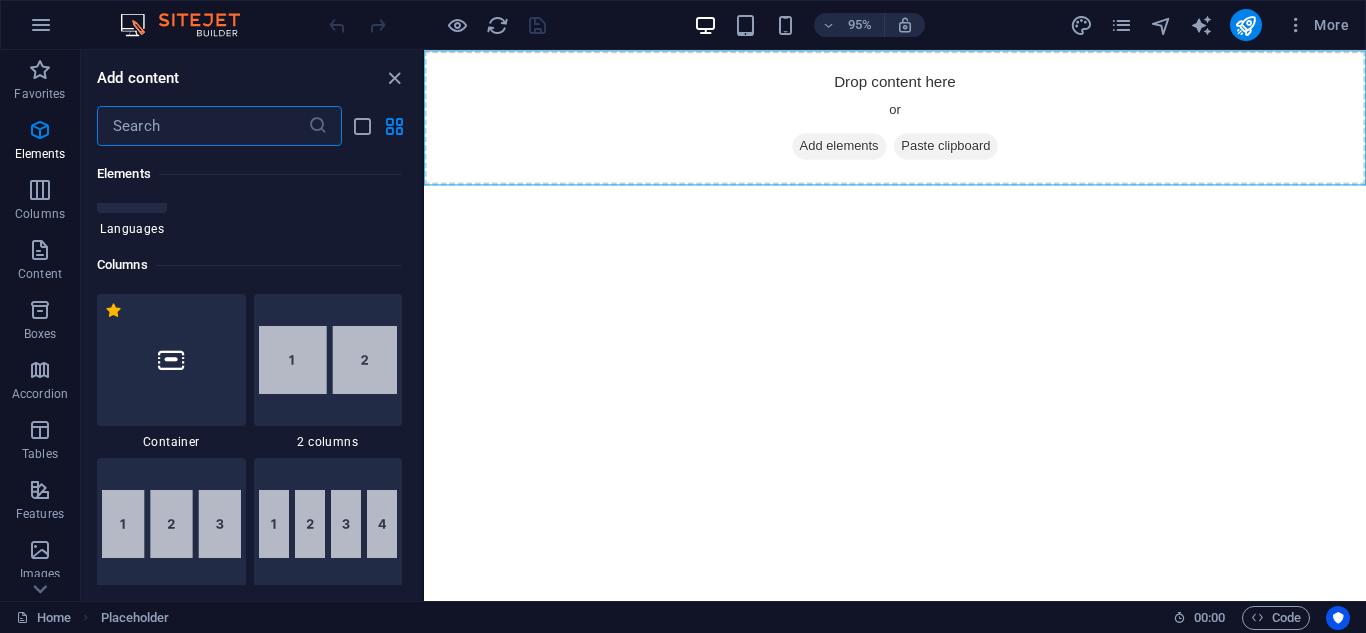click at bounding box center (328, 360) 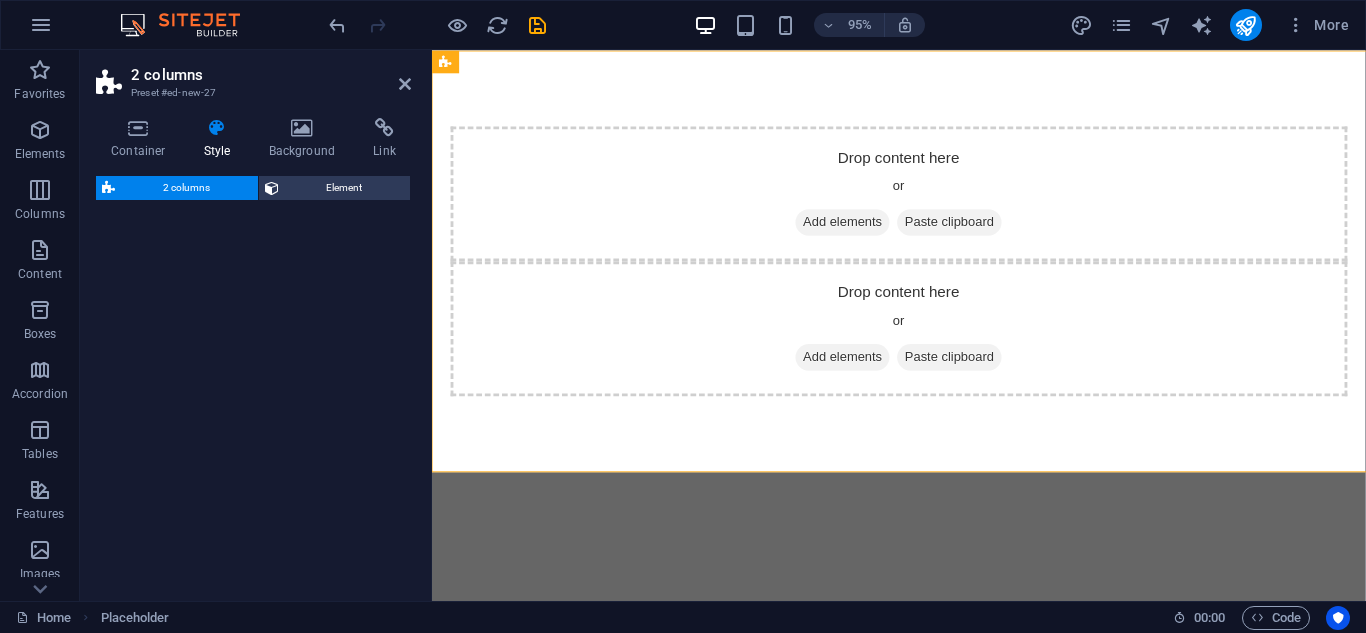 select on "rem" 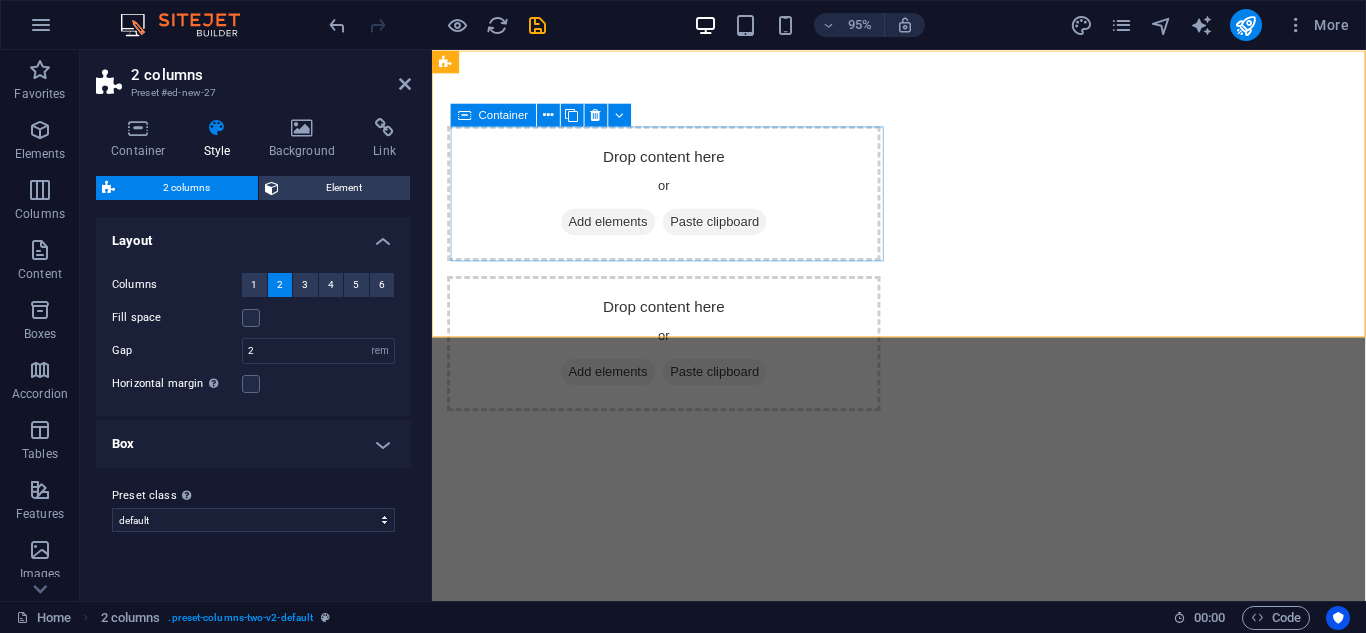 click on "Paste clipboard" at bounding box center (730, 231) 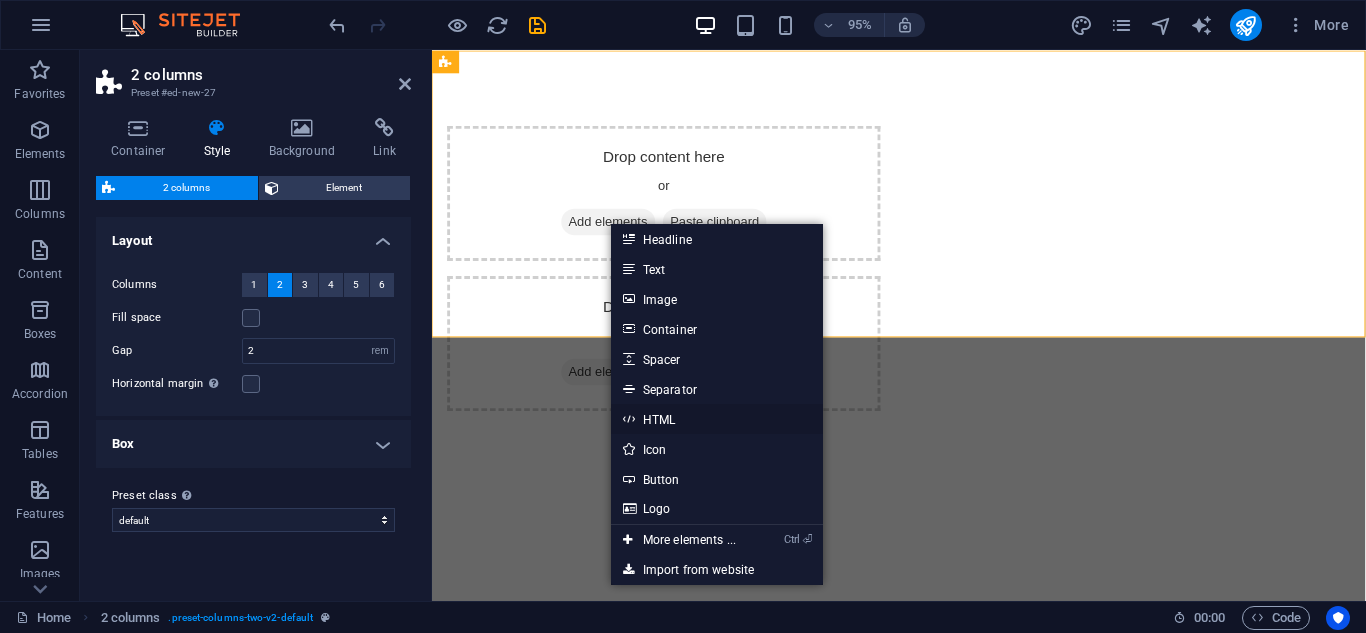 click on "HTML" at bounding box center [717, 419] 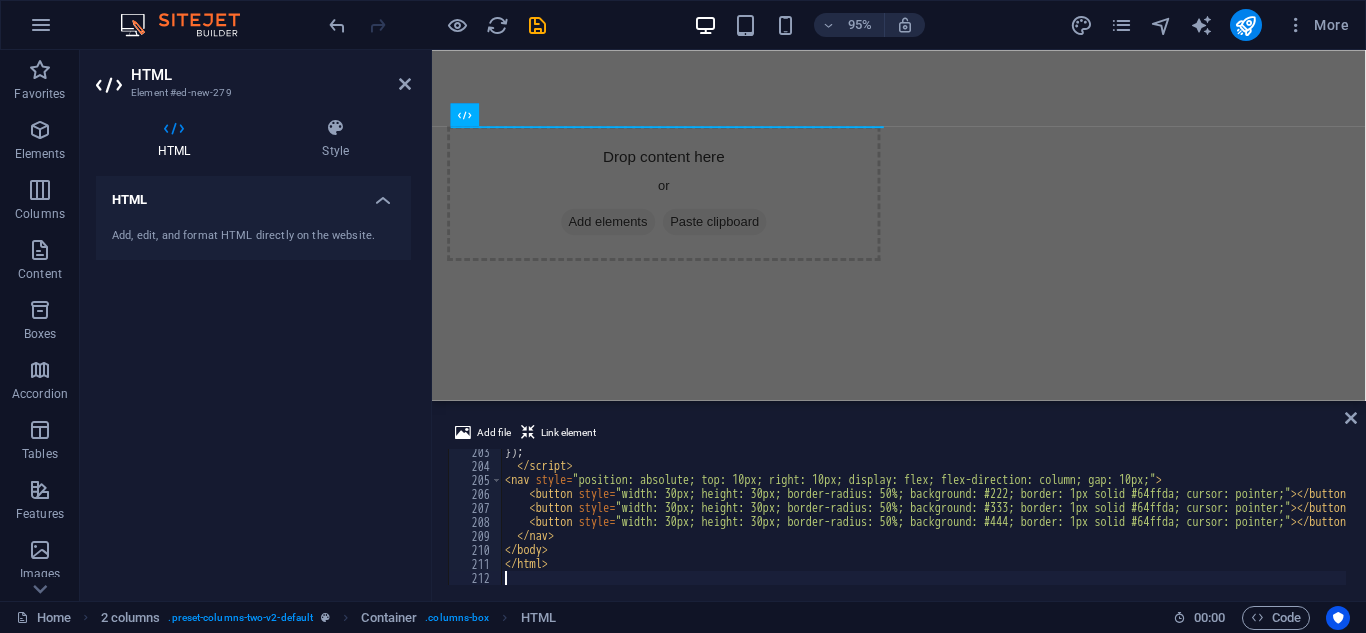 scroll, scrollTop: 2832, scrollLeft: 0, axis: vertical 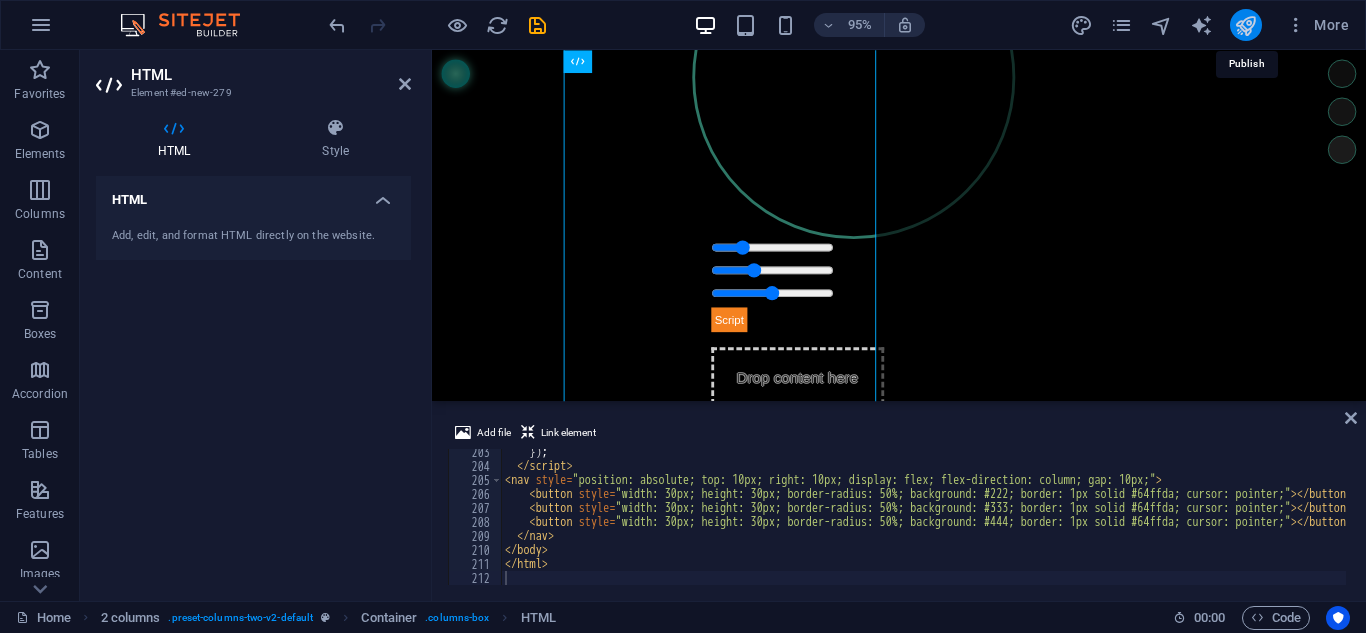 click at bounding box center [1245, 25] 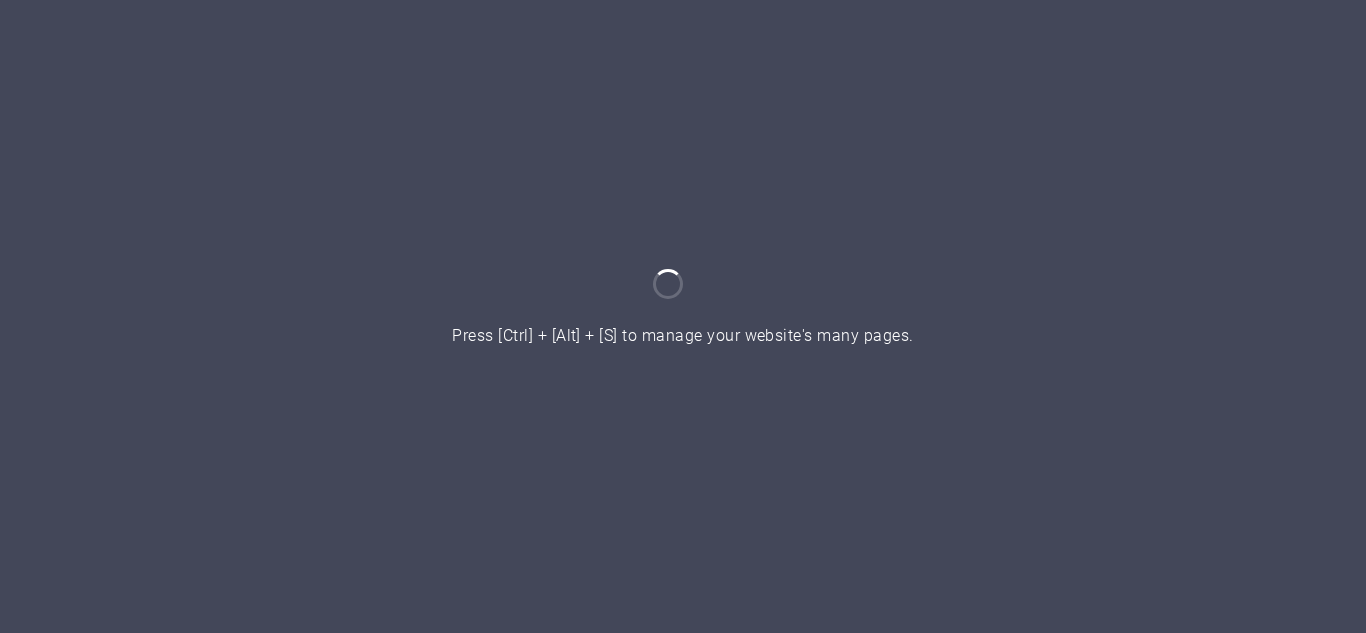 scroll, scrollTop: 0, scrollLeft: 0, axis: both 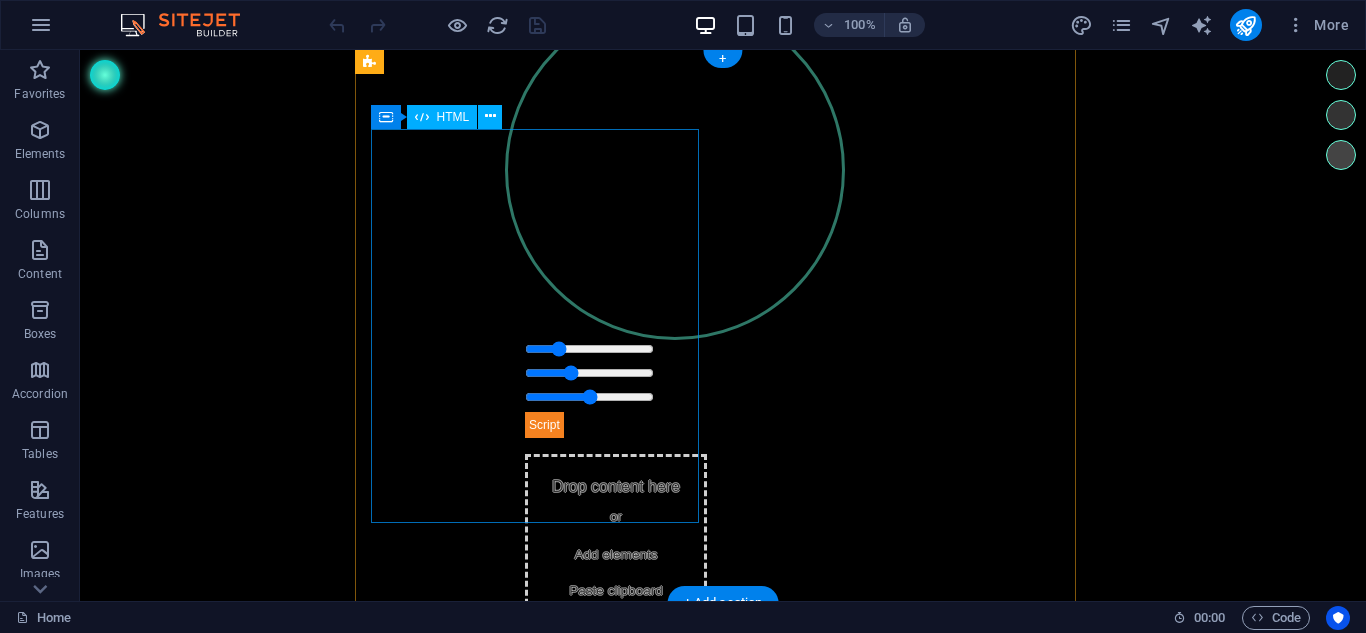 click on "Esfera Binaural" at bounding box center [616, 229] 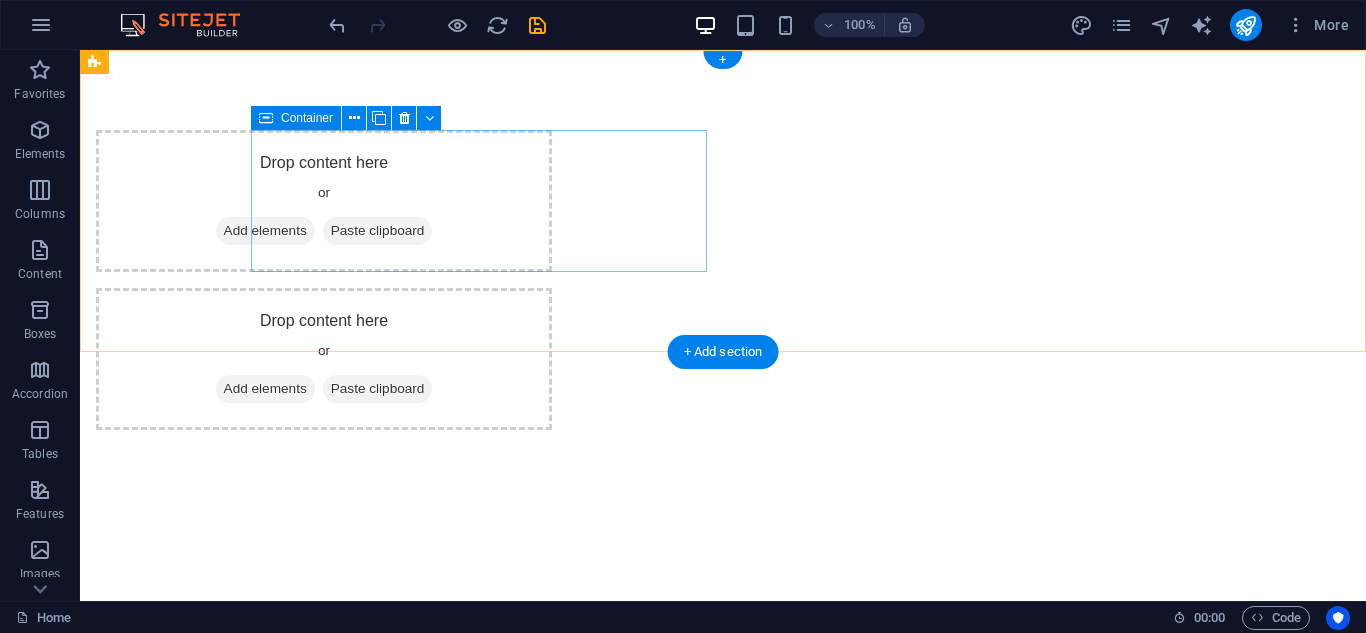 click on "Drop content here or  Add elements  Paste clipboard" at bounding box center (324, 201) 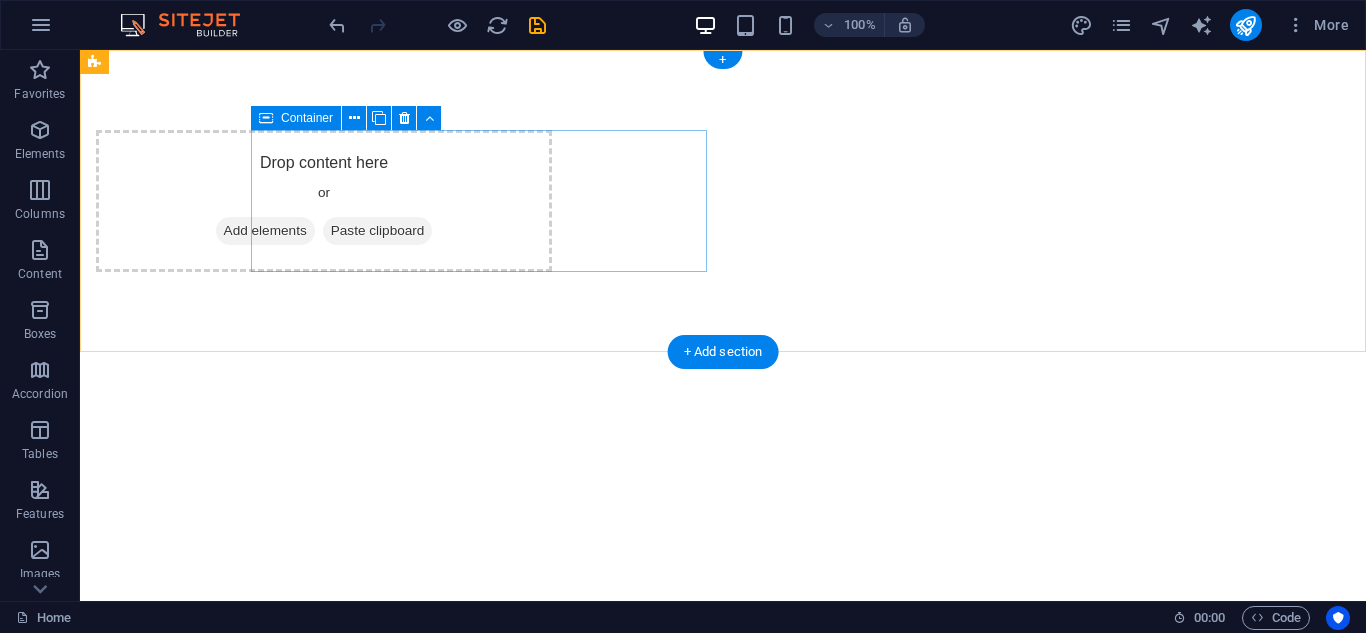 click on "Drop content here or  Add elements  Paste clipboard" at bounding box center (324, 201) 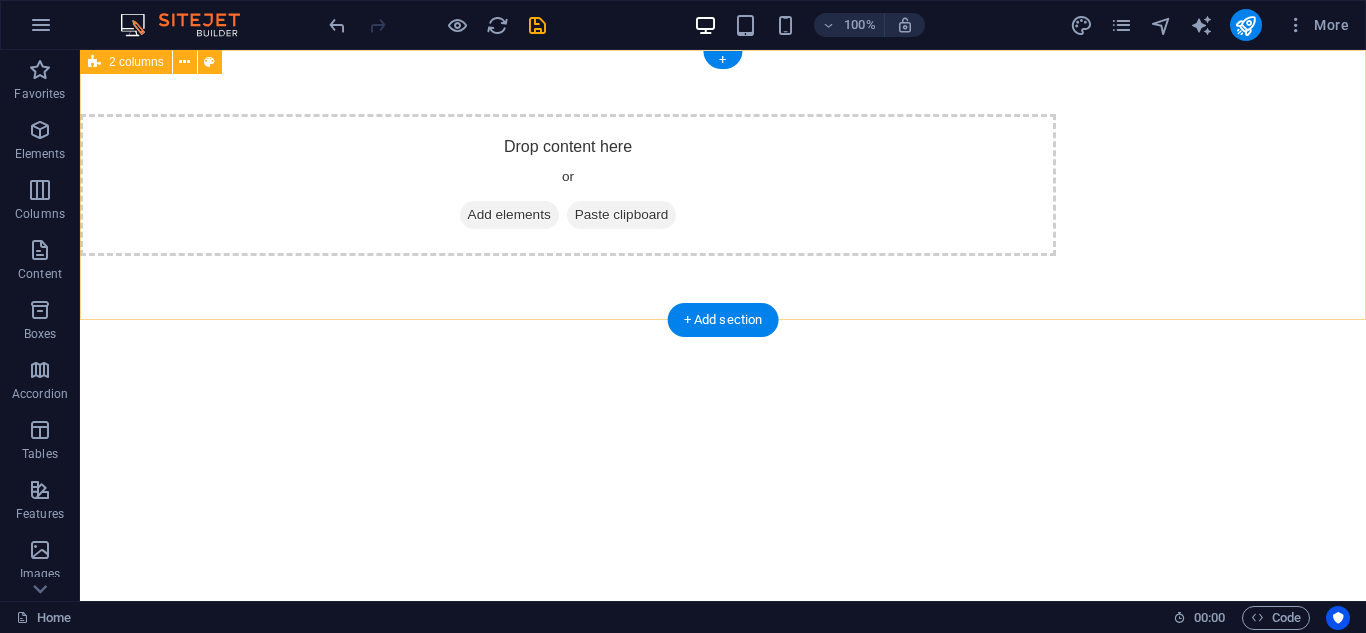 click on "Drop content here or  Add elements  Paste clipboard" at bounding box center (568, 185) 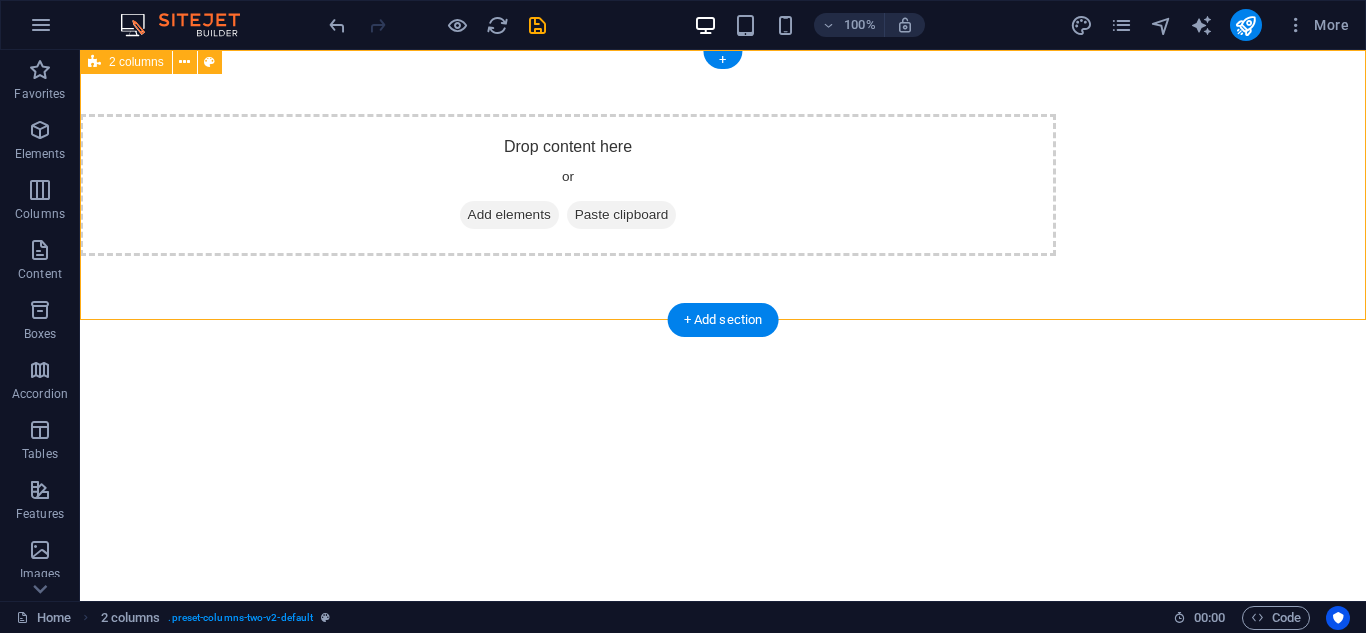 click on "Drop content here or  Add elements  Paste clipboard" at bounding box center (568, 185) 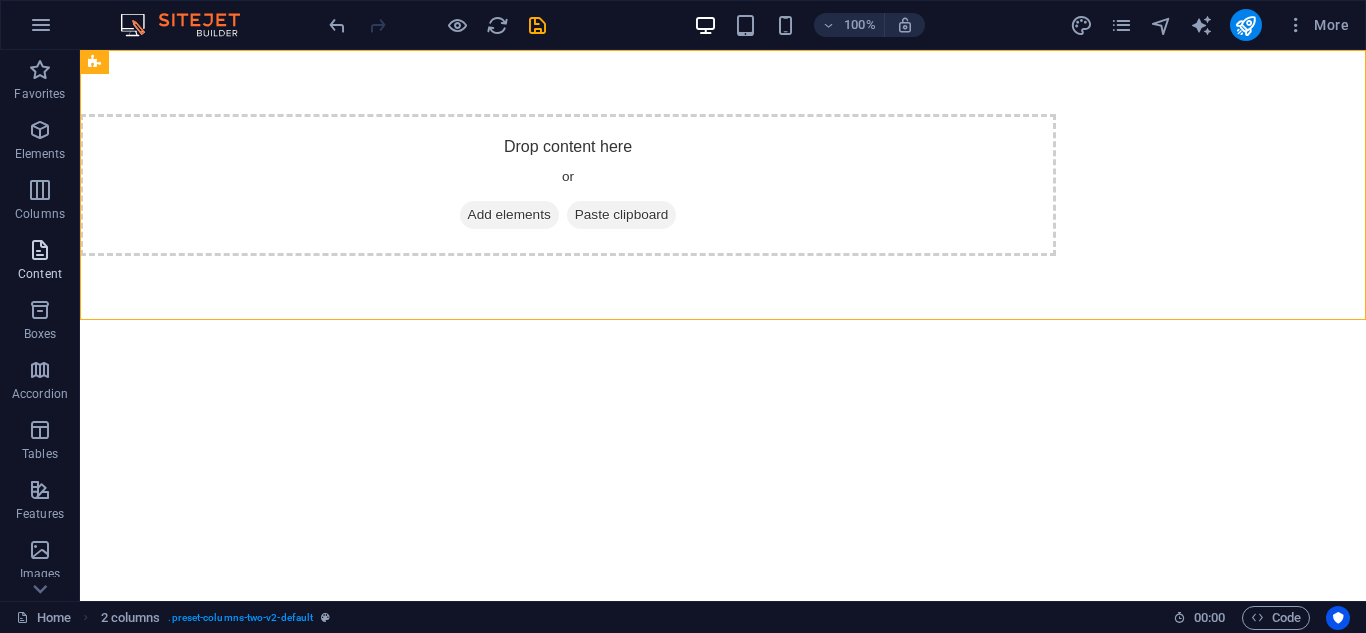 click on "Content" at bounding box center (40, 262) 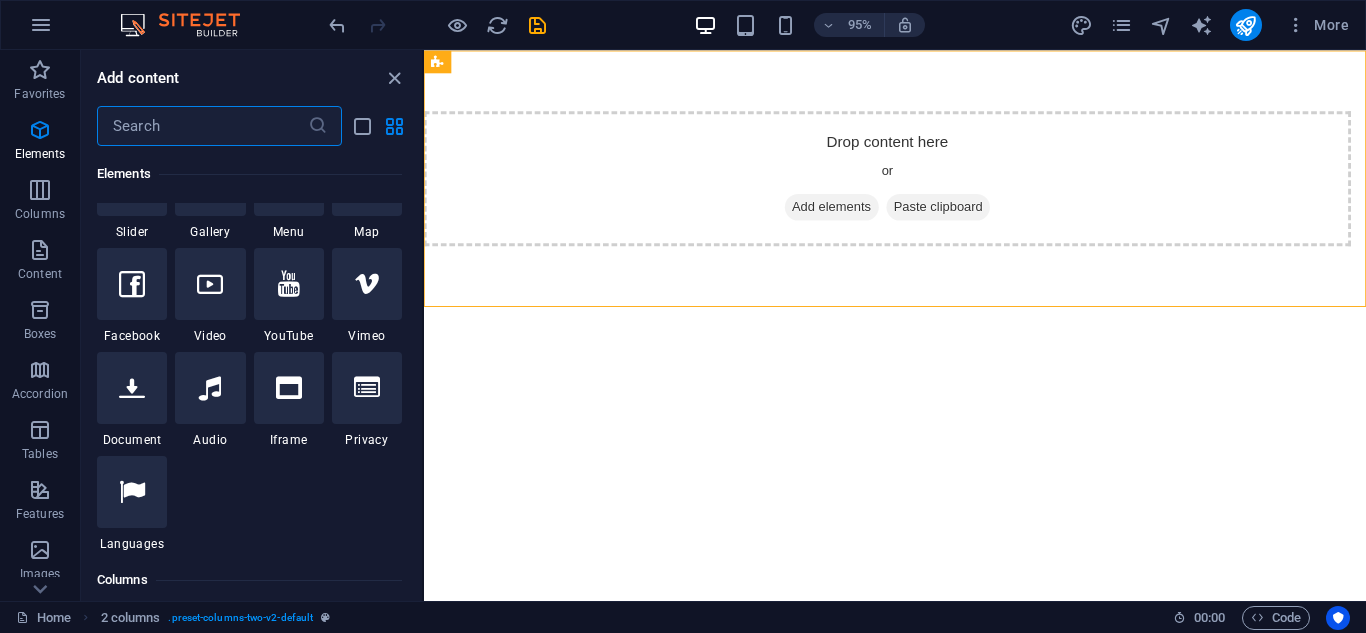 scroll, scrollTop: 799, scrollLeft: 0, axis: vertical 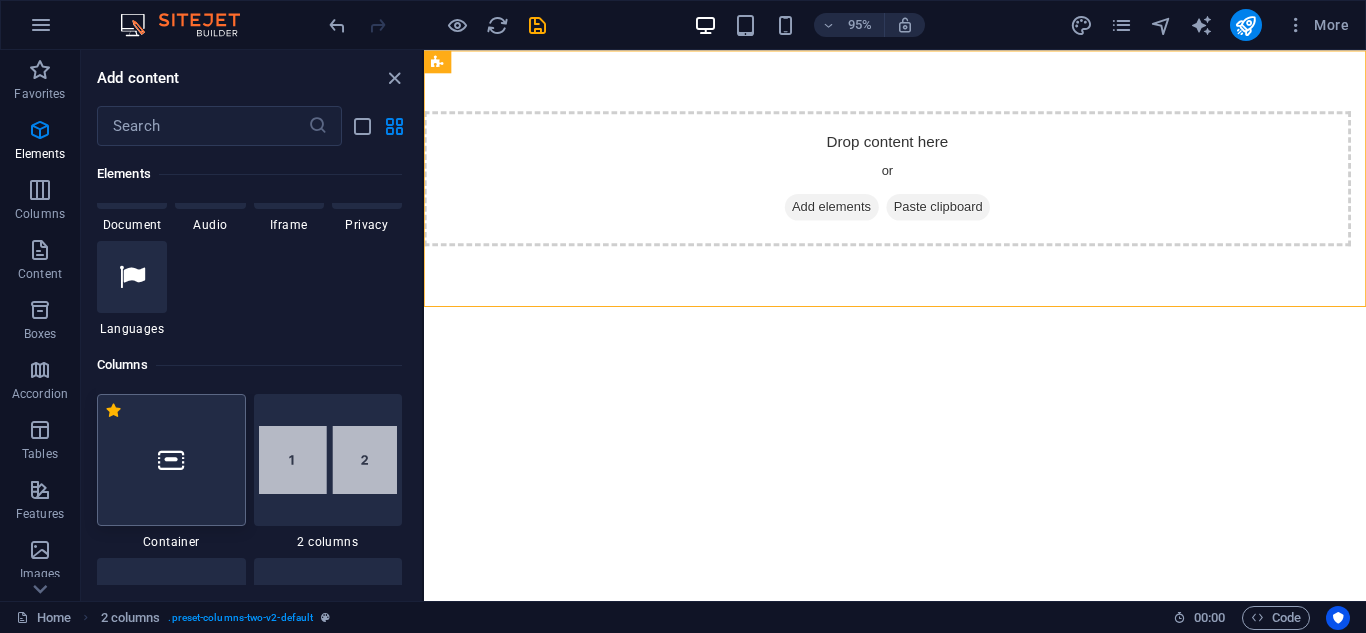 click at bounding box center (171, 460) 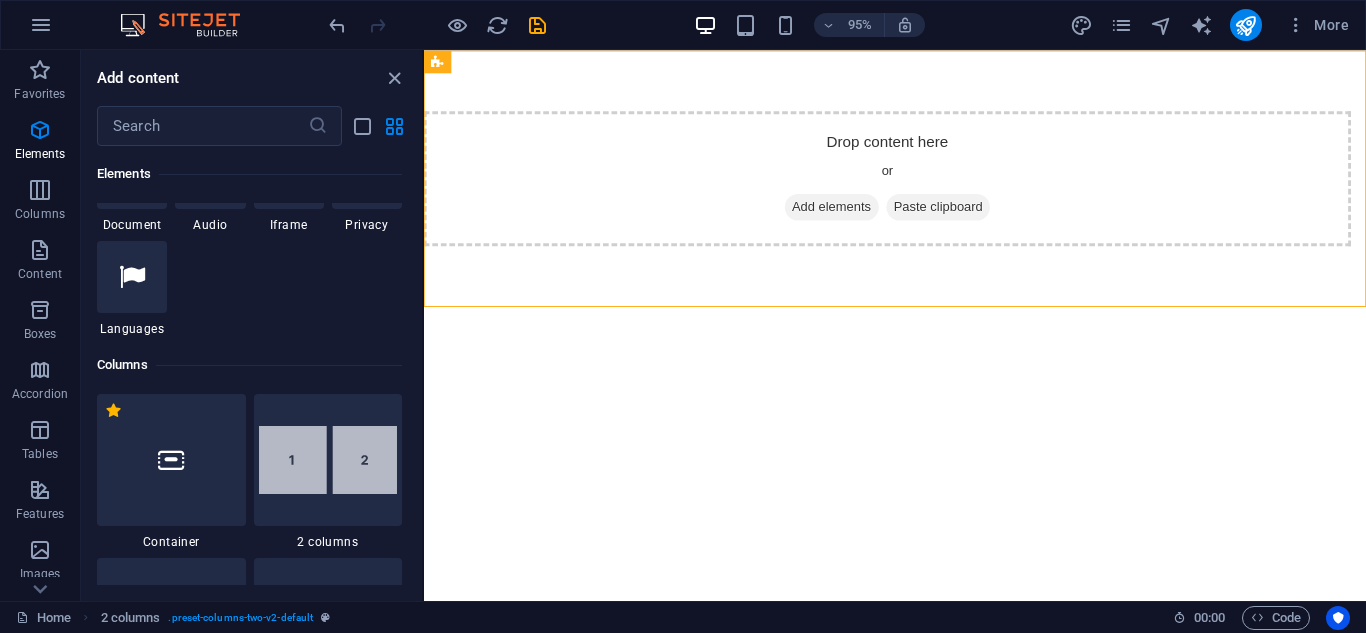 click on "Drag here to replace the existing content. Press “Ctrl” if you want to create a new element.
HTML   2 columns   Container   Placeholder   Container   Placeholder   Placeholder" at bounding box center (895, 325) 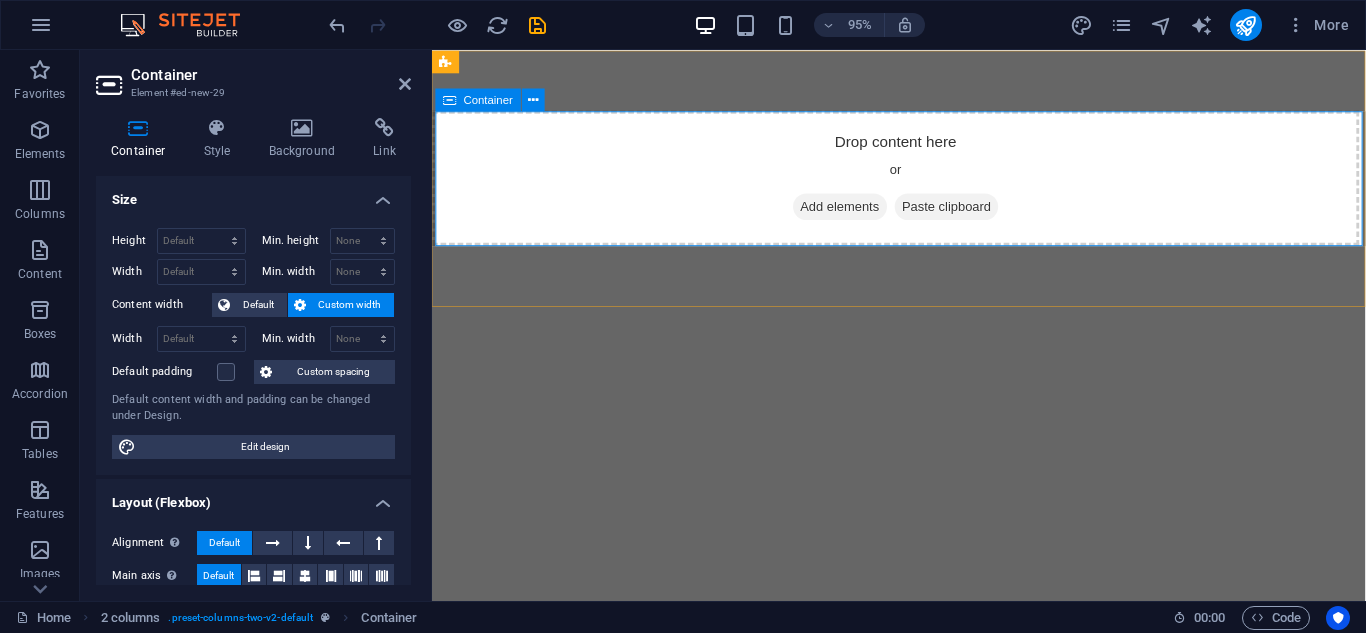 click on "Drop content here or  Add elements  Paste clipboard" at bounding box center (920, 185) 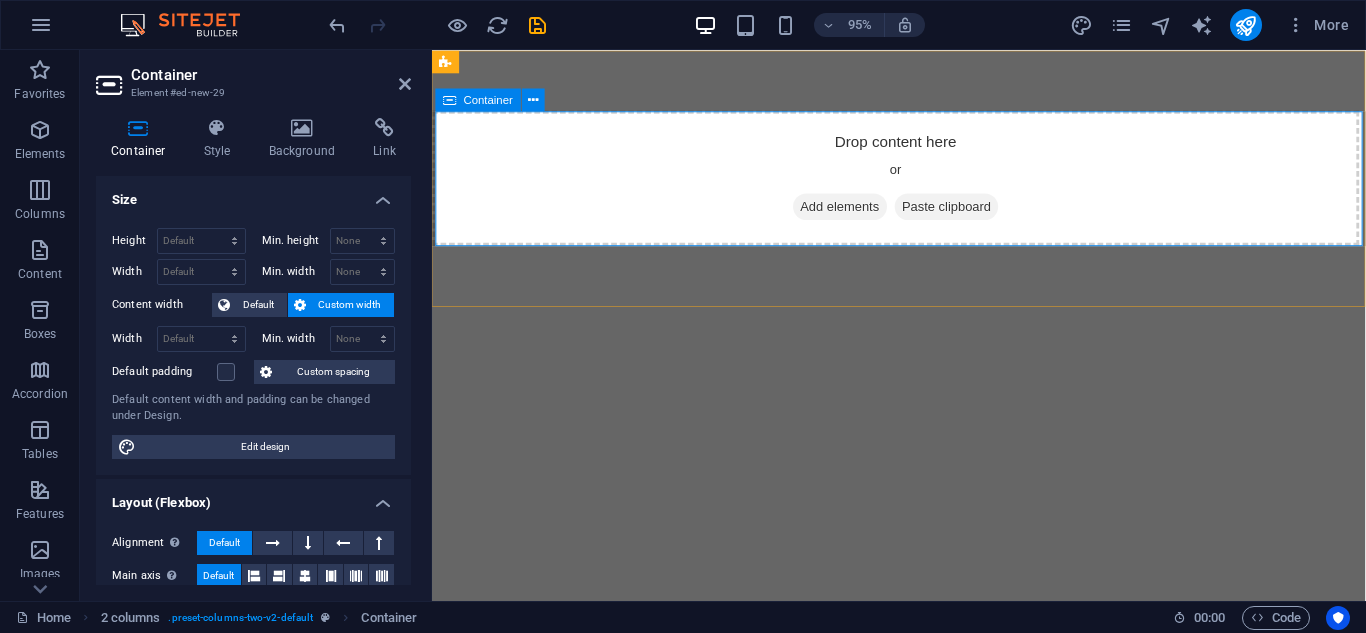 click on "Add elements" at bounding box center (861, 215) 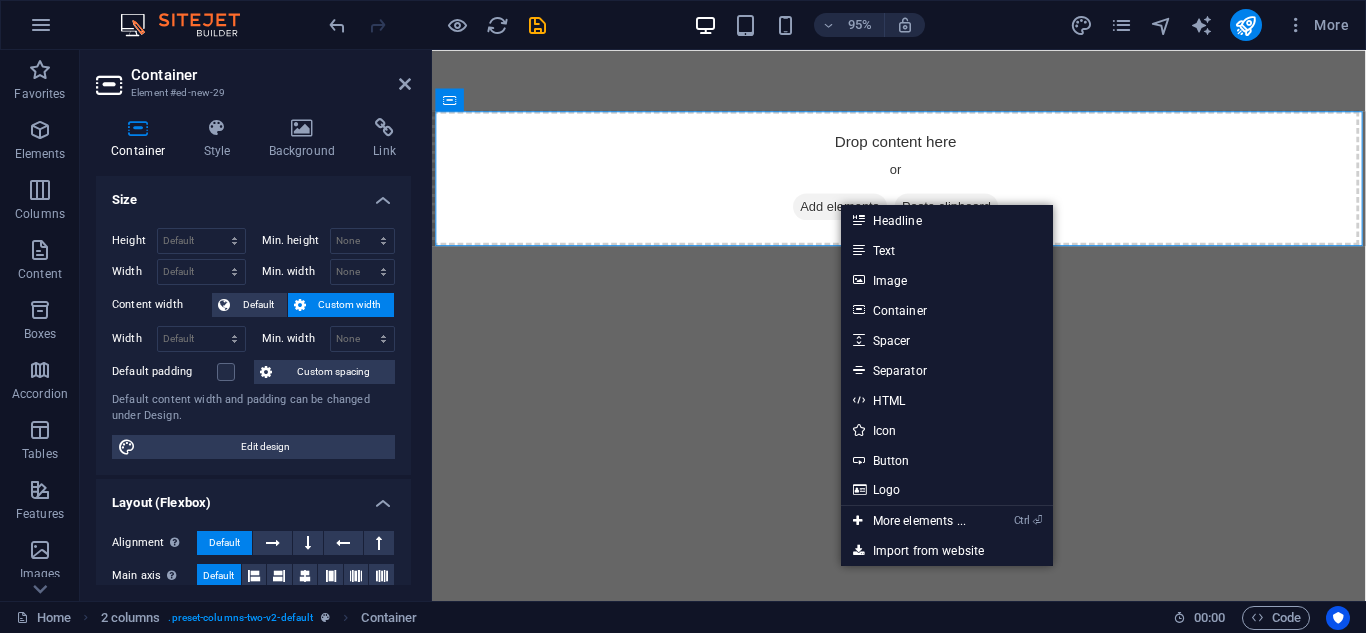 drag, startPoint x: 896, startPoint y: 394, endPoint x: 890, endPoint y: 410, distance: 17.088007 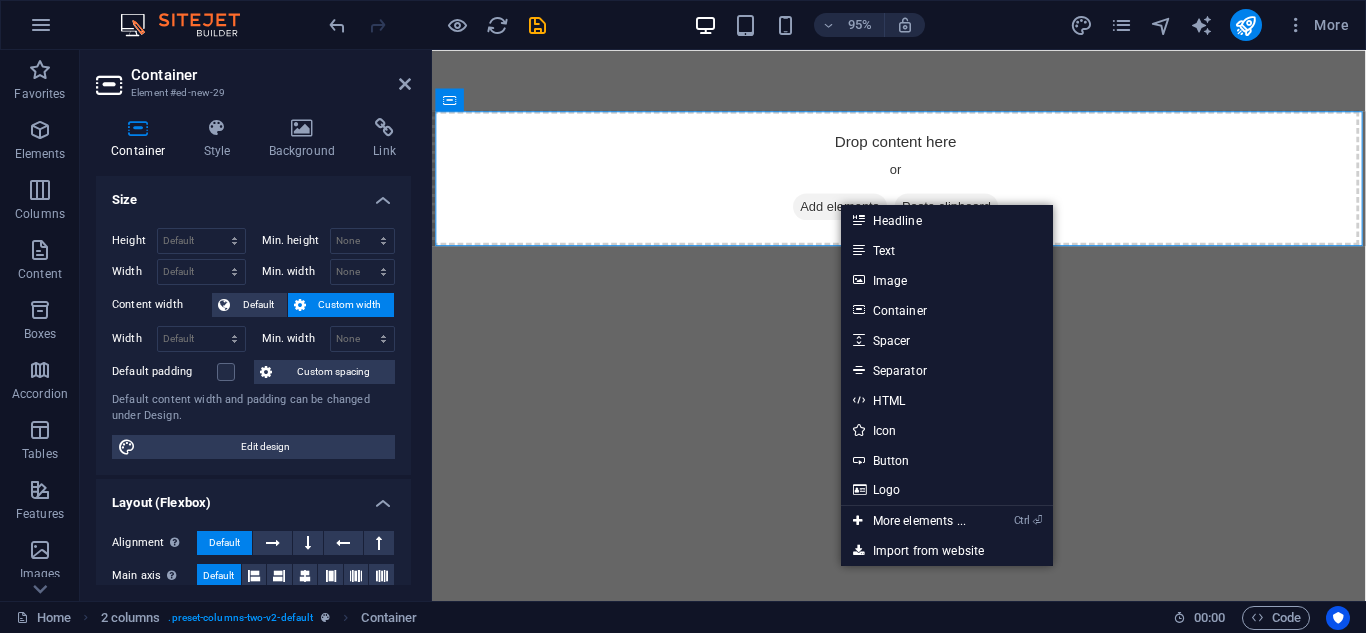 click on "HTML" at bounding box center [947, 400] 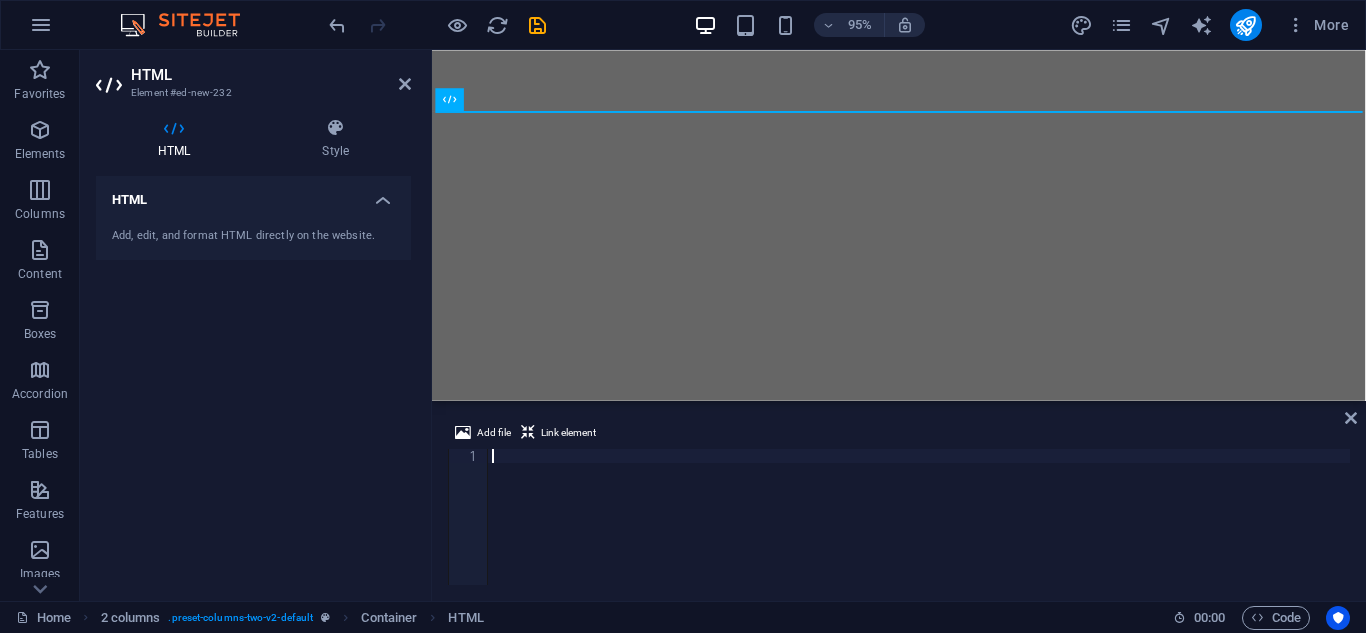 scroll, scrollTop: 2832, scrollLeft: 0, axis: vertical 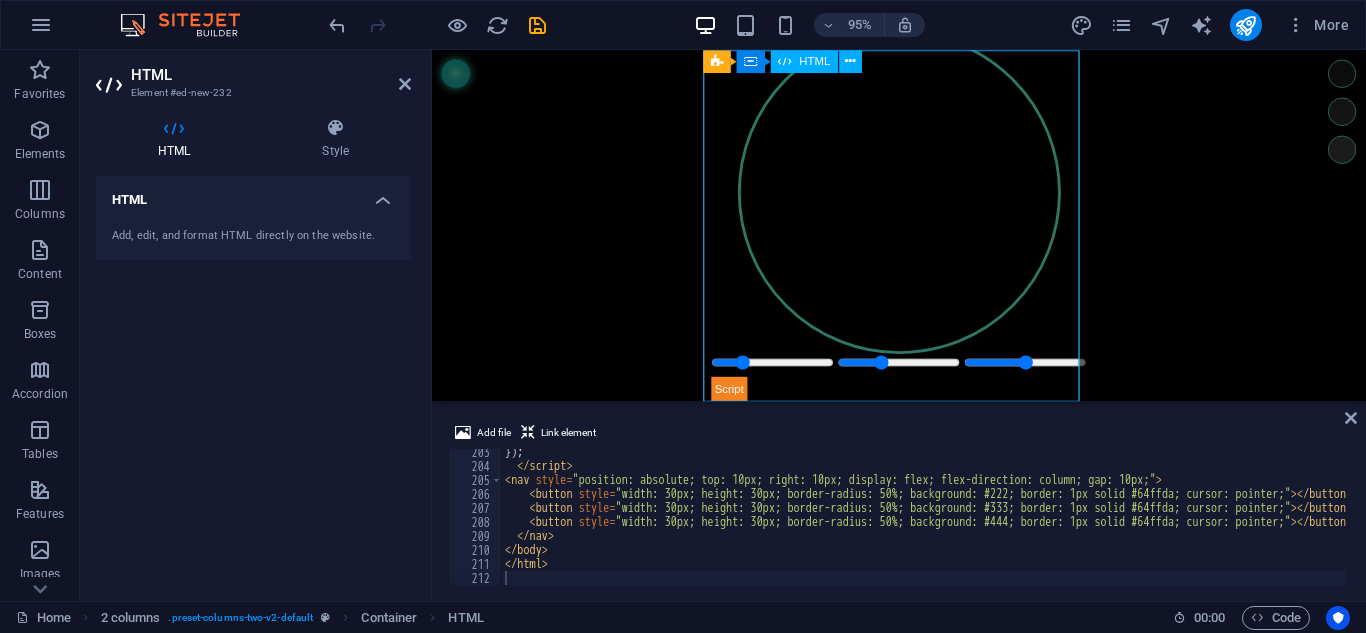 click on "Esfera Binaural" at bounding box center (924, 235) 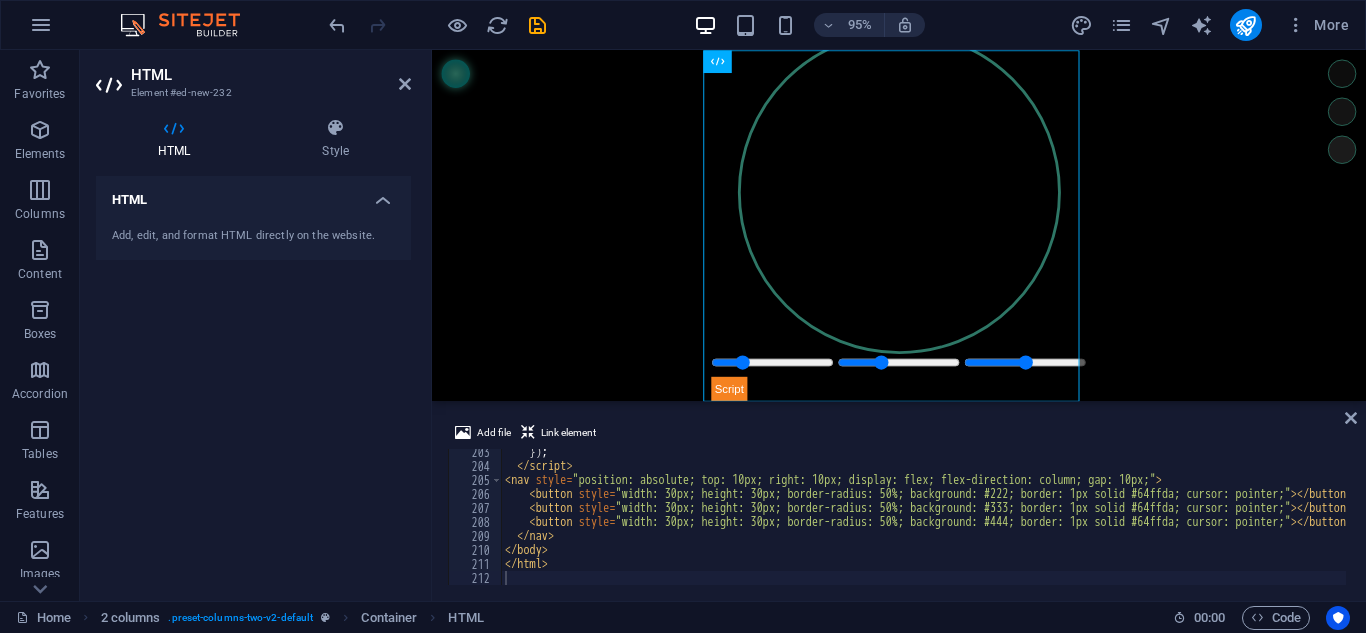 click on "Skip to main content
Esfera Binaural" at bounding box center (923, 234) 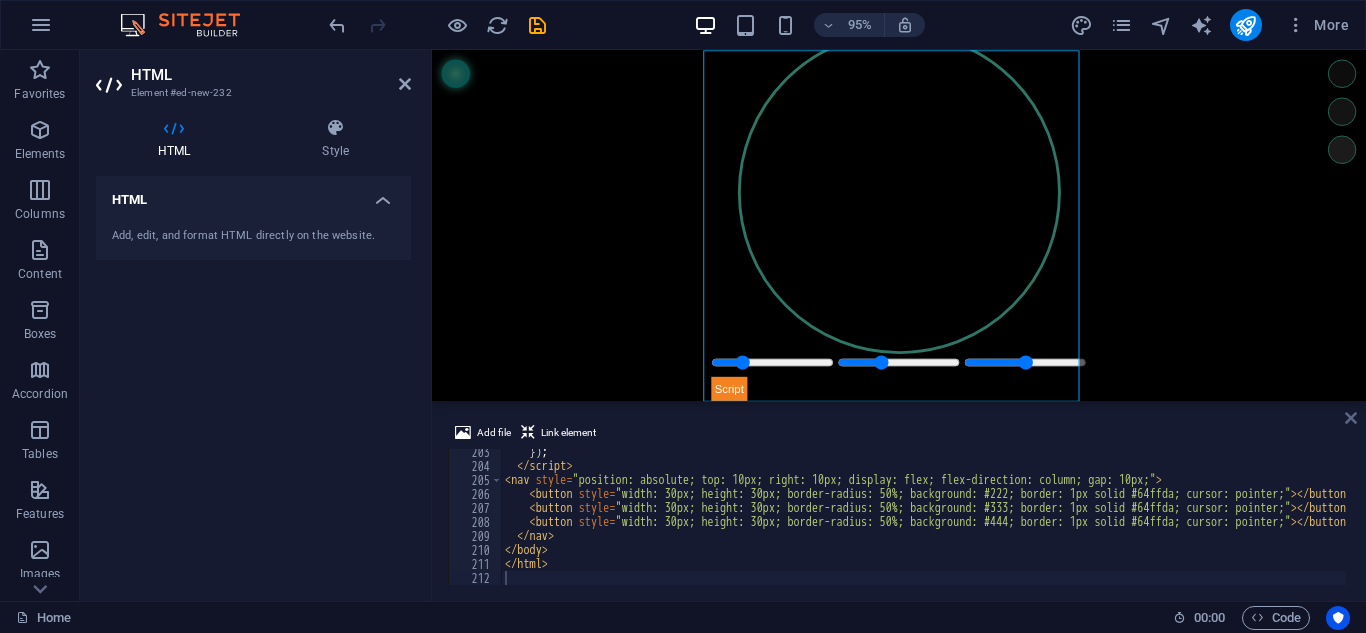 drag, startPoint x: 1345, startPoint y: 412, endPoint x: 1263, endPoint y: 362, distance: 96.04166 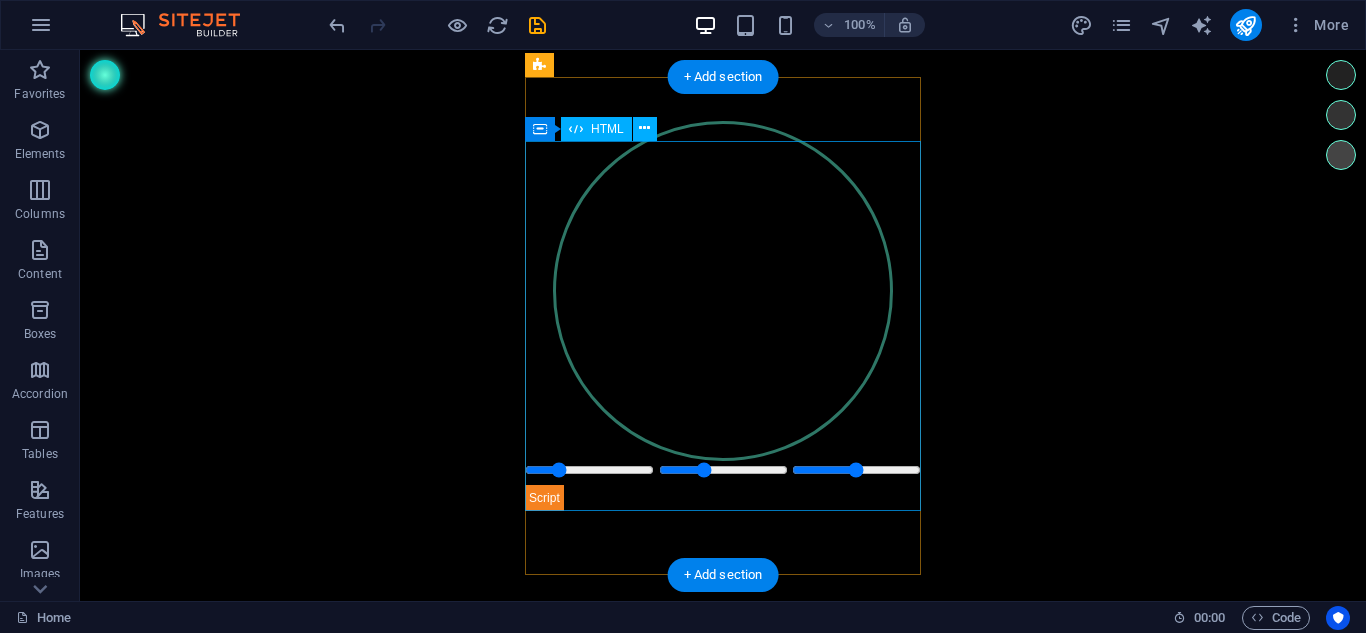 click on "Esfera Binaural" at bounding box center [723, 326] 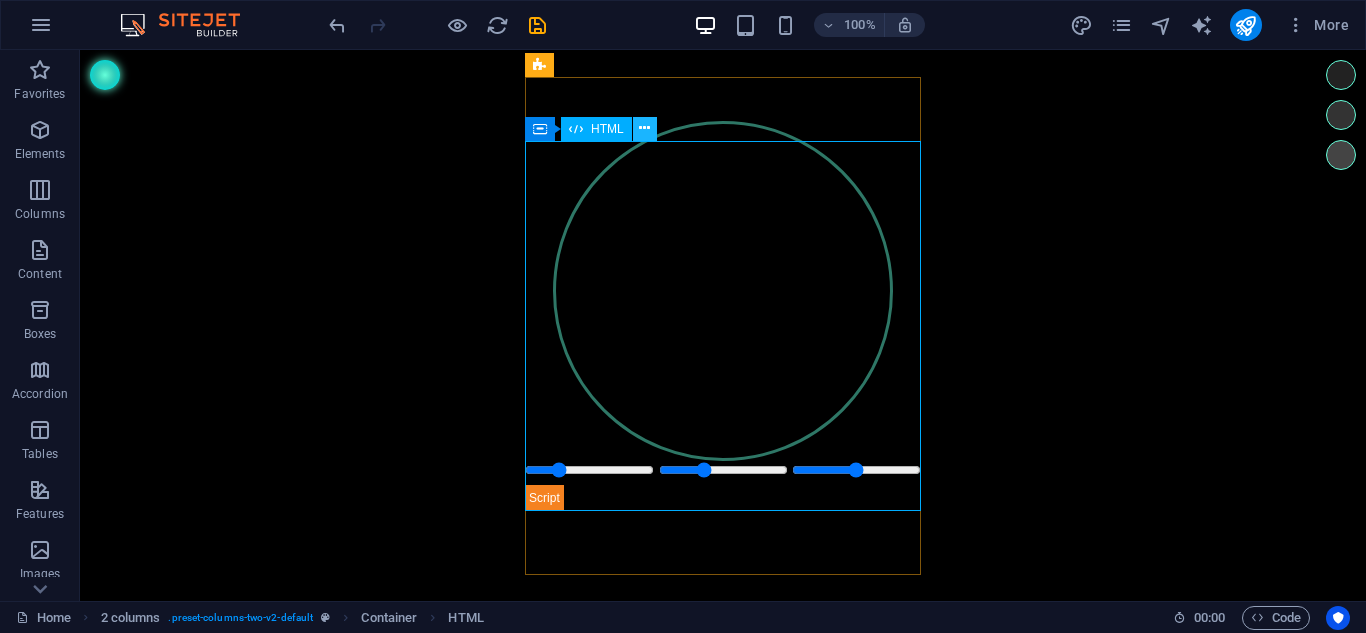 click at bounding box center (644, 128) 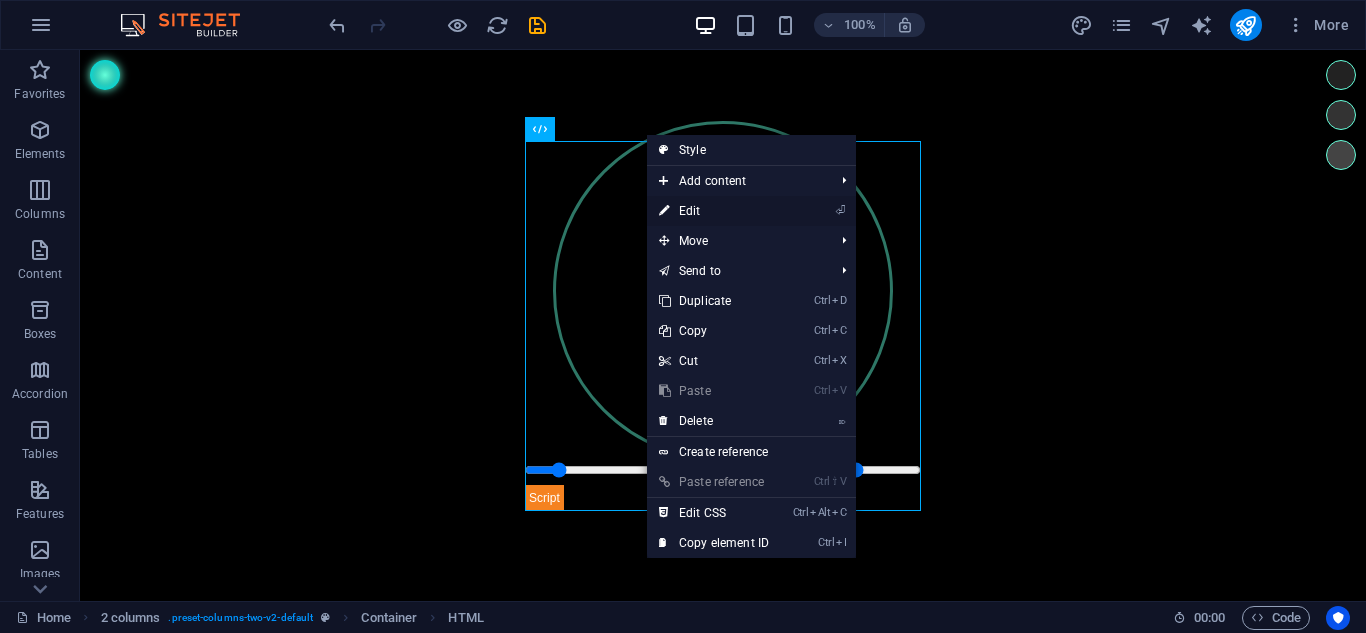 click on "⏎  Edit" at bounding box center [714, 211] 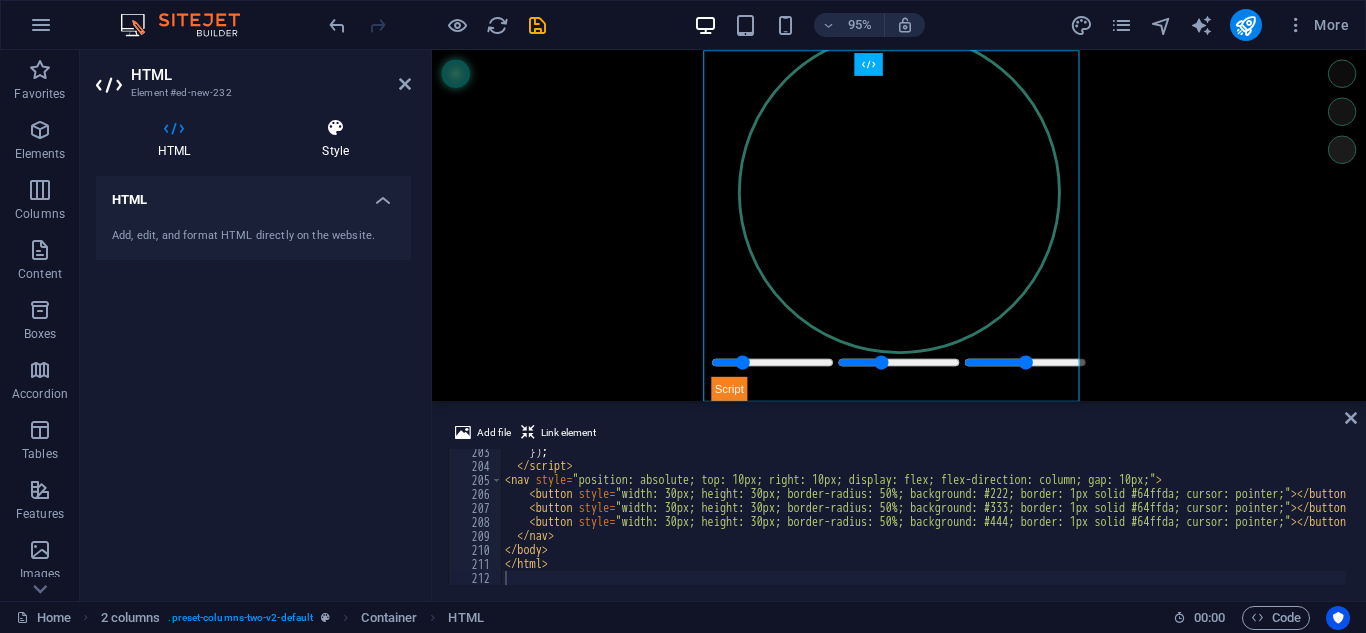 click on "Style" at bounding box center [335, 139] 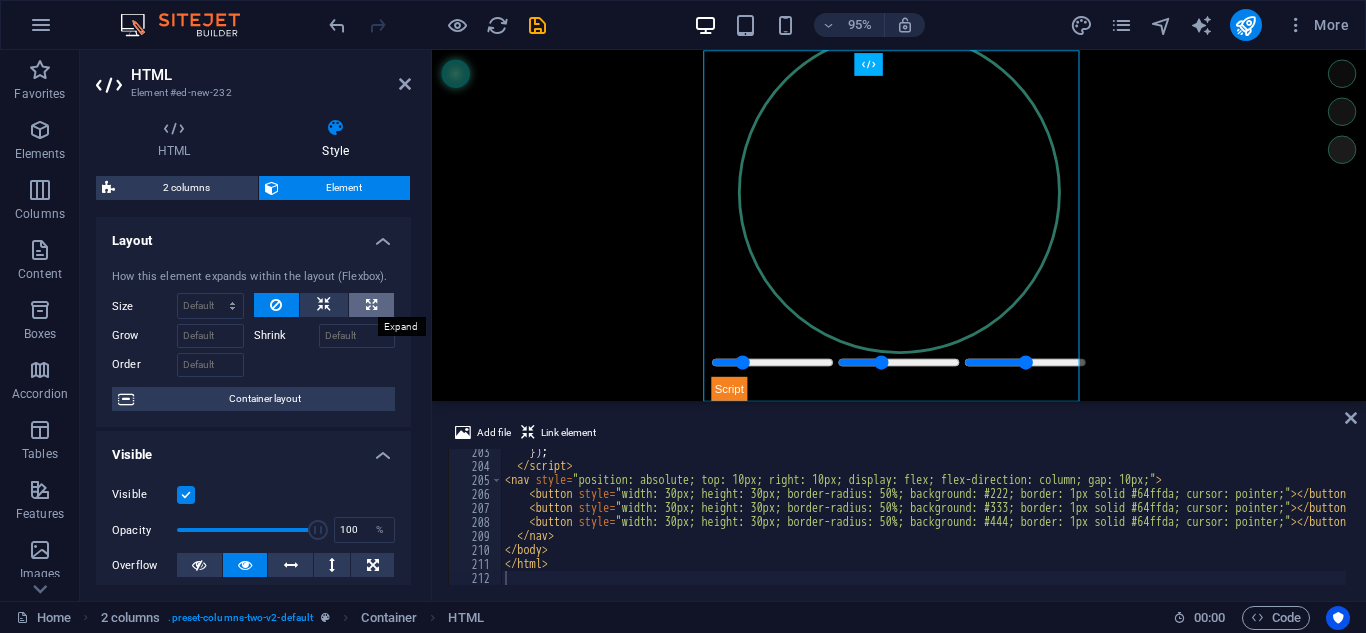 click at bounding box center (371, 305) 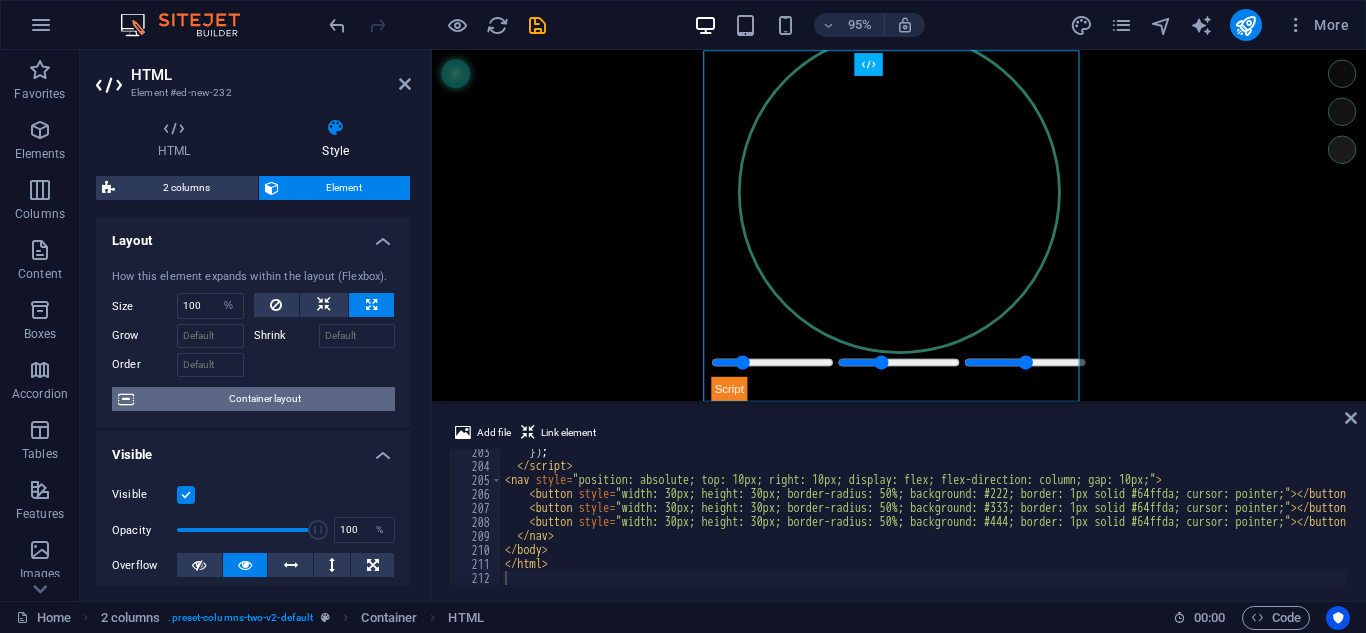 click on "Container layout" at bounding box center (264, 399) 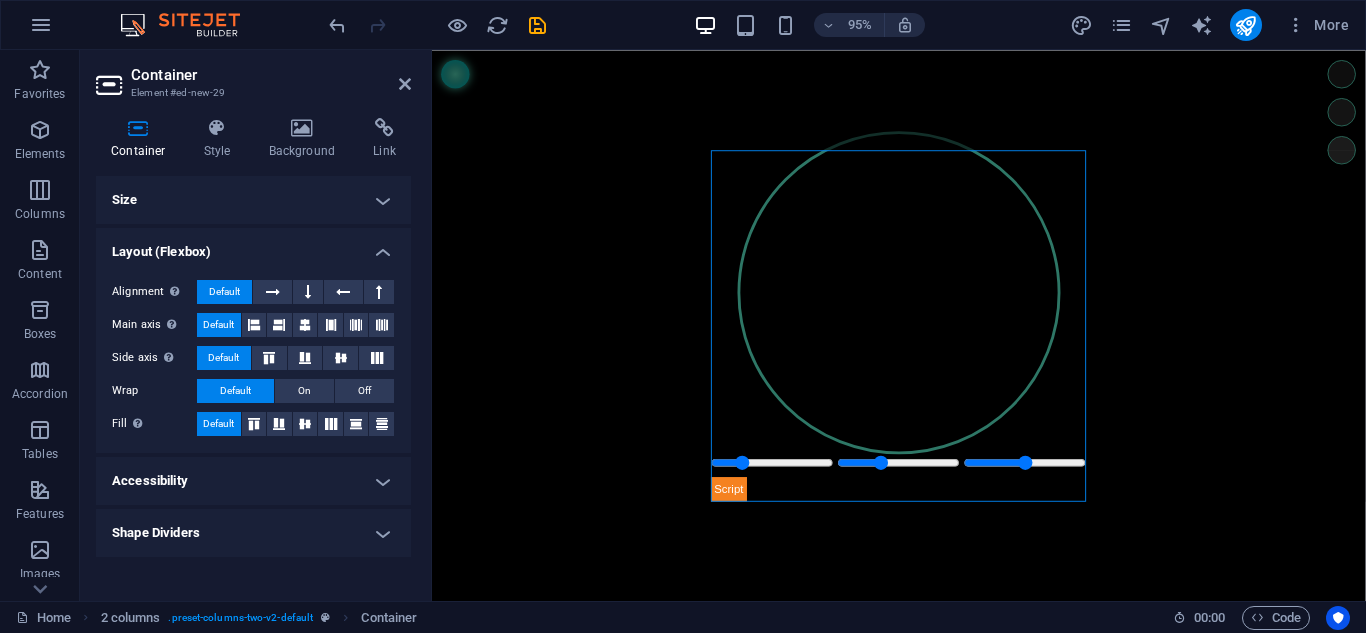 click on "Size" at bounding box center (253, 200) 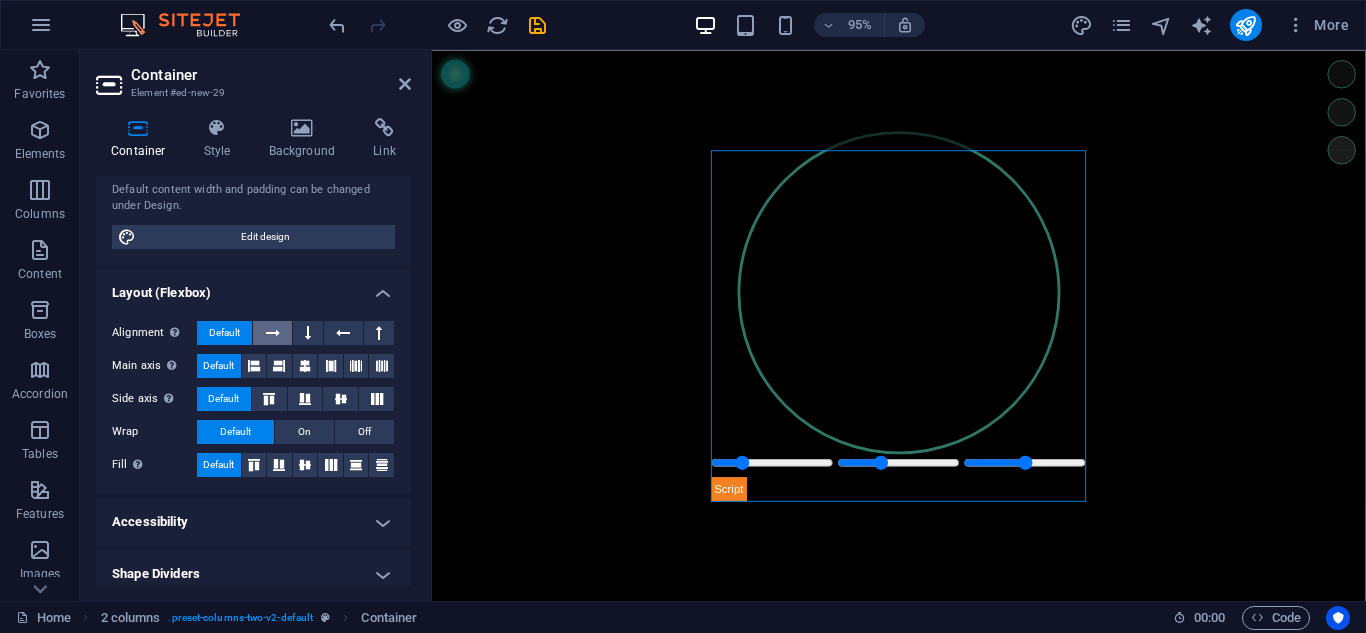scroll, scrollTop: 223, scrollLeft: 0, axis: vertical 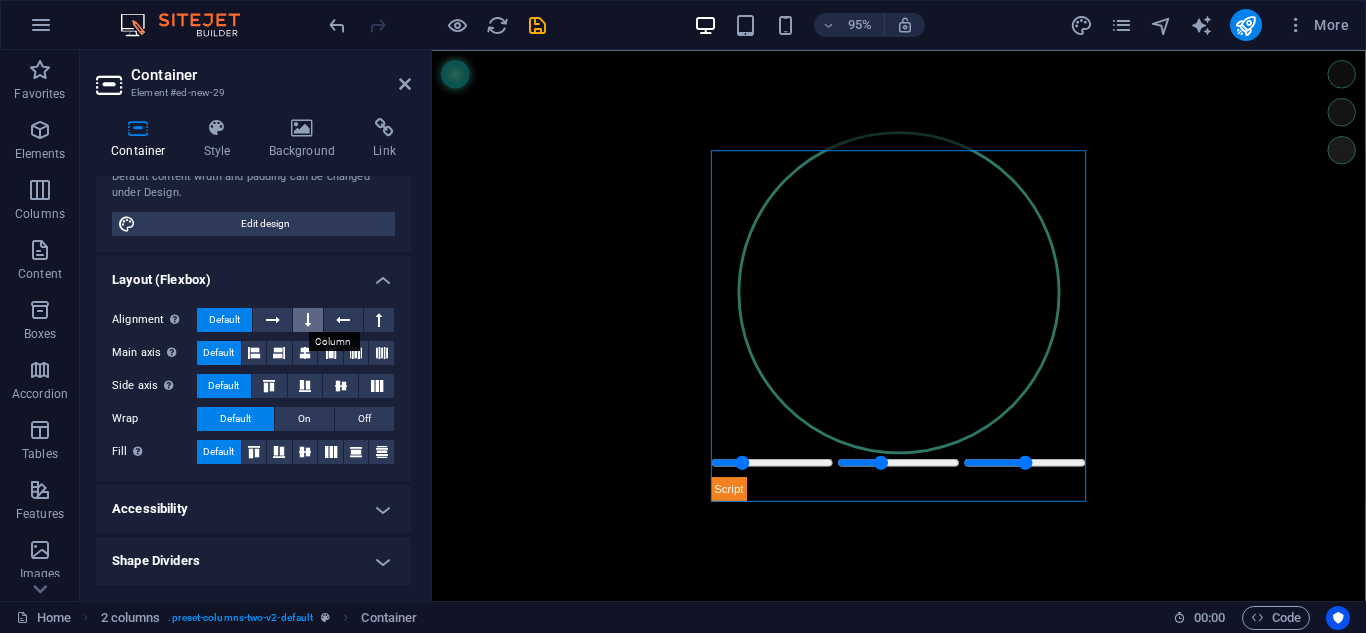 click at bounding box center (308, 320) 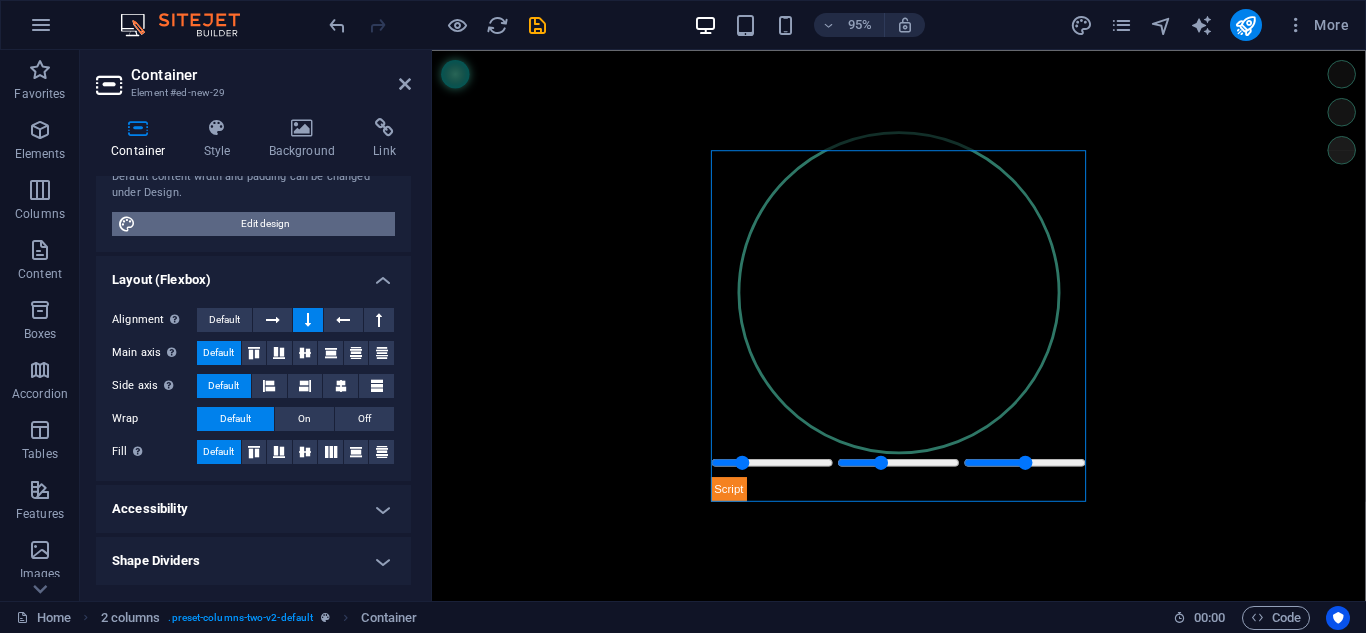 click on "Edit design" at bounding box center (265, 224) 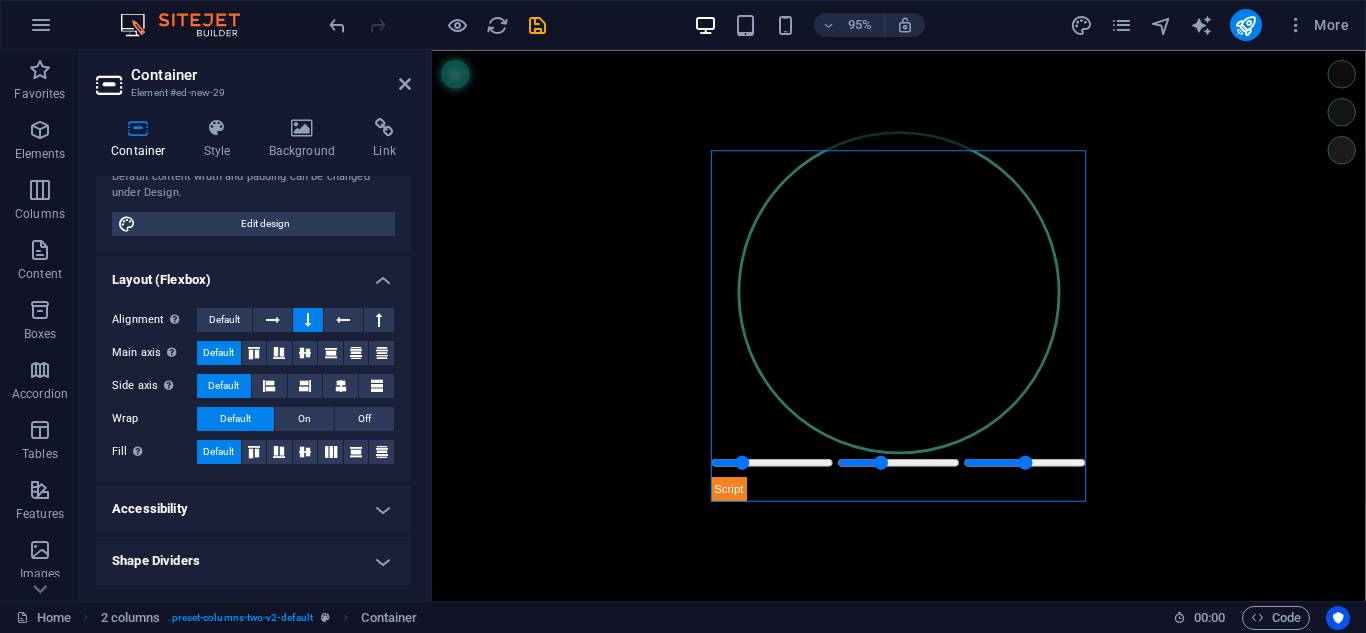 click on "Style" at bounding box center [221, 139] 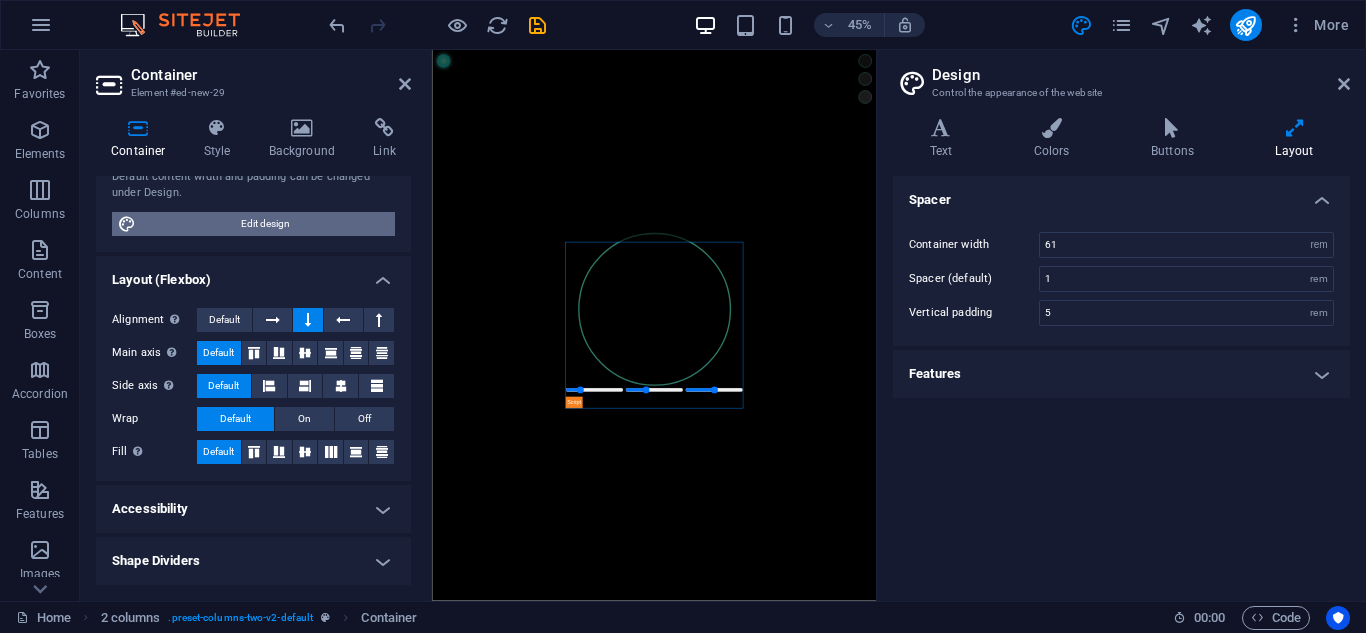 click on "Edit design" at bounding box center [265, 224] 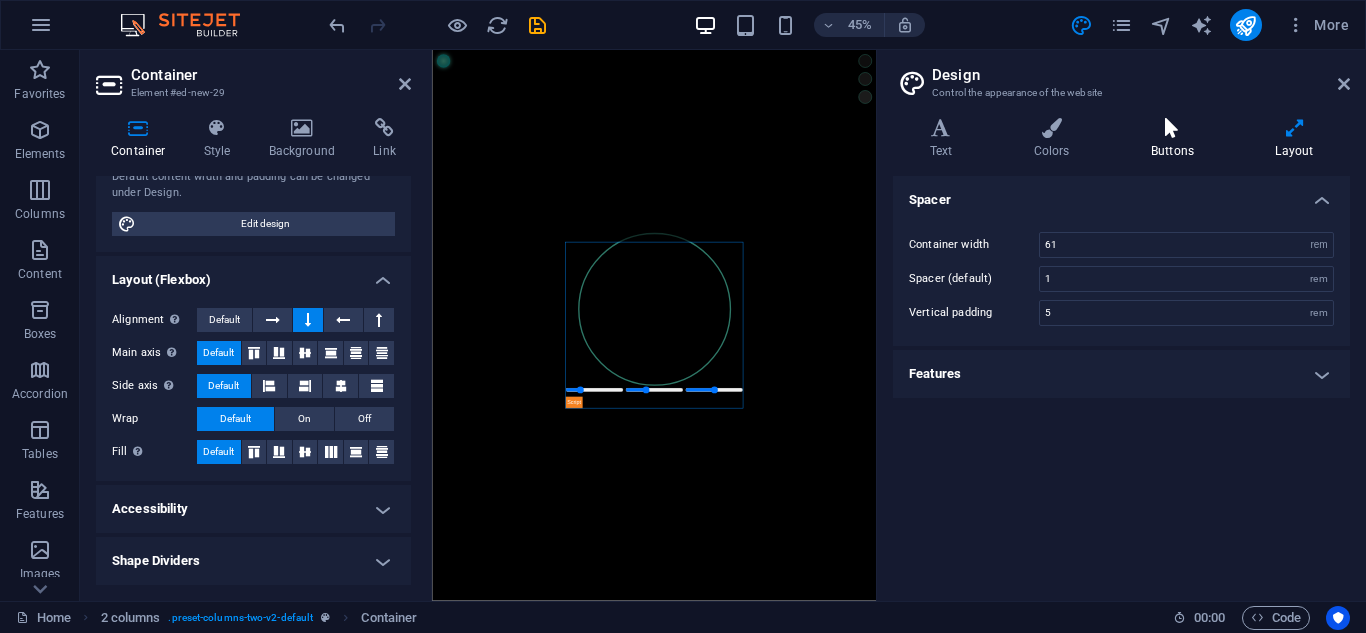 click on "Buttons" at bounding box center [1176, 139] 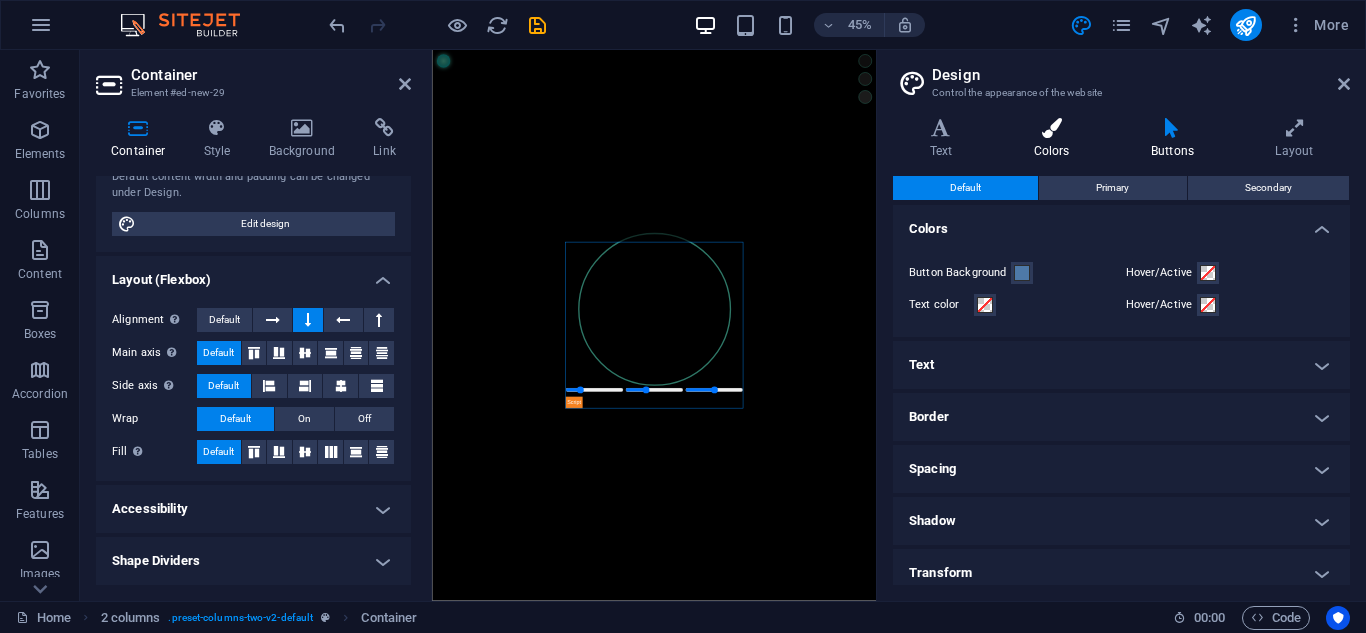 click at bounding box center (1051, 128) 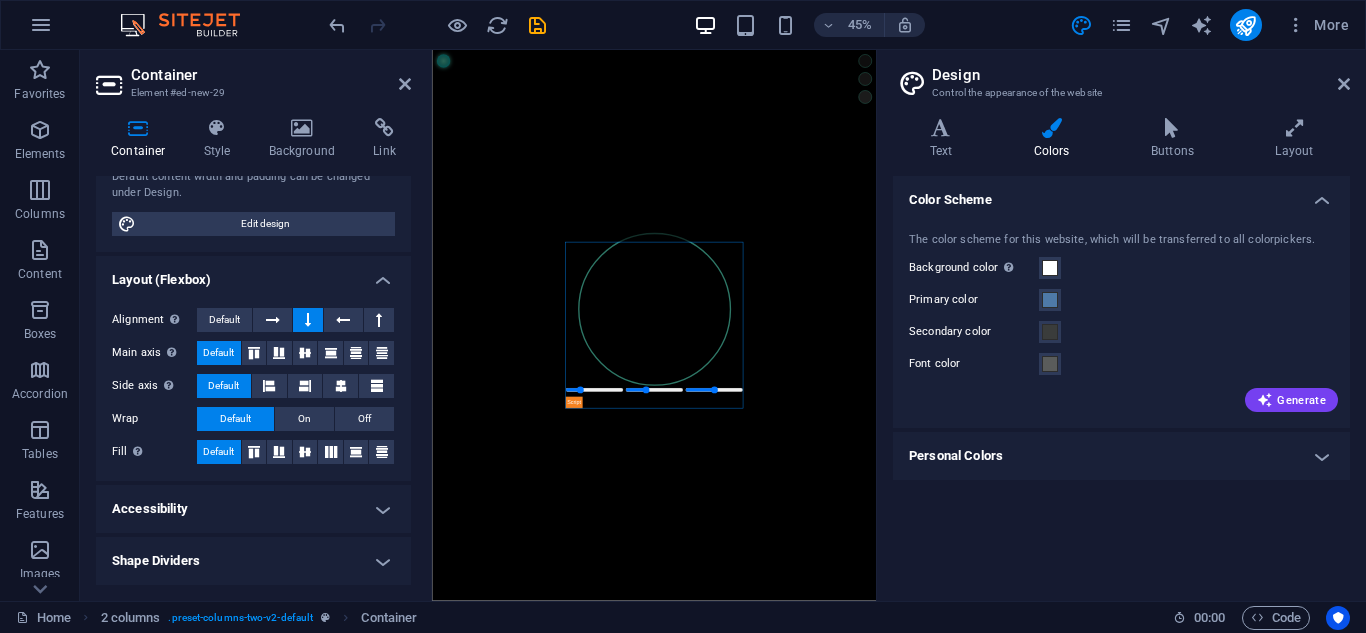 click at bounding box center [1051, 128] 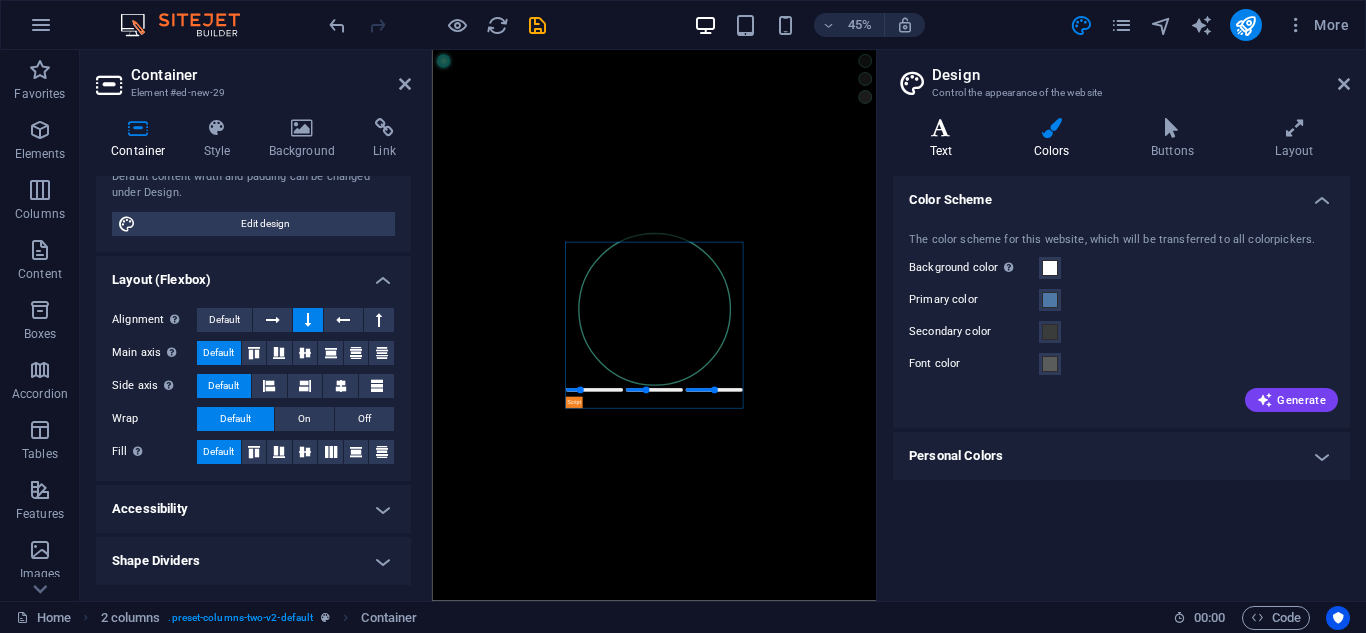 click at bounding box center [941, 128] 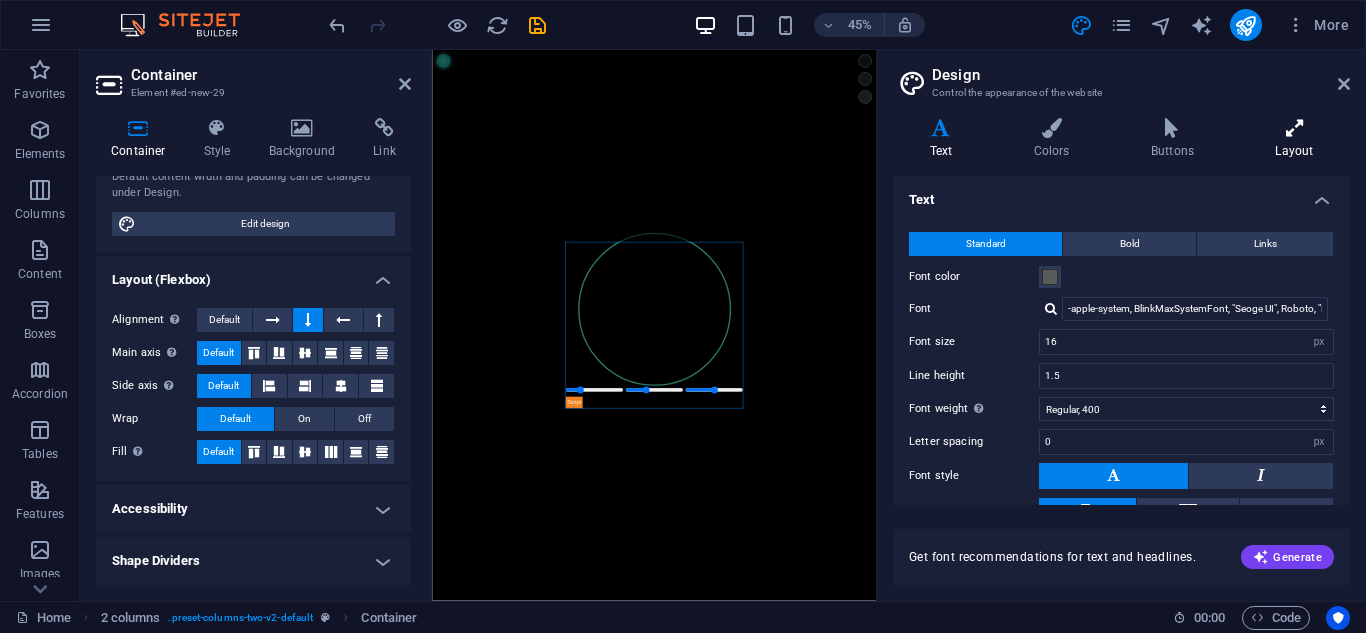 click at bounding box center [1294, 128] 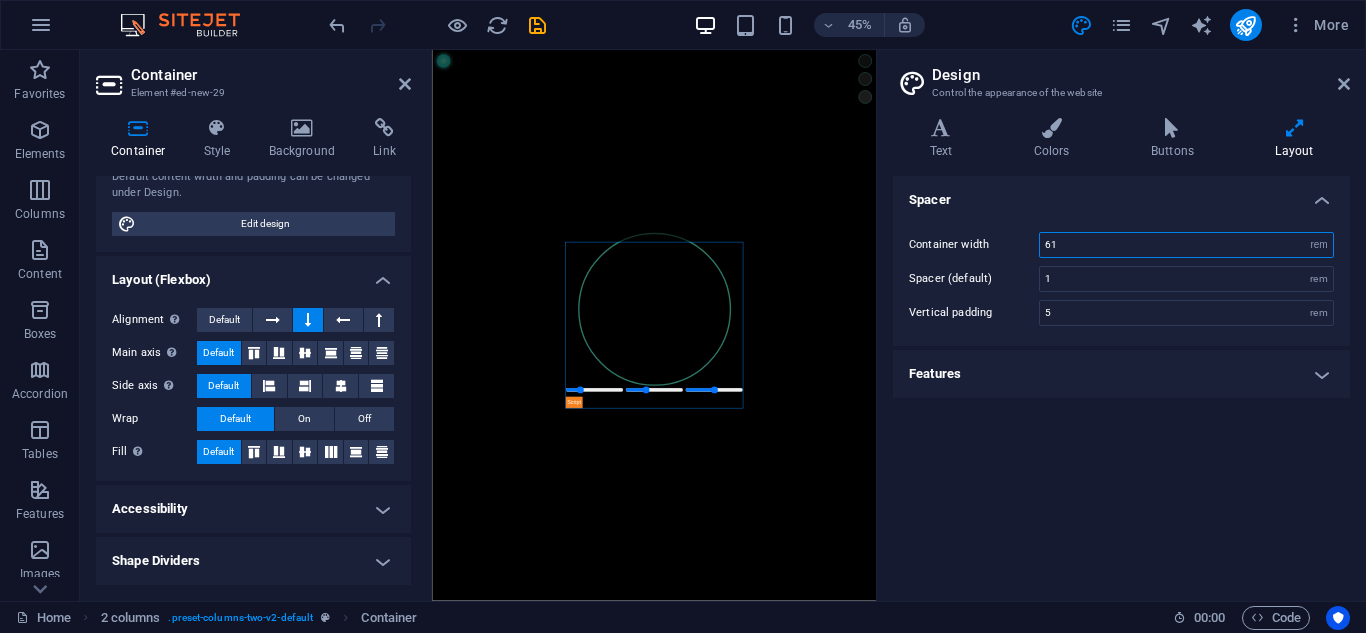 click on "61" at bounding box center [1186, 245] 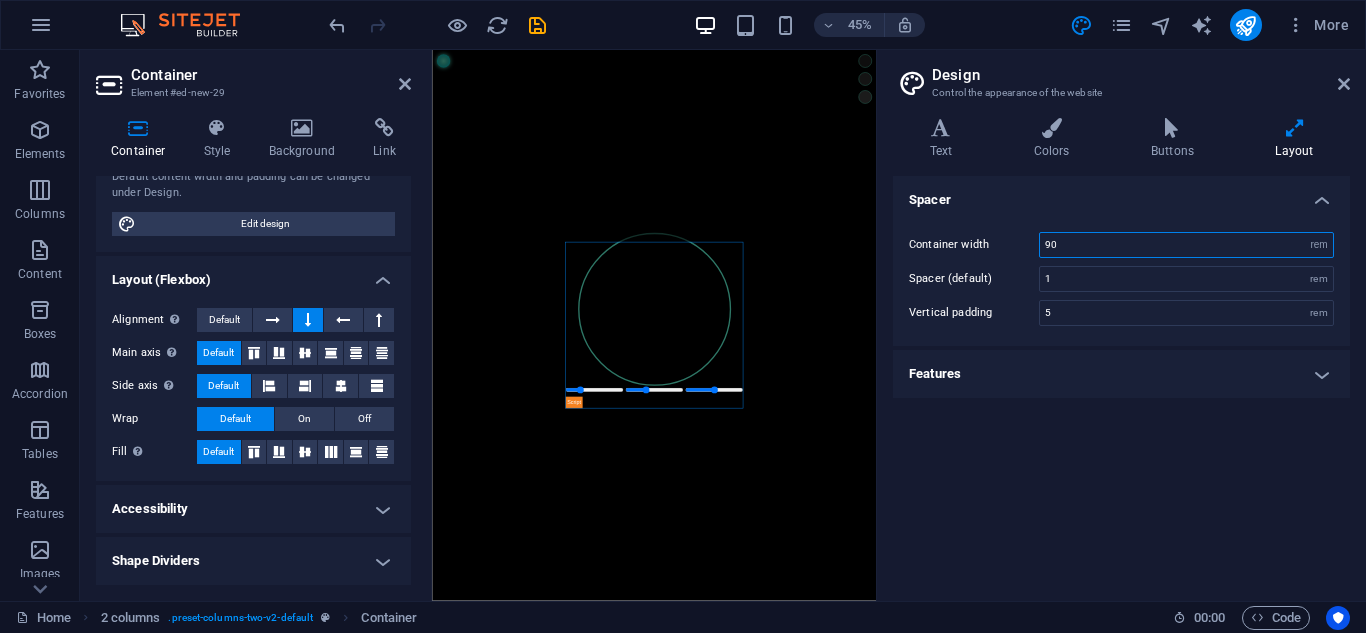 type on "90" 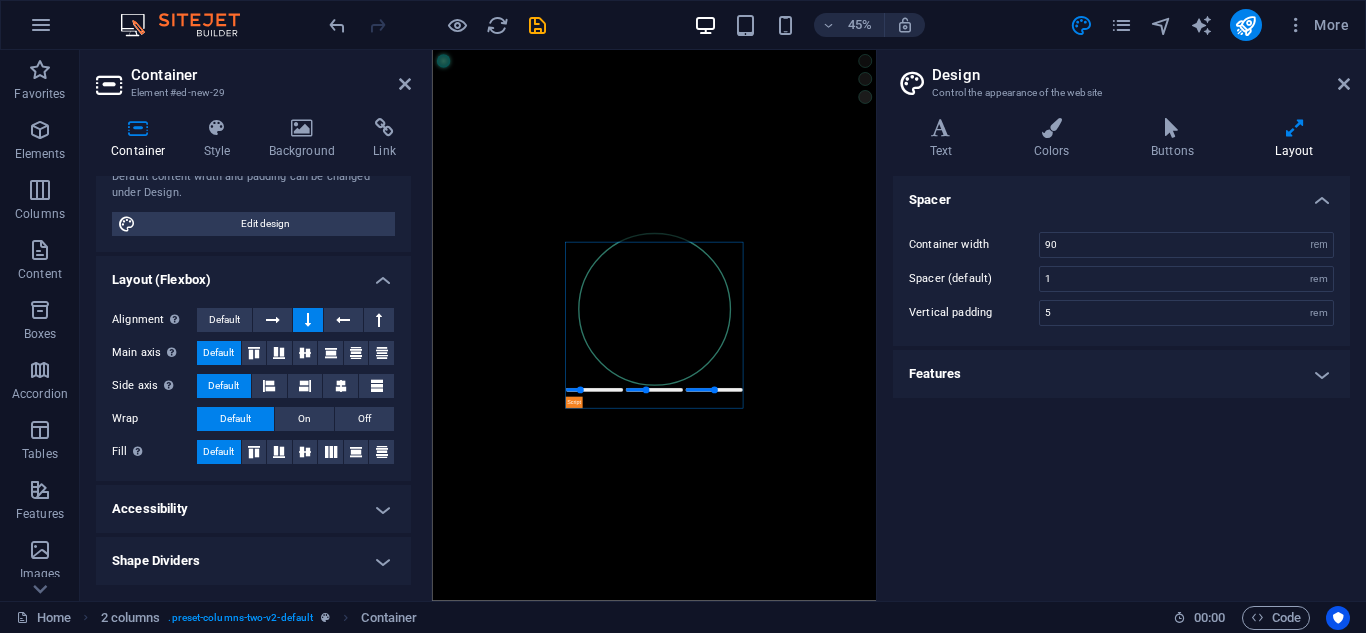 click on "Spacer Container width 90 rem px Spacer (default) 1 rem Vertical padding 5 rem Features Transition duration 0.3 s Transition function Ease Ease In Ease Out Ease In/Ease Out Linear" at bounding box center (1121, 380) 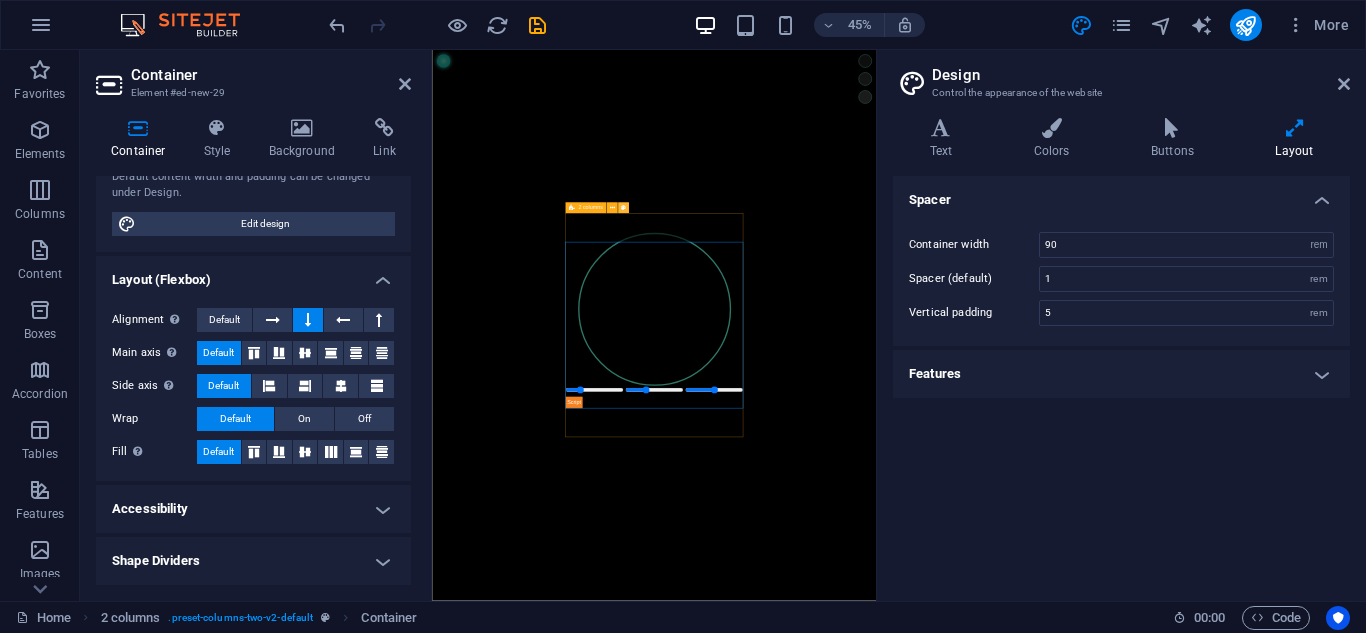 click at bounding box center [623, 207] 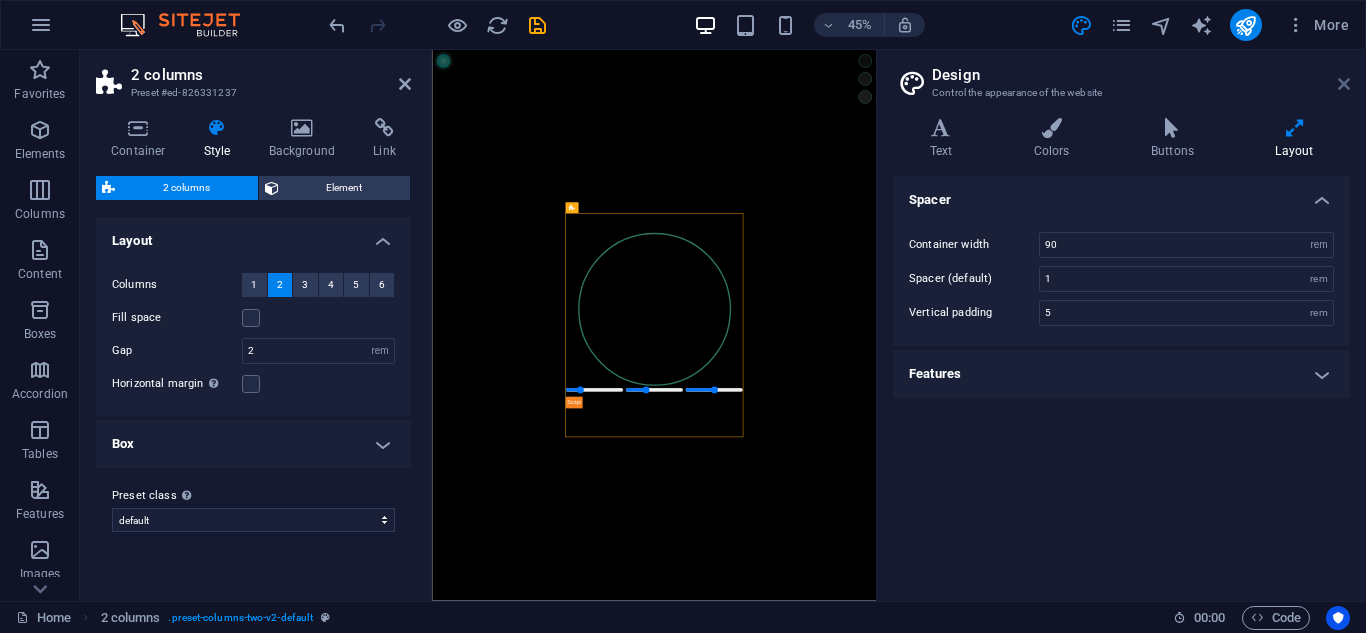 click at bounding box center [1344, 84] 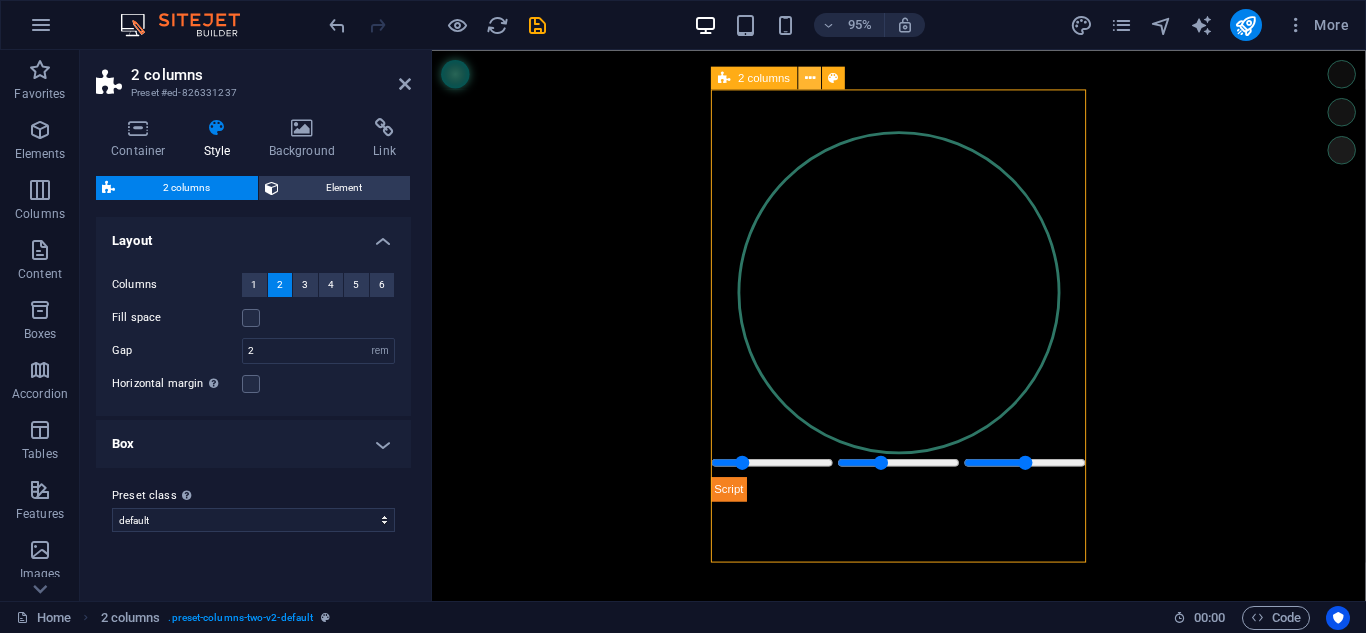 click at bounding box center (810, 77) 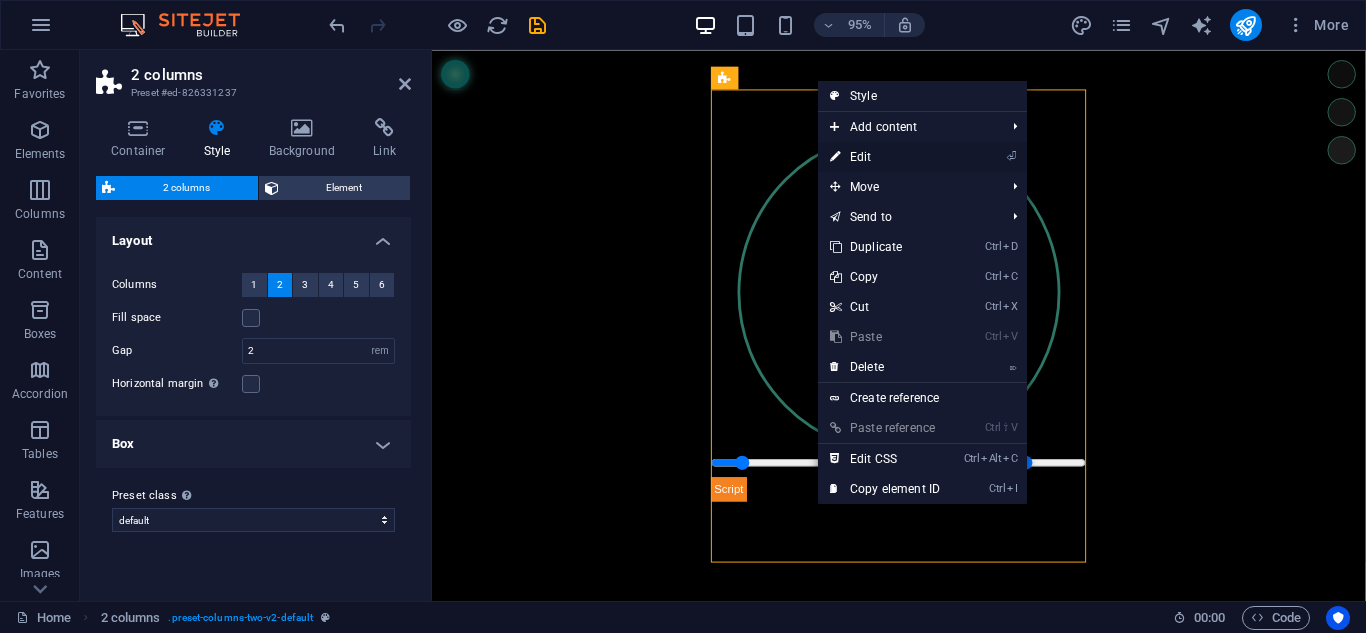 click on "⏎  Edit" at bounding box center [885, 157] 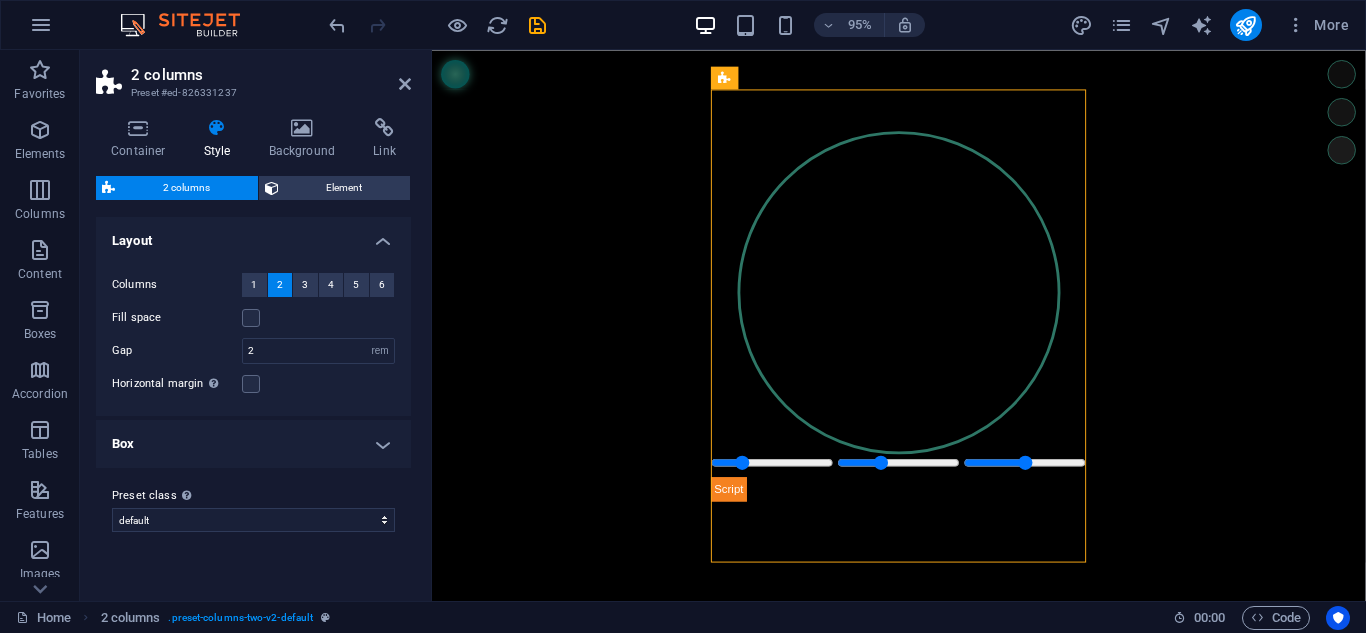 click on "Box" at bounding box center [253, 444] 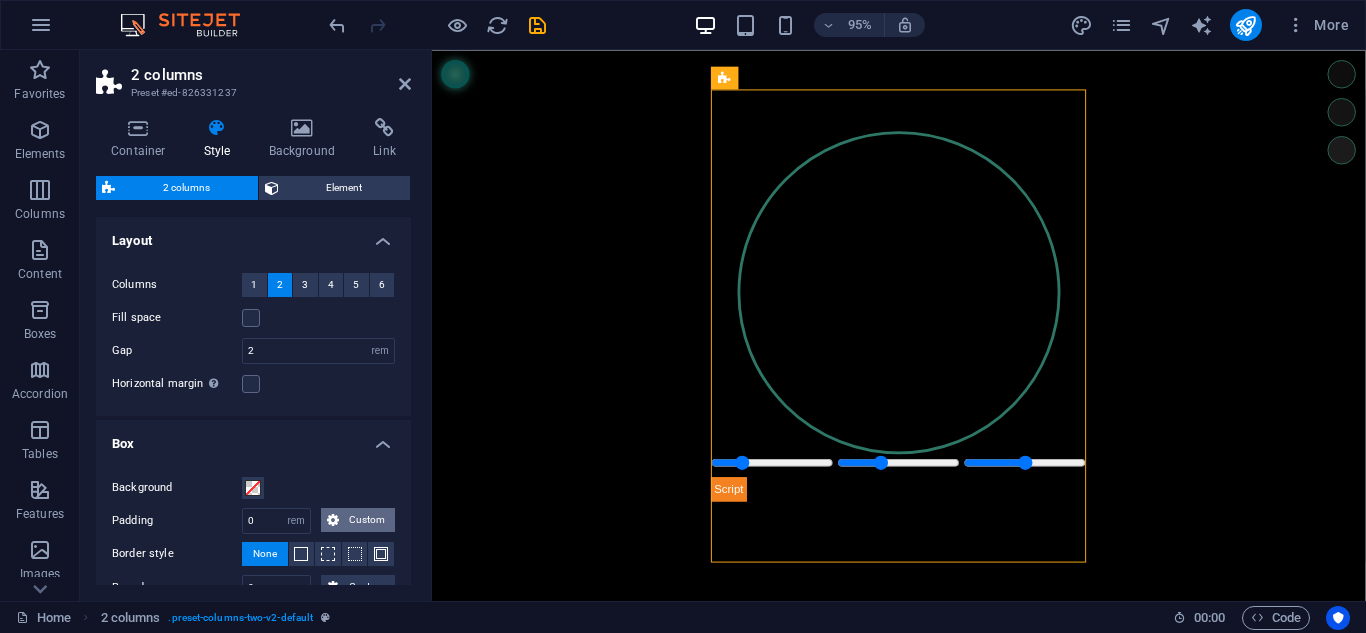 click on "Custom" at bounding box center (367, 520) 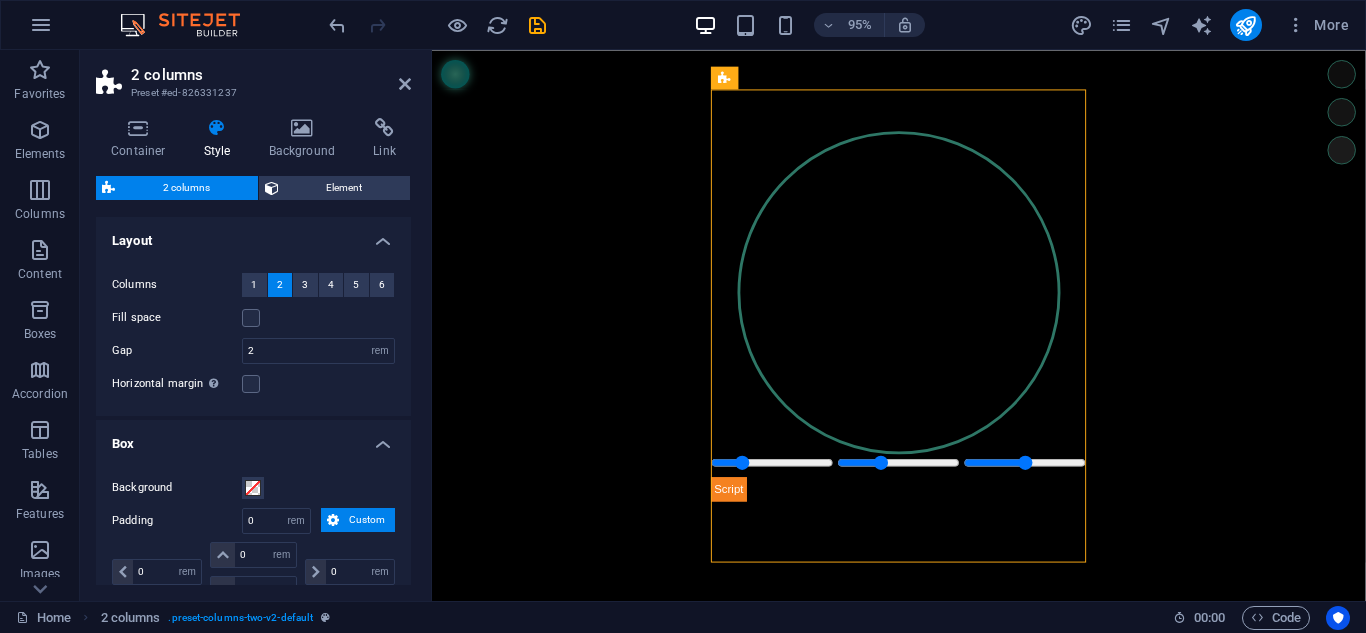 scroll, scrollTop: 200, scrollLeft: 0, axis: vertical 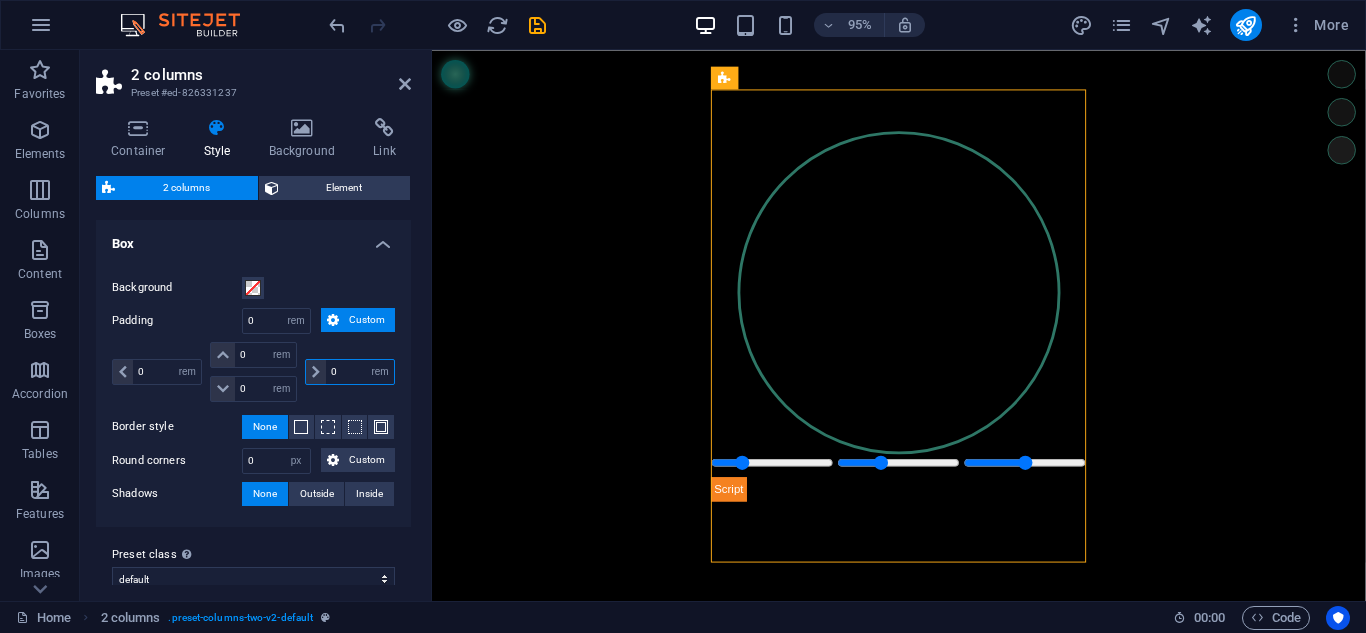 click on "0" at bounding box center [360, 372] 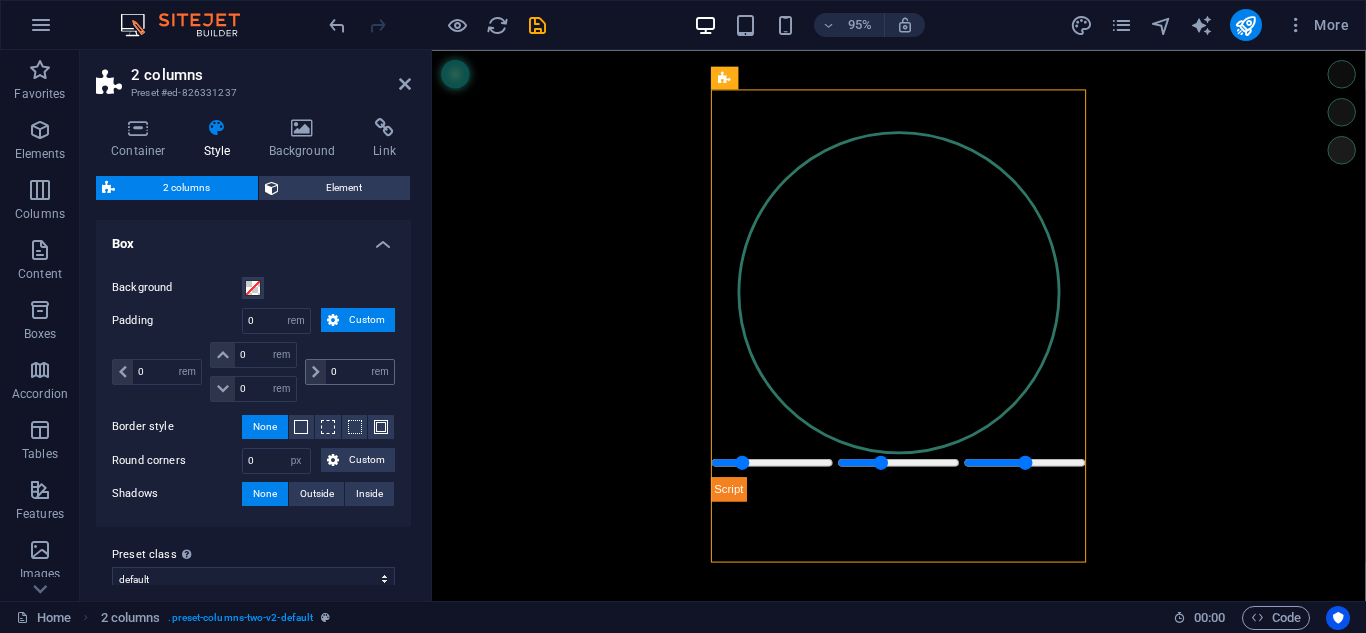 click at bounding box center (316, 372) 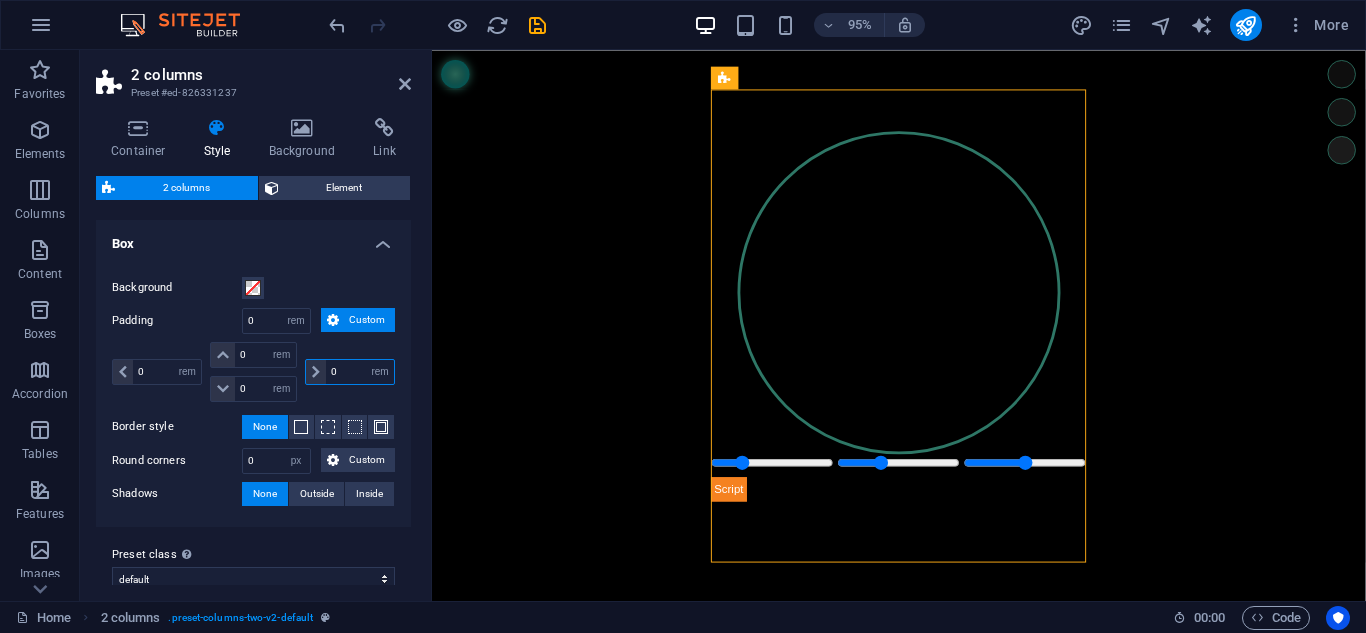 click on "0" at bounding box center [360, 372] 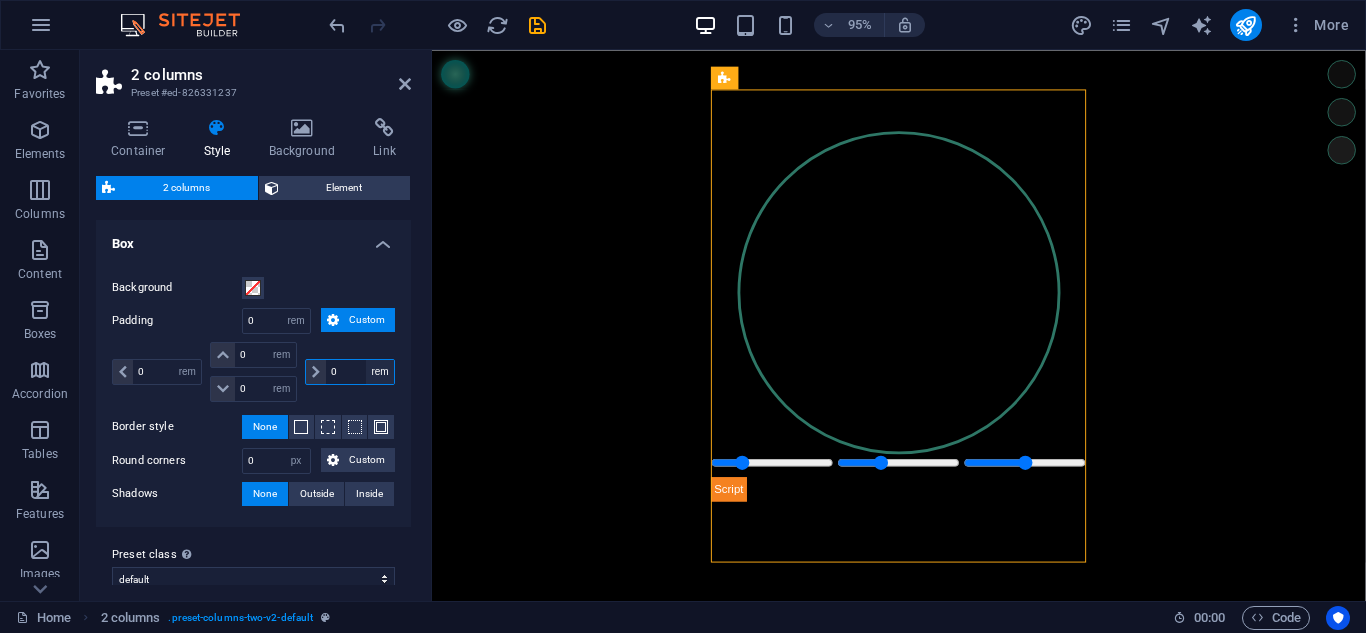drag, startPoint x: 324, startPoint y: 366, endPoint x: 389, endPoint y: 366, distance: 65 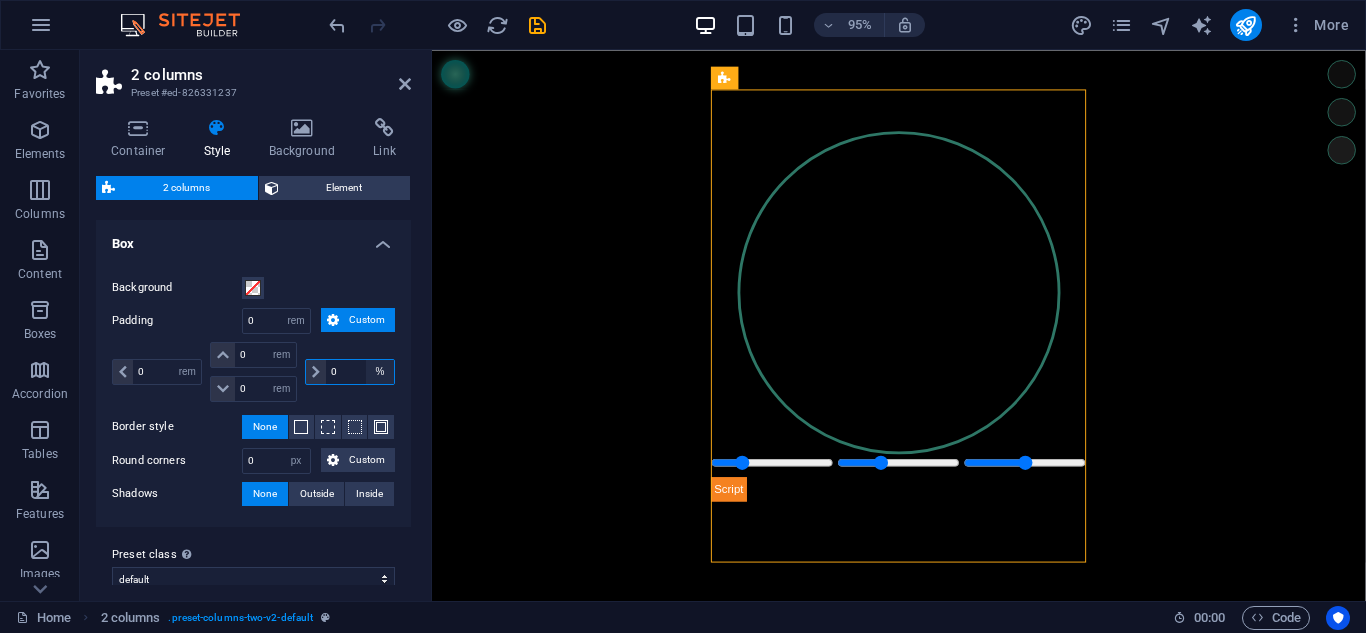 click on "px rem % vw vh" at bounding box center [380, 372] 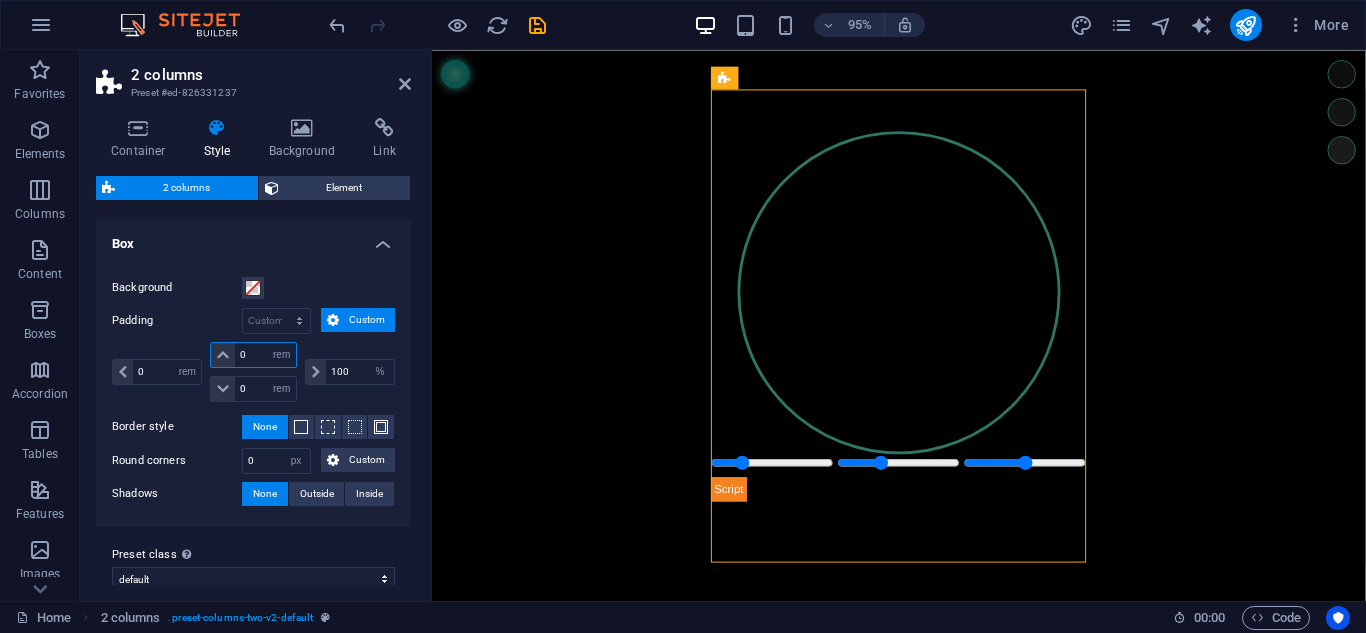 click on "0" at bounding box center [265, 355] 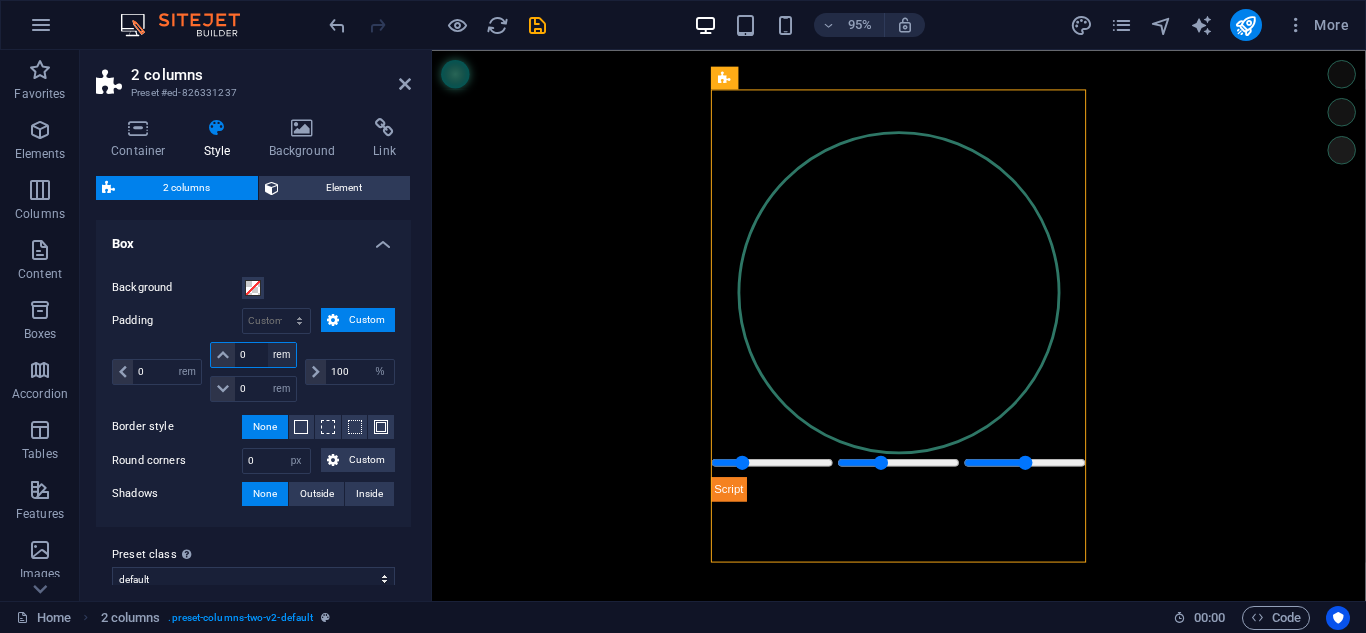 click on "px rem % vw vh" at bounding box center (282, 355) 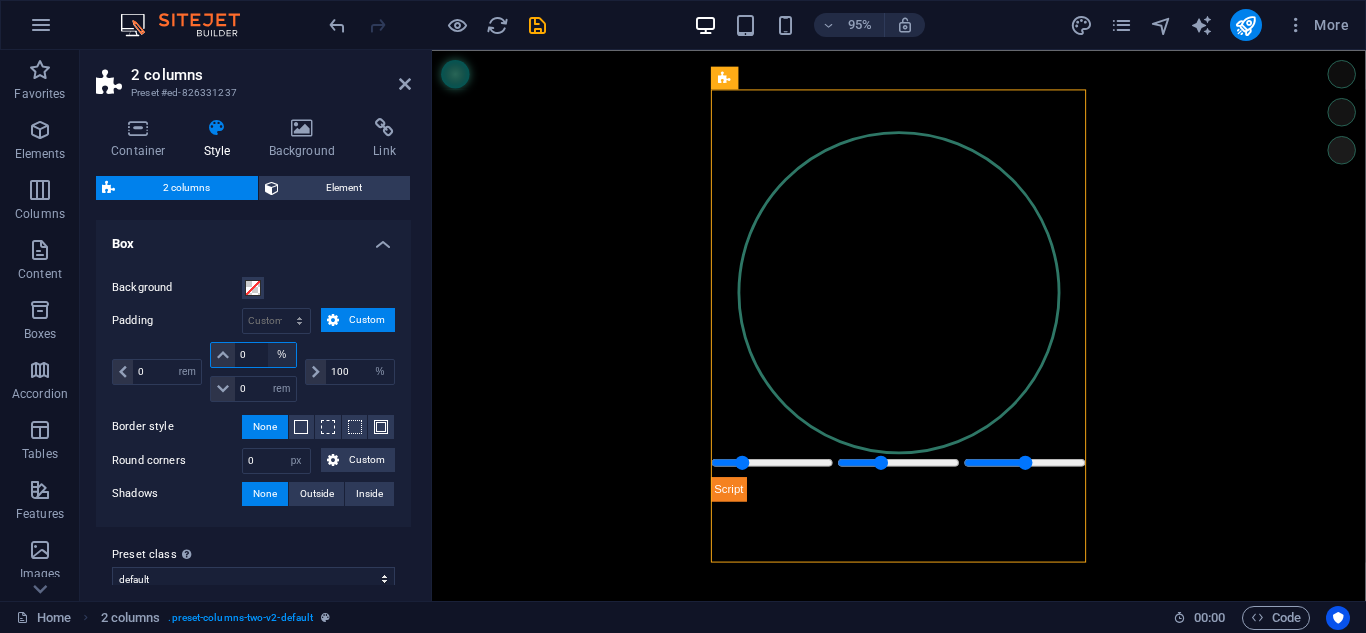 click on "px rem % vw vh" at bounding box center [282, 355] 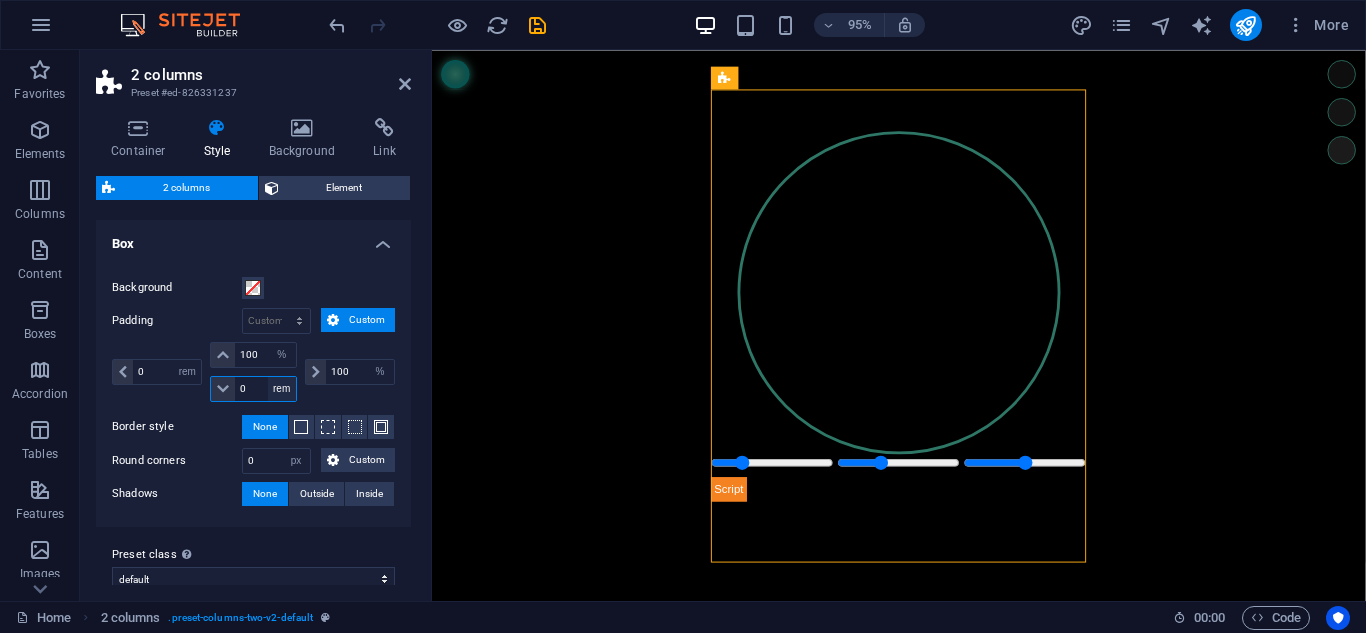click on "px rem % vw vh" at bounding box center [282, 389] 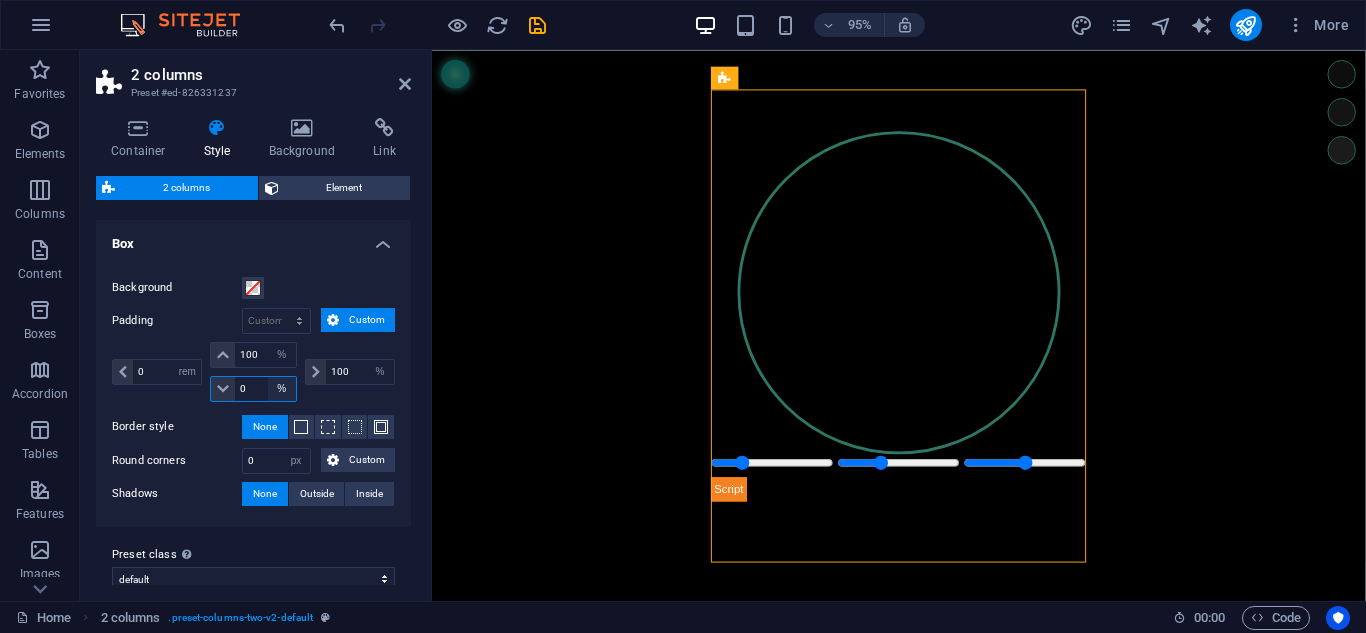 click on "px rem % vw vh" at bounding box center (282, 389) 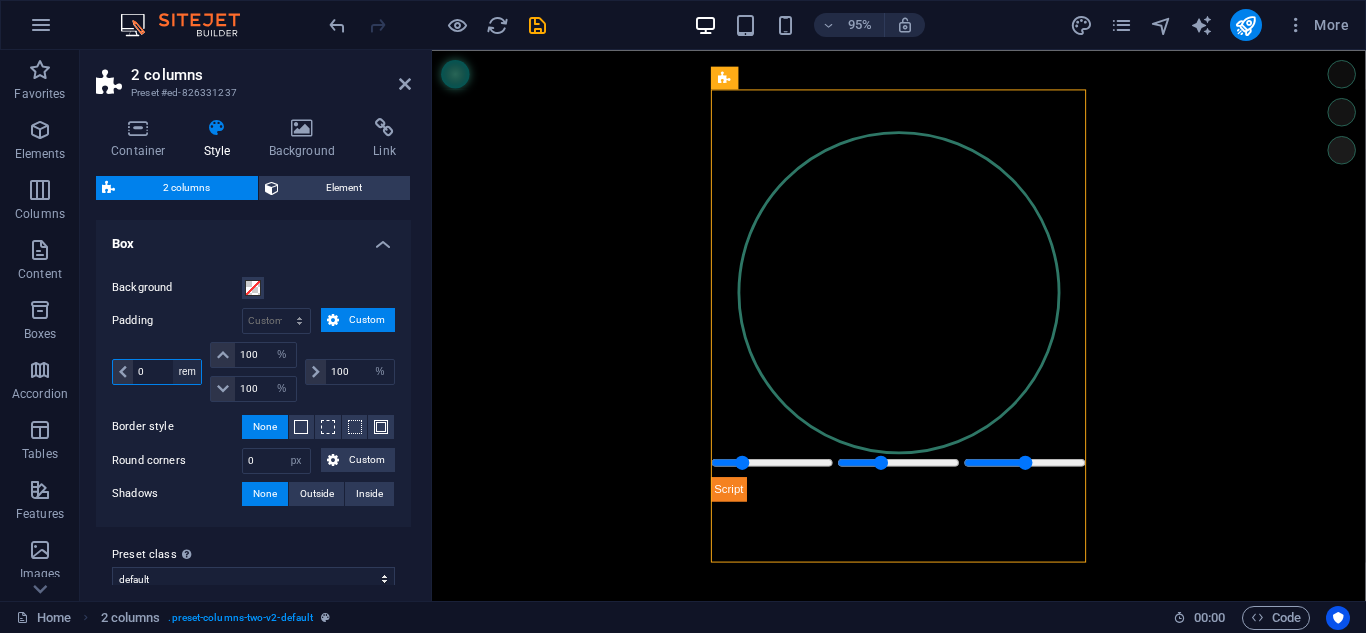 click on "px rem % vw vh" at bounding box center [187, 372] 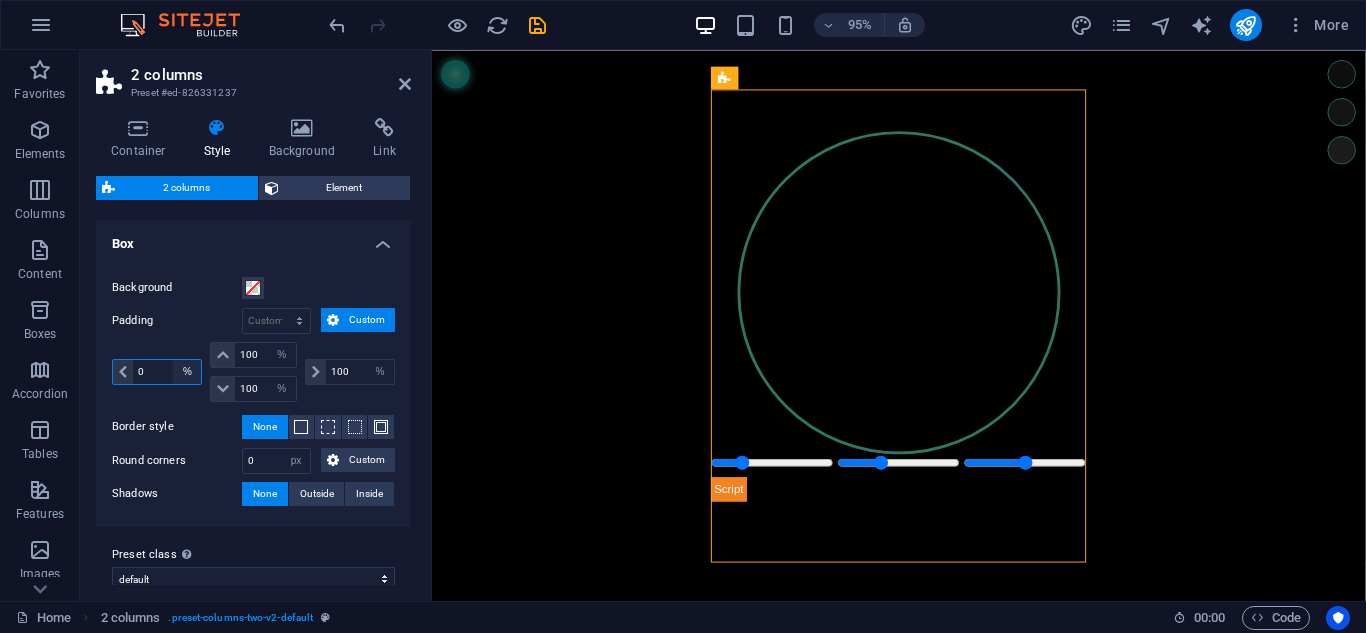 click on "px rem % vw vh" at bounding box center [187, 372] 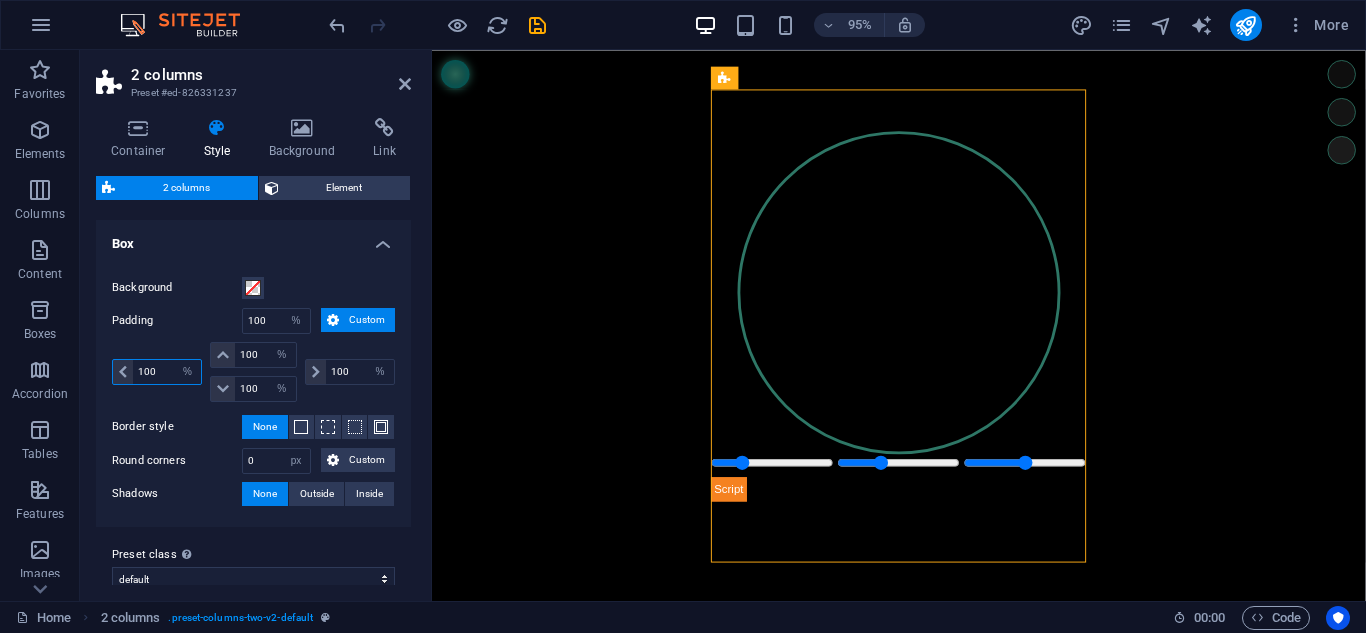 scroll, scrollTop: 222, scrollLeft: 0, axis: vertical 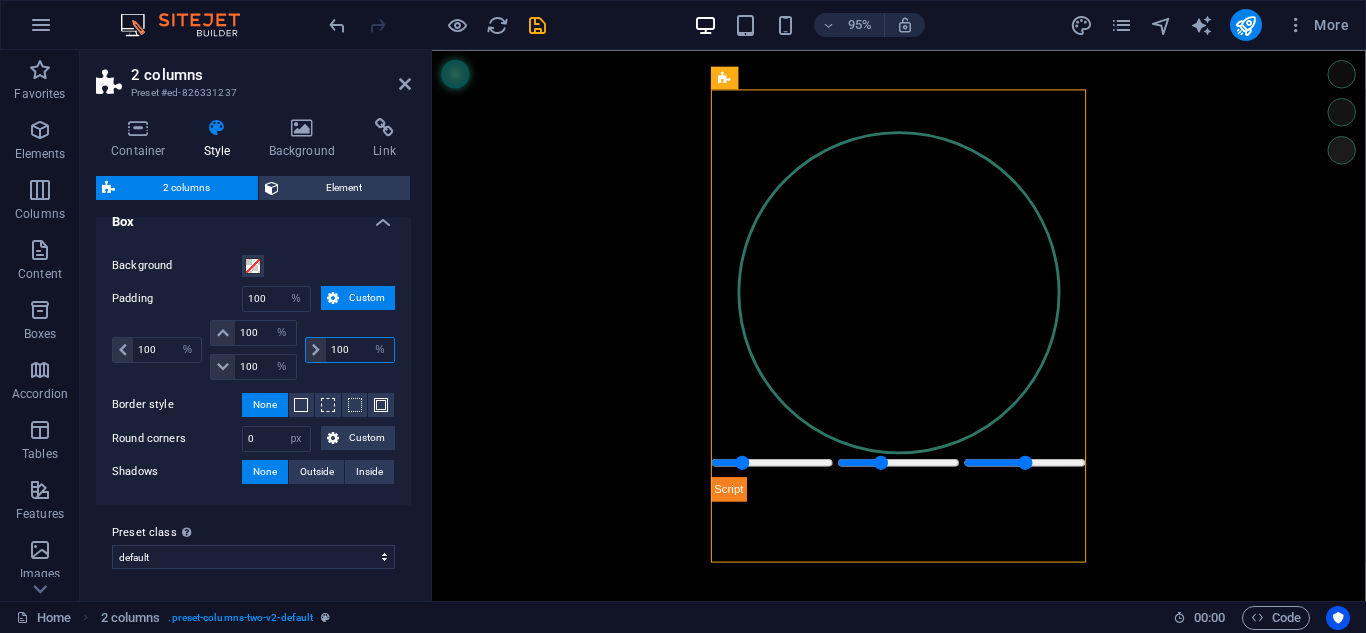 click on "100" at bounding box center [360, 350] 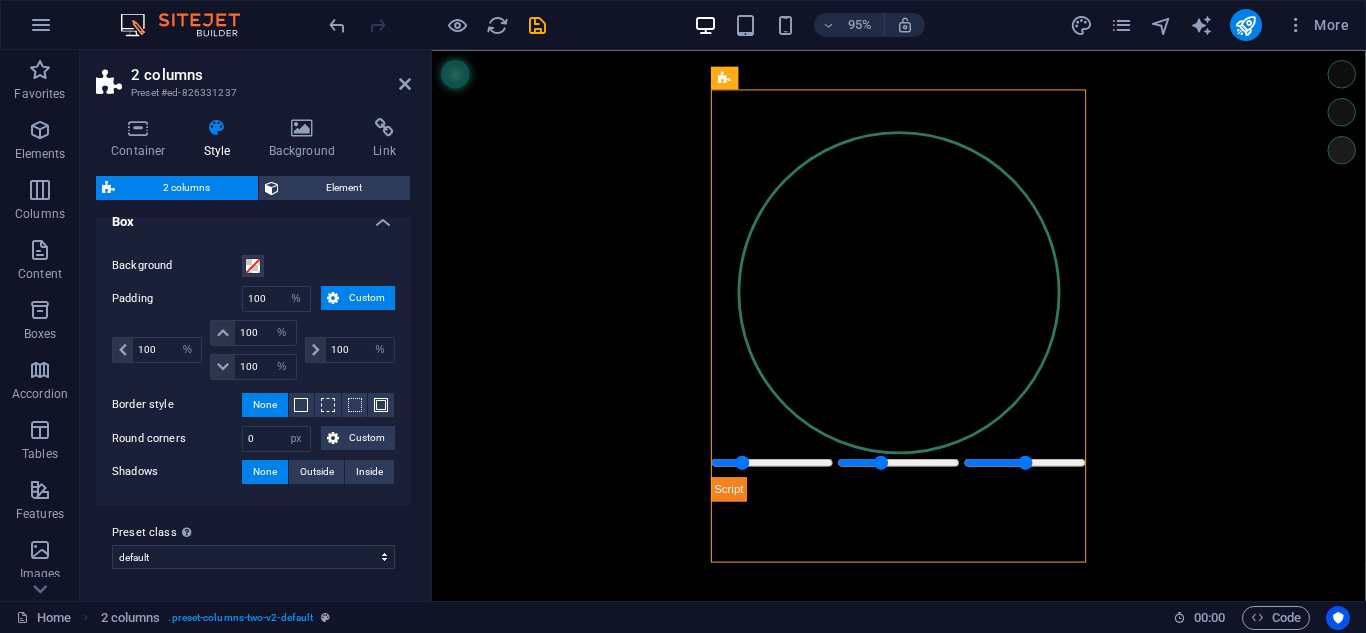 click at bounding box center (333, 298) 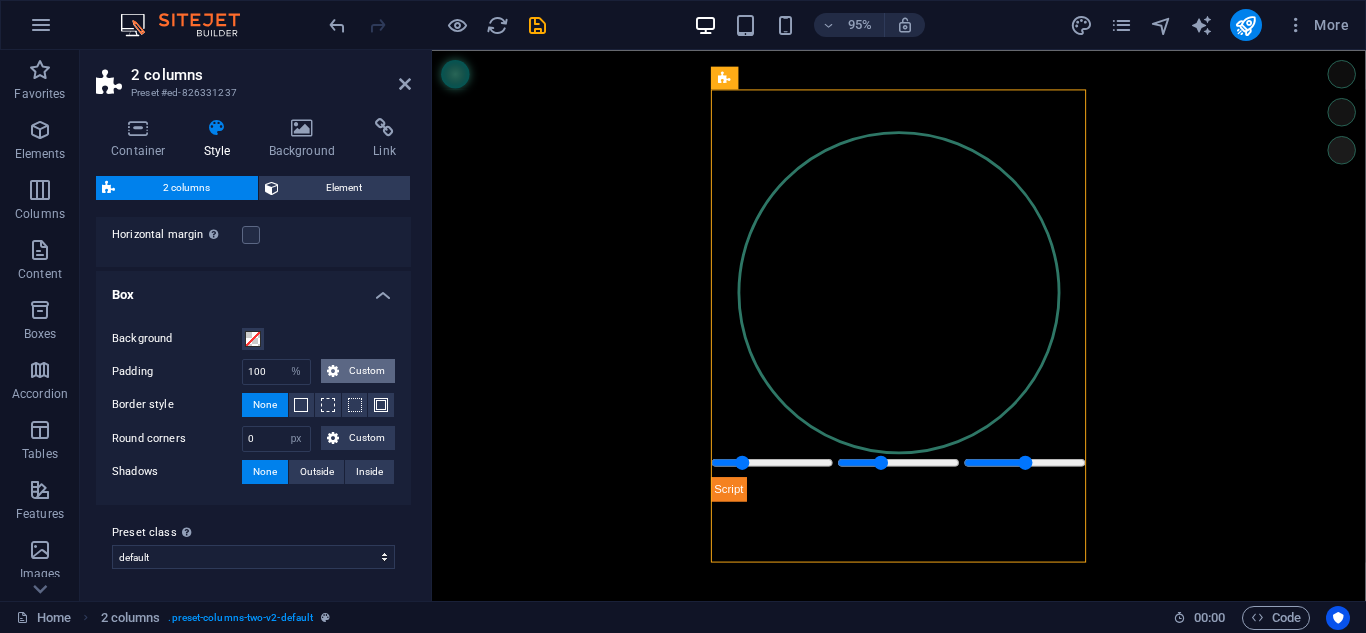 scroll, scrollTop: 149, scrollLeft: 0, axis: vertical 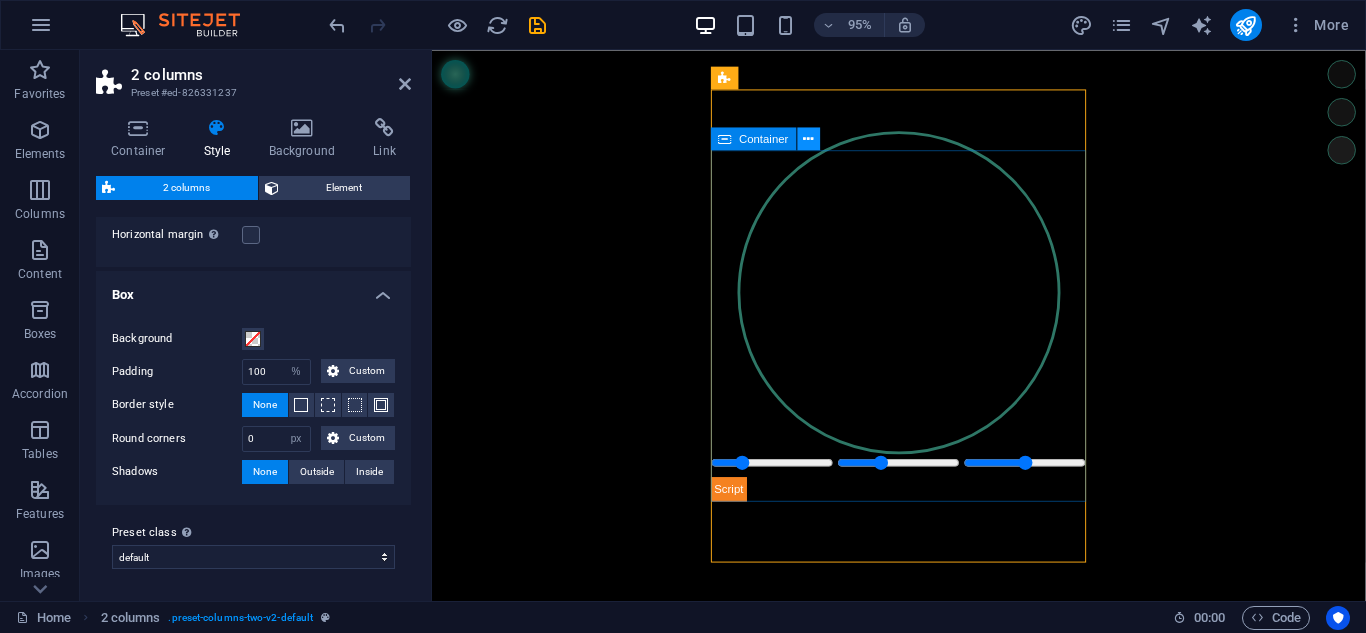 click at bounding box center (809, 138) 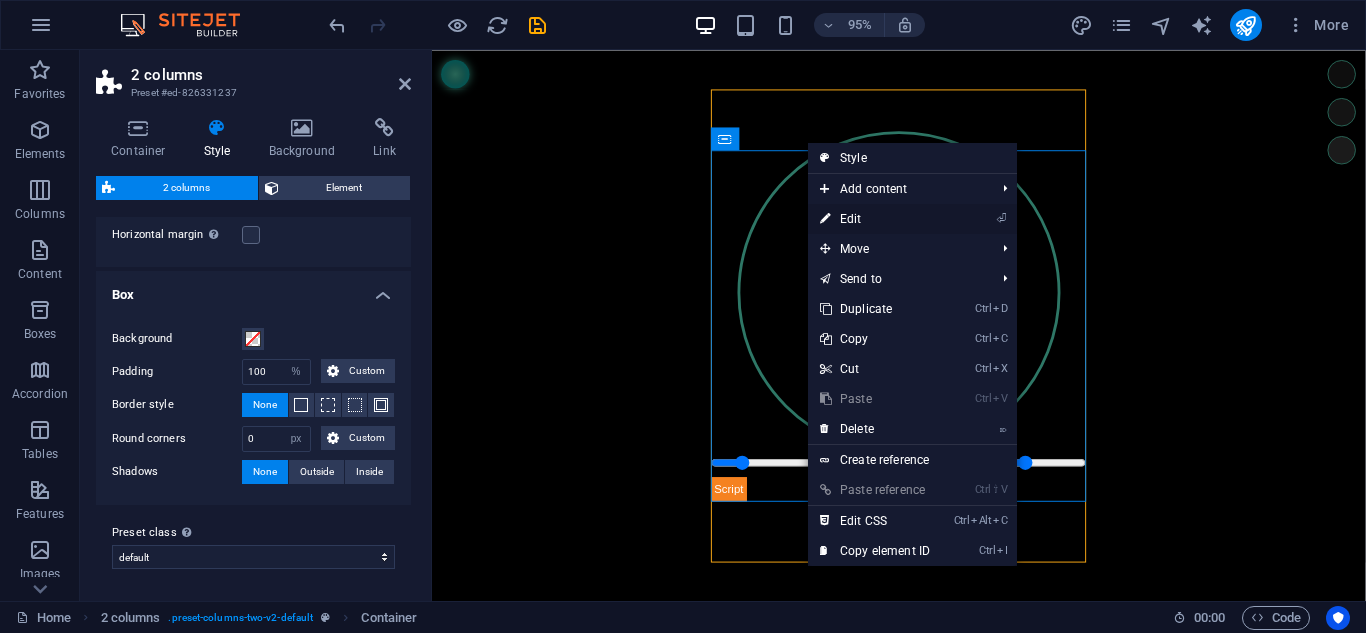 click on "⏎  Edit" at bounding box center [875, 219] 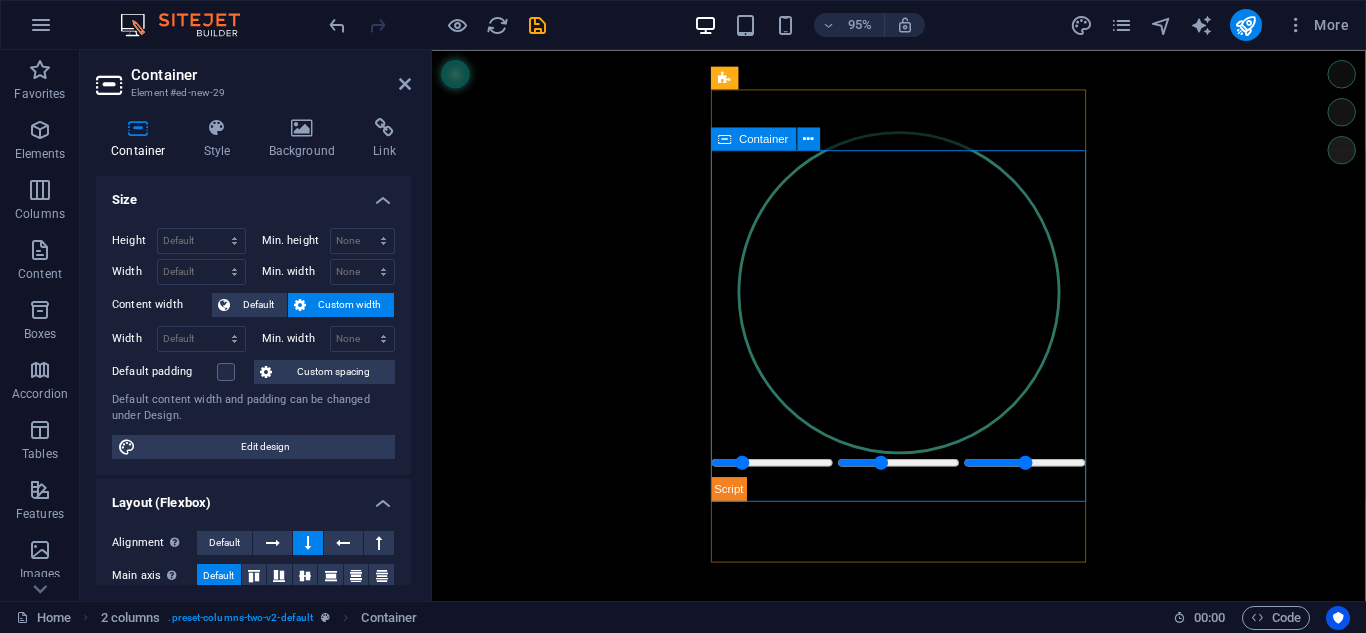 click at bounding box center [724, 138] 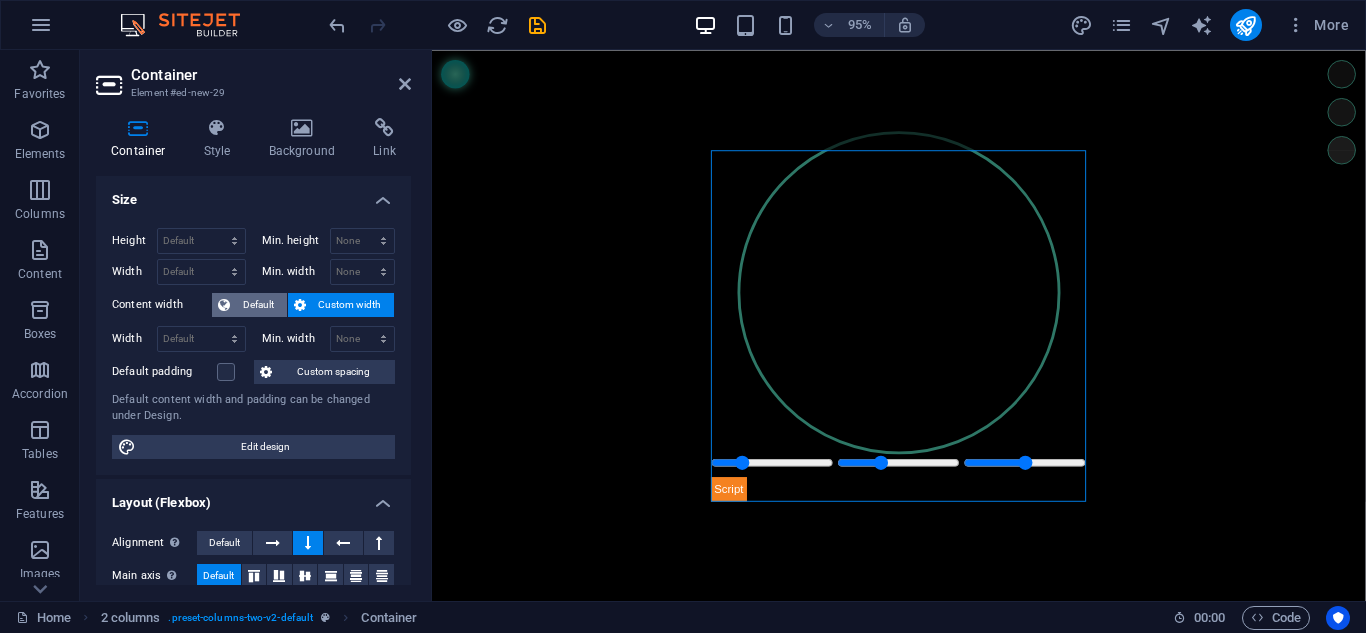 click at bounding box center [224, 305] 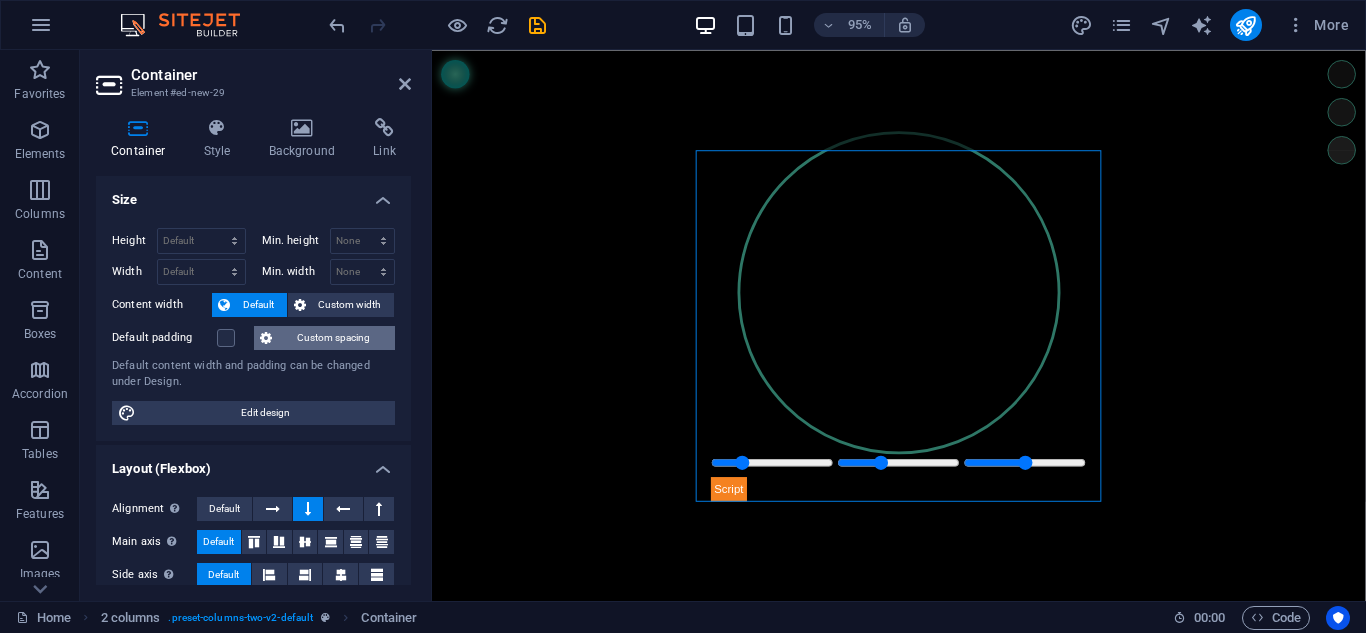 click on "Custom spacing" at bounding box center [333, 338] 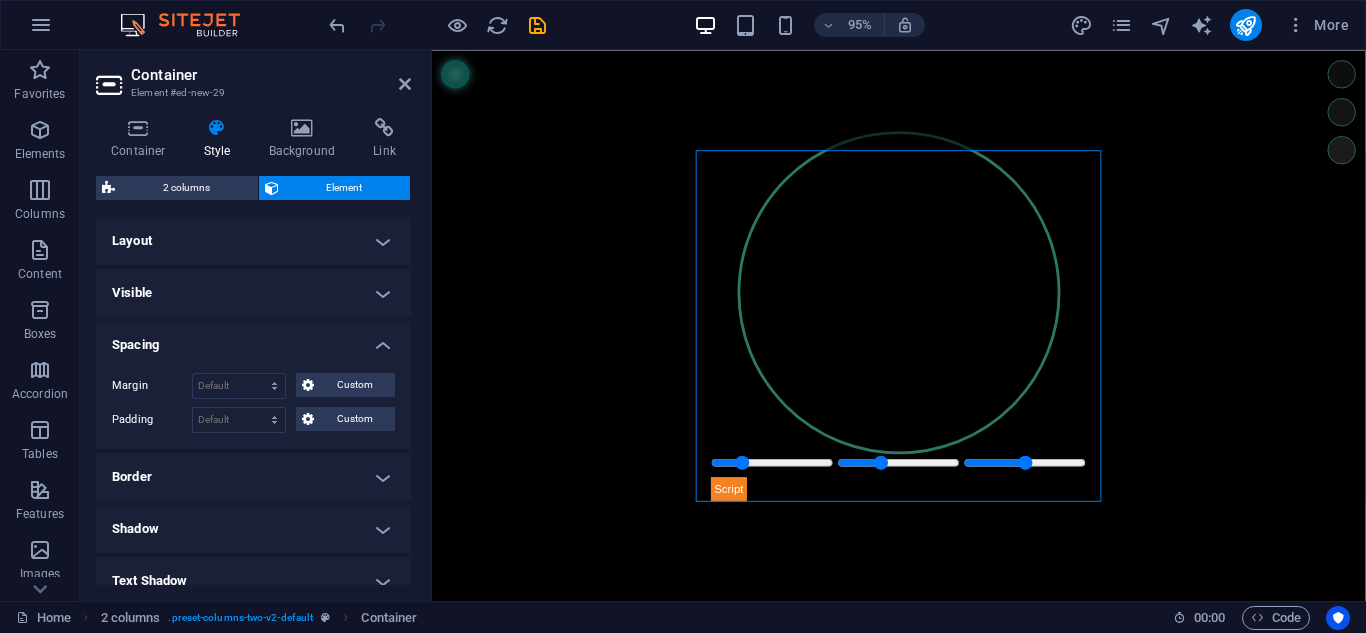 click on "Spacing" at bounding box center (253, 339) 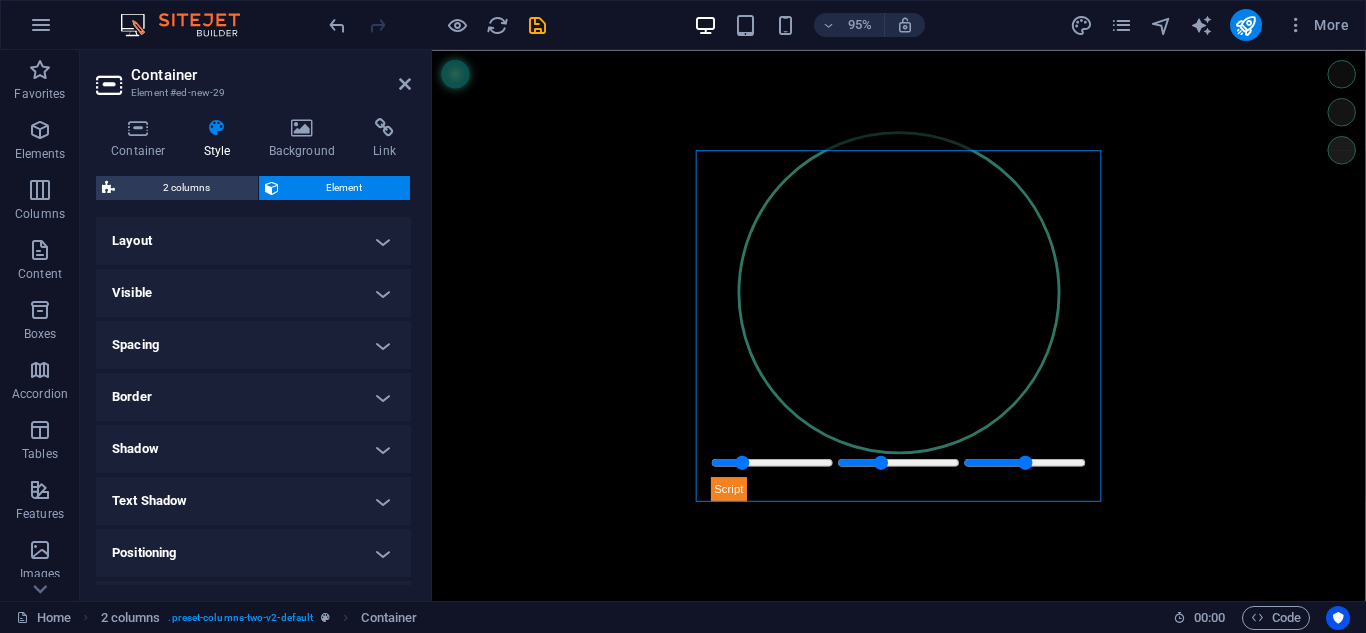 click on "Spacing" at bounding box center (253, 345) 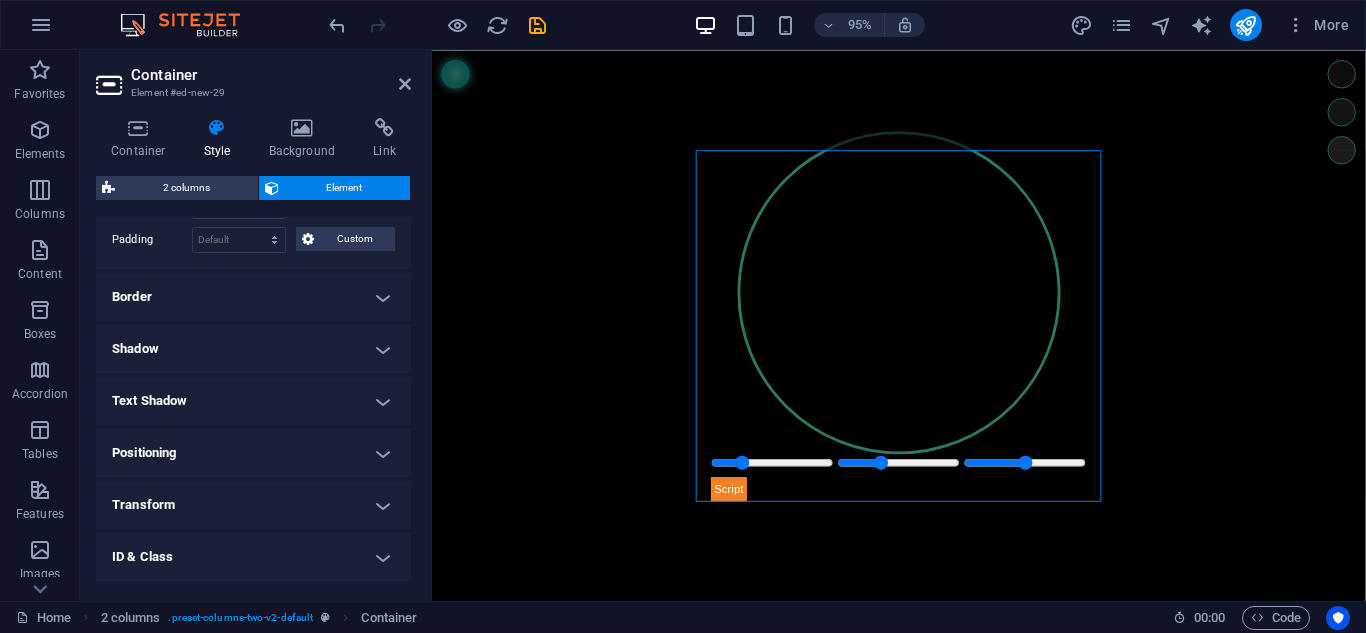scroll, scrollTop: 280, scrollLeft: 0, axis: vertical 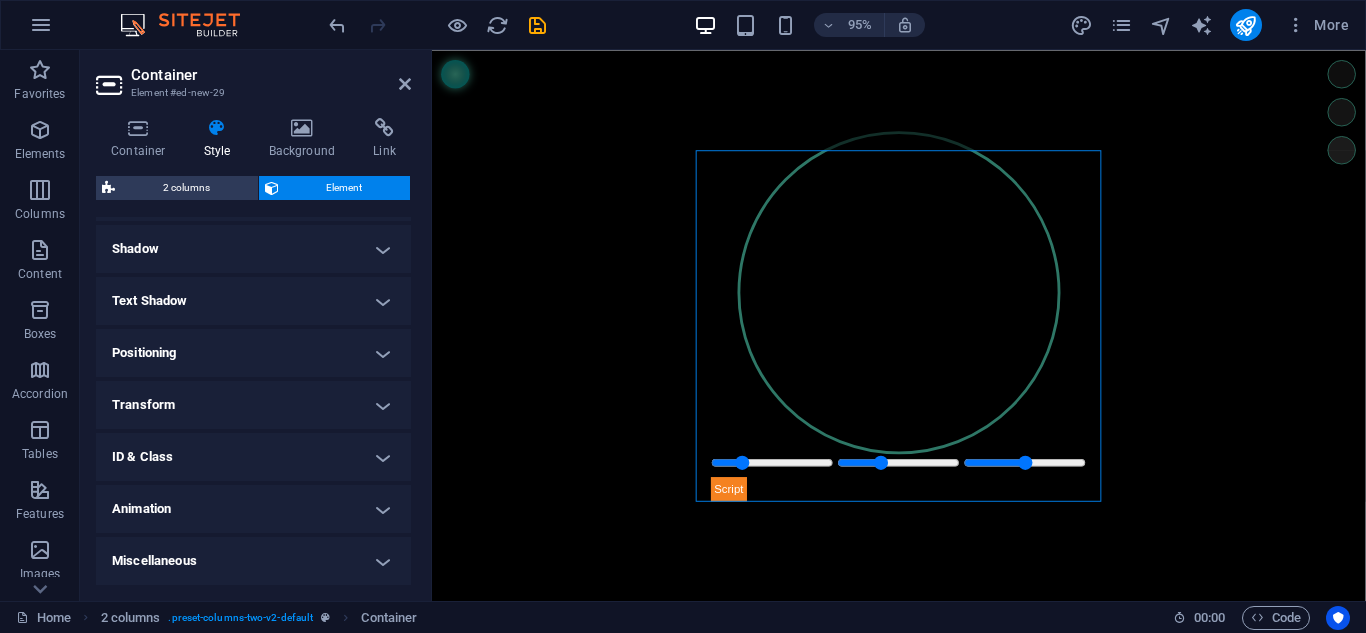 click on "Transform" at bounding box center [253, 405] 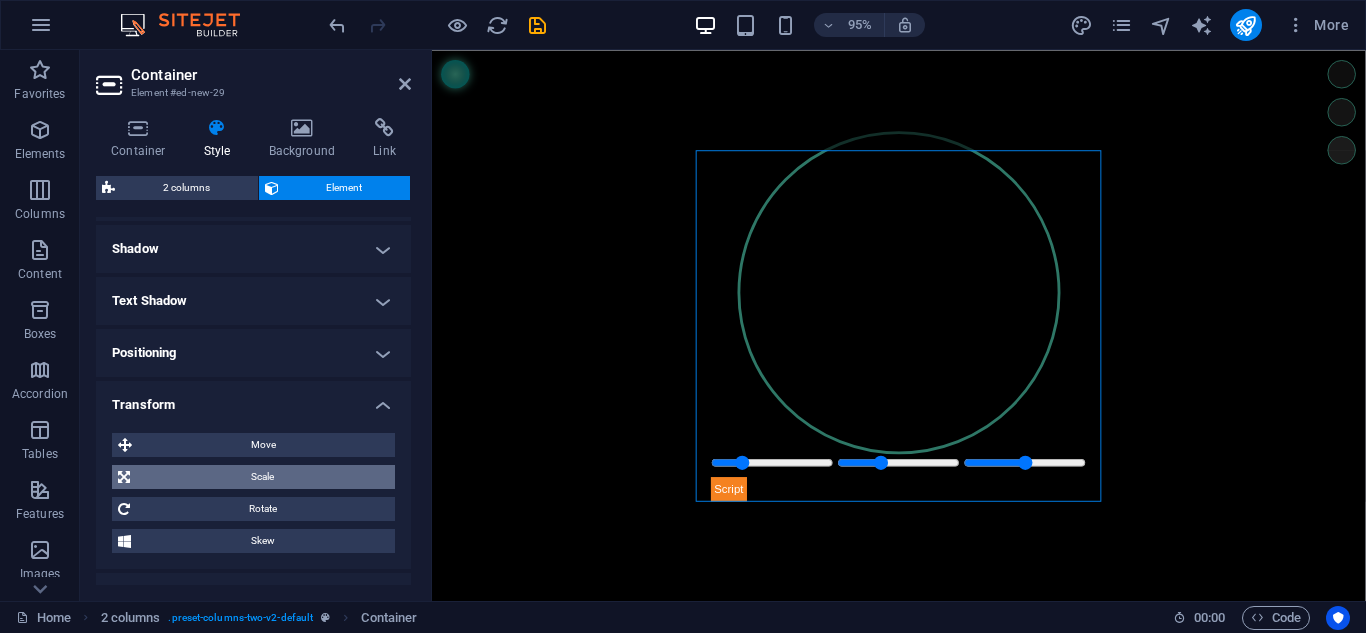 click on "Scale" at bounding box center [262, 477] 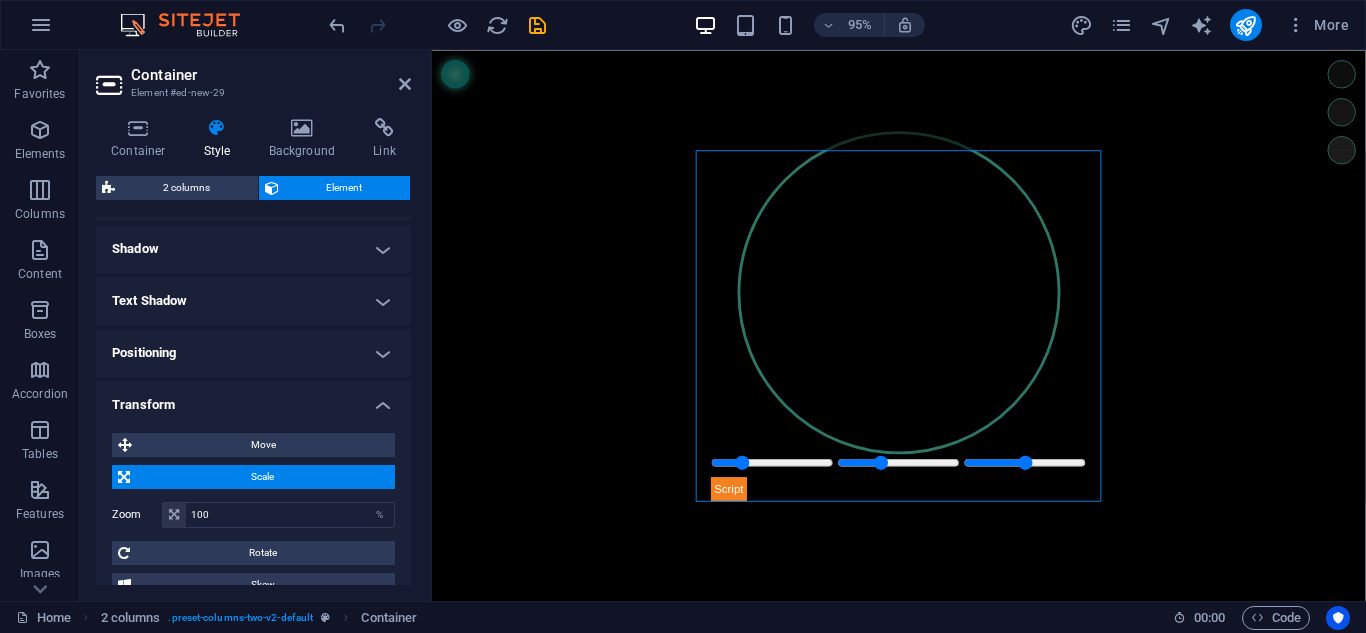scroll, scrollTop: 464, scrollLeft: 0, axis: vertical 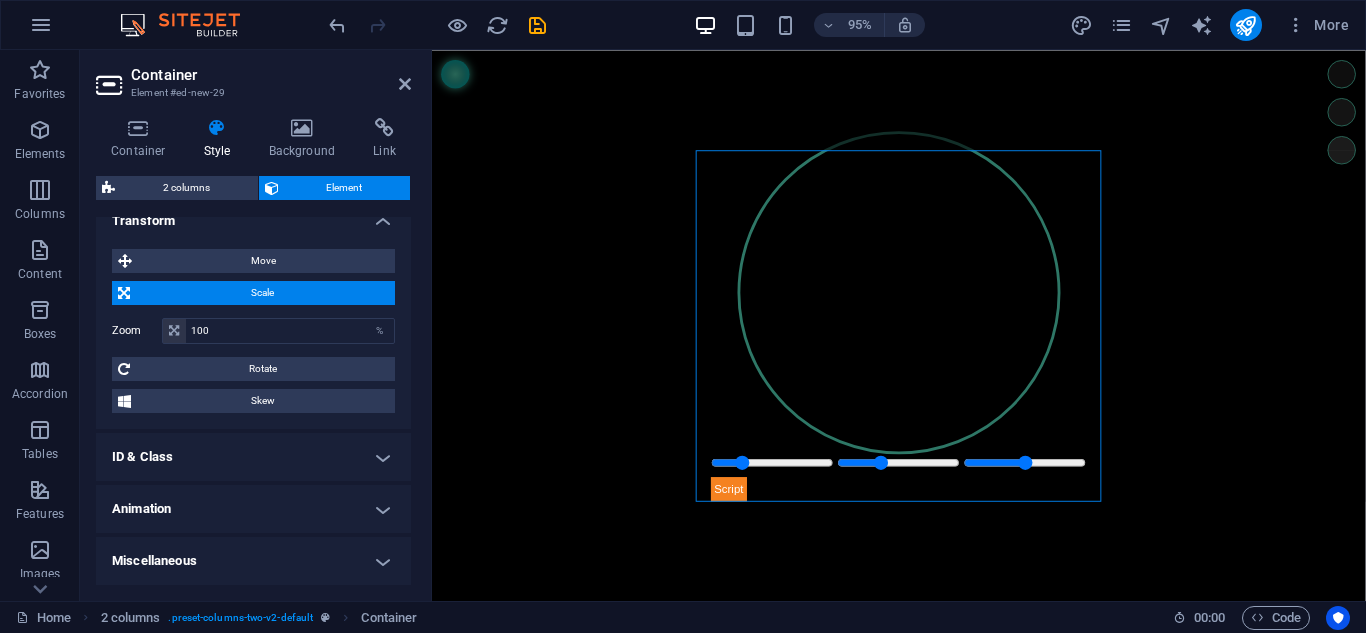 click on "Animation" at bounding box center [253, 509] 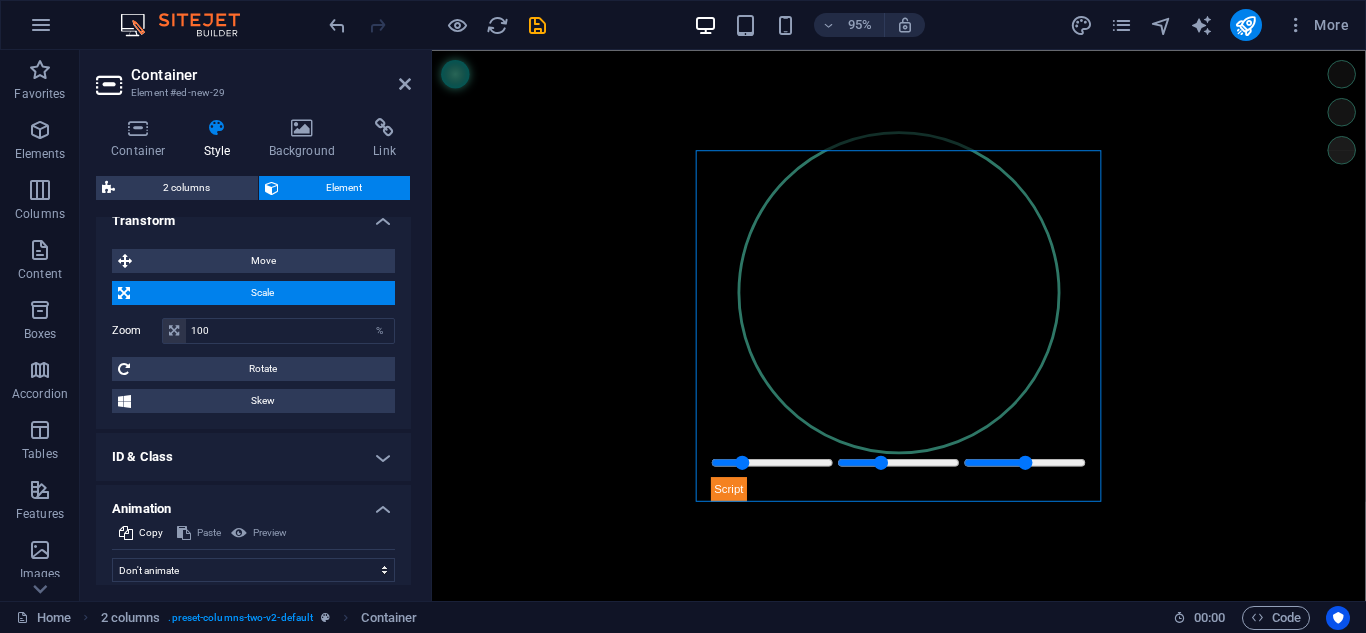 scroll, scrollTop: 529, scrollLeft: 0, axis: vertical 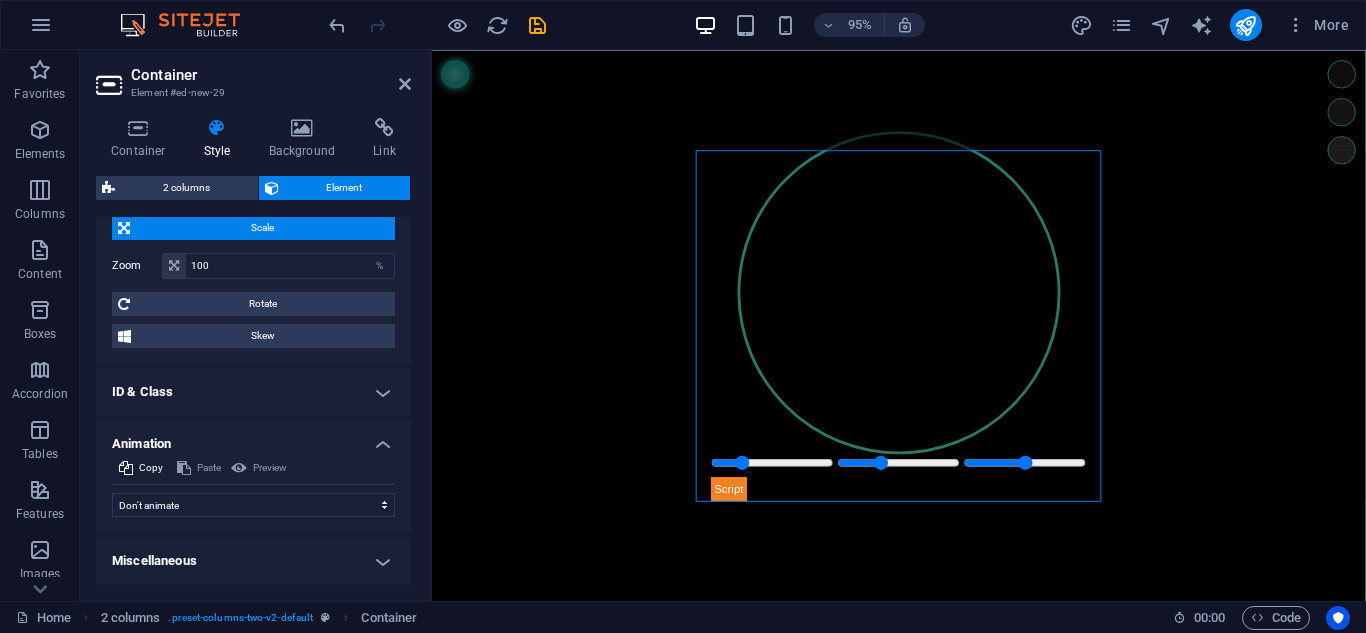 click on "Miscellaneous" at bounding box center [253, 561] 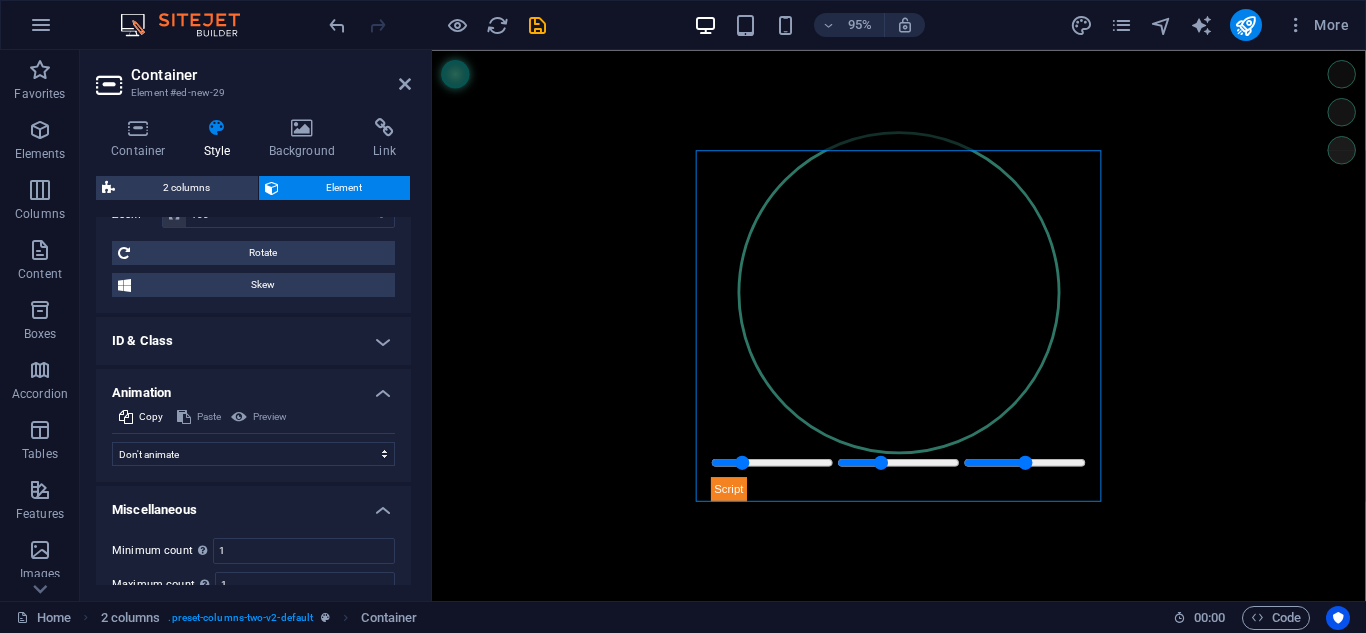 scroll, scrollTop: 453, scrollLeft: 0, axis: vertical 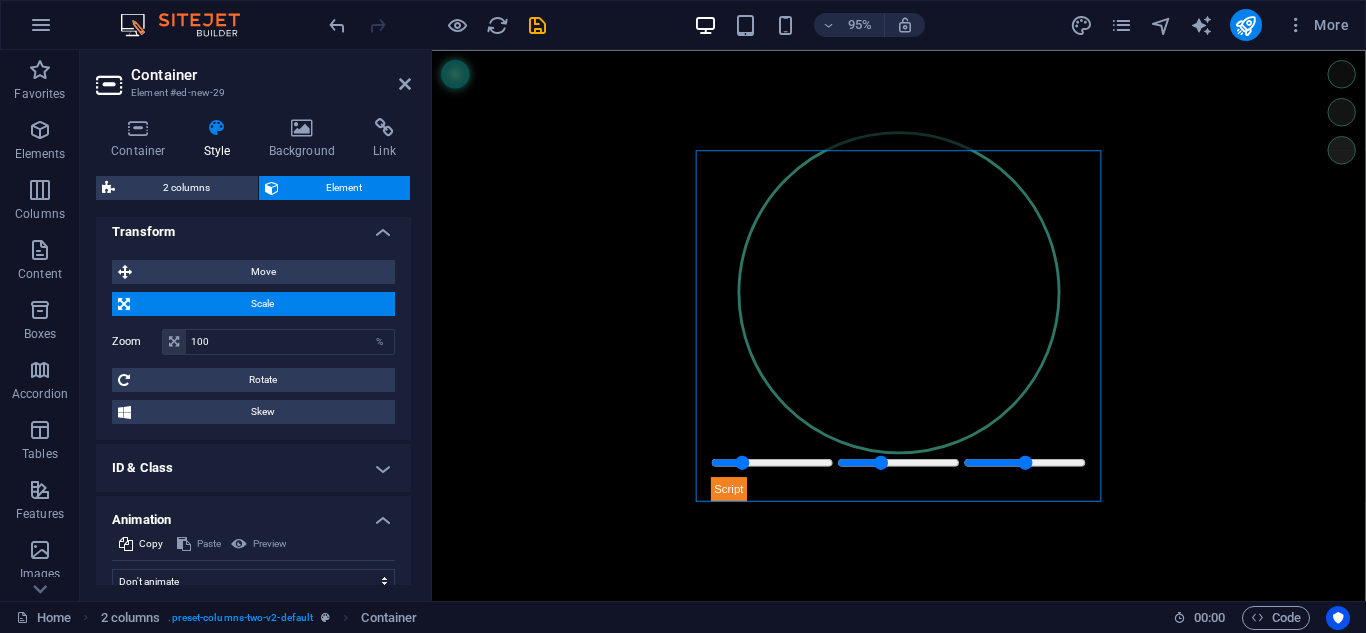 click on "ID & Class" at bounding box center [253, 468] 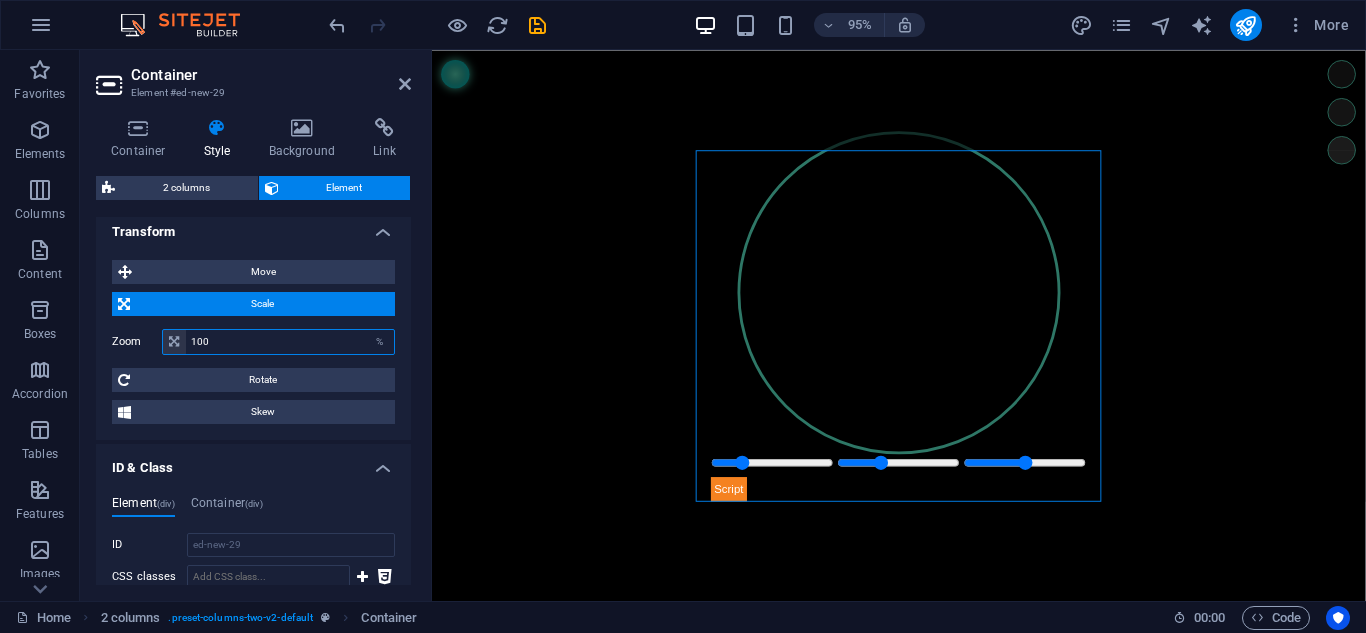 click on "100" at bounding box center [290, 342] 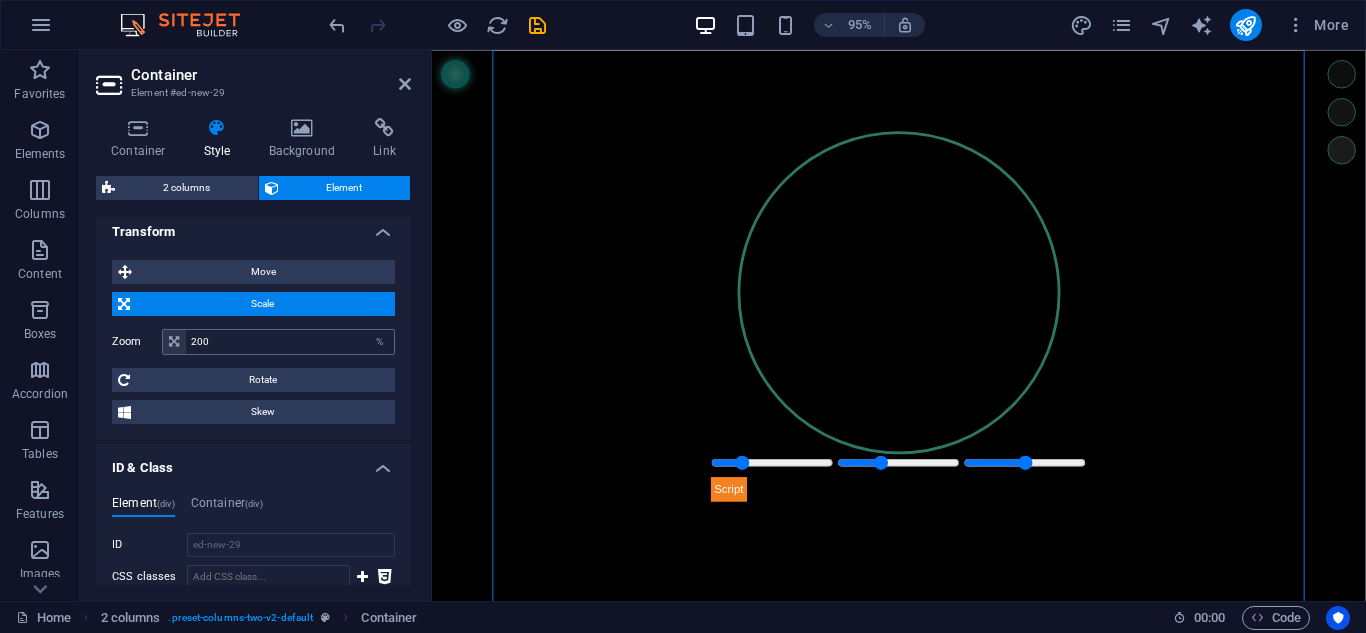 type on "100" 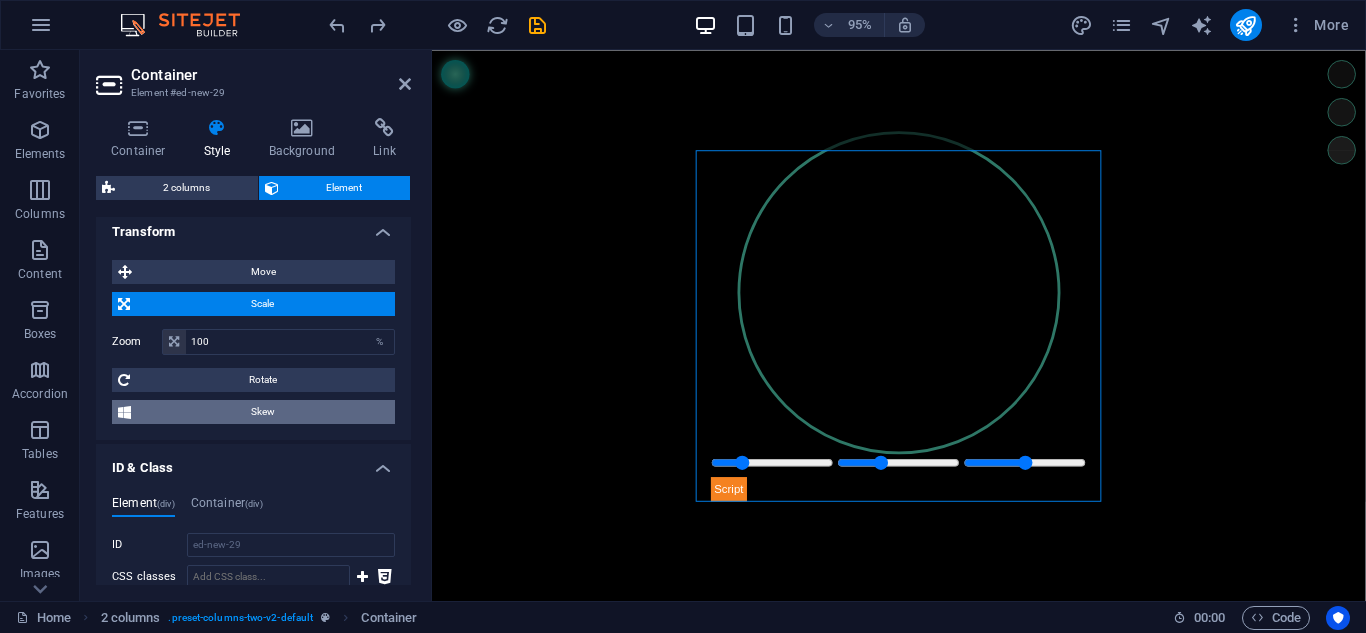 click on "Skew" at bounding box center (263, 412) 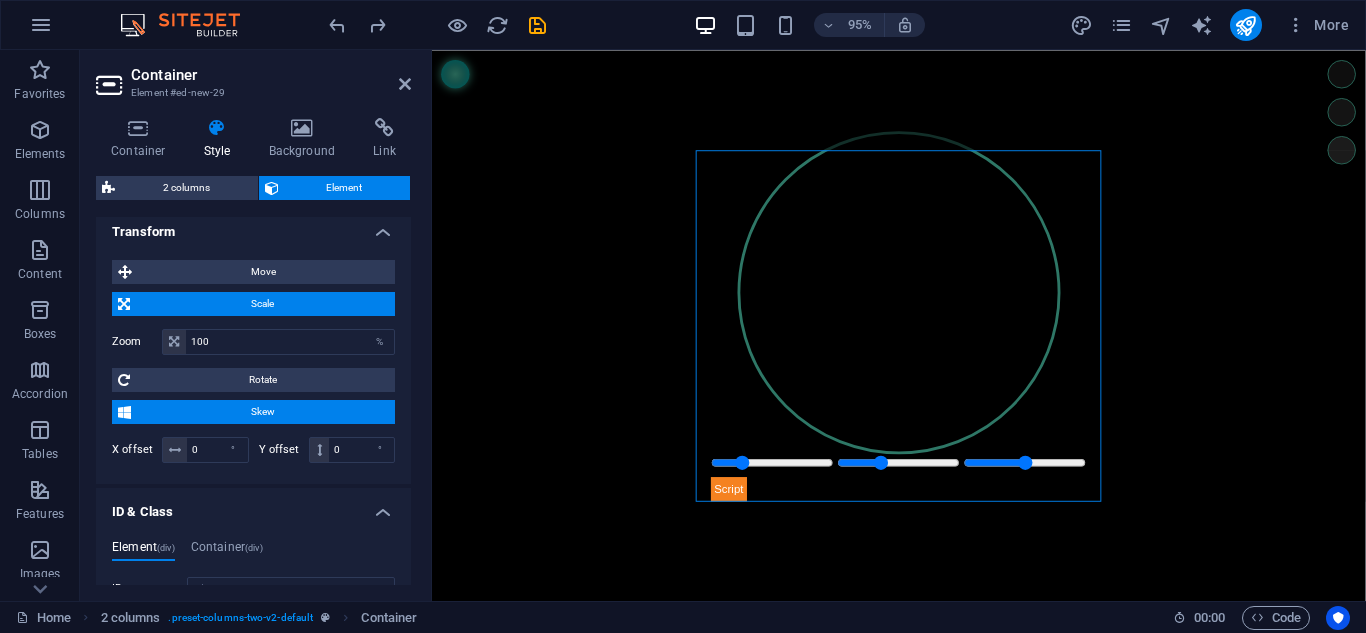 click on "Skew" at bounding box center (263, 412) 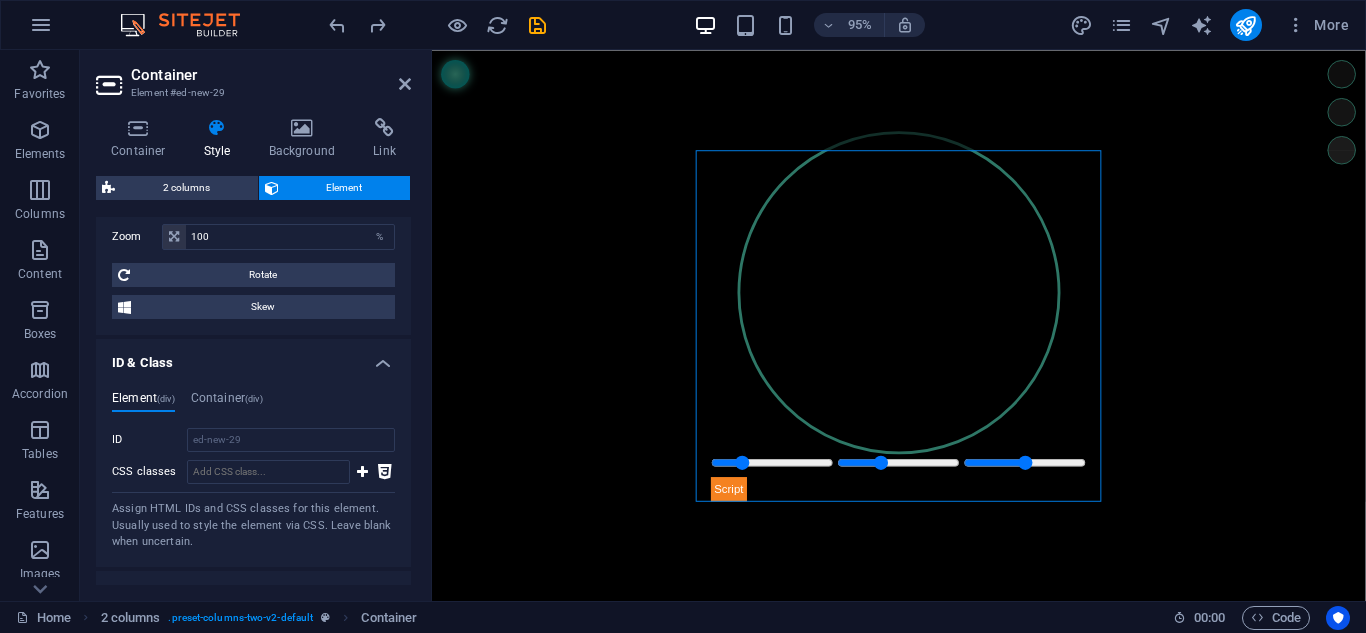 scroll, scrollTop: 653, scrollLeft: 0, axis: vertical 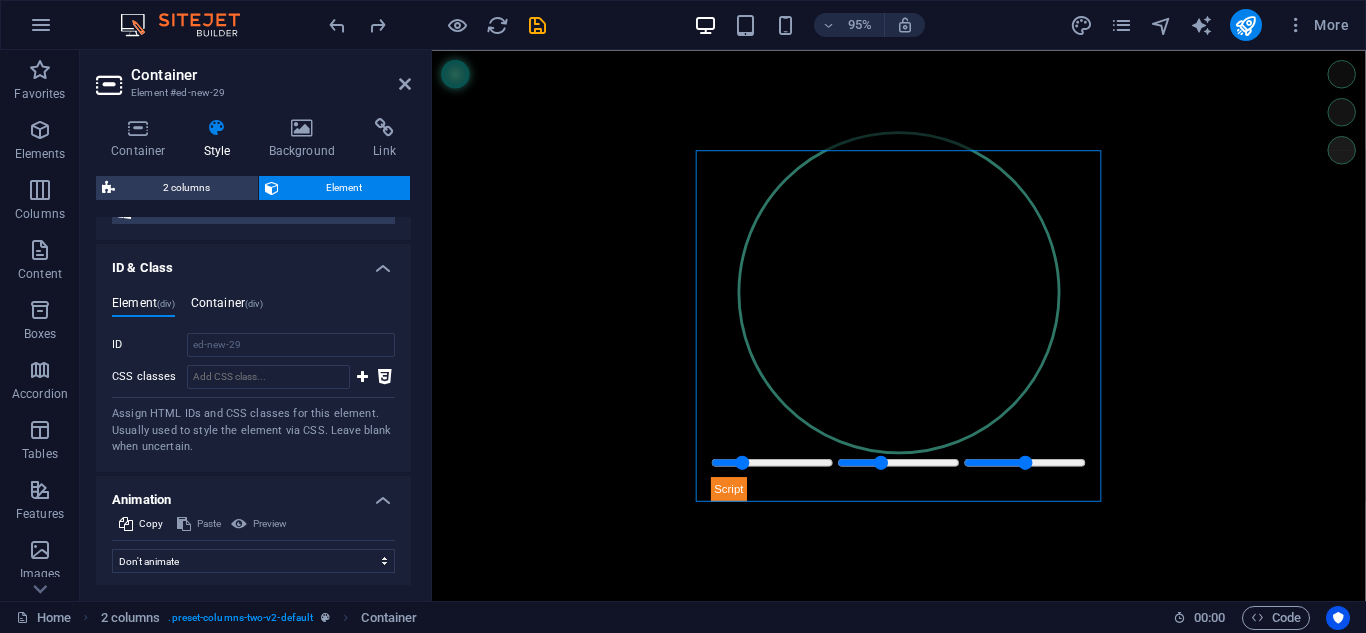 click on "Container  (div)" at bounding box center (227, 307) 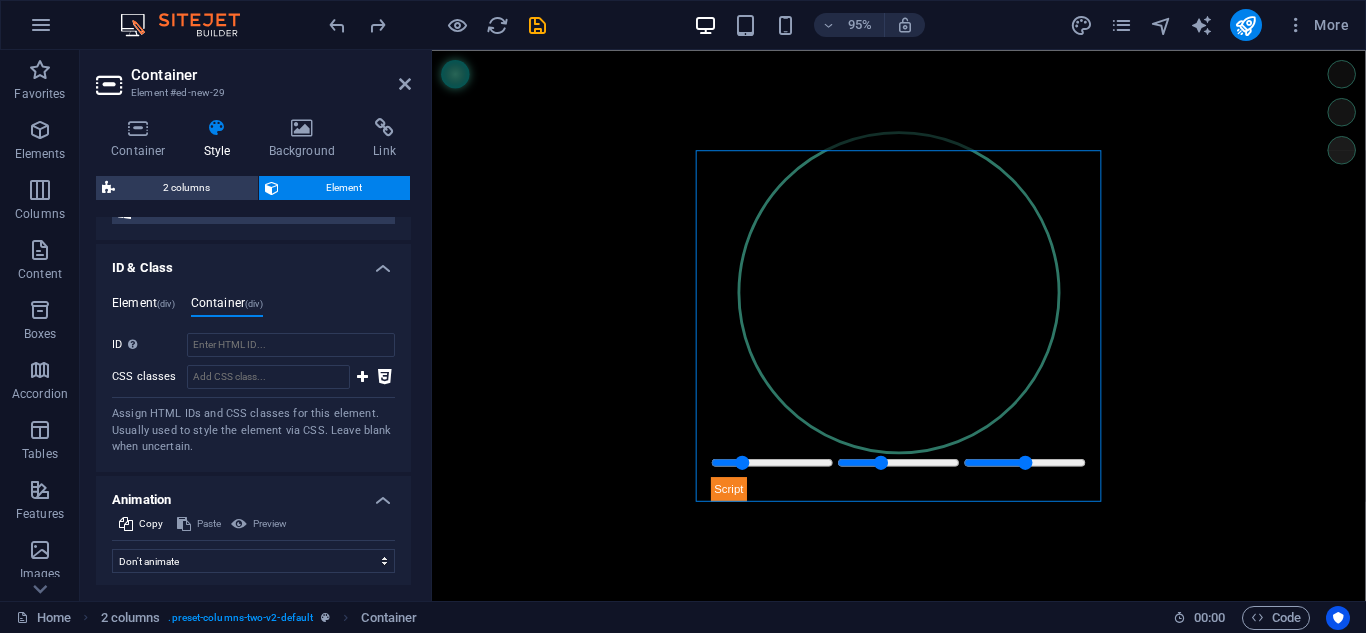 click on "Element  (div)" at bounding box center (143, 307) 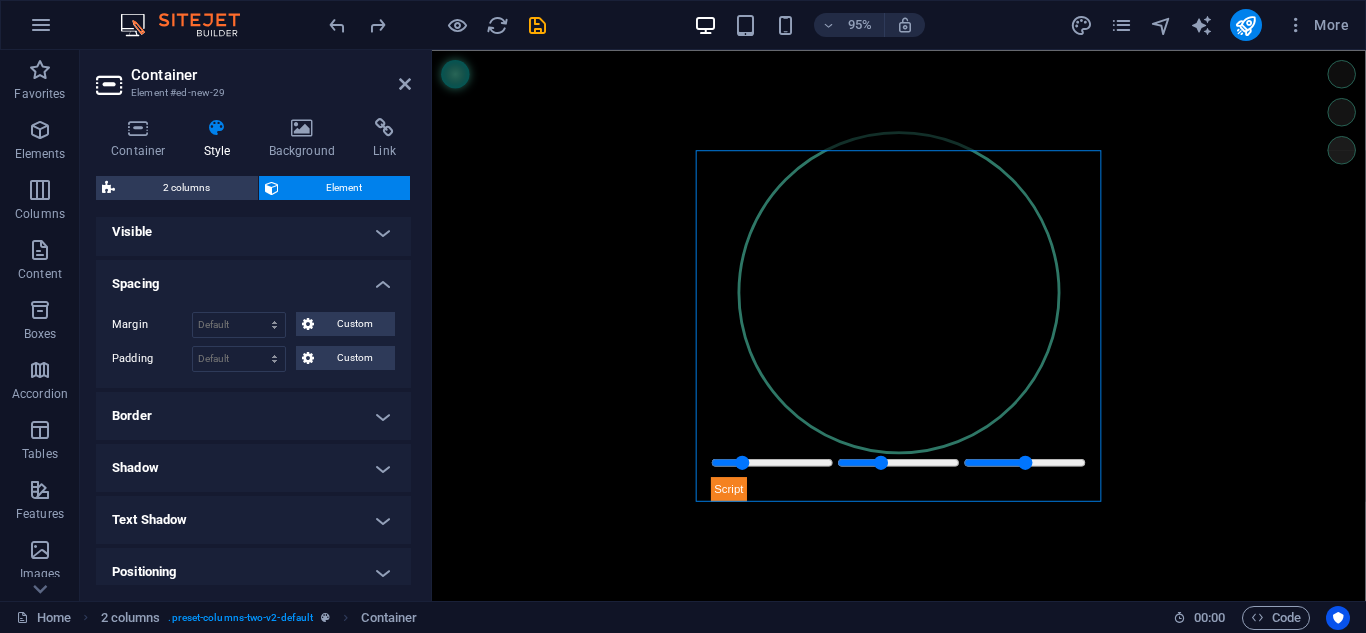 scroll, scrollTop: 33, scrollLeft: 0, axis: vertical 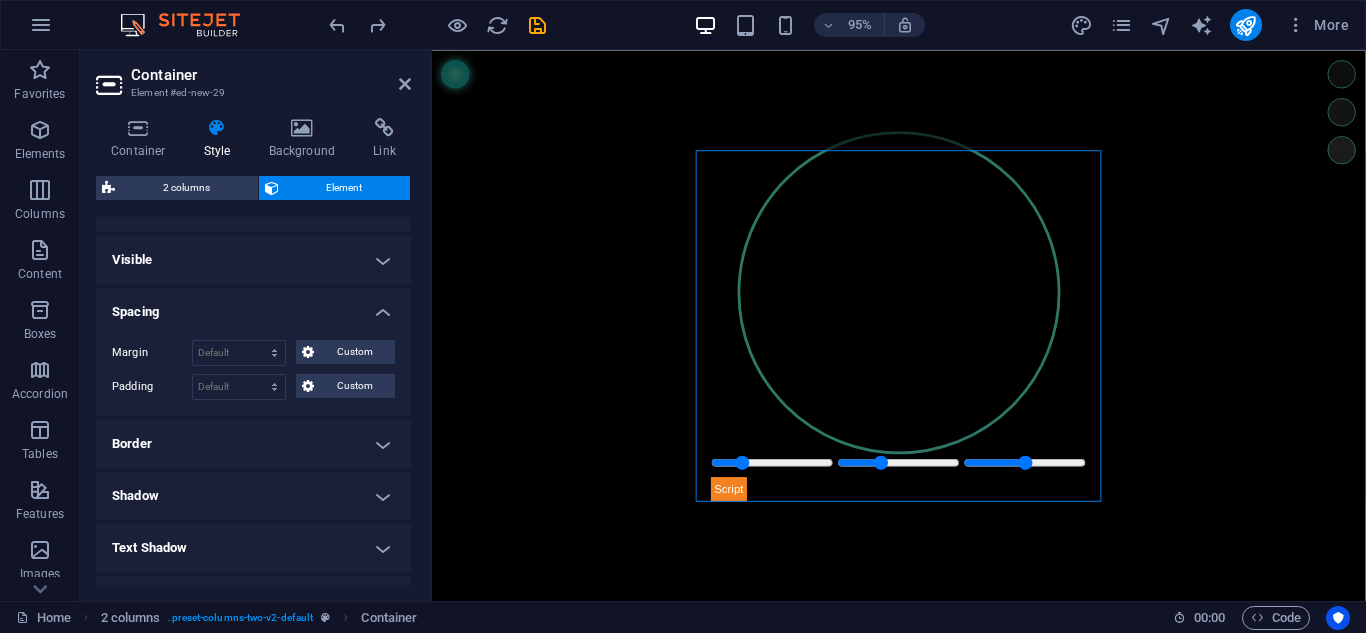 click on "Visible" at bounding box center (253, 260) 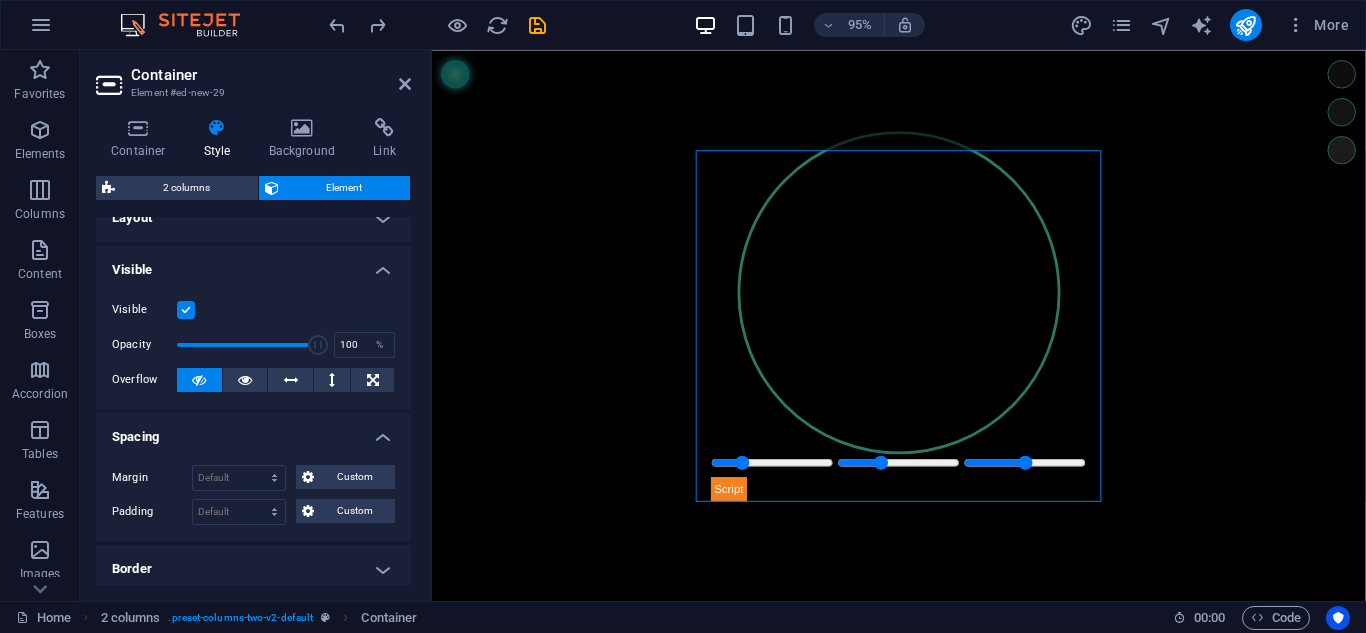 scroll, scrollTop: 0, scrollLeft: 0, axis: both 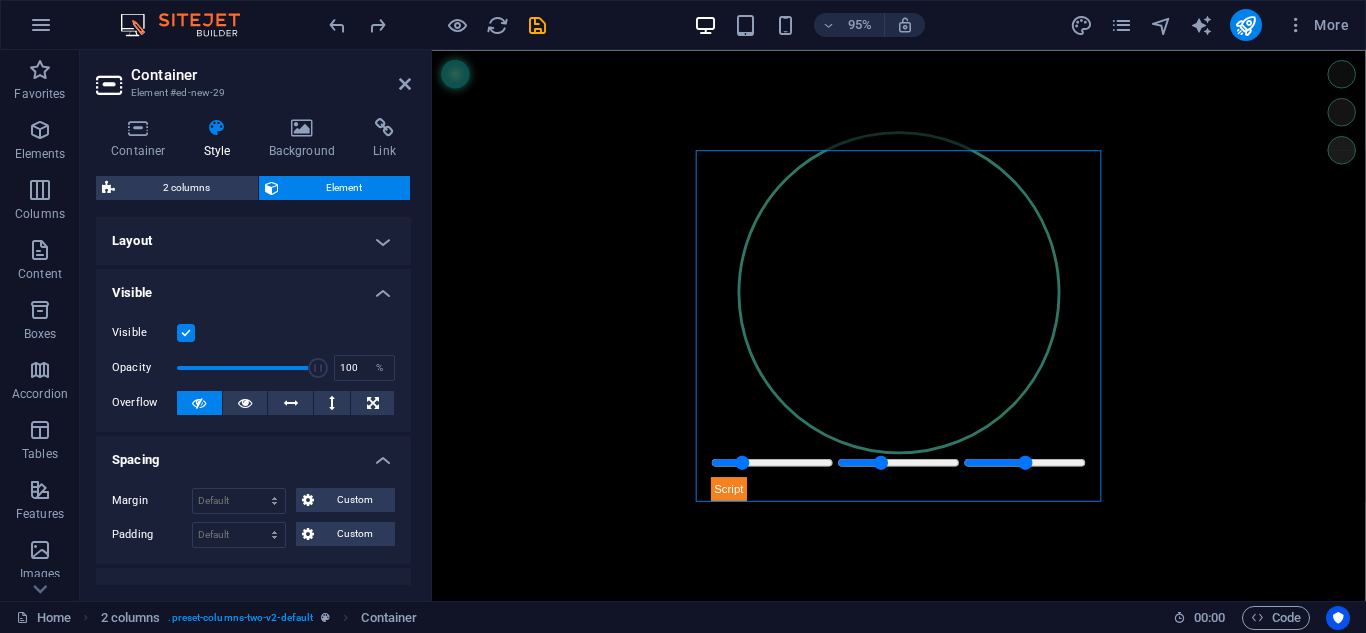 click on "Layout" at bounding box center (253, 241) 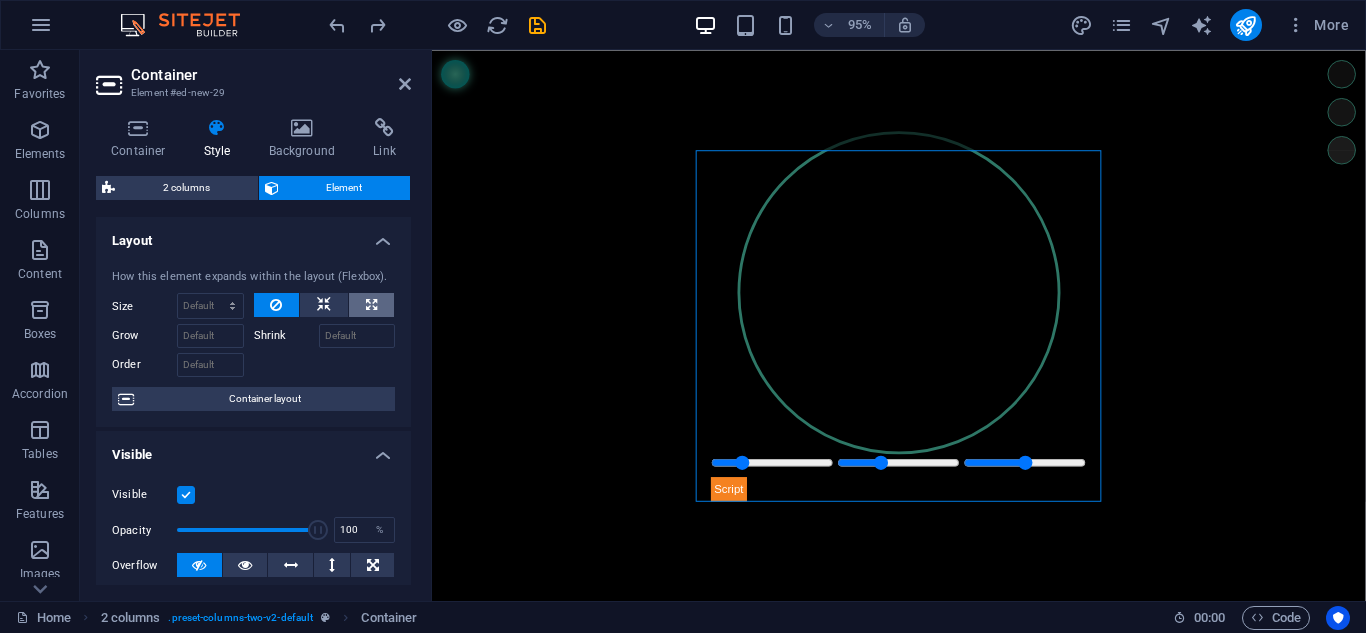 click at bounding box center (371, 305) 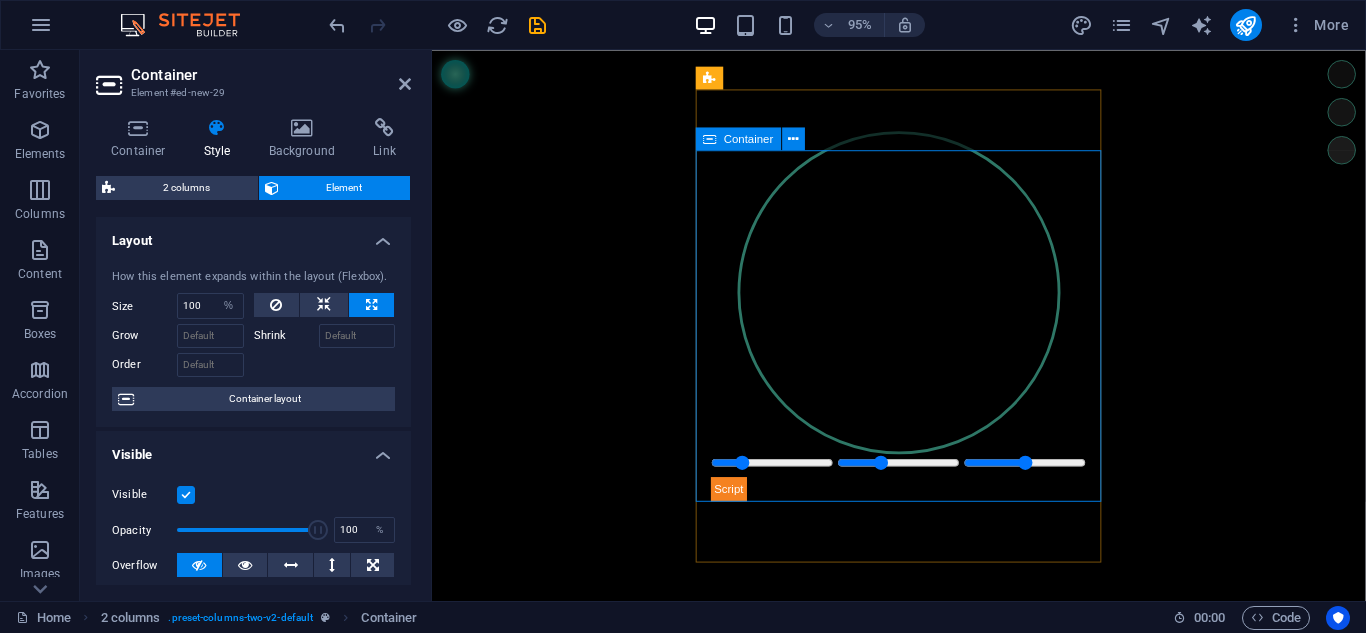 click on "Esfera Binaural" at bounding box center (924, 340) 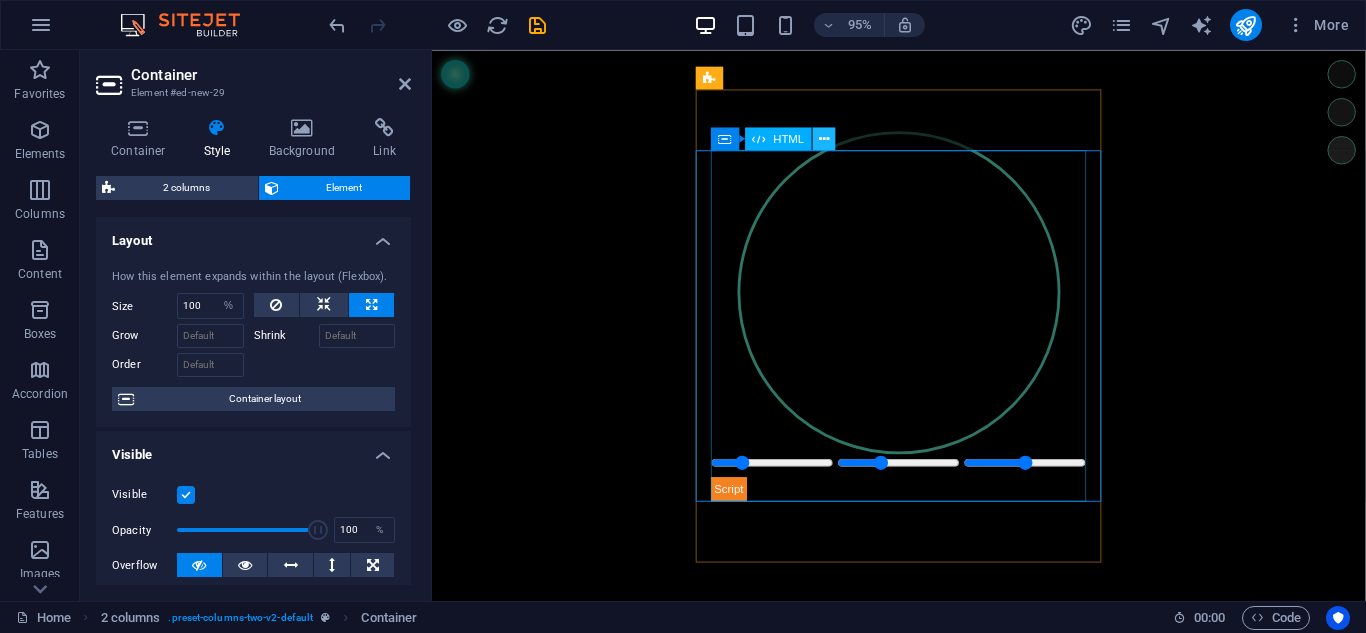 click at bounding box center (824, 138) 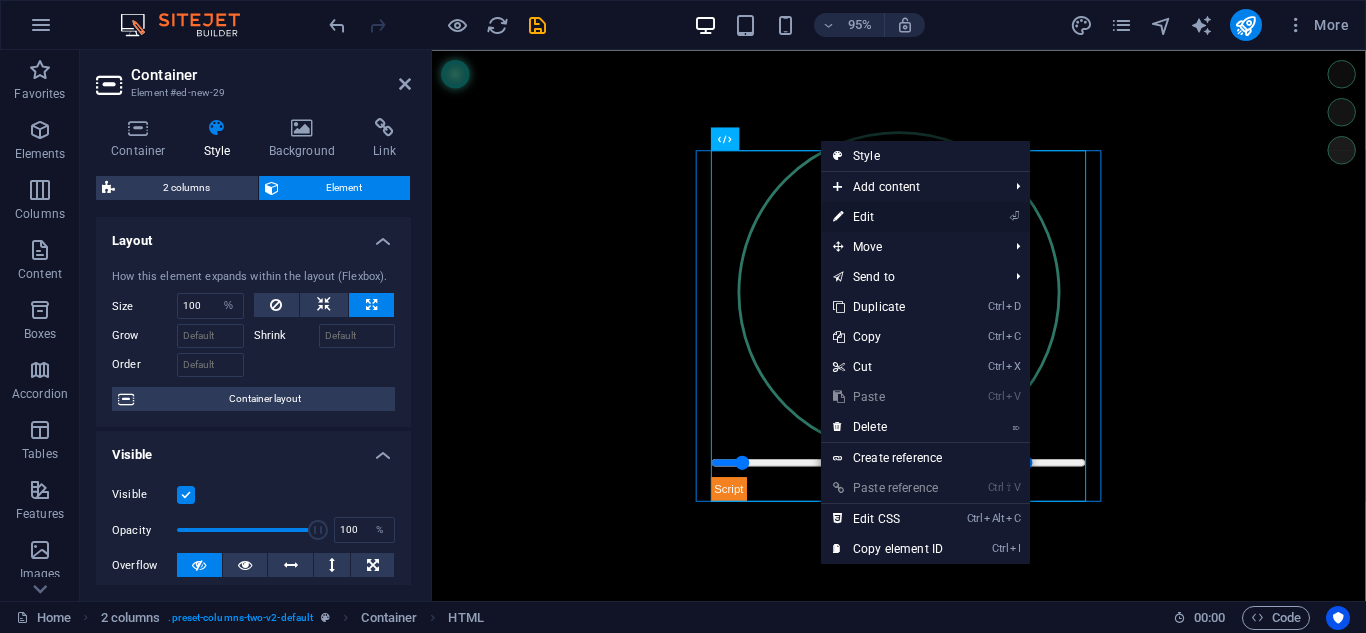 click on "⏎  Edit" at bounding box center [888, 217] 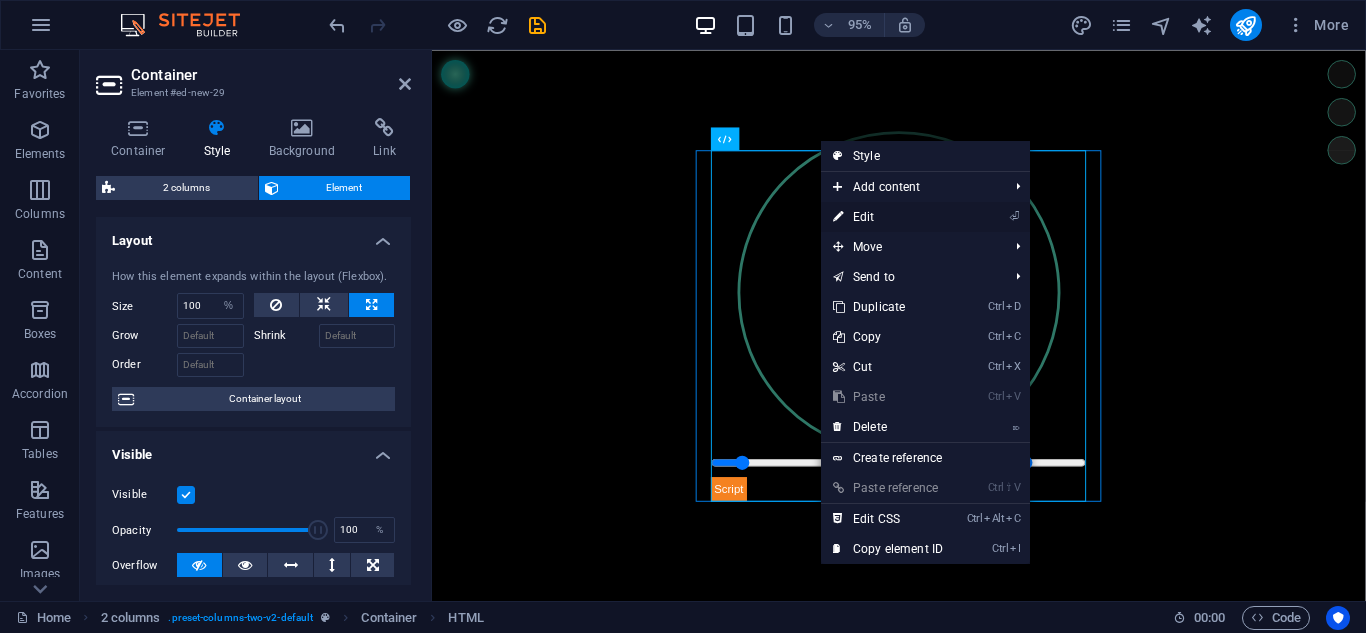 select on "%" 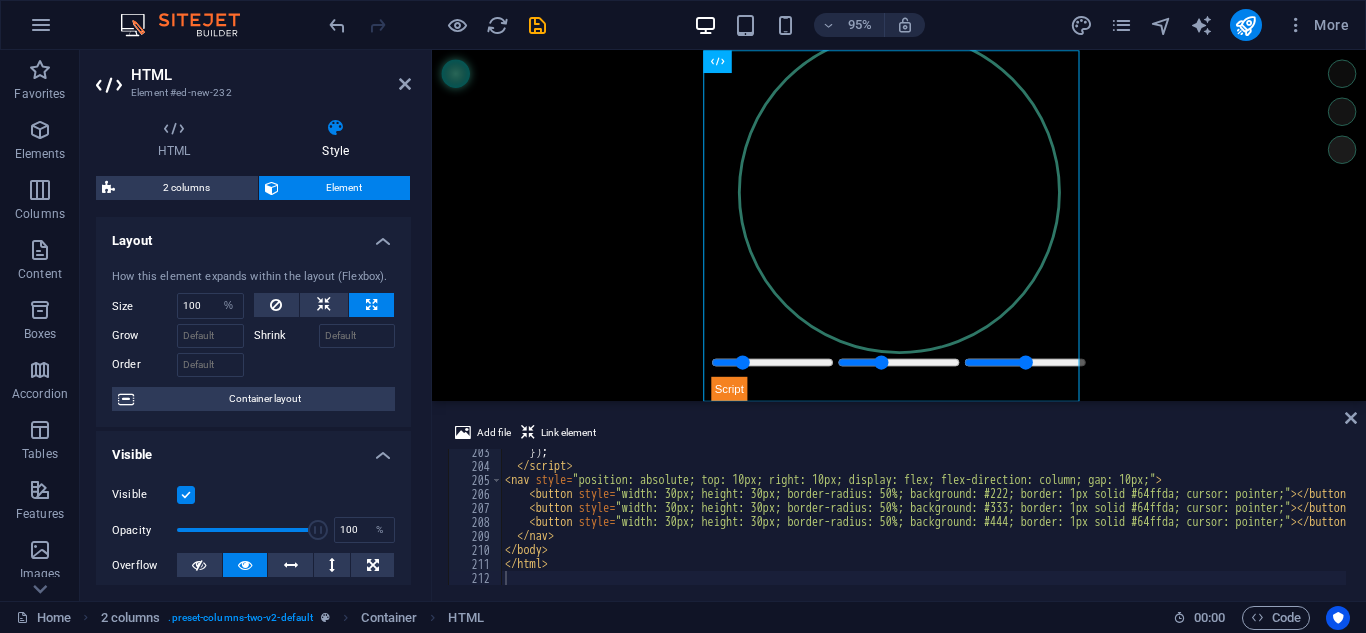 drag, startPoint x: 671, startPoint y: 198, endPoint x: 1305, endPoint y: 200, distance: 634.0032 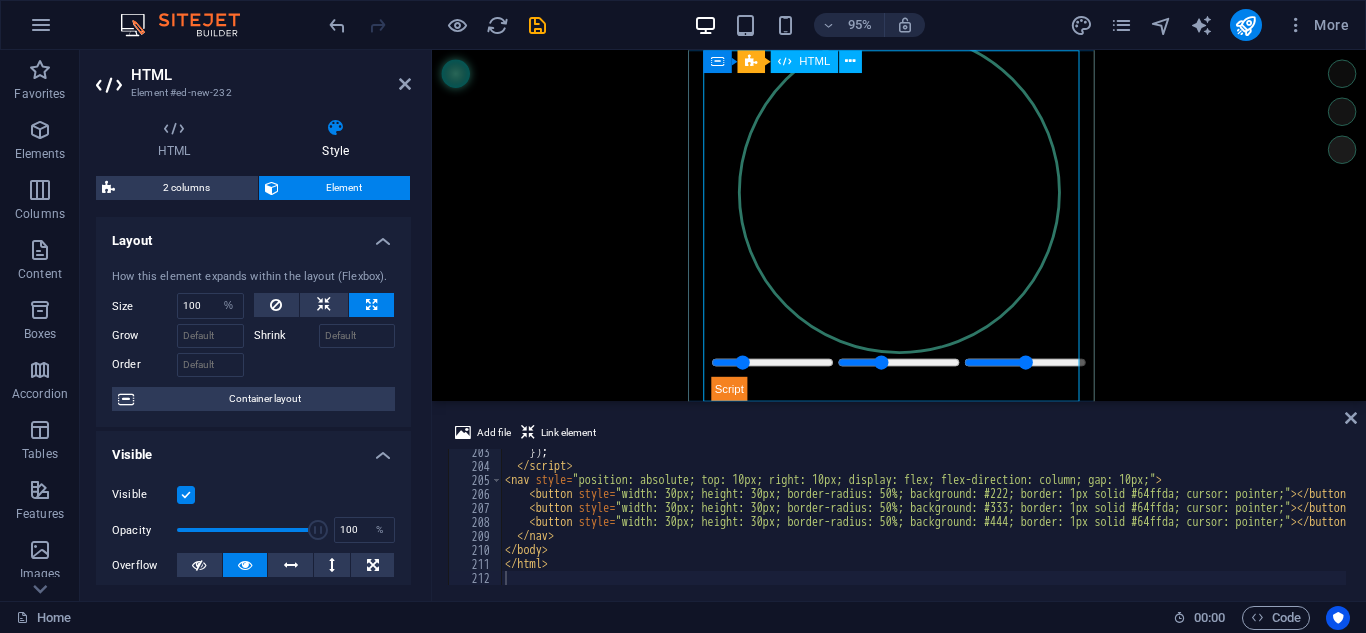 click on "Esfera Binaural" at bounding box center [924, 235] 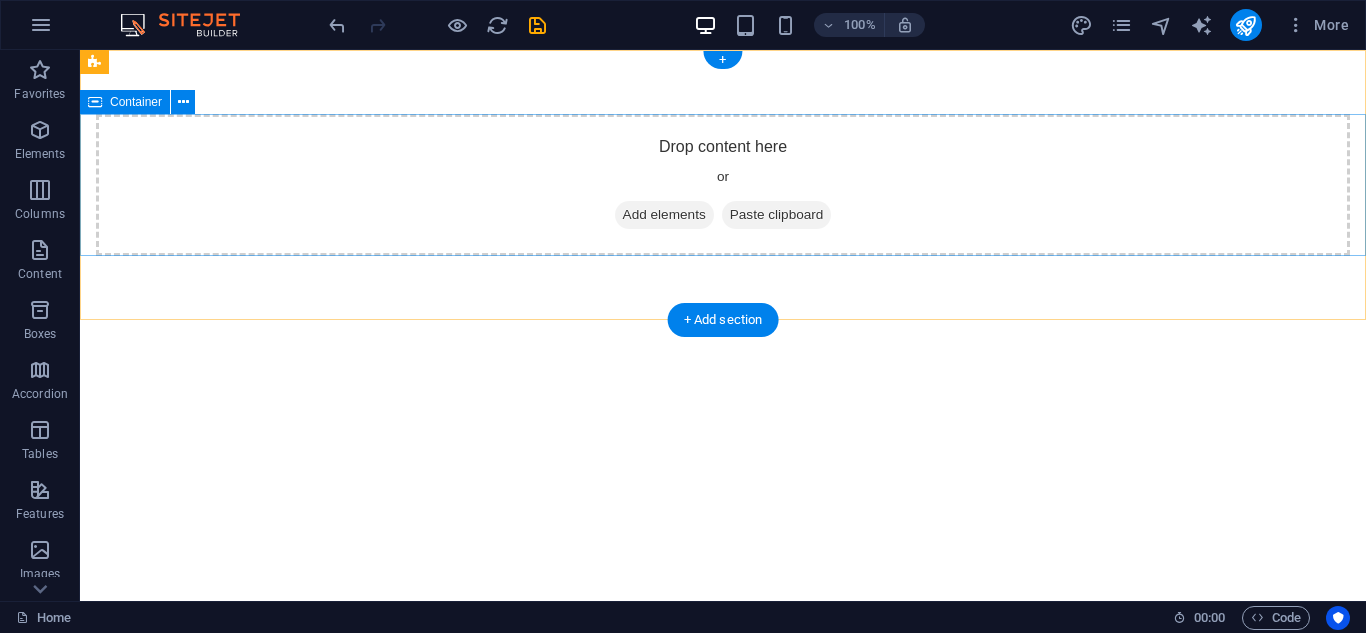 click on "Drop content here or  Add elements  Paste clipboard" at bounding box center (723, 185) 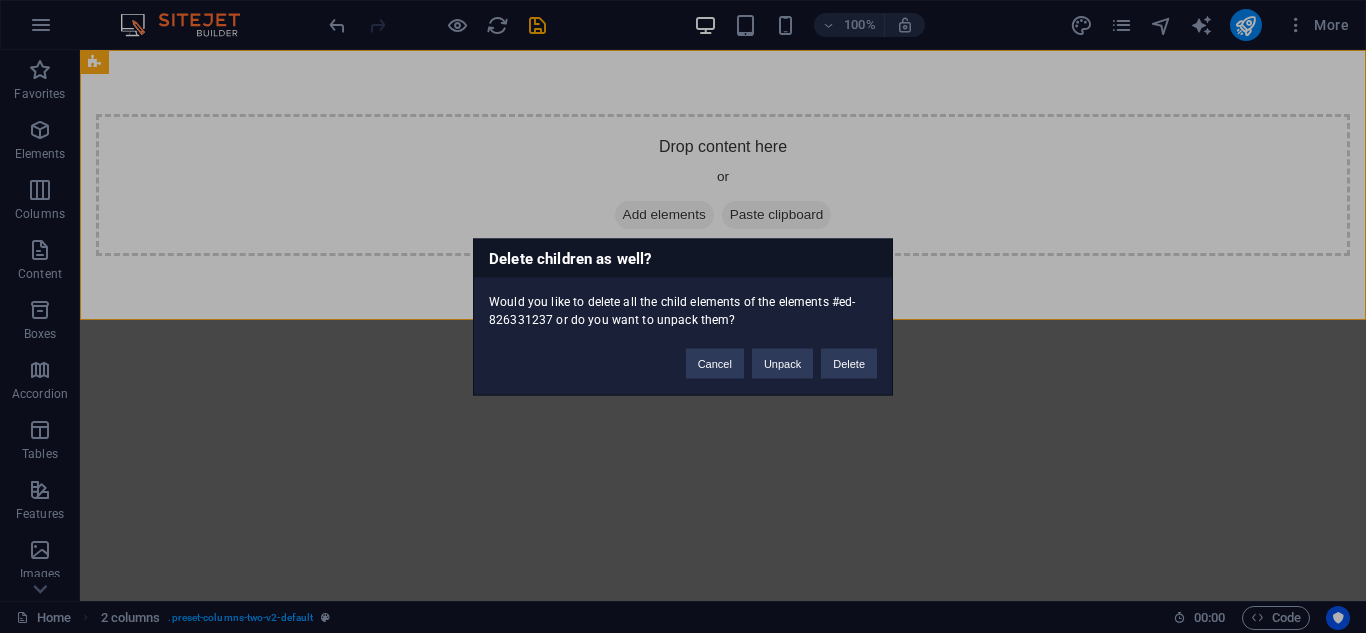 type 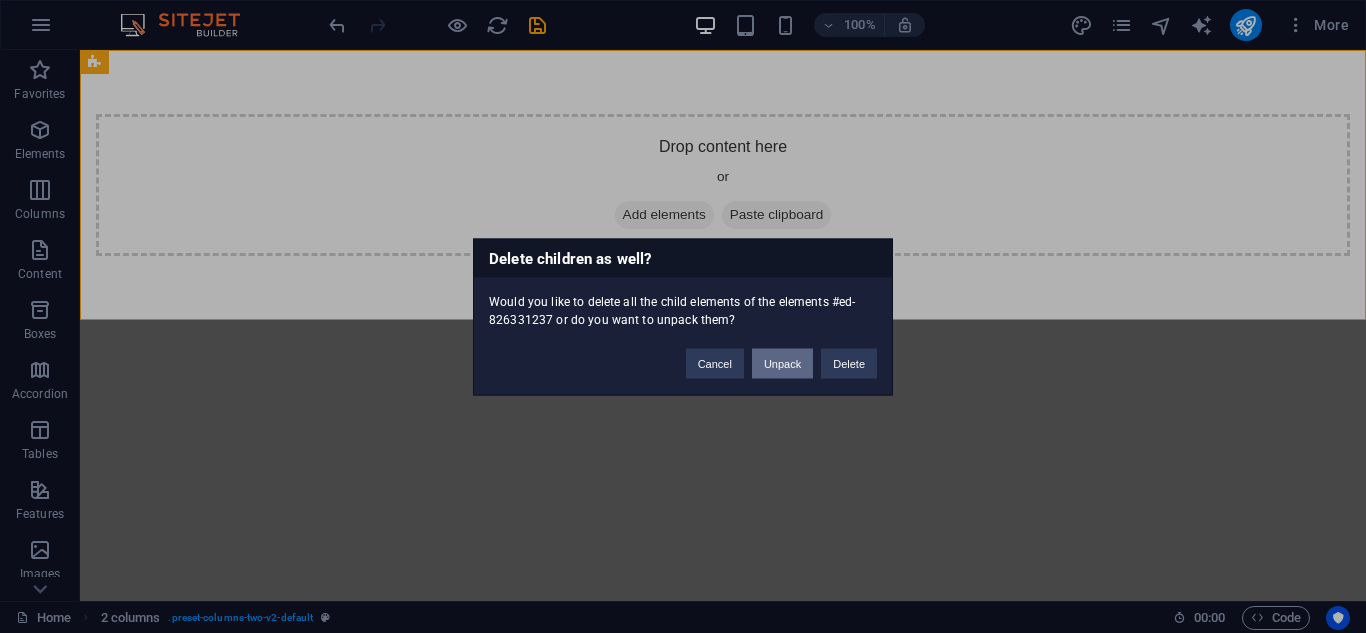 click on "Unpack" at bounding box center [782, 363] 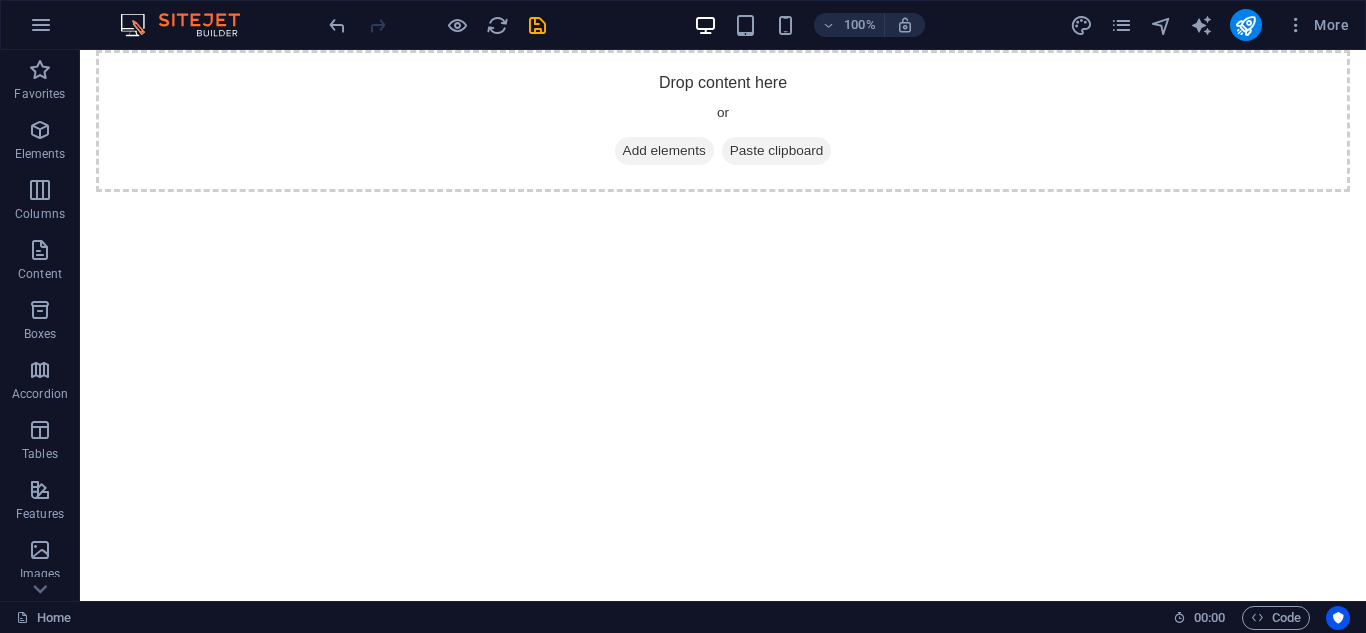 drag, startPoint x: 641, startPoint y: 223, endPoint x: 186, endPoint y: 8, distance: 503.2395 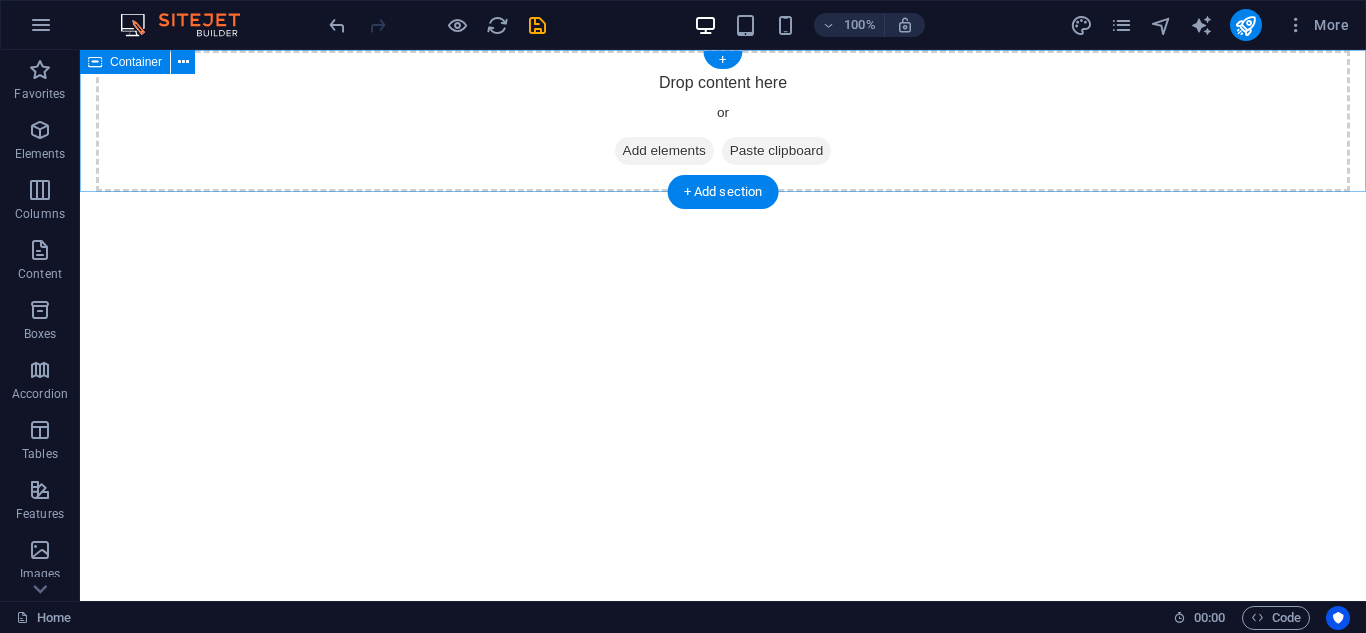 click on "Drop content here or  Add elements  Paste clipboard" at bounding box center [723, 121] 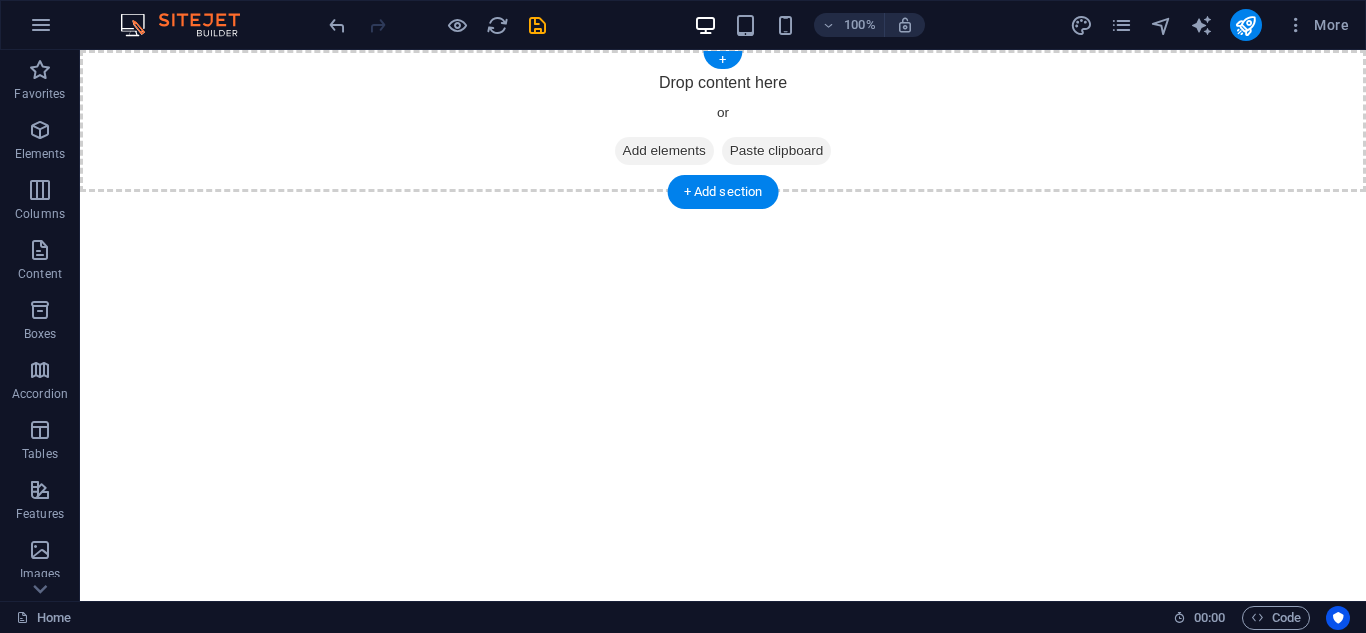drag, startPoint x: 658, startPoint y: 128, endPoint x: 648, endPoint y: 147, distance: 21.470911 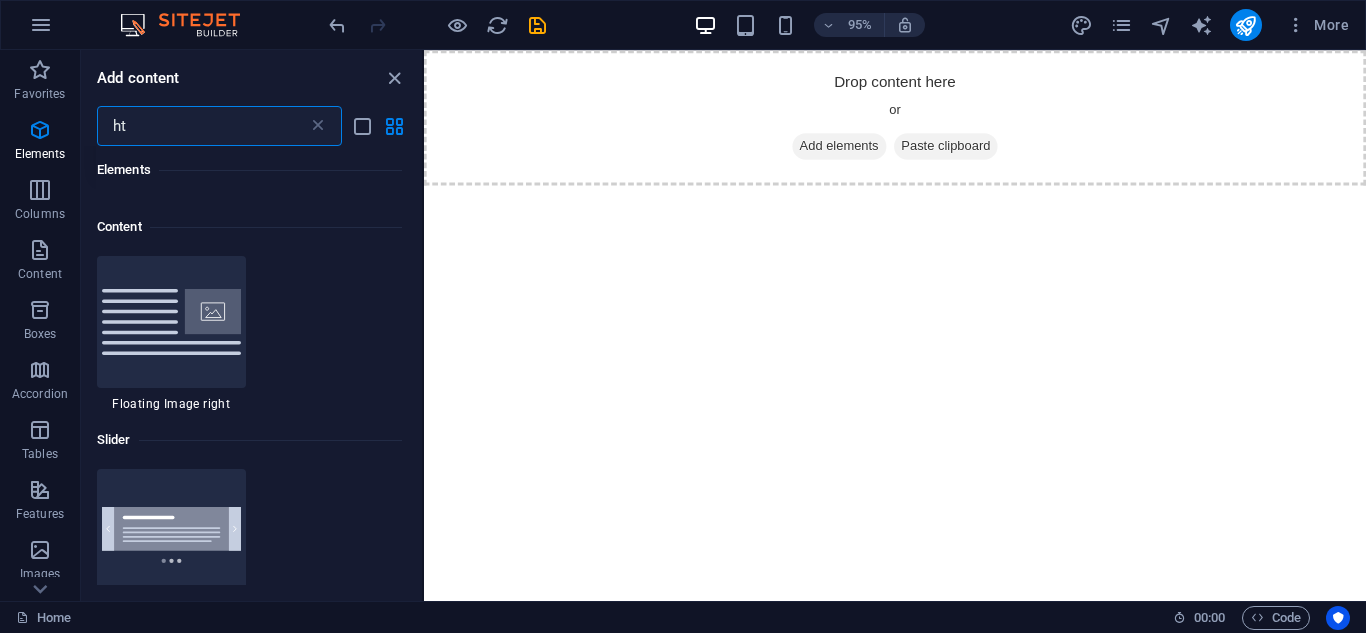 scroll, scrollTop: 0, scrollLeft: 0, axis: both 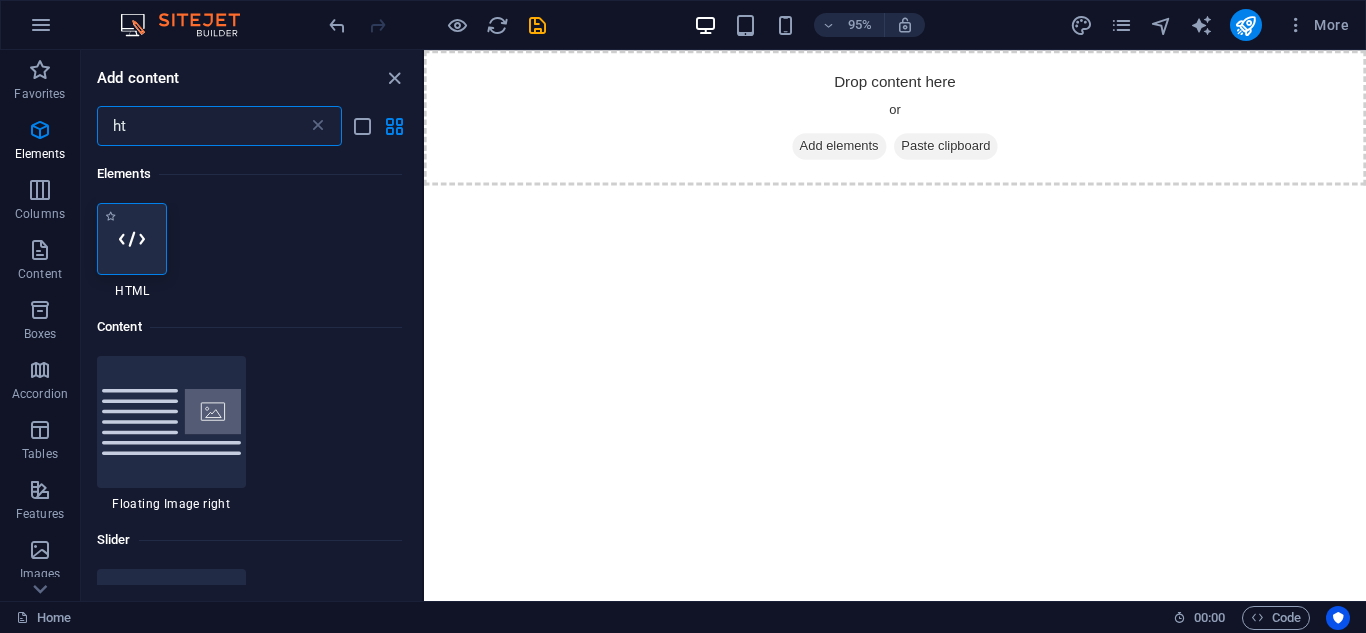 type on "ht" 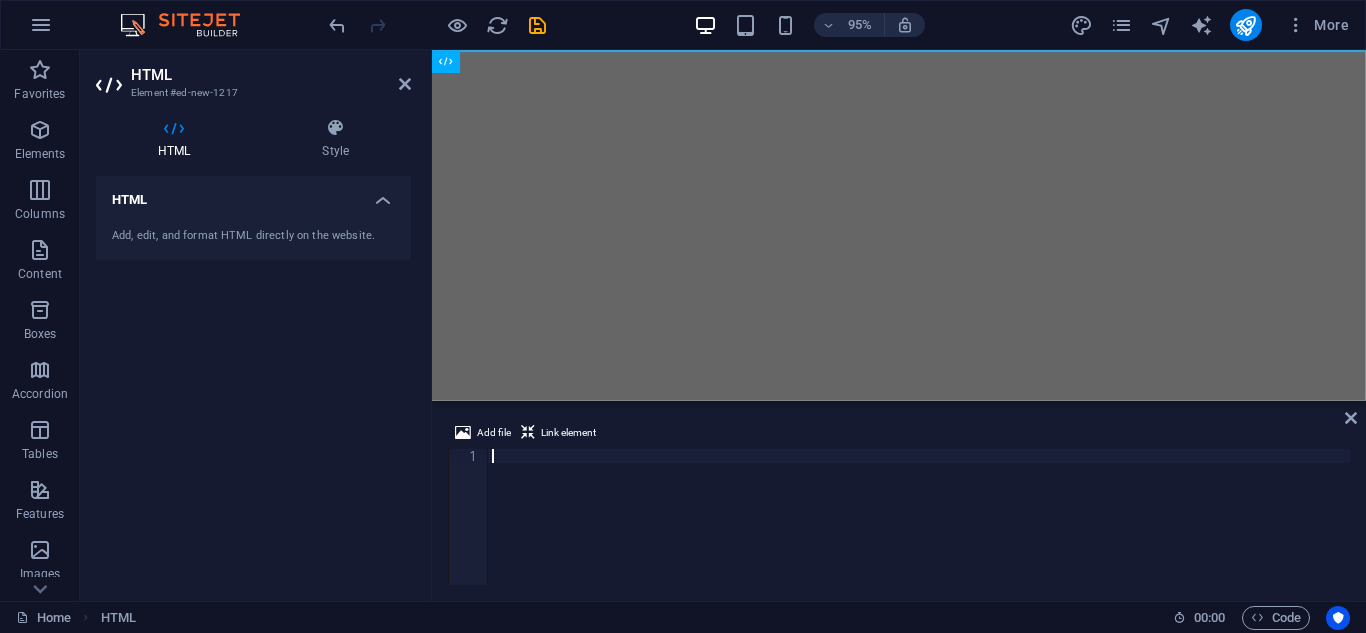 scroll, scrollTop: 2832, scrollLeft: 0, axis: vertical 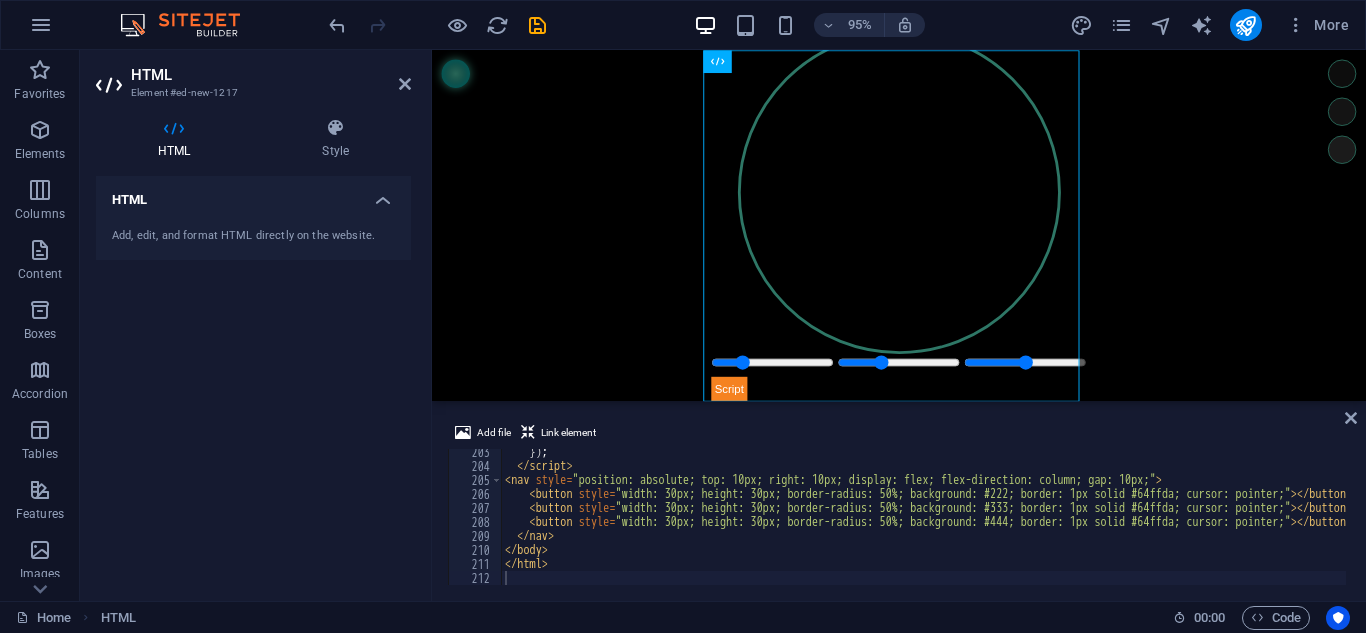 click on "Skip to main content
Esfera Binaural" at bounding box center [923, 234] 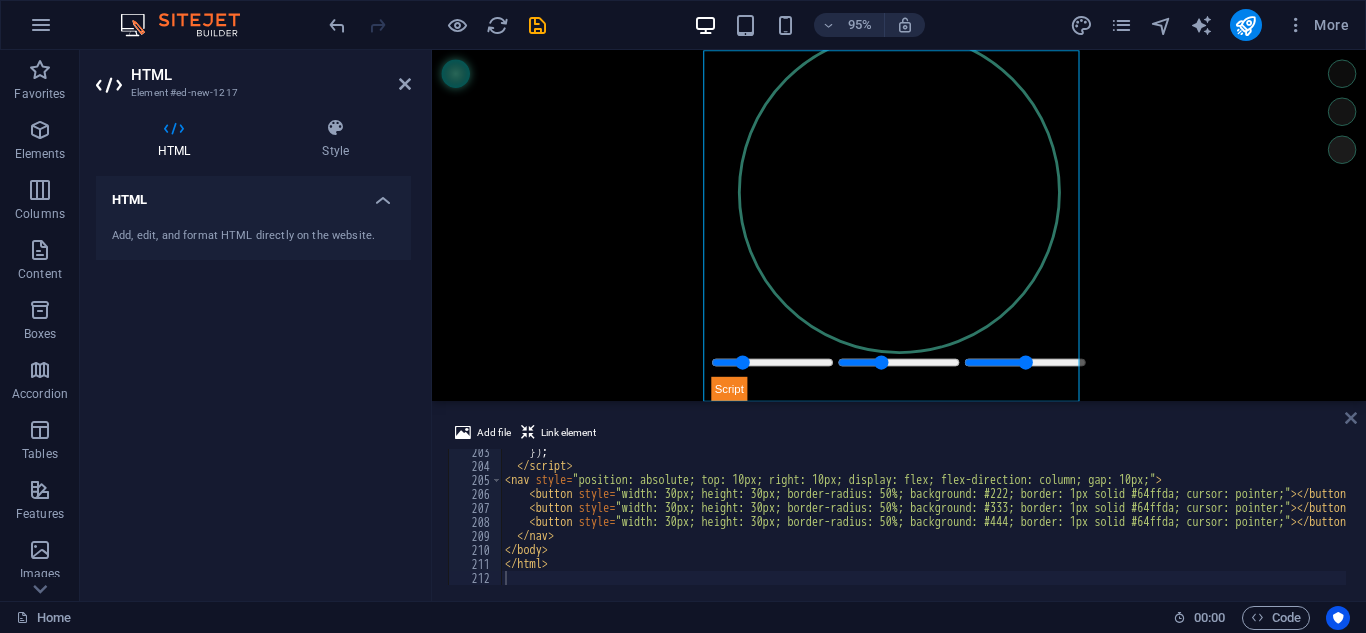 click at bounding box center (1351, 418) 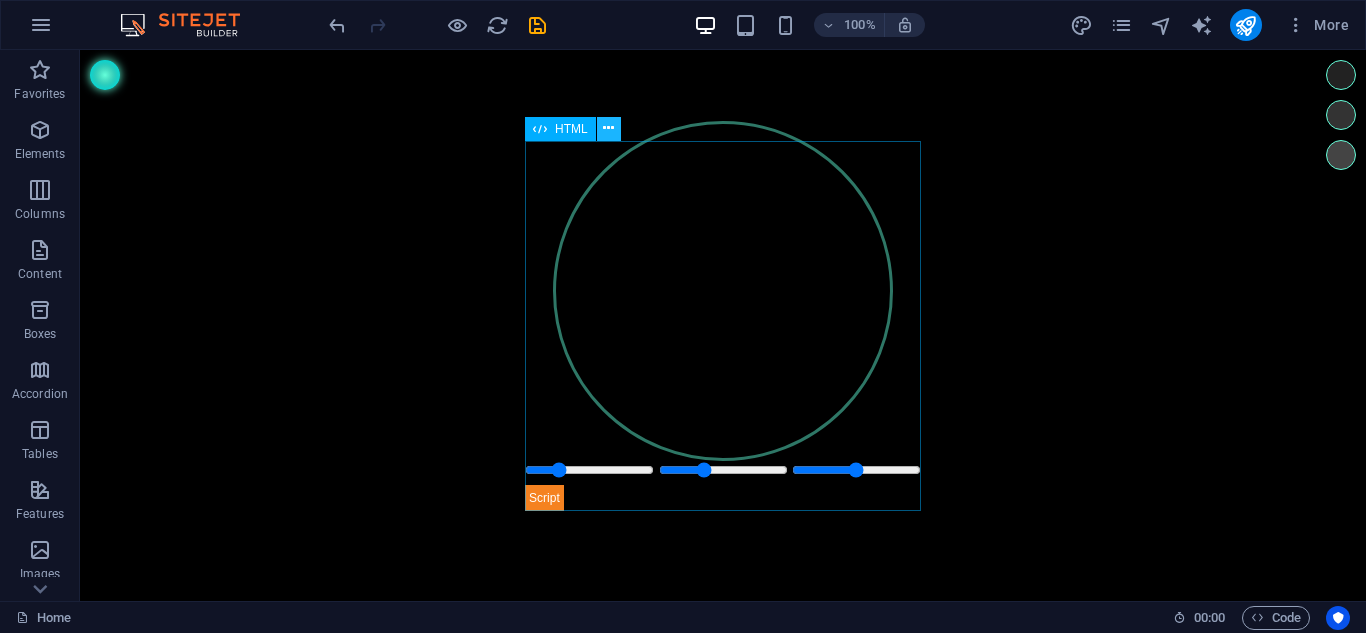 click at bounding box center (608, 128) 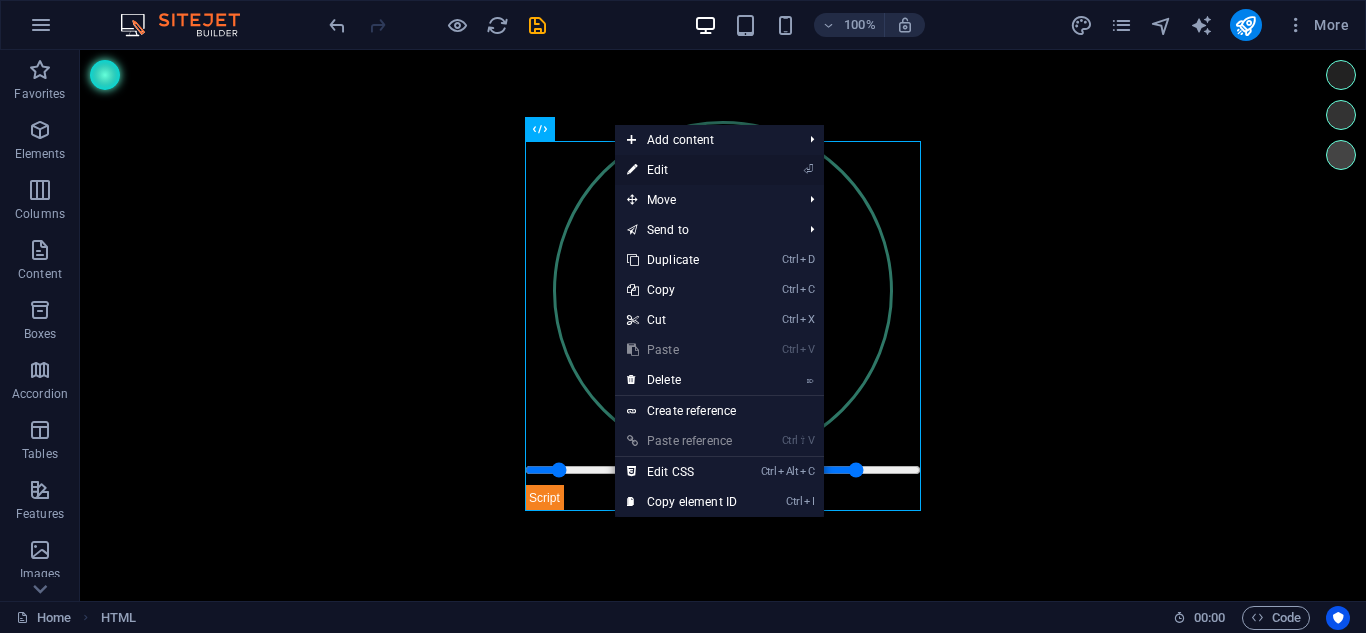 click on "⏎  Edit" at bounding box center [682, 170] 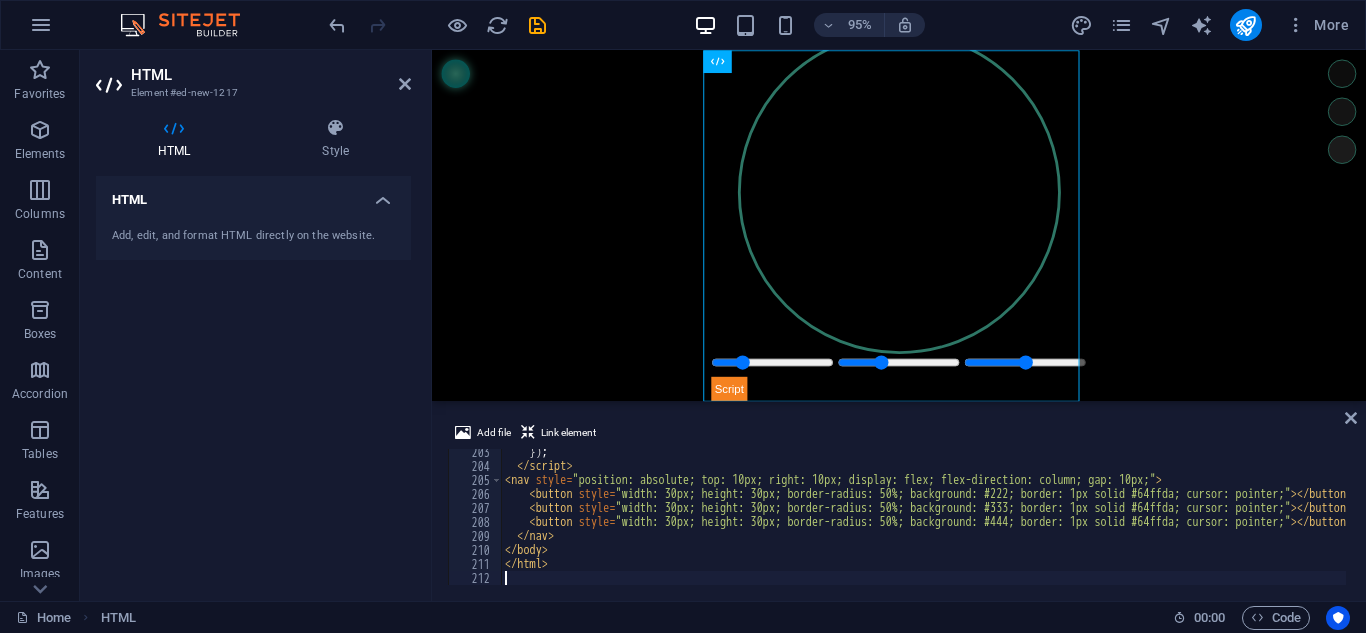 click on "HTML" at bounding box center [178, 139] 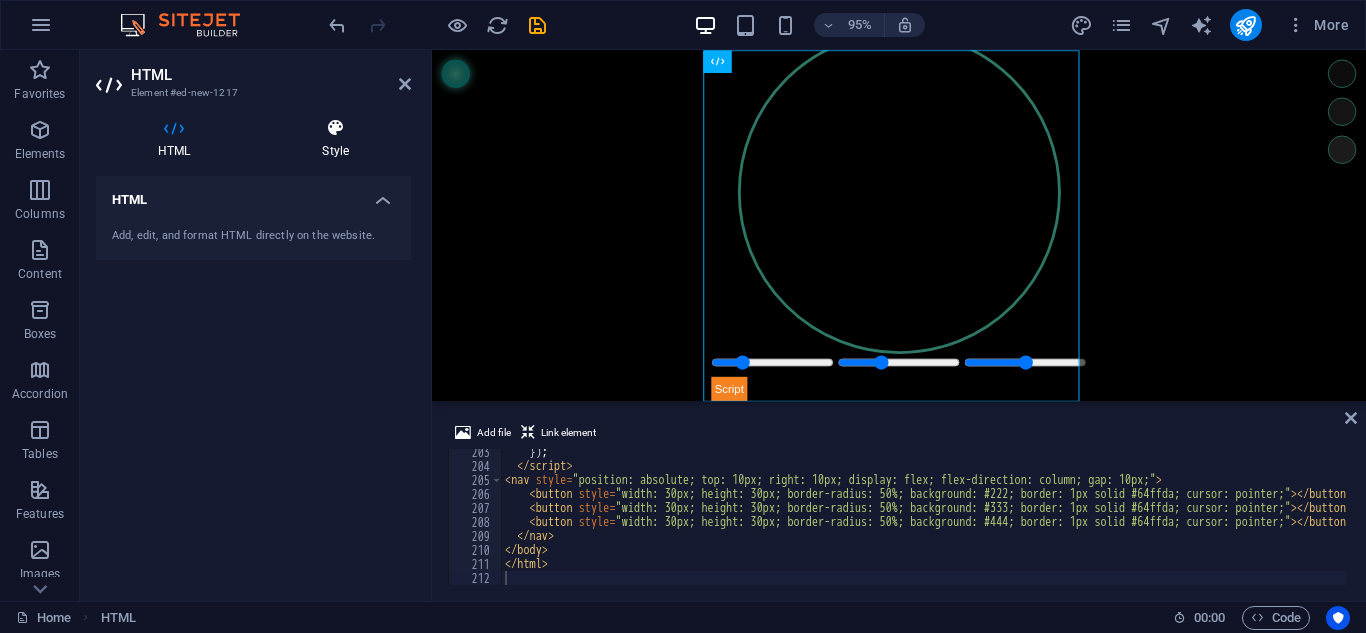click on "Style" at bounding box center (335, 139) 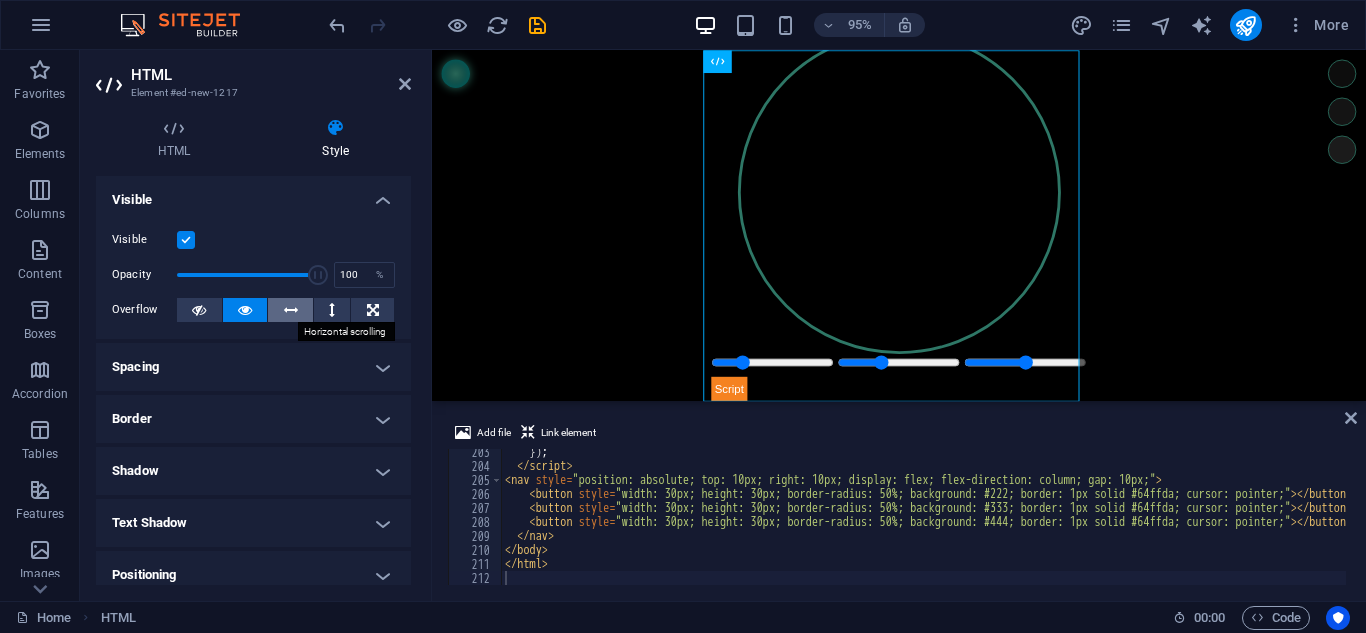click at bounding box center (291, 310) 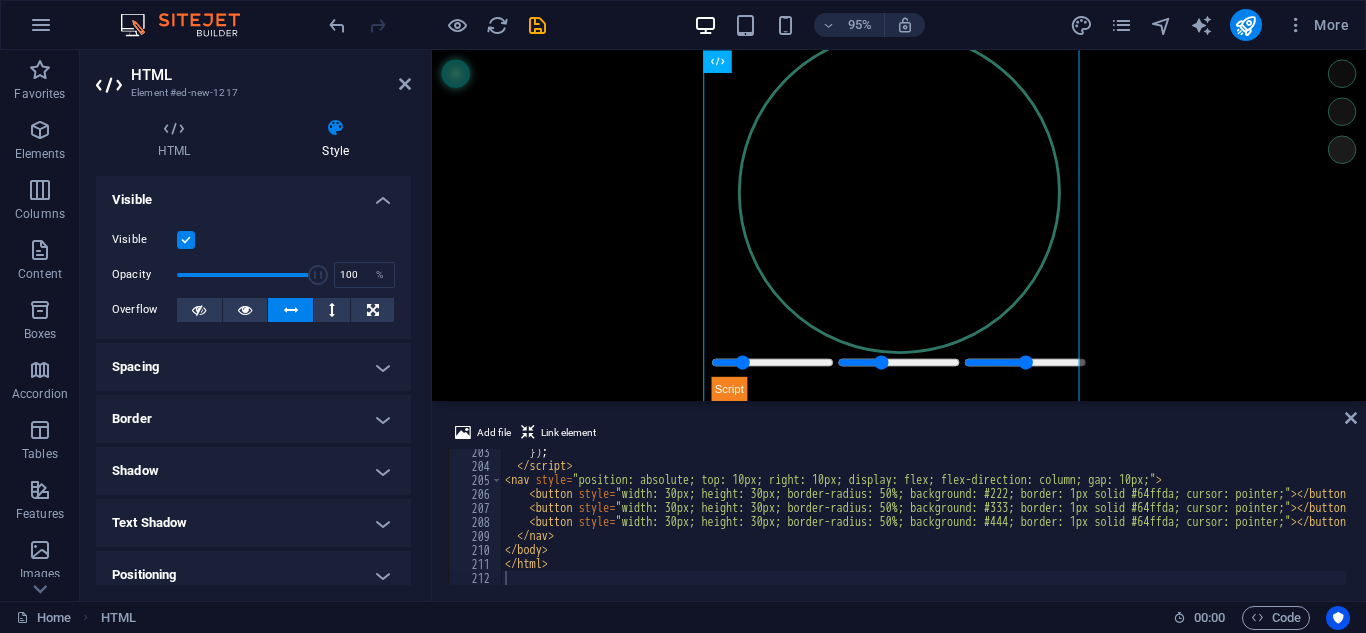 click at bounding box center [291, 310] 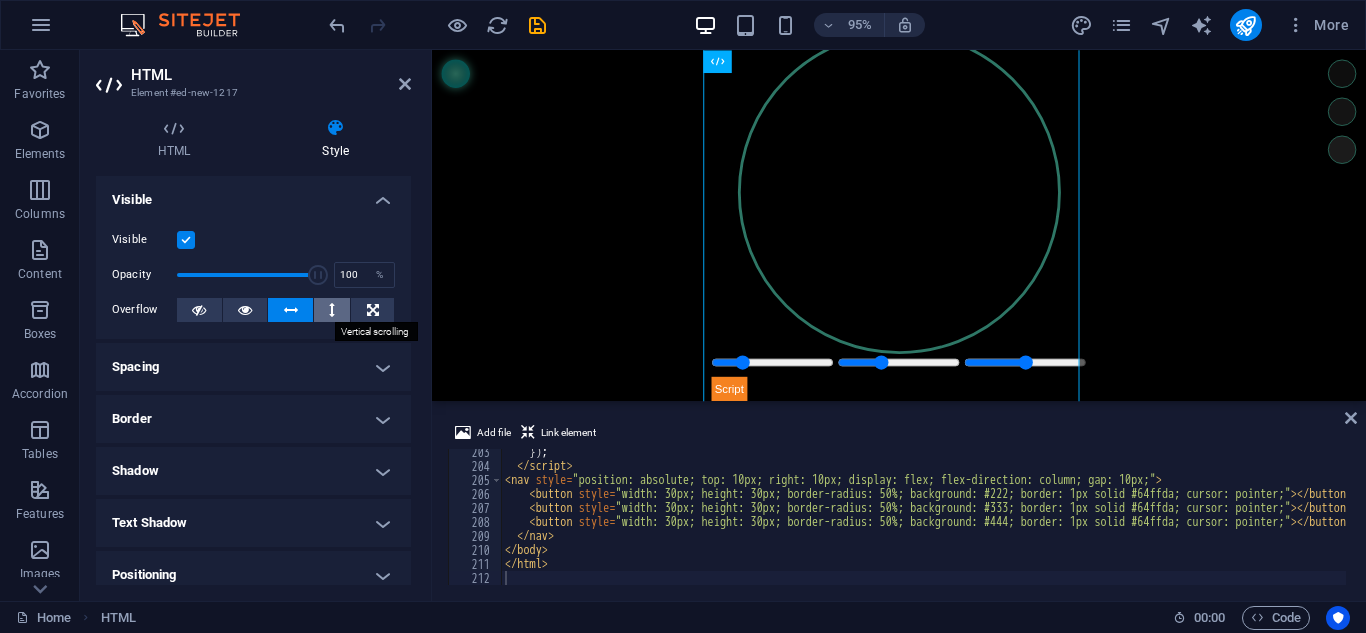 click at bounding box center (332, 310) 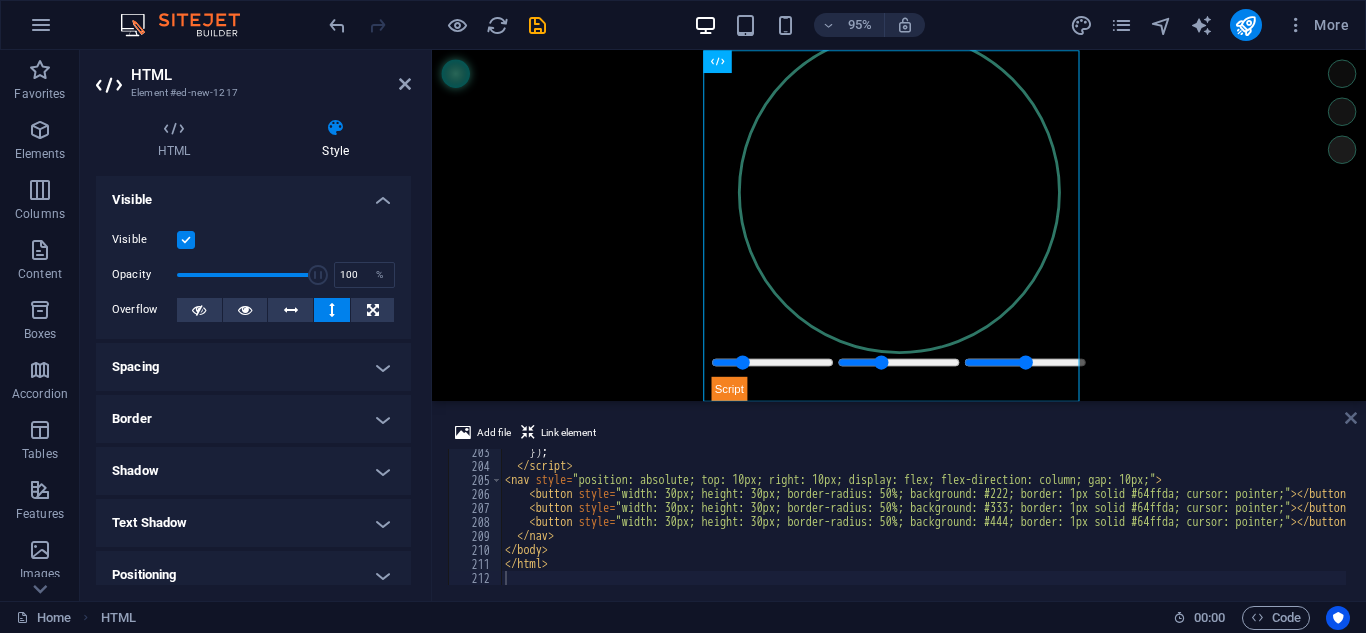 click at bounding box center (1351, 418) 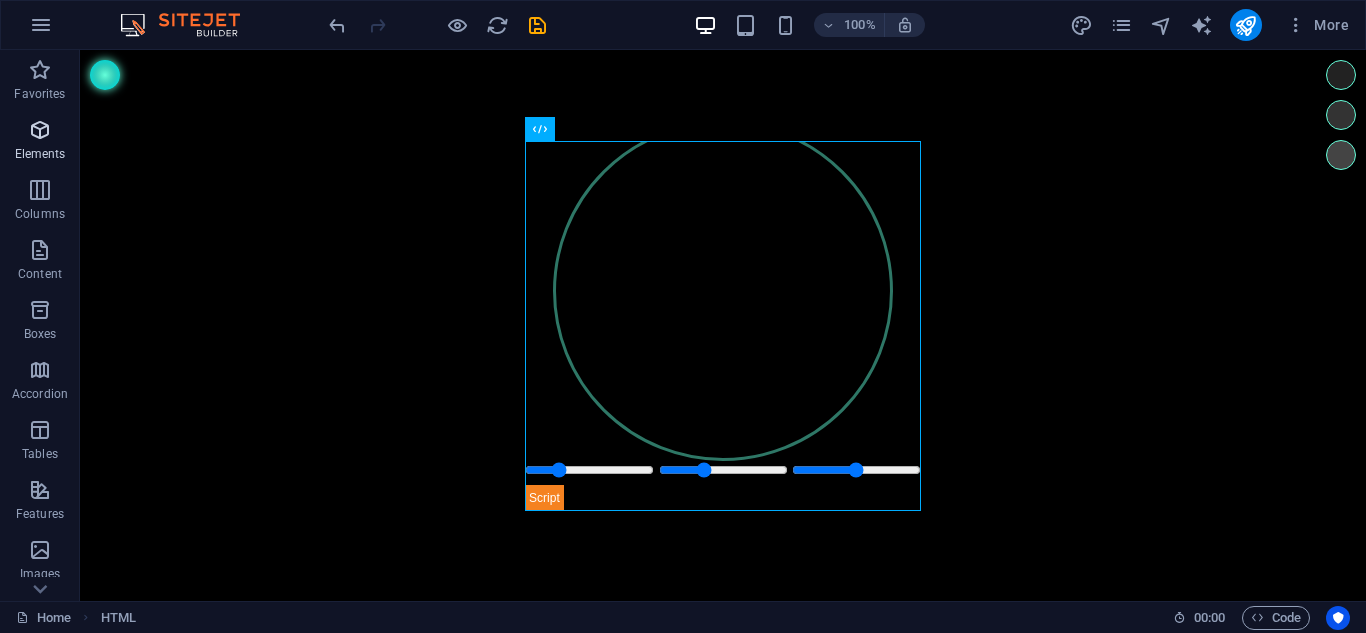 click at bounding box center (40, 130) 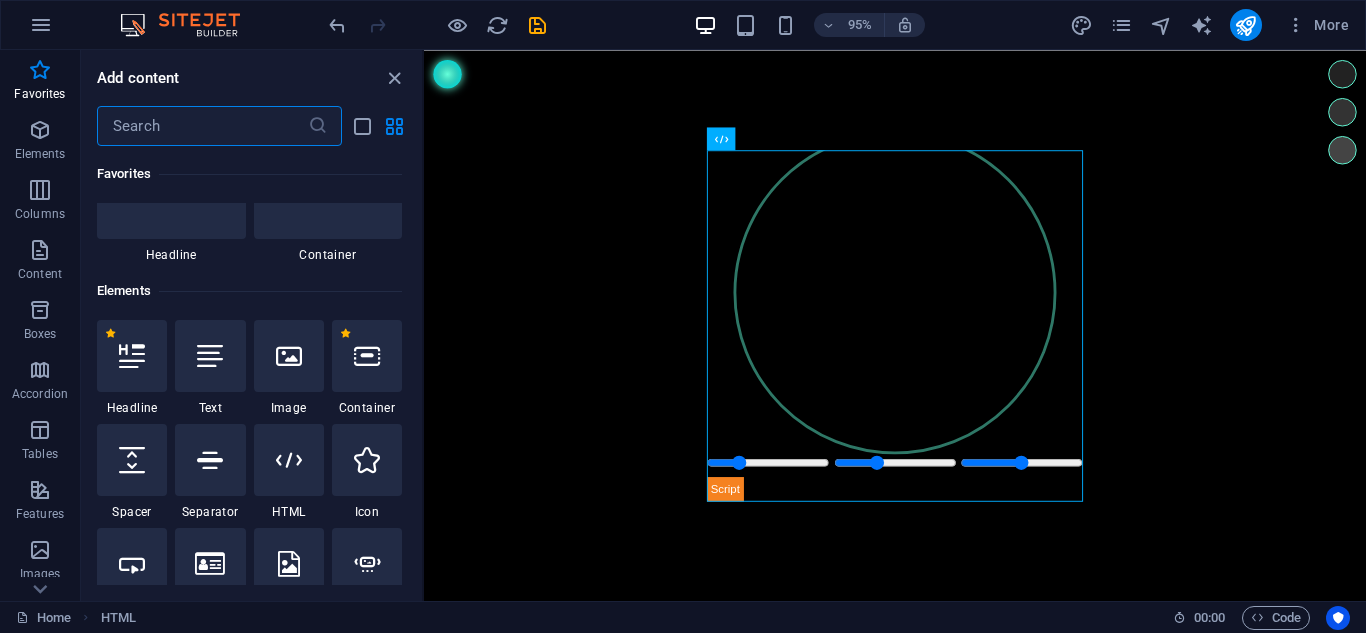 scroll, scrollTop: 0, scrollLeft: 0, axis: both 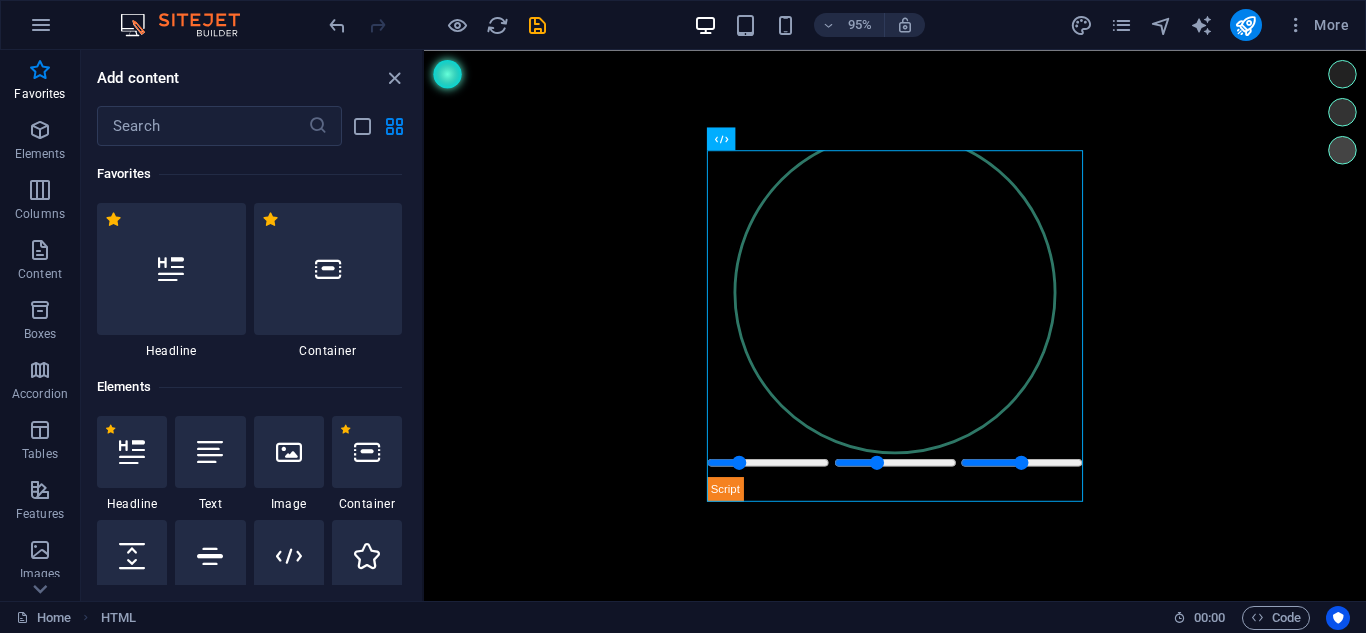 drag, startPoint x: 581, startPoint y: 205, endPoint x: 677, endPoint y: 196, distance: 96.42095 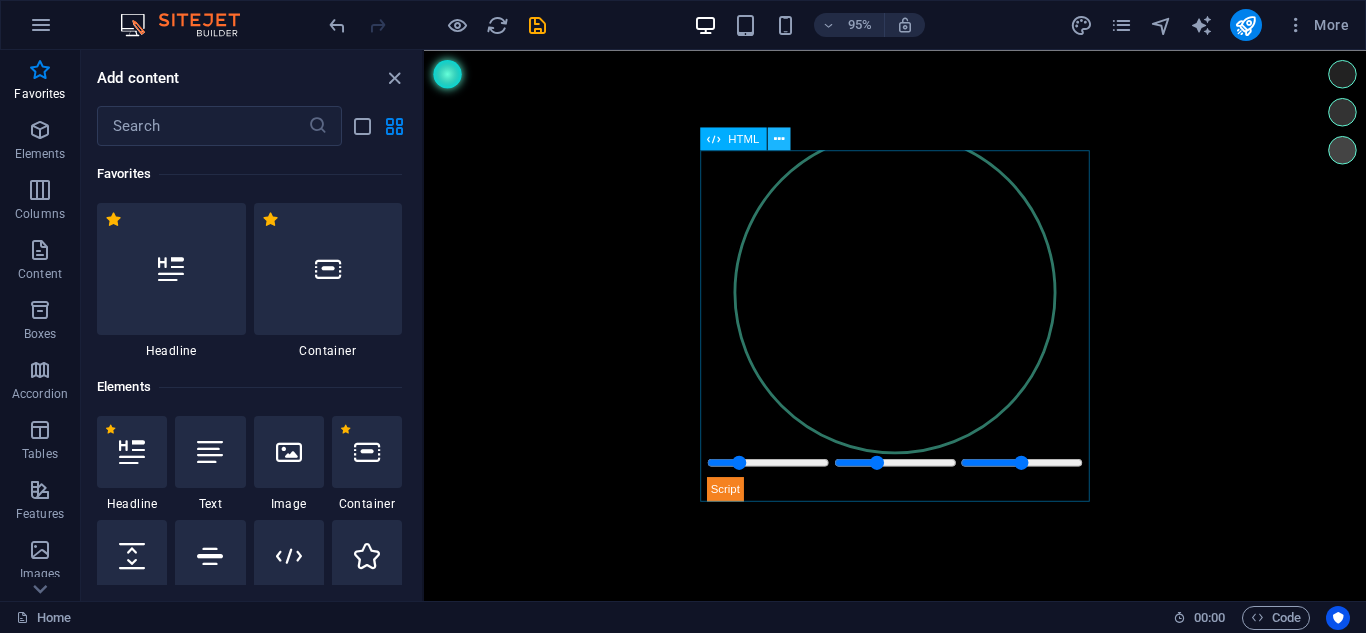 click at bounding box center (779, 138) 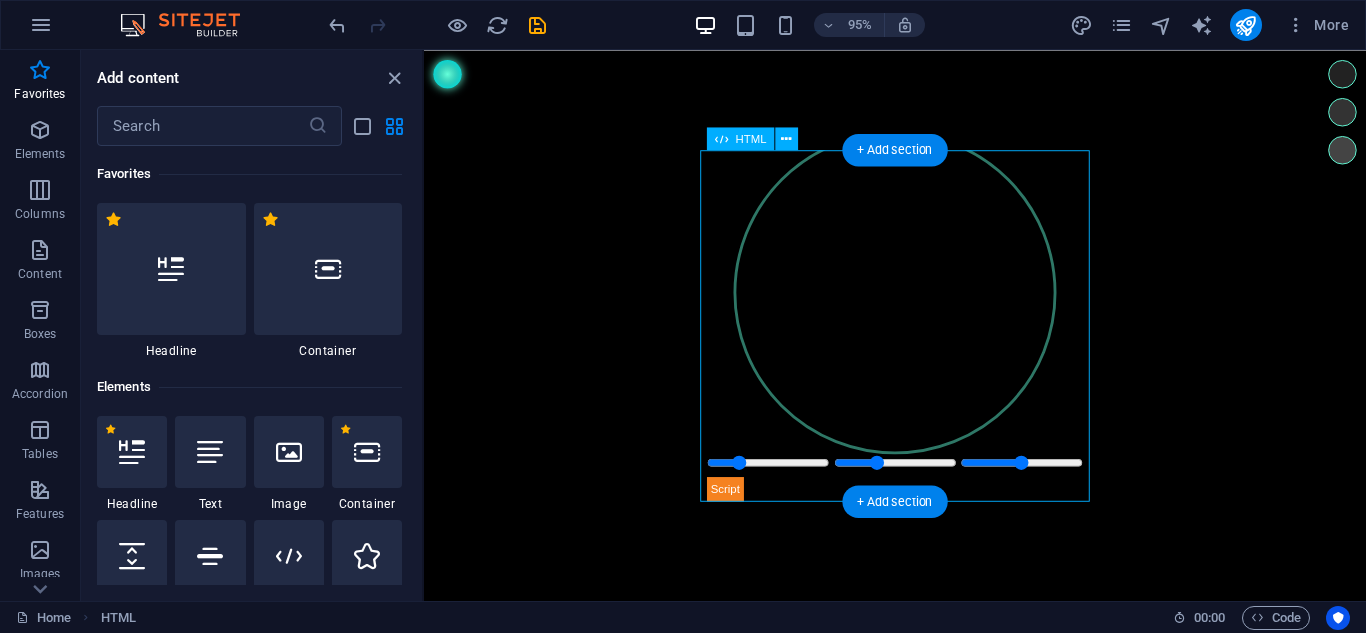 click on "Esfera Binaural" at bounding box center (920, 340) 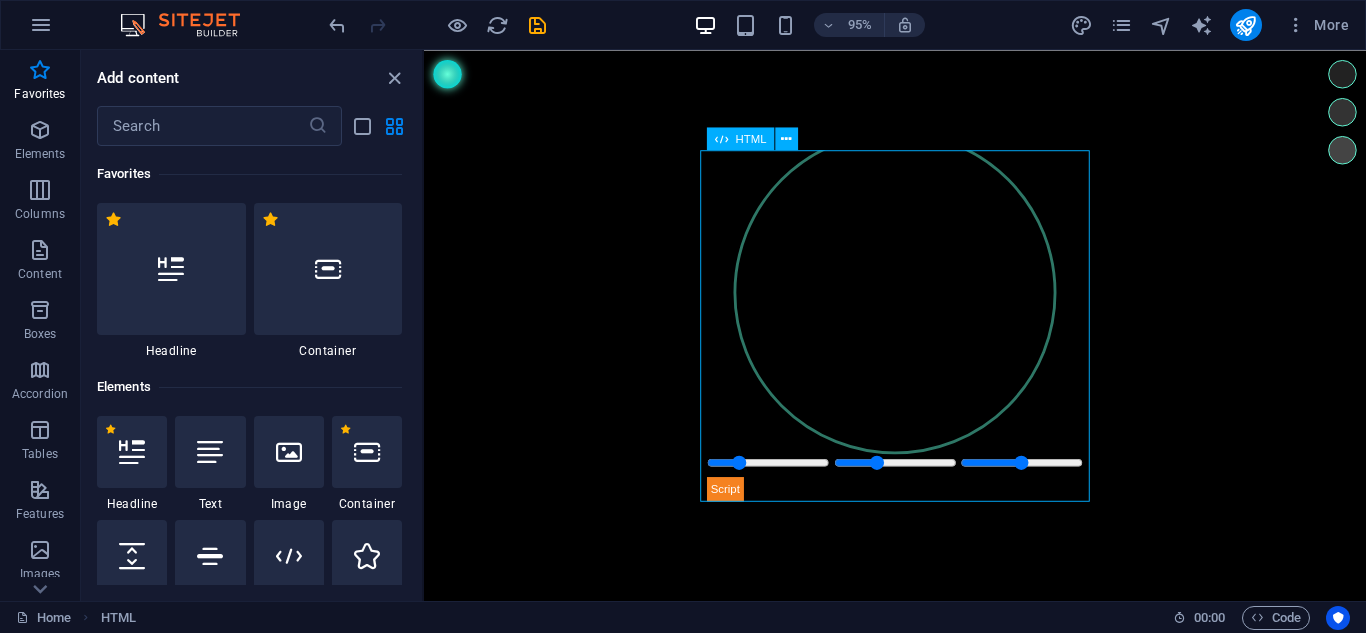 click on "HTML" at bounding box center (740, 138) 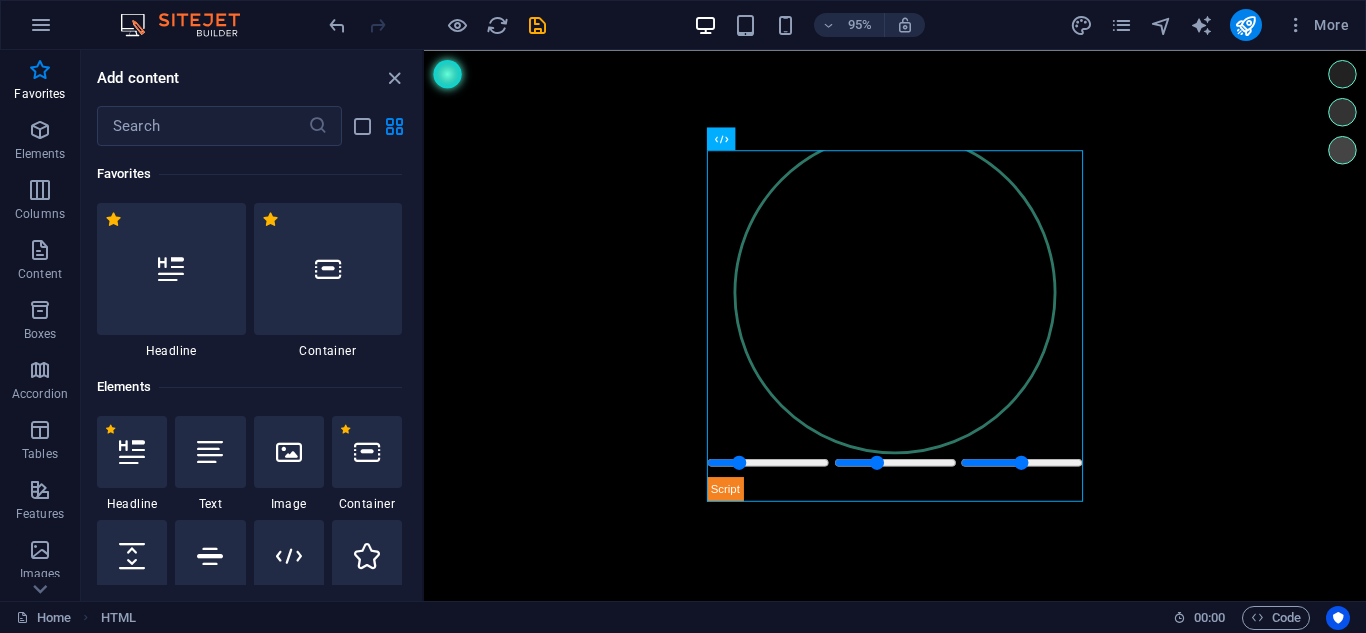 drag, startPoint x: 1152, startPoint y: 195, endPoint x: 591, endPoint y: 107, distance: 567.86005 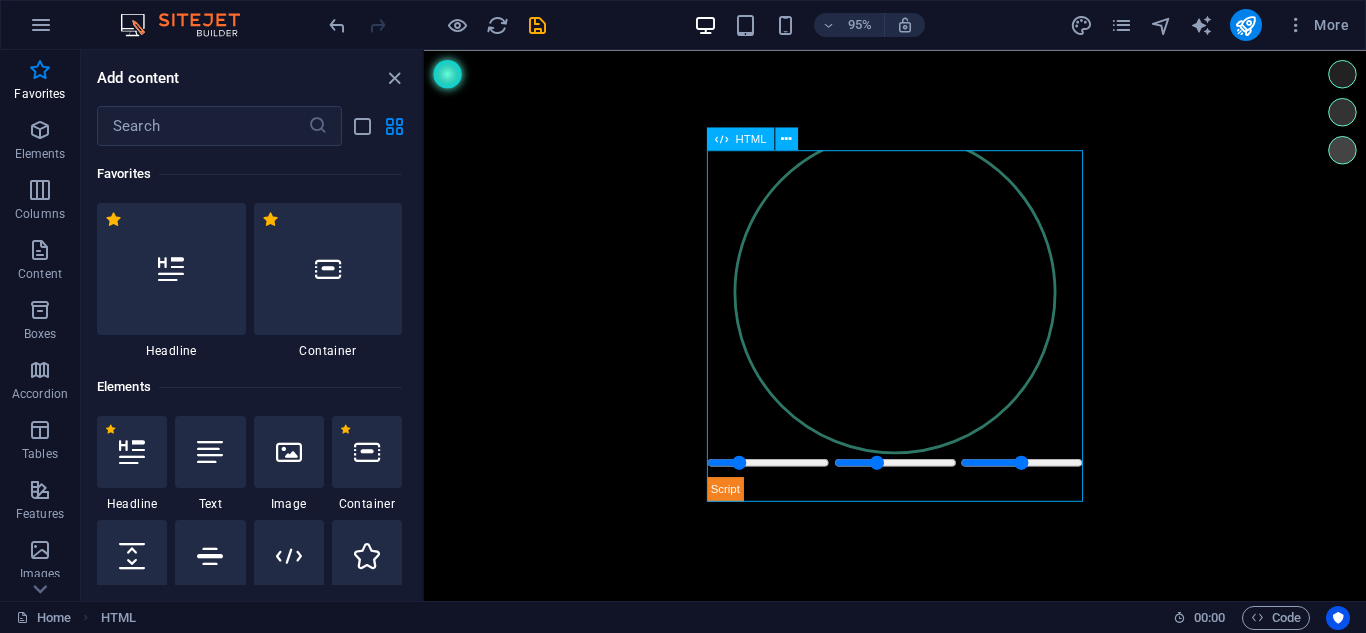 click on "HTML" at bounding box center (758, 139) 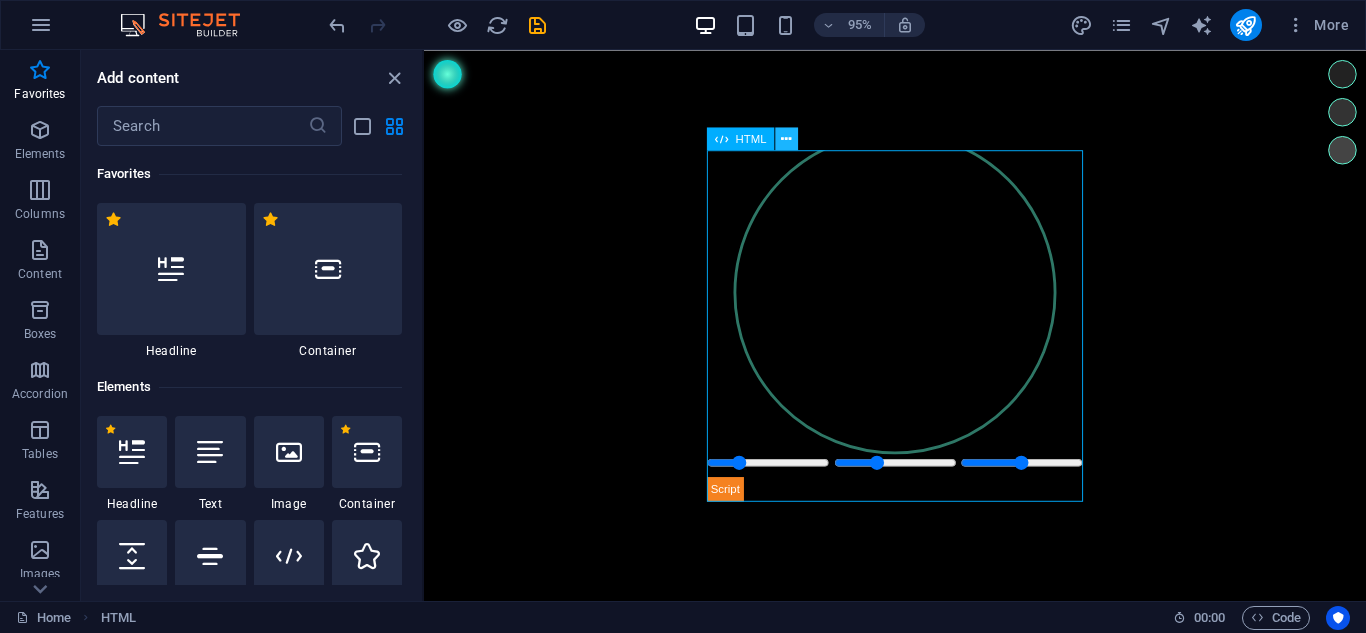 click at bounding box center [786, 138] 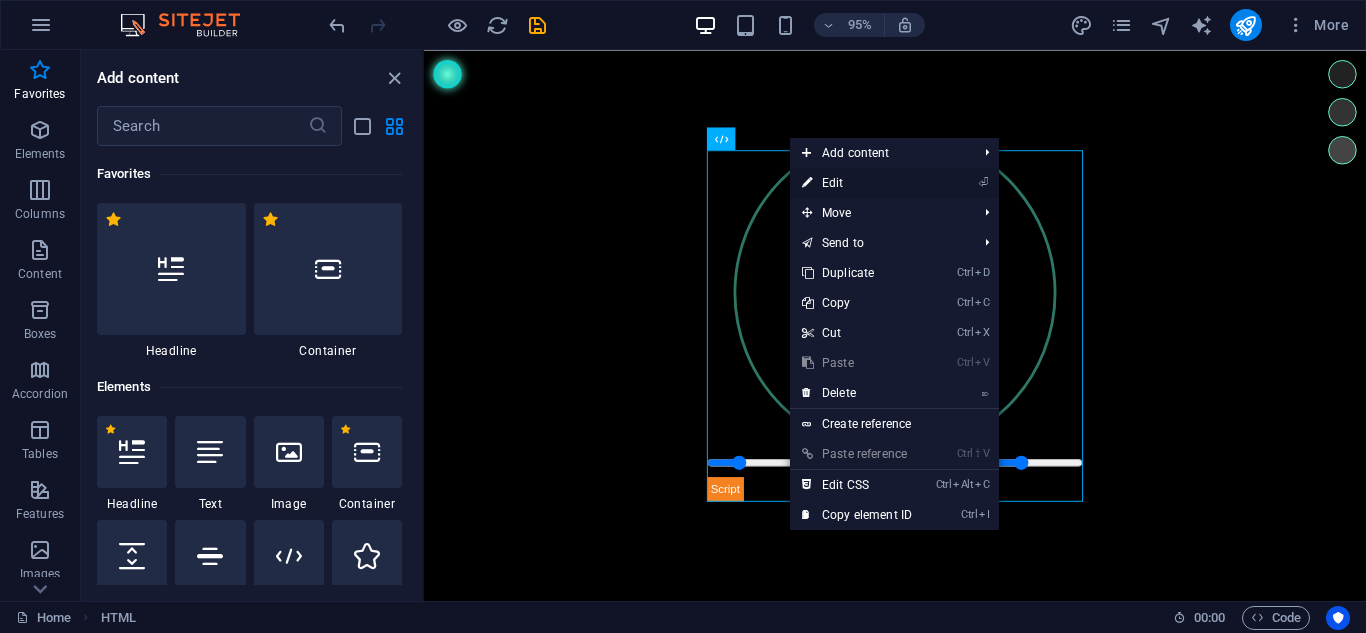click on "⏎  Edit" at bounding box center (857, 183) 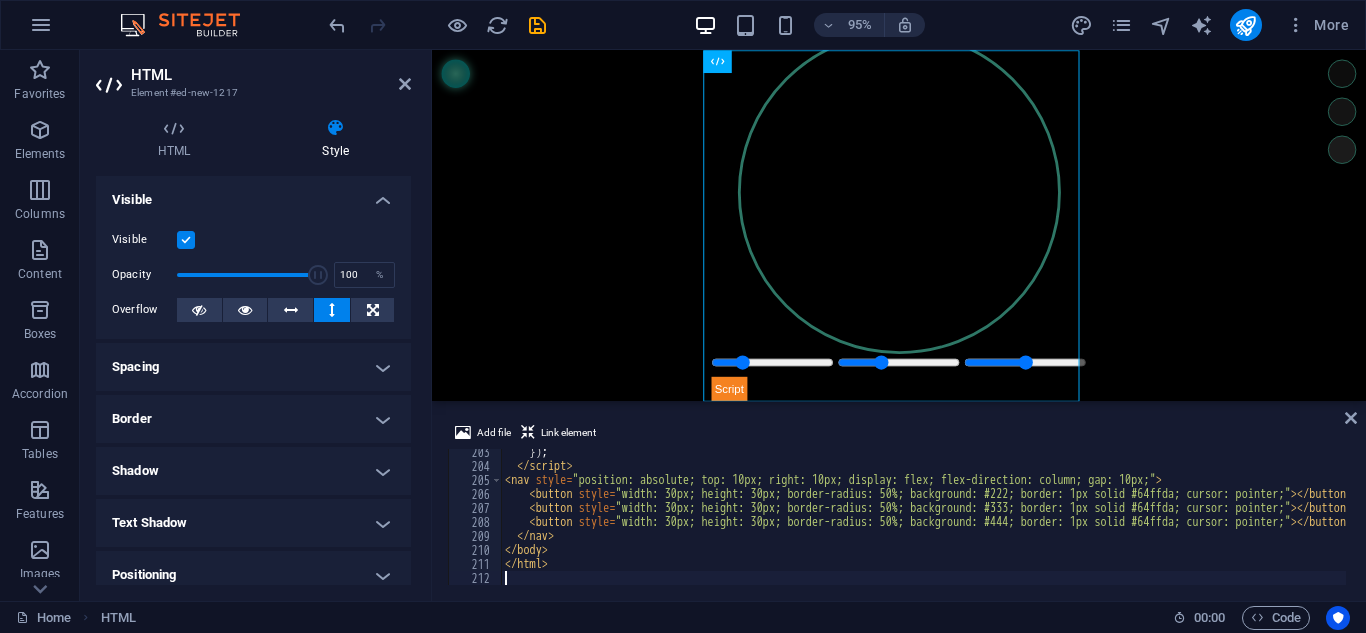scroll, scrollTop: 222, scrollLeft: 0, axis: vertical 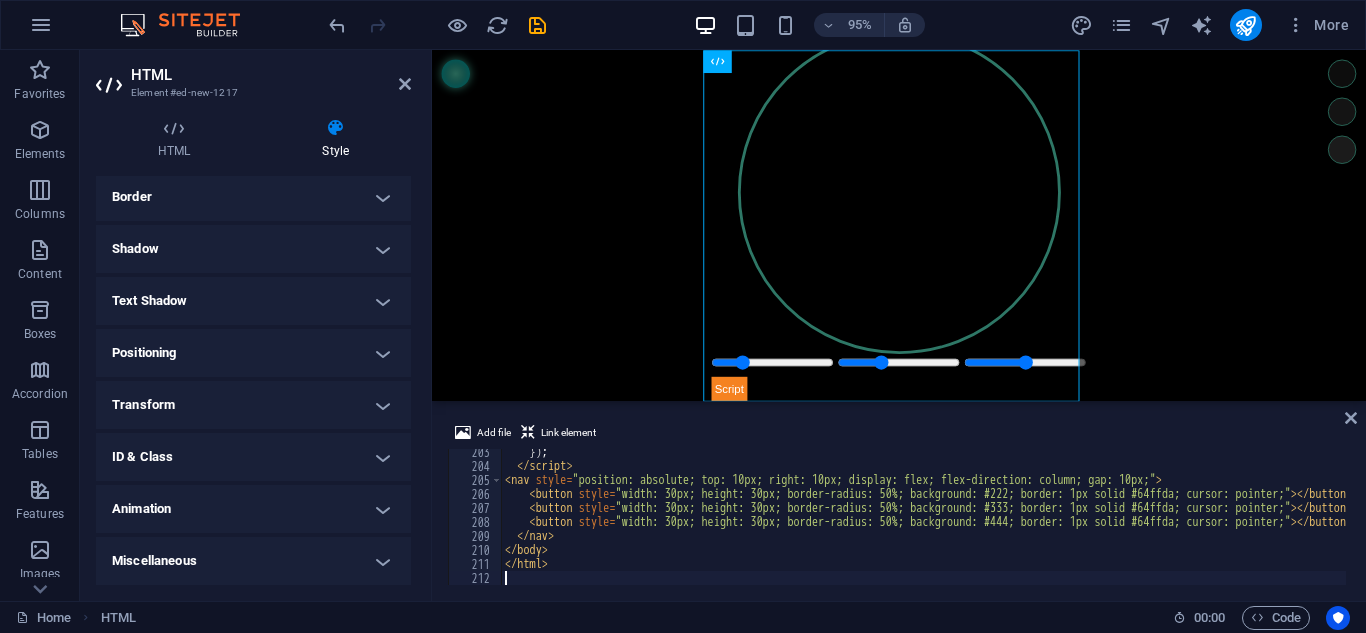 click on "Miscellaneous" at bounding box center [253, 561] 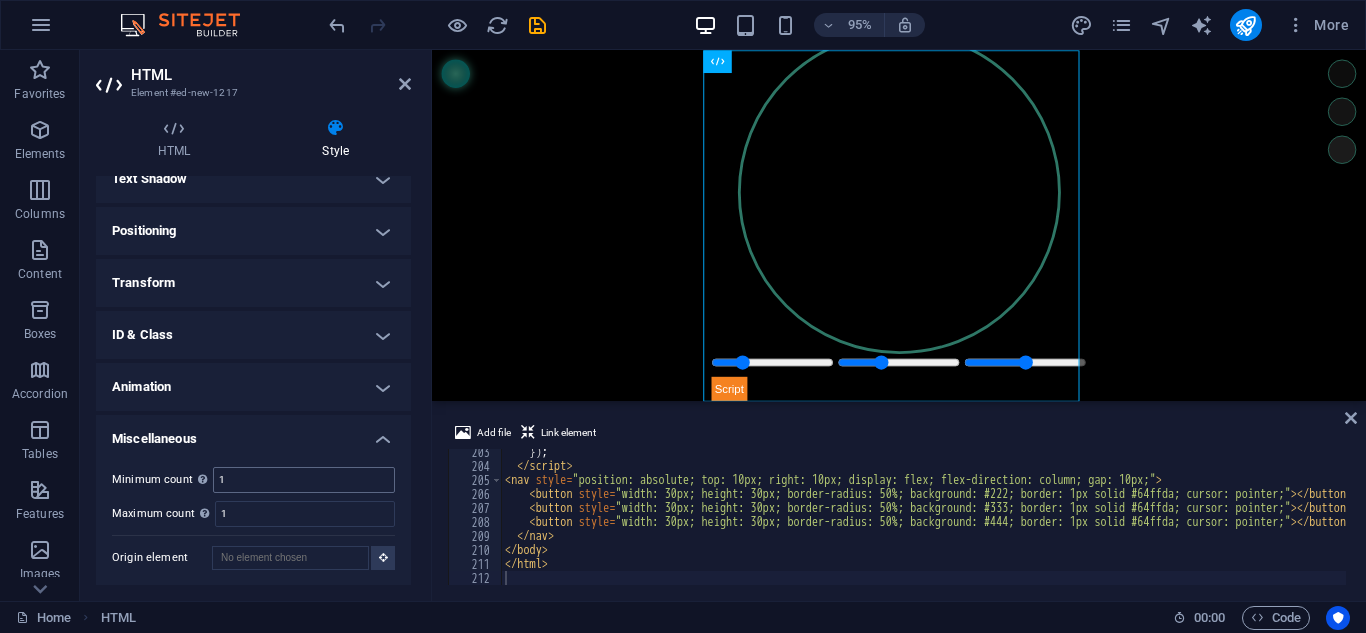 scroll, scrollTop: 346, scrollLeft: 0, axis: vertical 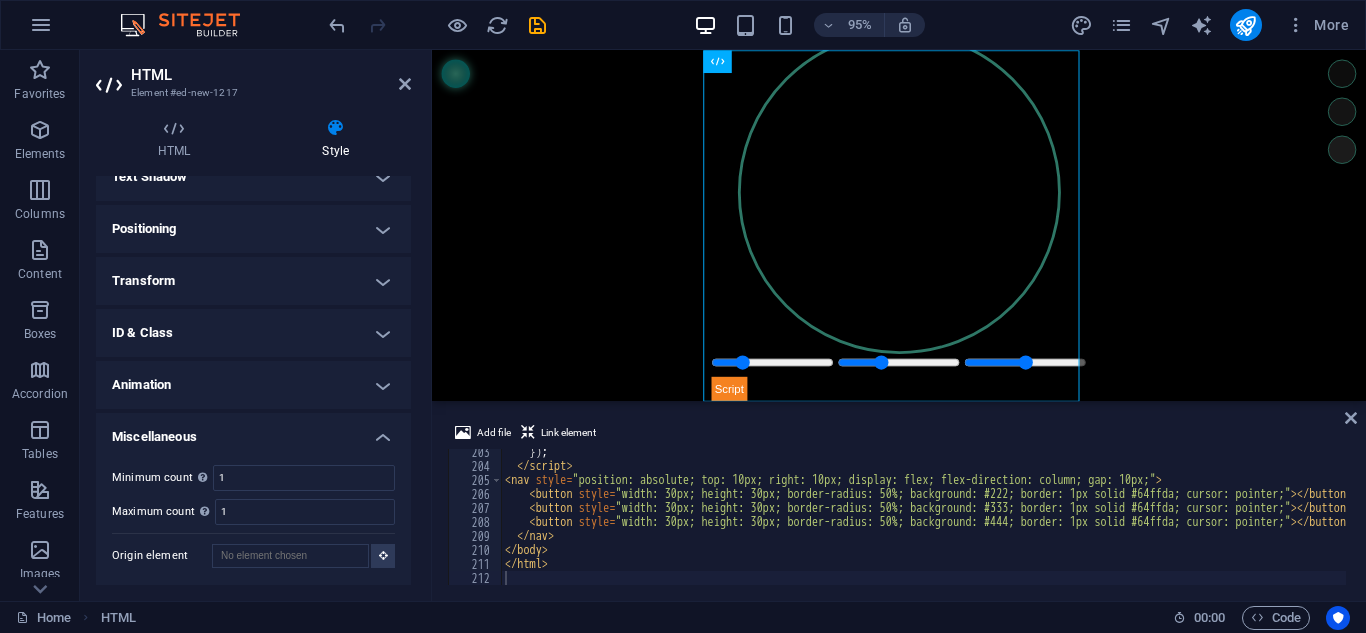 click on "Transform" at bounding box center [253, 281] 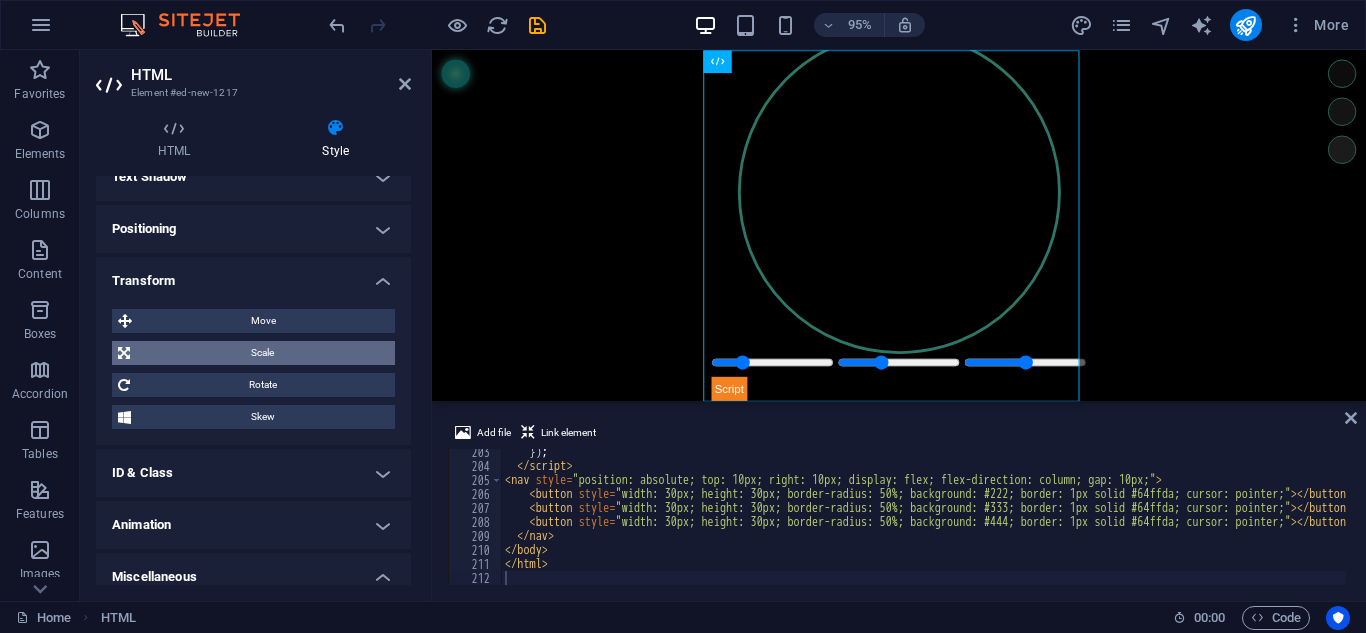 click on "Scale" at bounding box center [262, 353] 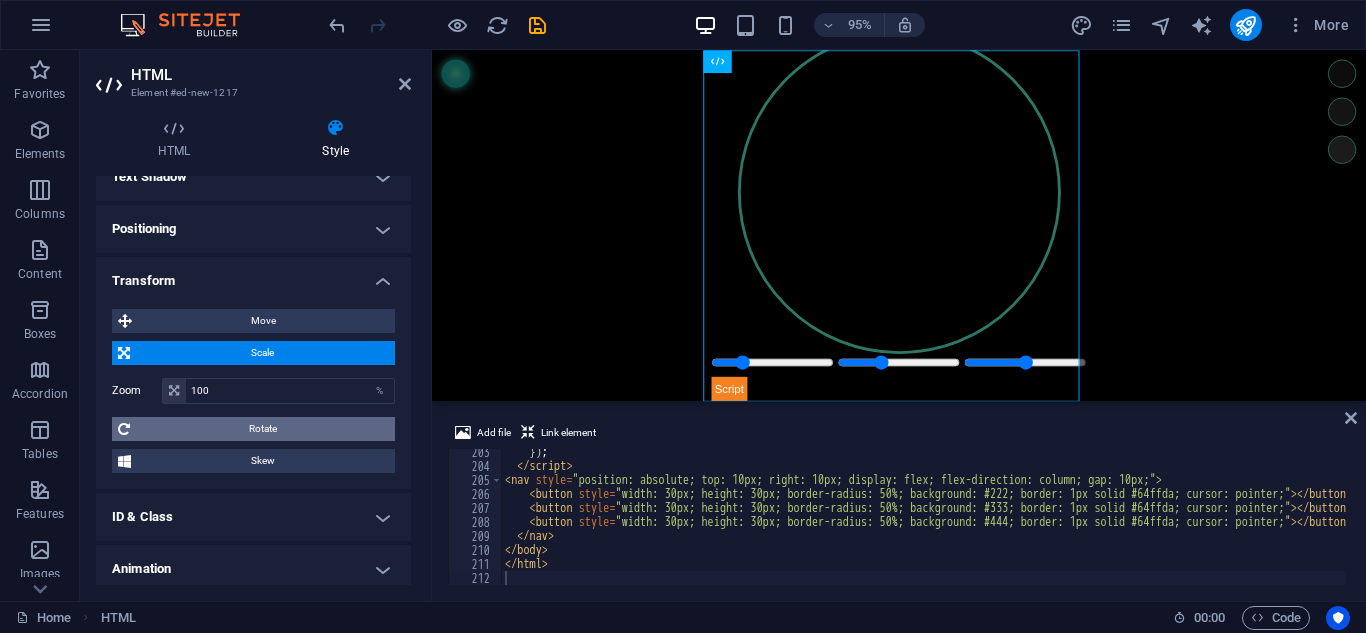 click on "Rotate" at bounding box center [262, 429] 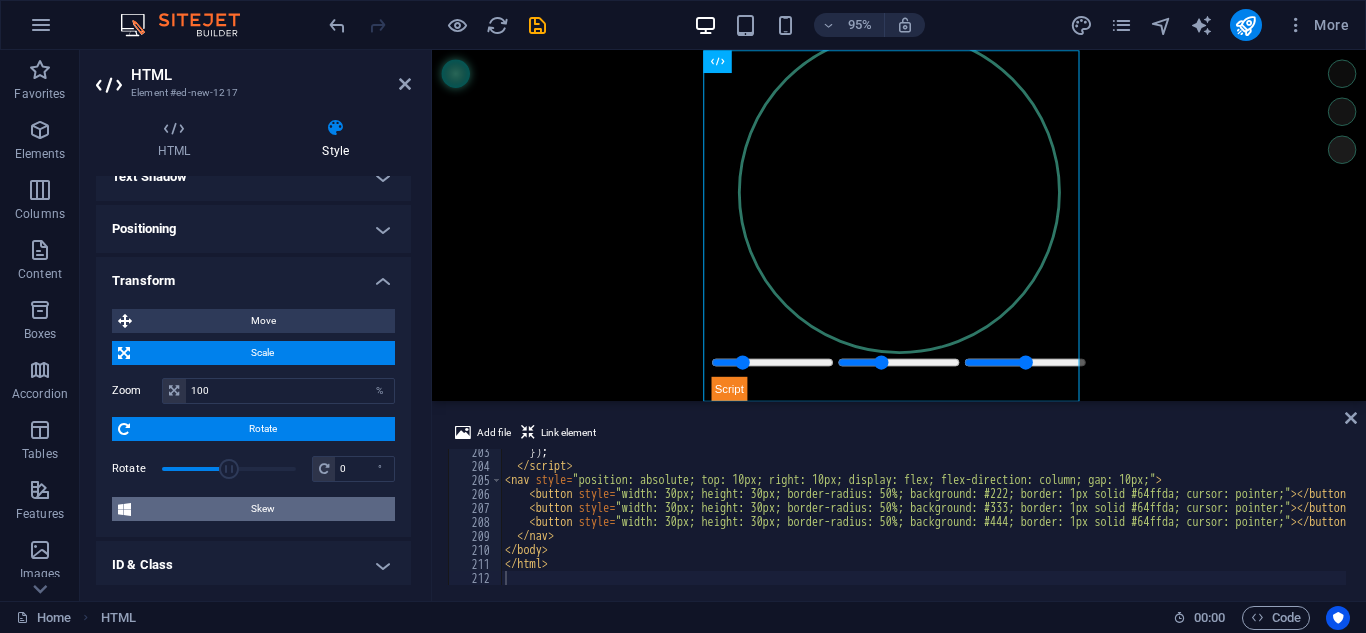 click on "Skew" at bounding box center (263, 509) 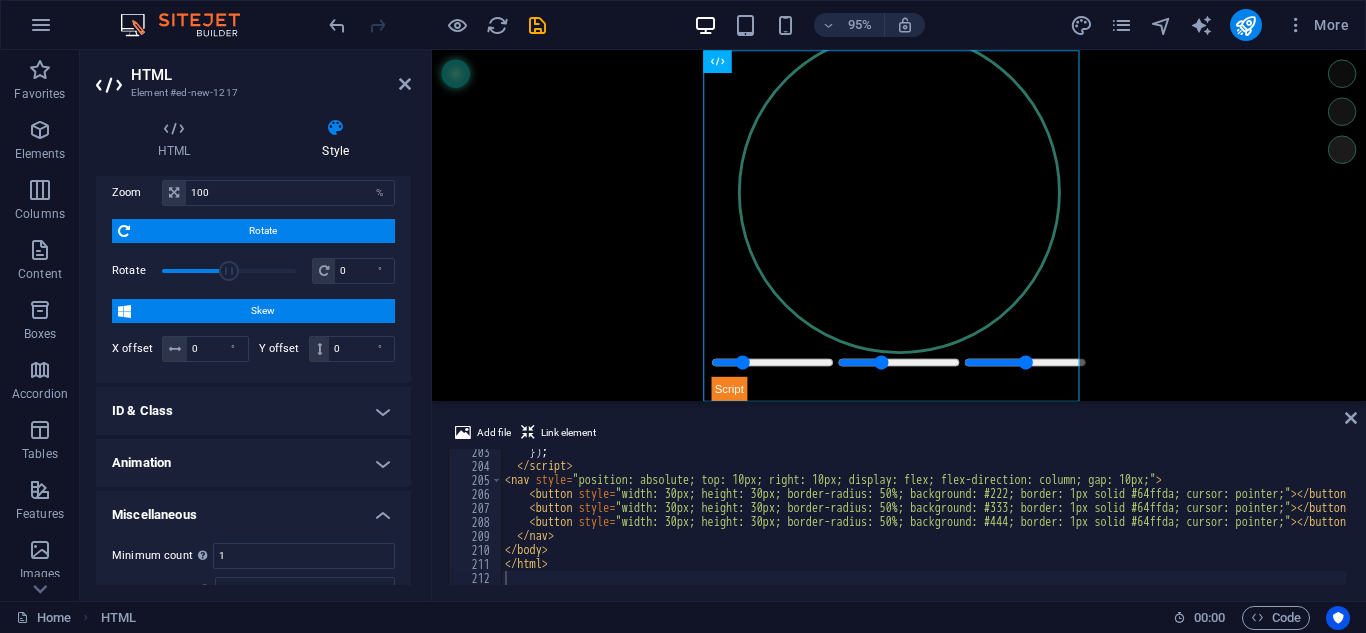 scroll, scrollTop: 546, scrollLeft: 0, axis: vertical 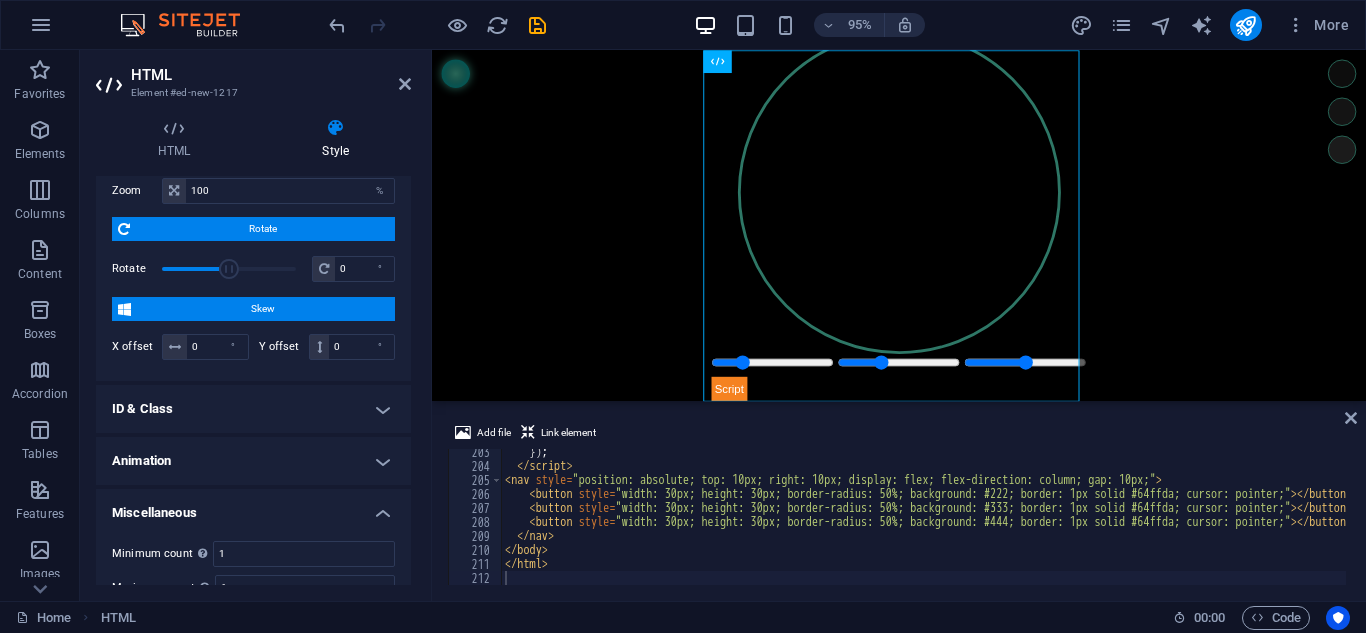 click on "ID & Class" at bounding box center (253, 409) 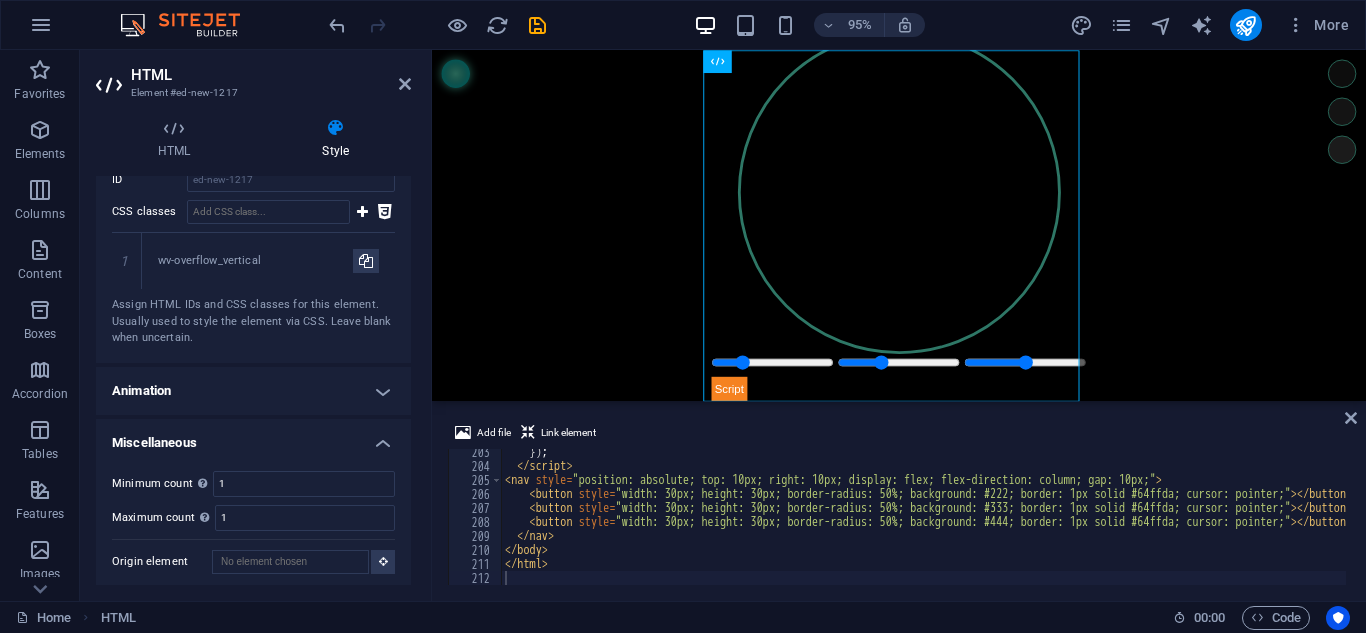 scroll, scrollTop: 858, scrollLeft: 0, axis: vertical 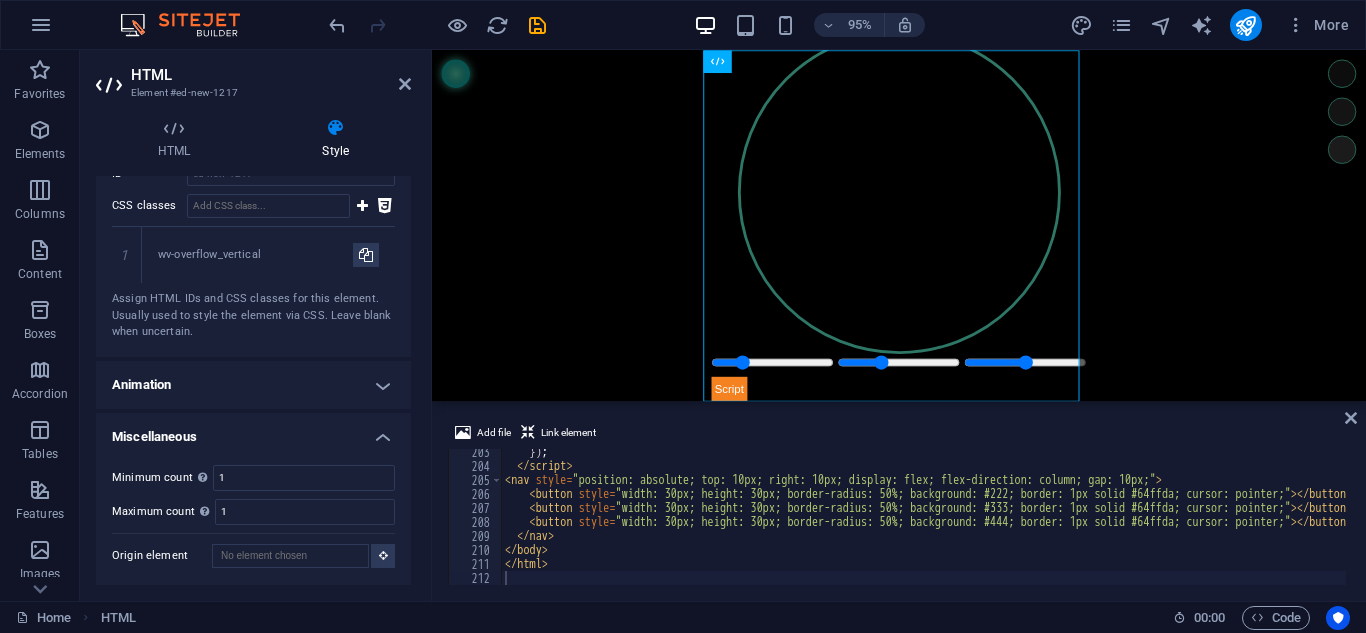 click on "Animation" at bounding box center (253, 385) 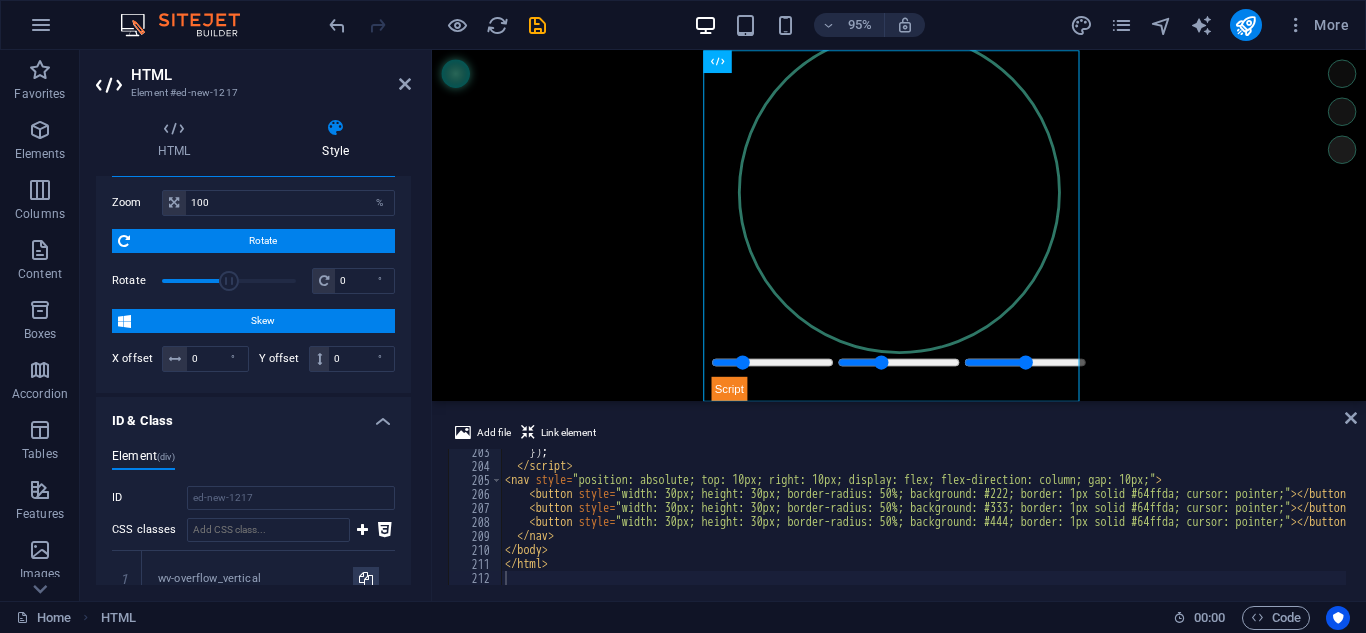 scroll, scrollTop: 523, scrollLeft: 0, axis: vertical 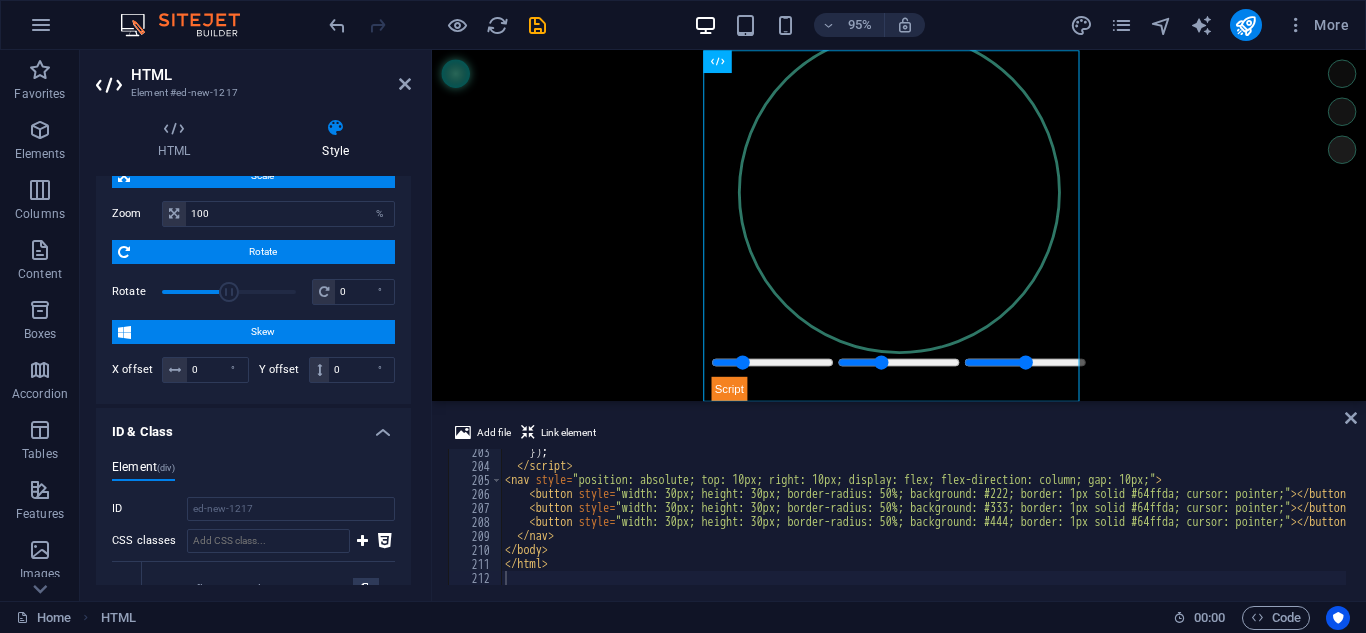 click on "Skew" at bounding box center (263, 332) 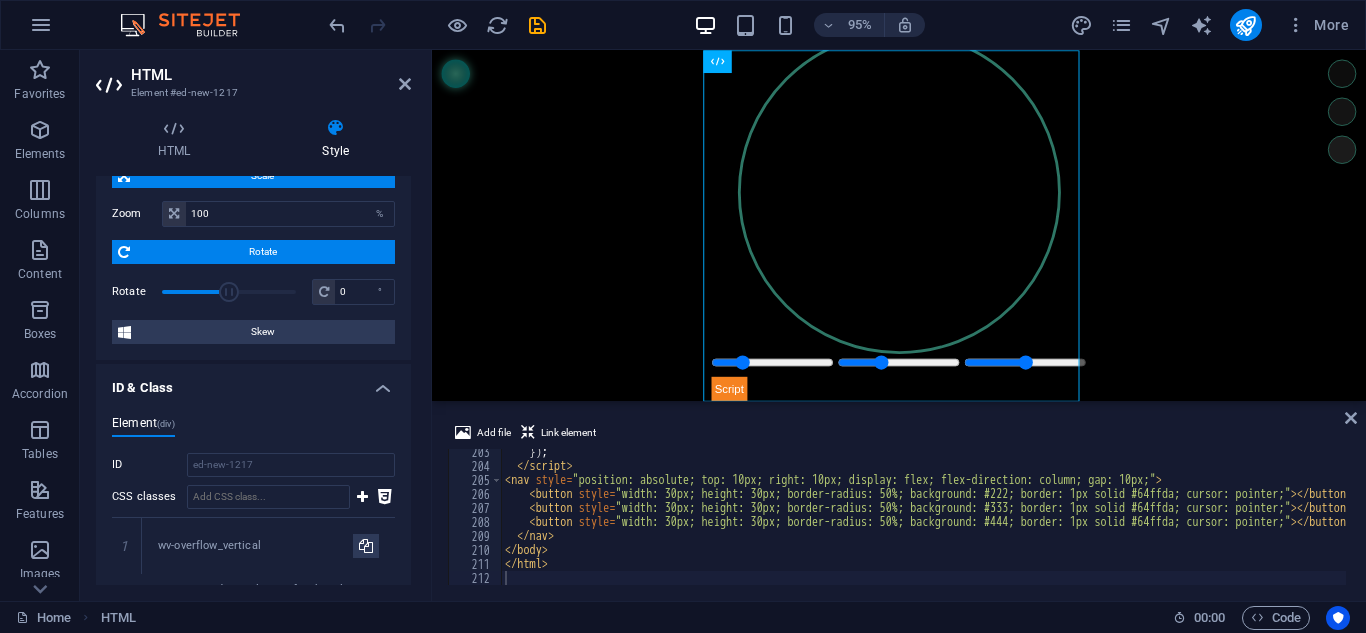 click on "Rotate" at bounding box center (262, 252) 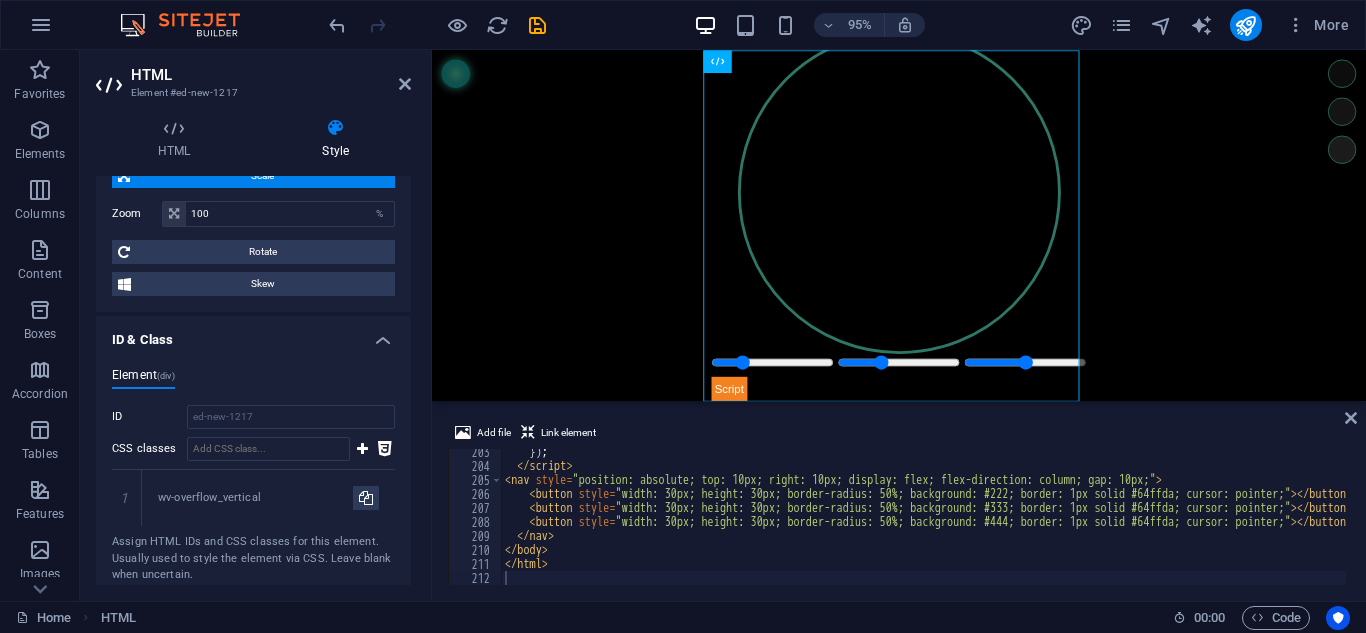 click on "Scale" at bounding box center [262, 176] 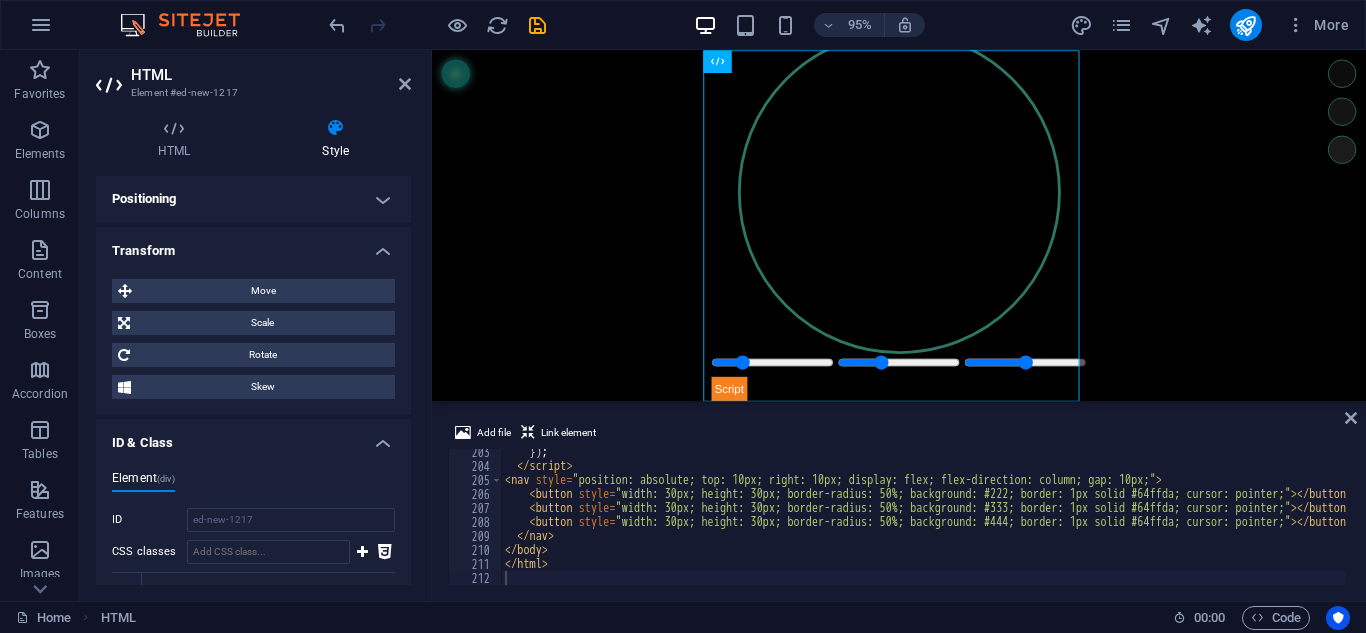 scroll, scrollTop: 223, scrollLeft: 0, axis: vertical 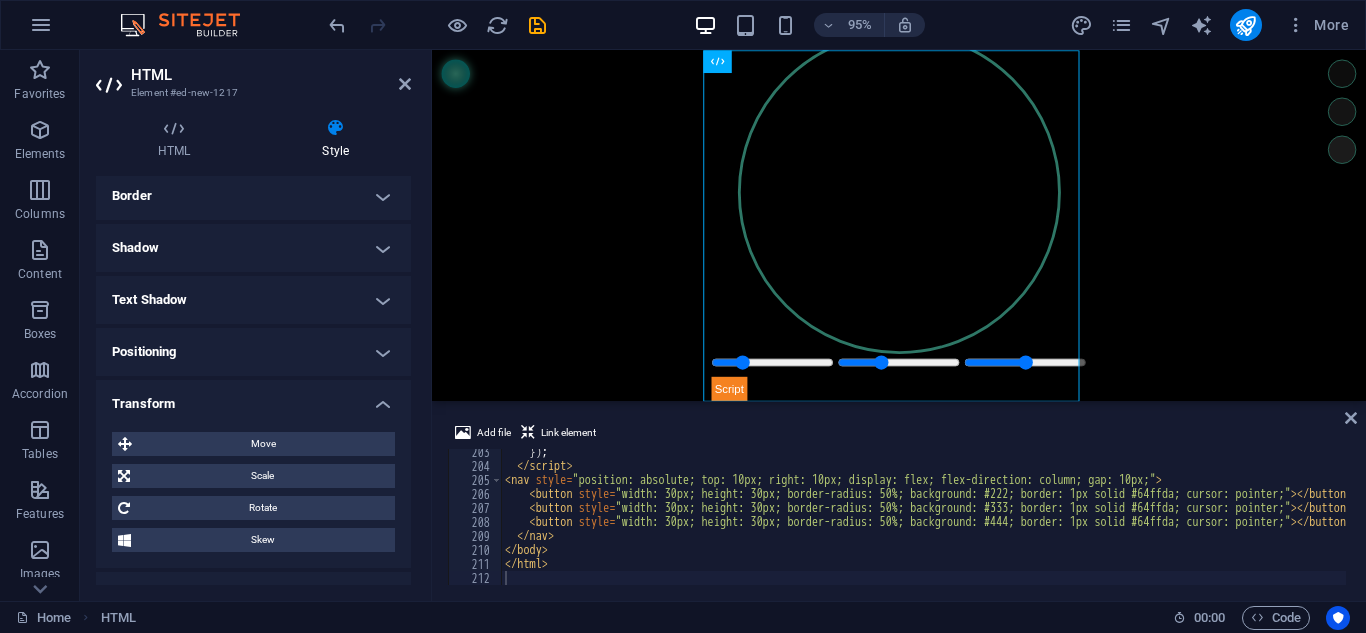 click on "Text Shadow" at bounding box center [253, 300] 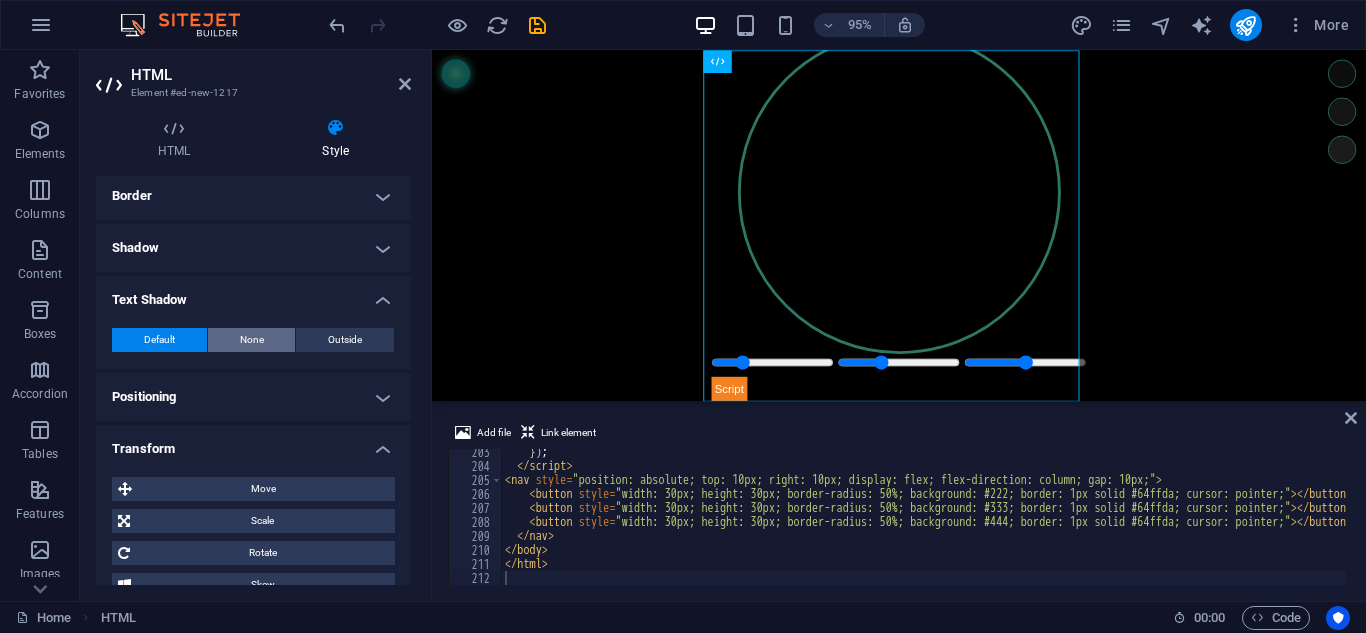 click on "None" at bounding box center [252, 340] 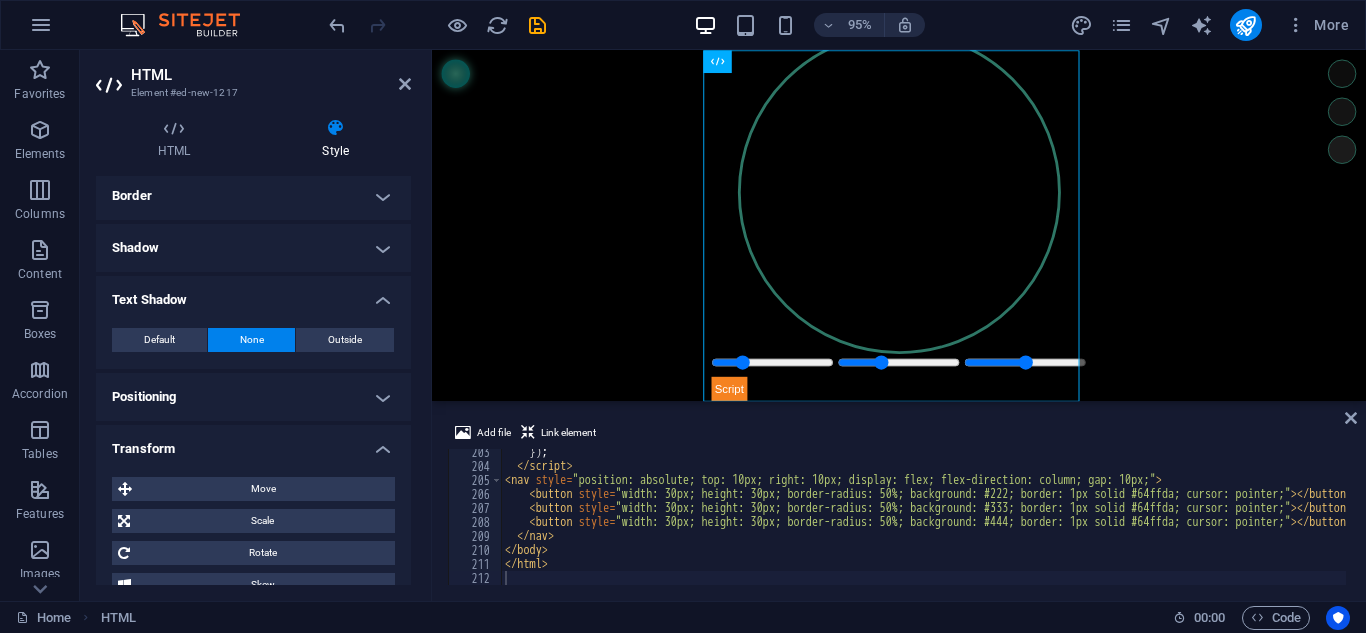 click on "Shadow" at bounding box center [253, 248] 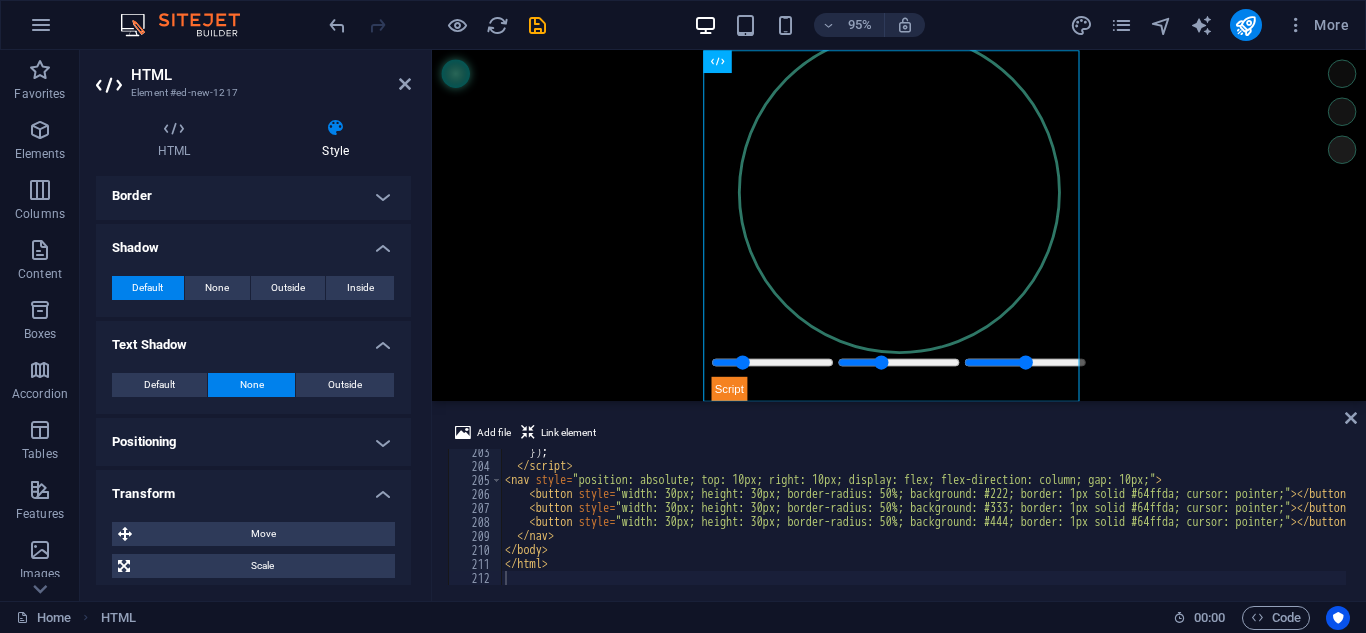 click on "Shadow" at bounding box center (253, 242) 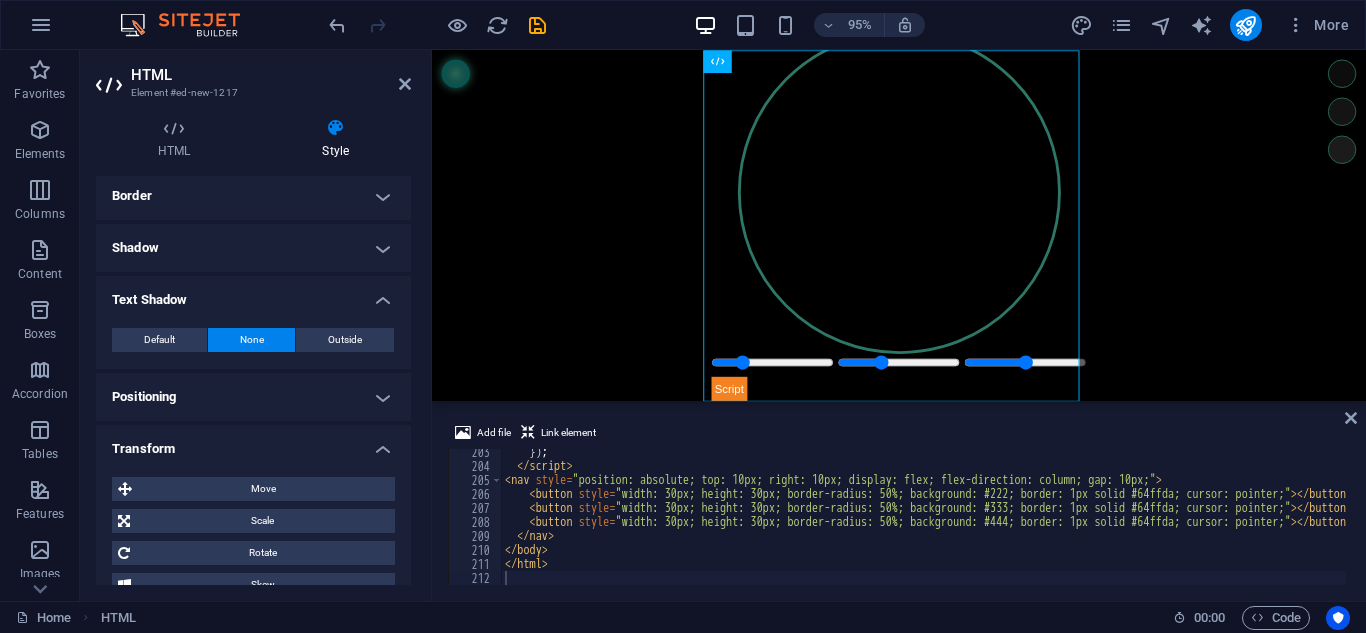 click on "HTML Style HTML Add, edit, and format HTML directly on the website. Preset Element Layout How this element expands within the layout (Flexbox). Size Default auto px % 1/1 1/2 1/3 1/4 1/5 1/6 1/7 1/8 1/9 1/10 Grow Shrink Order Container layout Visible Visible Opacity 100 % Overflow Spacing Margin Default auto px % rem vw vh Custom Custom auto px % rem vw vh auto px % rem vw vh auto px % rem vw vh auto px % rem vw vh Padding Default px rem % vh vw Custom Custom px rem % vh vw px rem % vh vw px rem % vh vw px rem % vh vw Border Style              - Width 1 auto px rem % vh vw Custom Custom 1 auto px rem % vh vw 1 auto px rem % vh vw 1 auto px rem % vh vw 1 auto px rem % vh vw  - Color Round corners Default px rem % vh vw Custom Custom px rem % vh vw px rem % vh vw px rem % vh vw px rem % vh vw Shadow Default None Outside Inside Color X offset 0 px rem vh vw Y offset 0 px rem vh vw Blur 0 px rem % vh vw Spread 0 px rem vh vw Text Shadow Default None Outside Color X offset 0 px rem vh vw Y offset 0 px vh" at bounding box center [253, 351] 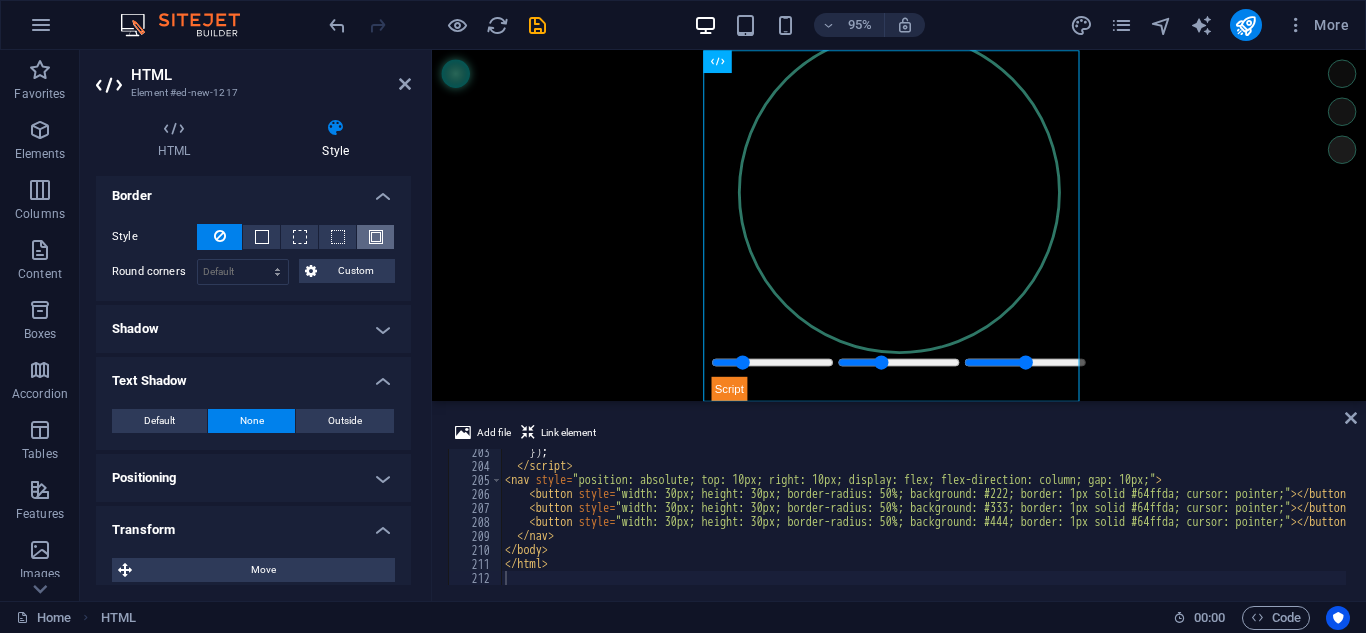 click at bounding box center (375, 237) 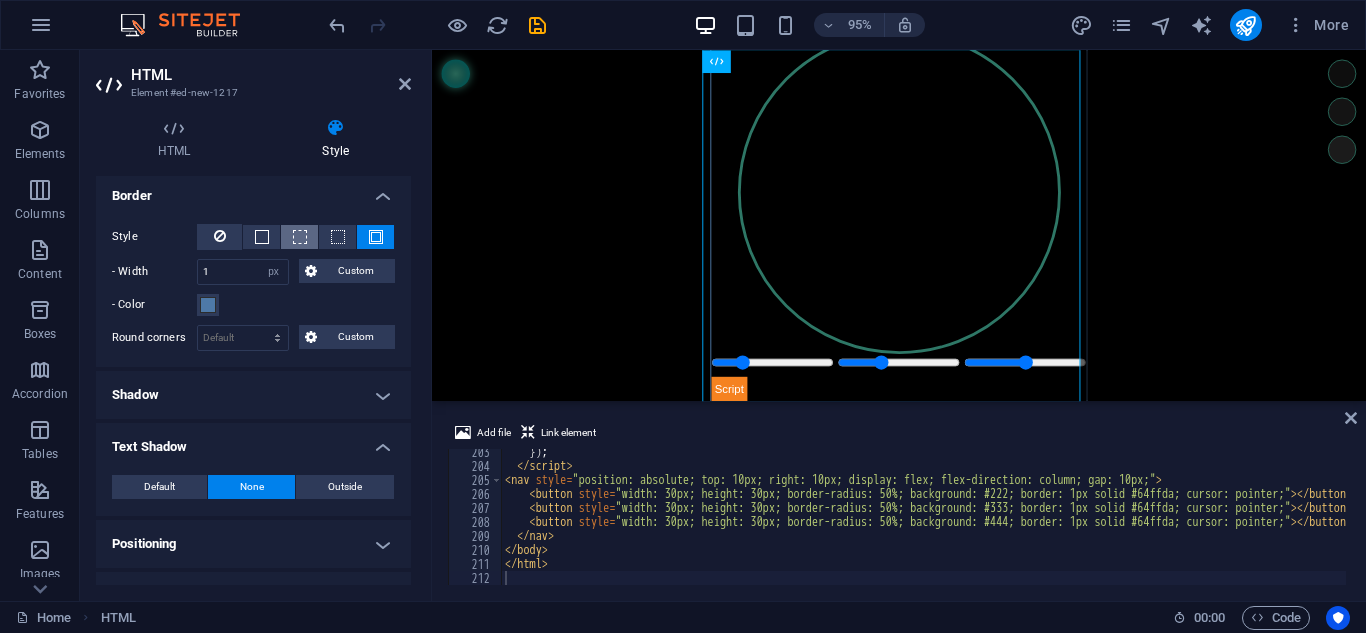 click at bounding box center (299, 237) 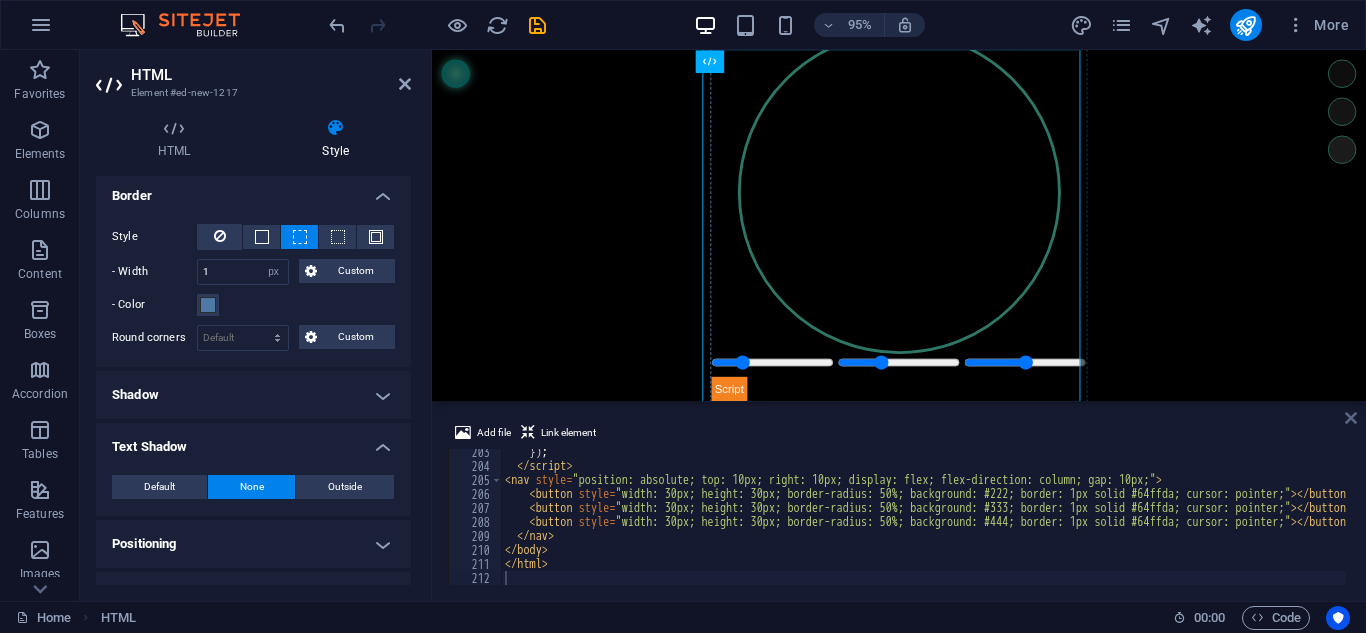click at bounding box center [1351, 418] 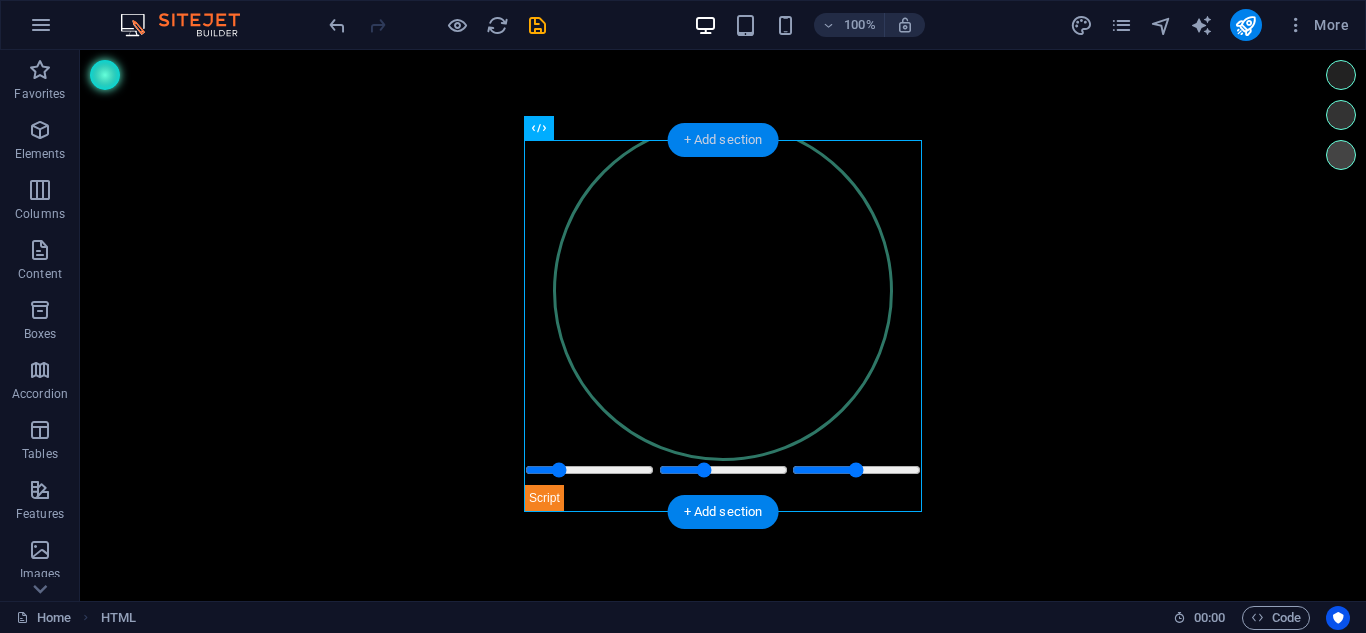 click on "+ Add section" at bounding box center [723, 140] 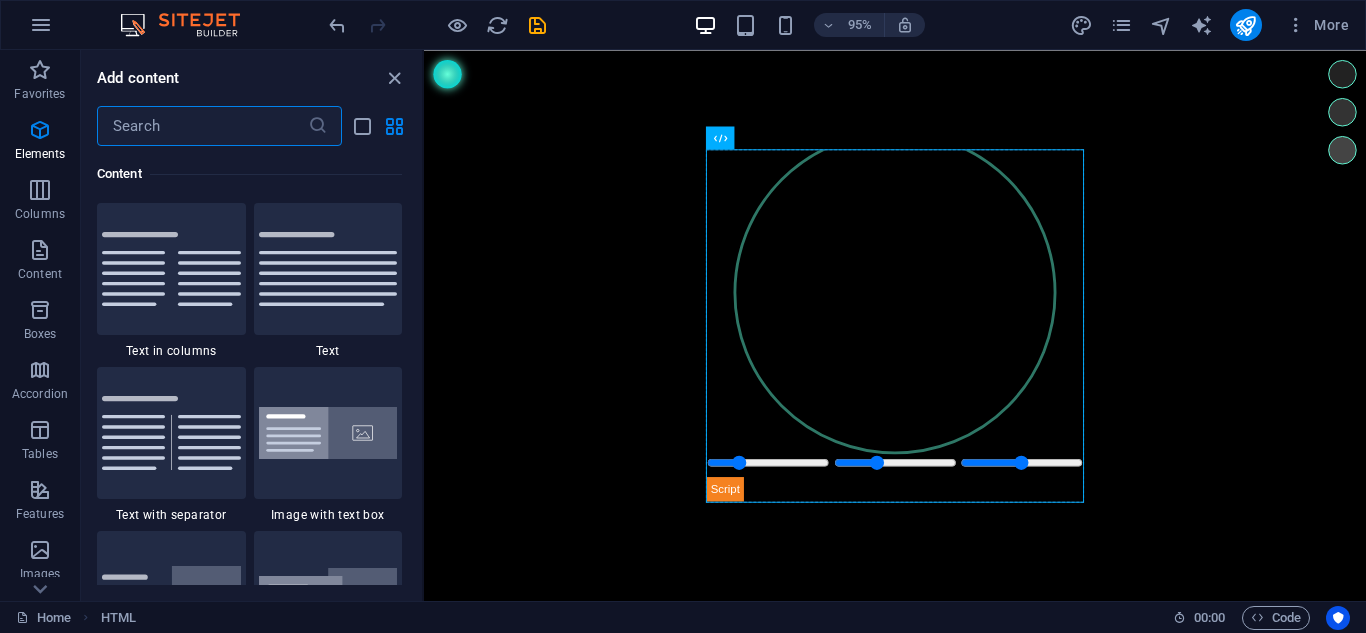 scroll, scrollTop: 3499, scrollLeft: 0, axis: vertical 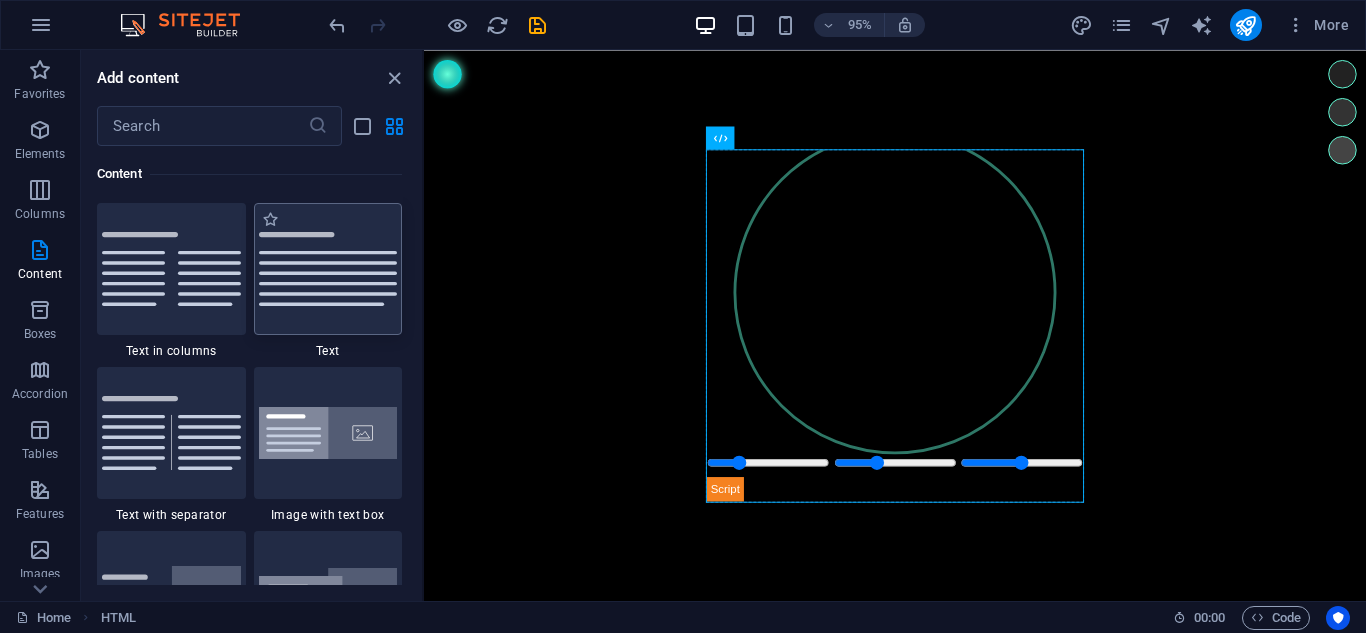 click at bounding box center (328, 269) 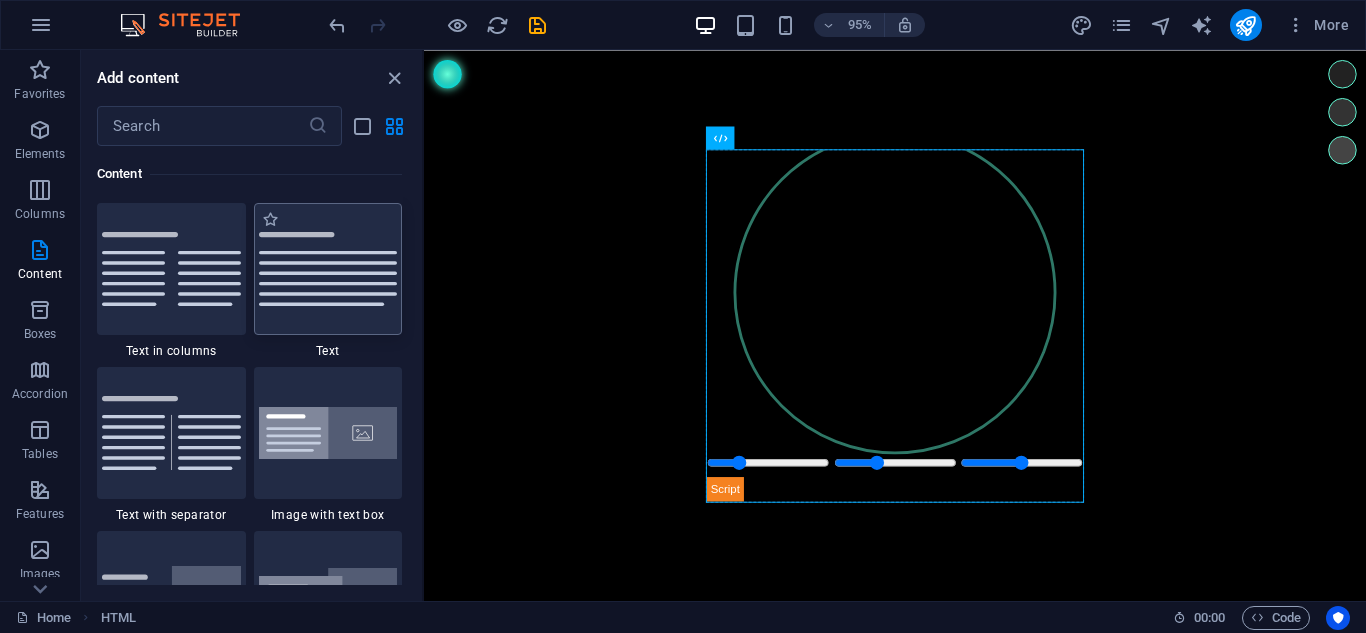 click on "HTML   2 columns   Container   Placeholder   Container   Placeholder   Placeholder   Container   2 columns   Container   Placeholder   HTML   Placeholder   HTML" at bounding box center [895, 325] 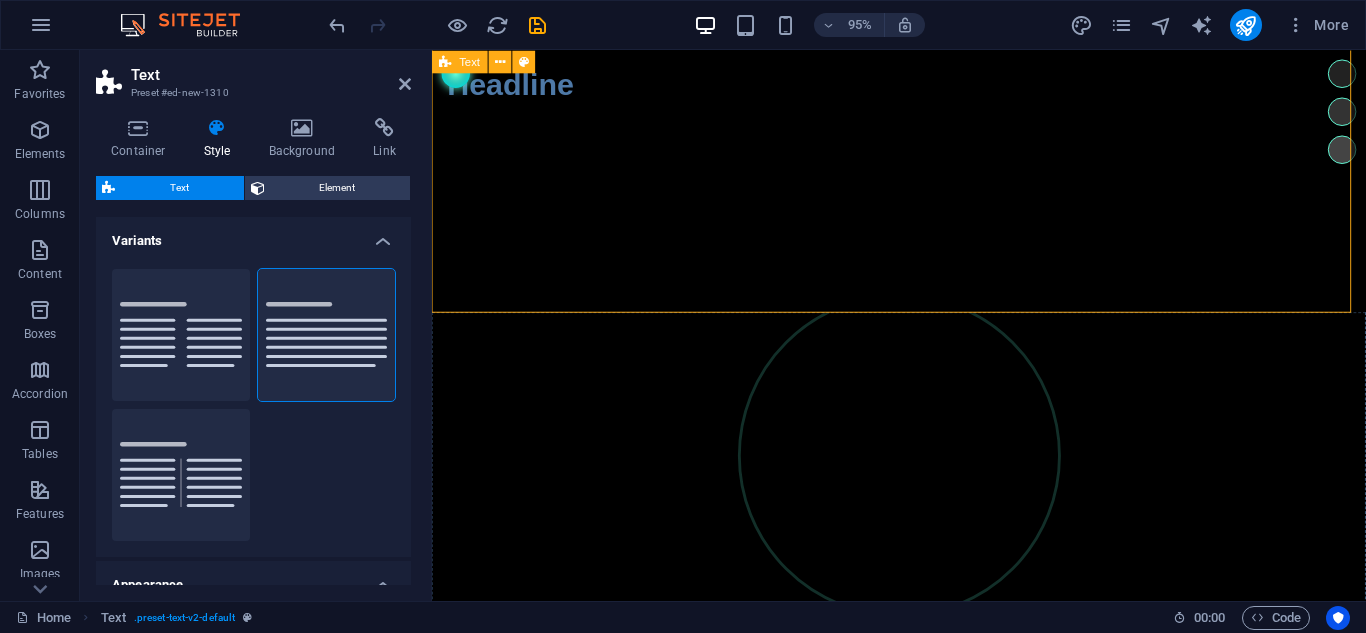 click on "Headline Lorem ipsum dolor sitope amet, consectetur adipisicing elitip. Massumenda, dolore, cum vel modi asperiores consequatur suscipit quidem ducimus eveniet iure expedita consecteture odiogil voluptatum similique fugit voluptates atem accusamus quae quas dolorem tenetur facere tempora maiores adipisci reiciendis accusantium voluptatibus id voluptate tempore dolor harum nisi amet! Nobis, eaque. Aenean commodo ligula eget dolor. Lorem ipsum dolor sit amet, consectetuer adipiscing elit leget odiogil voluptatum similique fugit voluptates dolor. Libero assumenda, dolore, cum vel modi asperiores consequatur." at bounding box center (923, 154) 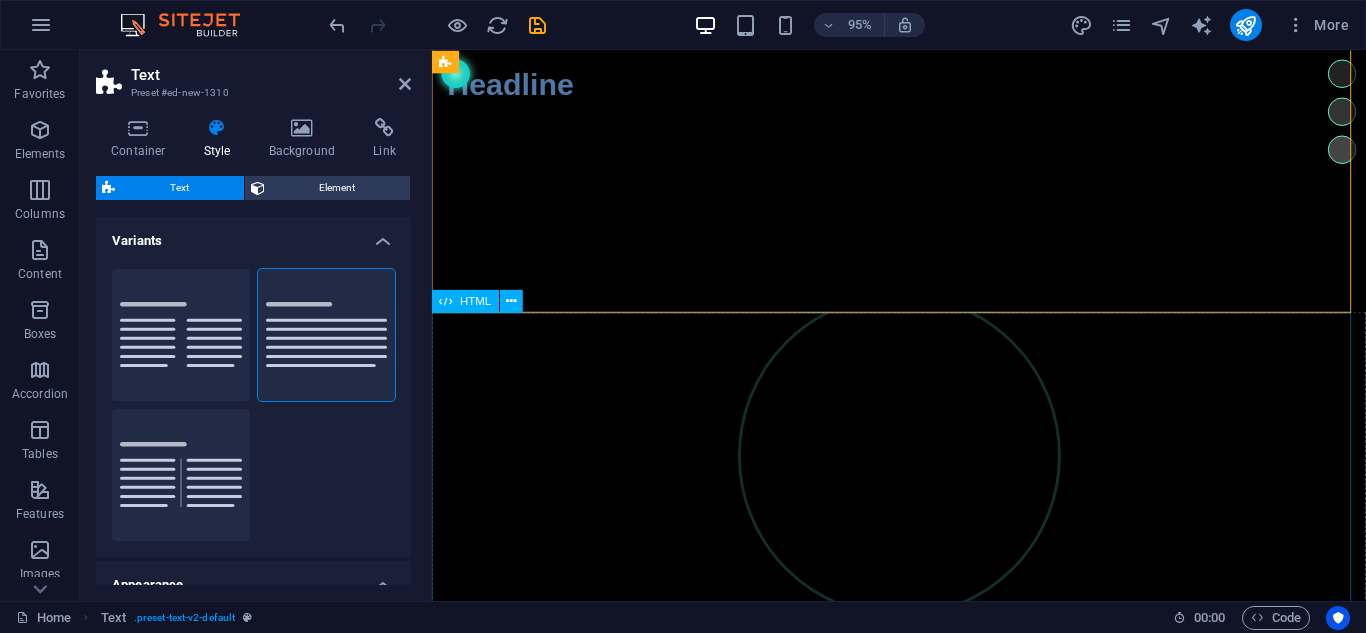 click on "Esfera Binaural" at bounding box center [923, 512] 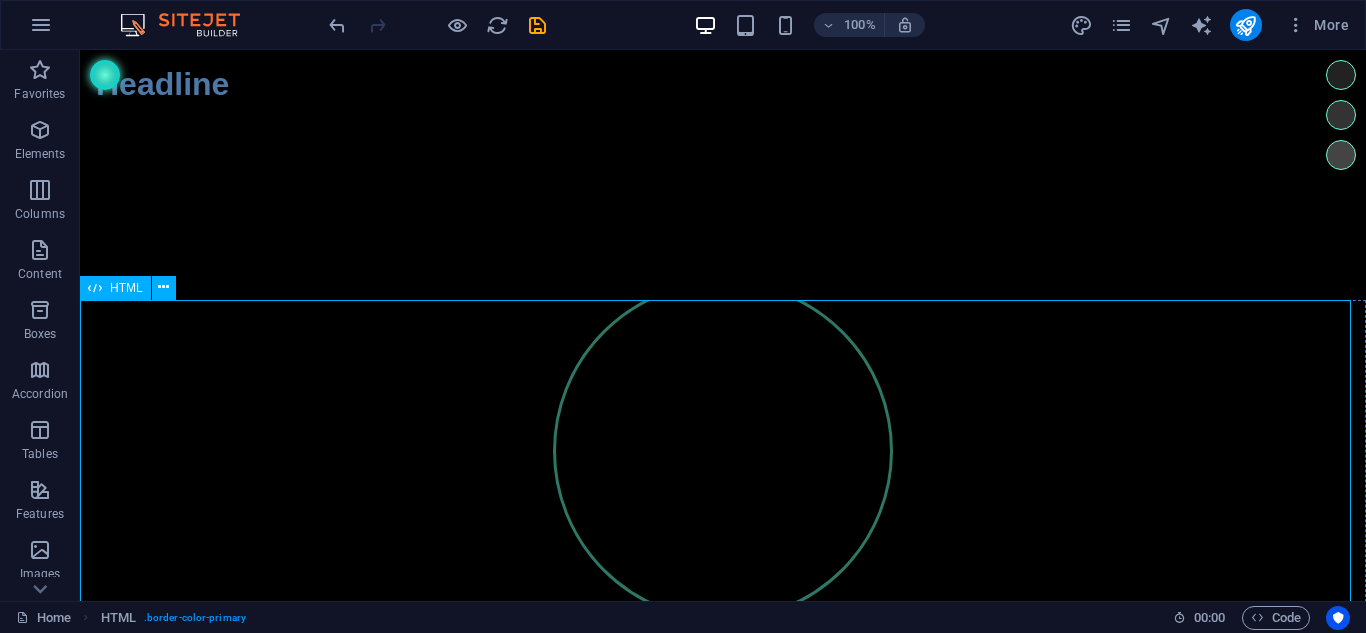 scroll, scrollTop: 71, scrollLeft: 0, axis: vertical 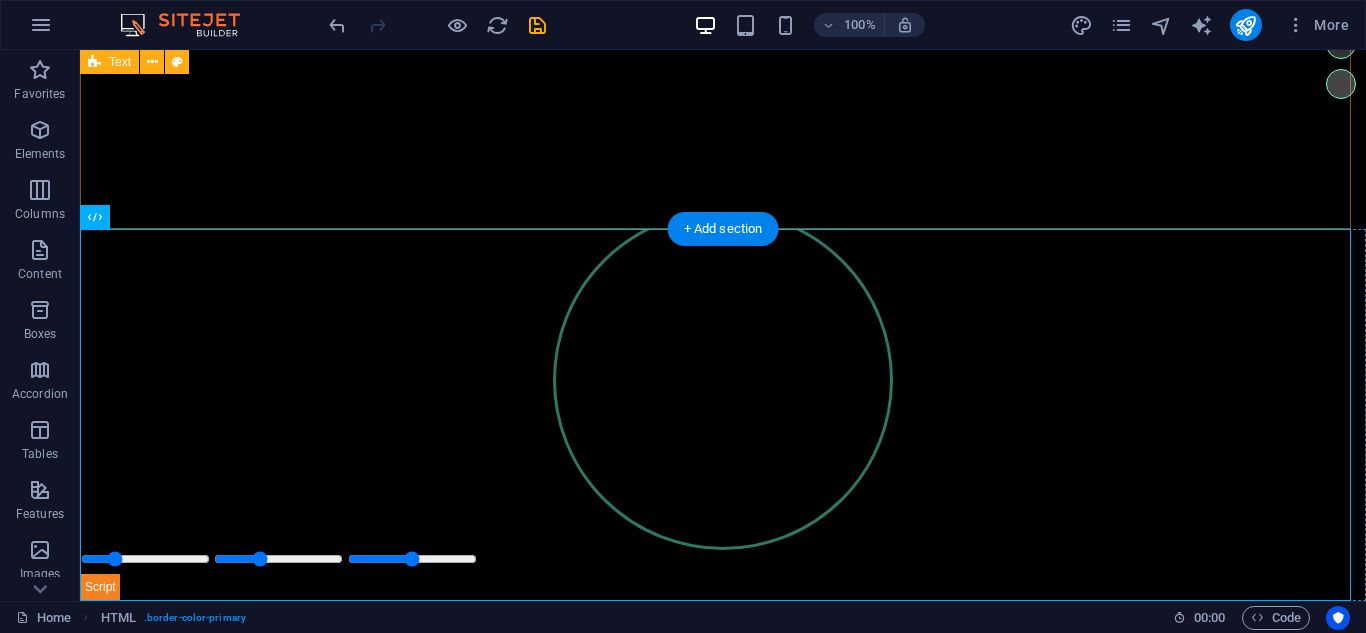 click on "Headline Lorem ipsum dolor sitope amet, consectetur adipisicing elitip. Massumenda, dolore, cum vel modi asperiores consequatur suscipit quidem ducimus eveniet iure expedita consecteture odiogil voluptatum similique fugit voluptates atem accusamus quae quas dolorem tenetur facere tempora maiores adipisci reiciendis accusantium voluptatibus id voluptate tempore dolor harum nisi amet! Nobis, eaque. Aenean commodo ligula eget dolor. Lorem ipsum dolor sit amet, consectetuer adipiscing elit leget odiogil voluptatum similique fugit voluptates dolor. Libero assumenda, dolore, cum vel modi asperiores consequatur." at bounding box center [723, 69] 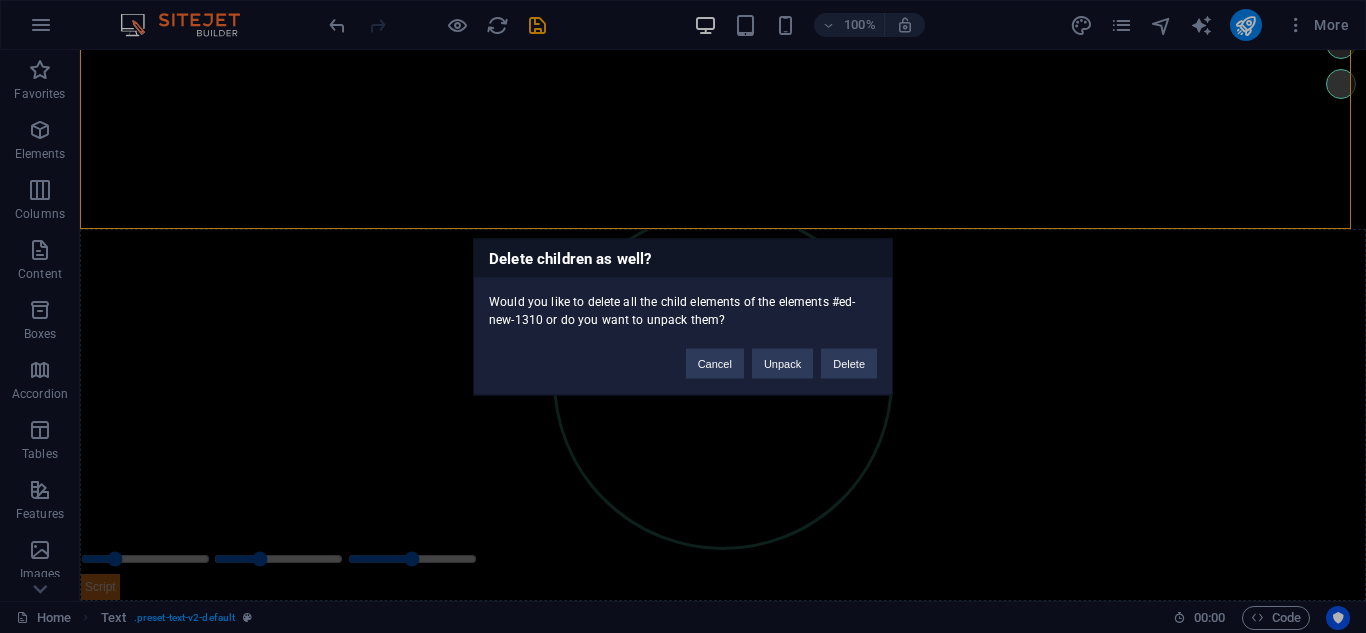 type 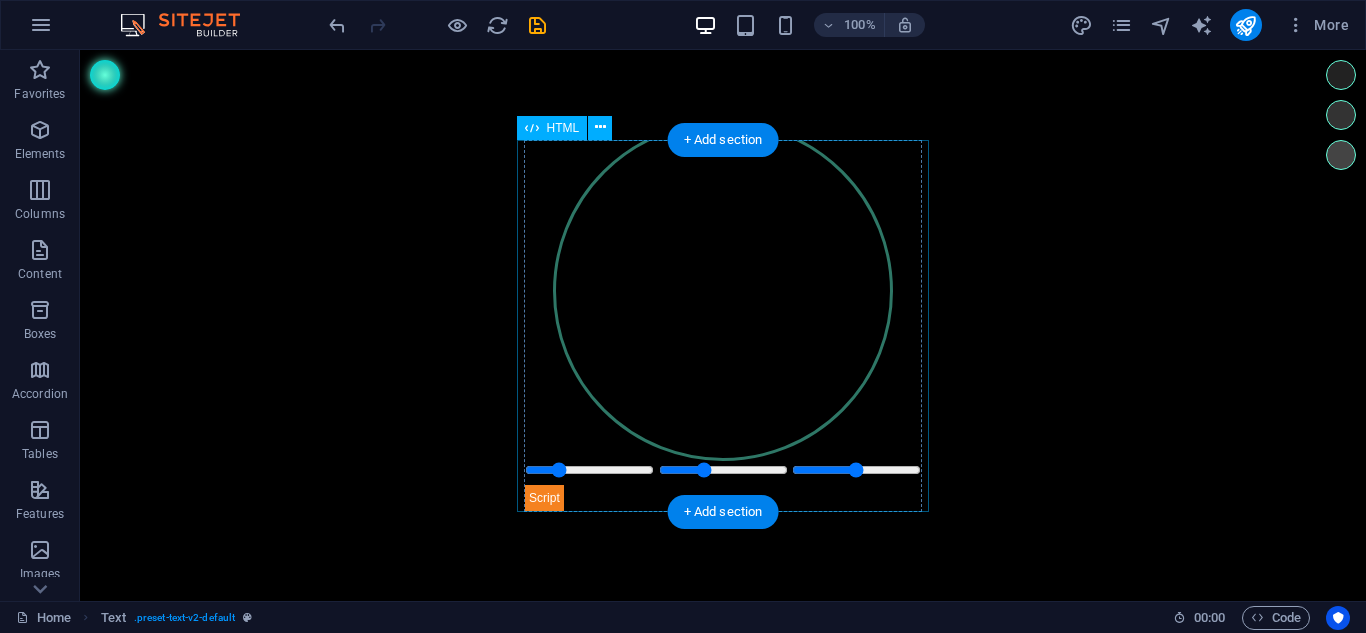 scroll, scrollTop: 0, scrollLeft: 0, axis: both 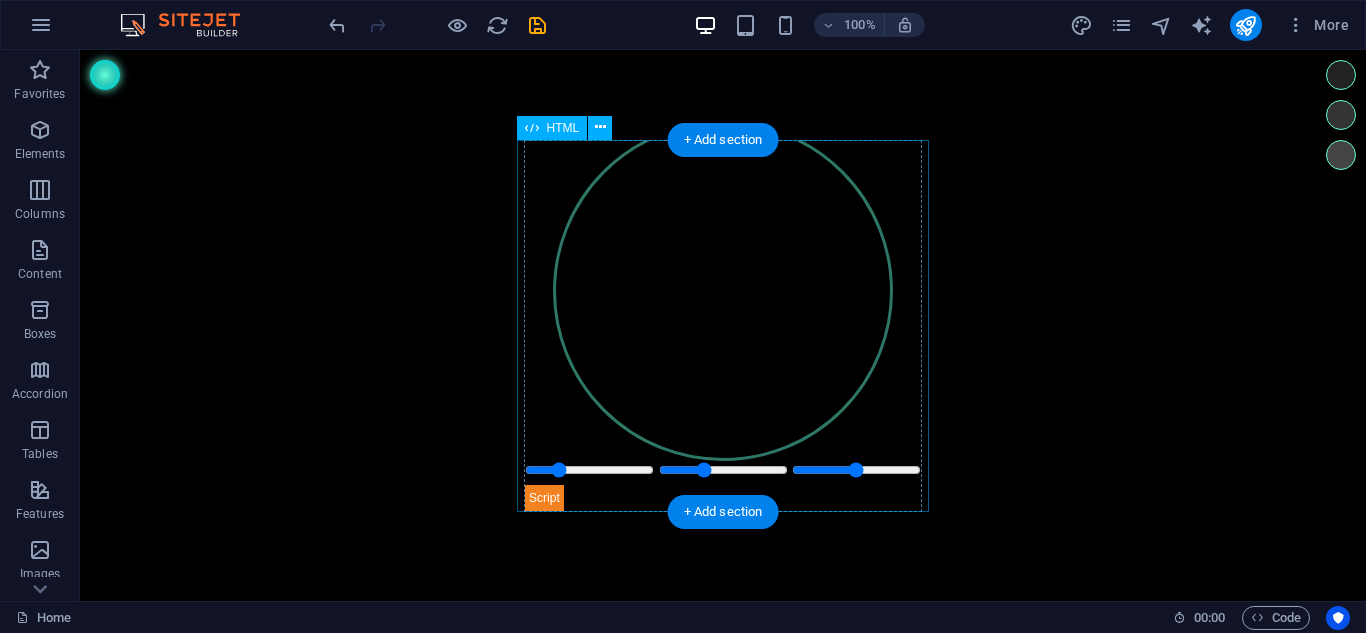 drag, startPoint x: 920, startPoint y: 215, endPoint x: 941, endPoint y: 221, distance: 21.84033 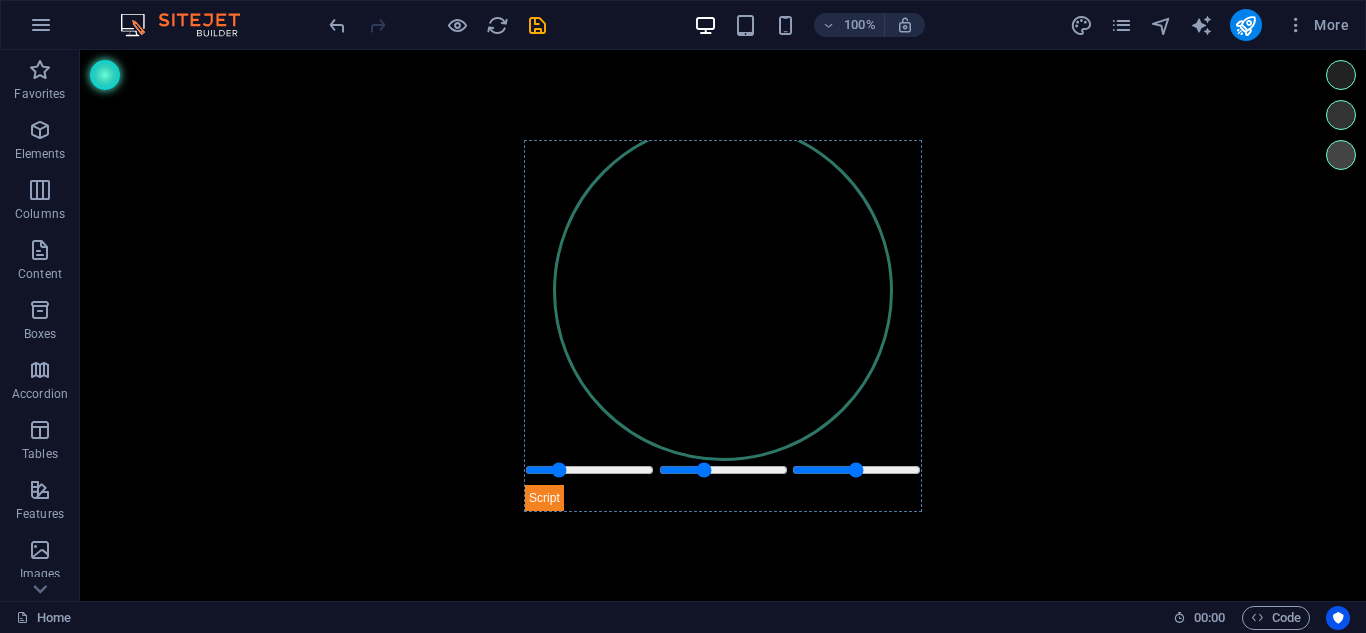 click on "Skip to main content
Esfera Binaural" at bounding box center [723, 325] 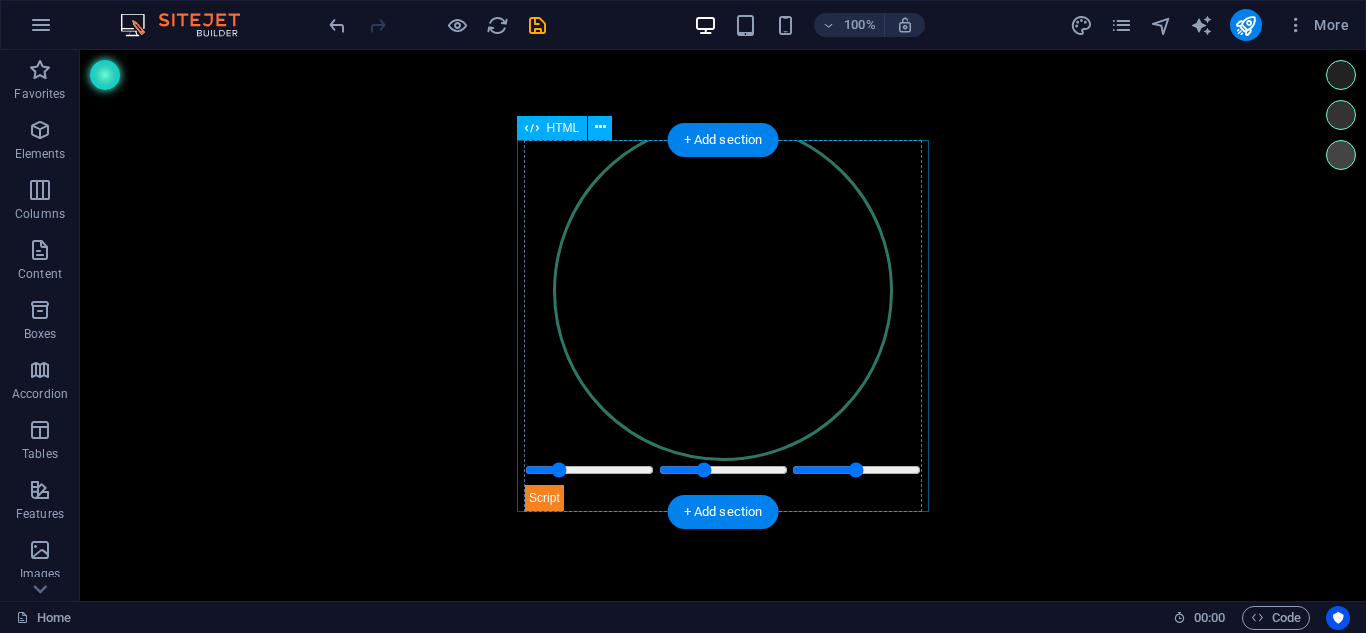 drag, startPoint x: 736, startPoint y: 251, endPoint x: 777, endPoint y: 210, distance: 57.982758 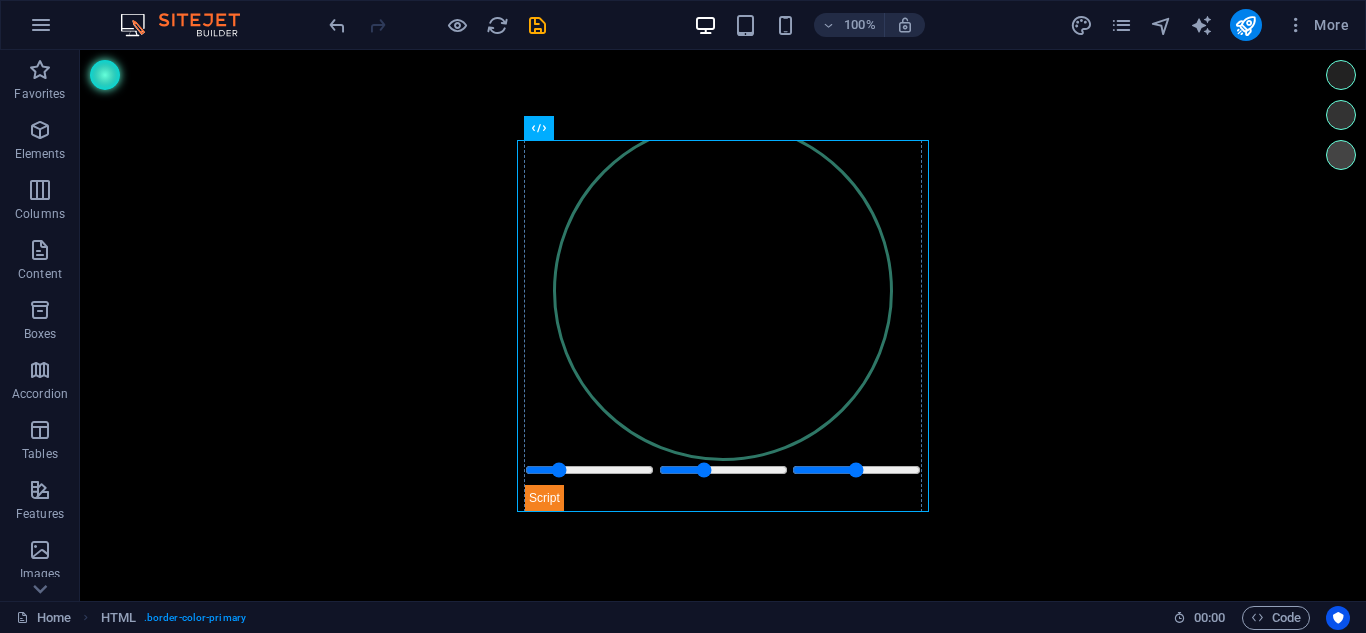drag, startPoint x: 830, startPoint y: 186, endPoint x: 485, endPoint y: 117, distance: 351.83234 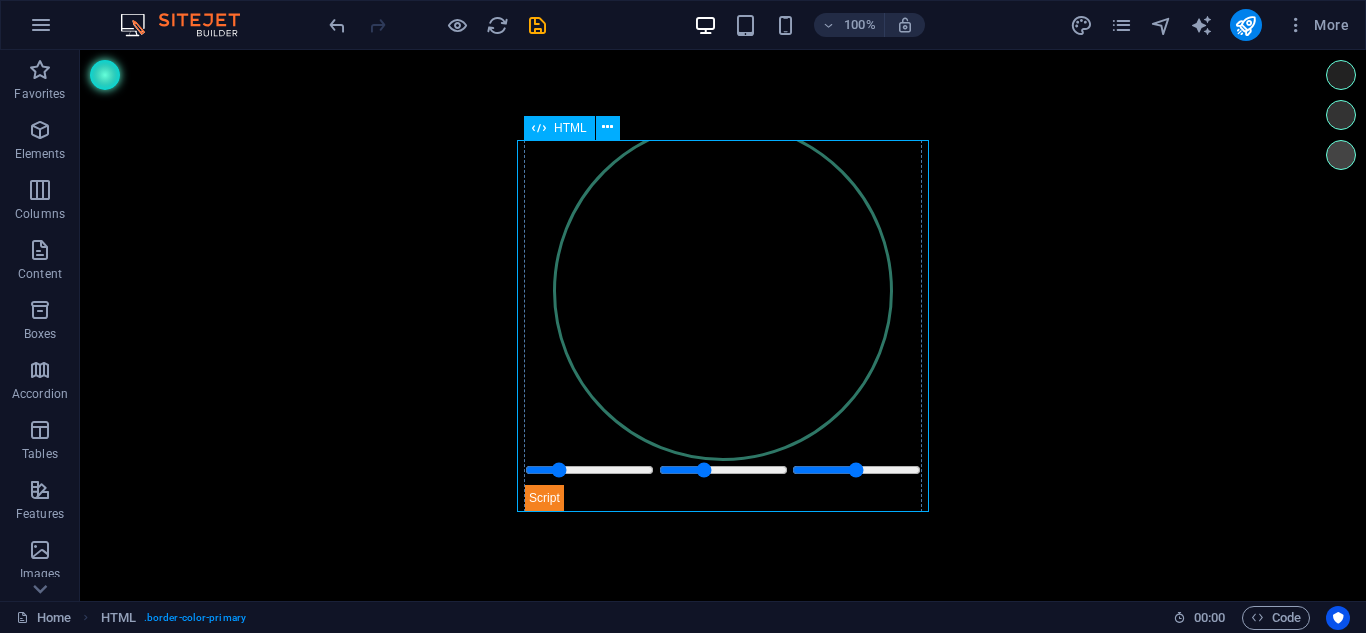 click at bounding box center (539, 128) 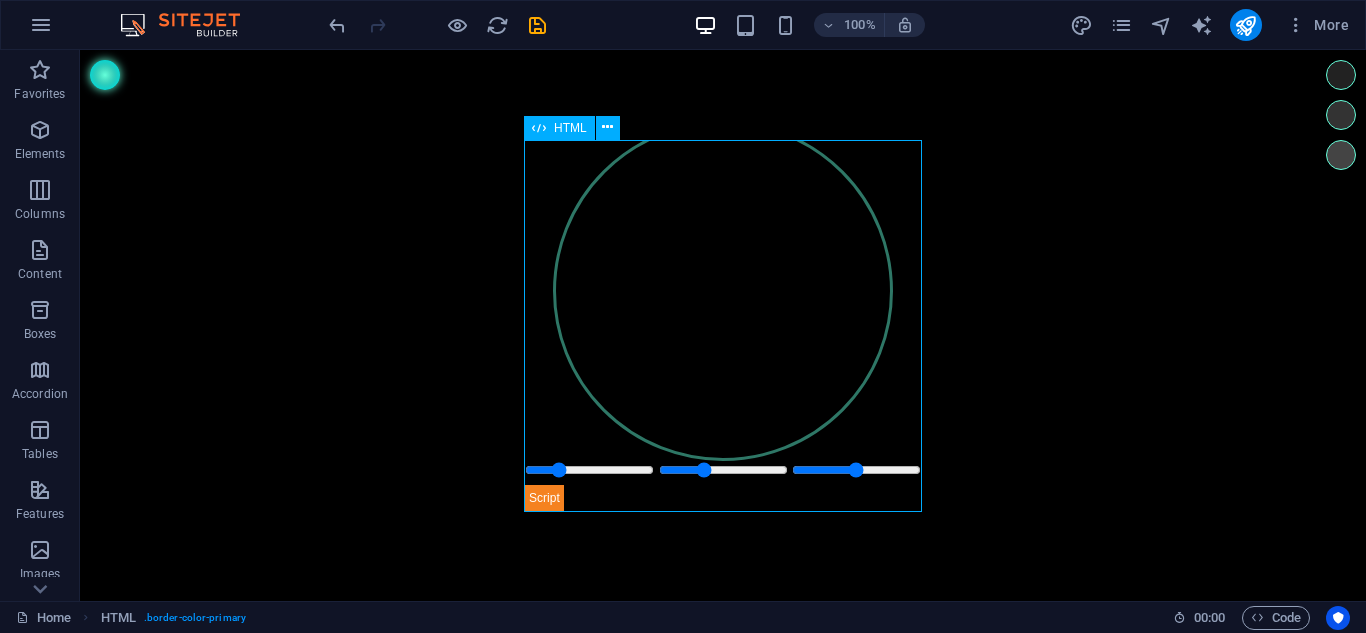 click at bounding box center (539, 128) 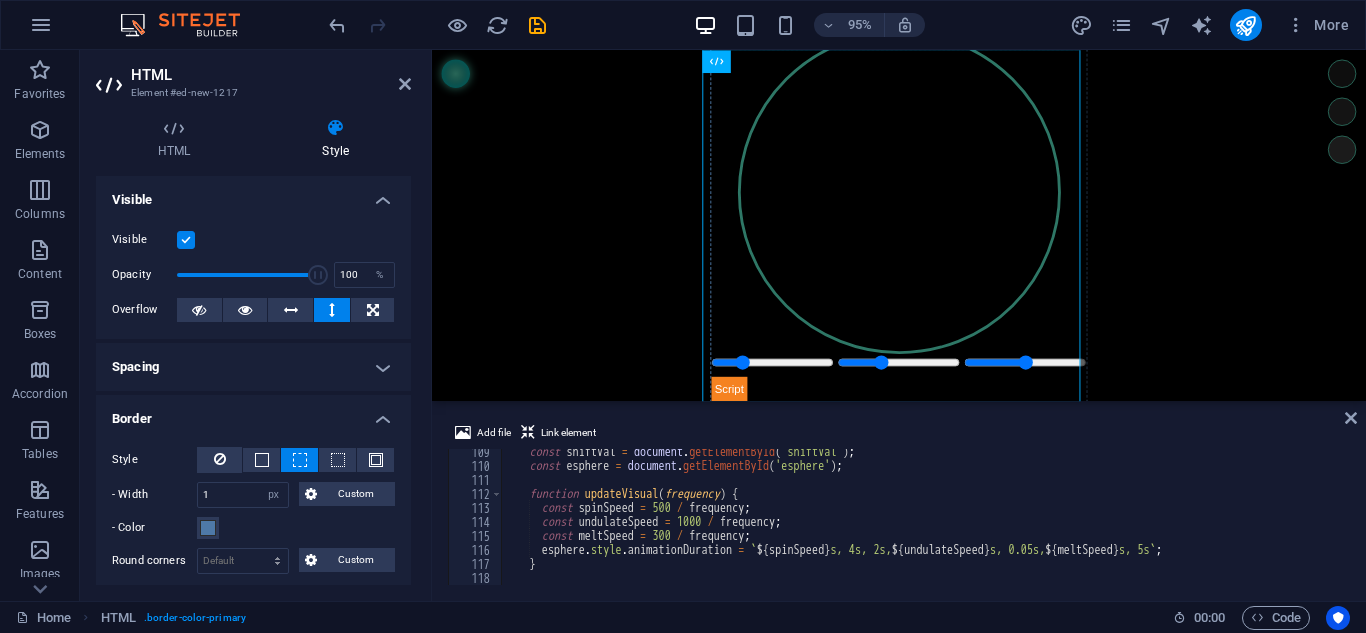 scroll, scrollTop: 1456, scrollLeft: 0, axis: vertical 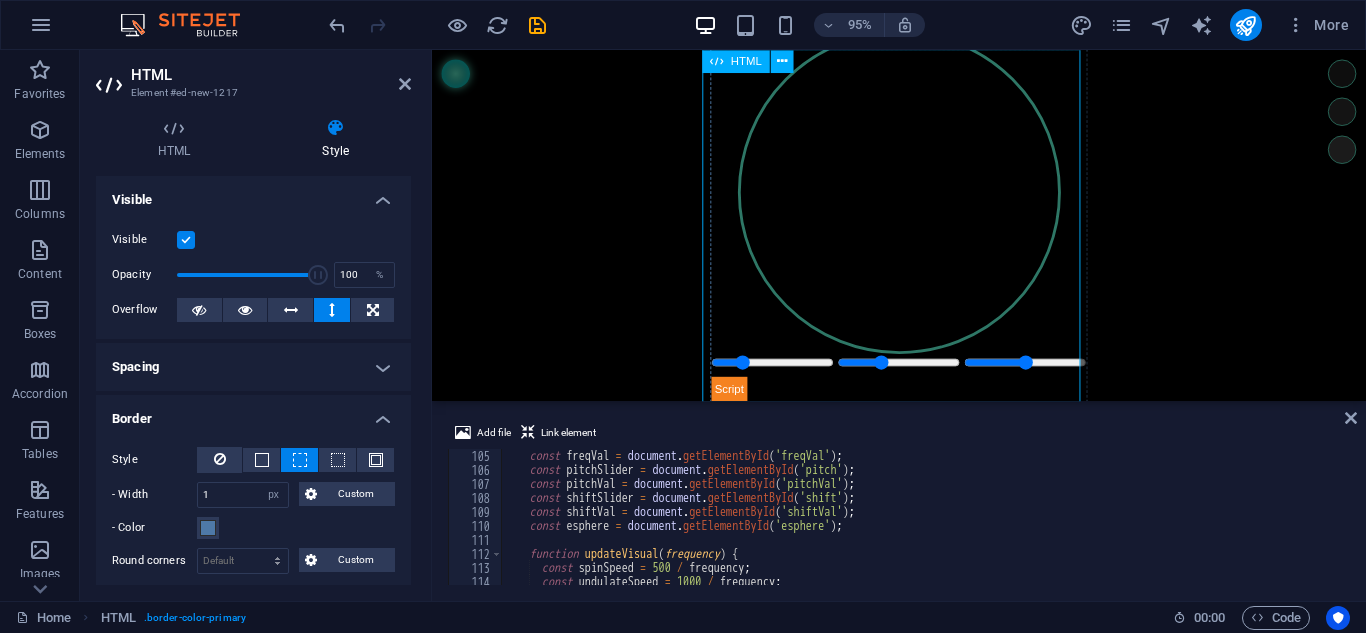 click at bounding box center (716, 61) 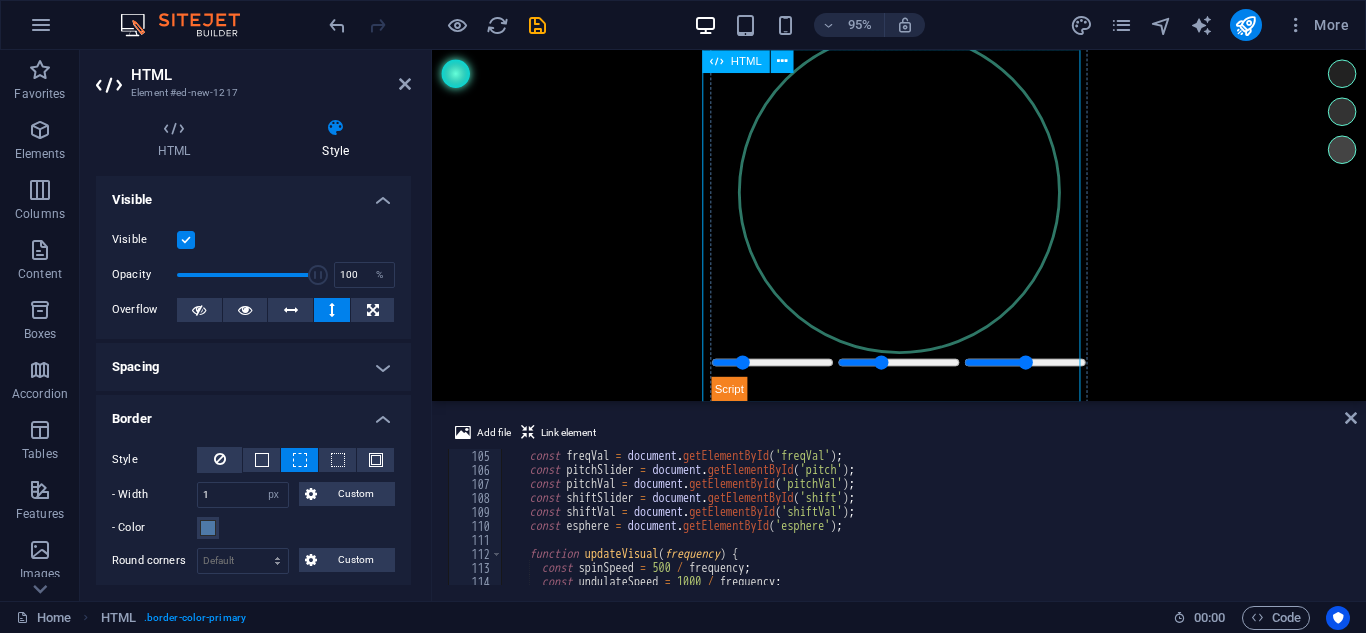 click at bounding box center [716, 61] 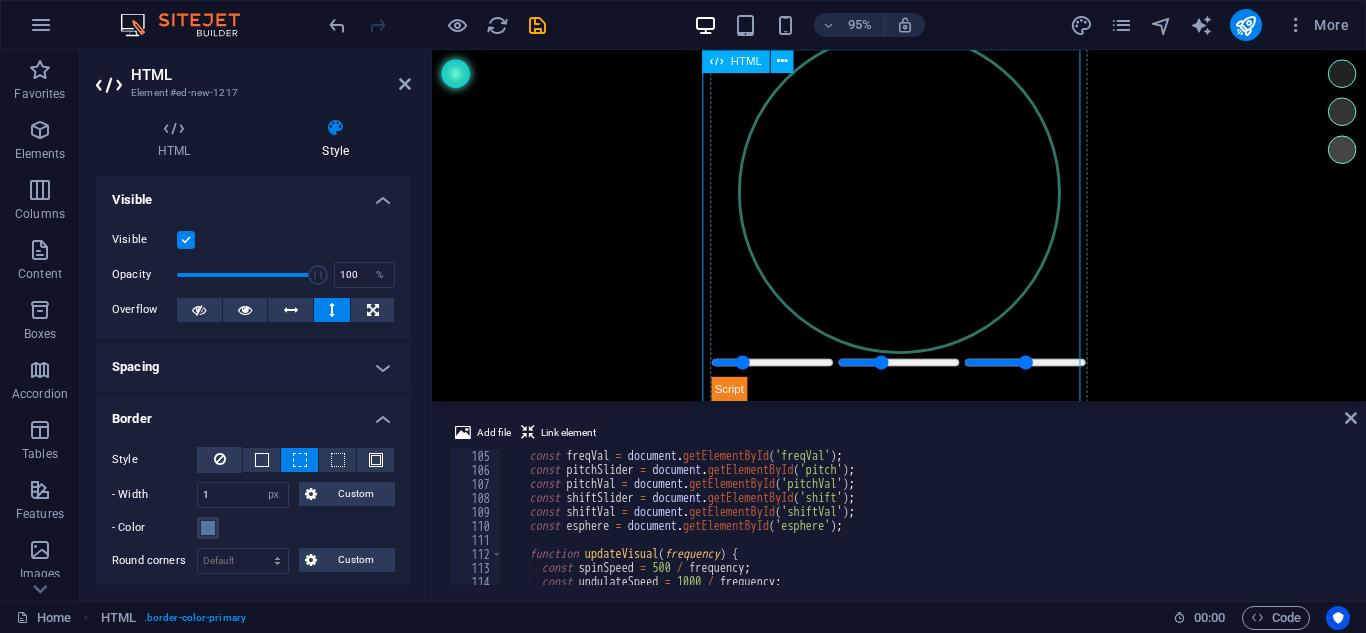 click at bounding box center [716, 61] 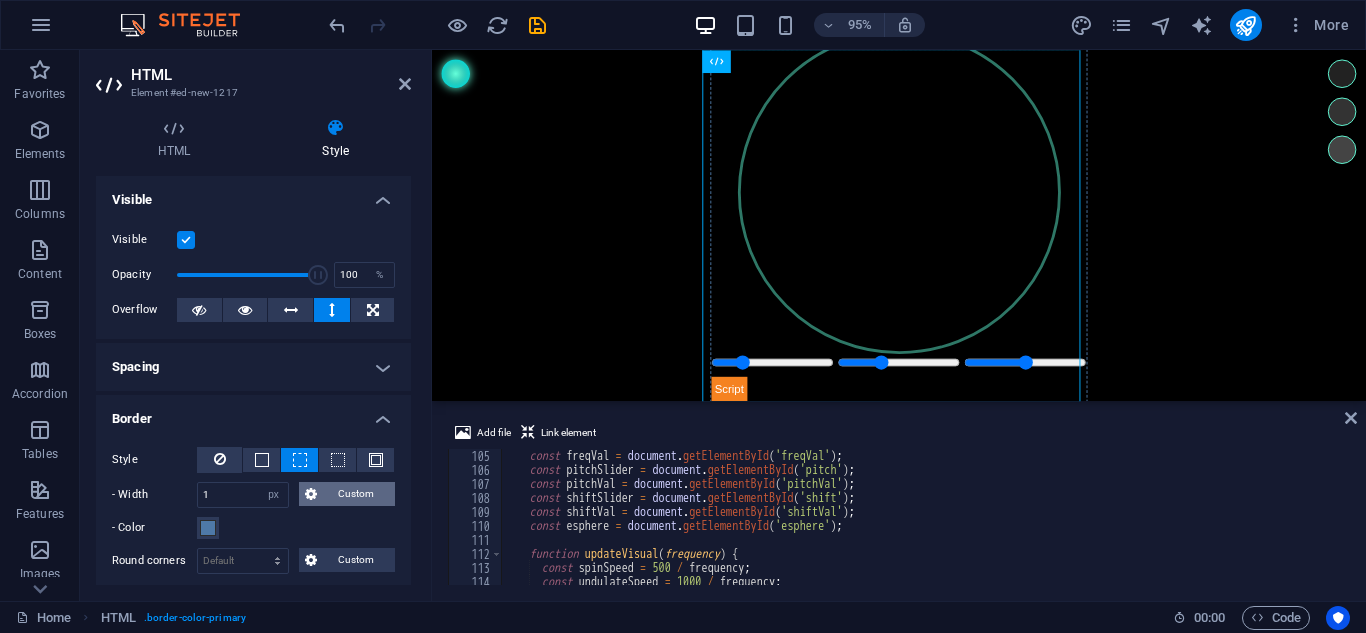 click on "Custom" at bounding box center (356, 494) 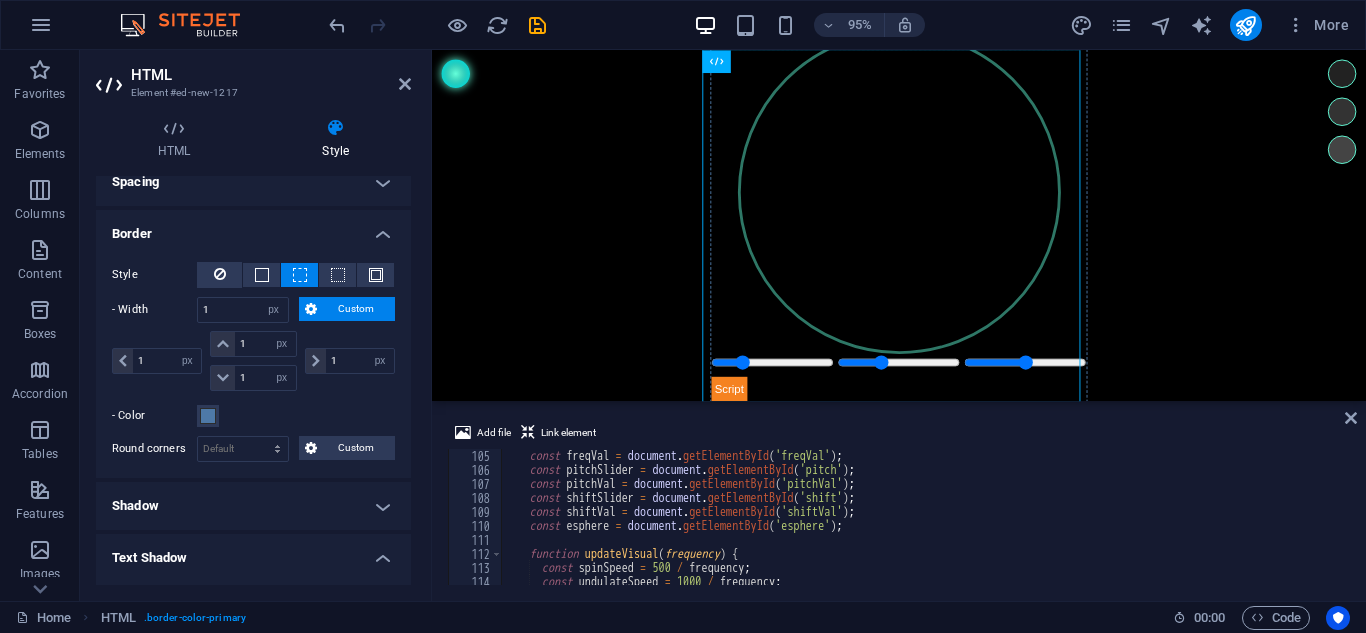 scroll, scrollTop: 200, scrollLeft: 0, axis: vertical 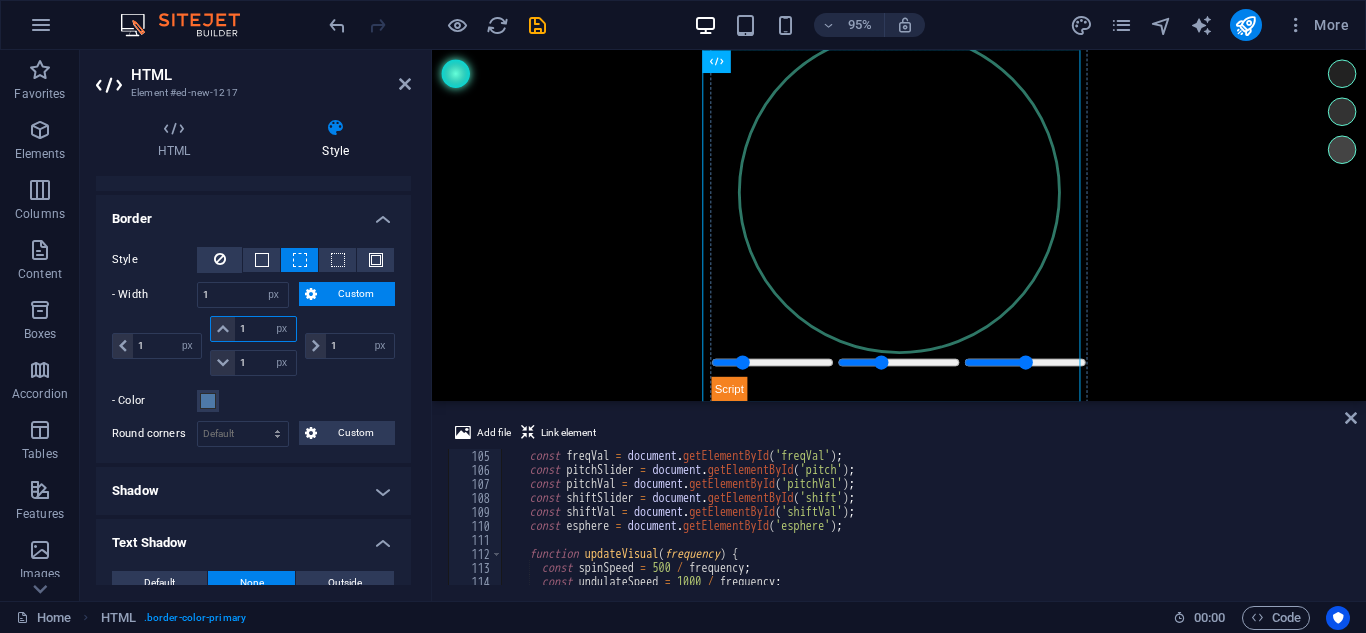click on "1" at bounding box center [265, 329] 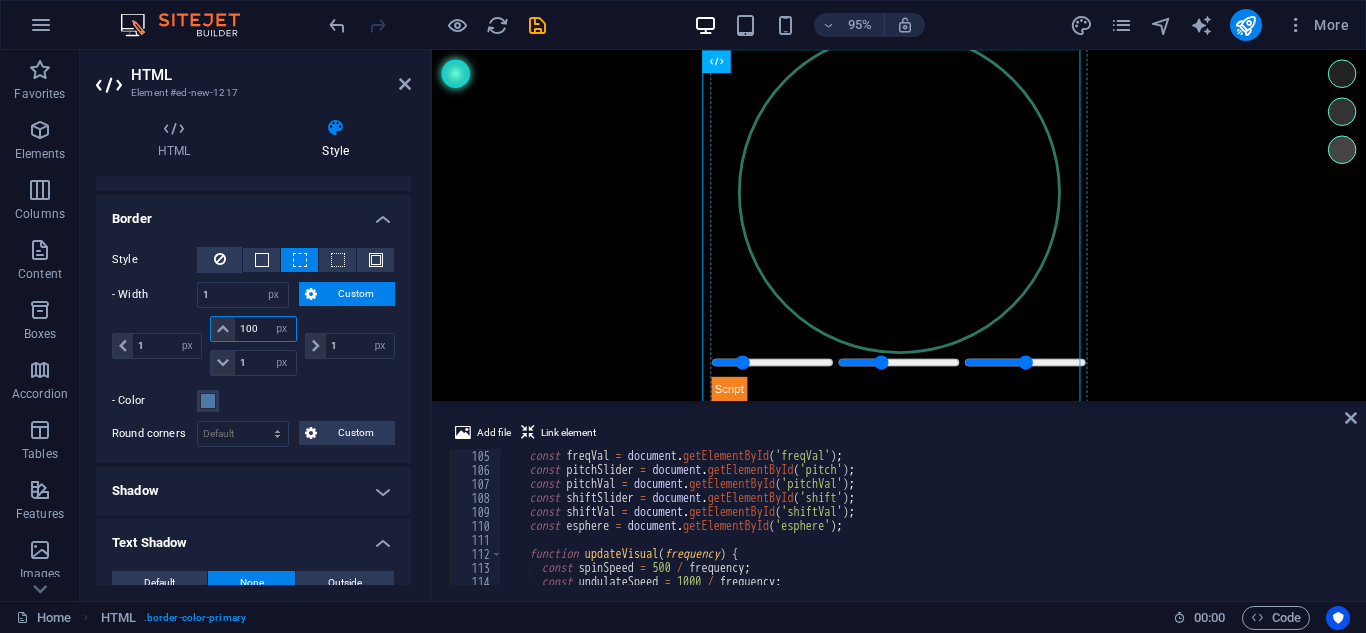 type on "1000" 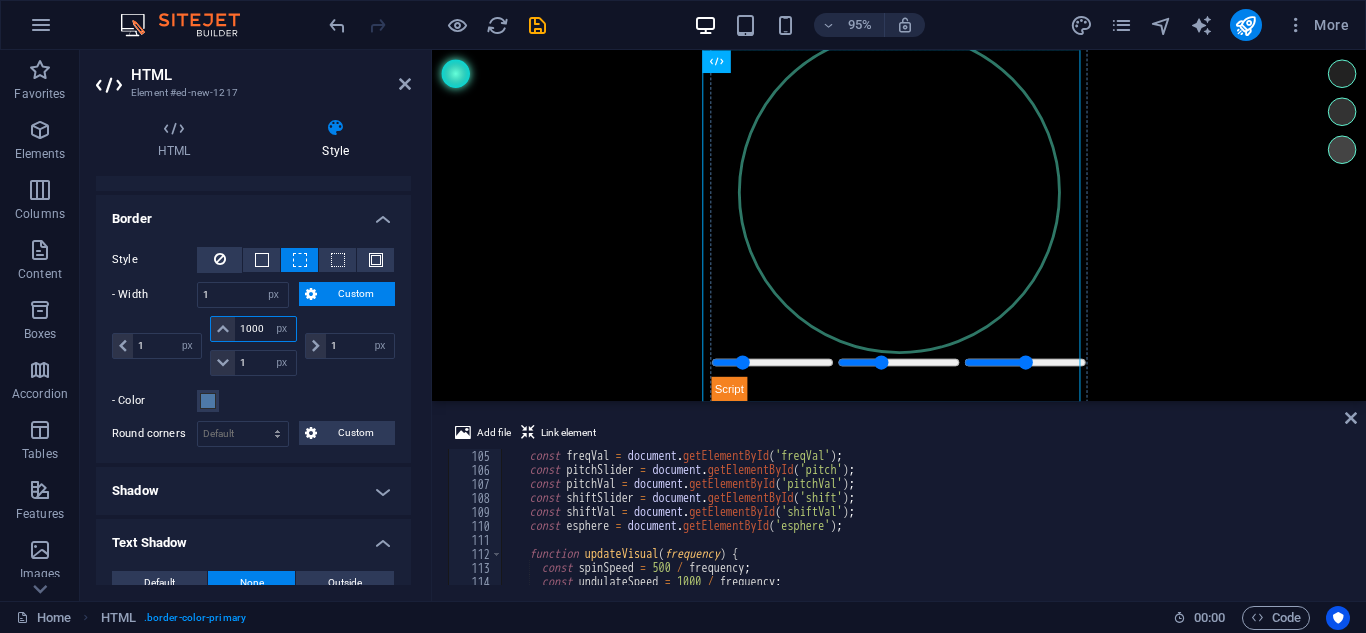 type 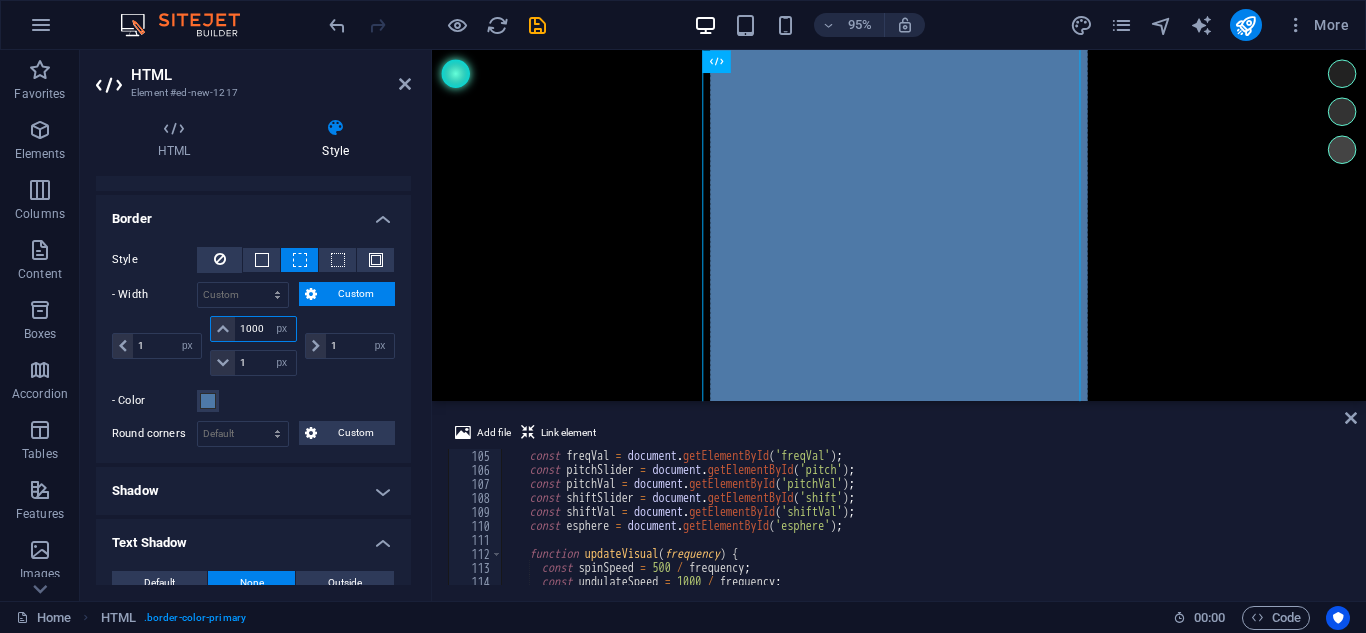 type on "1000" 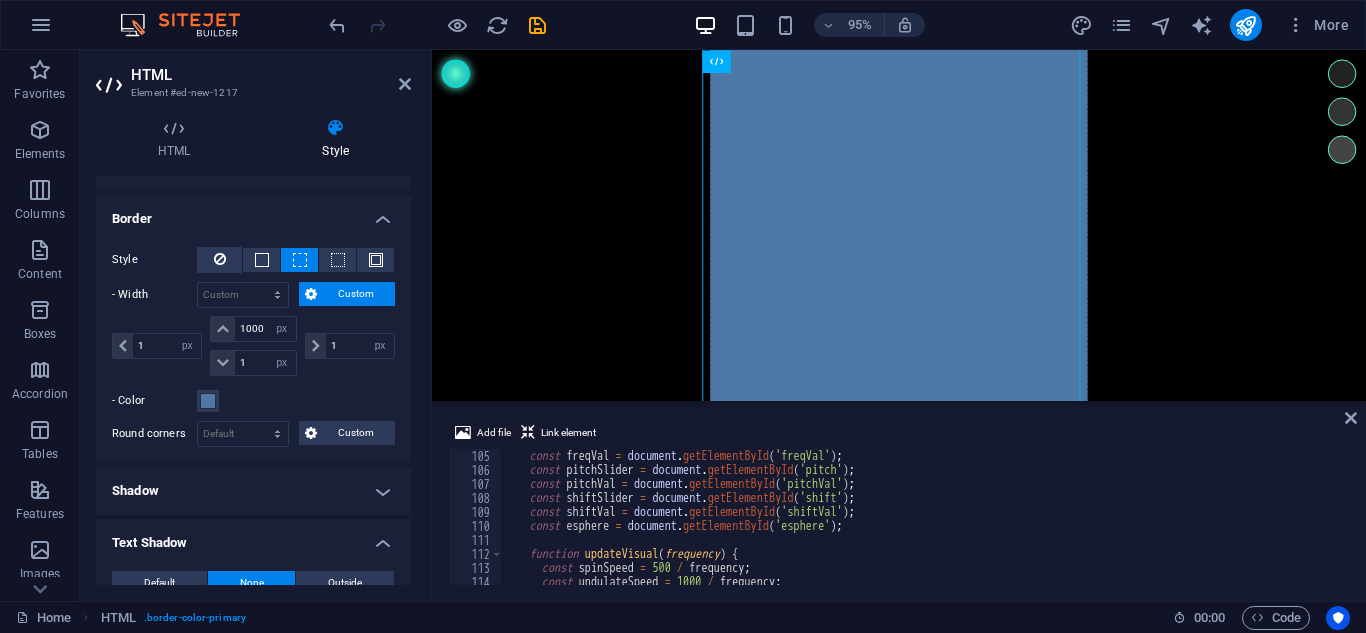 click on "1 auto px rem % vh vw" at bounding box center [348, 346] 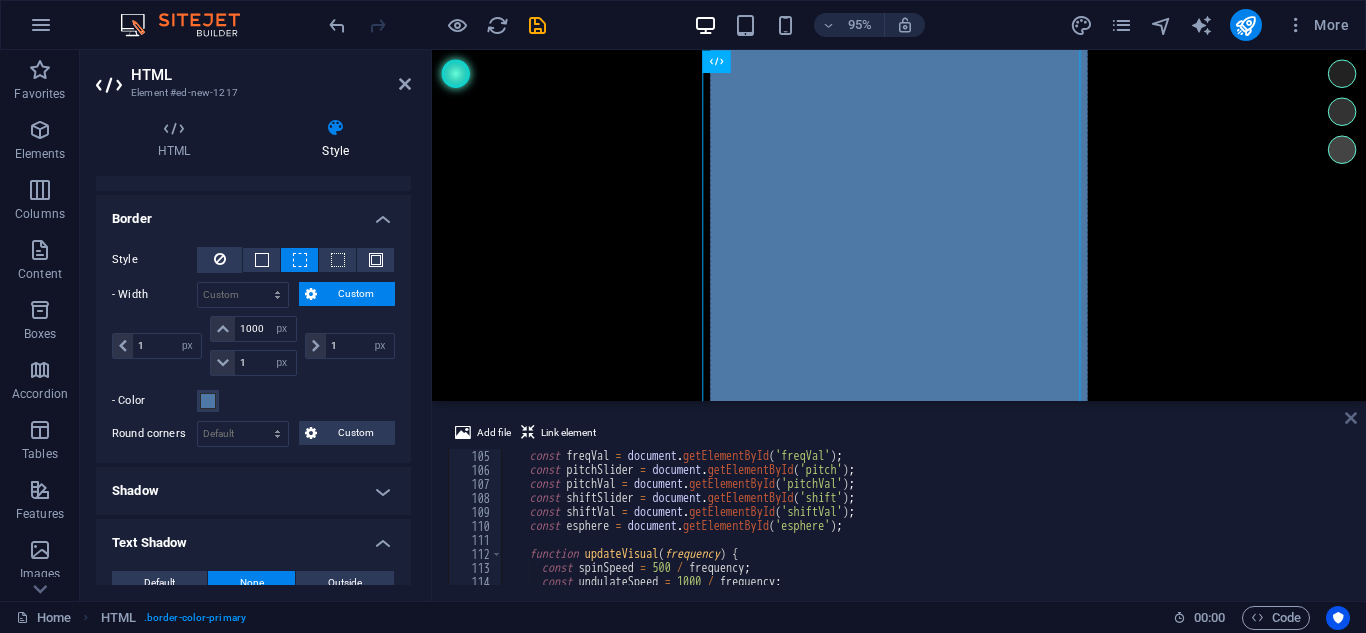 click at bounding box center (1351, 418) 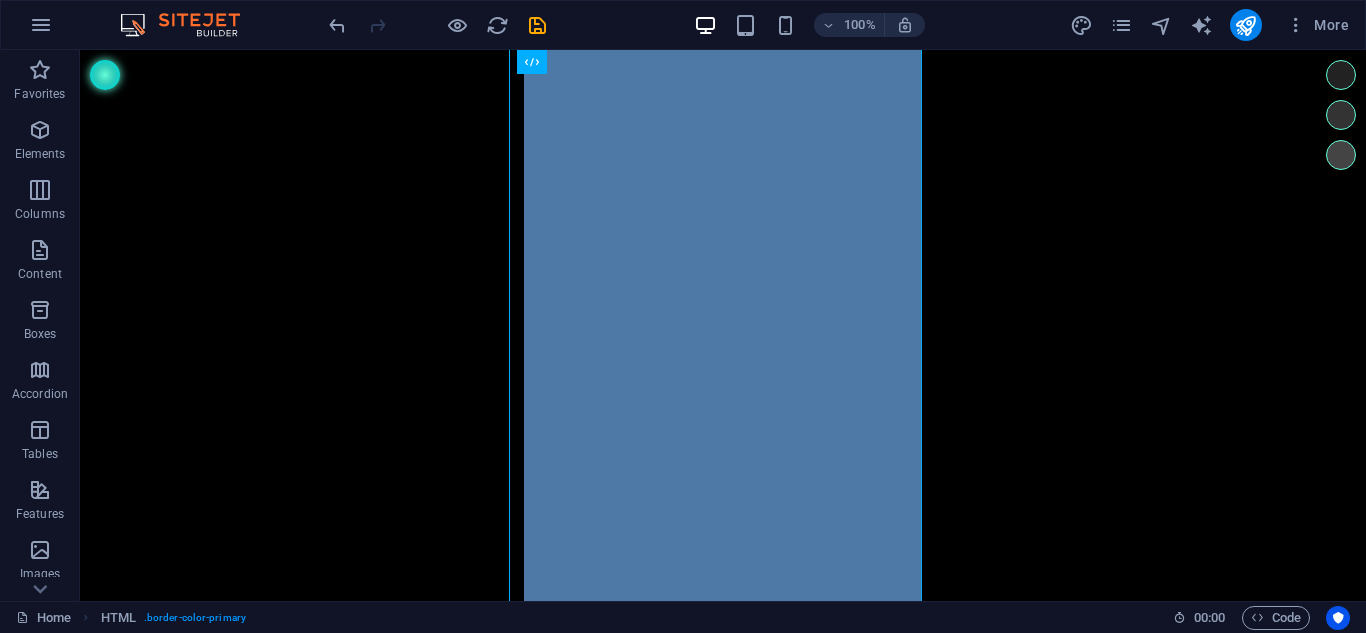 drag, startPoint x: 514, startPoint y: 344, endPoint x: 495, endPoint y: 344, distance: 19 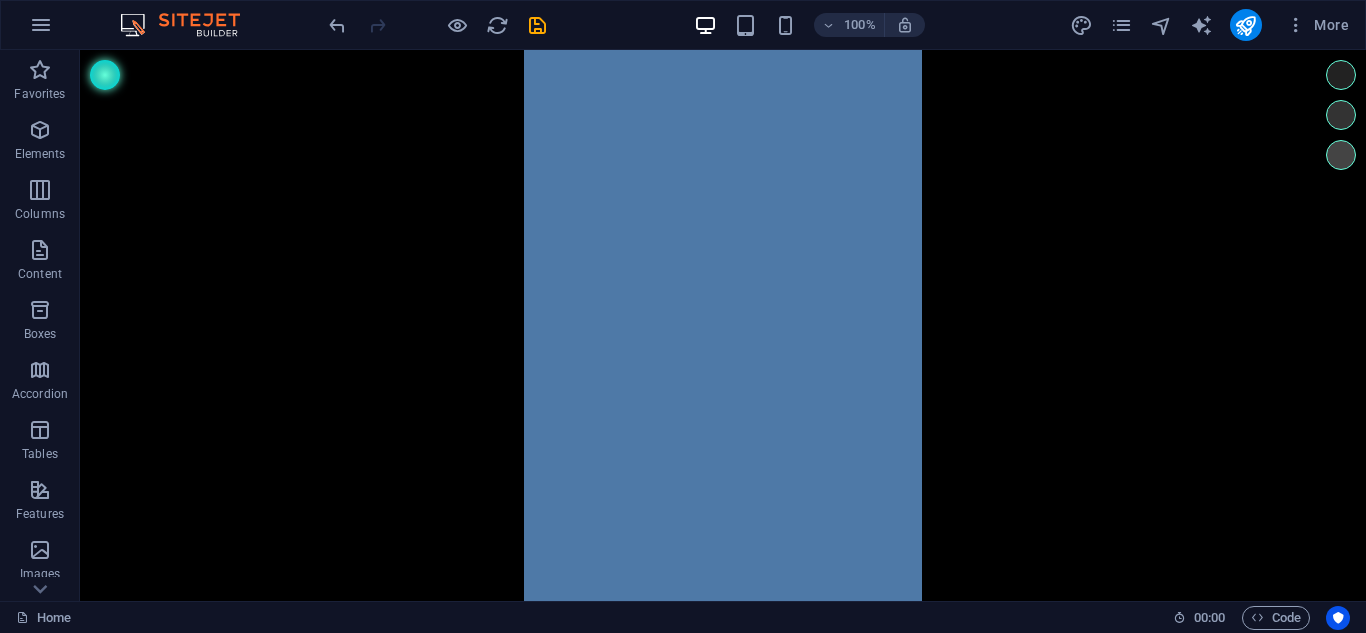 click on "Skip to main content
Esfera Binaural" at bounding box center [723, 325] 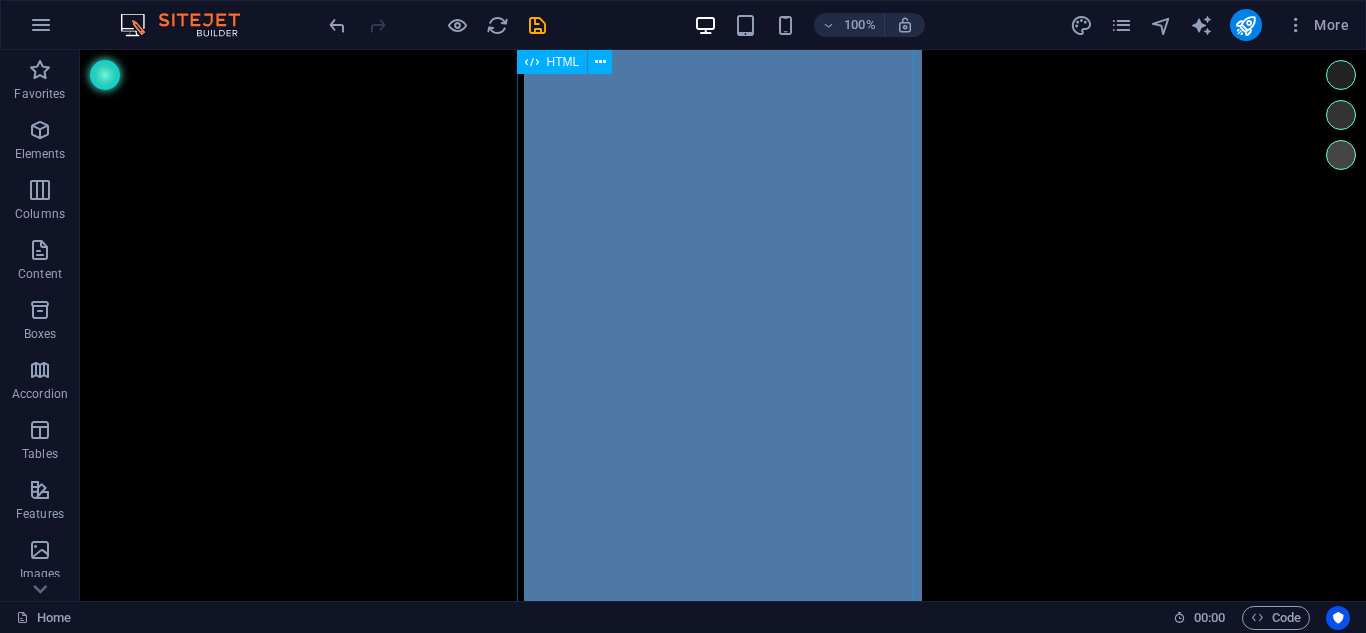 click on "Esfera Binaural" at bounding box center (723, 325) 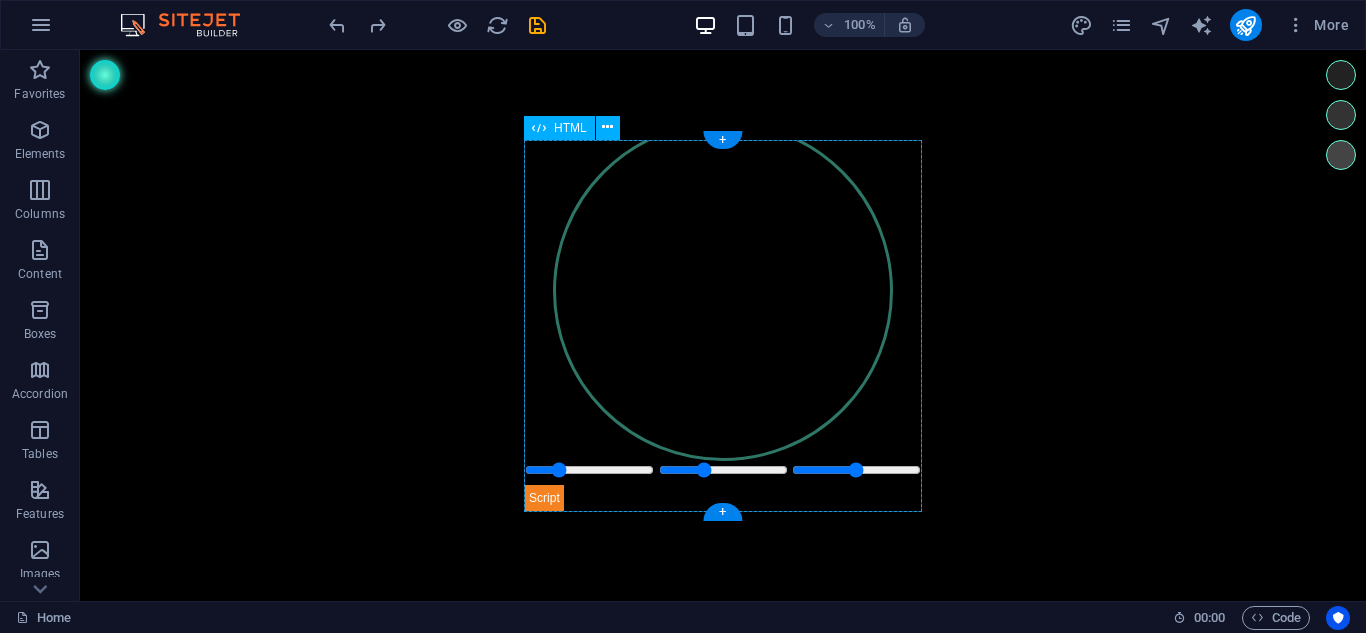 scroll, scrollTop: 0, scrollLeft: 0, axis: both 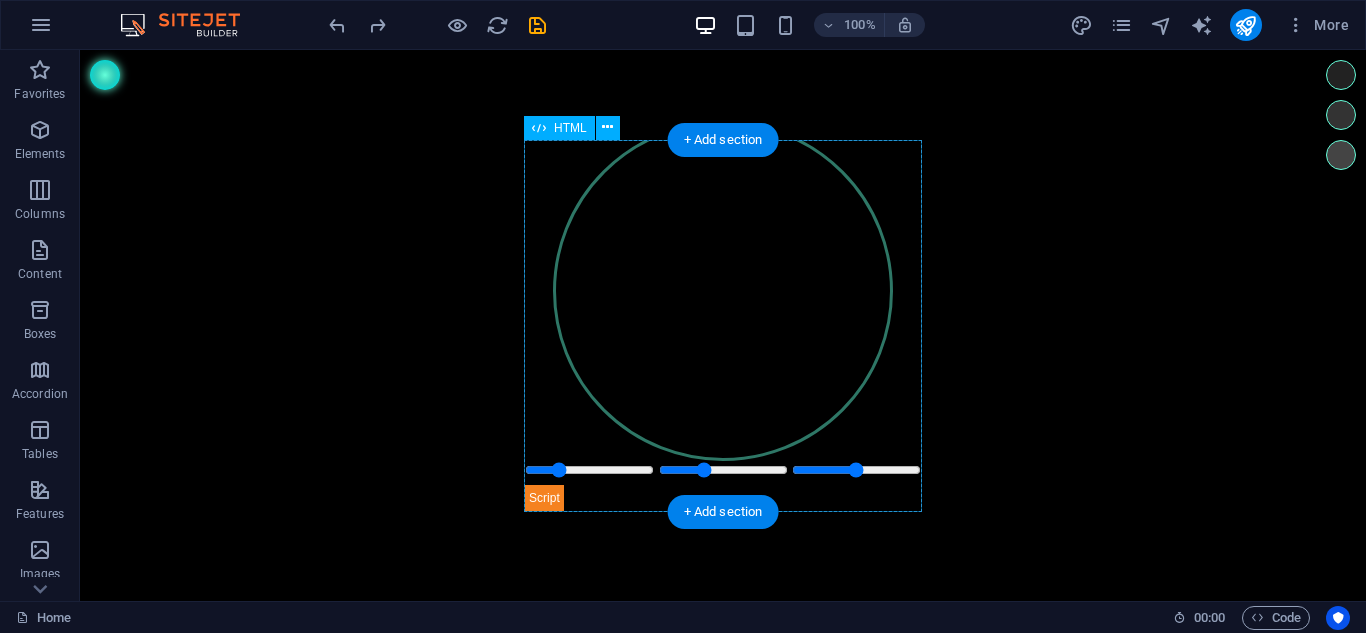 click on "Esfera Binaural" at bounding box center [723, 326] 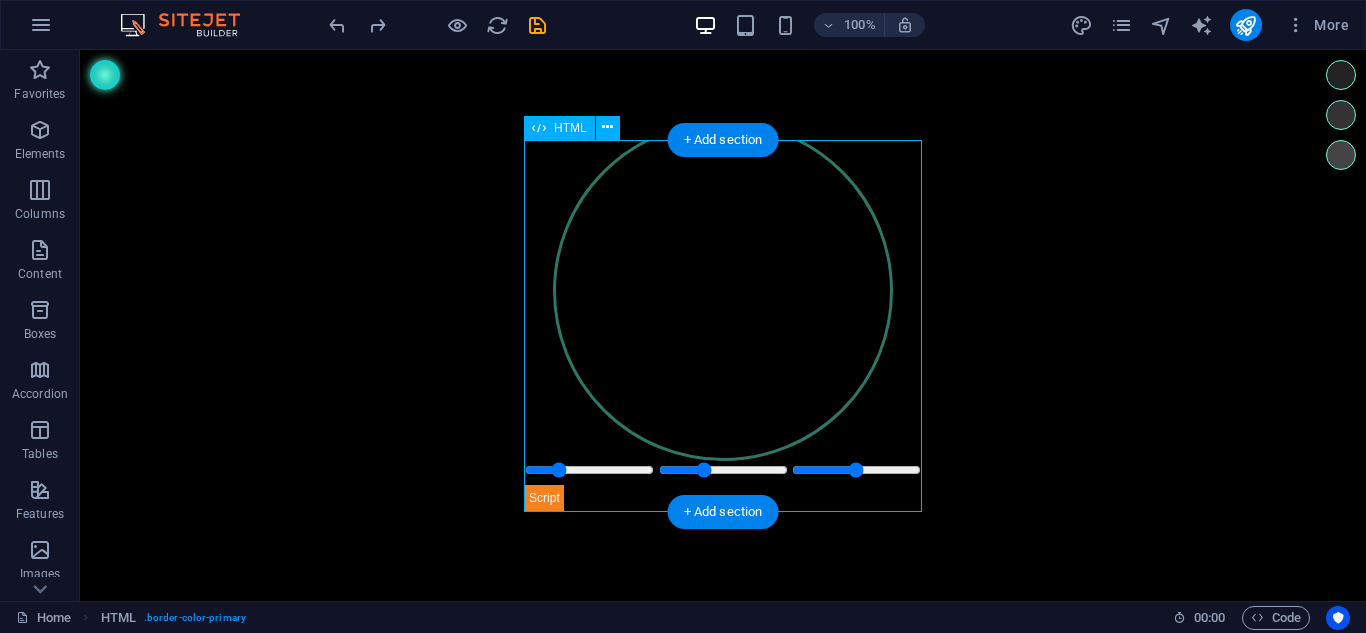 click on "Esfera Binaural" at bounding box center (723, 326) 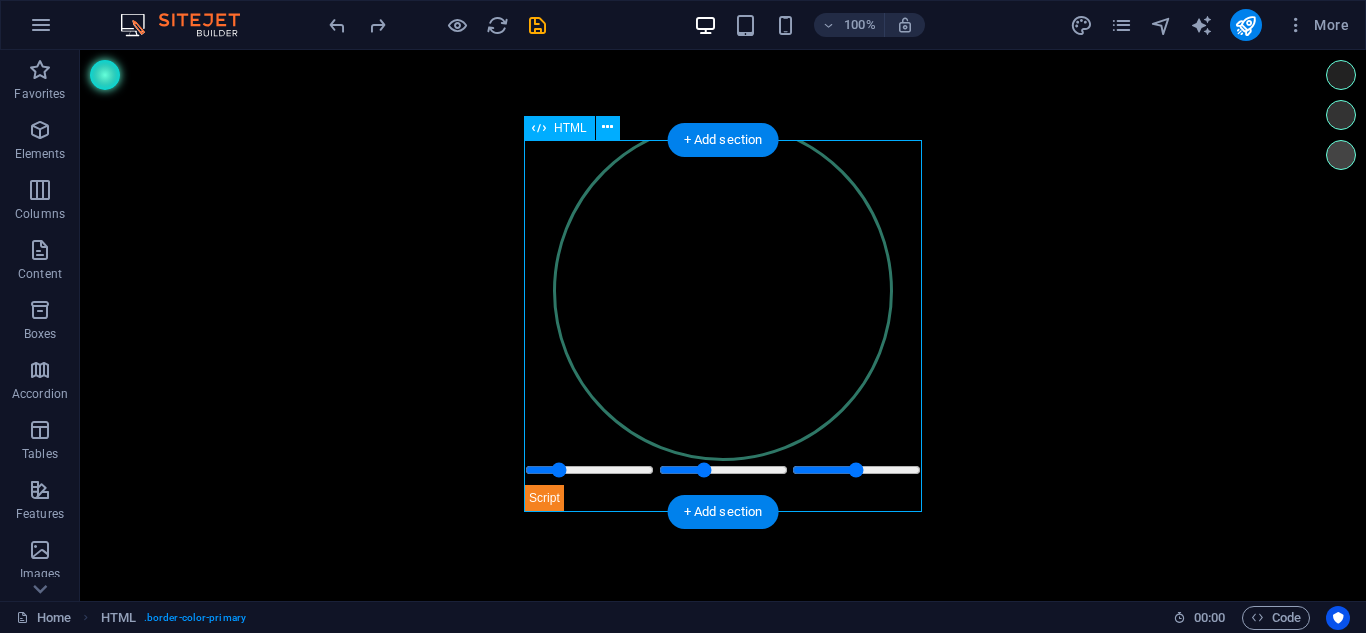 click on "Esfera Binaural" at bounding box center (723, 326) 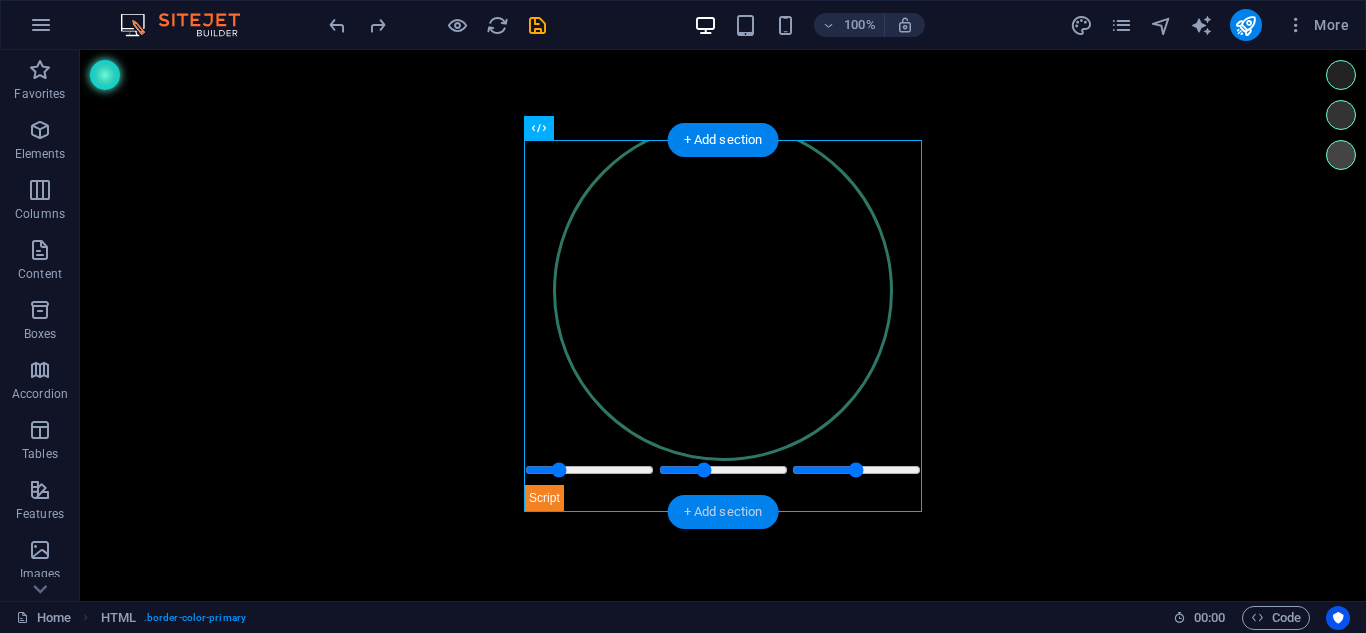 click on "+ Add section" at bounding box center (723, 512) 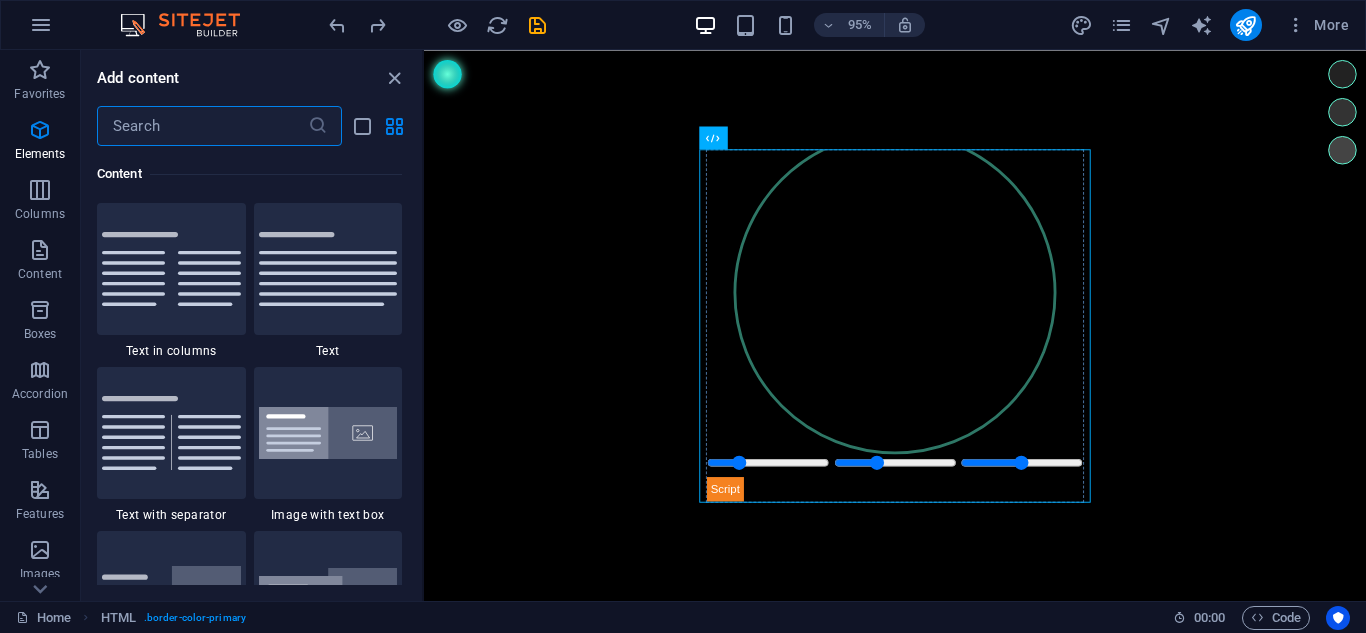 scroll, scrollTop: 3499, scrollLeft: 0, axis: vertical 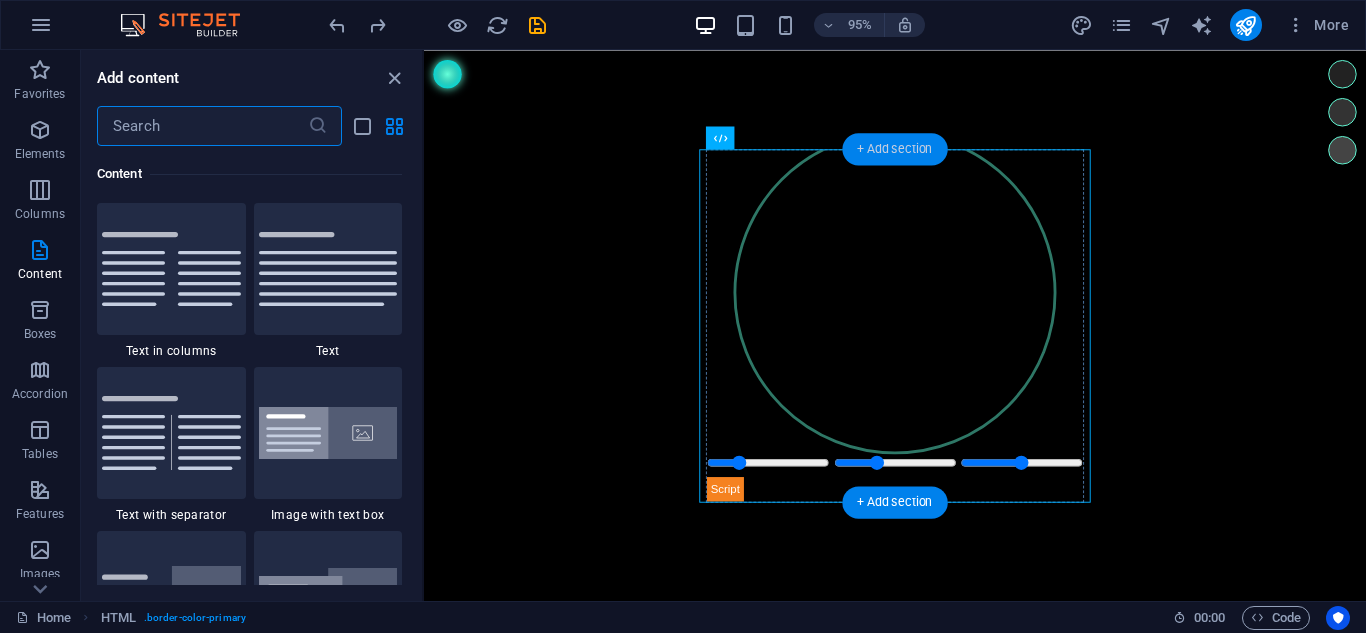 click on "+ Add section" at bounding box center [894, 149] 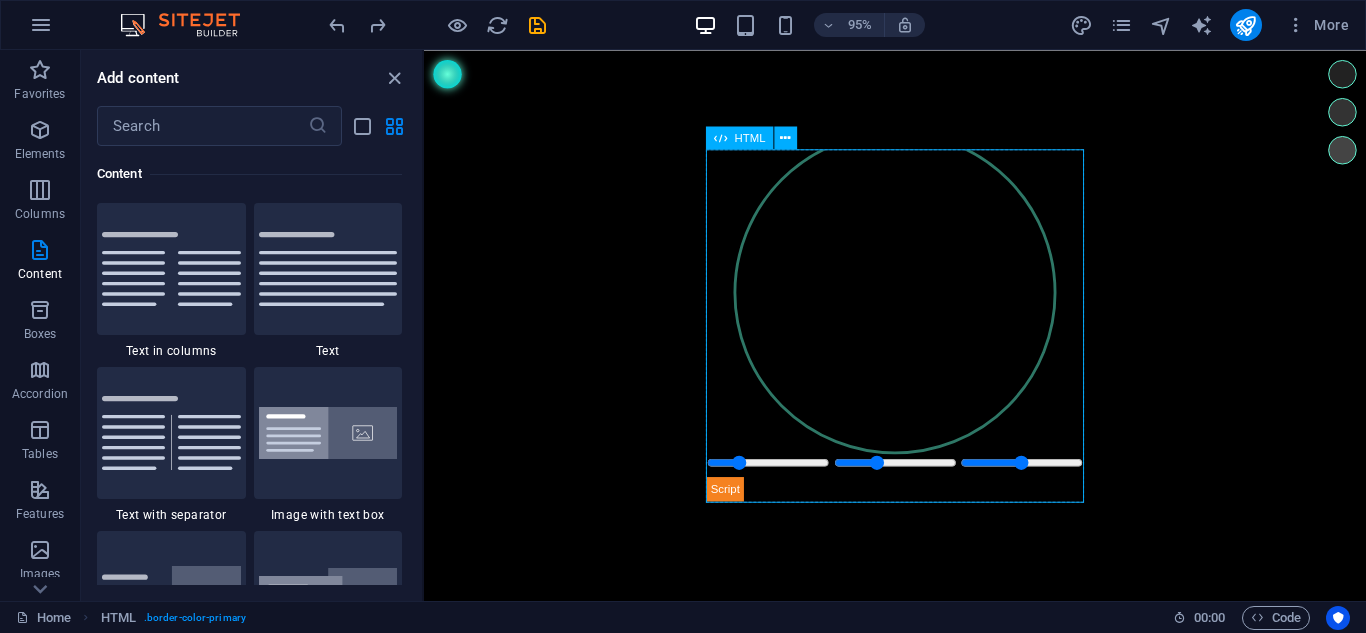 click on "HTML" at bounding box center [750, 137] 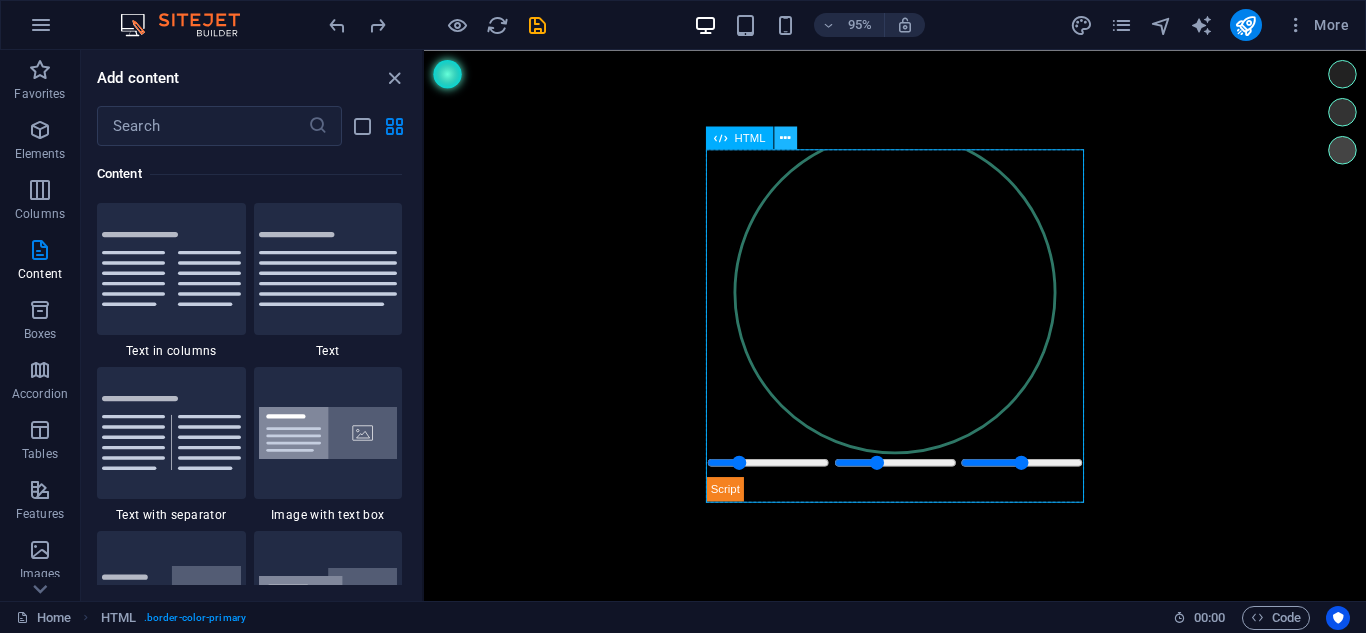 click at bounding box center [785, 137] 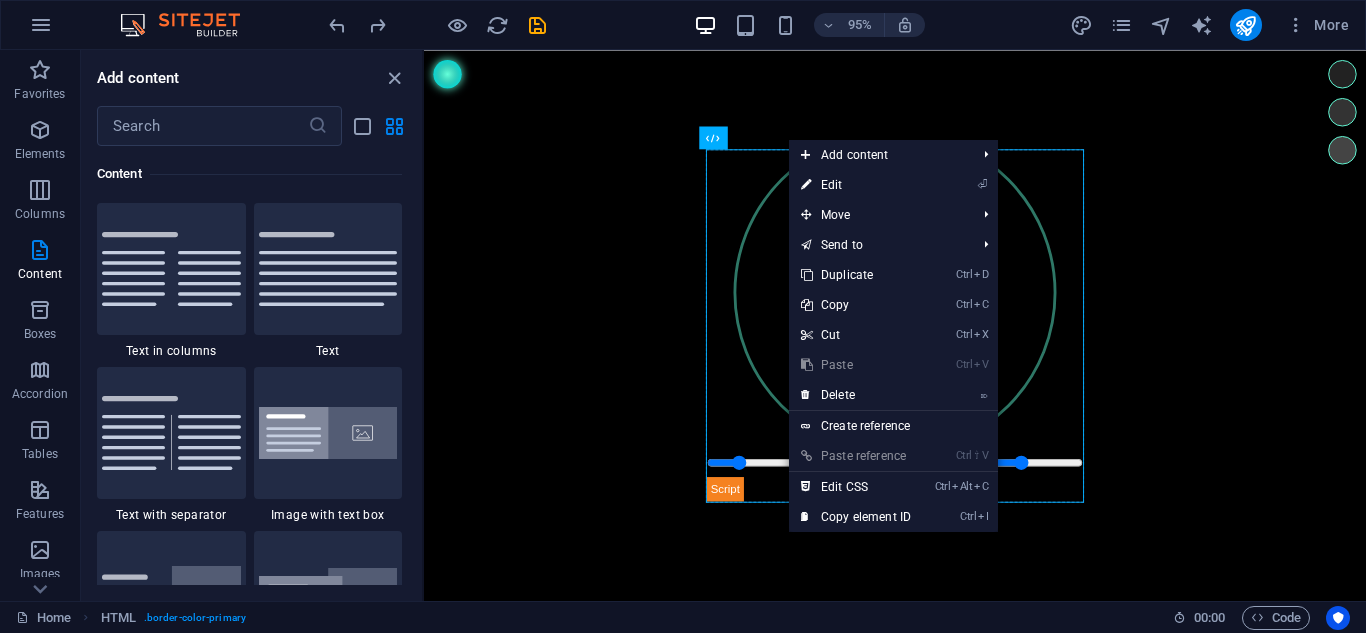 click on "Ctrl V  Paste" at bounding box center [856, 365] 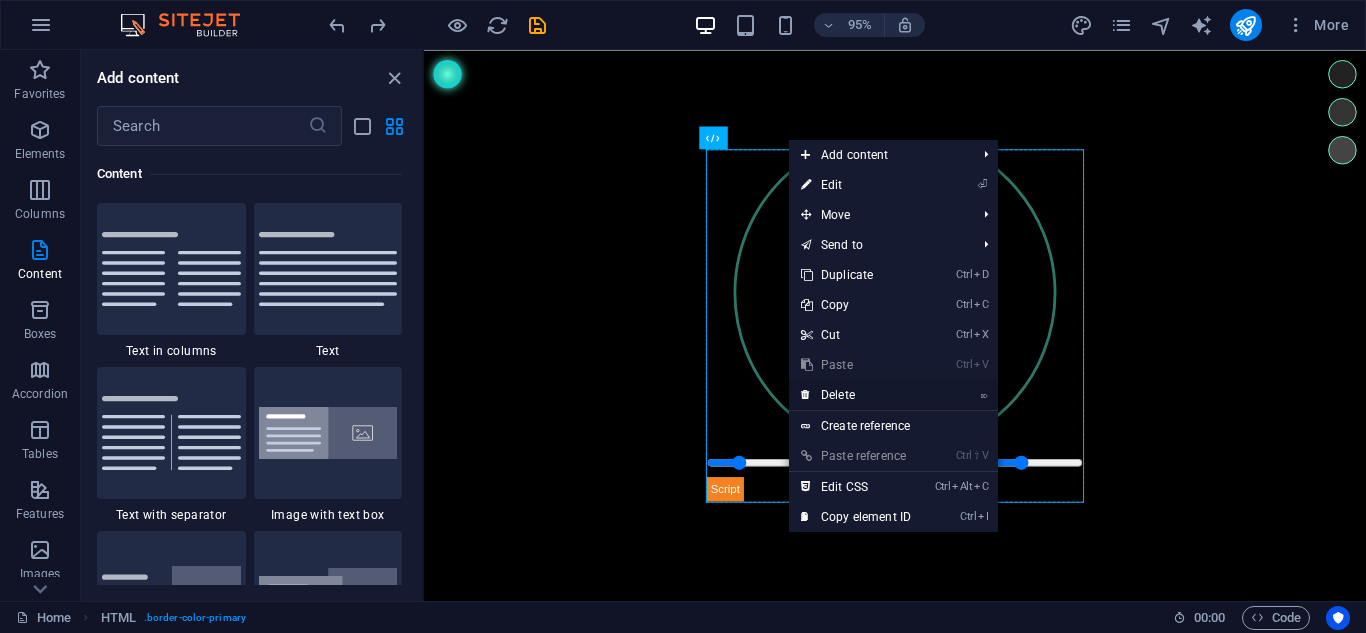 click on "⌦  Delete" at bounding box center [856, 395] 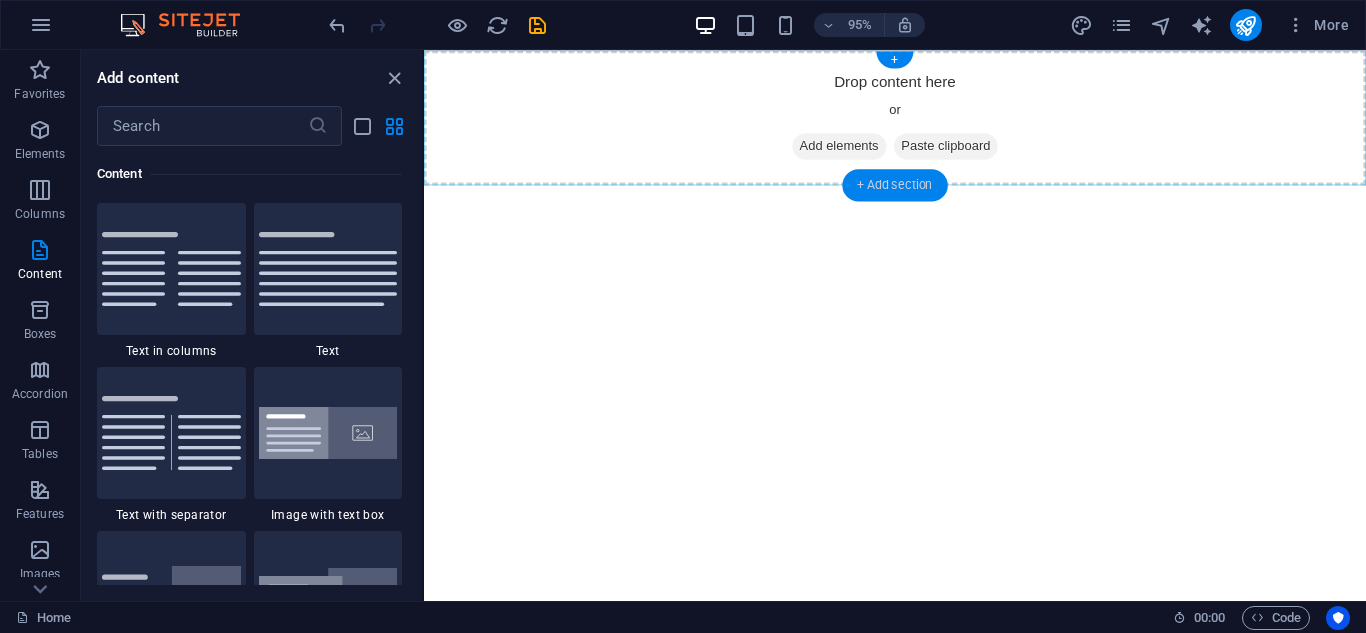 click on "+ Add section" at bounding box center (894, 185) 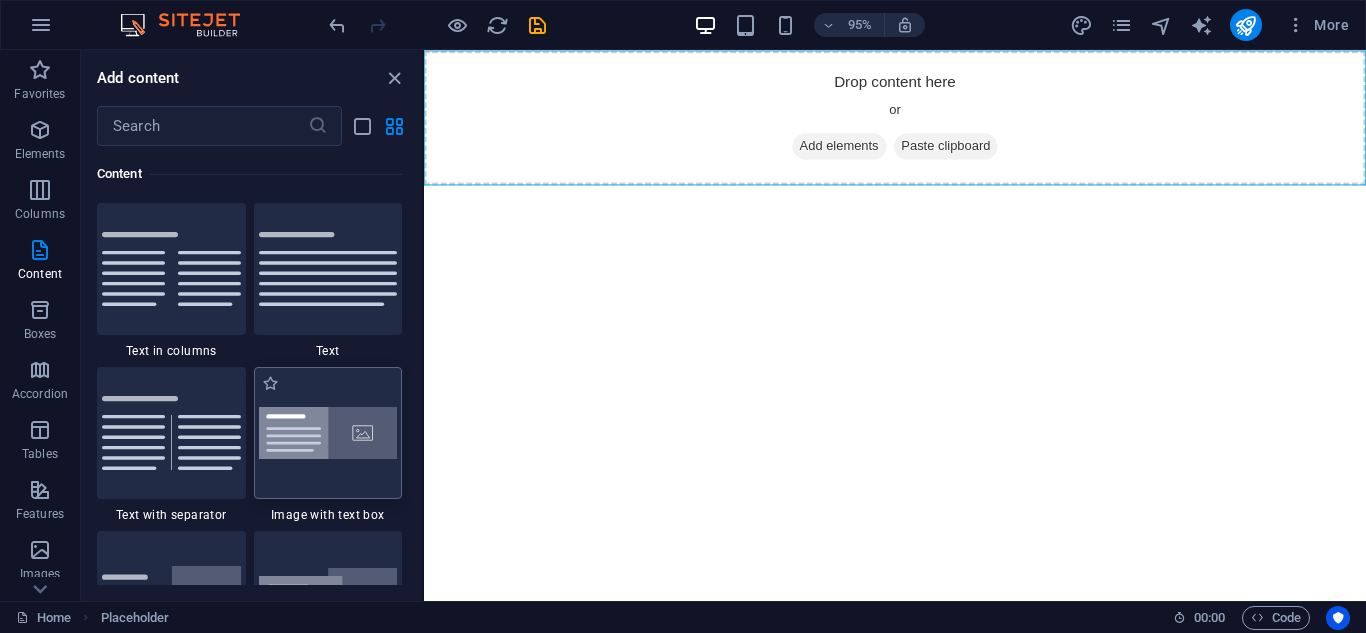 click at bounding box center (328, 433) 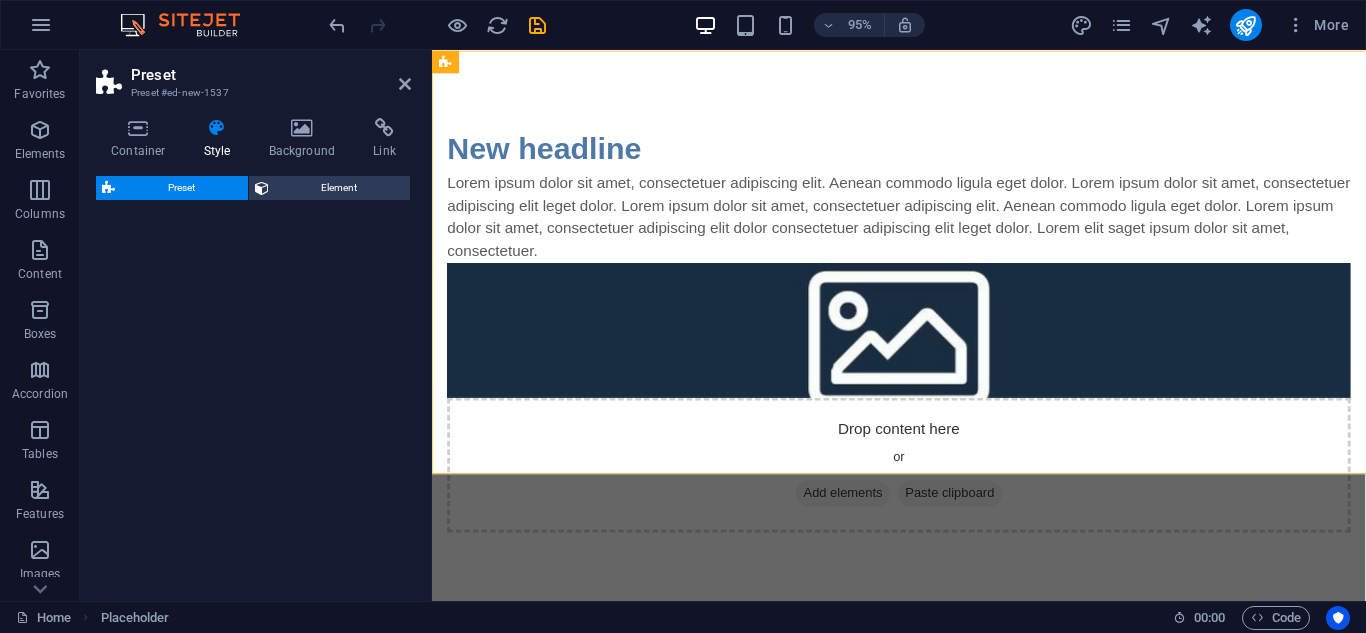 select on "rem" 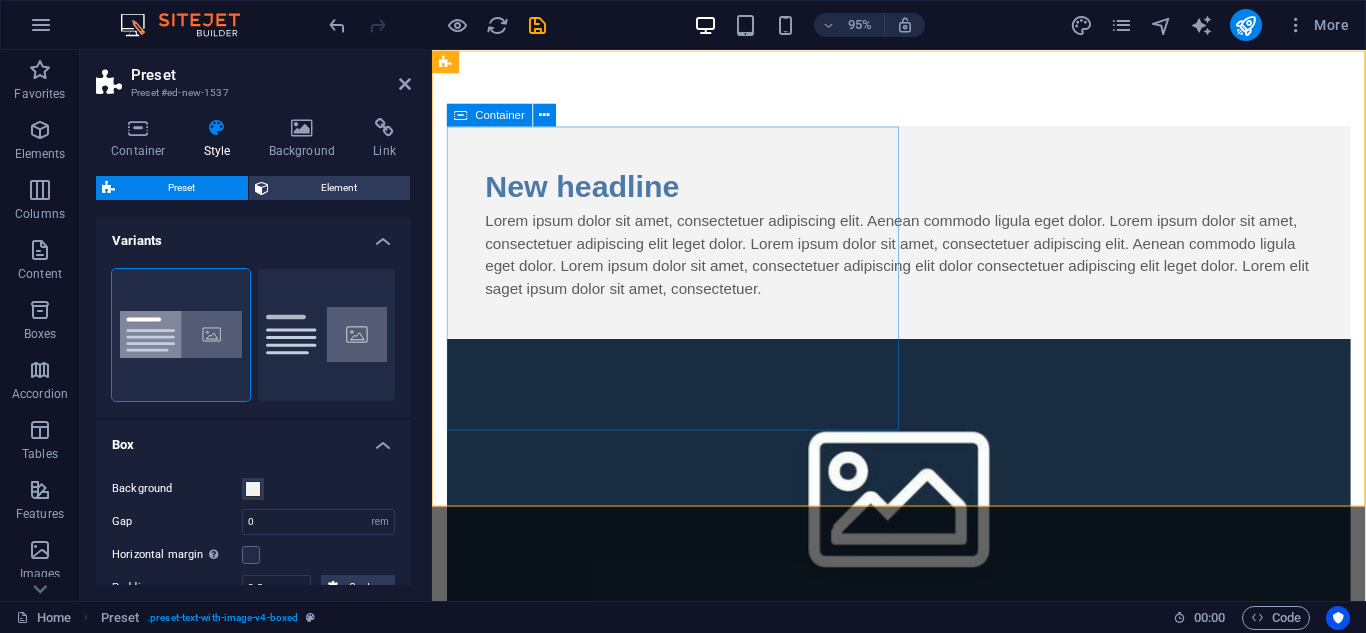 click on "New headline Lorem ipsum dolor sit amet, consectetuer adipiscing elit. Aenean commodo ligula eget dolor. Lorem ipsum dolor sit amet, consectetuer adipiscing elit leget dolor. Lorem ipsum dolor sit amet, consectetuer adipiscing elit. Aenean commodo ligula eget dolor. Lorem ipsum dolor sit amet, consectetuer adipiscing elit dolor consectetuer adipiscing elit leget dolor. Lorem elit saget ipsum dolor sit amet, consectetuer." at bounding box center [923, 242] 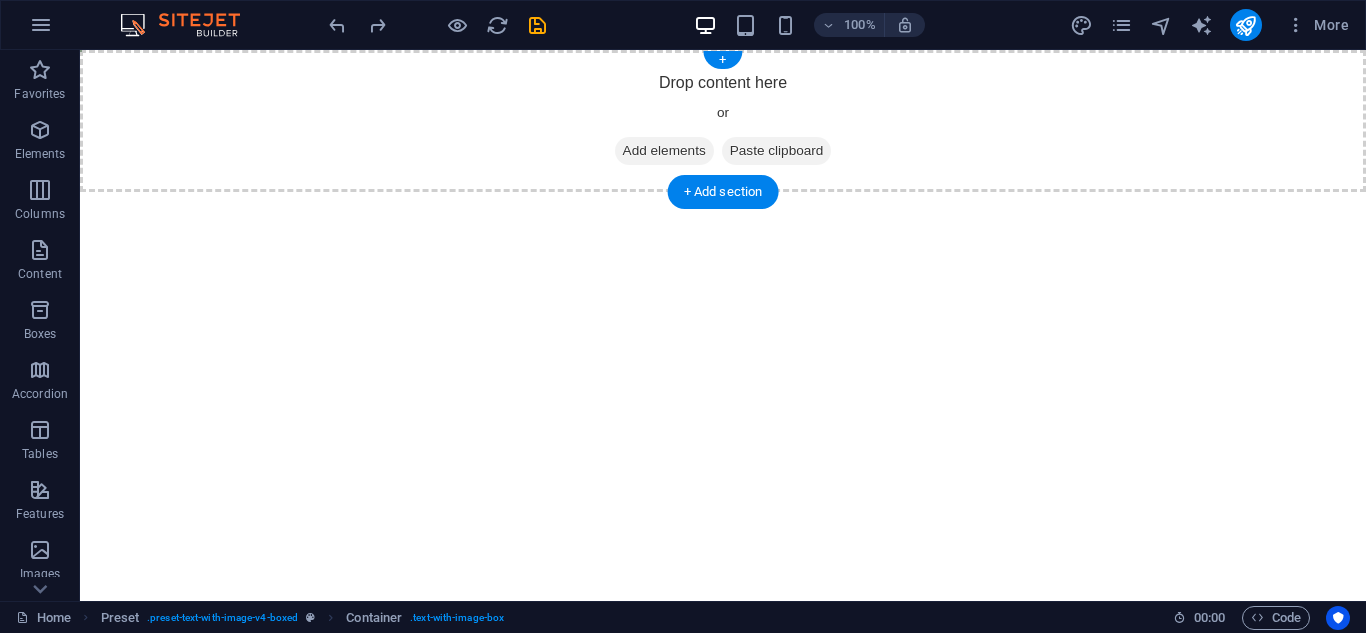click on "Add elements" at bounding box center [664, 151] 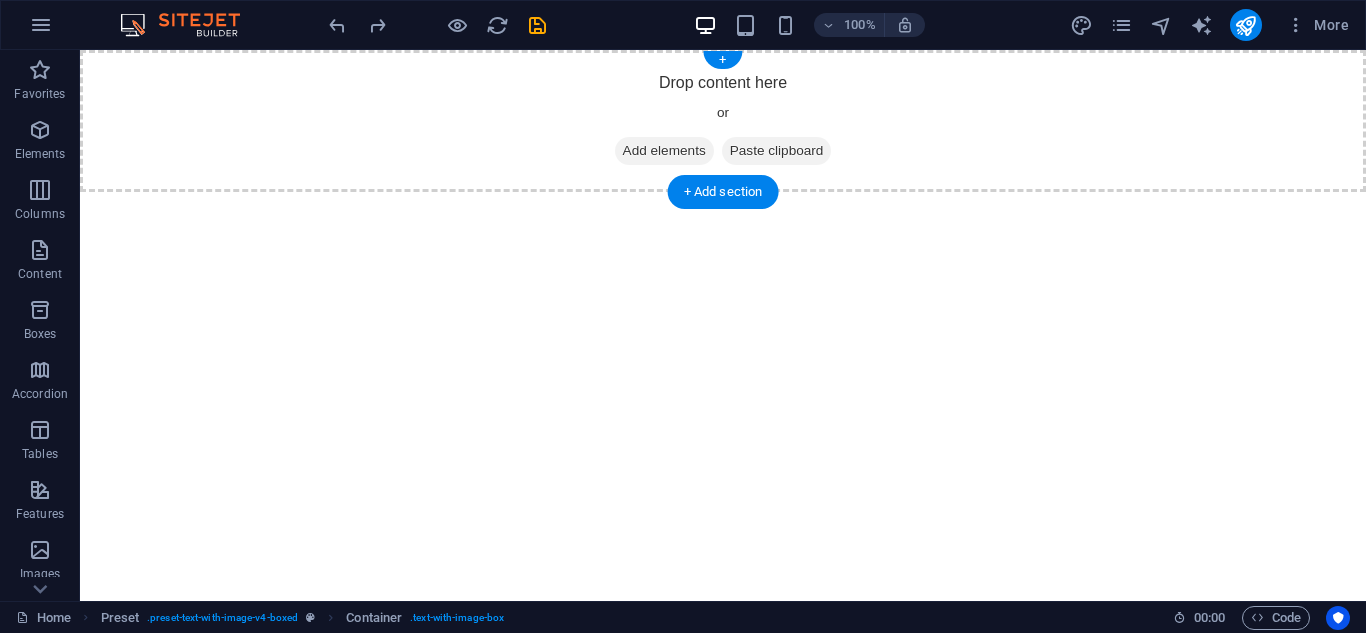 click on "Add elements" at bounding box center (664, 151) 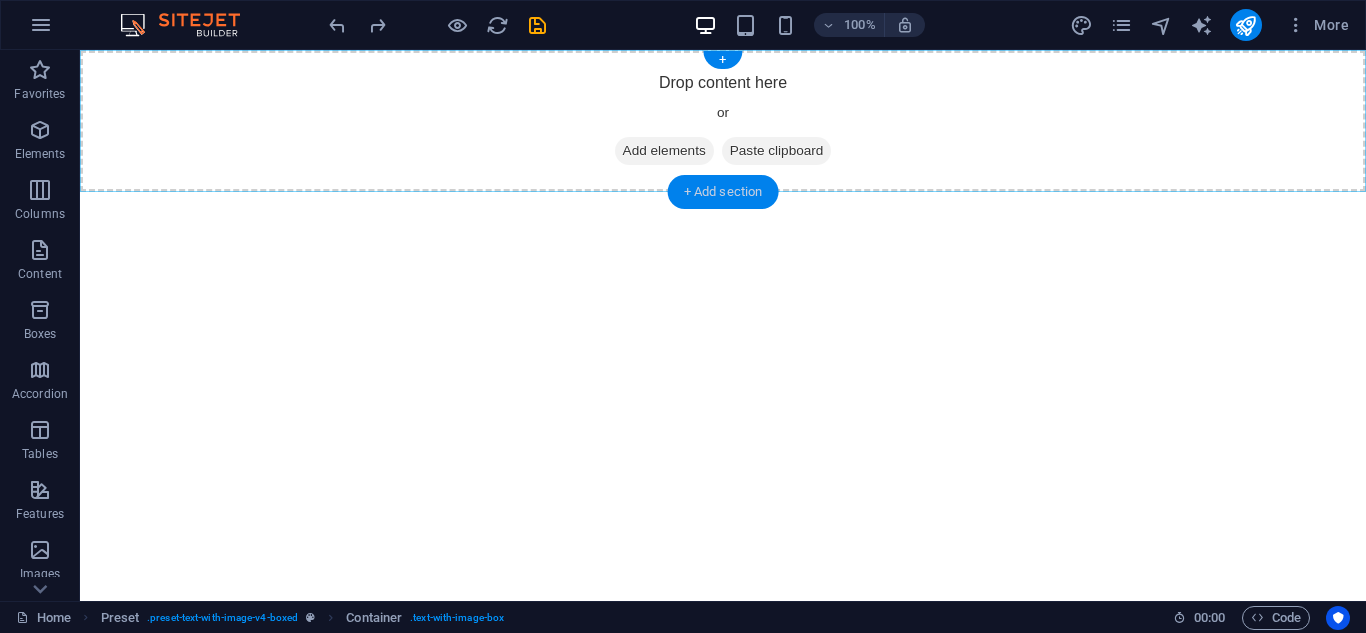 click on "+ Add section" at bounding box center [723, 192] 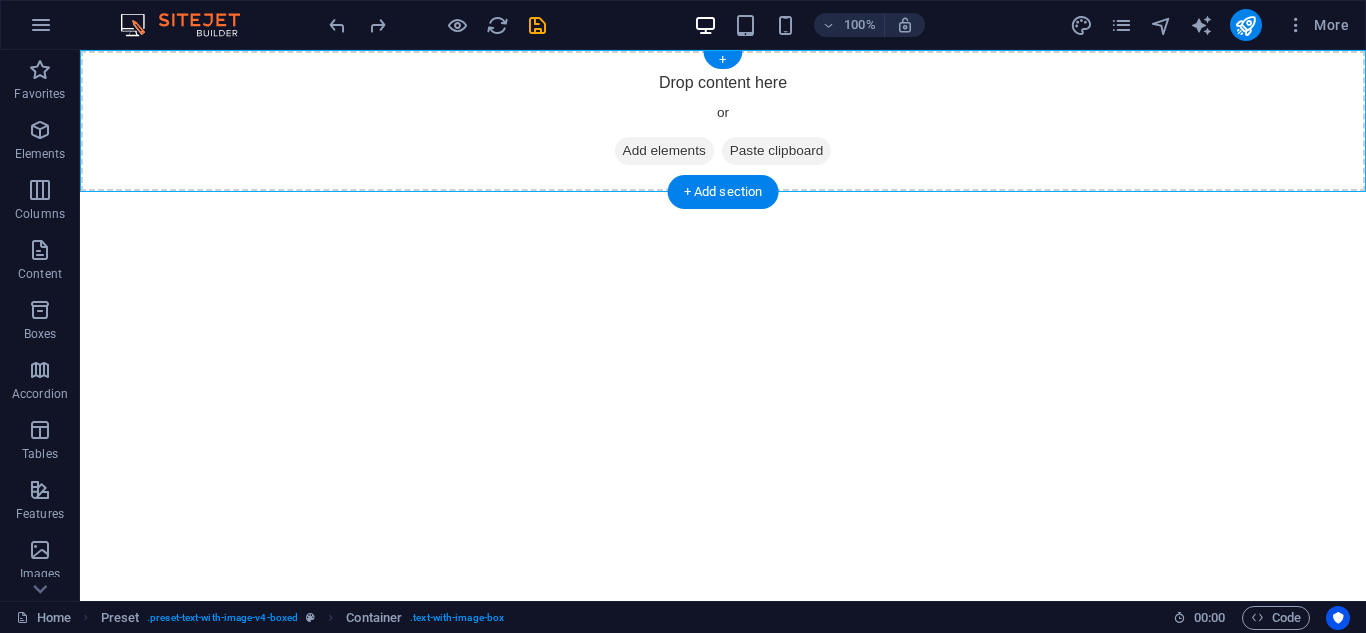 drag, startPoint x: 573, startPoint y: 152, endPoint x: 671, endPoint y: 140, distance: 98.731964 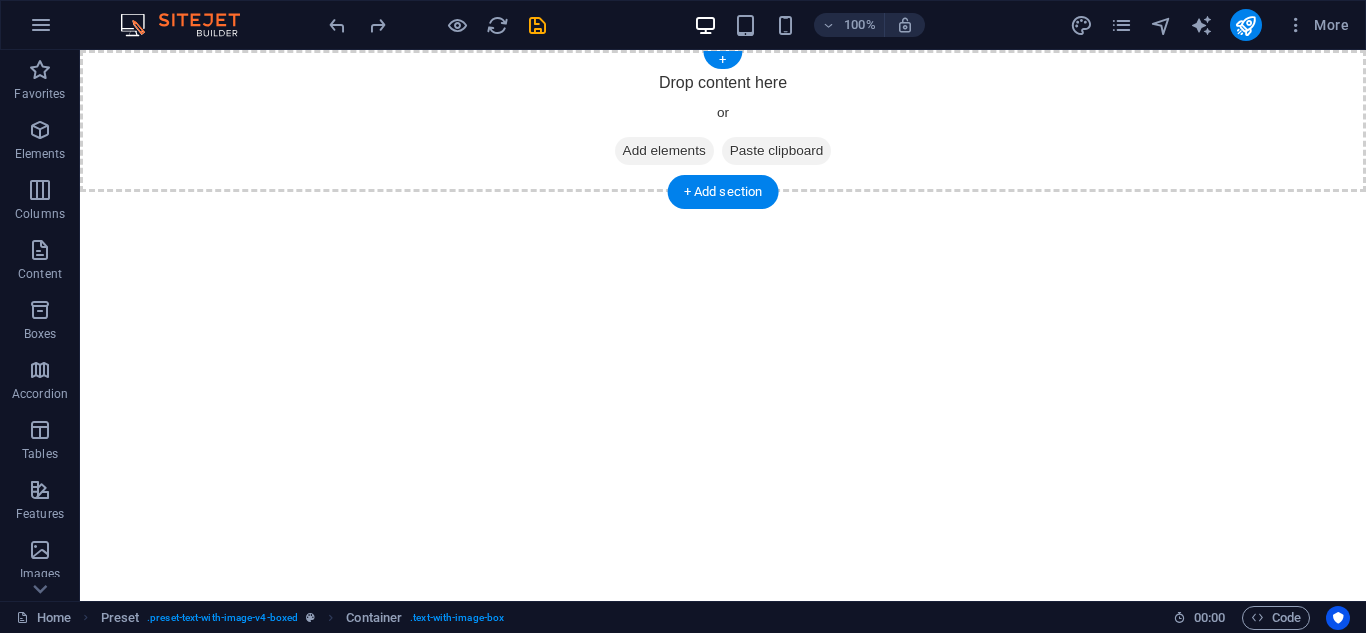 click on "Add elements" at bounding box center [664, 151] 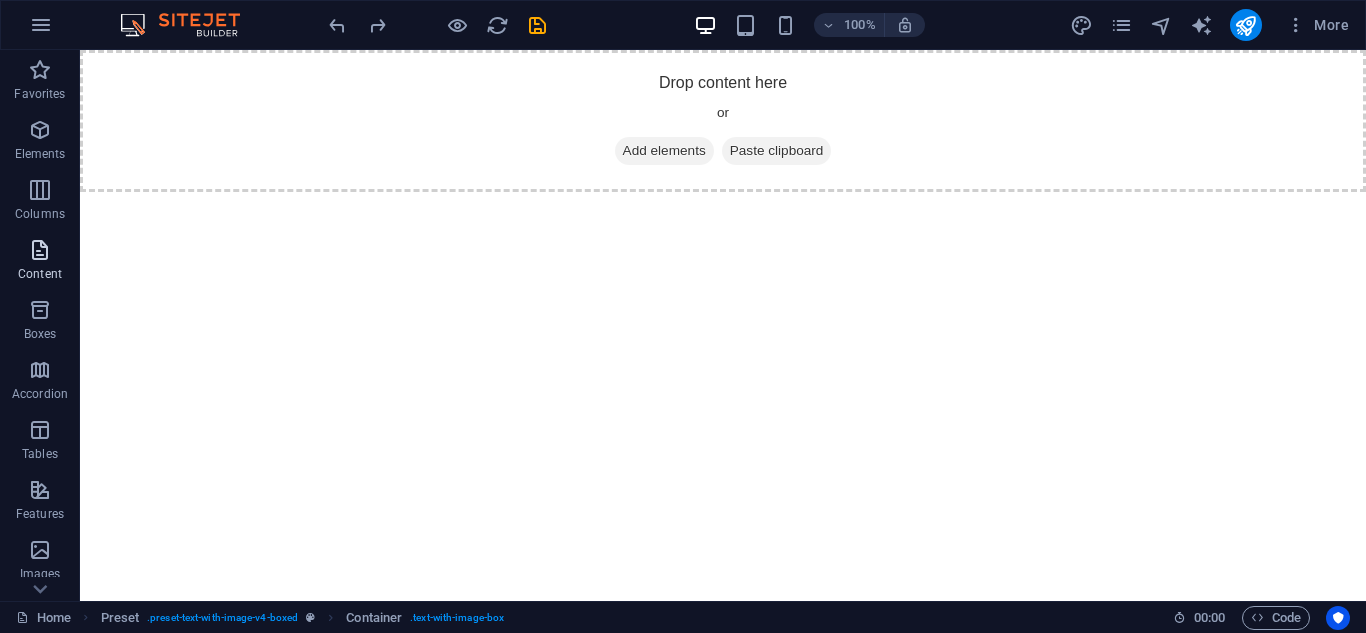 click at bounding box center (40, 250) 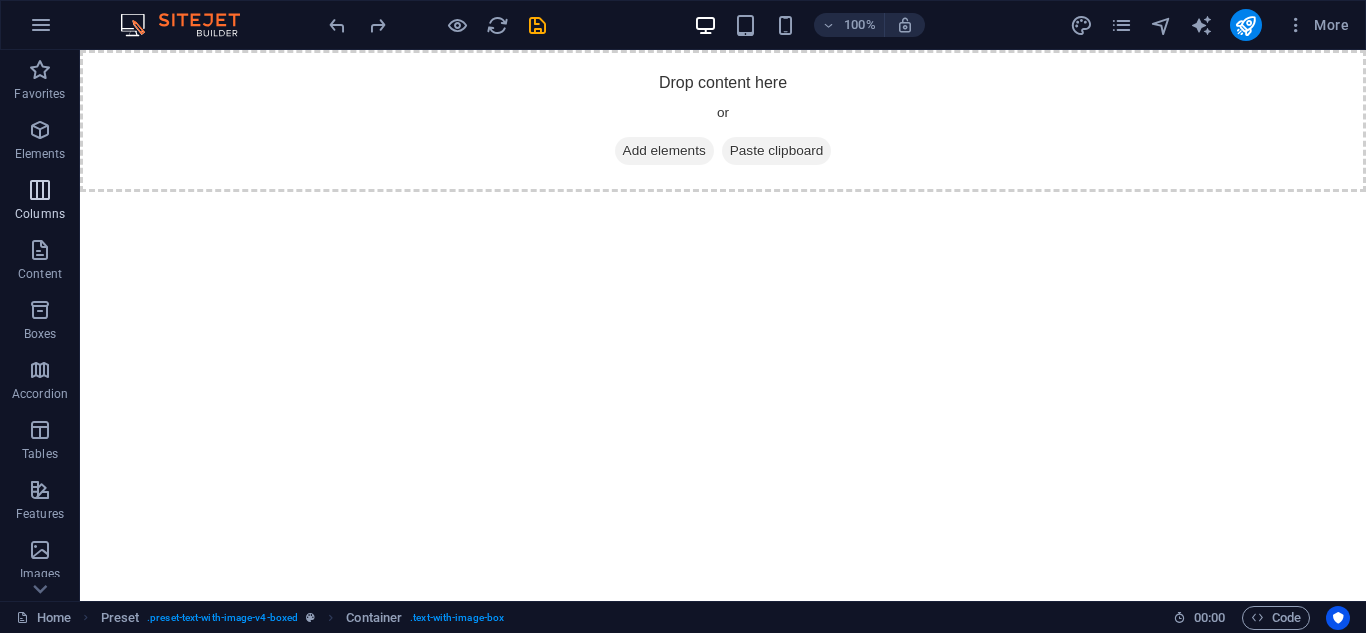 click at bounding box center (40, 190) 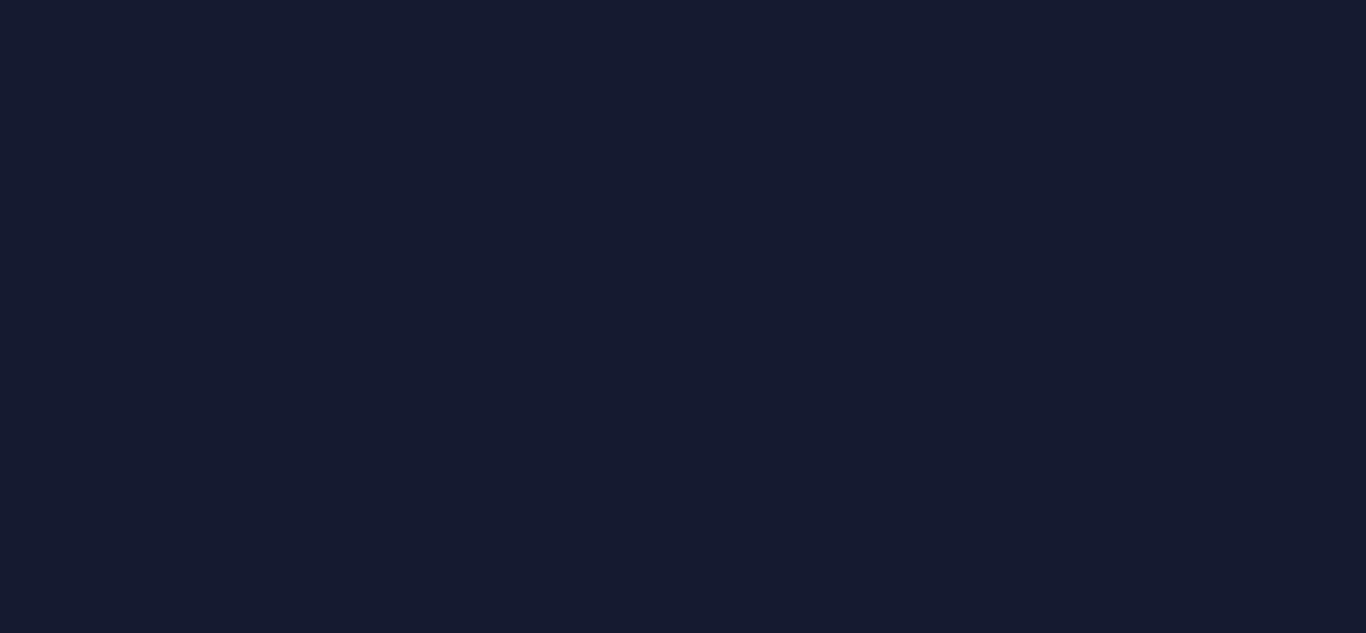 scroll, scrollTop: 0, scrollLeft: 0, axis: both 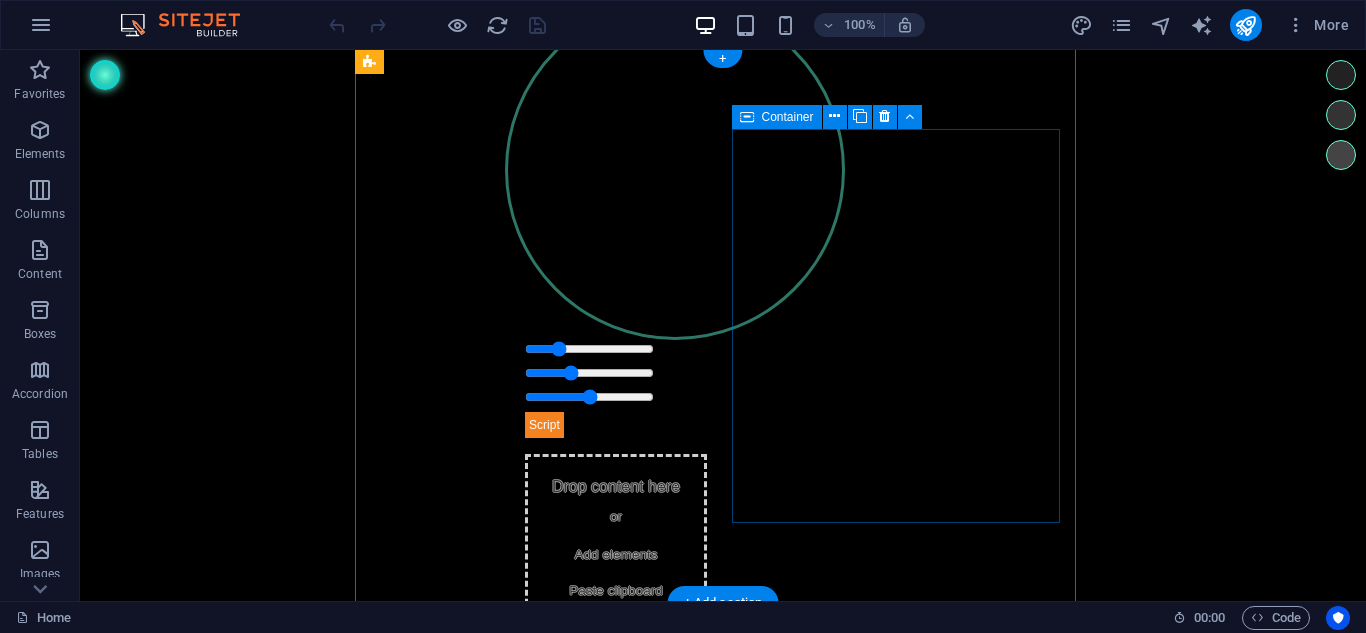 click on "Drop content here or  Add elements  Paste clipboard" at bounding box center [616, 543] 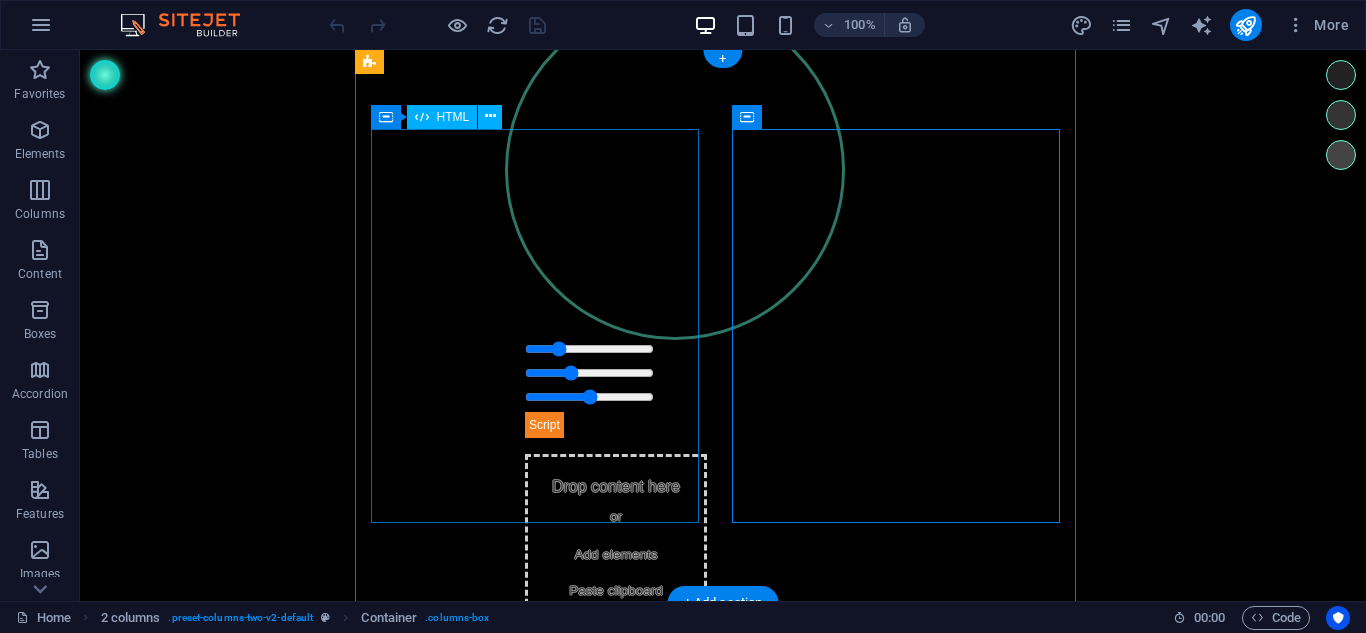 click on "Esfera Binaural" 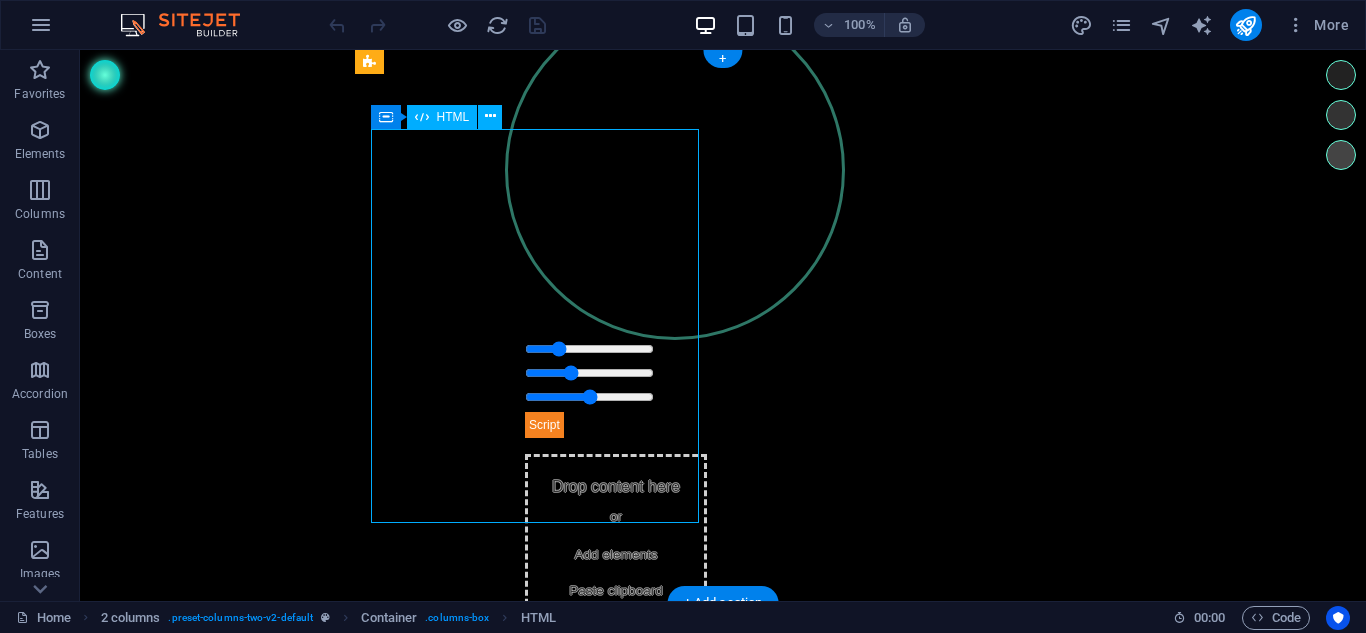 click on "Esfera Binaural" 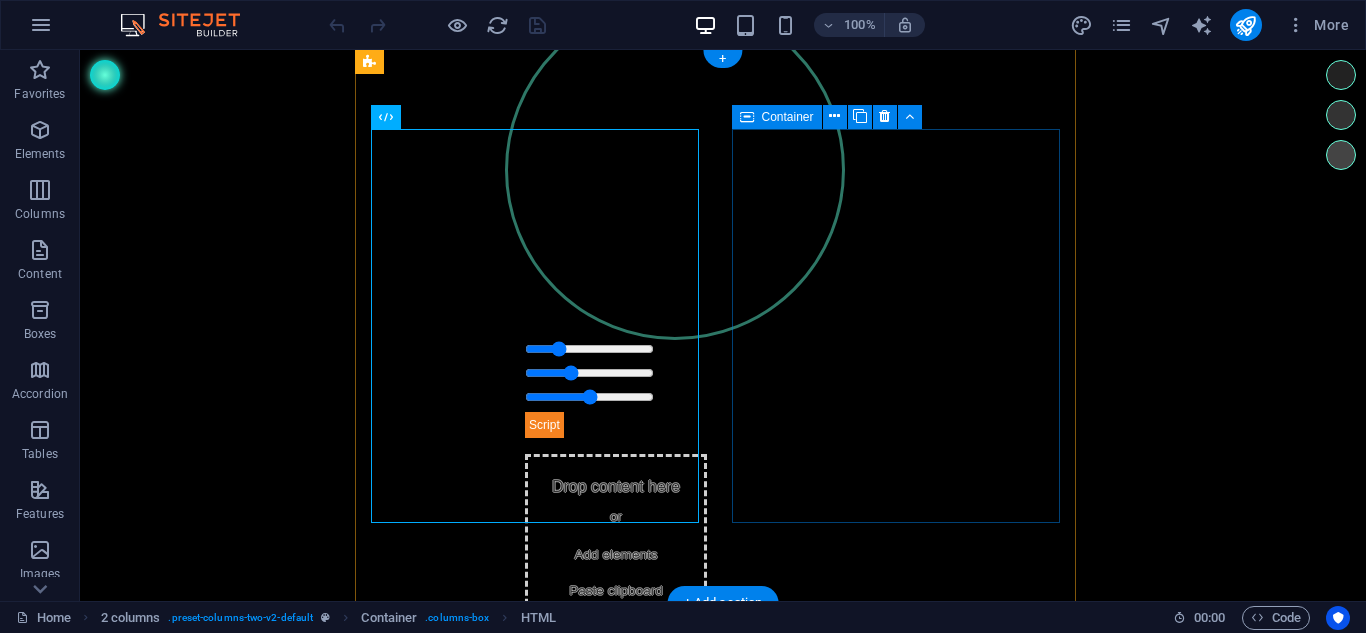 click on "Add elements" 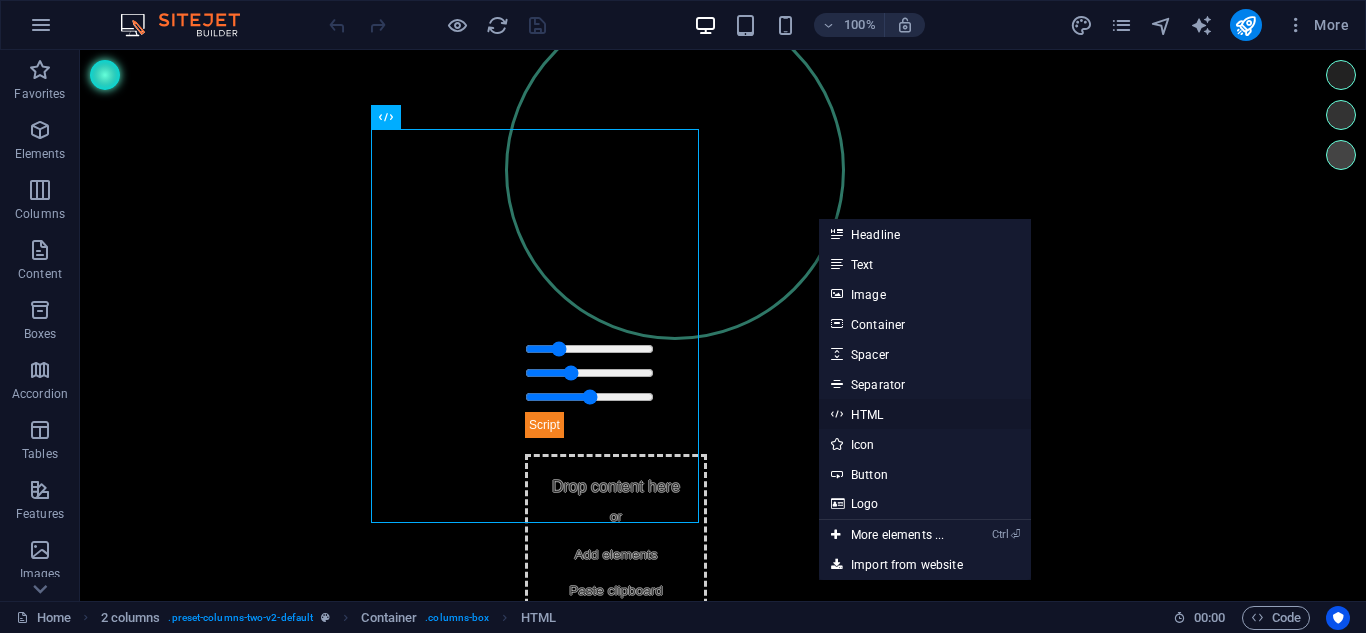 click on "HTML" 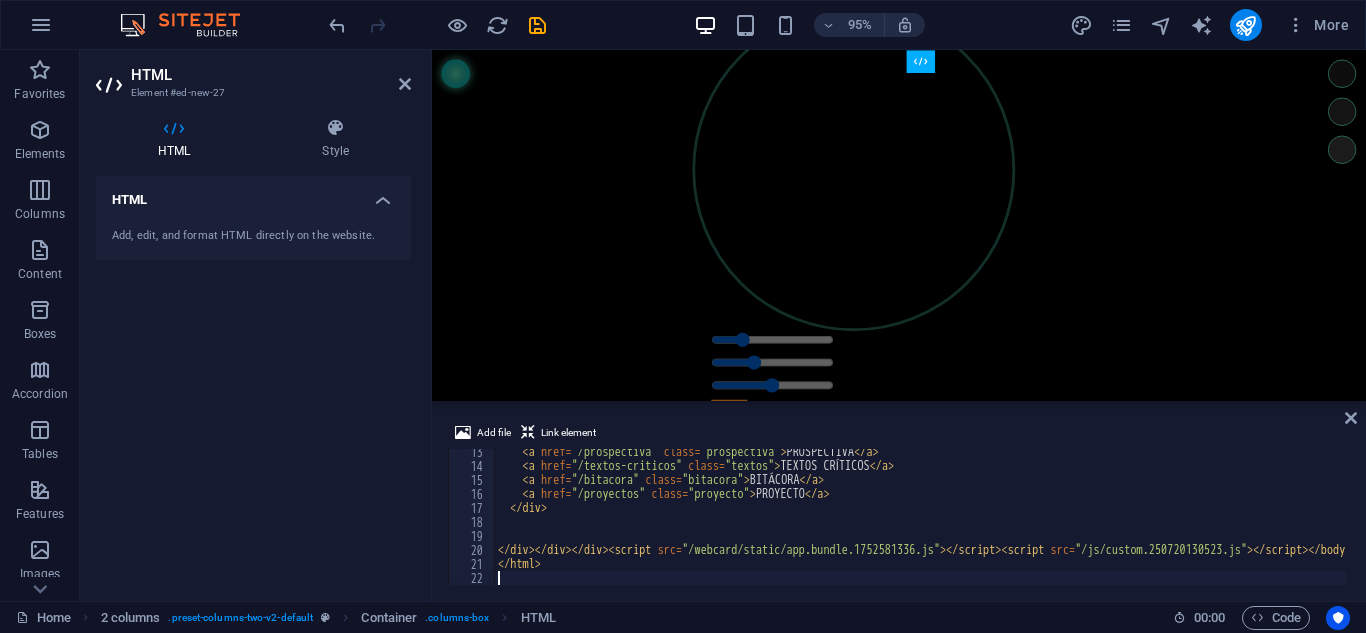scroll, scrollTop: 172, scrollLeft: 0, axis: vertical 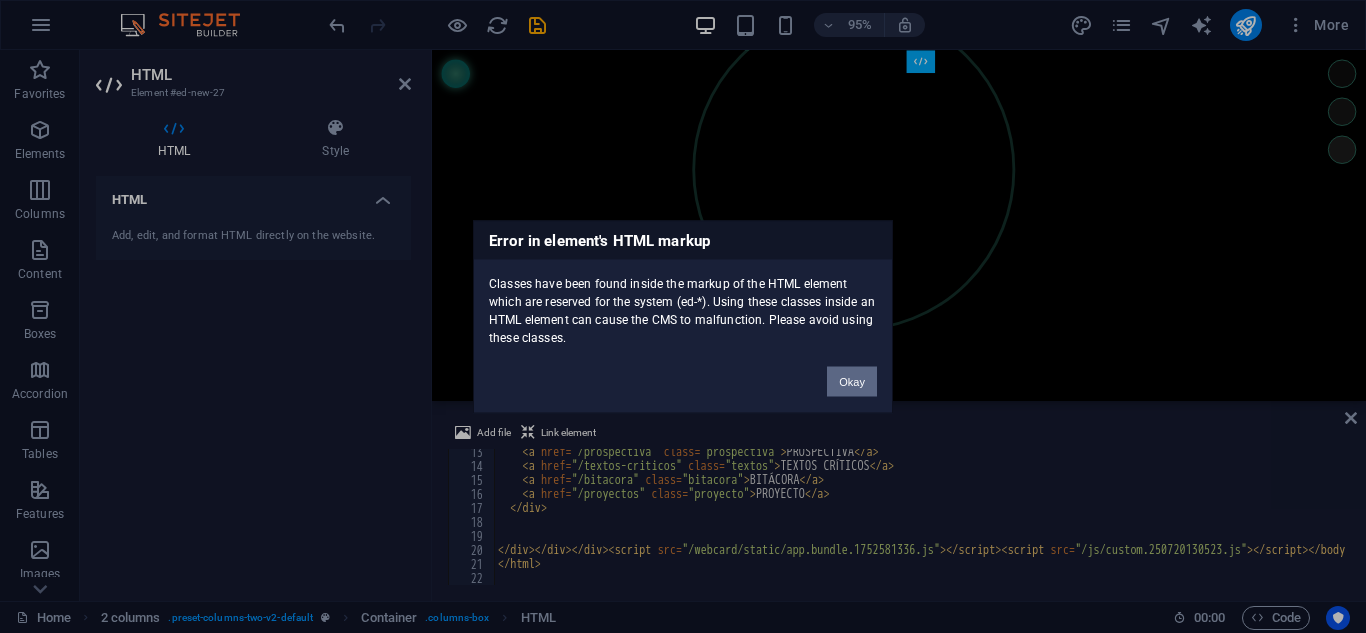 click on "Okay" 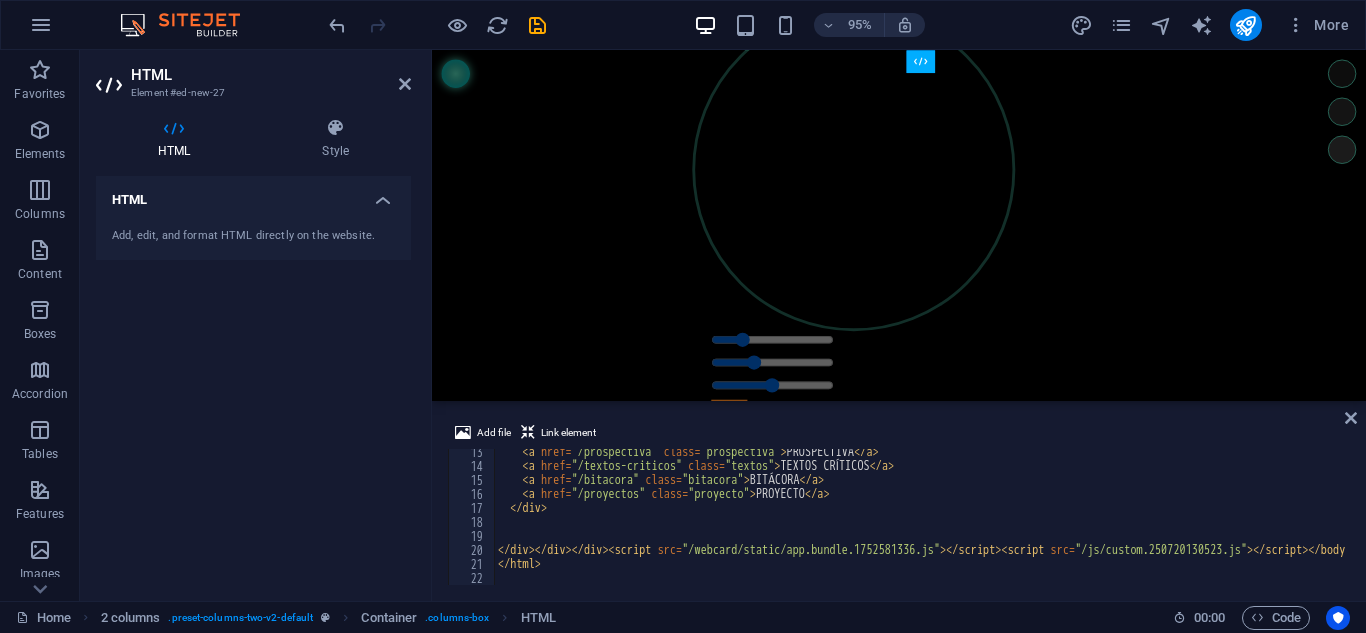 type on "<a href="/prospectiva" class="prospectiva">PROSPECTIVA</a>" 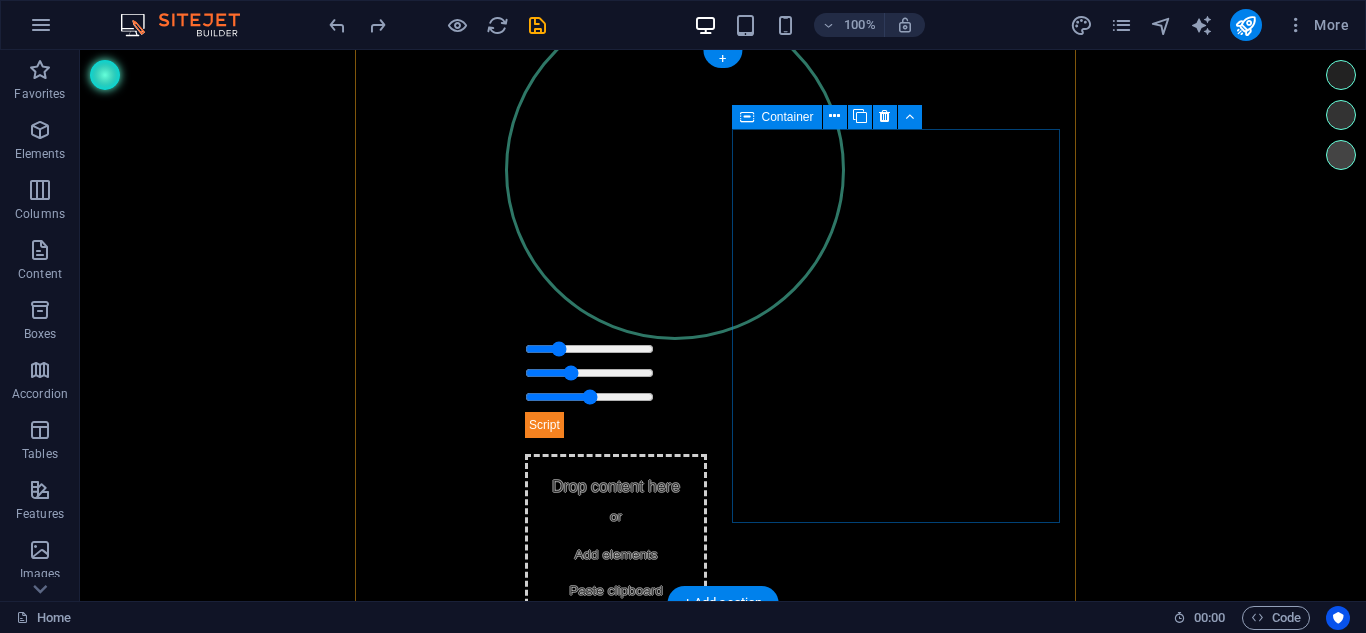 click on "Drop content here or  Add elements  Paste clipboard" 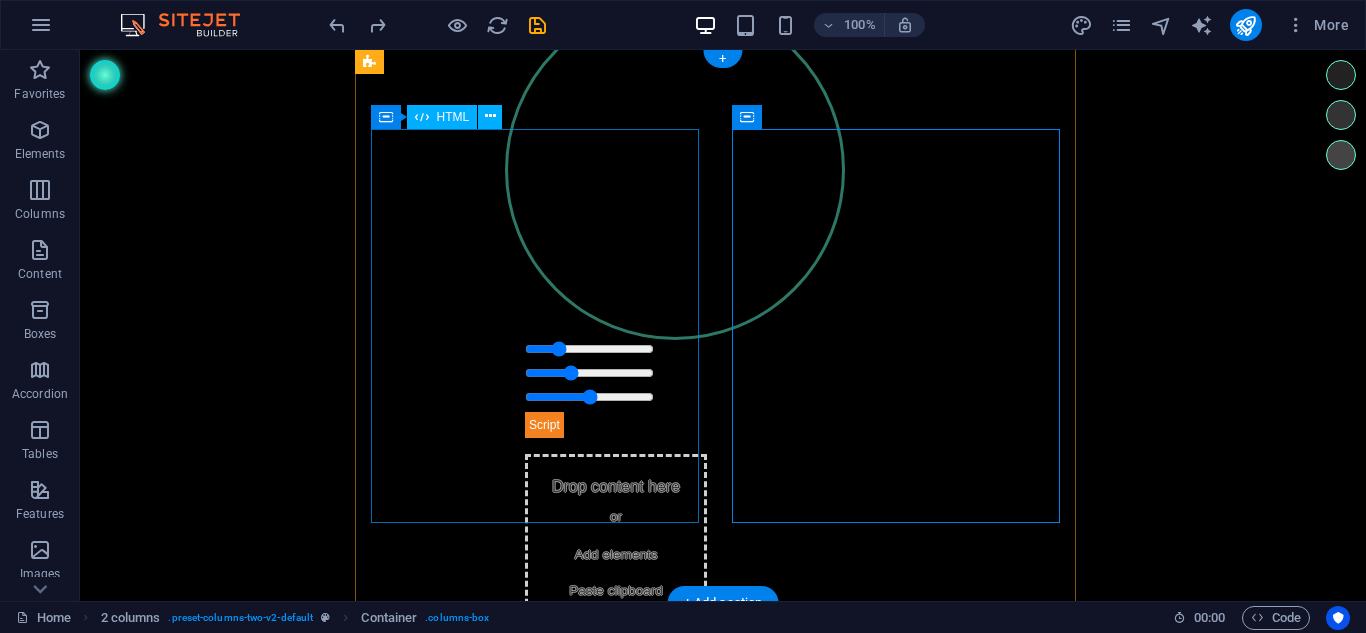 click on "Esfera Binaural" 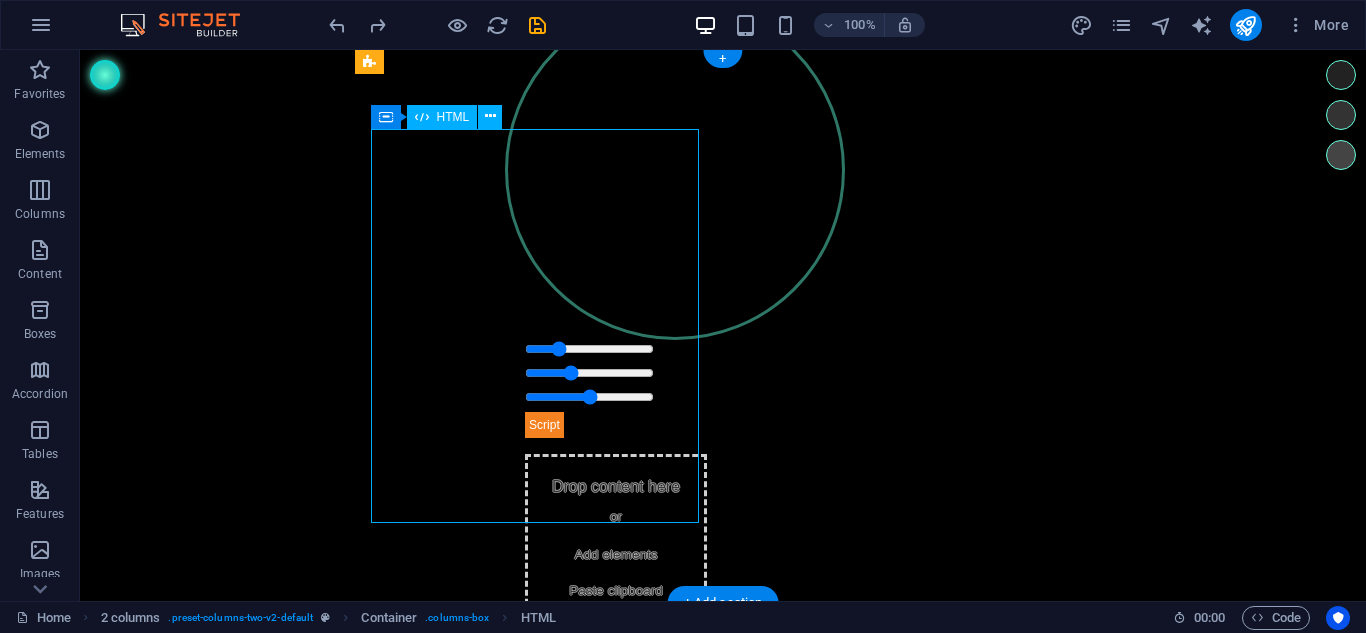 click on "Esfera Binaural" 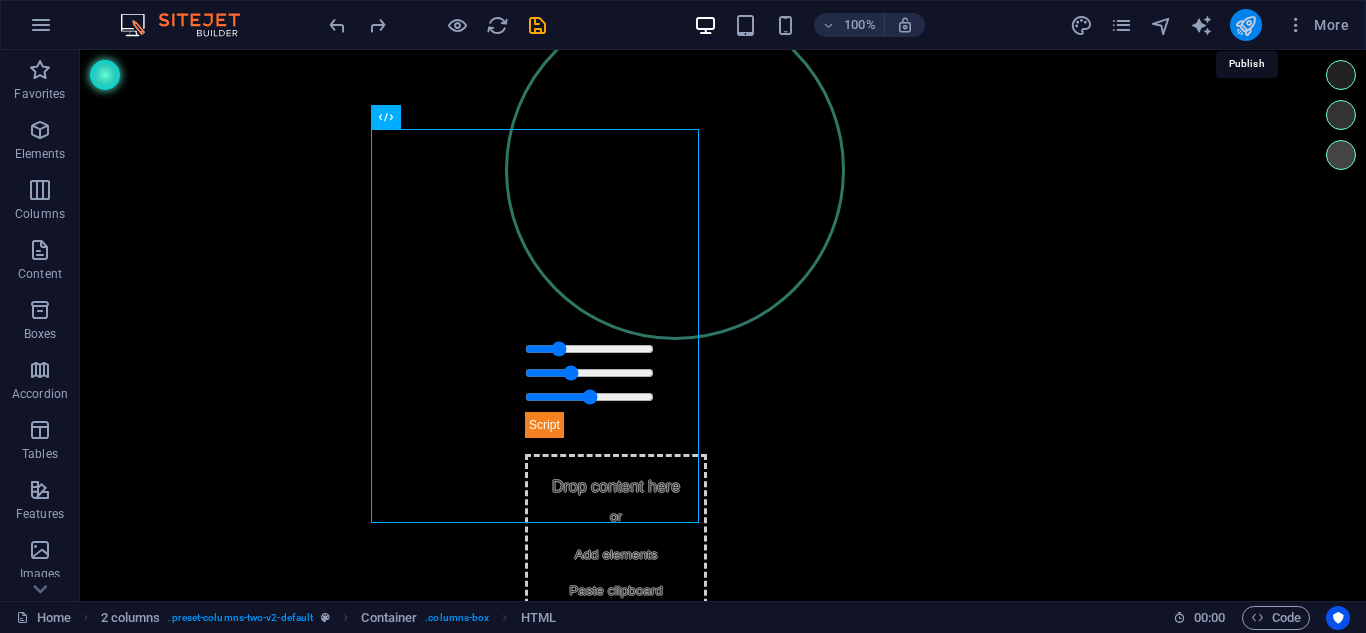 click 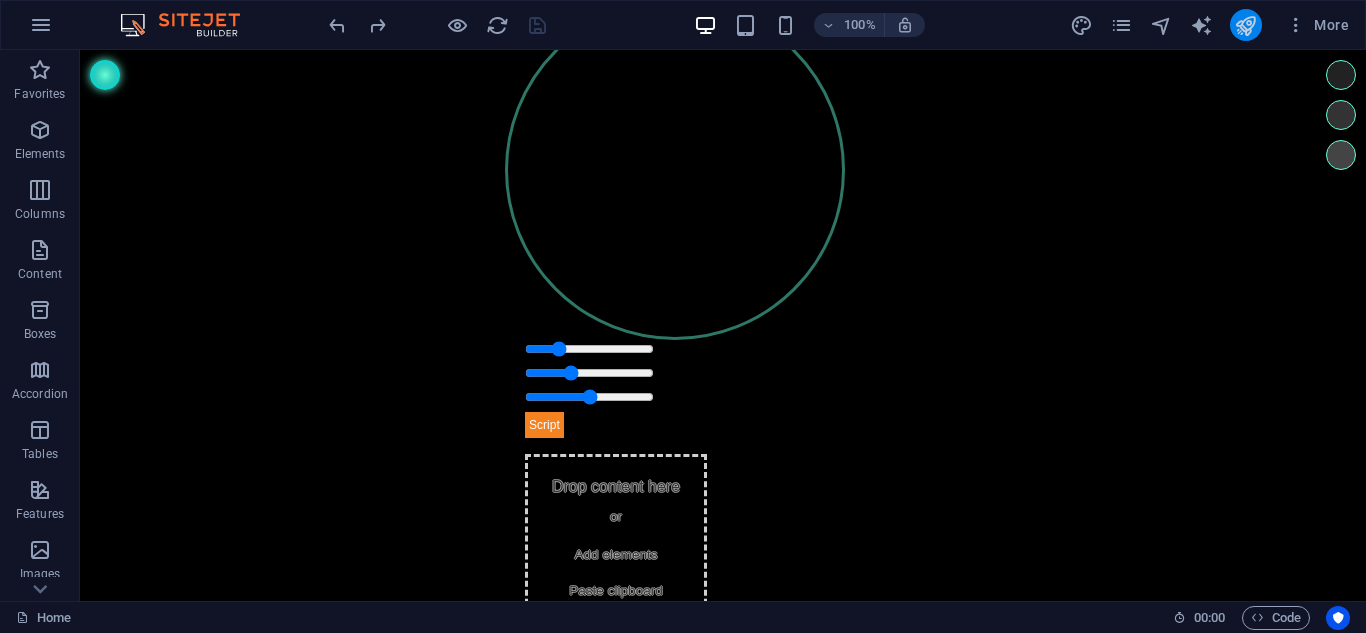 click 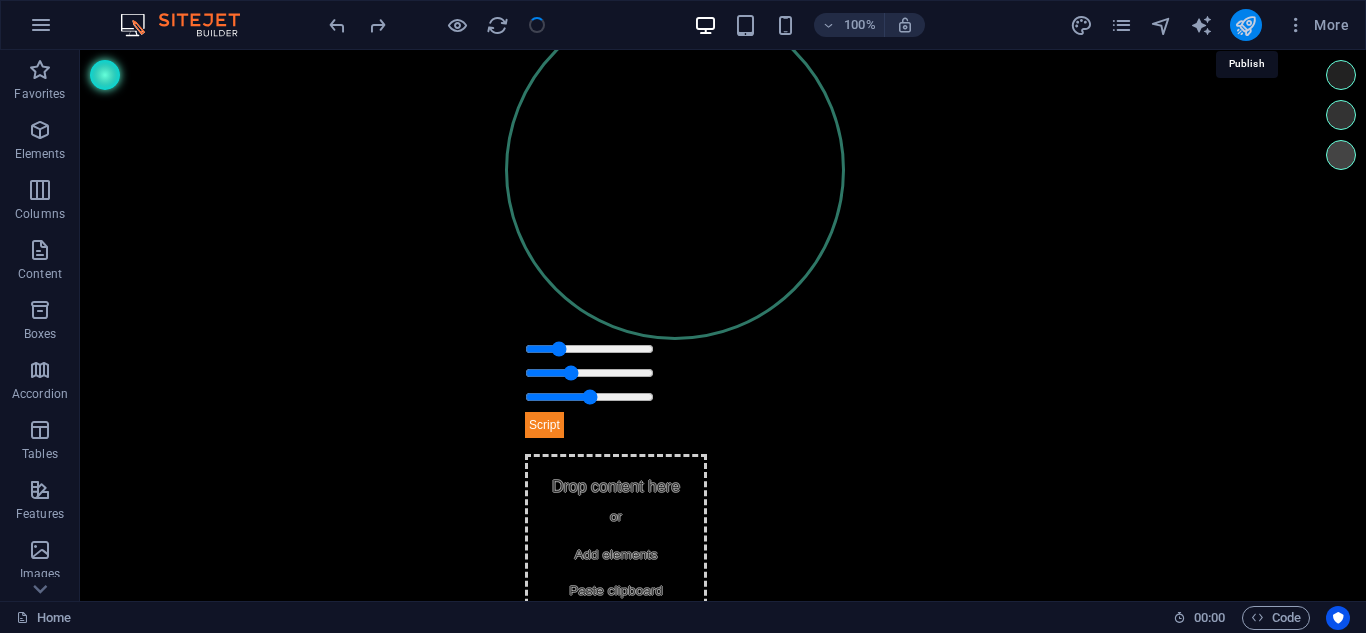 click 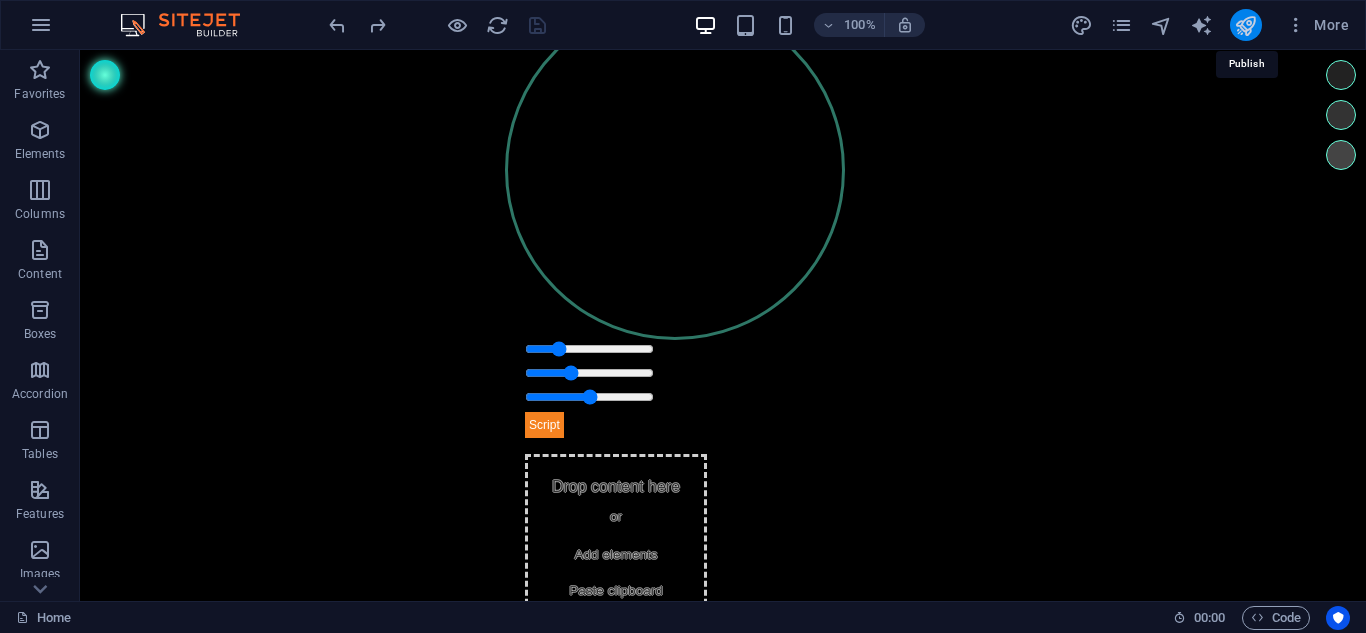 click 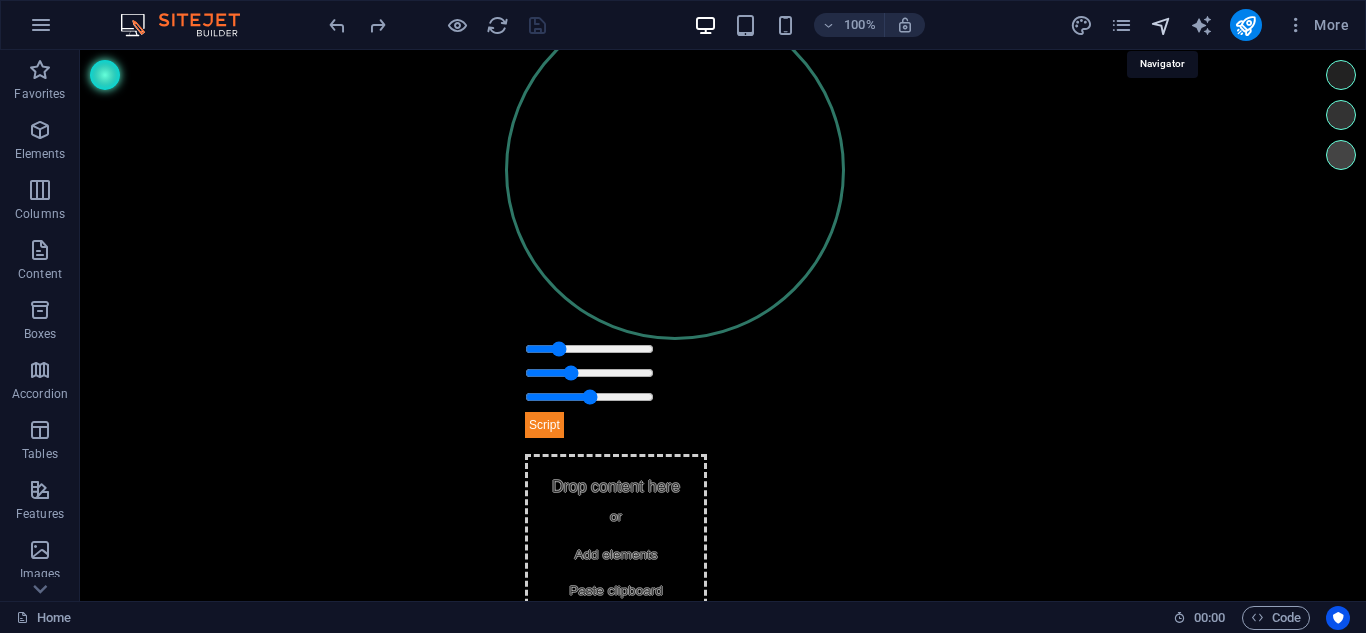 click 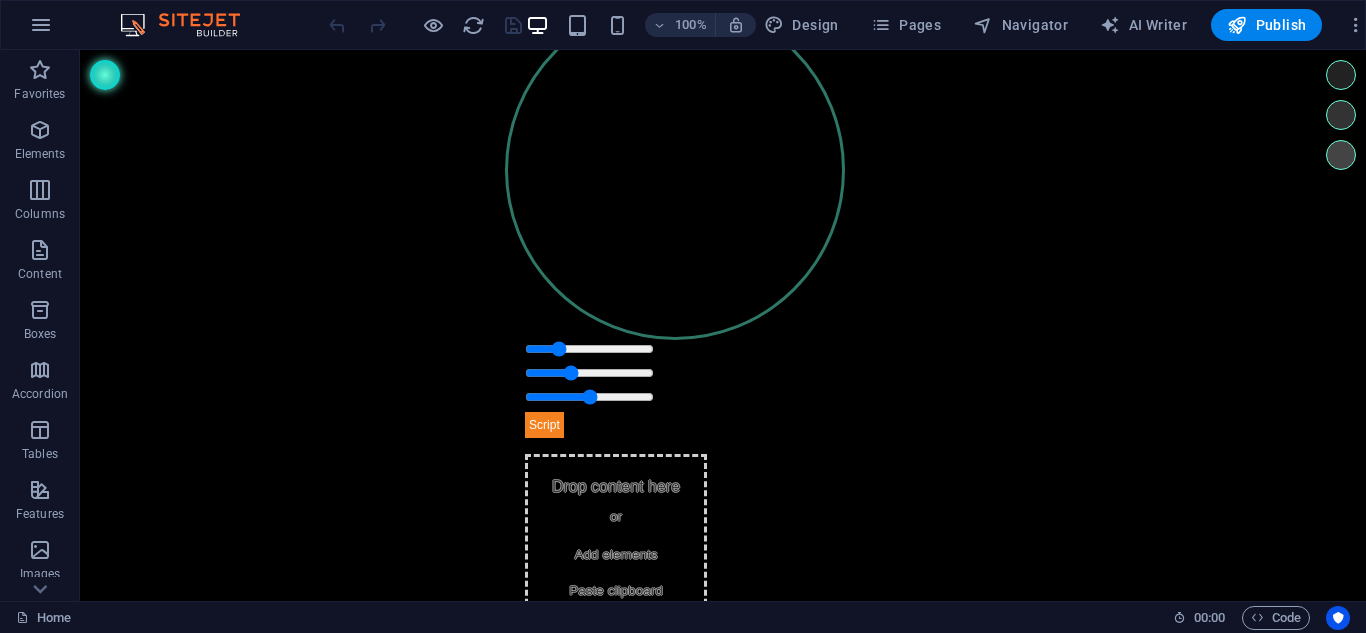 scroll, scrollTop: 0, scrollLeft: 0, axis: both 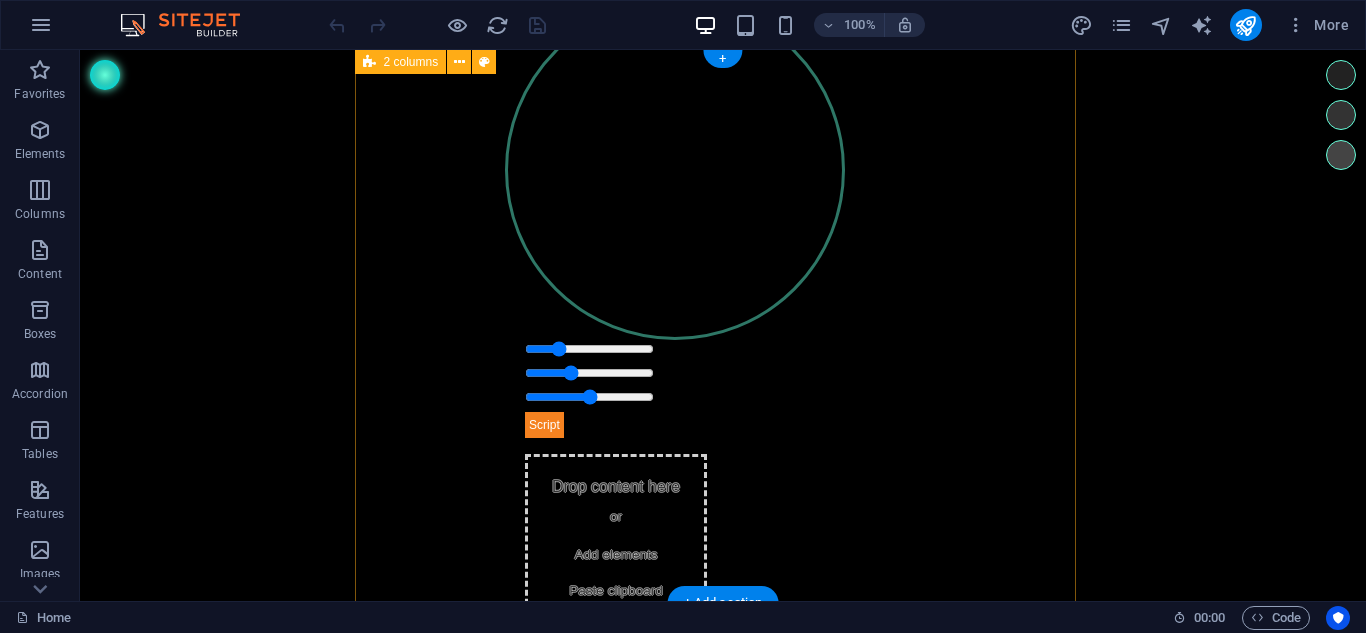 click on "Esfera Binaural
Drop content here or  Add elements  Paste clipboard" at bounding box center [723, 326] 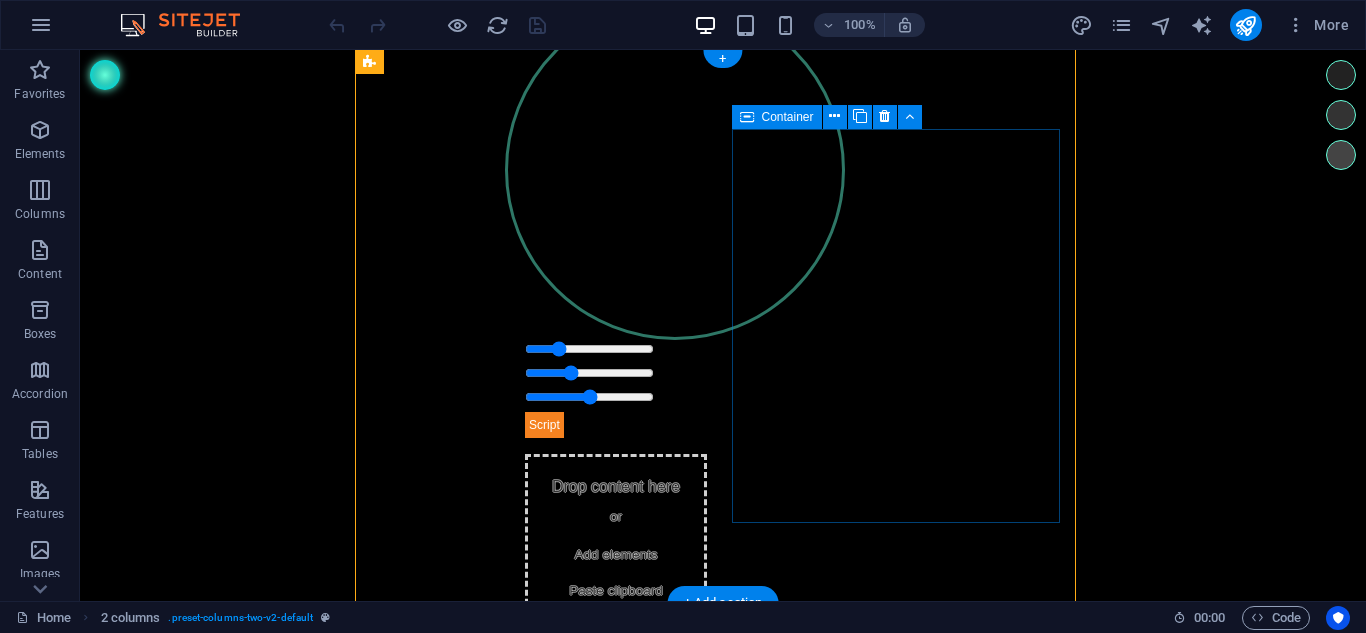 click on "Drop content here or  Add elements  Paste clipboard" at bounding box center [616, 543] 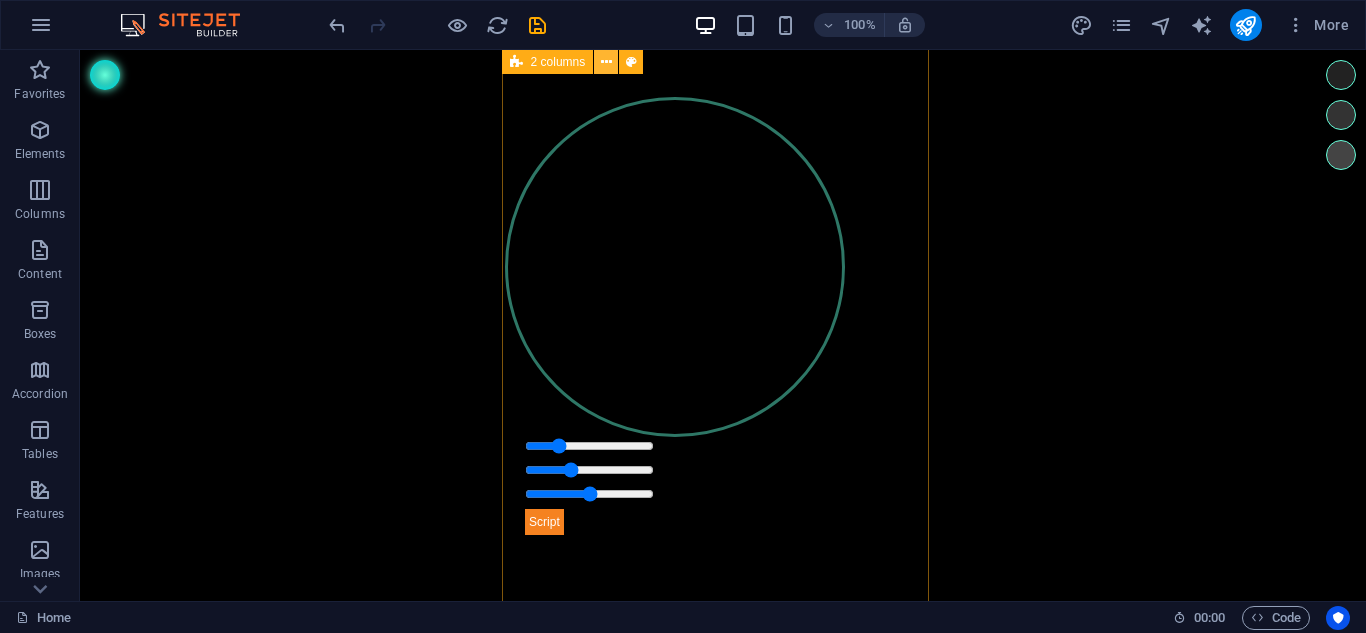 click at bounding box center (606, 62) 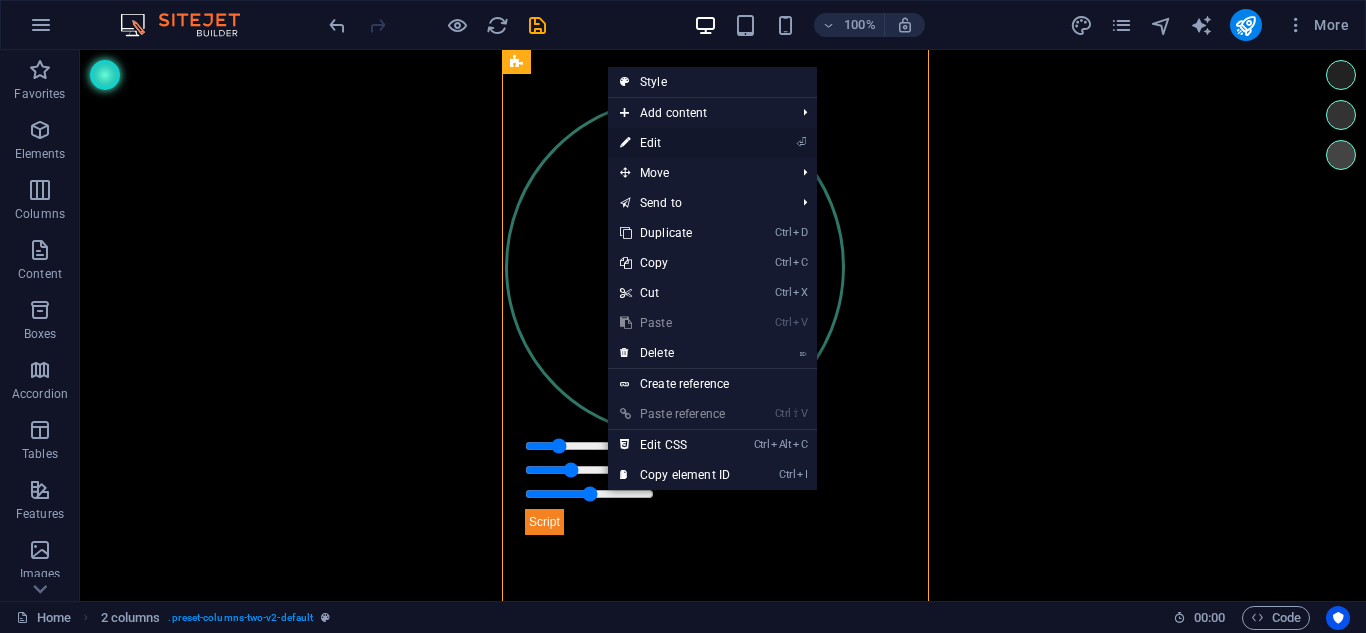 drag, startPoint x: 662, startPoint y: 148, endPoint x: 170, endPoint y: 116, distance: 493.03955 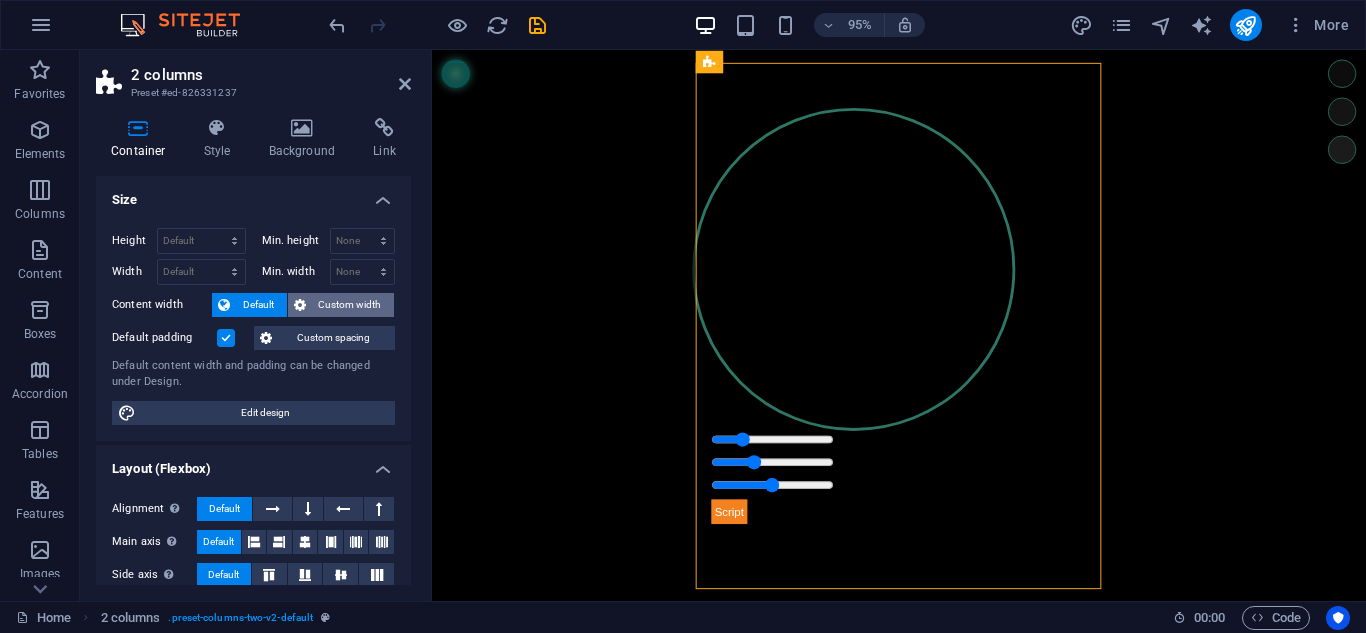 click on "Custom width" at bounding box center [350, 305] 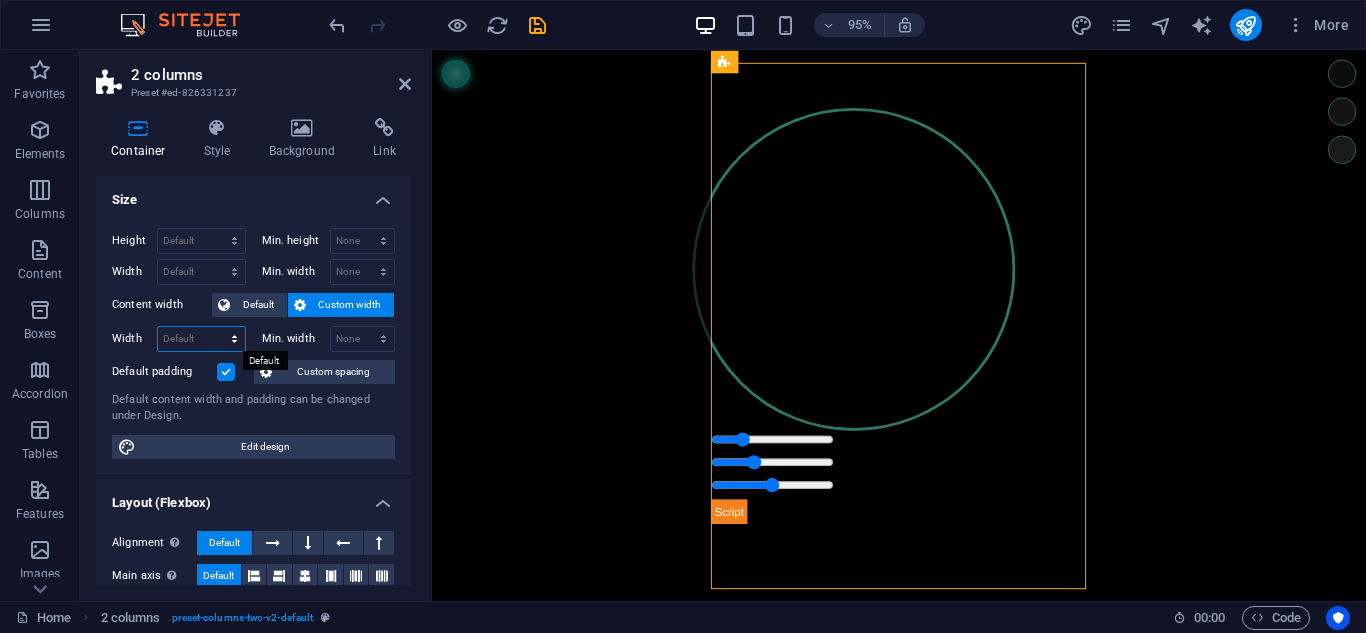 click on "Default px rem % em vh vw" at bounding box center [201, 339] 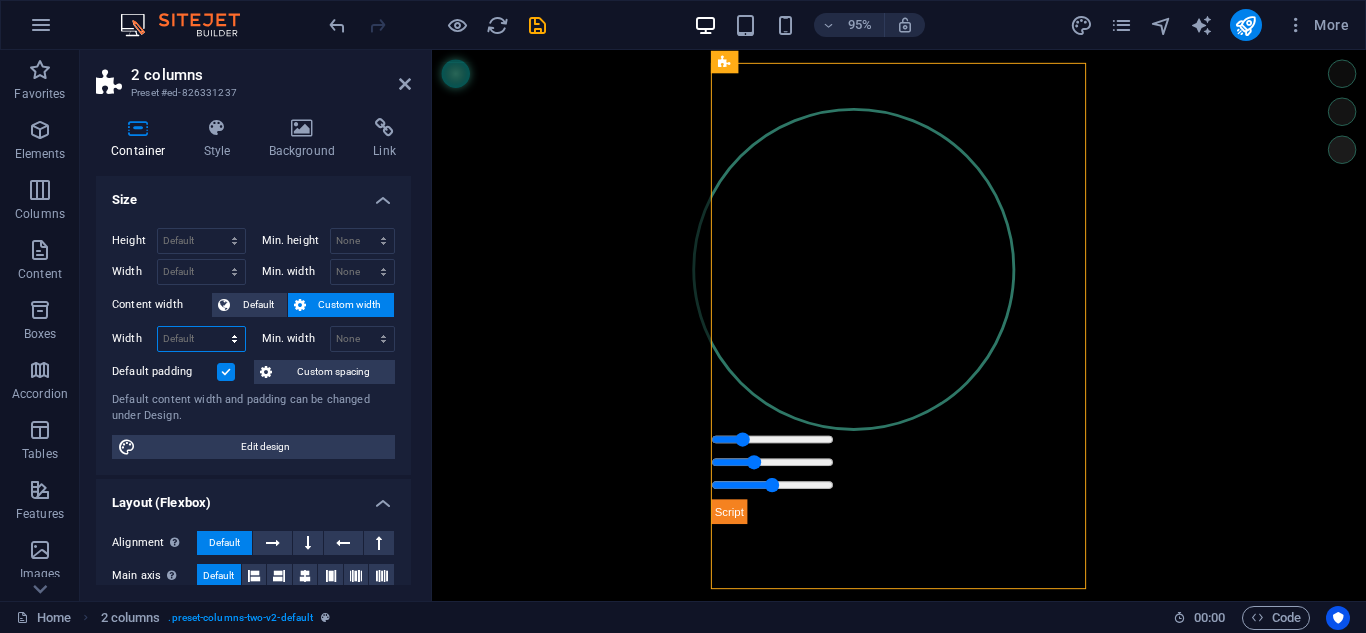 select on "%" 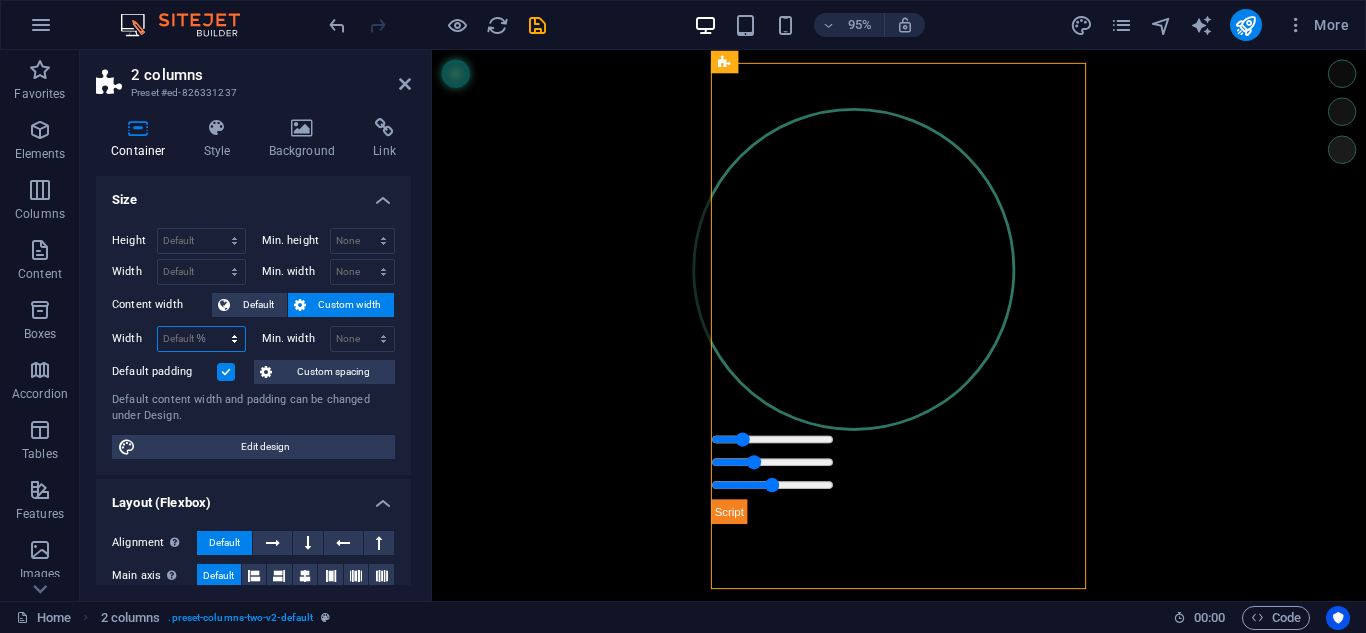 click on "Default px rem % em vh vw" at bounding box center (201, 339) 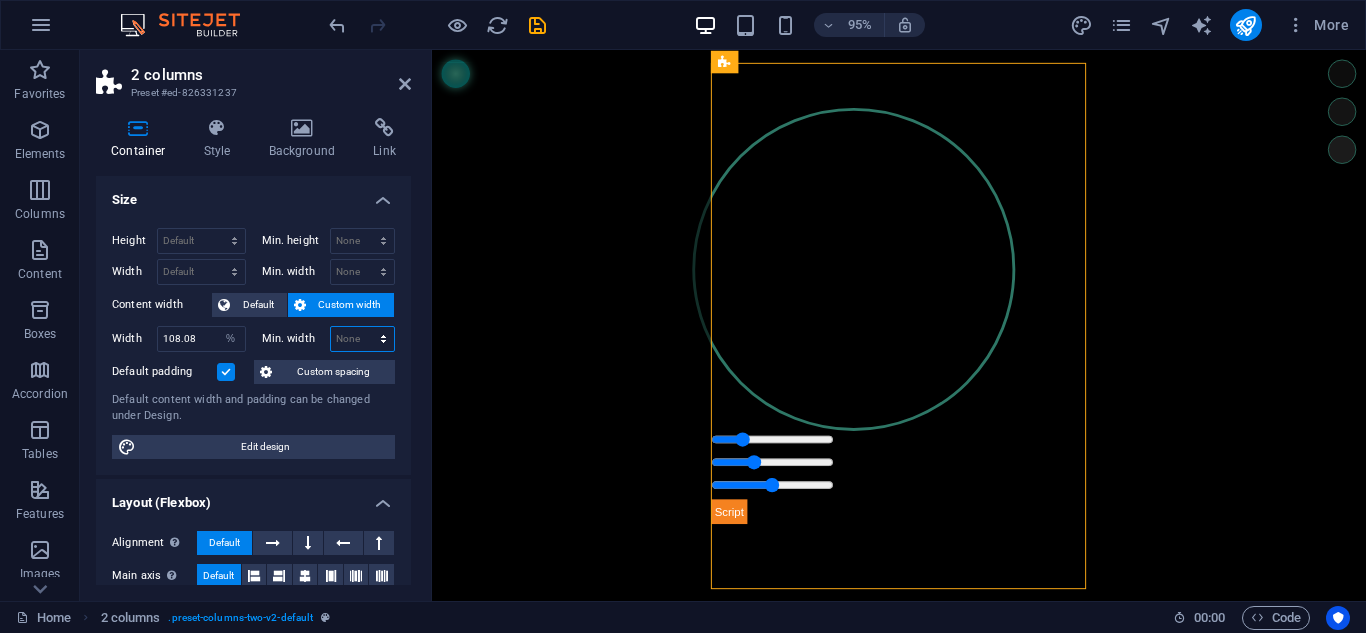 click on "None px rem % vh vw" at bounding box center (363, 339) 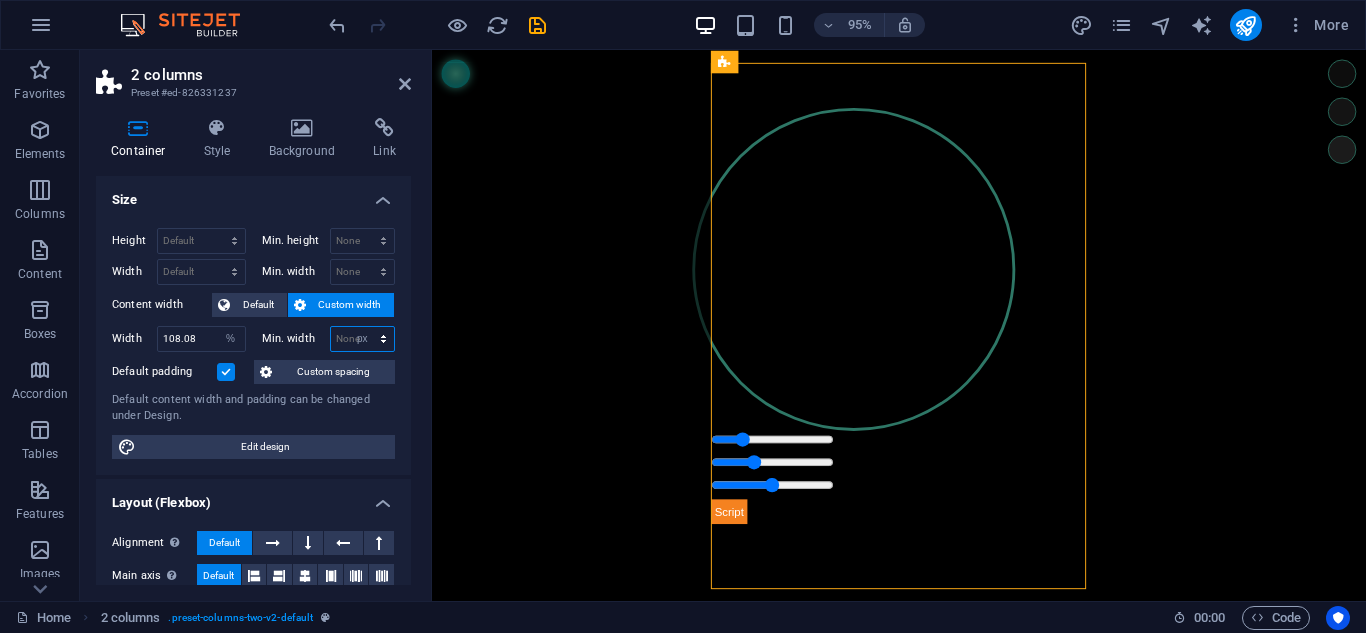 click on "None px rem % vh vw" at bounding box center [363, 339] 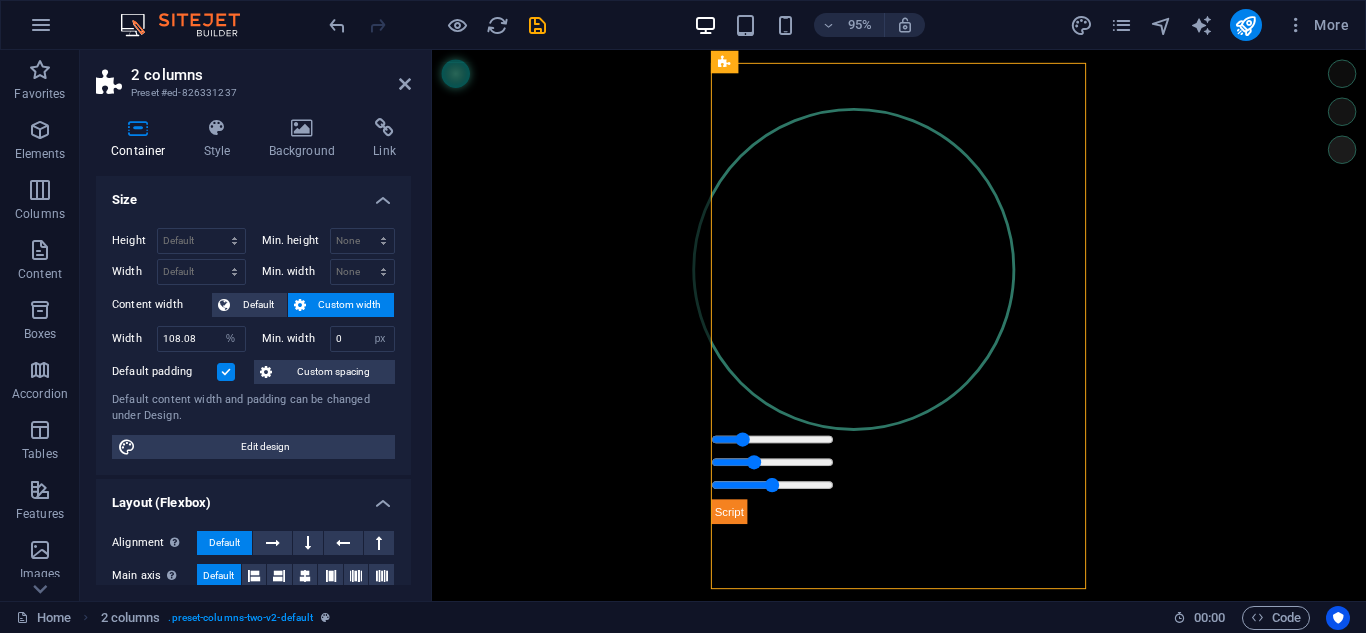 click on "Default padding" at bounding box center (180, 372) 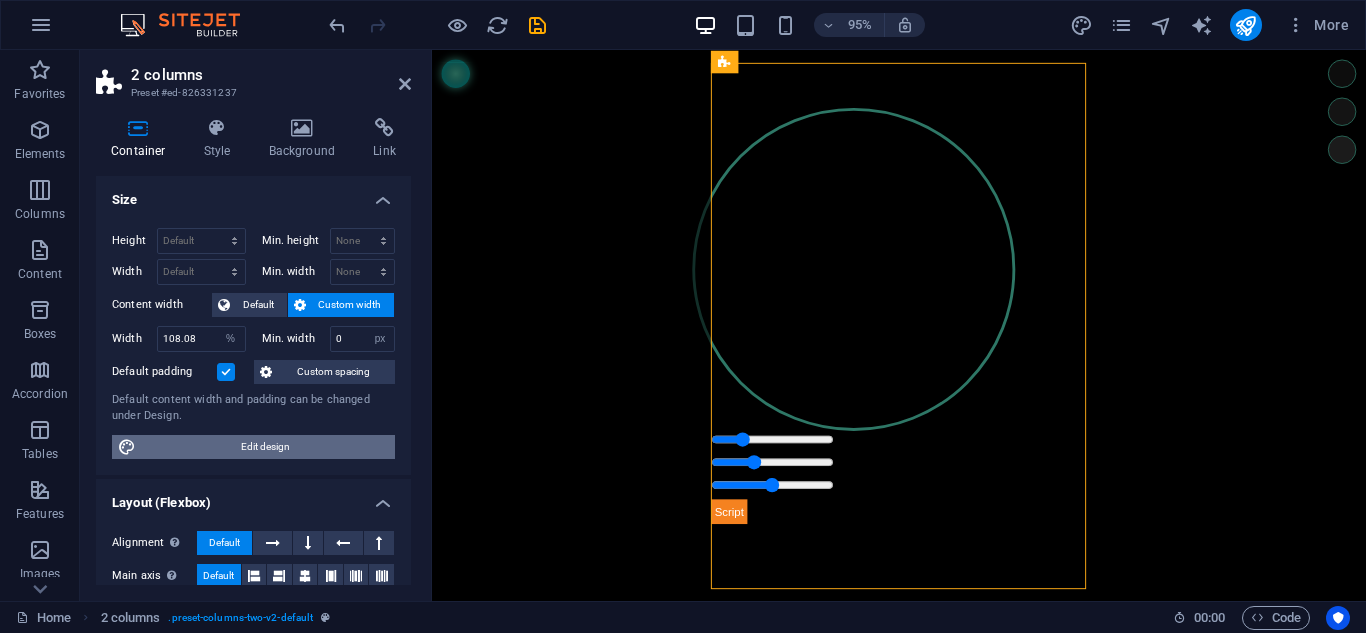 click on "Edit design" at bounding box center [265, 447] 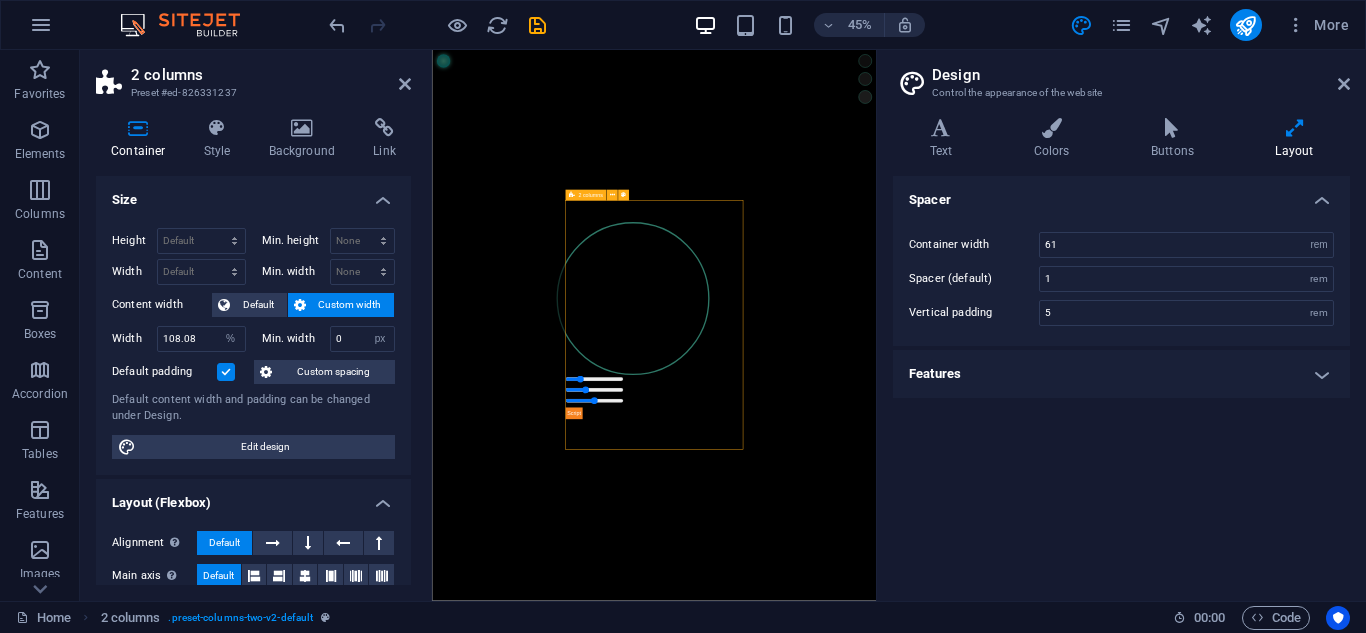 click on "Esfera Binaural" at bounding box center (926, 662) 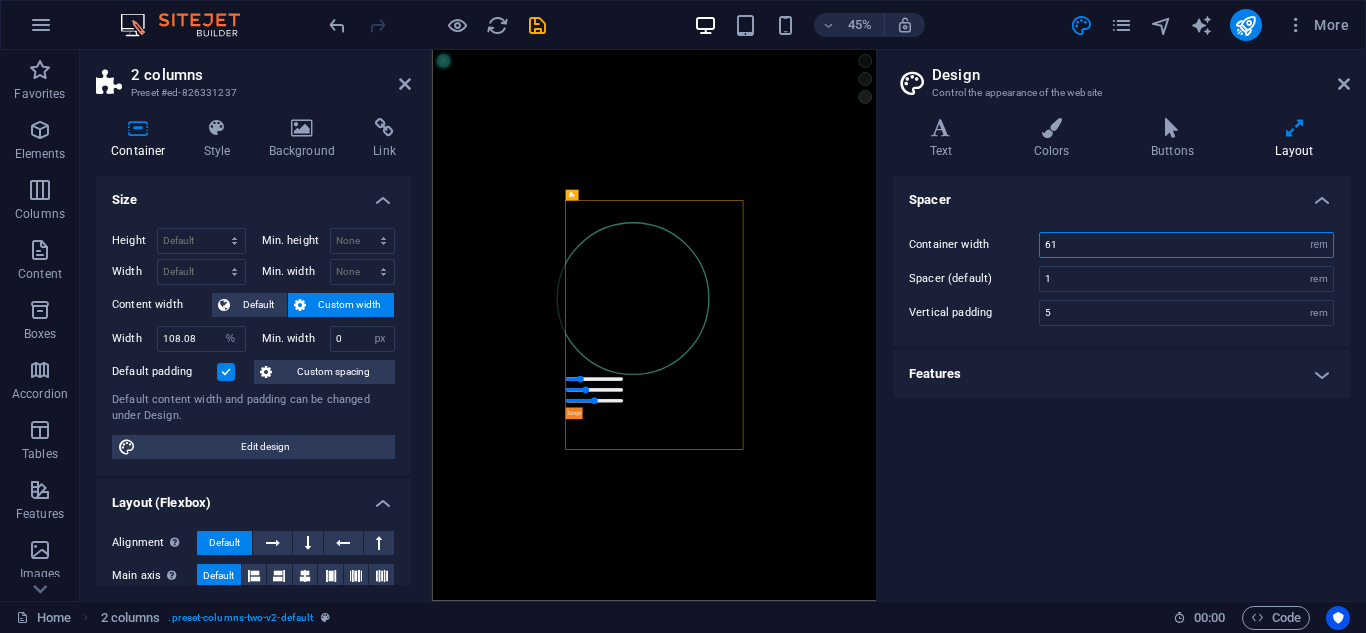 click on "61" at bounding box center (1186, 245) 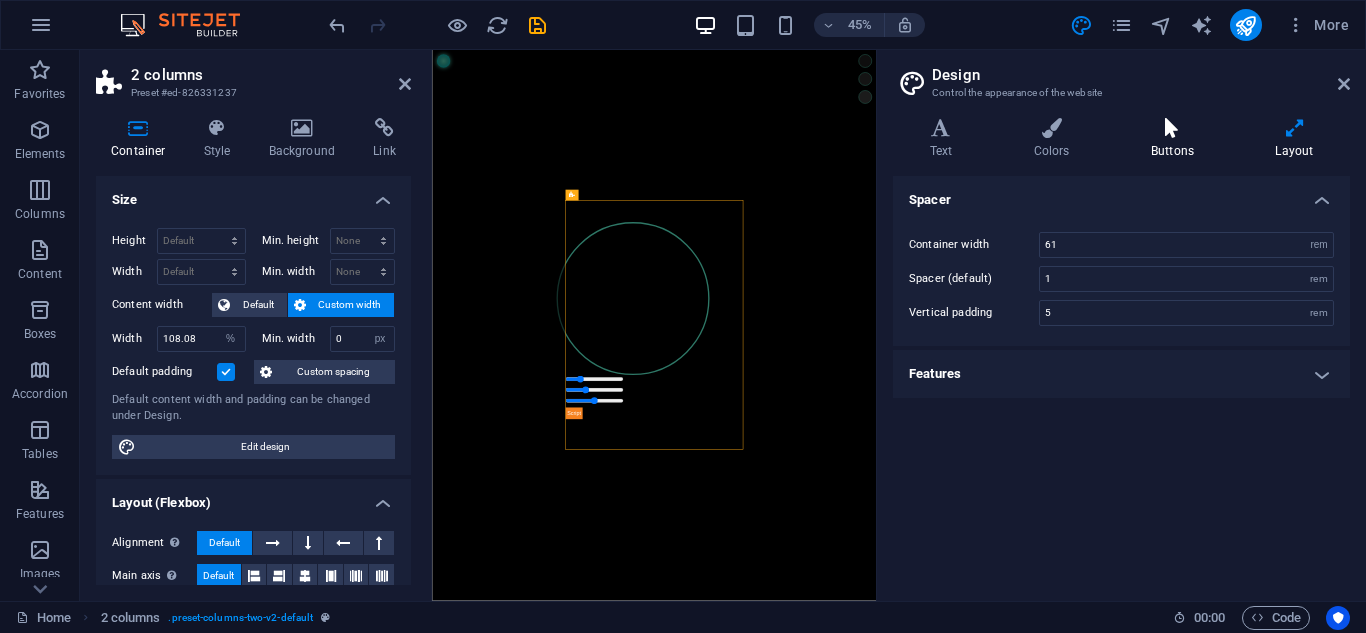 click on "Buttons" at bounding box center [1176, 139] 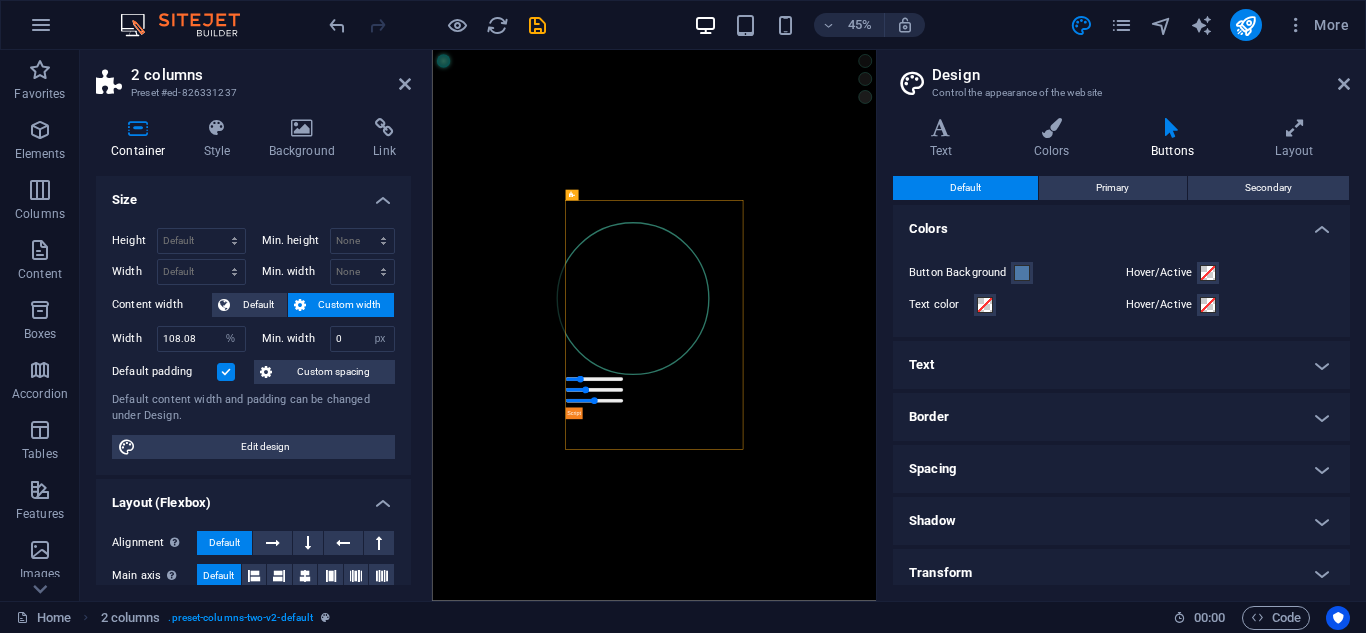 click on "Variants  Text  Colors  Buttons  Layout Text Standard Bold Links Font color Font -apple-system, BlinkMaxSystemFont, "Seoge UI", Roboto, "Helvetica Neue", Arial, sans-serif Font size 16 rem px Line height 1.5 Font weight To display the font weight correctly, it may need to be enabled.  Manage Fonts Thin, 100 Extra-light, 200 Light, 300 Regular, 400 Medium, 500 Semi-bold, 600 Bold, 700 Extra-bold, 800 Black, 900 Letter spacing 0 rem px Font style Text transform Tt TT tt Text align Font weight To display the font weight correctly, it may need to be enabled.  Manage Fonts Thin, 100 Extra-light, 200 Light, 300 Regular, 400 Medium, 500 Semi-bold, 600 Bold, 700 Extra-bold, 800 Black, 900 Default Hover / Active Font color Font color Decoration None Decoration None Transition duration 0.3 s Transition function Ease Ease In Ease Out Ease In/Ease Out Linear Headlines All H1 / Textlogo H2 H3 H4 H5 H6 Font color Font -apple-system, BlinkMaxSystemFont, "Seoge UI", Roboto, "Helvetica Neue", Arial, sans-serif Line height 1.5" at bounding box center [1121, 351] 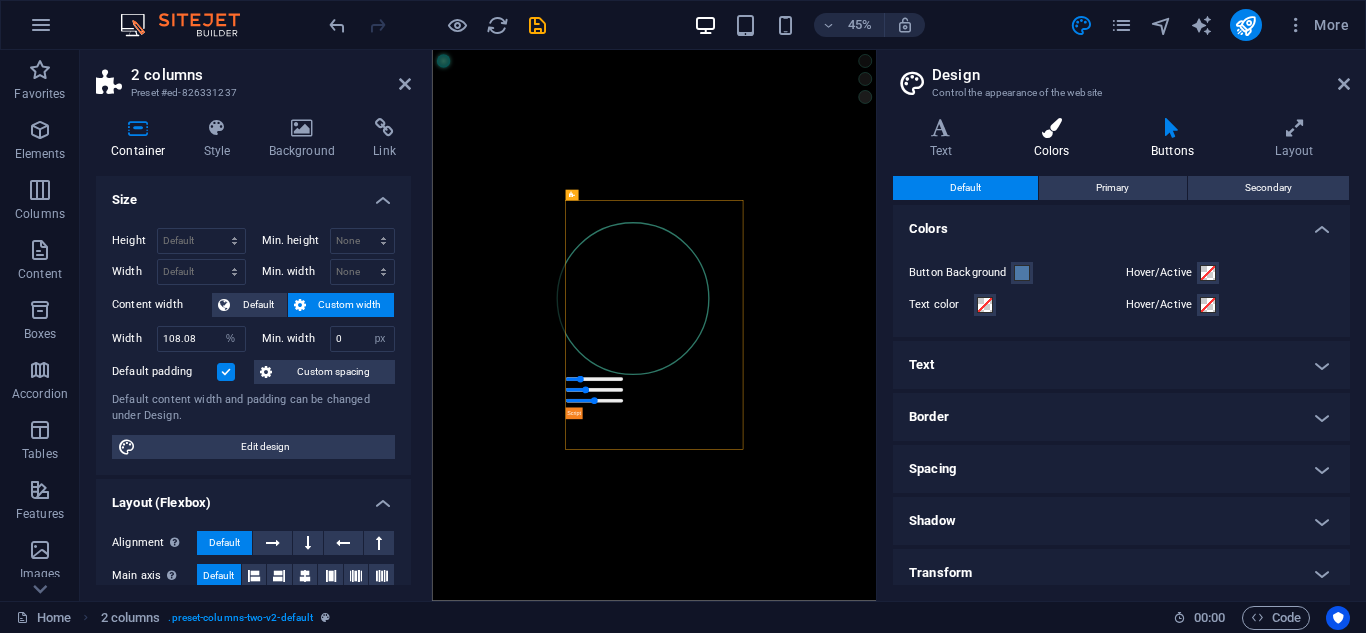 click on "Colors" at bounding box center [1055, 139] 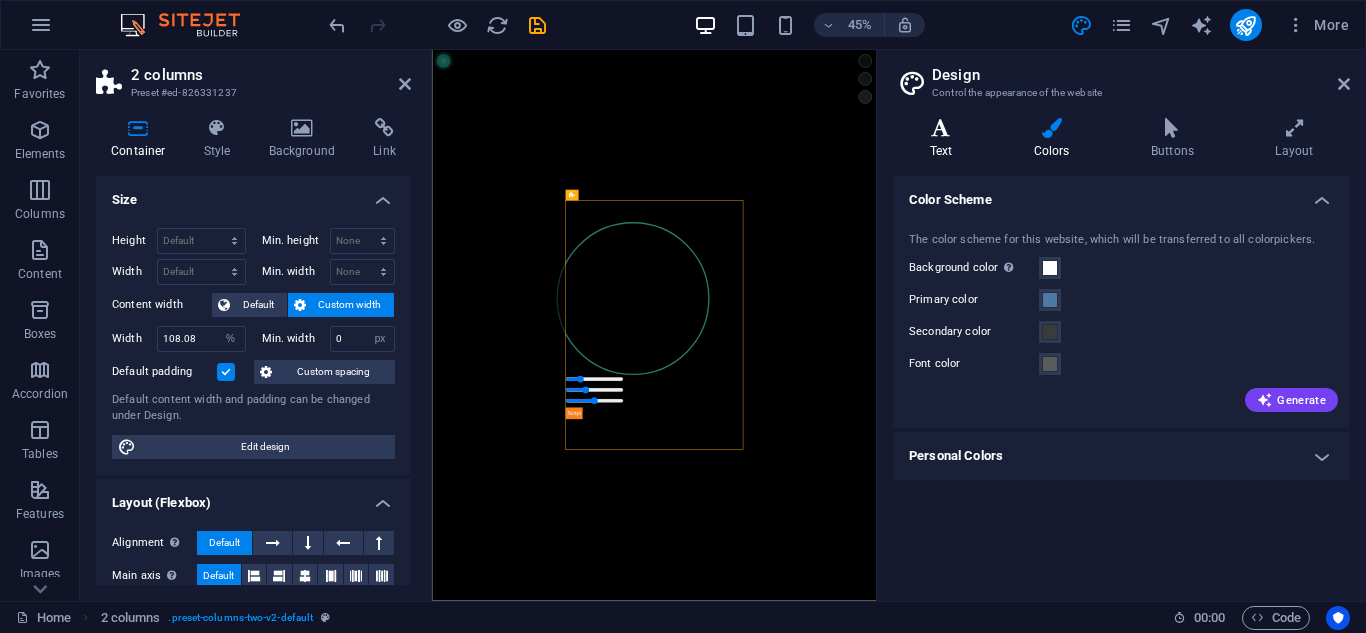click at bounding box center [941, 128] 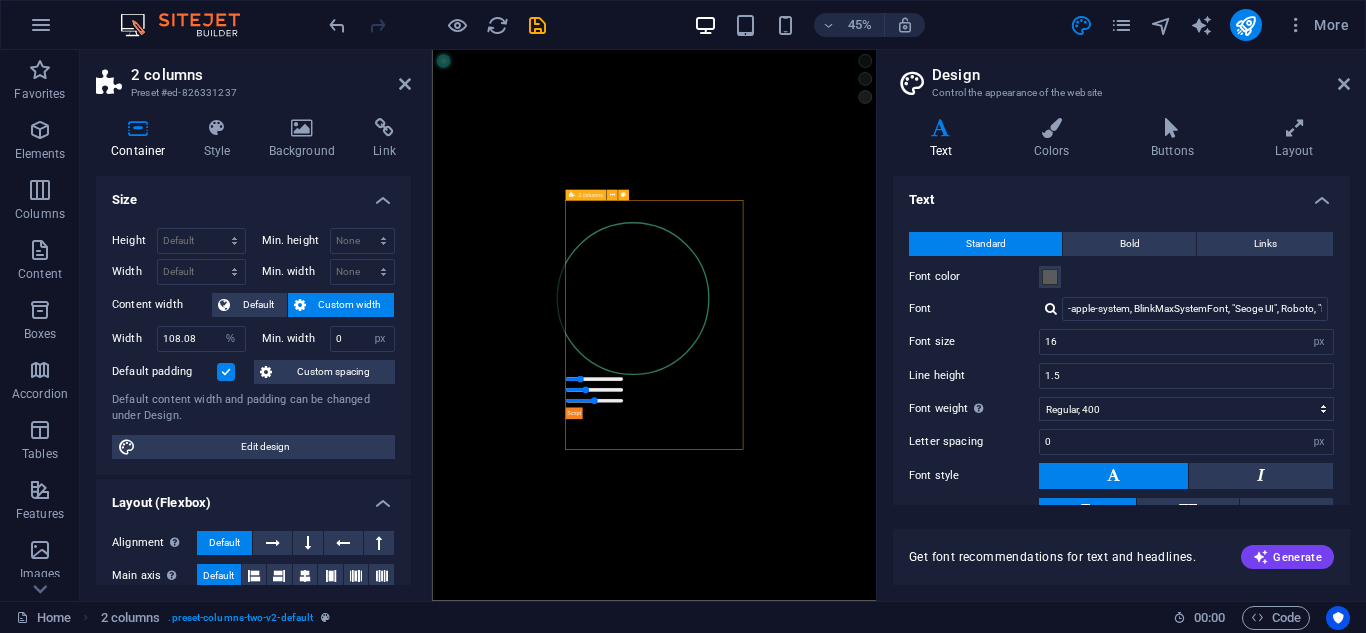 click on "Esfera Binaural" at bounding box center [926, 662] 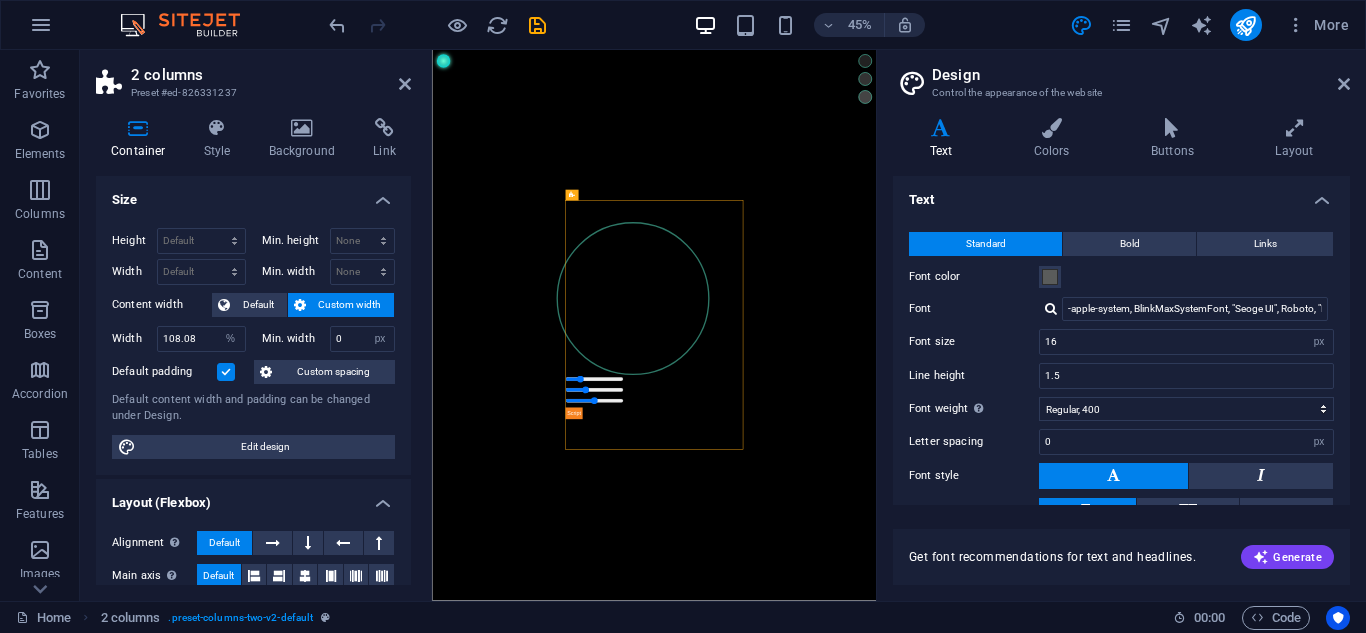 drag, startPoint x: 1016, startPoint y: 245, endPoint x: 509, endPoint y: 343, distance: 516.3845 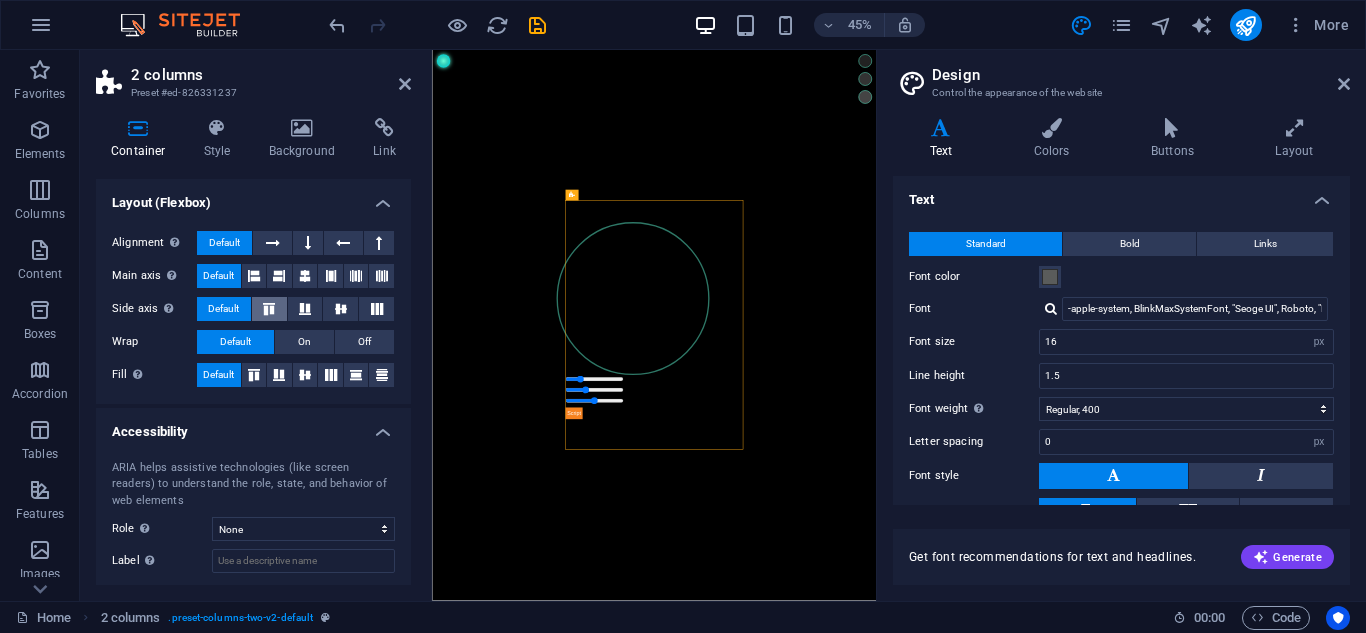 scroll, scrollTop: 400, scrollLeft: 0, axis: vertical 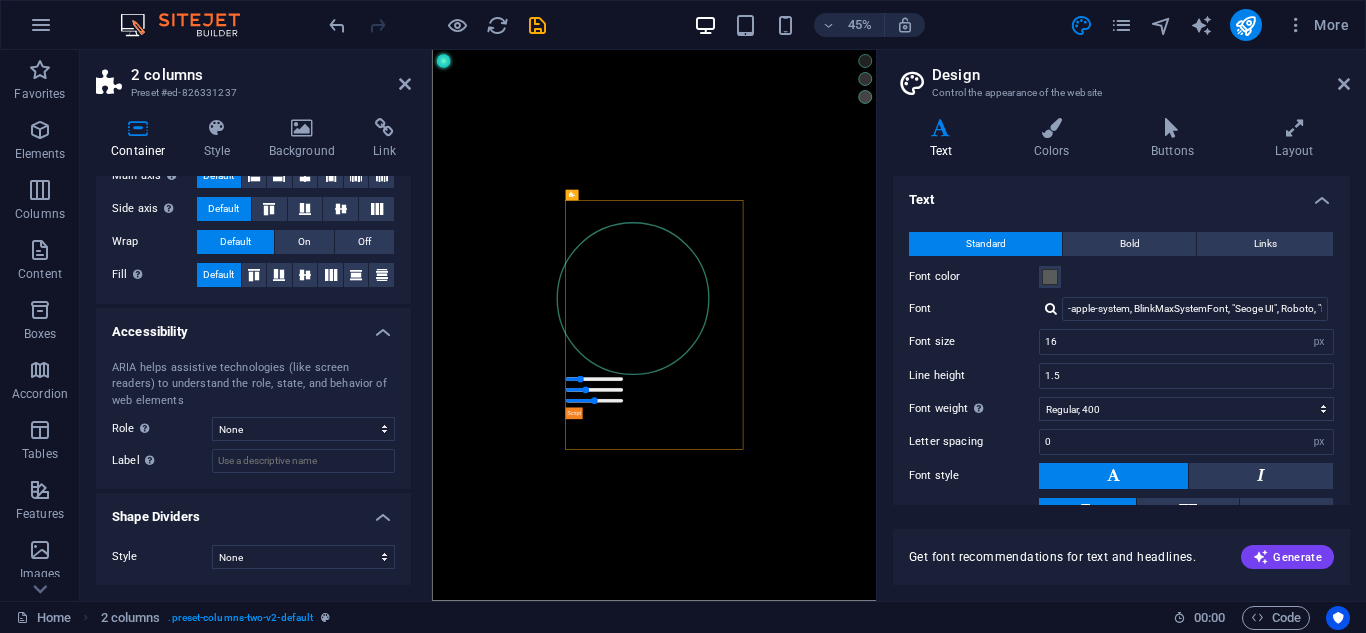 click on "ARIA helps assistive technologies (like screen readers) to understand the role, state, and behavior of web elements Role The ARIA role defines the purpose of an element.  Here you can find all explanations and recommendations None Alert Article Banner Comment Complementary Dialog Footer Header Marquee Presentation Region Section Separator Status Timer Label Use the  ARIA label  to provide a clear and descriptive name for elements that aren not self-explanatory on their own." at bounding box center [253, 417] 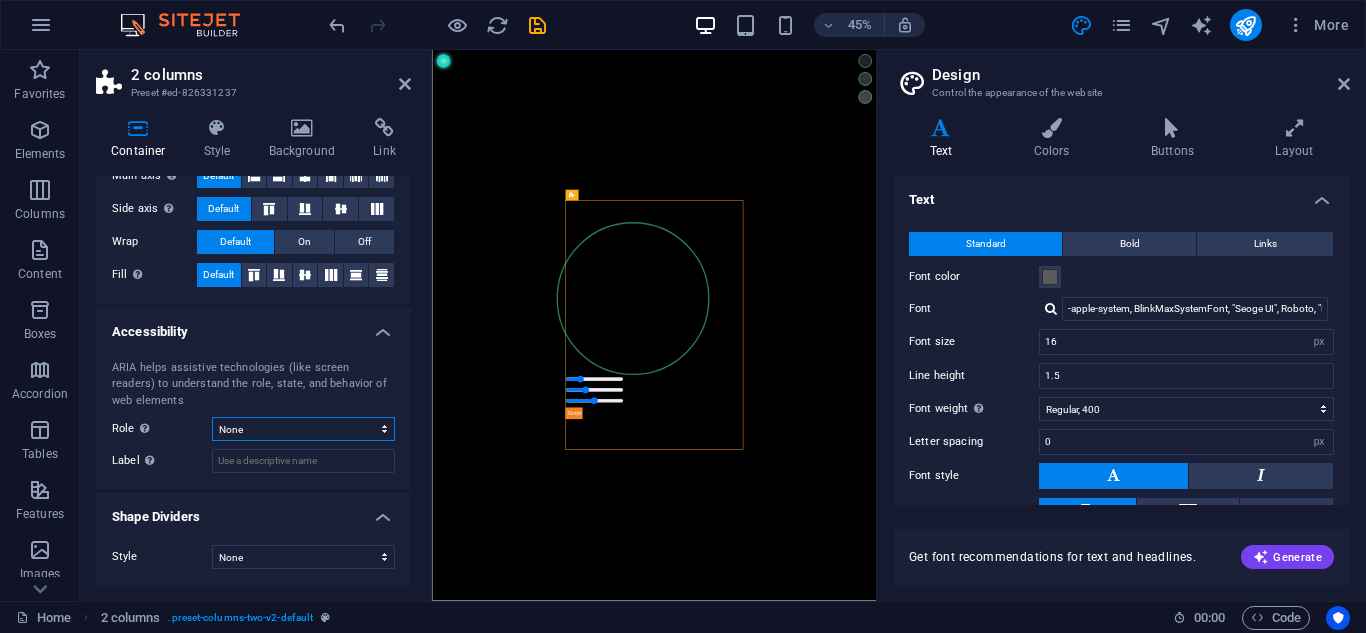 click on "None Alert Article Banner Comment Complementary Dialog Footer Header Marquee Presentation Region Section Separator Status Timer" at bounding box center [303, 429] 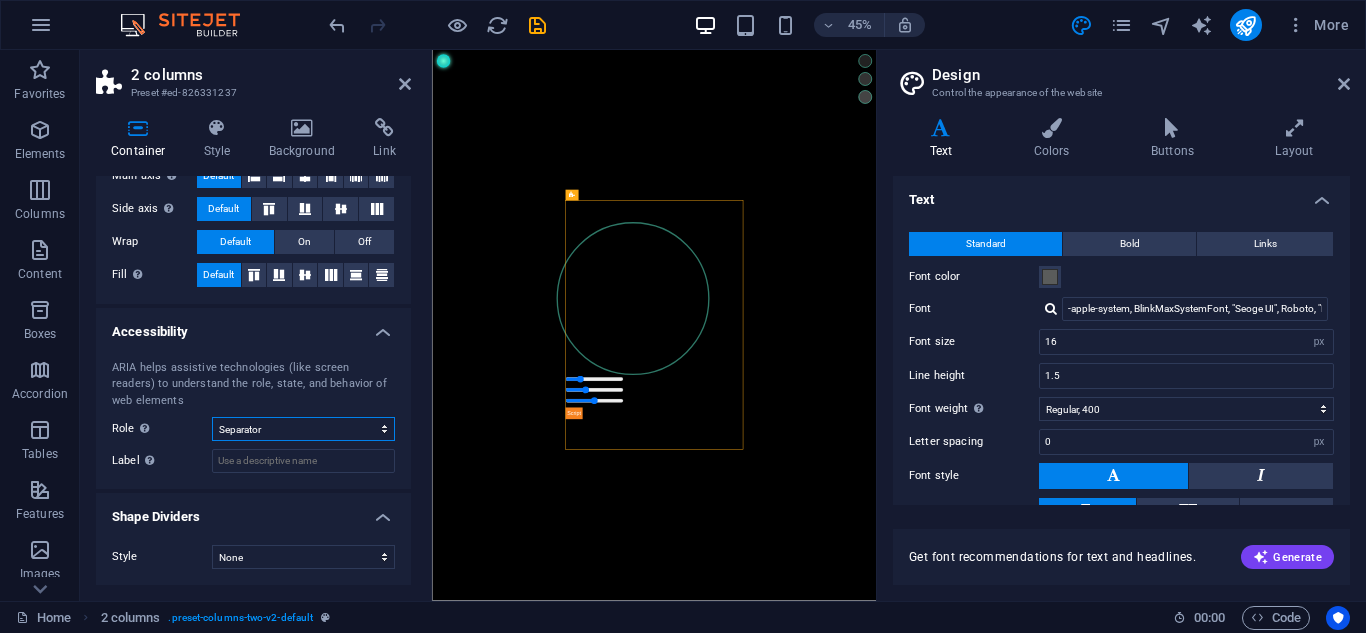 click on "None Alert Article Banner Comment Complementary Dialog Footer Header Marquee Presentation Region Section Separator Status Timer" at bounding box center (303, 429) 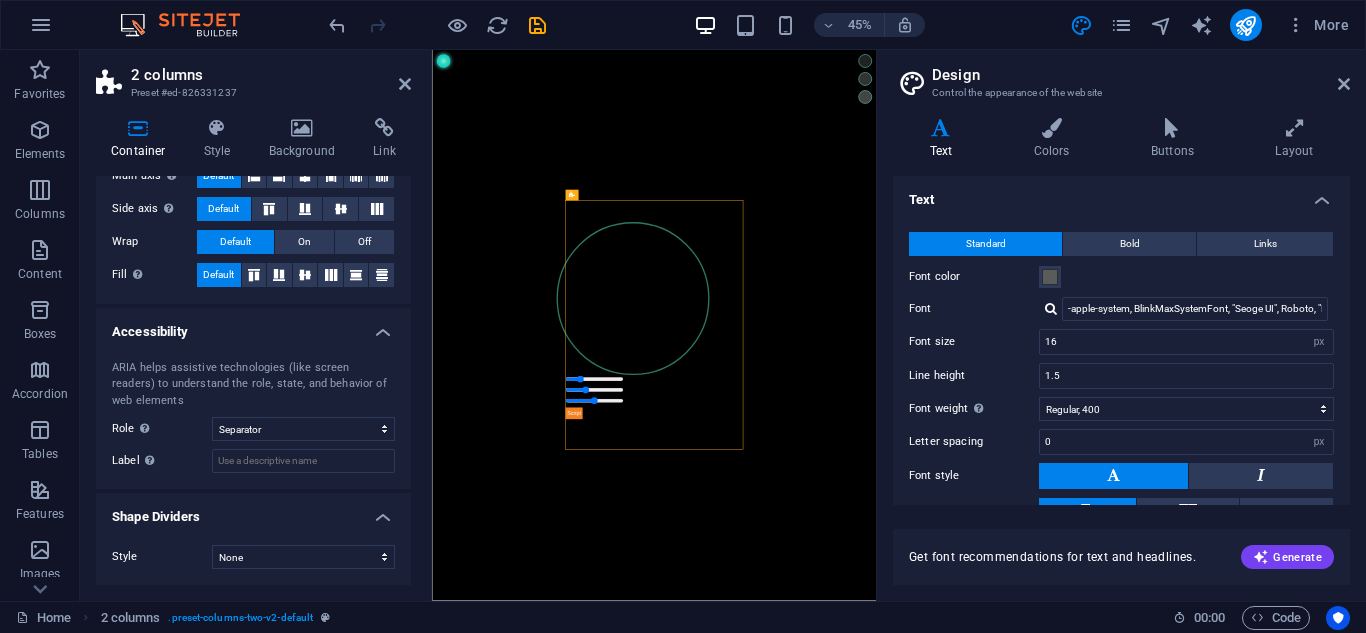 click on "ARIA helps assistive technologies (like screen readers) to understand the role, state, and behavior of web elements Role The ARIA role defines the purpose of an element.  Here you can find all explanations and recommendations None Alert Article Banner Comment Complementary Dialog Footer Header Marquee Presentation Region Section Separator Status Timer Label Use the  ARIA label  to provide a clear and descriptive name for elements that aren not self-explanatory on their own." at bounding box center (253, 417) 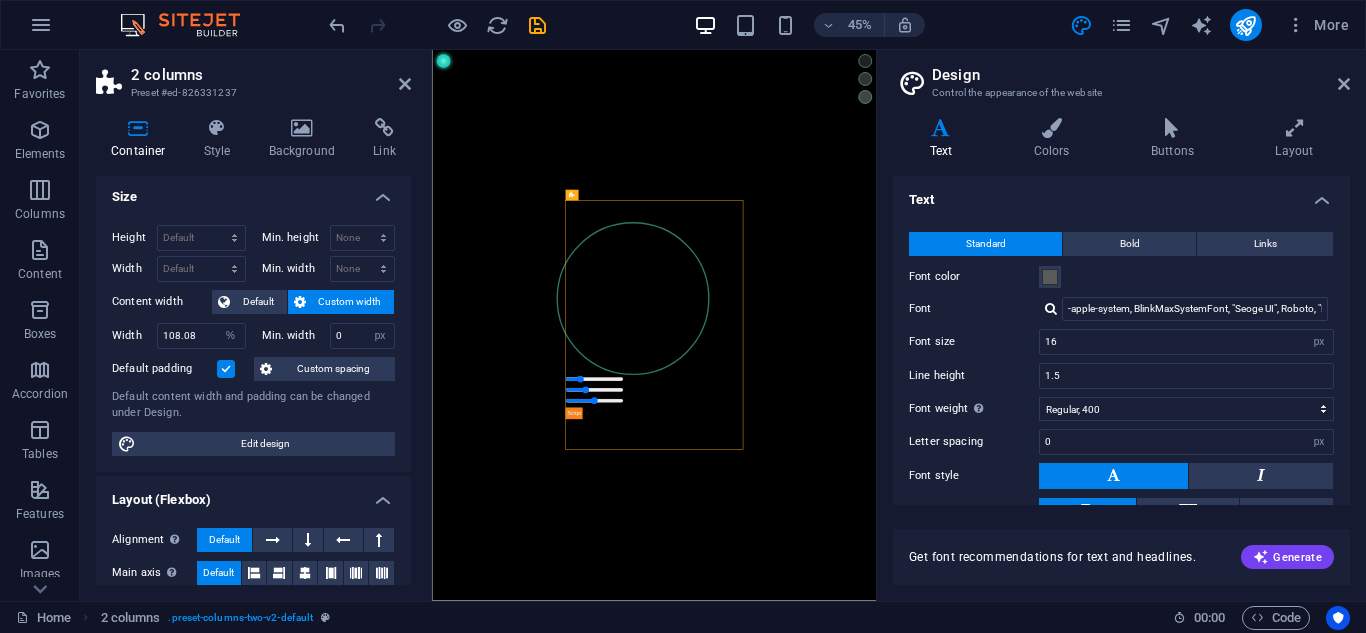 scroll, scrollTop: 0, scrollLeft: 0, axis: both 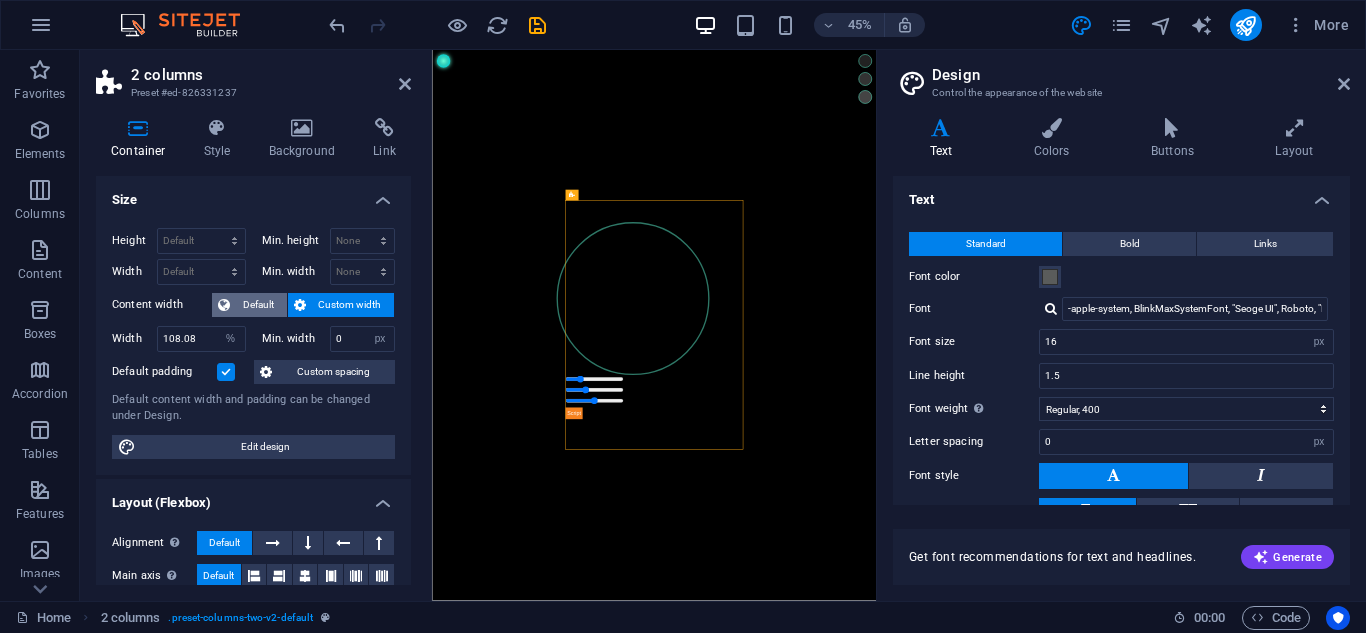 click on "Default" at bounding box center (258, 305) 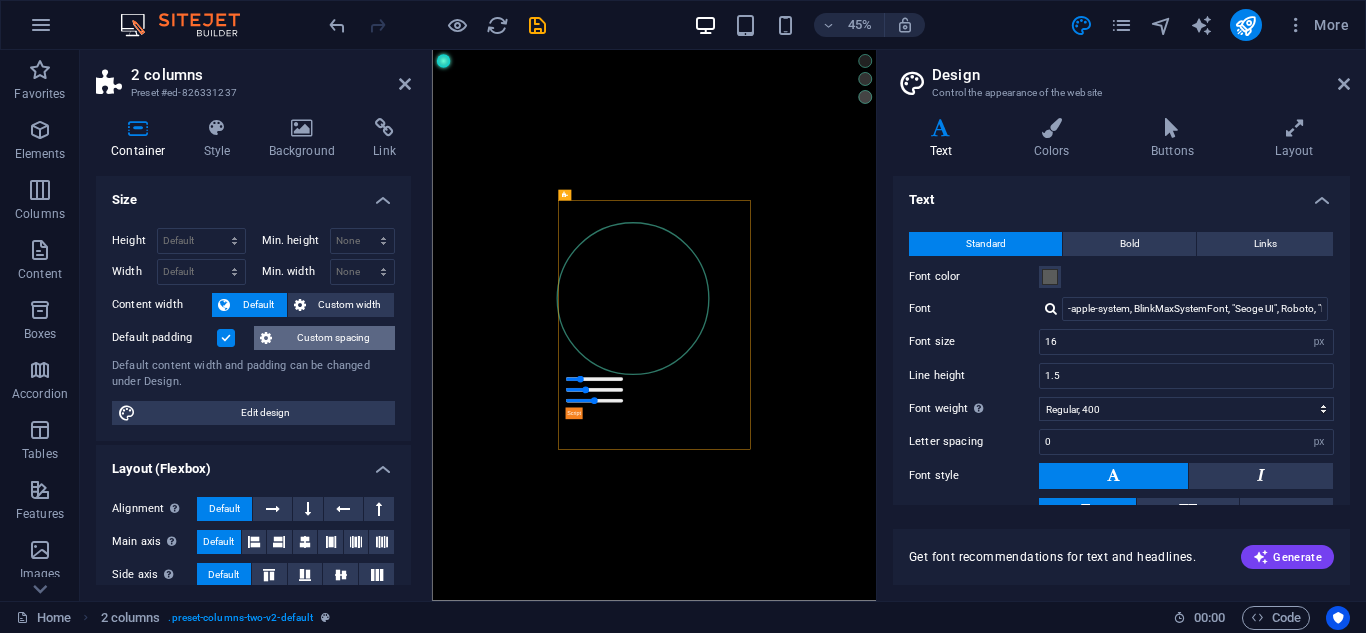 click on "Custom spacing" at bounding box center (324, 338) 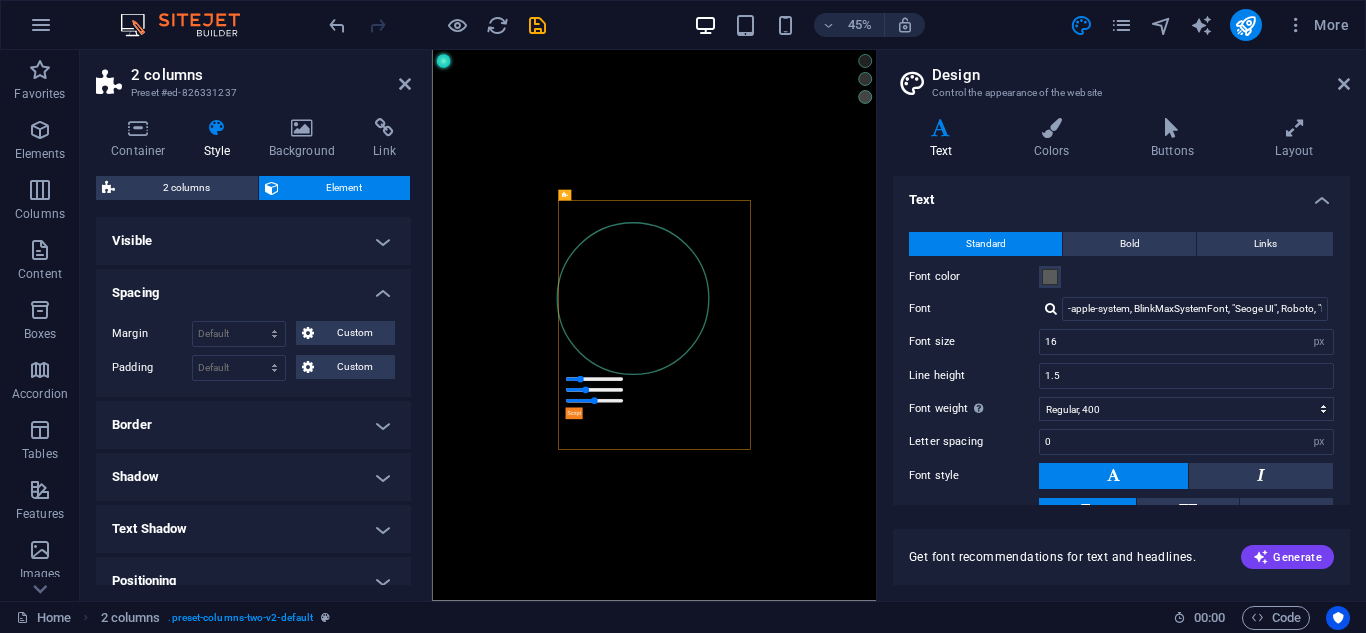 click on "Visible" at bounding box center [253, 241] 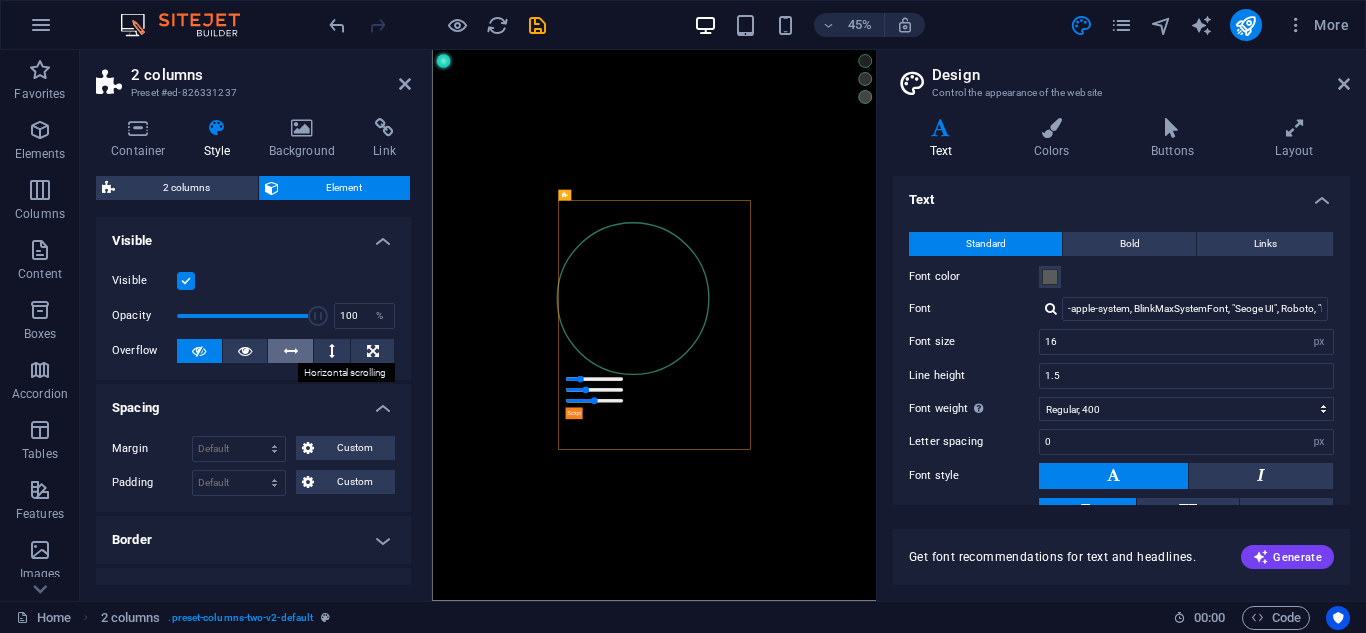 click at bounding box center (291, 351) 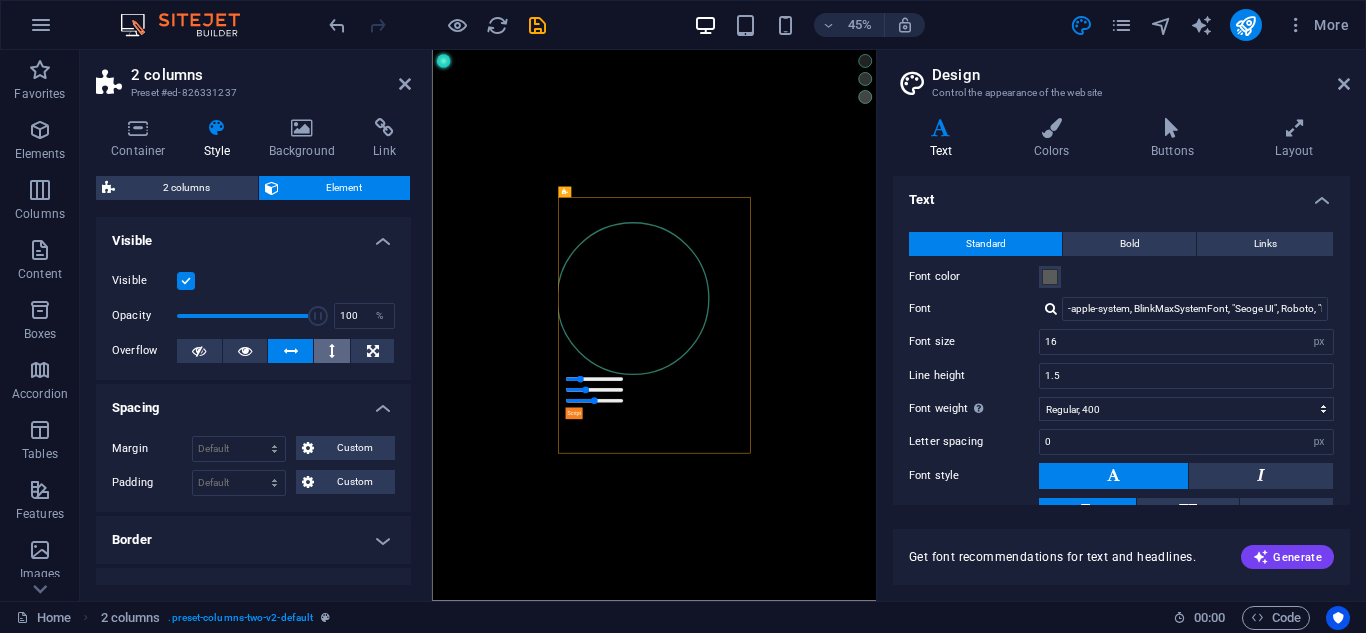 click at bounding box center [332, 351] 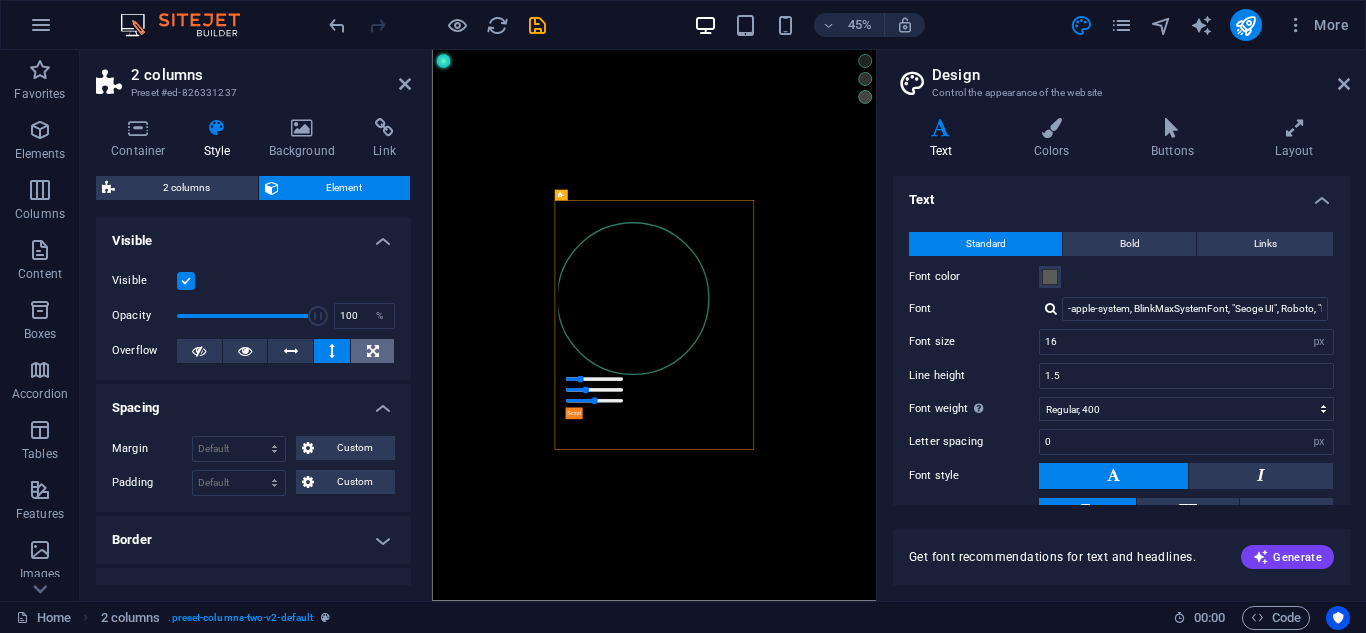 click at bounding box center [373, 351] 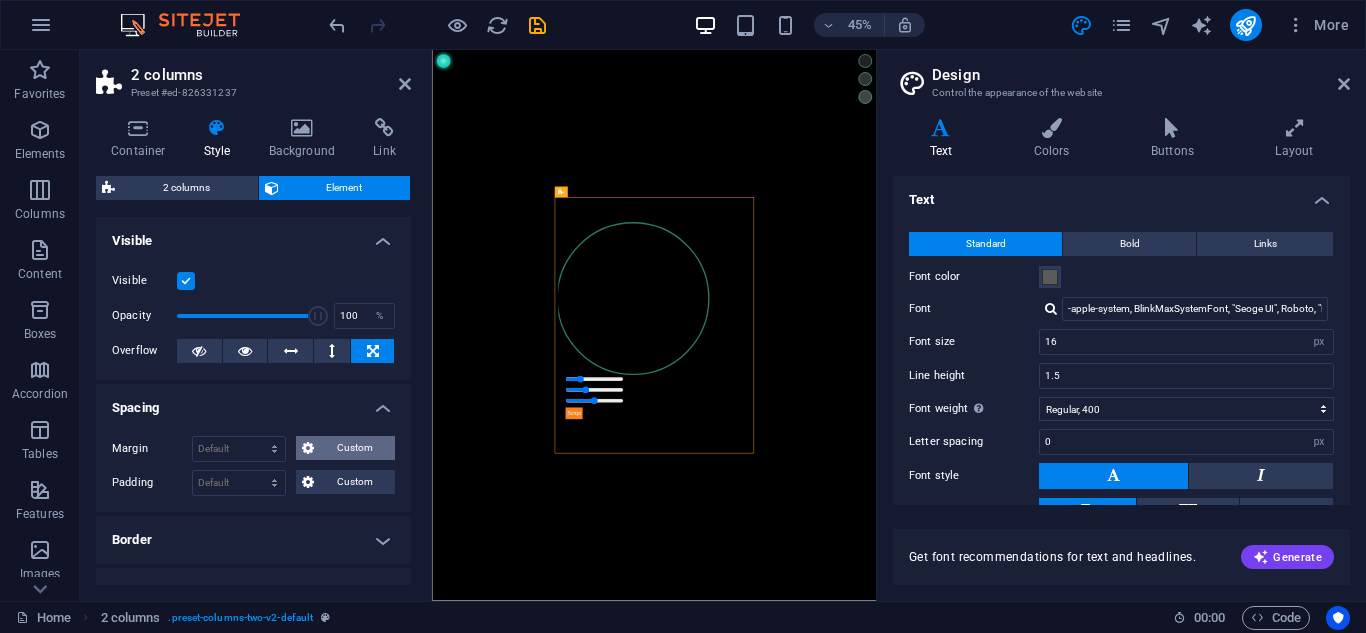 click on "Custom" at bounding box center (354, 448) 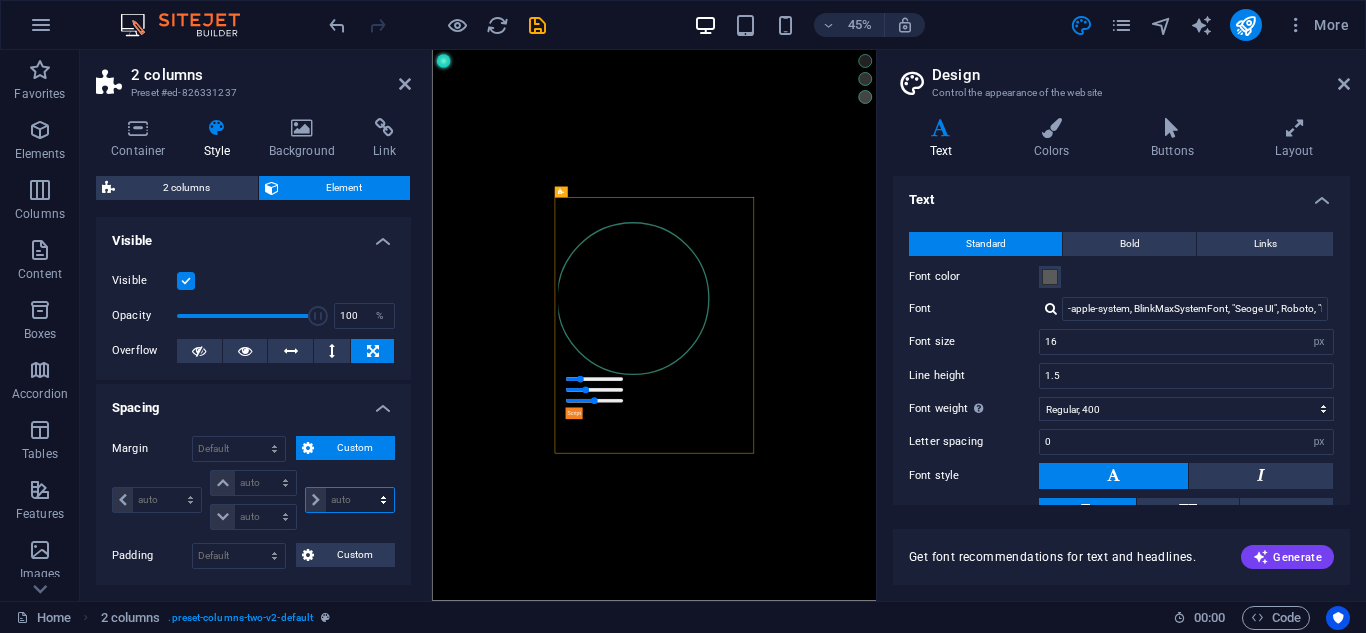 click on "auto px % rem vw vh" at bounding box center (350, 500) 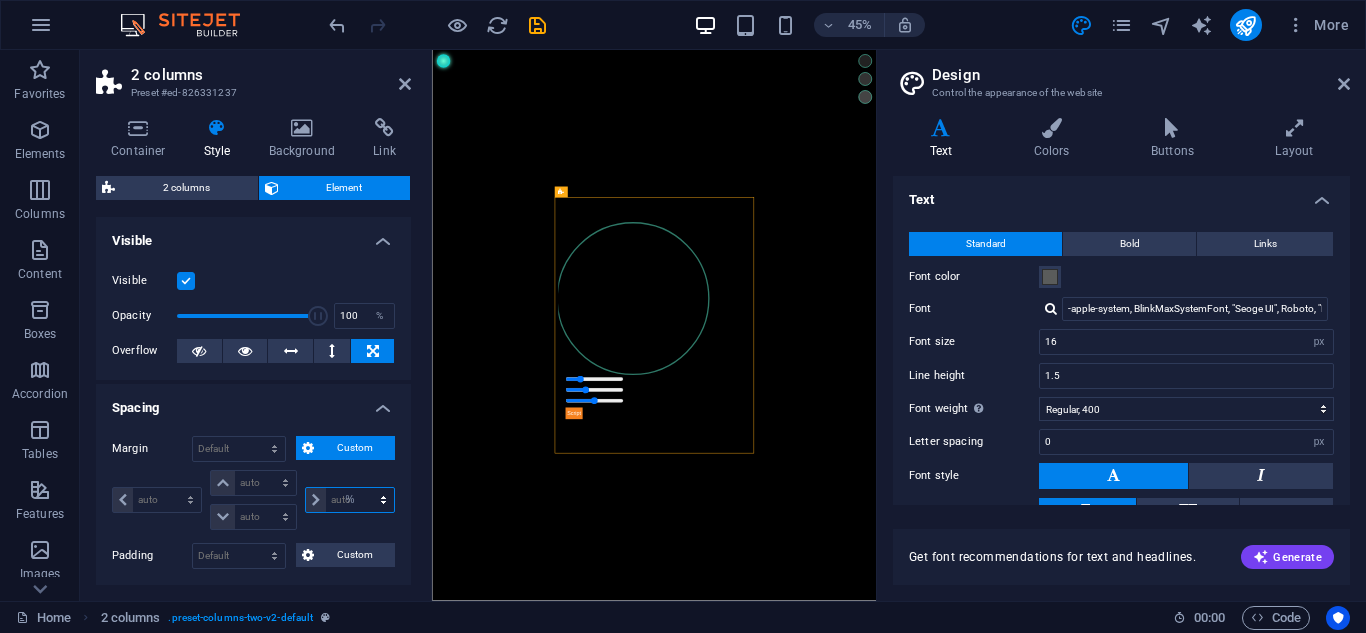 click on "auto px % rem vw vh" at bounding box center [350, 500] 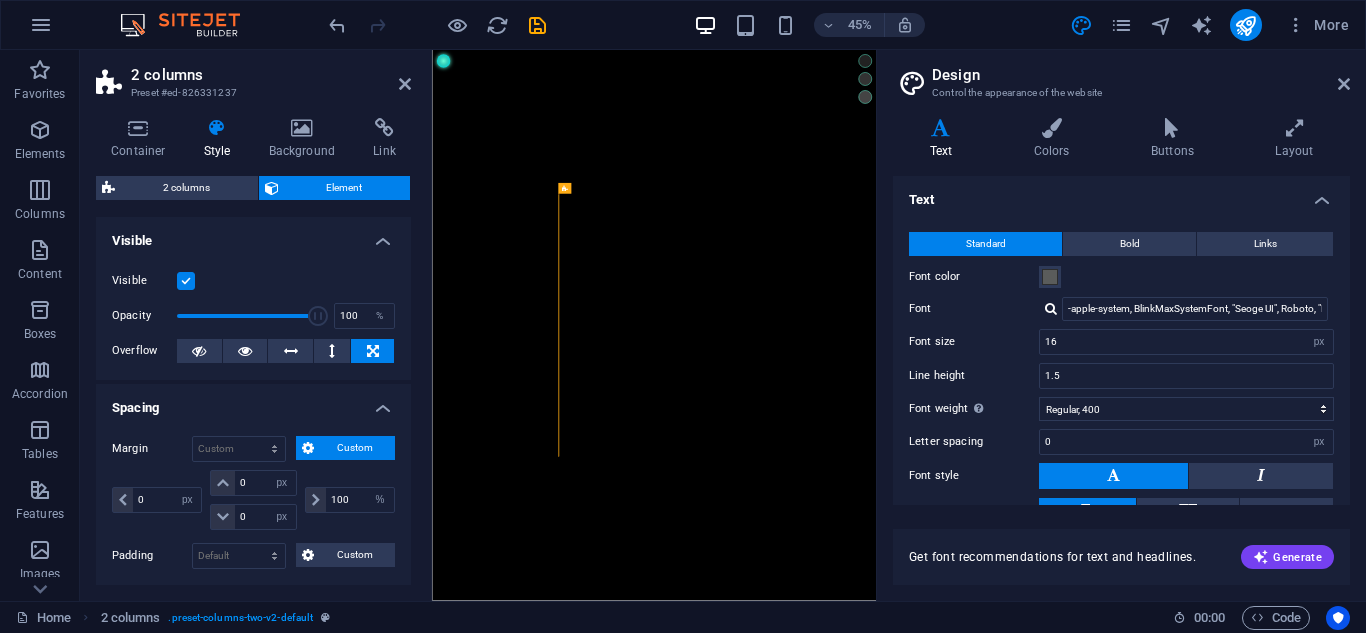 click on "Custom" at bounding box center (354, 448) 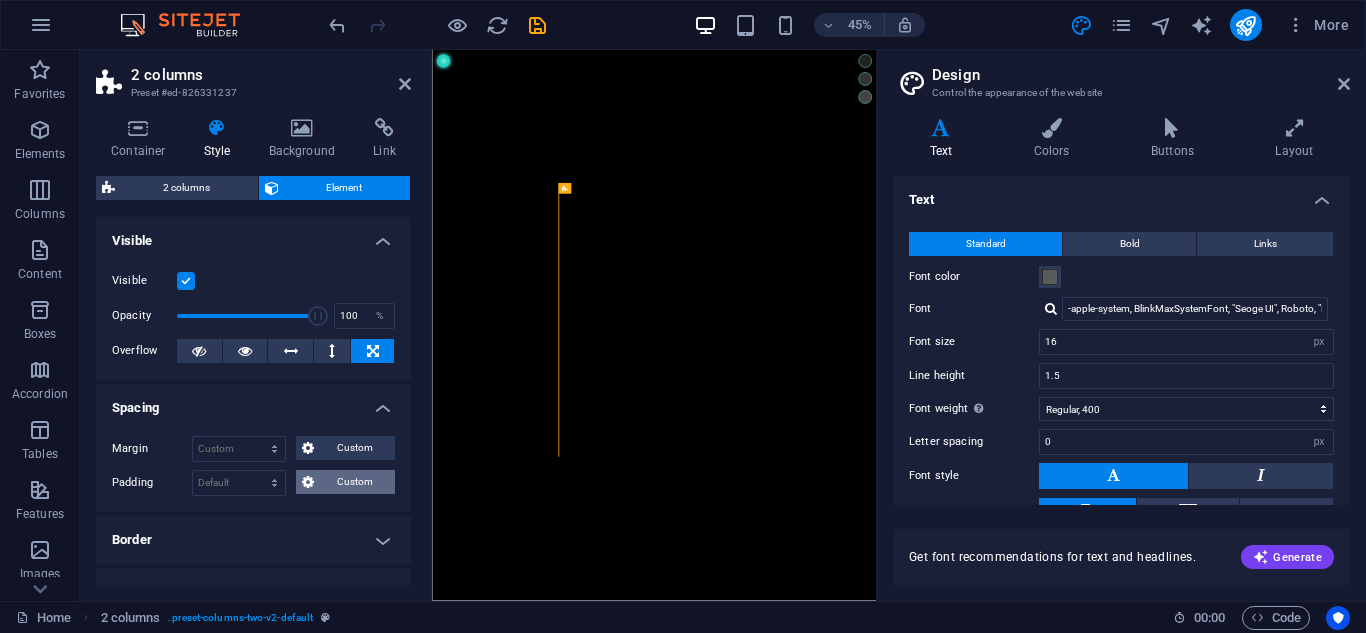 click on "Custom" at bounding box center (354, 482) 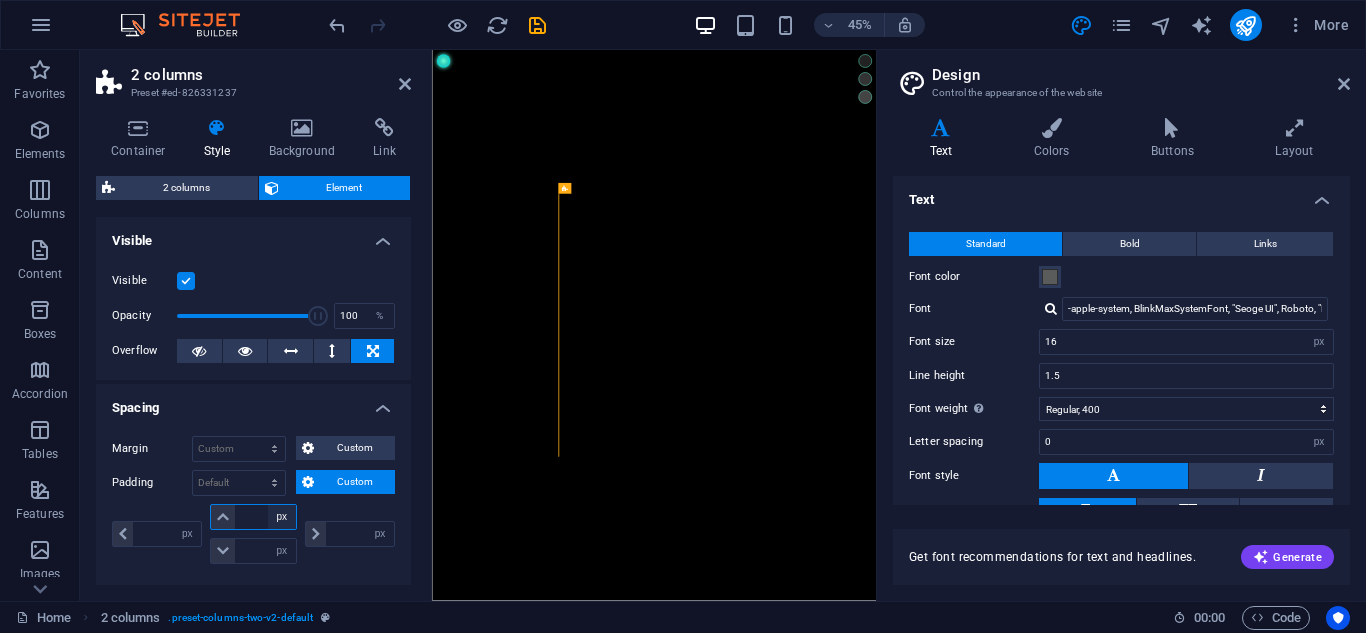 click on "px rem % vh vw" at bounding box center [282, 517] 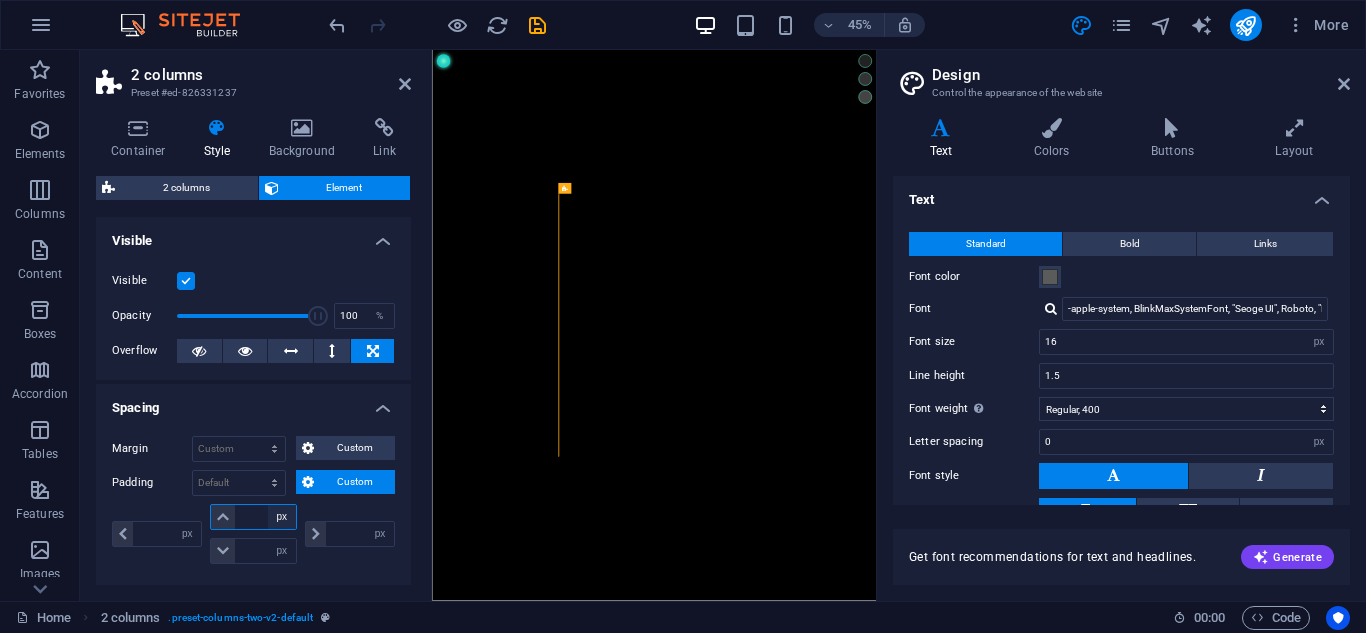 select on "%" 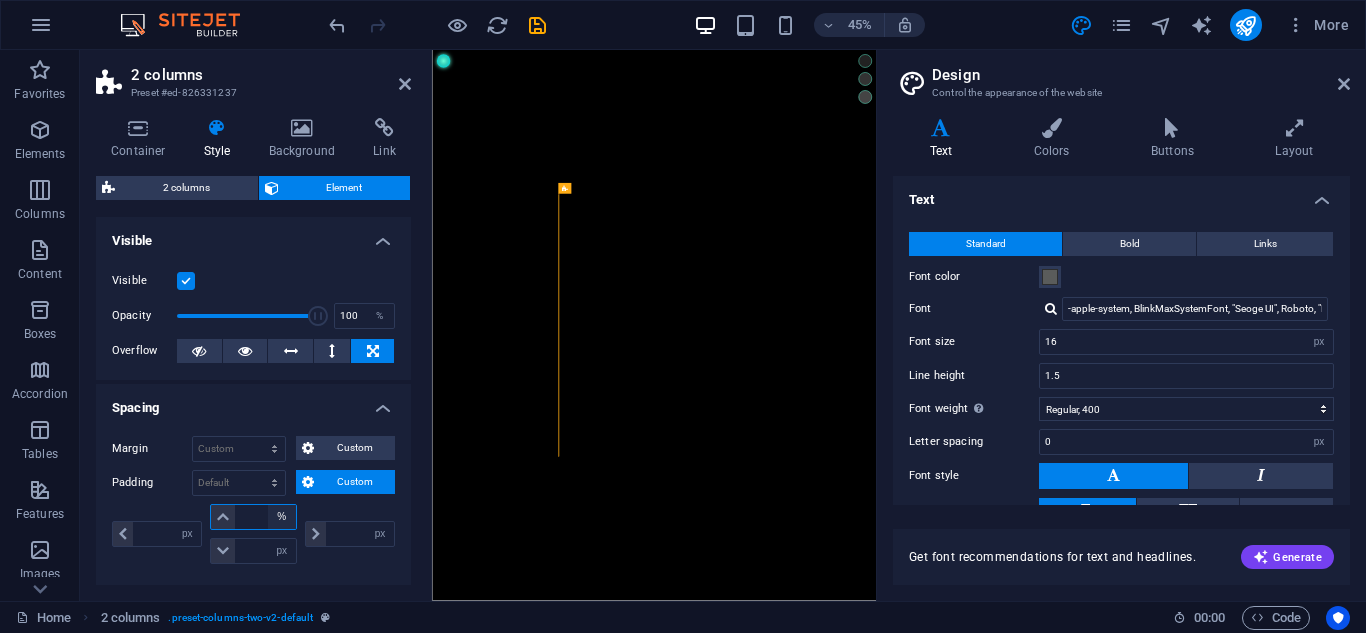 click on "px rem % vh vw" at bounding box center [282, 517] 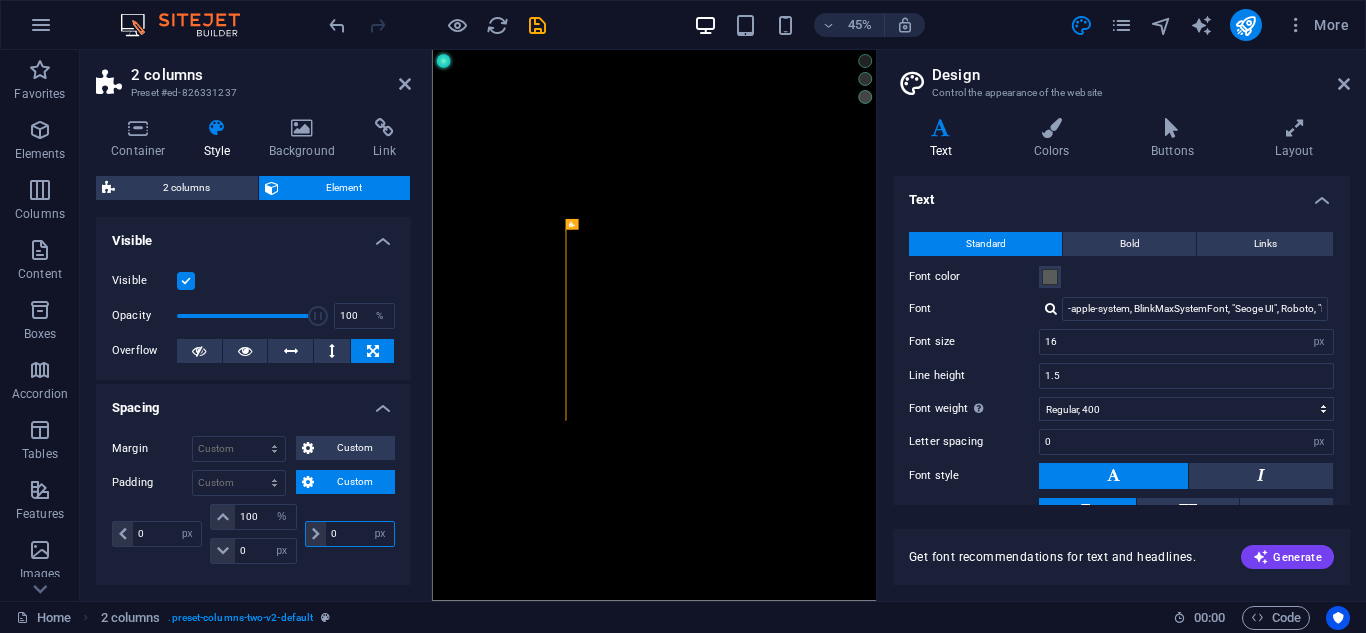 click on "0" at bounding box center [360, 534] 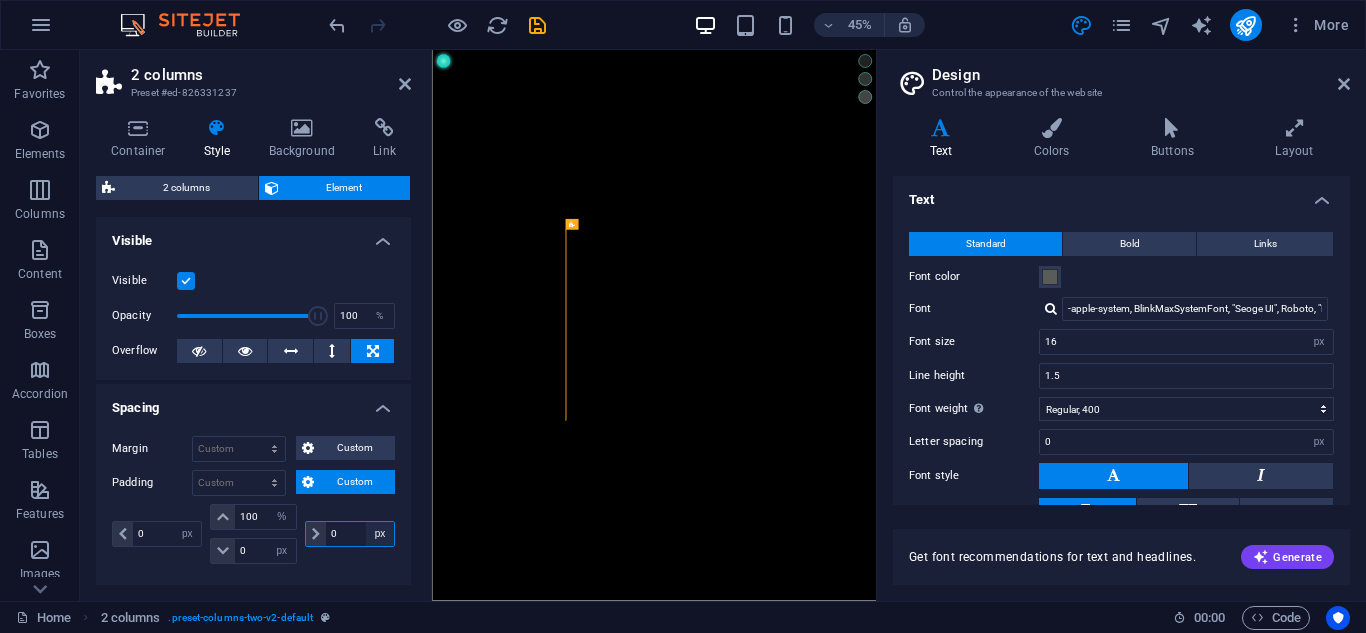 click on "px rem % vh vw" at bounding box center (380, 534) 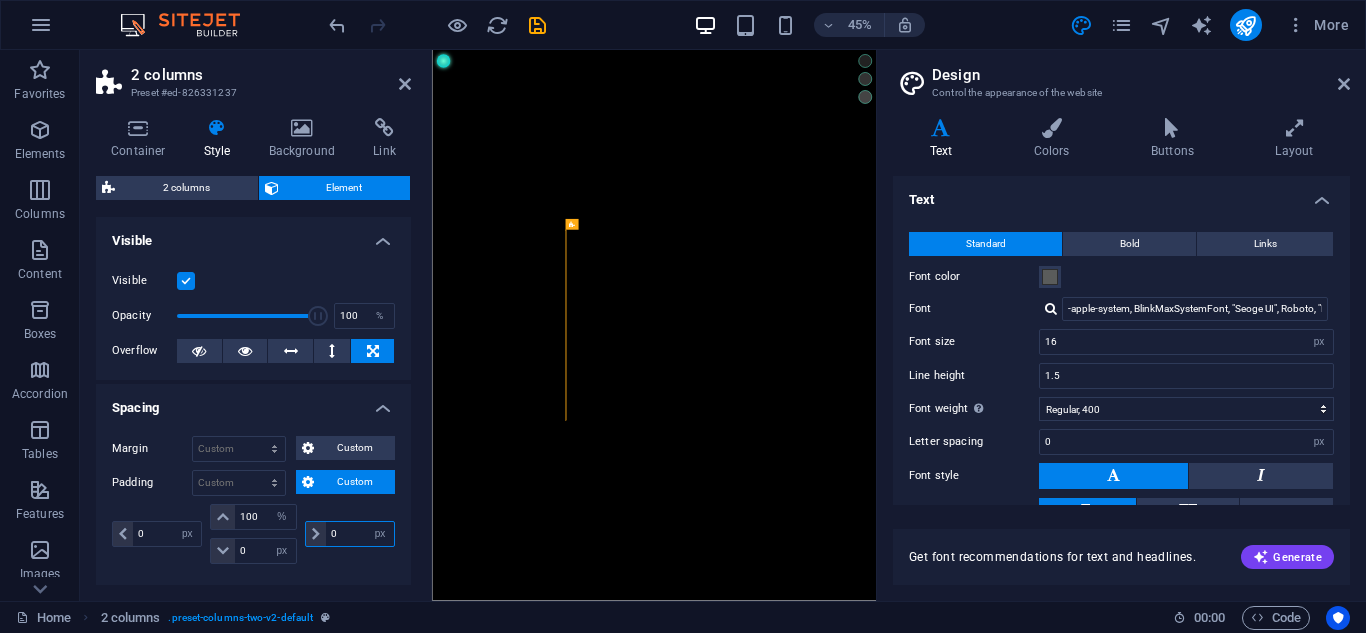 select on "%" 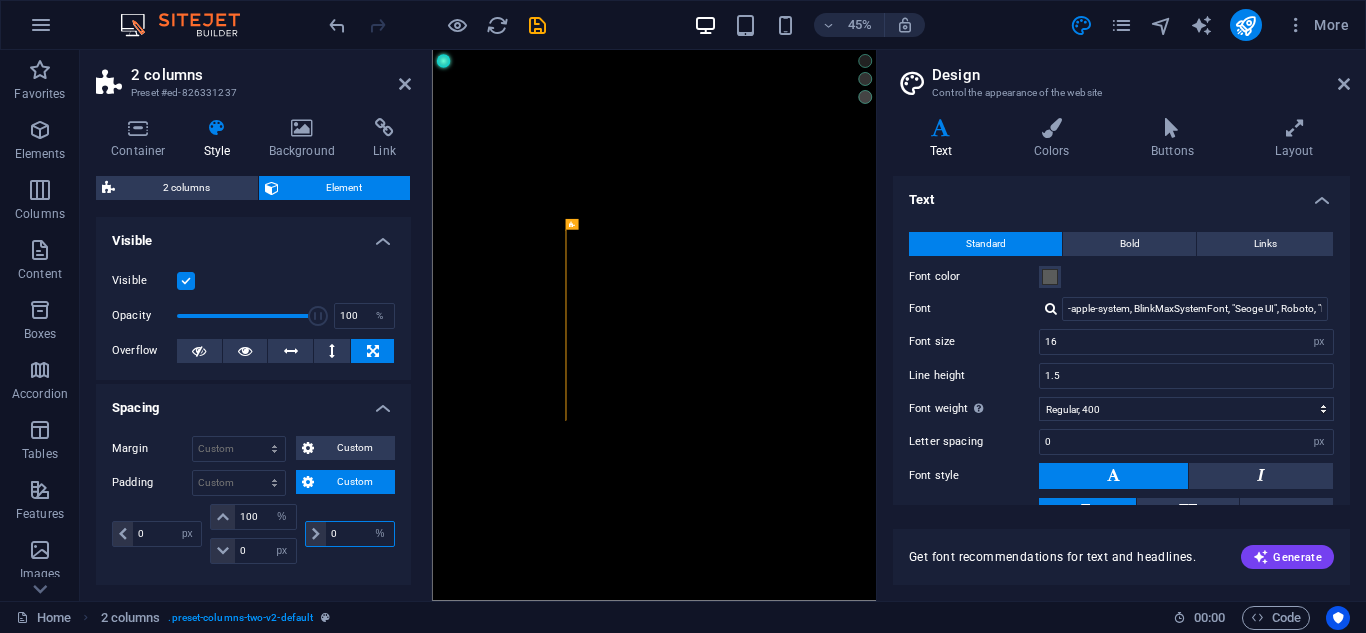 click on "px rem % vh vw" at bounding box center (380, 534) 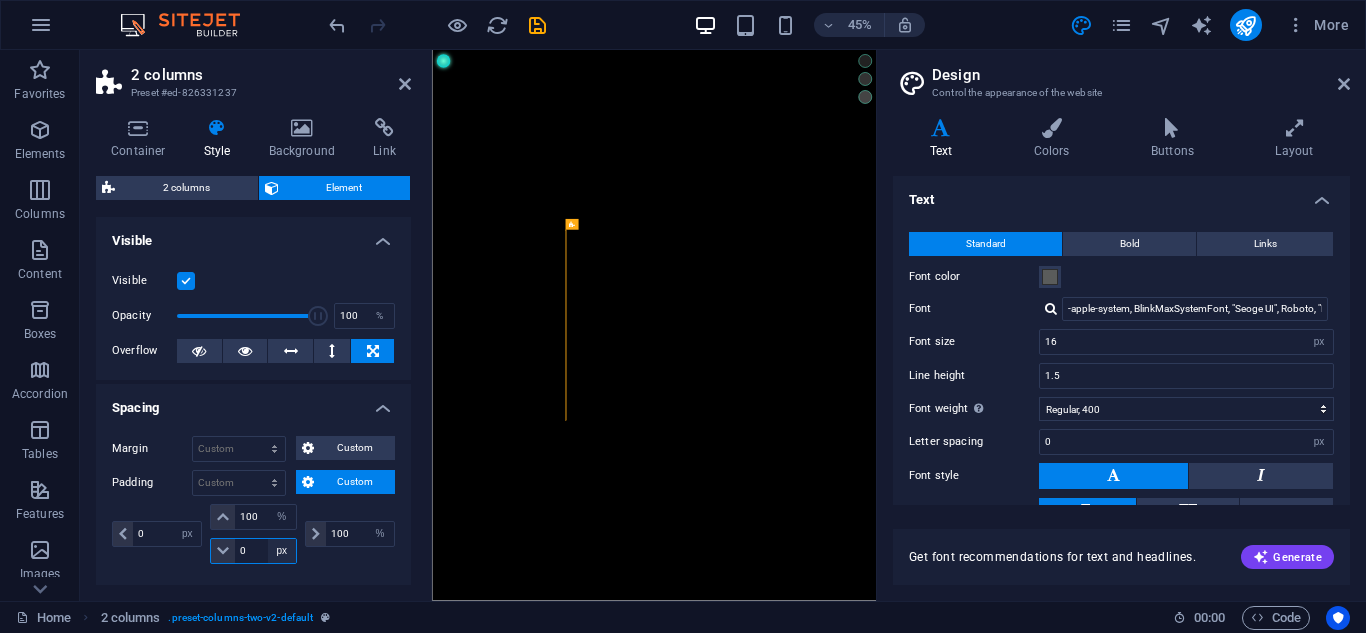 drag, startPoint x: 252, startPoint y: 545, endPoint x: 274, endPoint y: 544, distance: 22.022715 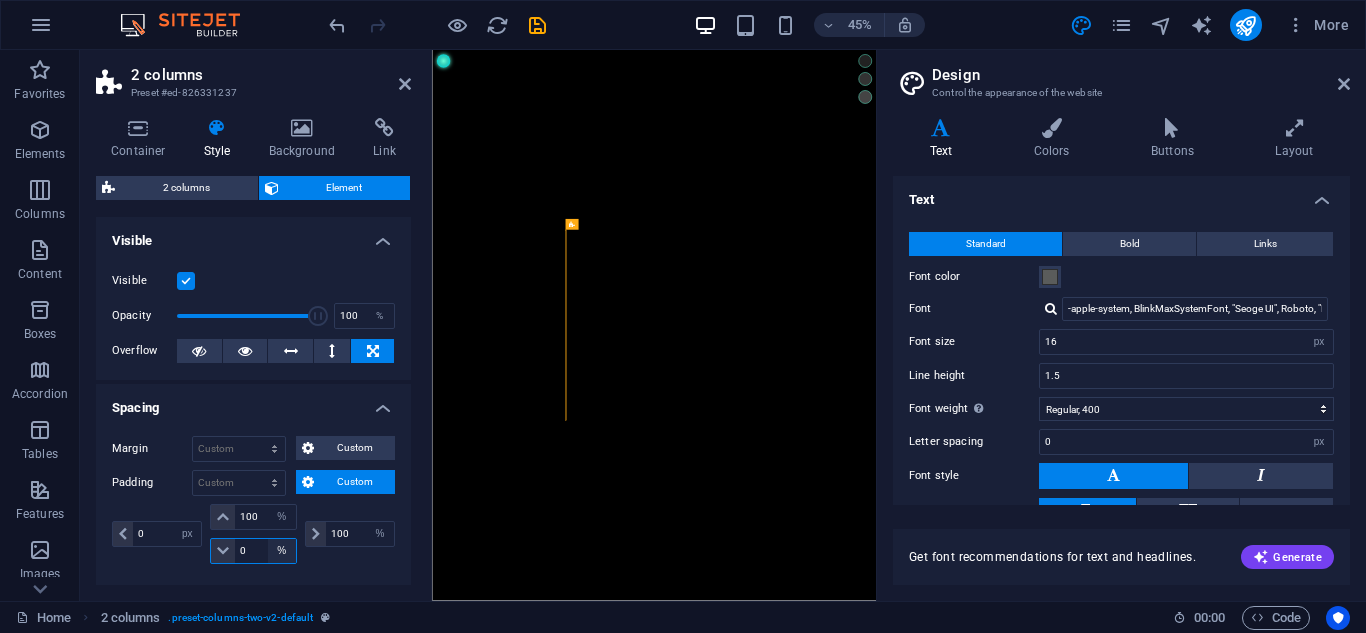 click on "px rem % vh vw" at bounding box center (282, 551) 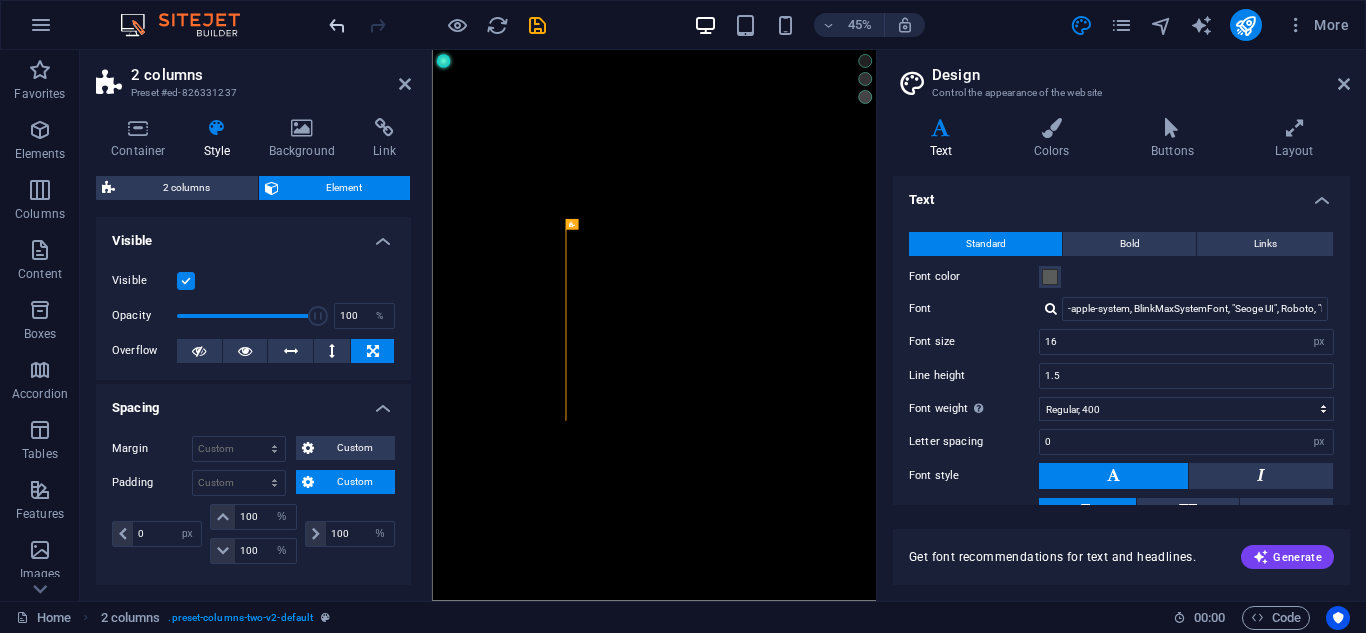 drag, startPoint x: 320, startPoint y: 30, endPoint x: 338, endPoint y: 33, distance: 18.248287 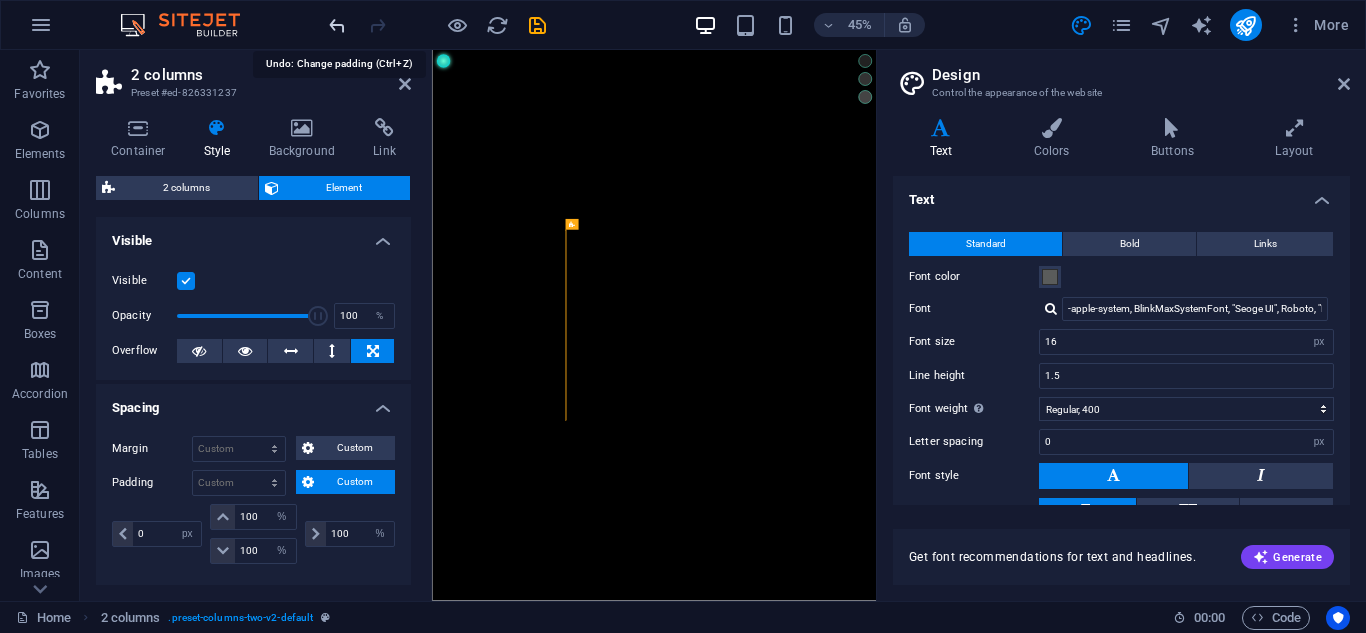 click at bounding box center [337, 25] 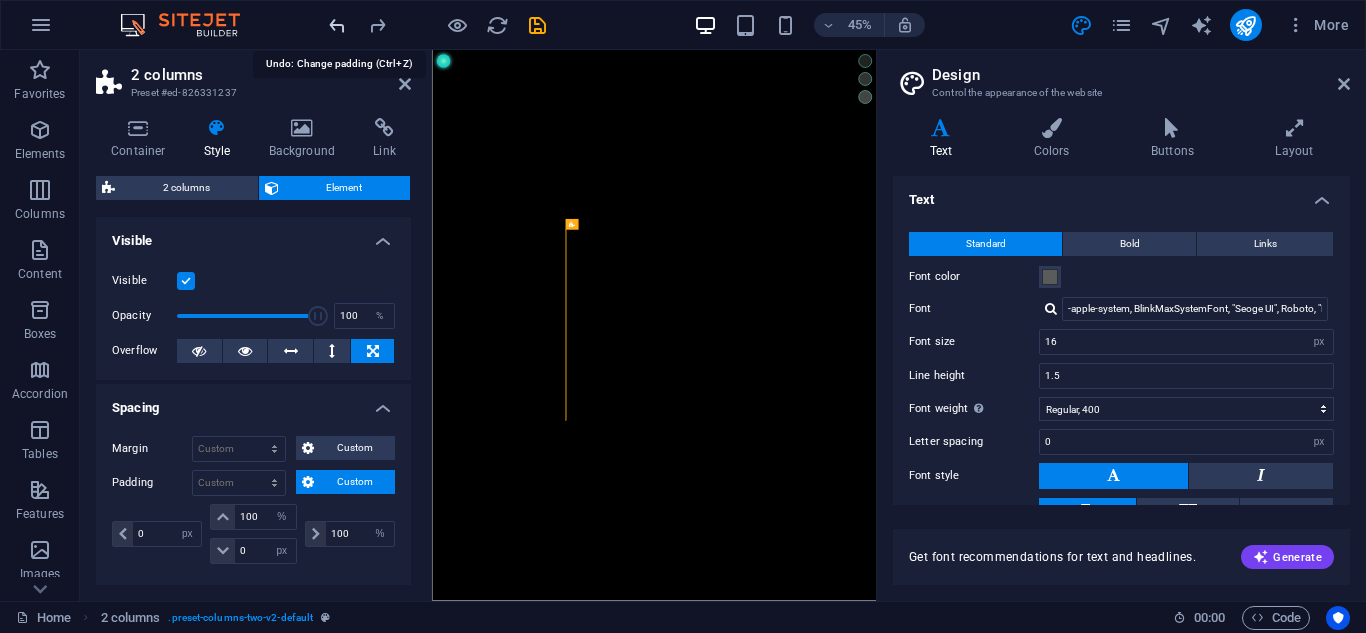 click at bounding box center (337, 25) 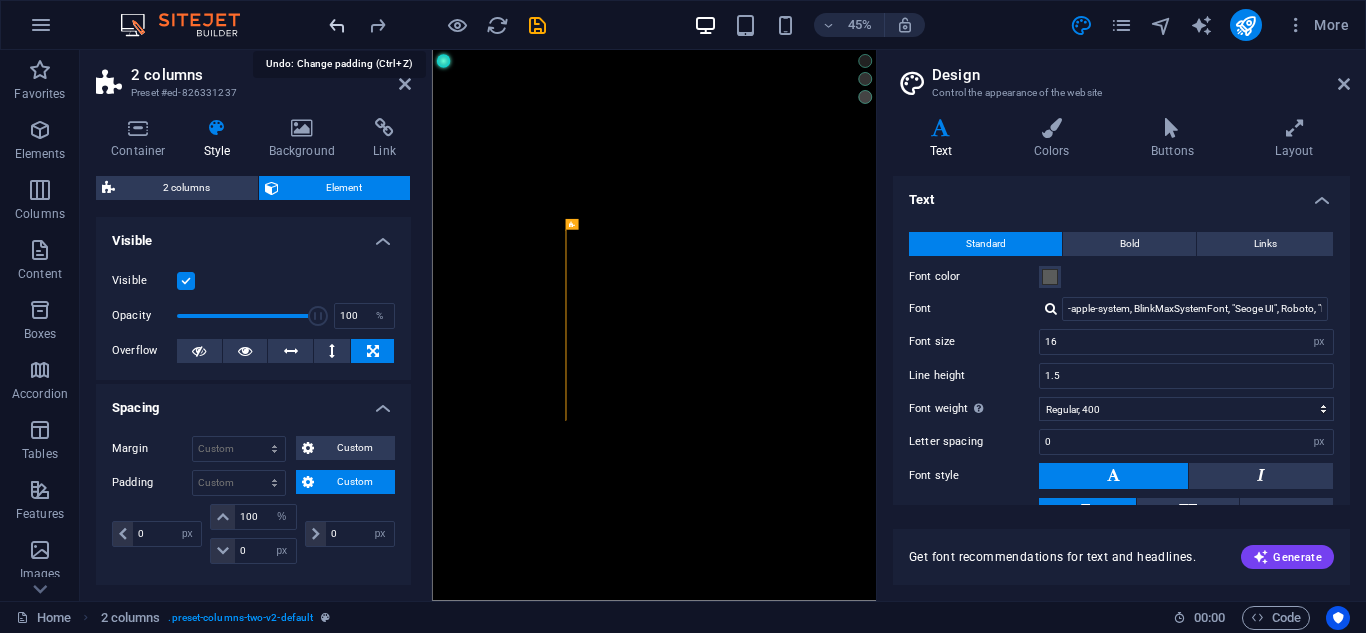 click at bounding box center (337, 25) 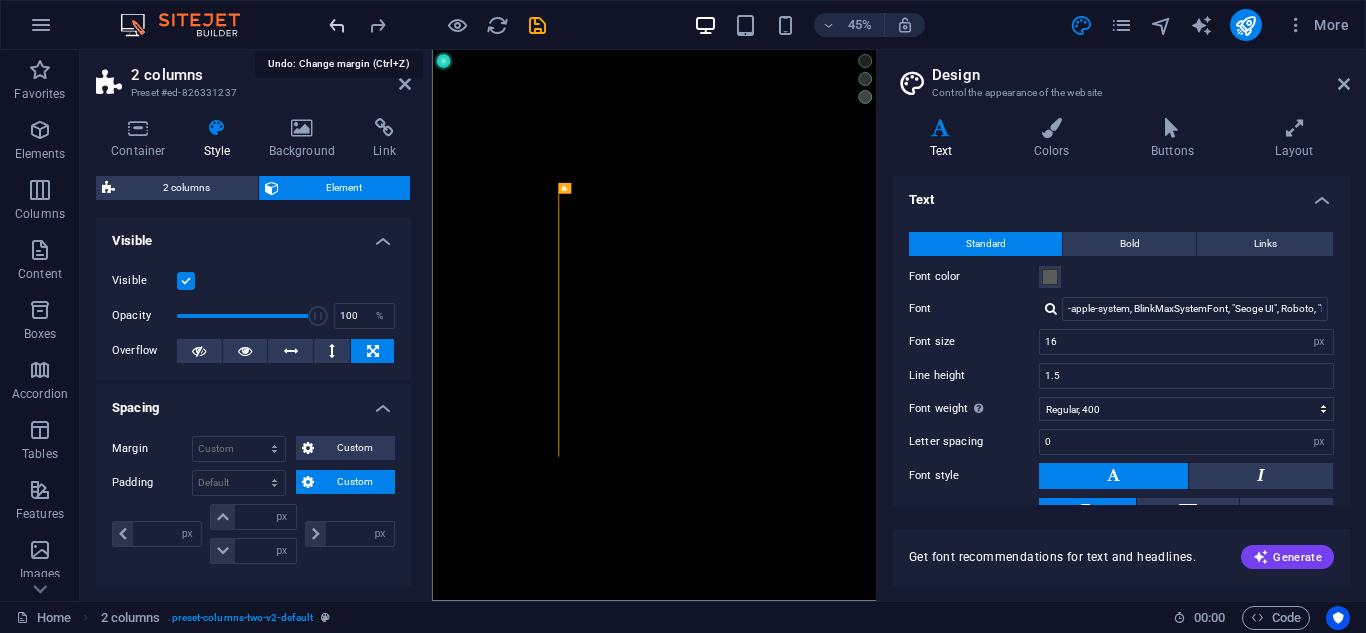click at bounding box center (337, 25) 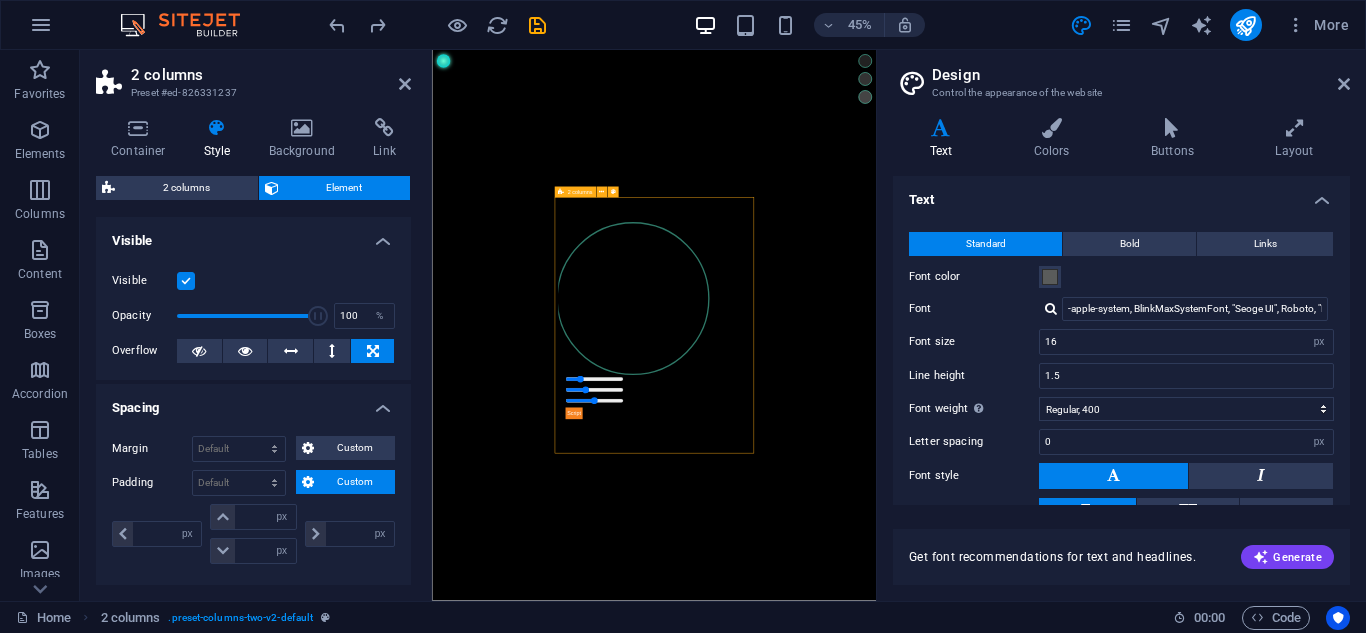 click on "Esfera Binaural" at bounding box center (926, 662) 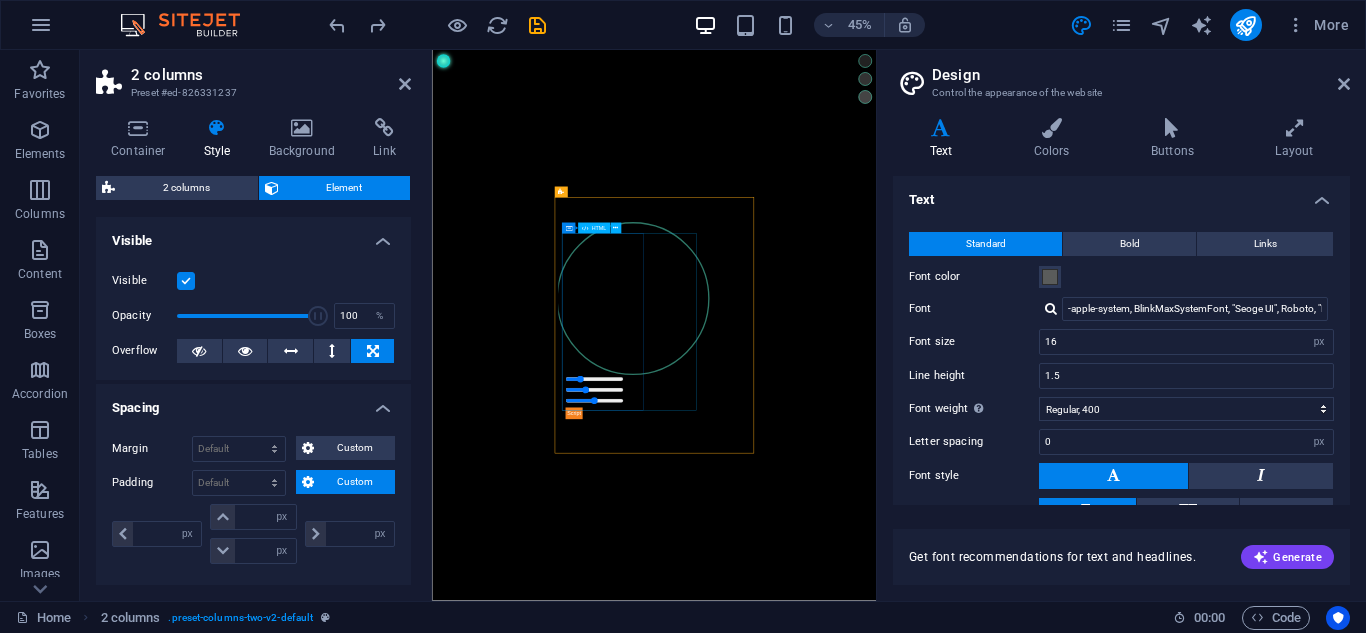 click on "Esfera Binaural" at bounding box center [819, 662] 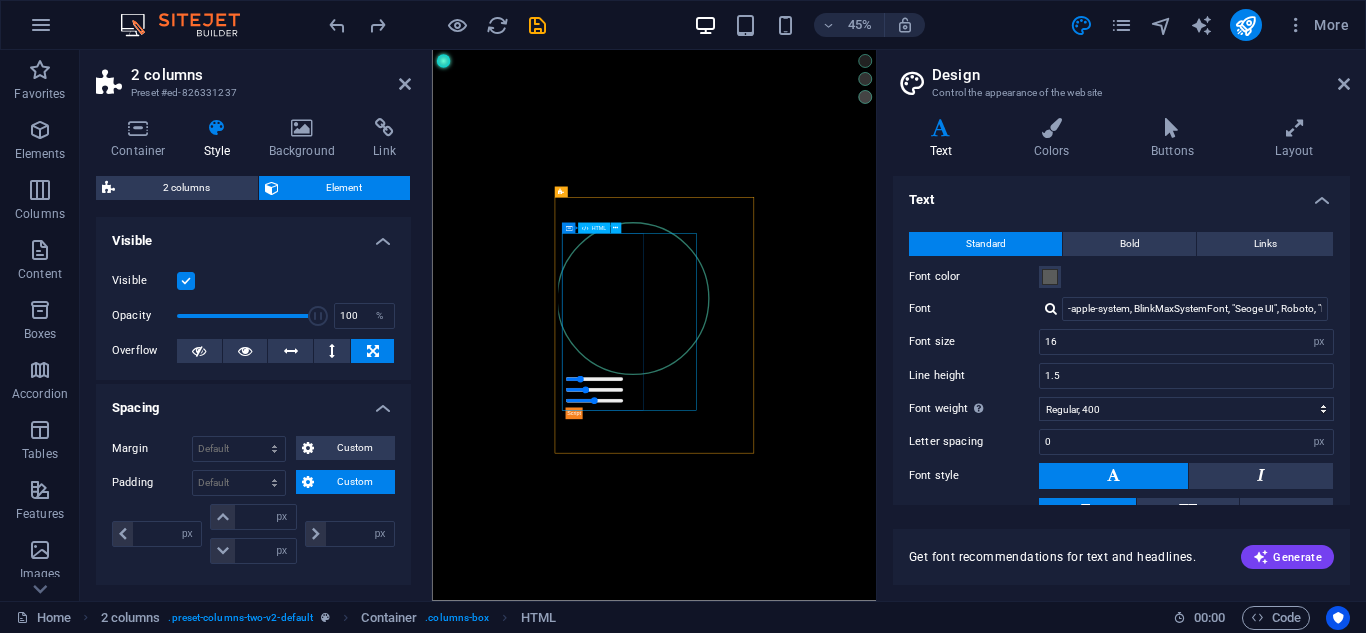 click on "Esfera Binaural" at bounding box center [819, 662] 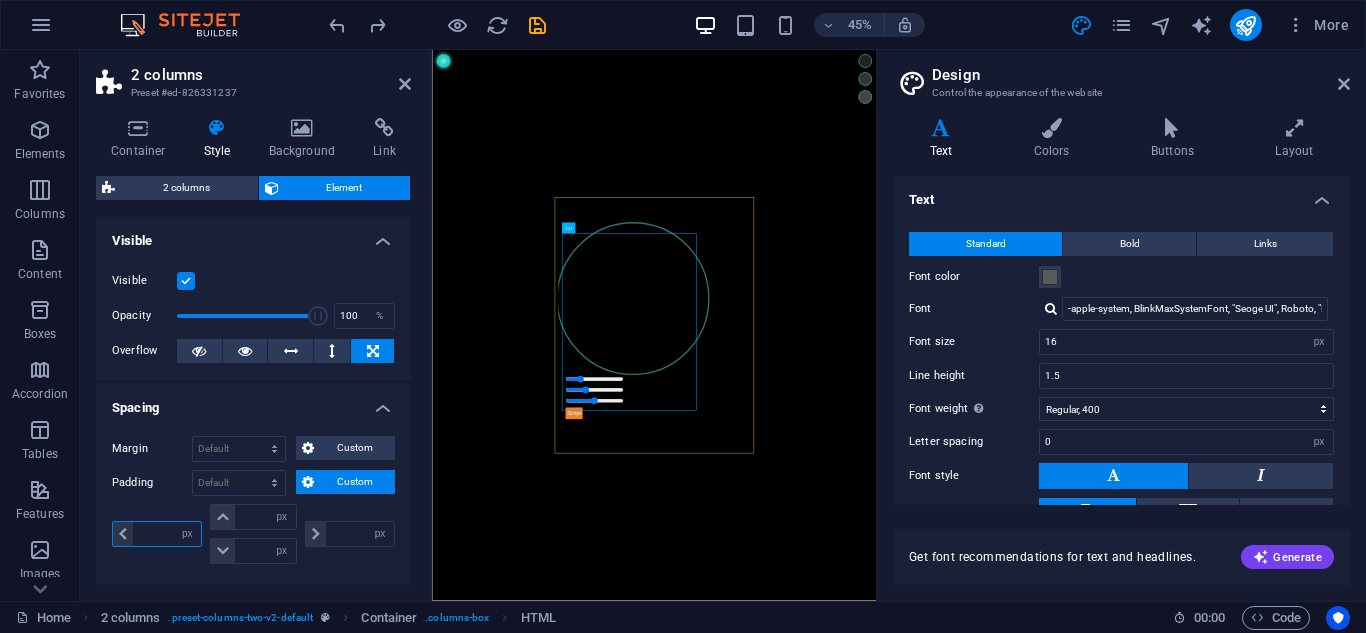 click at bounding box center (167, 534) 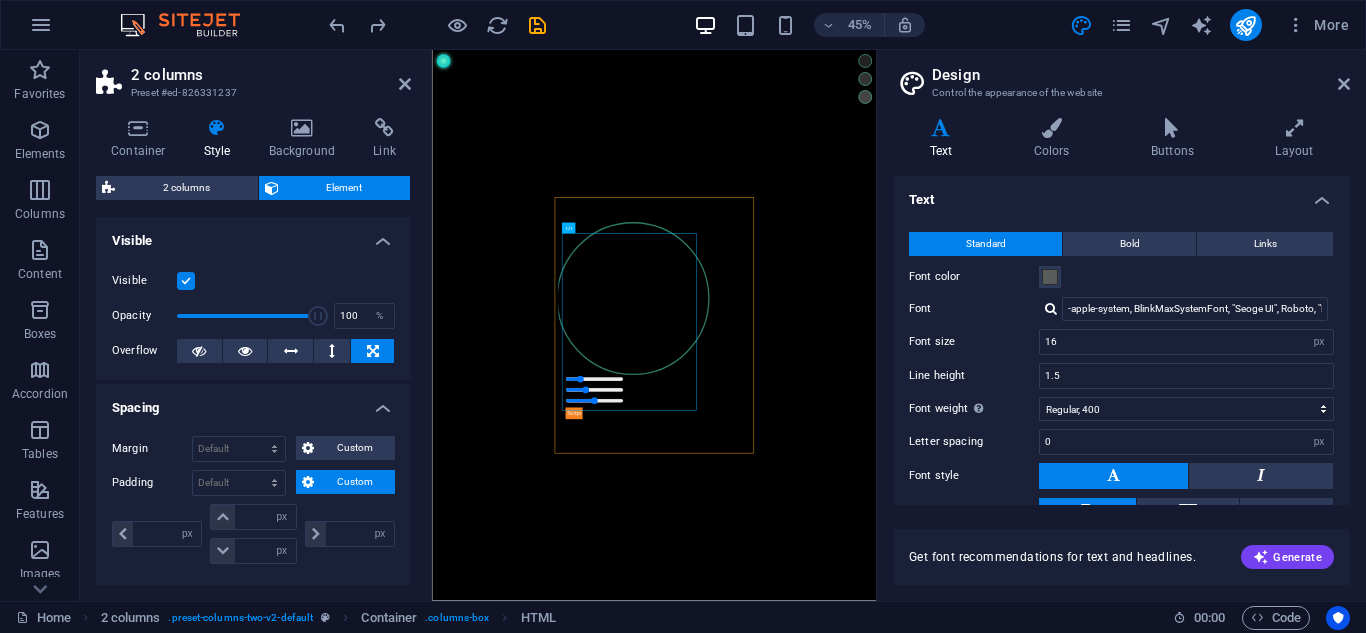 click on "px rem % vh vw px rem % vh vw" at bounding box center [253, 534] 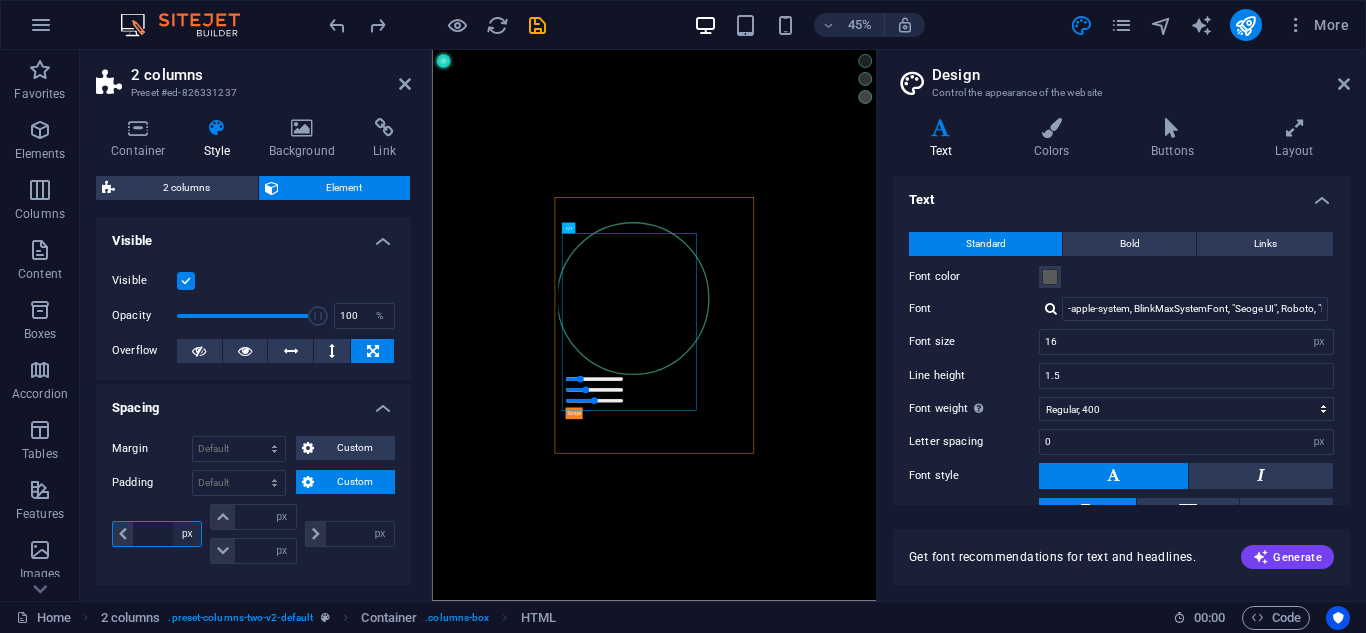 click on "px rem % vh vw" at bounding box center (187, 534) 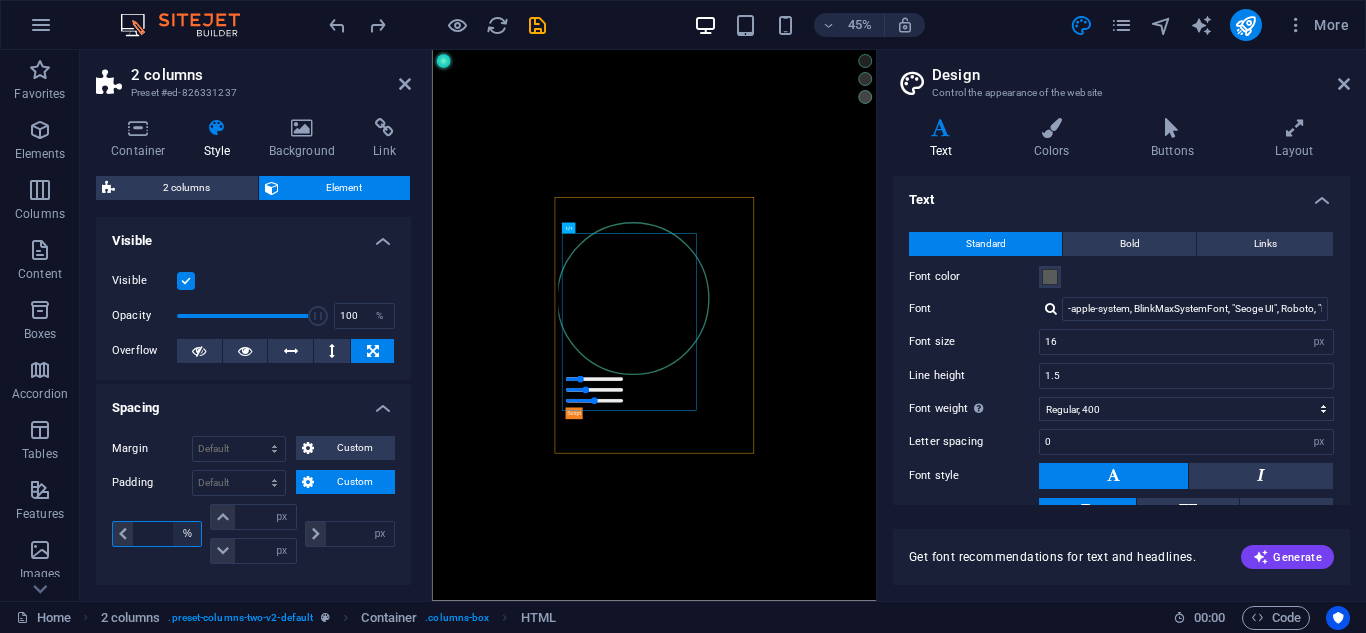 click on "px rem % vh vw" at bounding box center (187, 534) 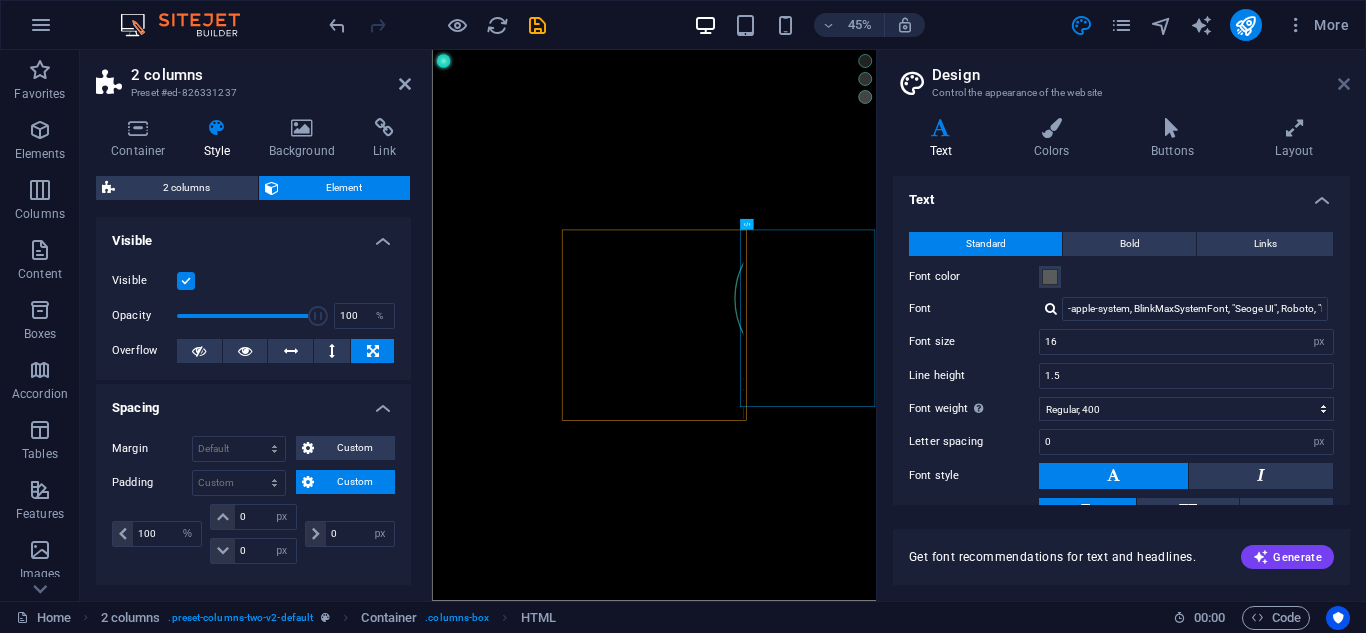 click at bounding box center [1344, 84] 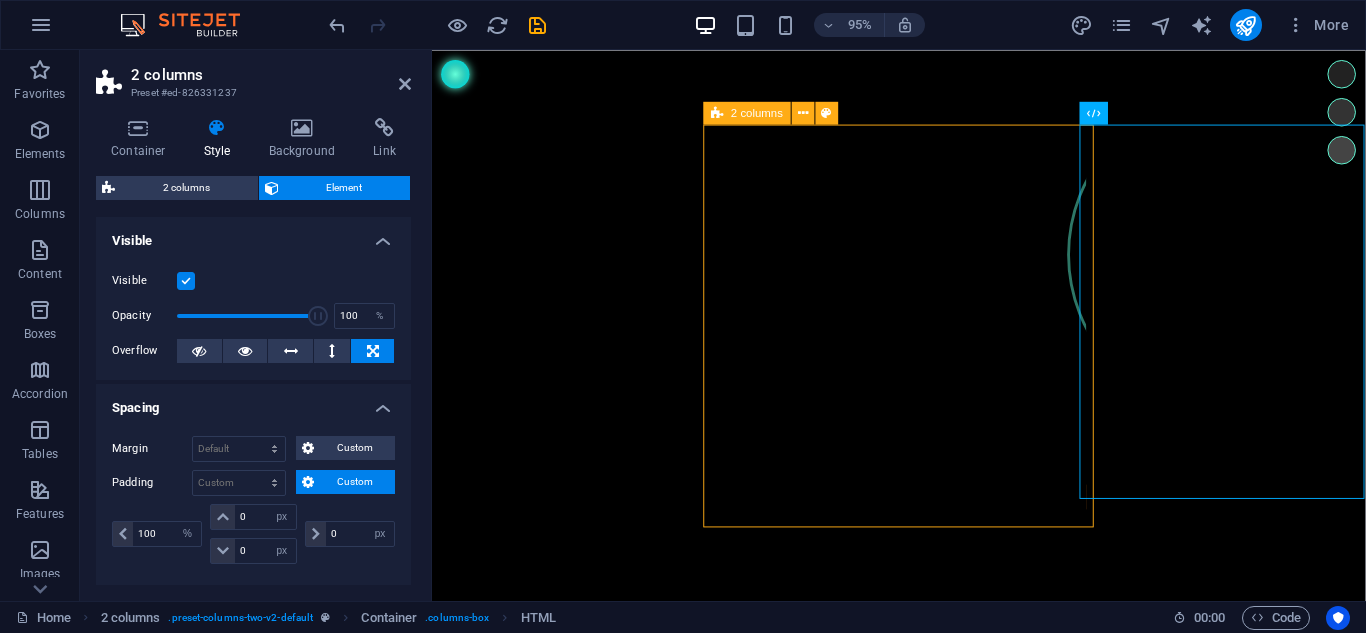 scroll, scrollTop: 0, scrollLeft: 0, axis: both 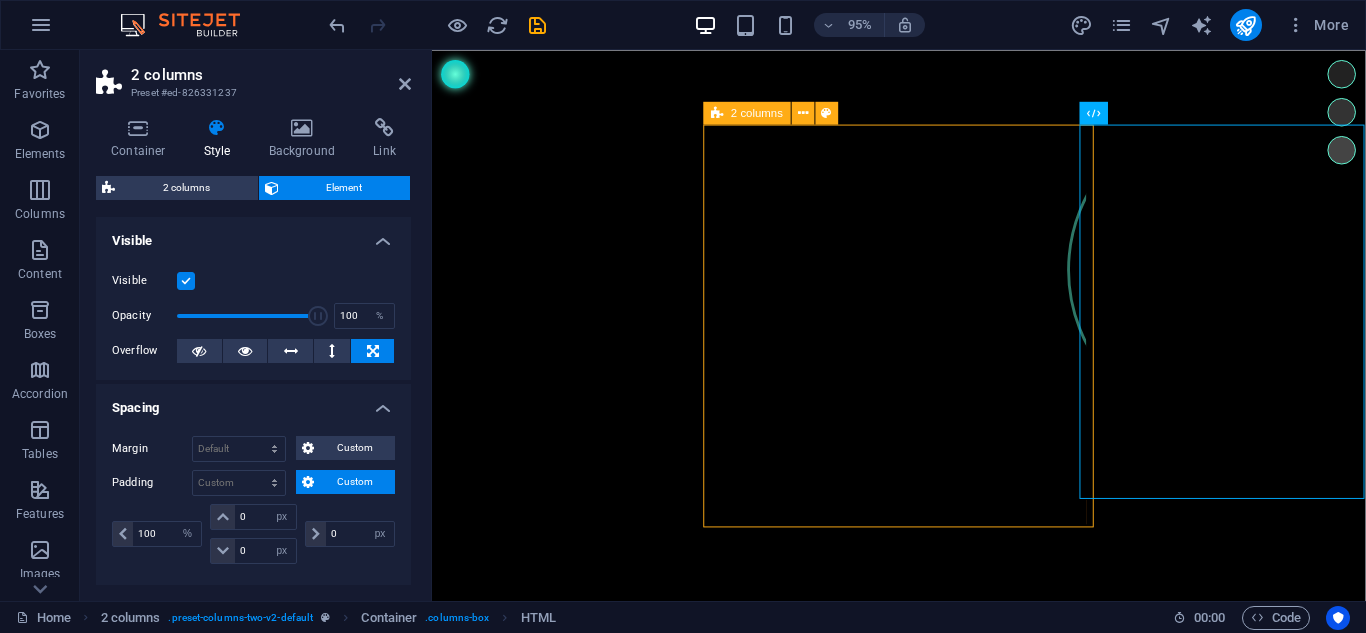 click on "Esfera Binaural" at bounding box center [924, 340] 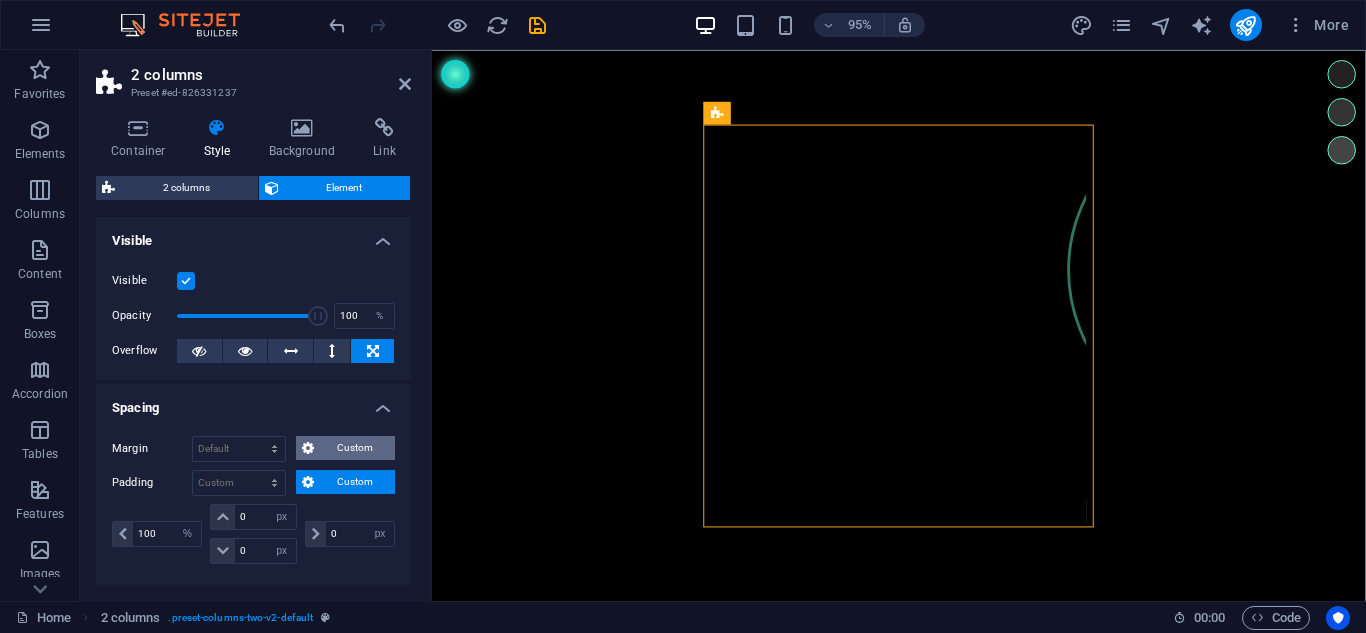 click on "Custom" at bounding box center (354, 448) 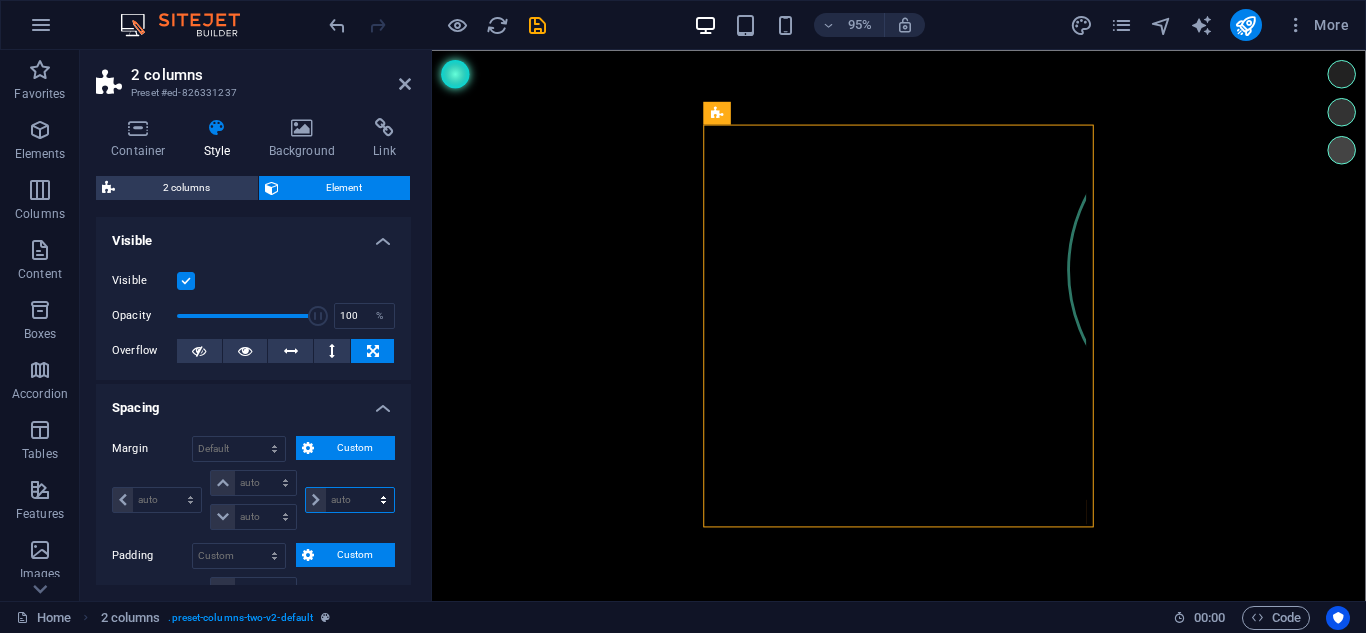 click on "auto px % rem vw vh" at bounding box center (350, 500) 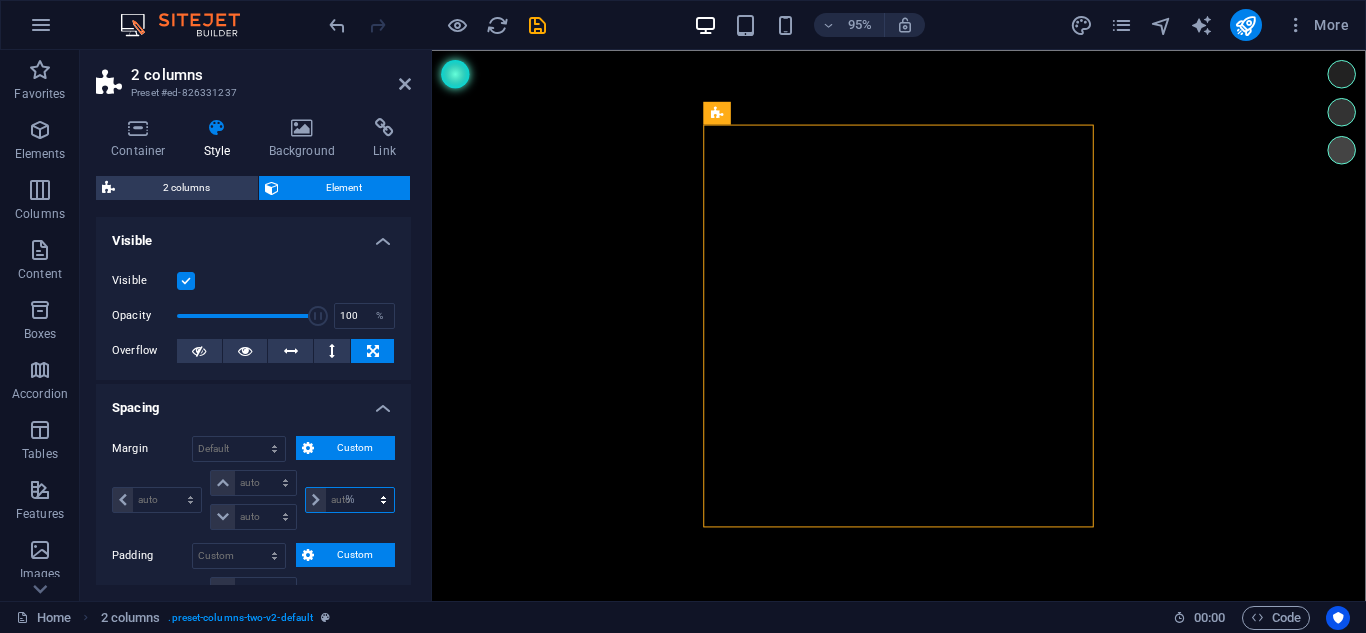 click on "auto px % rem vw vh" at bounding box center (350, 500) 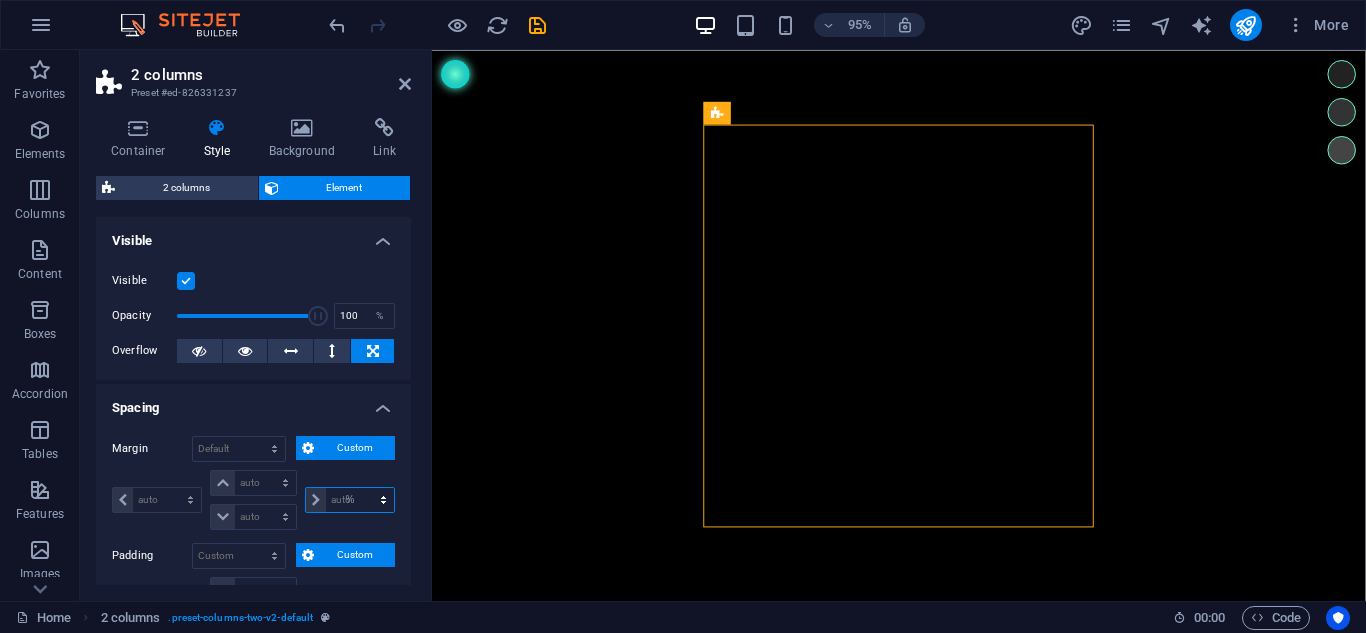 type on "0" 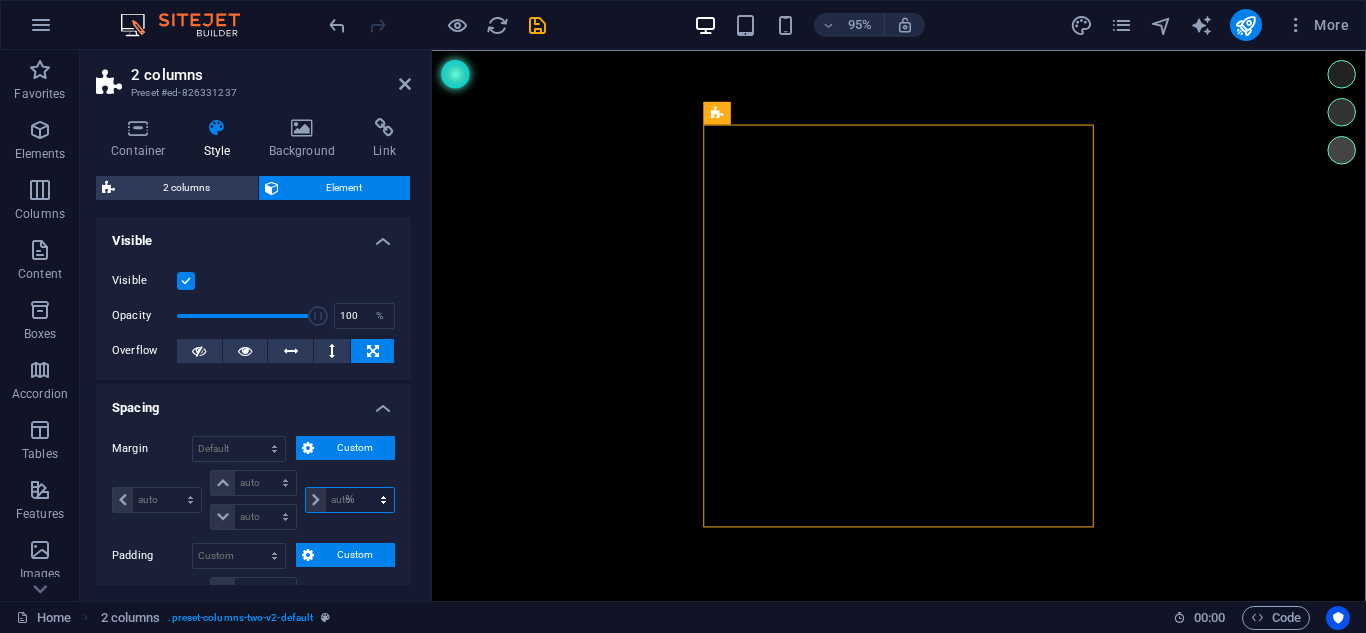 select on "px" 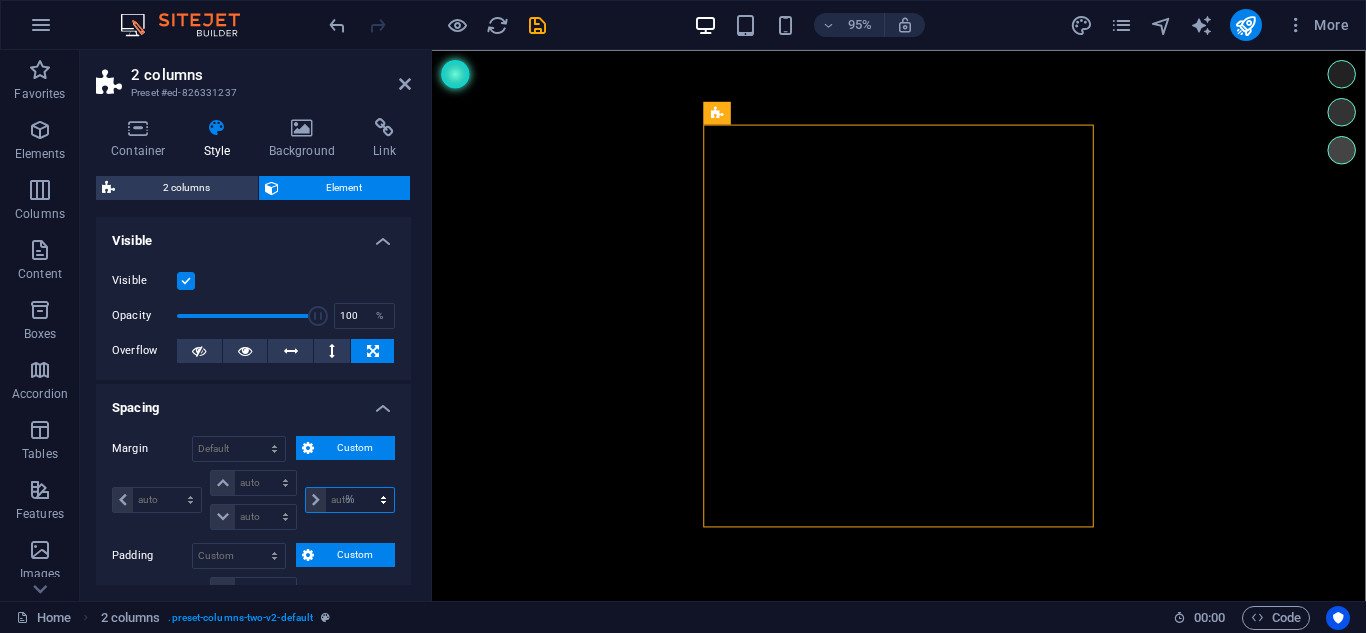 select on "px" 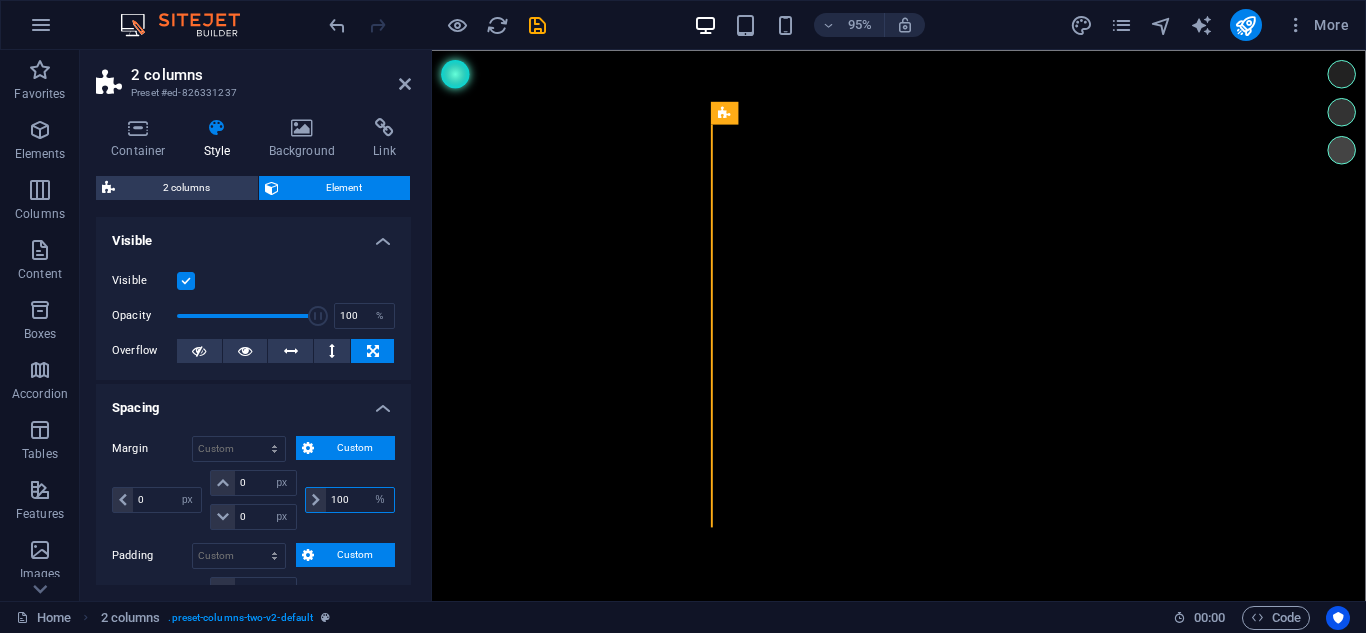 click on "100" at bounding box center (360, 500) 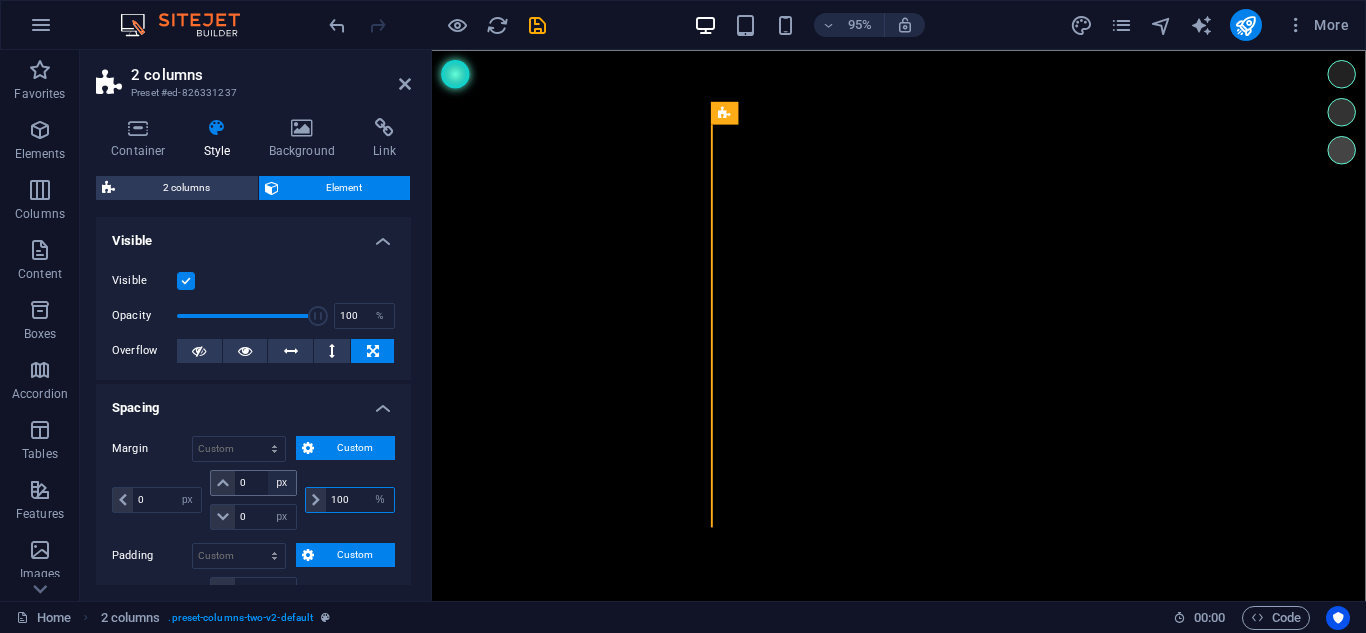 drag, startPoint x: 347, startPoint y: 494, endPoint x: 287, endPoint y: 473, distance: 63.56886 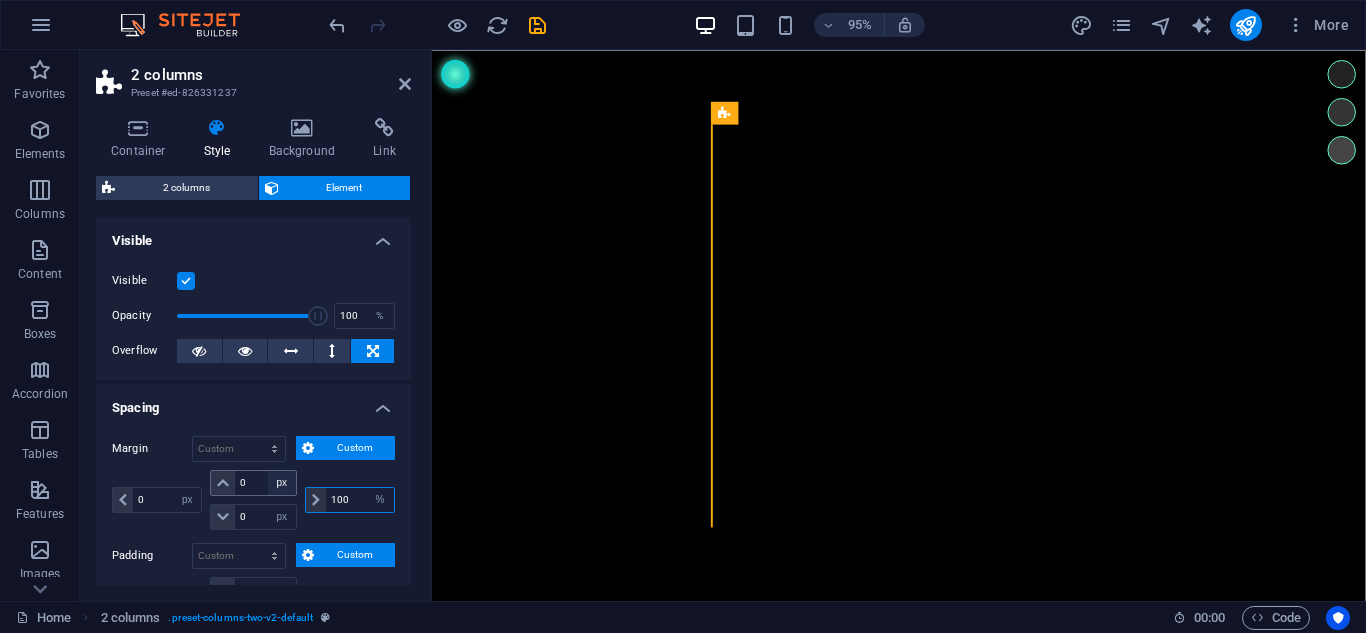 click on "0 auto px % rem vw vh 0 auto px % rem vw vh 0 auto px % rem vw vh 100 auto px % rem vw vh" at bounding box center [253, 500] 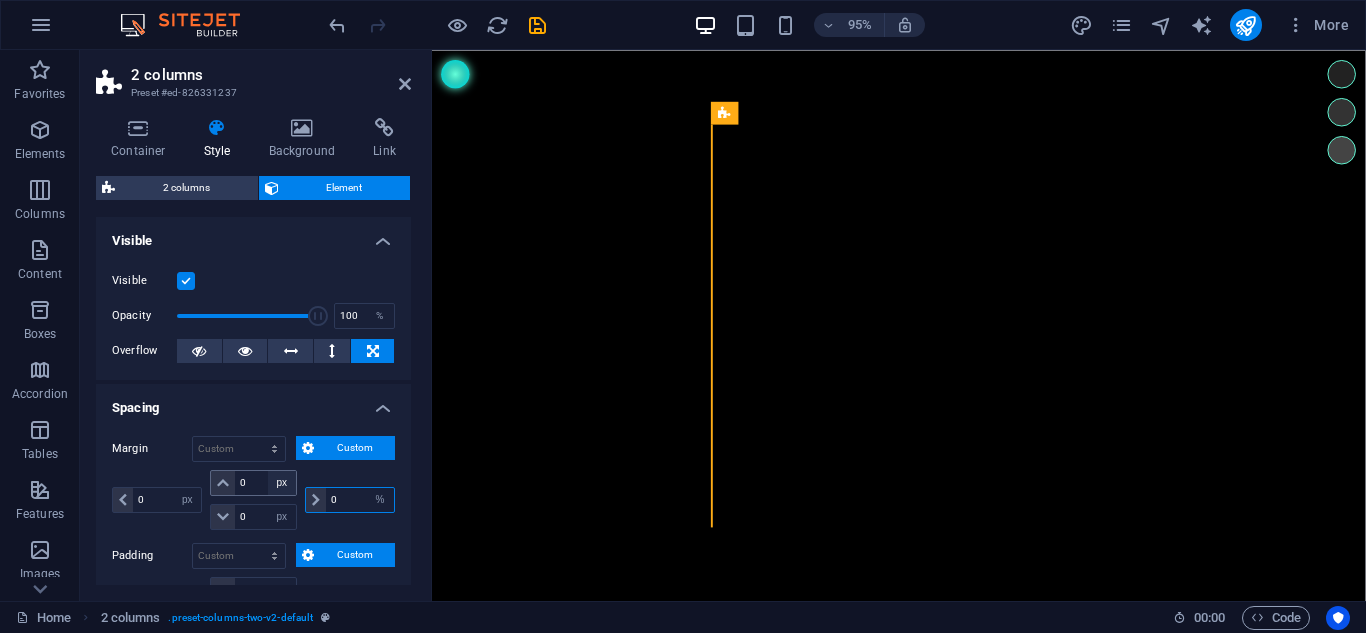 type on "0" 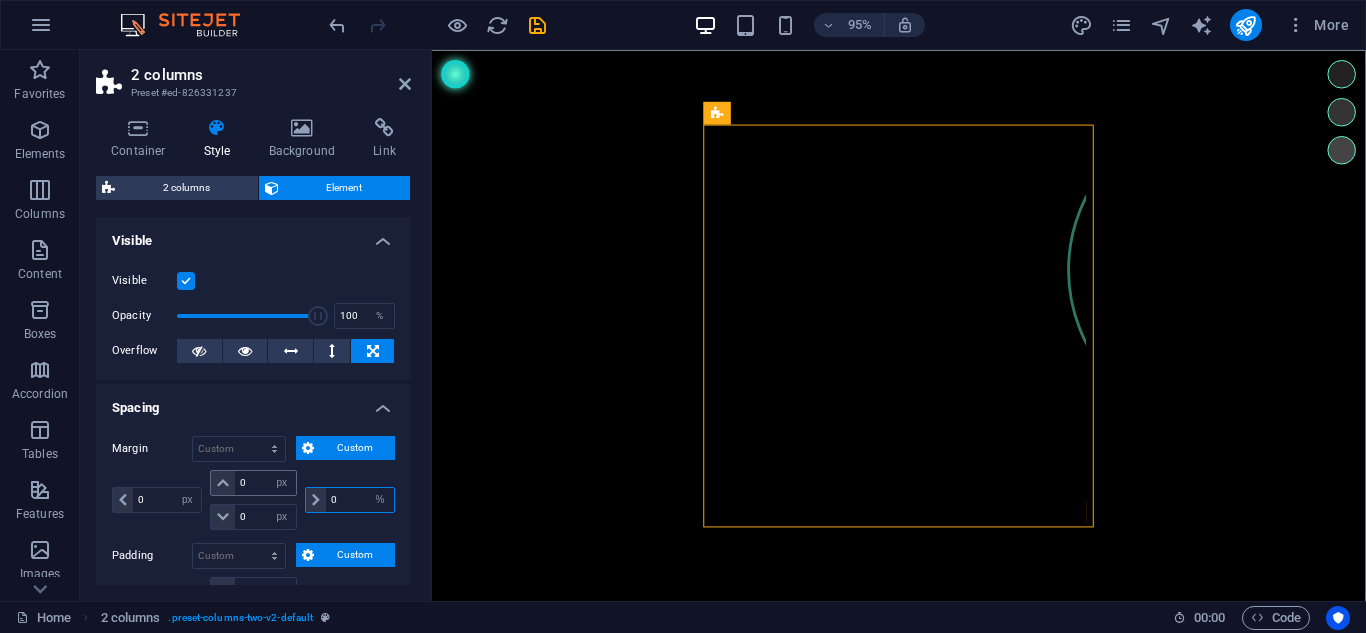 drag, startPoint x: 343, startPoint y: 503, endPoint x: 256, endPoint y: 481, distance: 89.73851 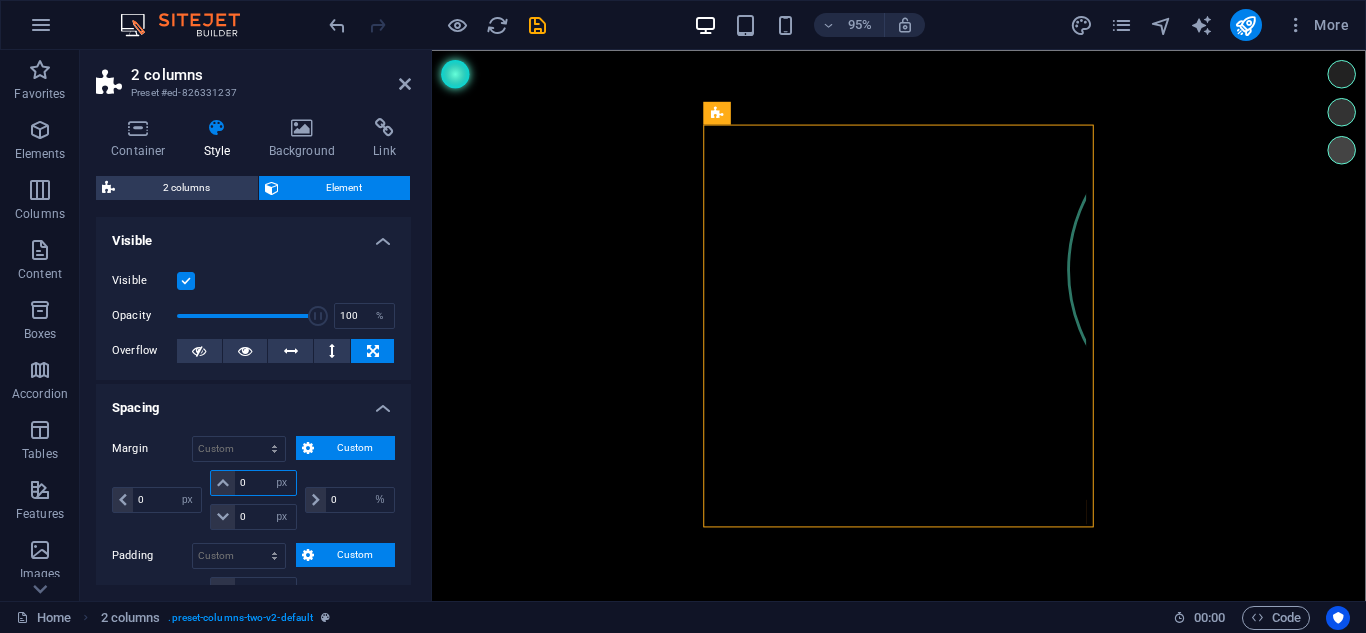 click on "0" at bounding box center [265, 483] 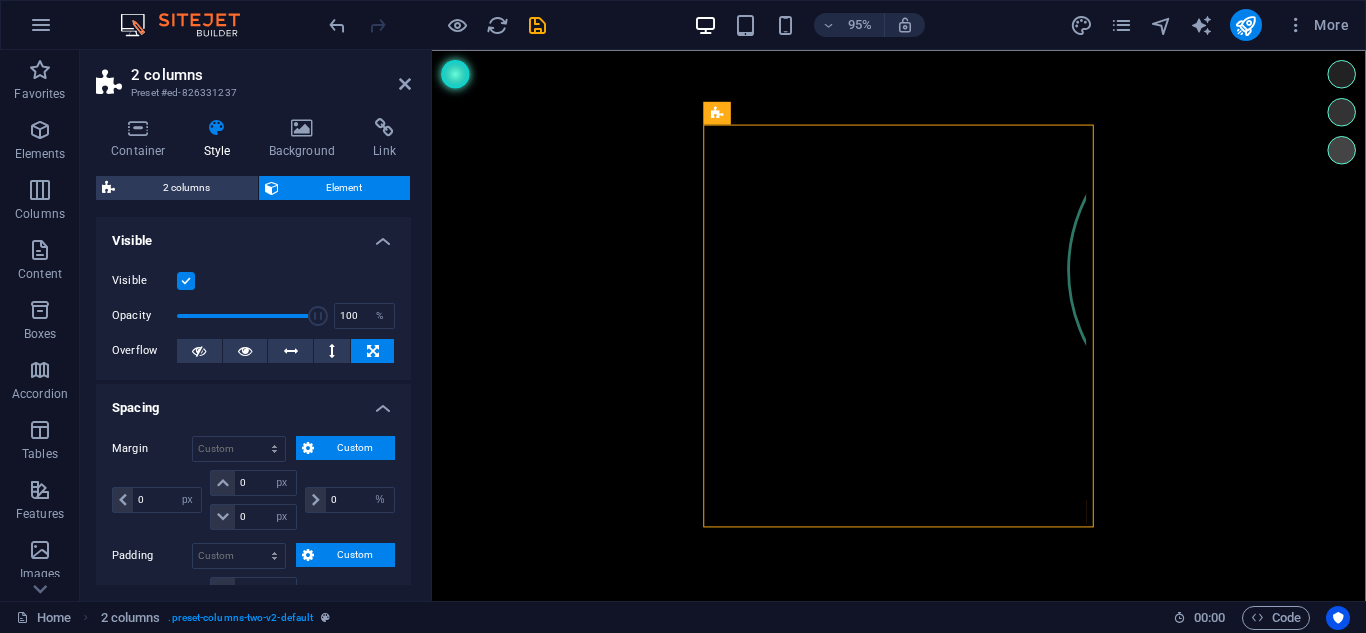 click on "Custom" at bounding box center (354, 555) 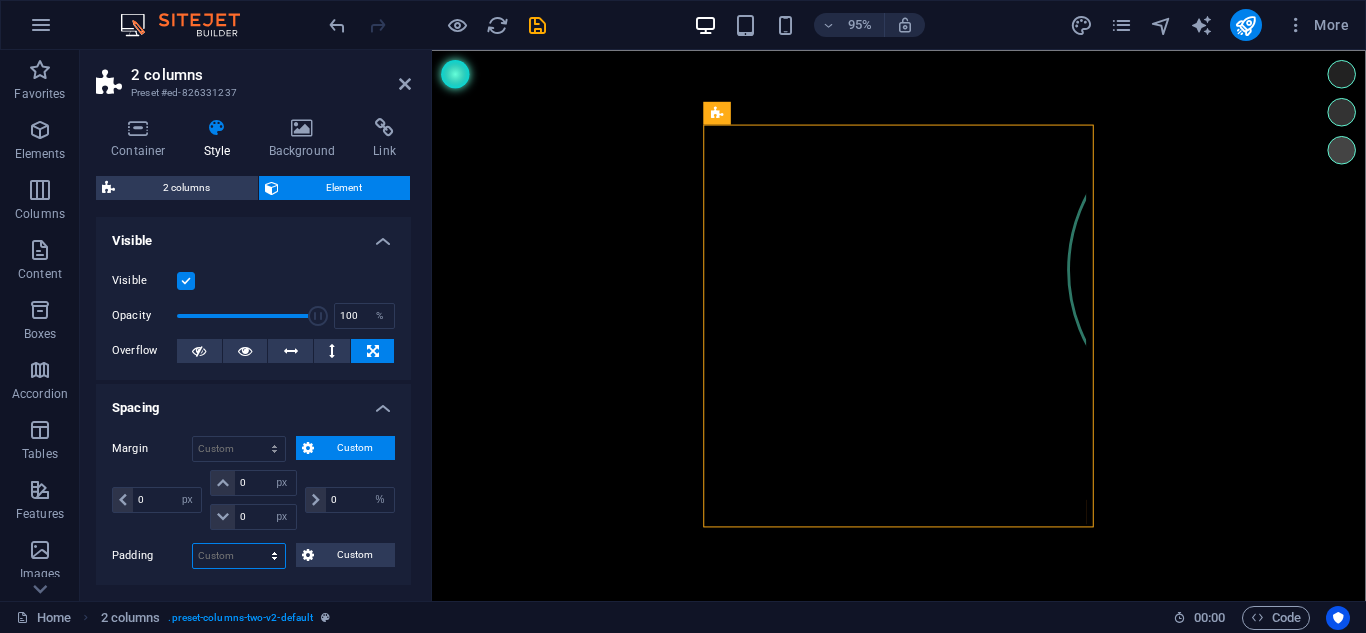 click on "Default px rem % vh vw Custom" at bounding box center [239, 556] 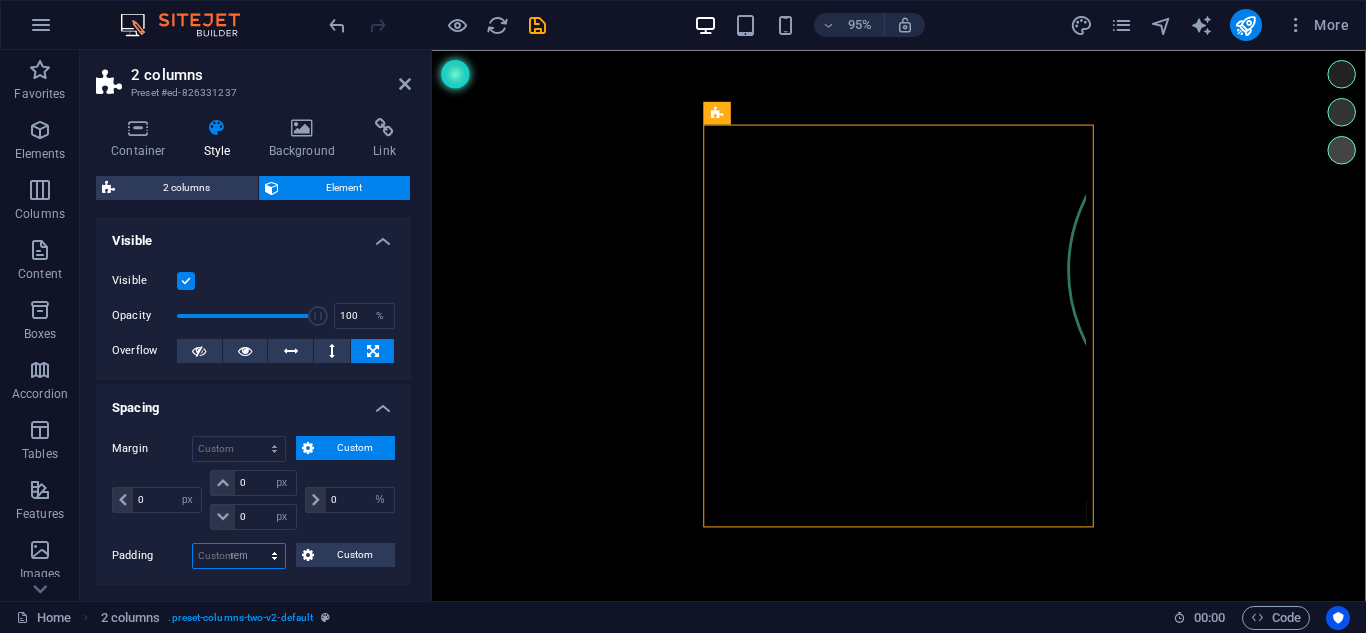 click on "Default px rem % vh vw Custom" at bounding box center [239, 556] 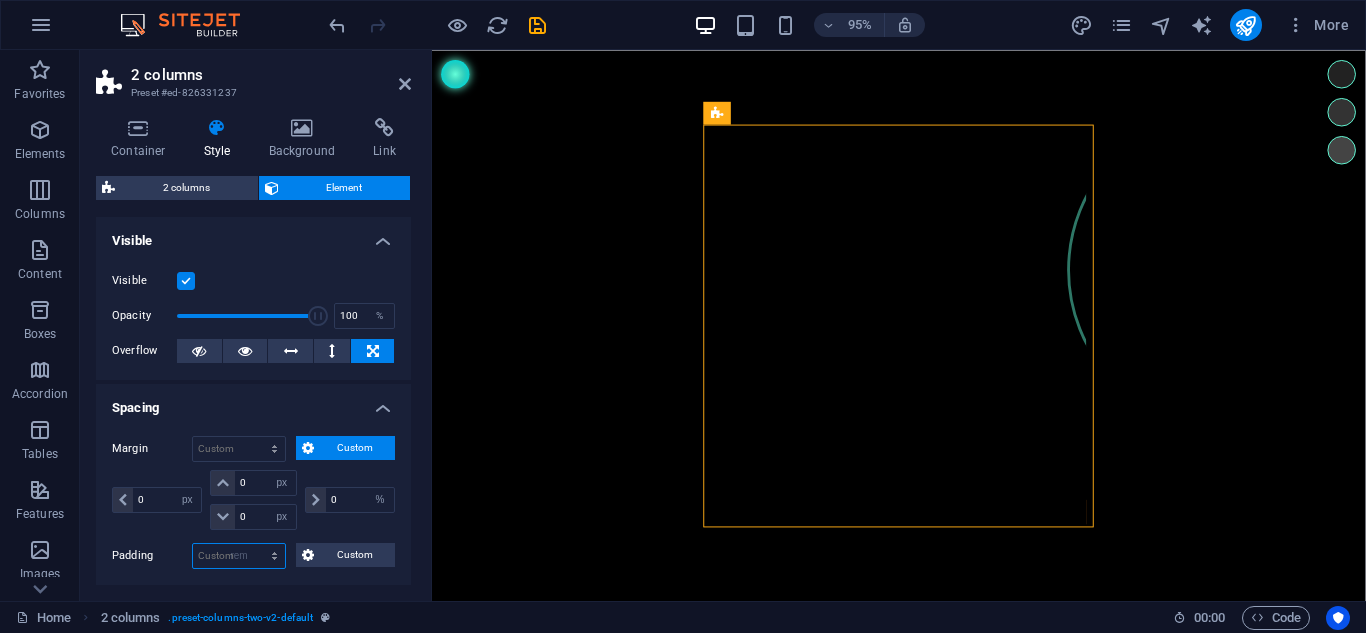 type on "0" 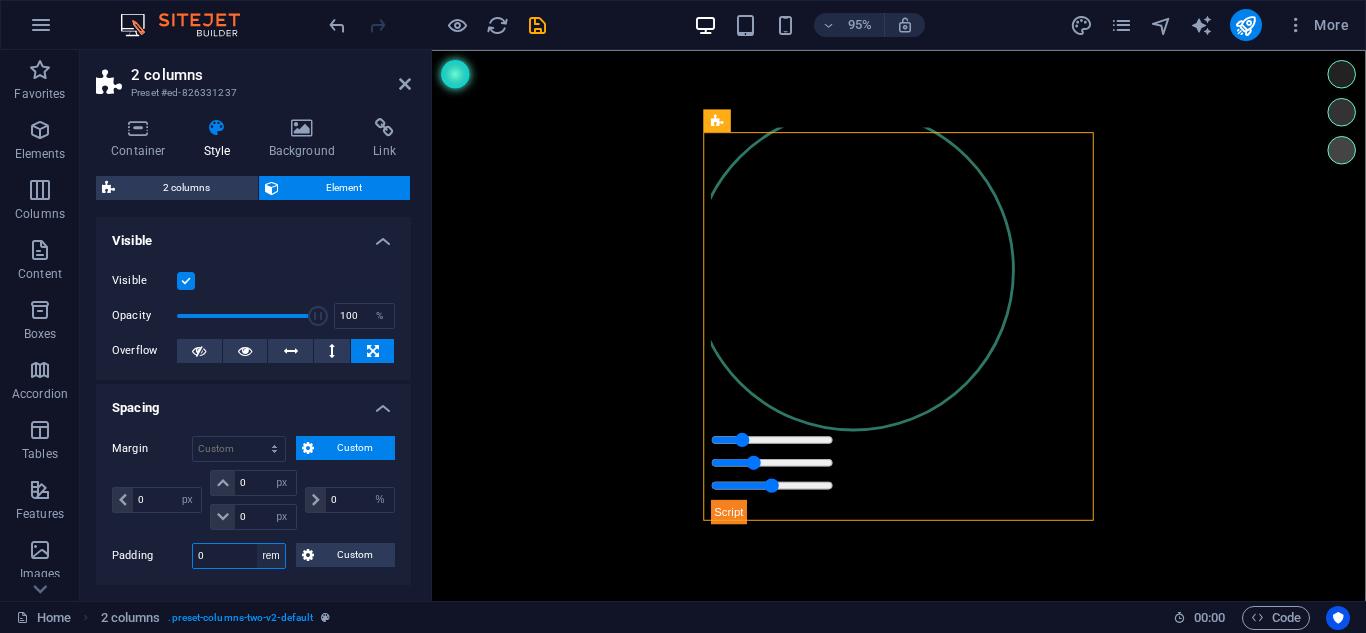 click on "Default px rem % vh vw Custom" at bounding box center (271, 556) 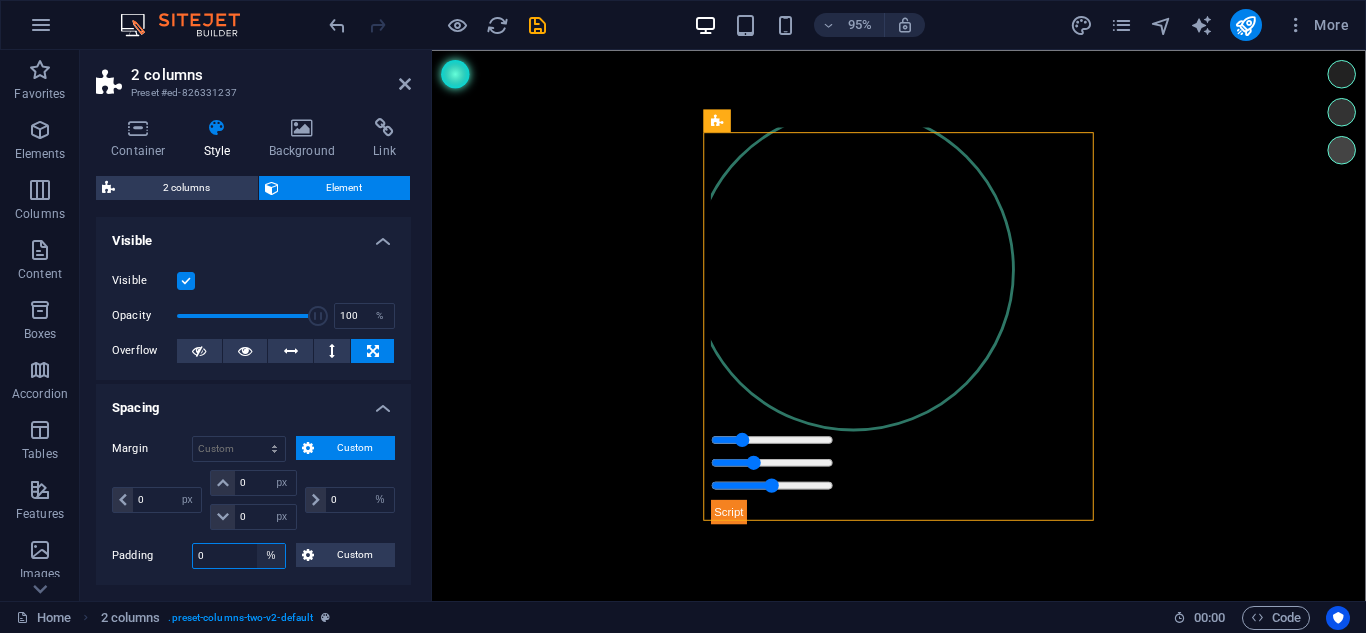 click on "Default px rem % vh vw Custom" at bounding box center (271, 556) 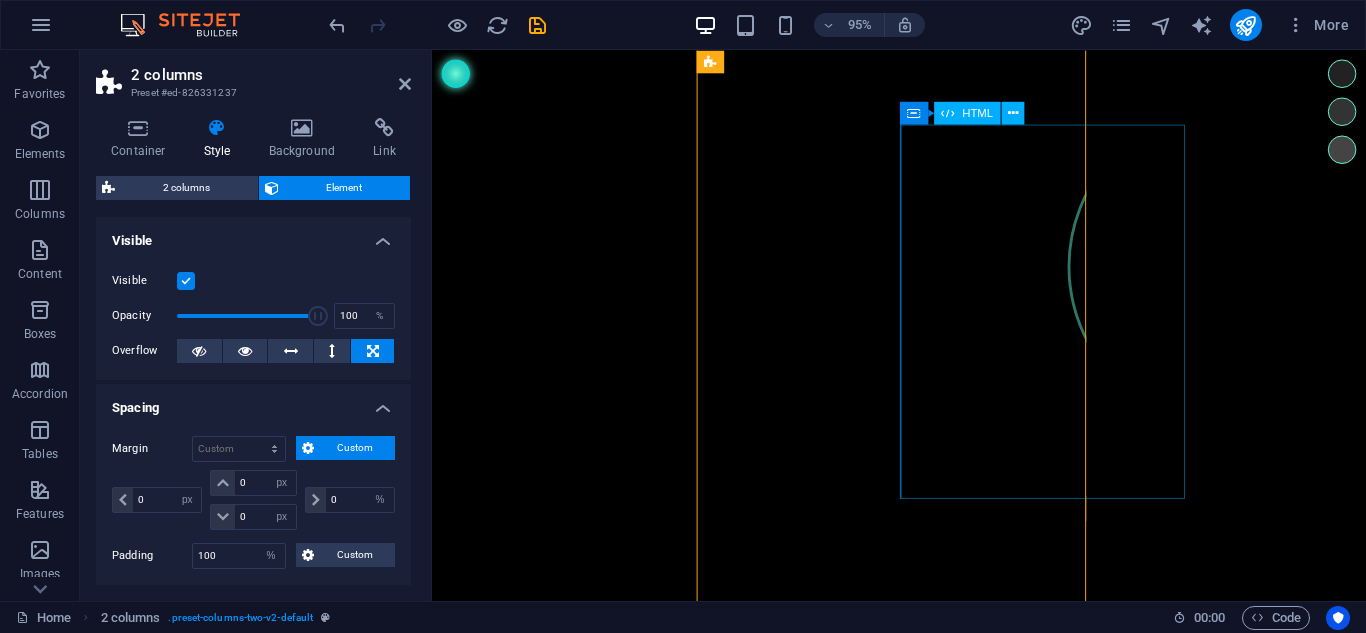 scroll, scrollTop: 0, scrollLeft: 0, axis: both 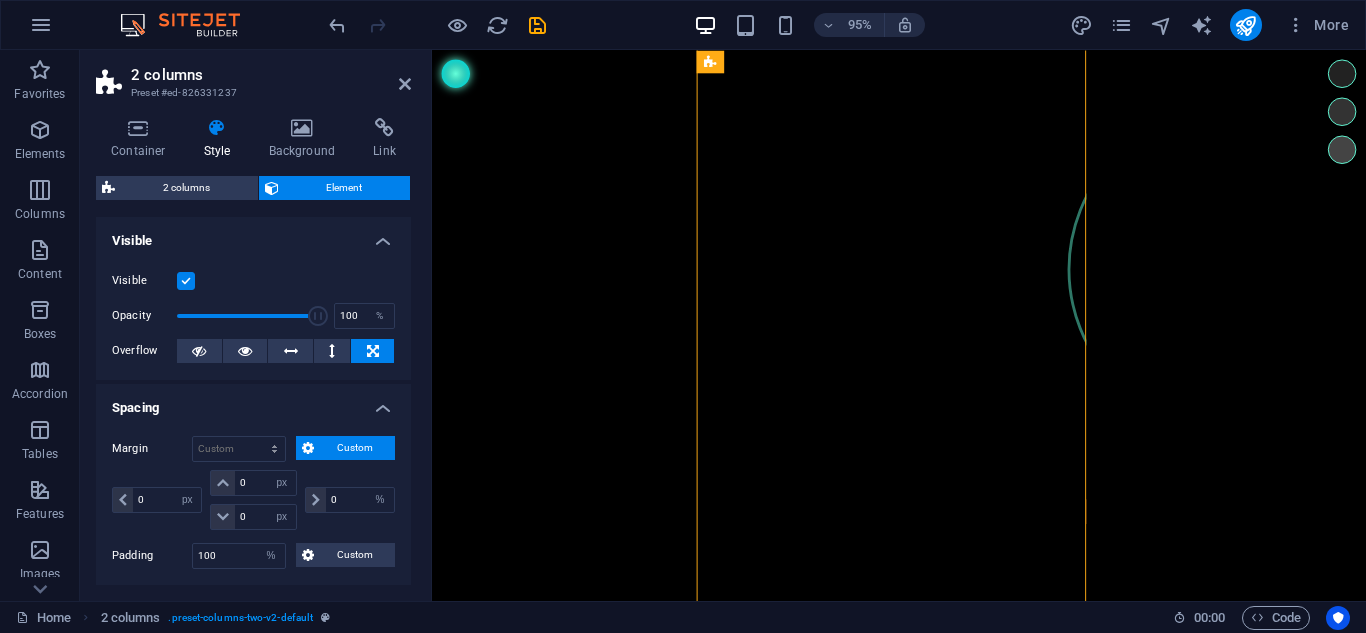 drag, startPoint x: 1122, startPoint y: 384, endPoint x: 1224, endPoint y: 384, distance: 102 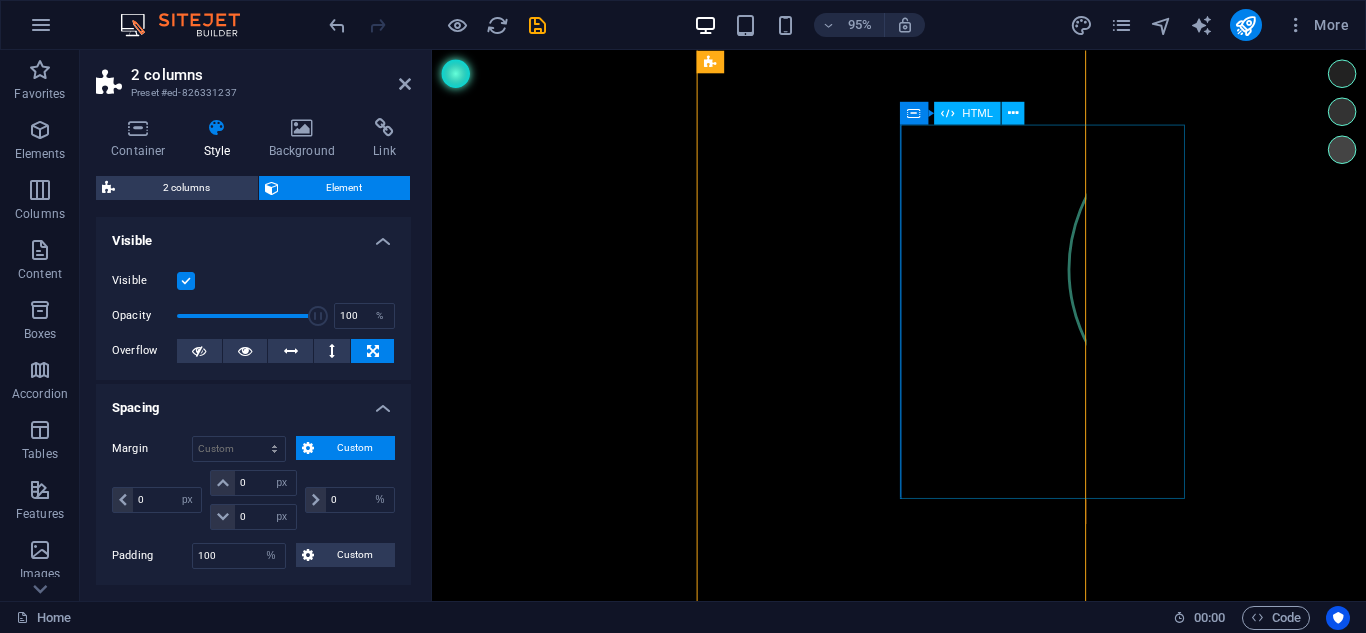 click on "Esfera Binaural" at bounding box center (1121, 340) 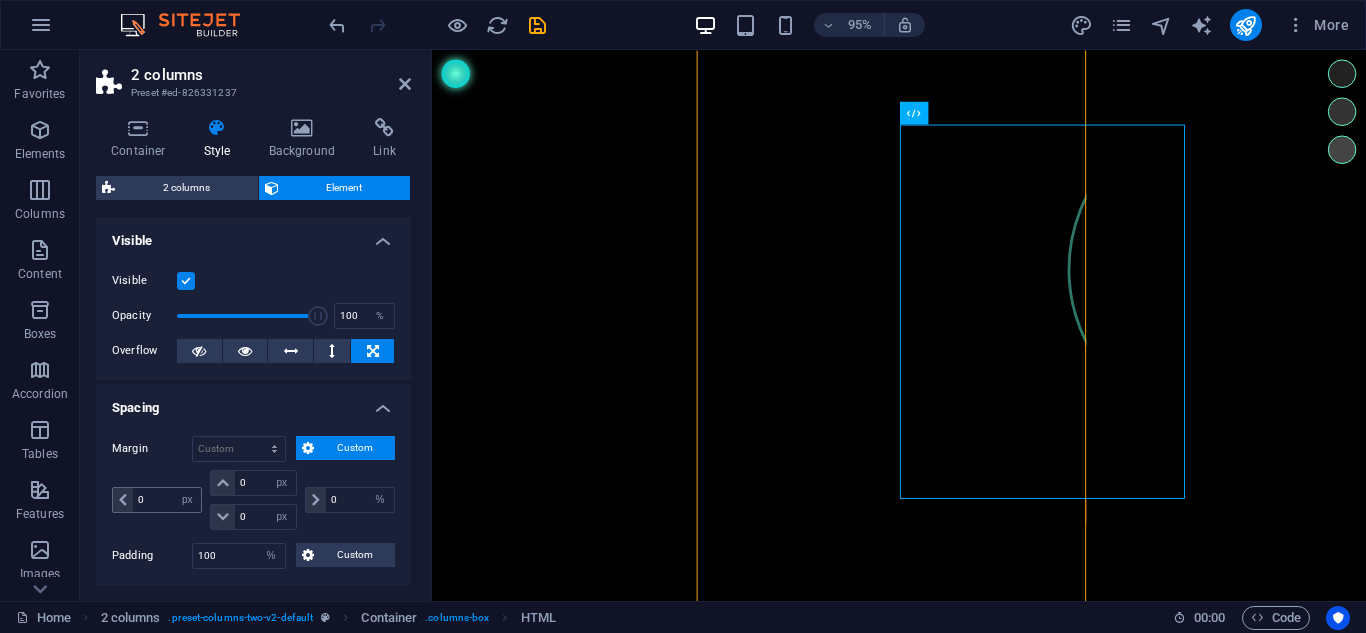 click at bounding box center [123, 500] 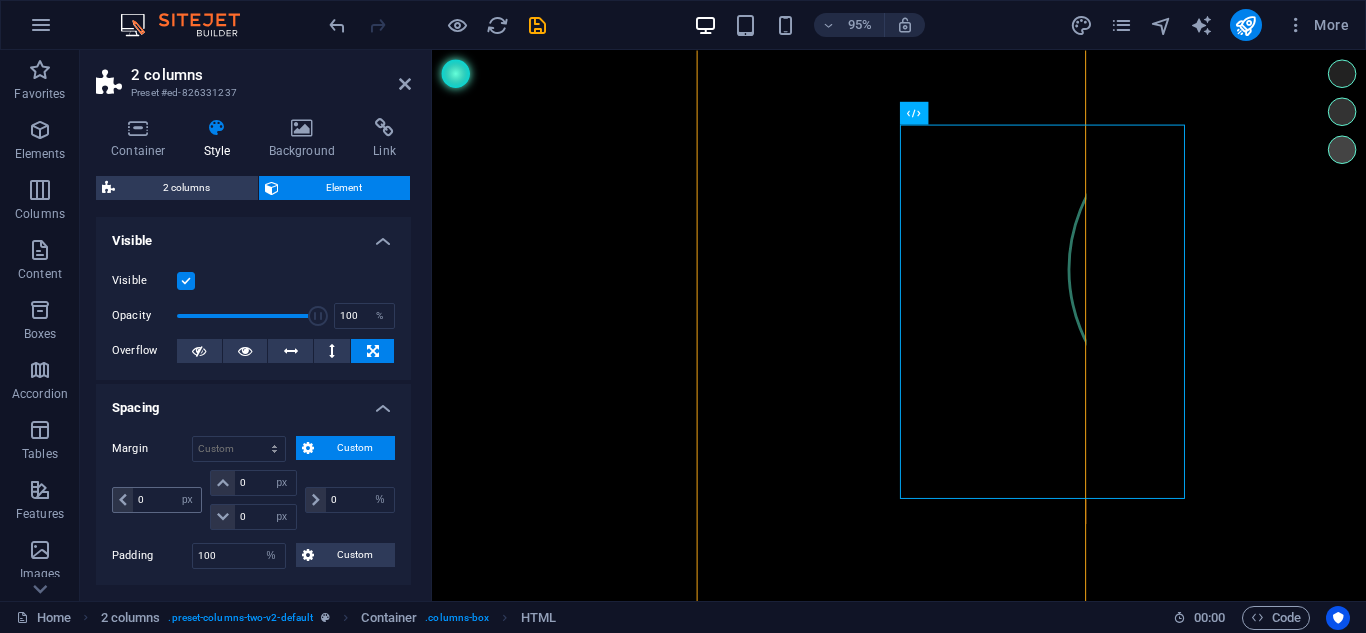 click on "0 auto px % rem vw vh" at bounding box center (157, 500) 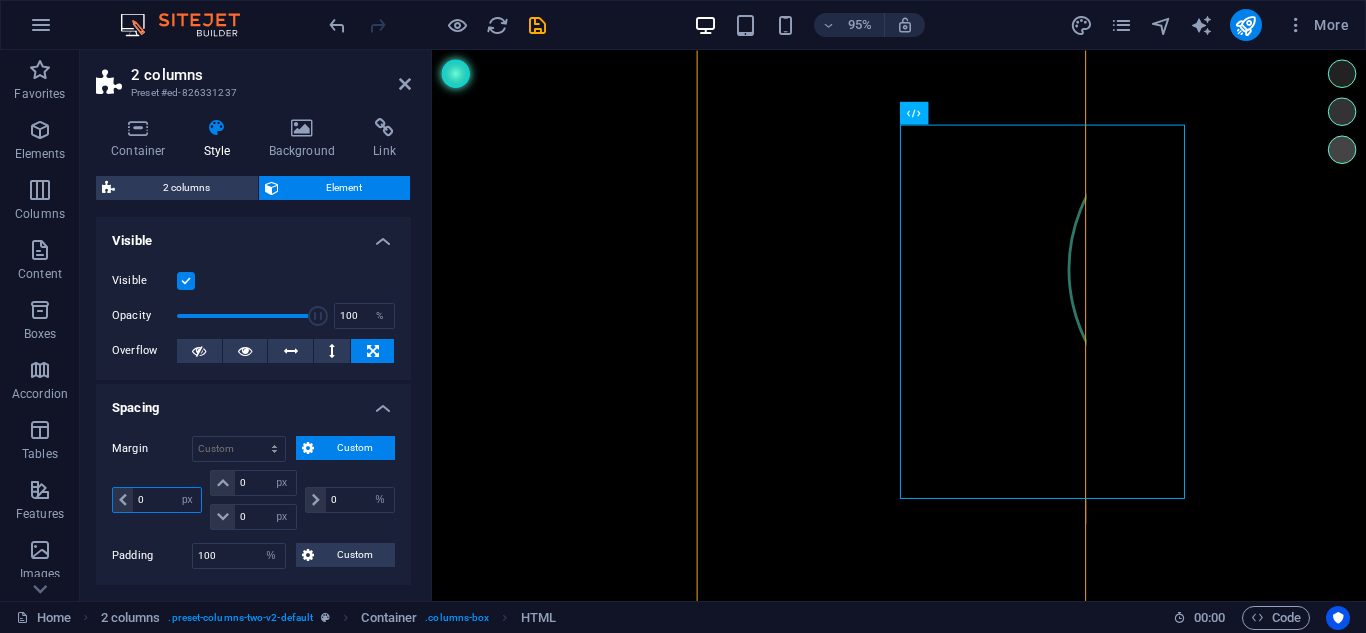 drag, startPoint x: 154, startPoint y: 496, endPoint x: 96, endPoint y: 490, distance: 58.30952 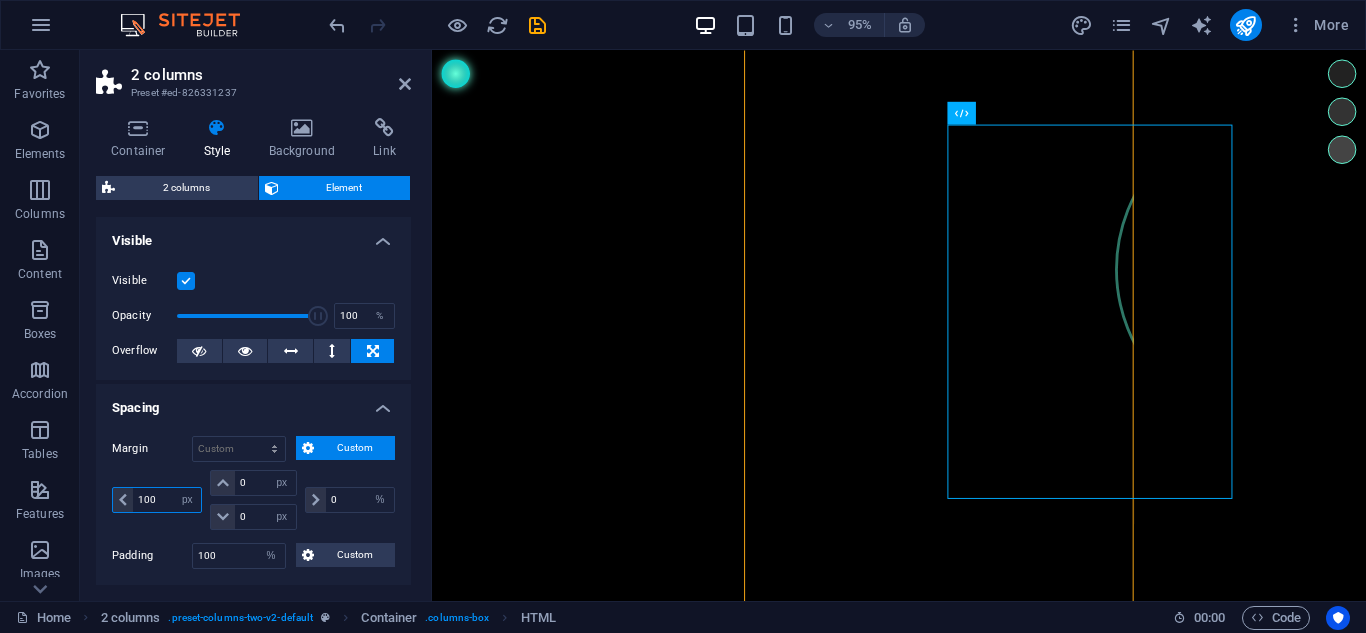 click on "100" at bounding box center [167, 500] 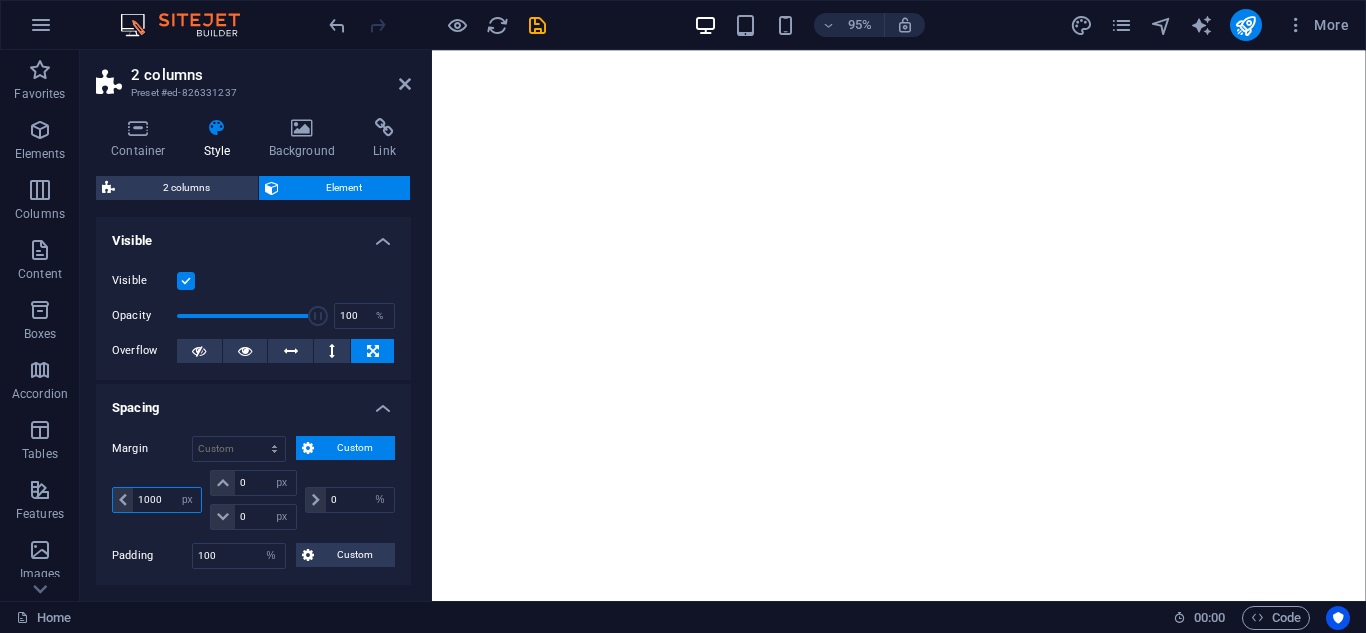 click on "1000" at bounding box center [167, 500] 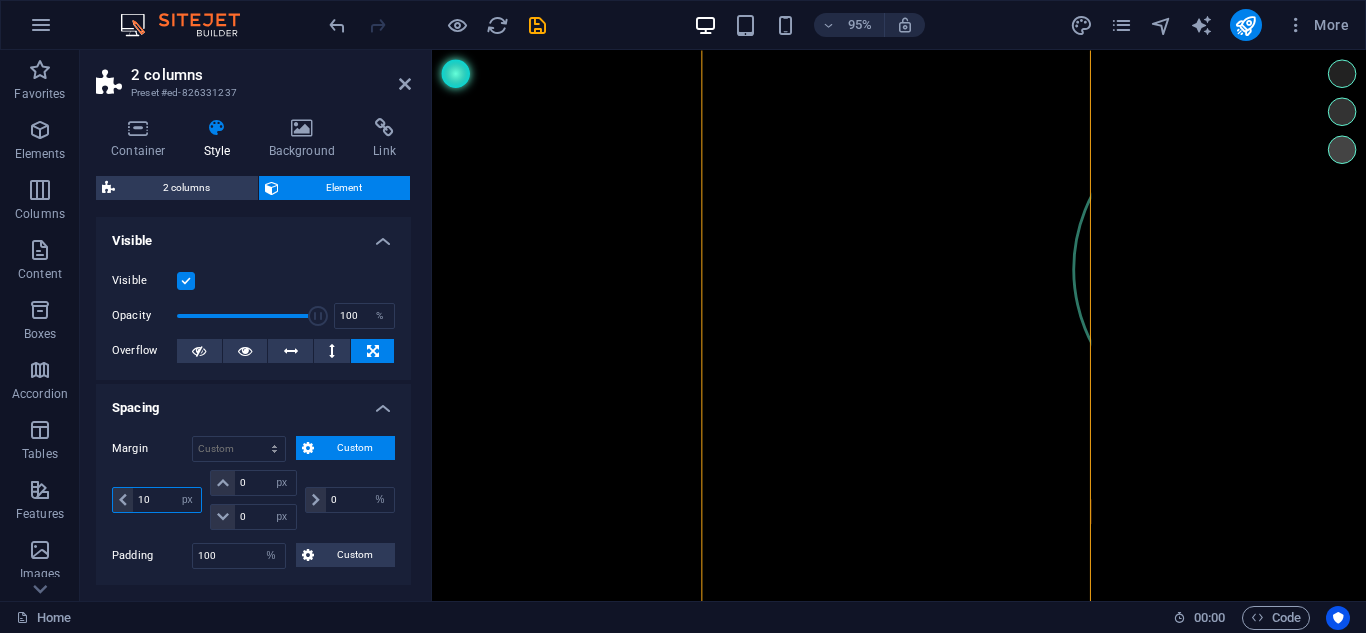 type on "10" 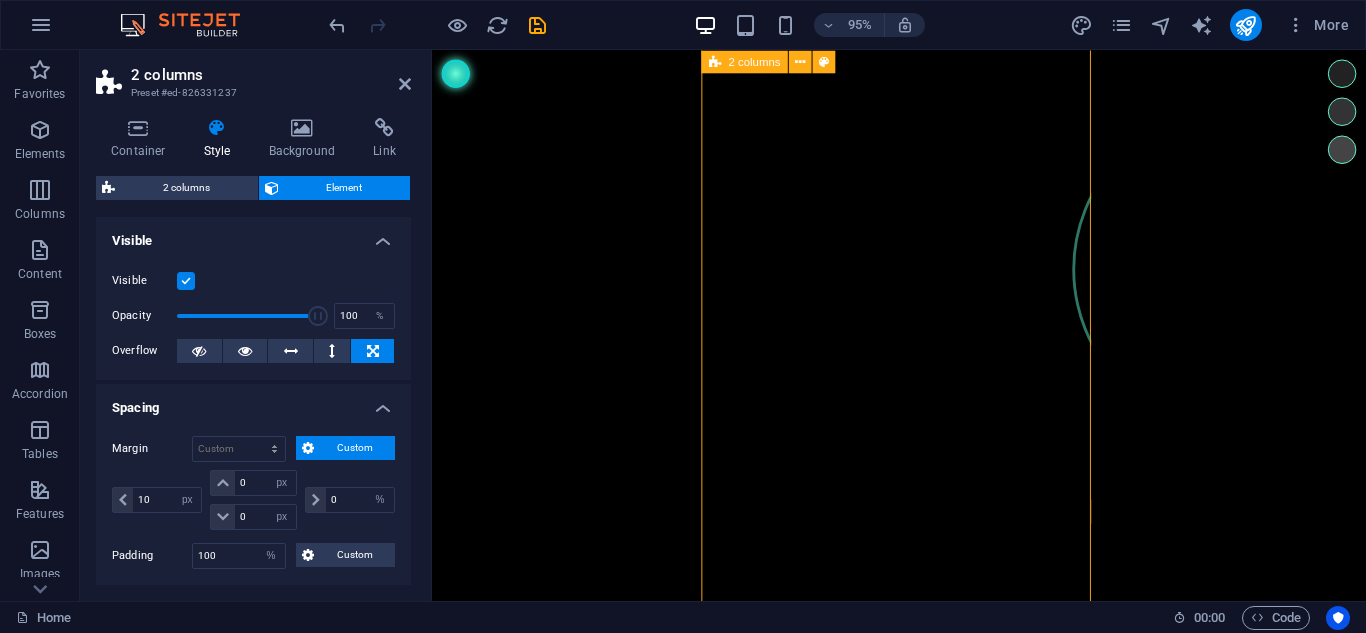 click on "Esfera Binaural" at bounding box center (929, 340) 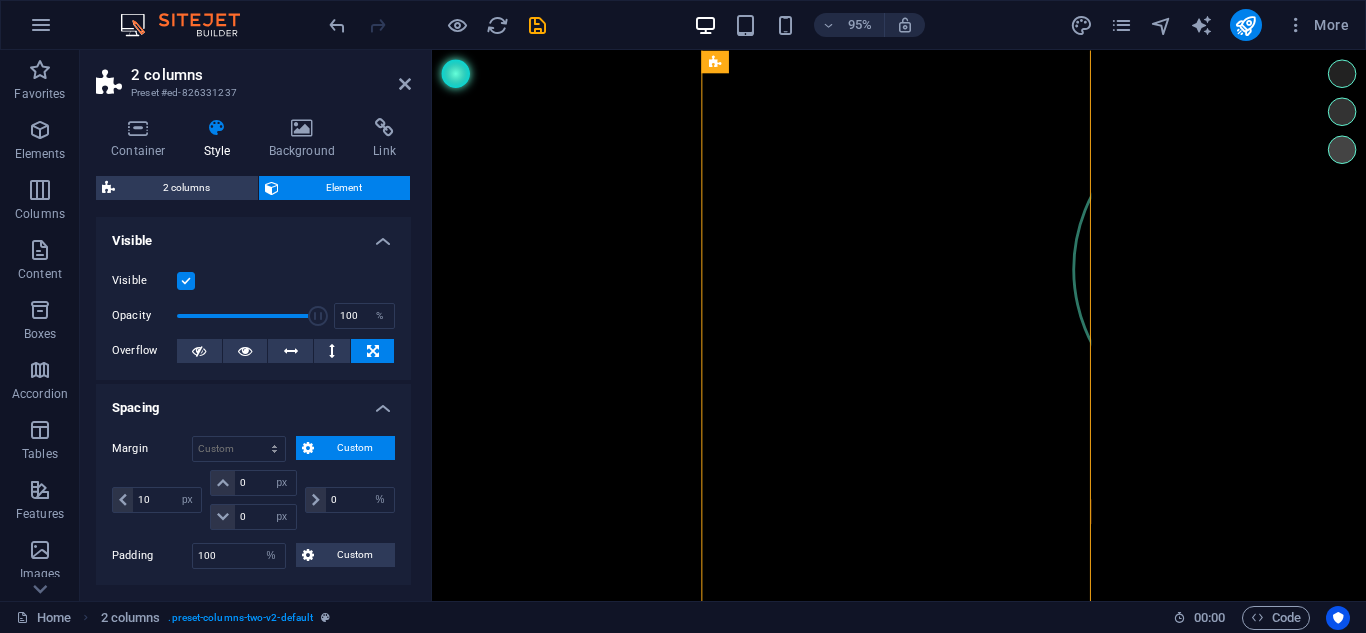 click on "2 columns" at bounding box center [271, 75] 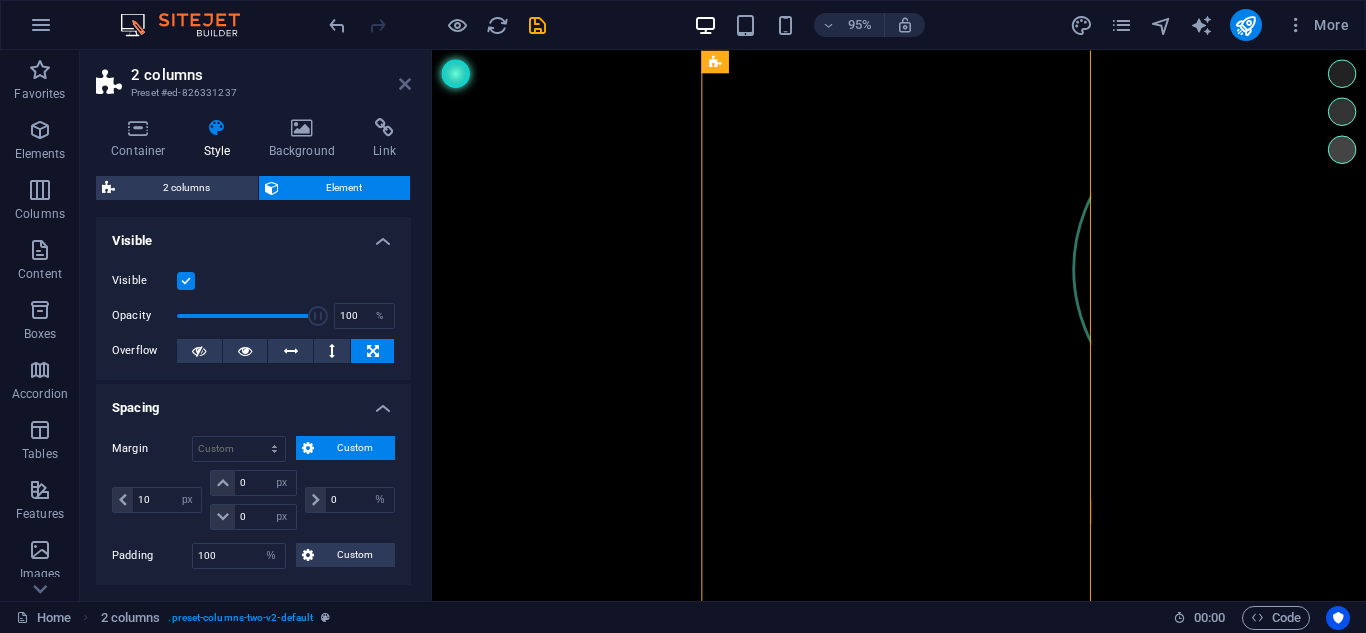 click at bounding box center [405, 84] 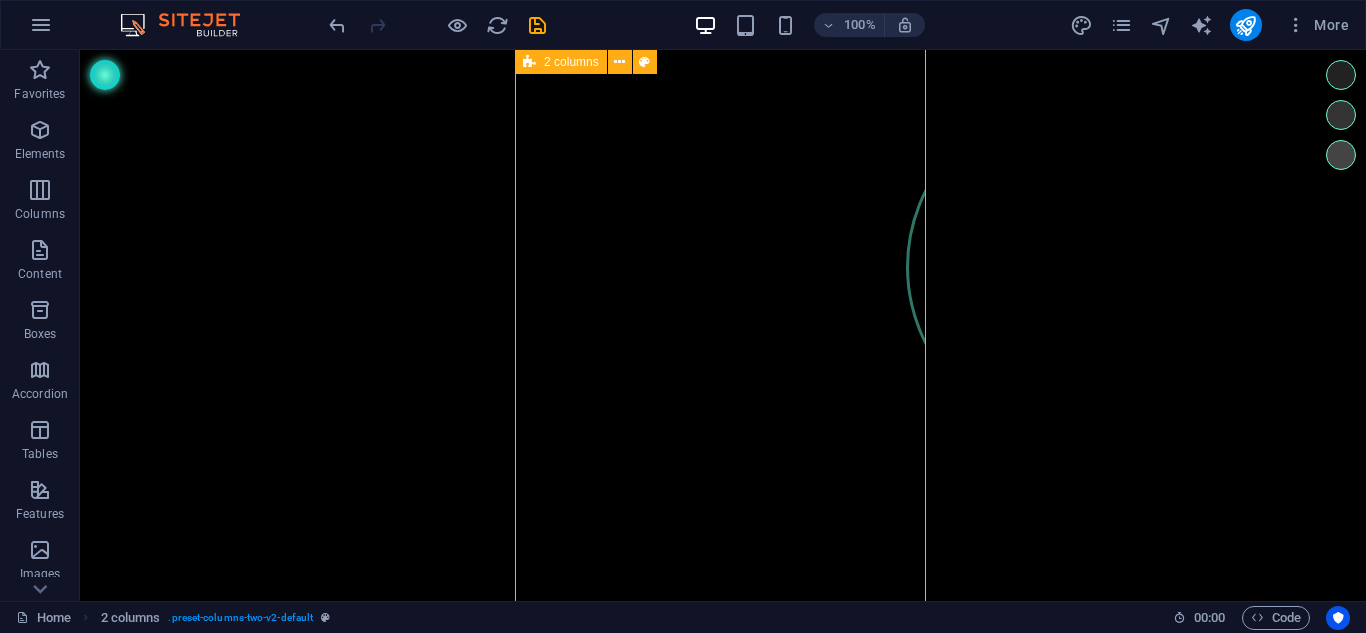 click on "2 columns" at bounding box center (571, 62) 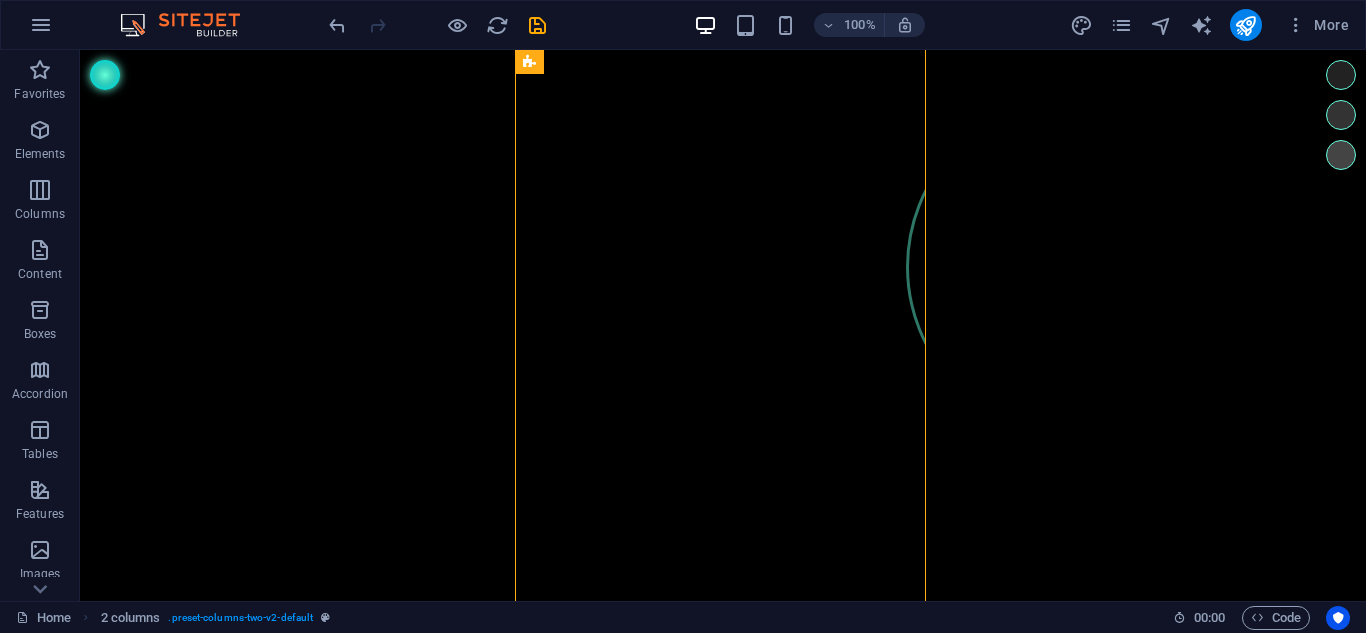 drag, startPoint x: 517, startPoint y: 171, endPoint x: 694, endPoint y: 242, distance: 190.7092 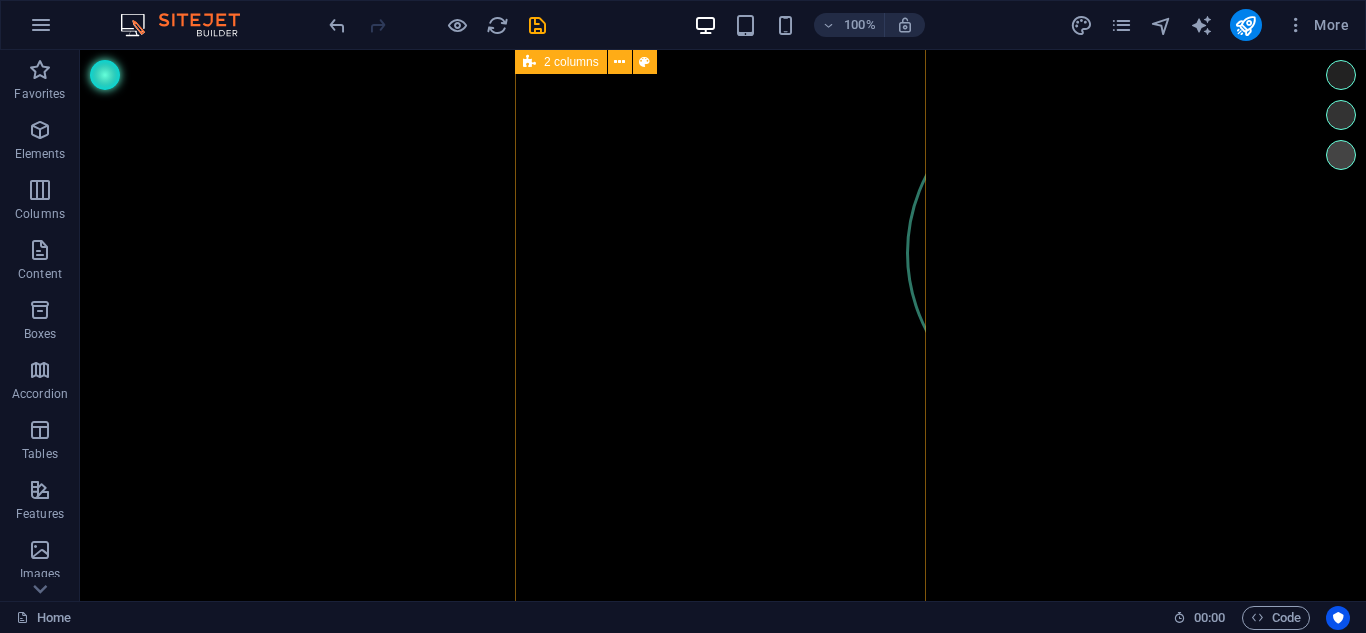 scroll, scrollTop: 16, scrollLeft: 0, axis: vertical 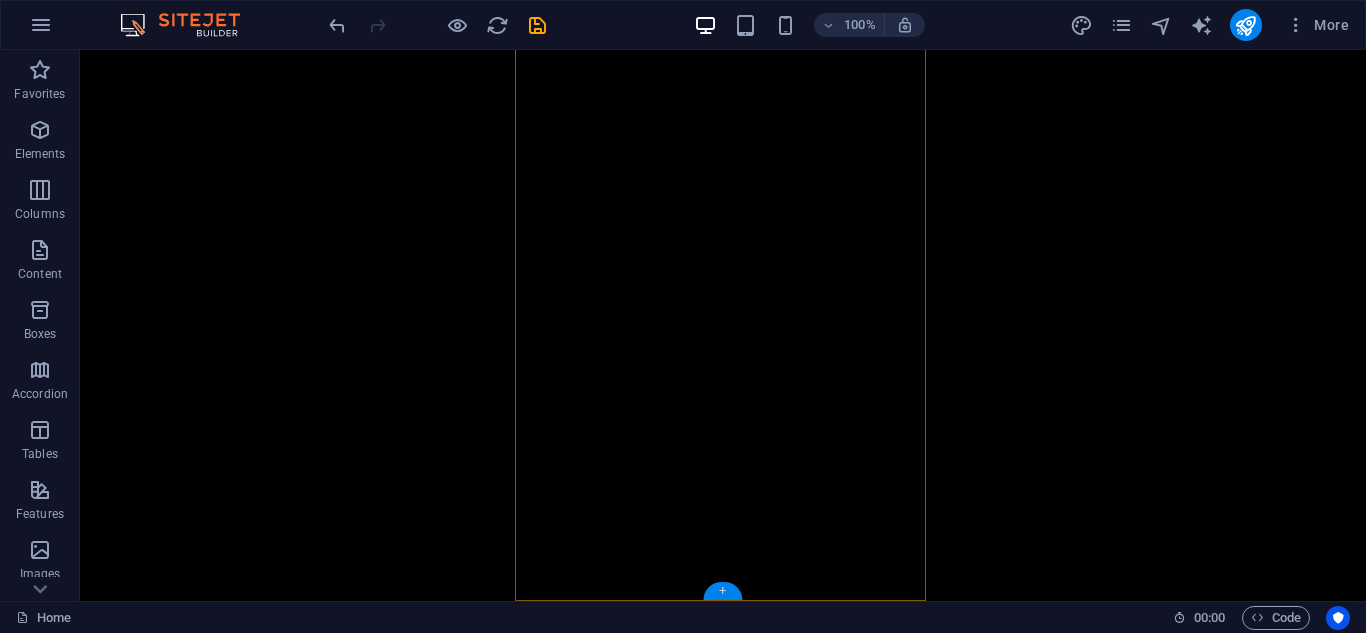 drag, startPoint x: 331, startPoint y: 553, endPoint x: 718, endPoint y: 589, distance: 388.6708 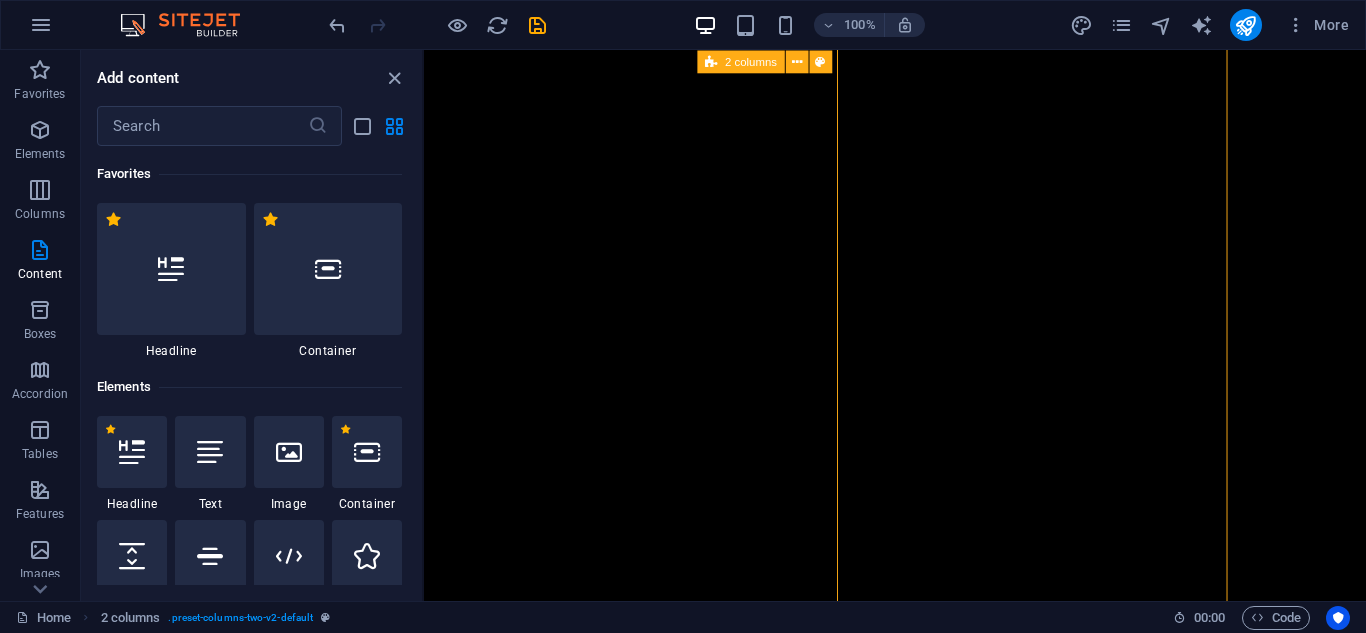 click on "Esfera Binaural" at bounding box center [925, 25] 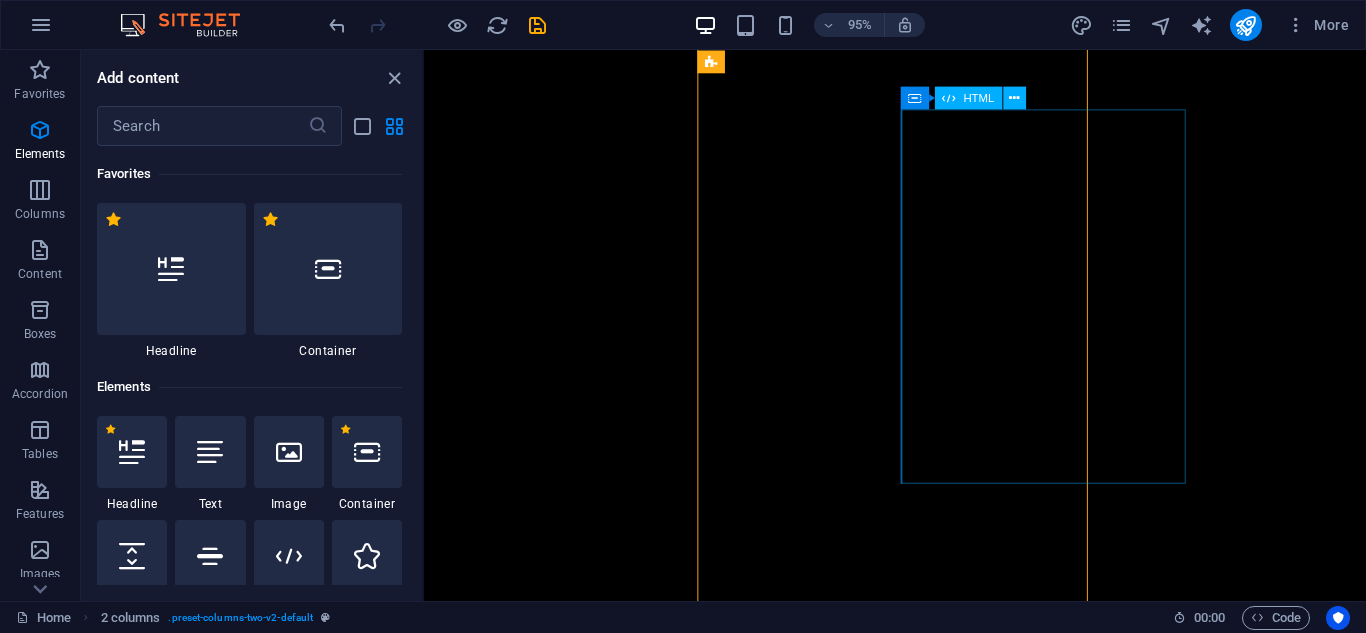 scroll, scrollTop: 0, scrollLeft: 0, axis: both 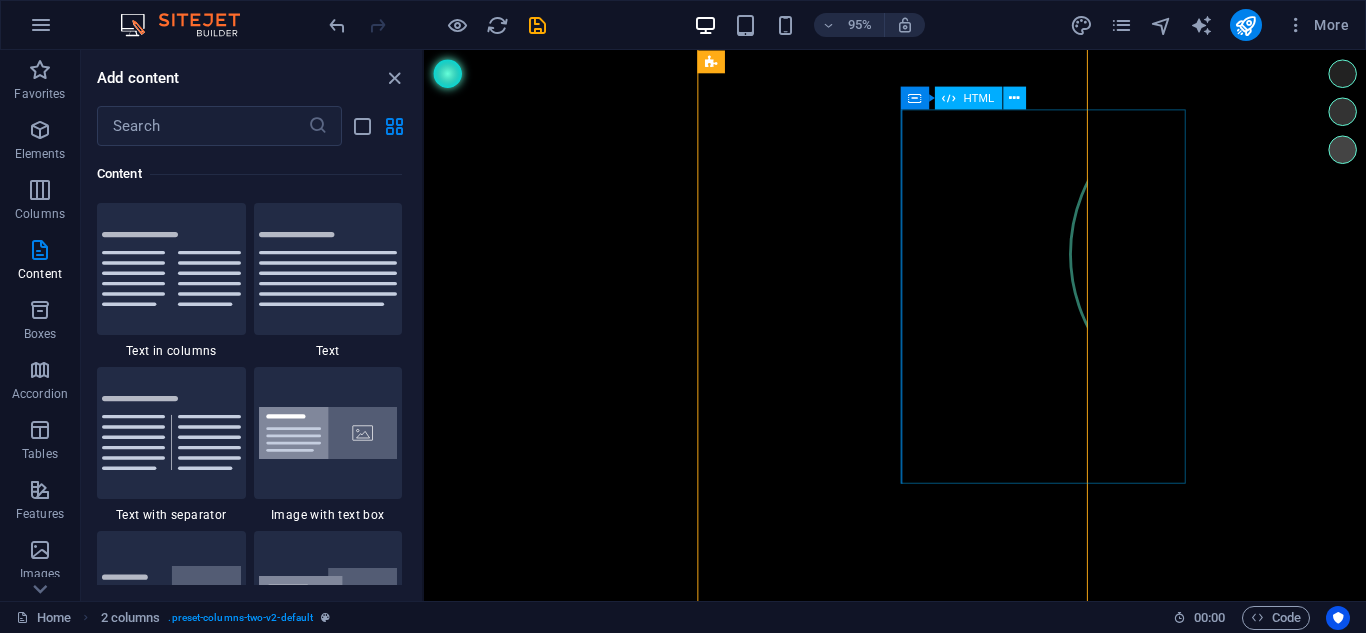 click on "Esfera Binaural" at bounding box center [1123, 324] 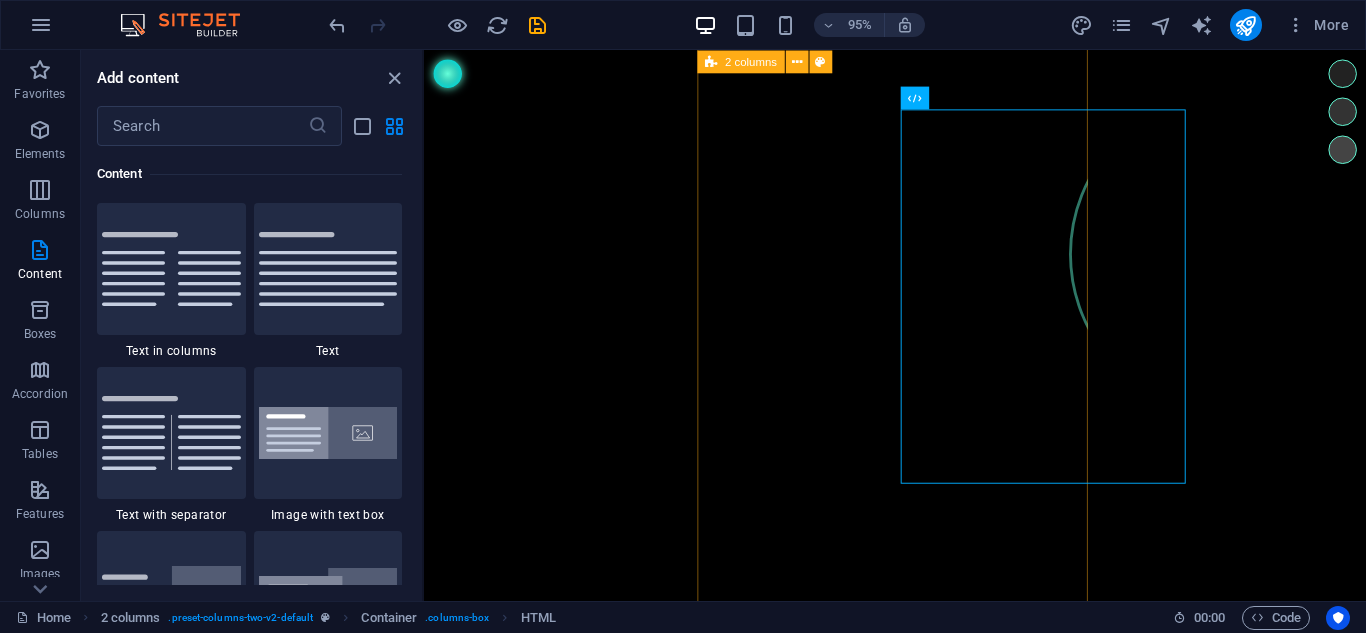 drag, startPoint x: 736, startPoint y: 138, endPoint x: 769, endPoint y: 85, distance: 62.433964 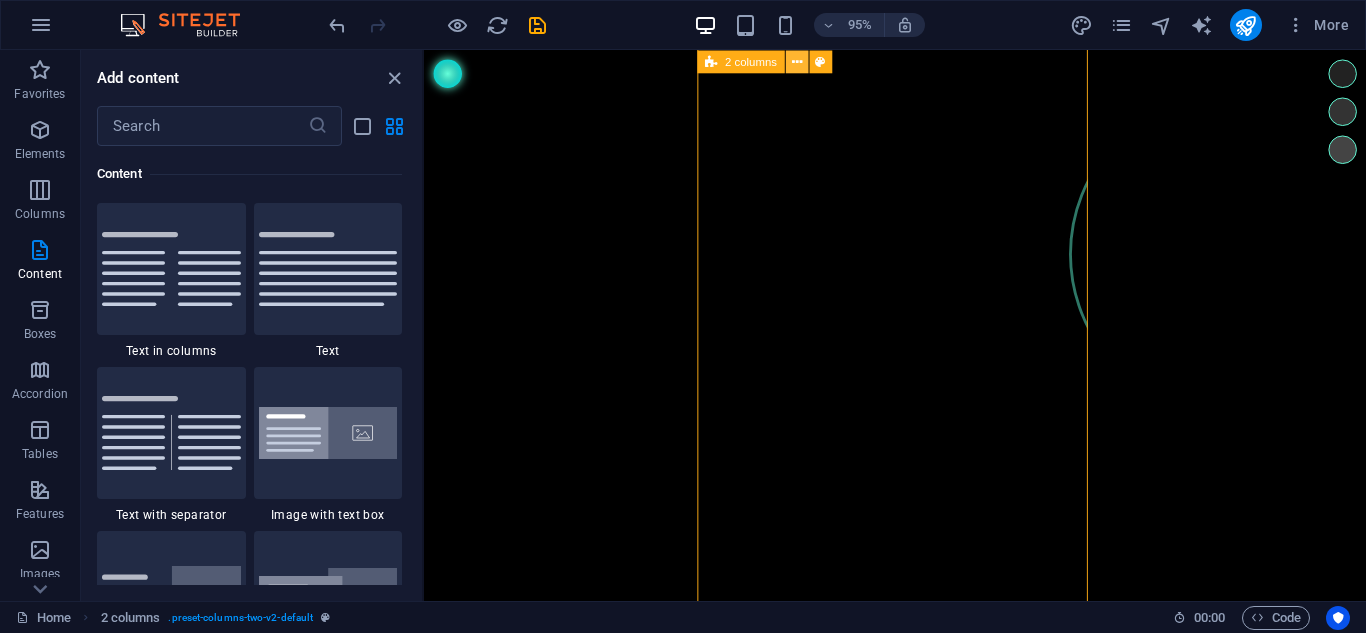 click at bounding box center [797, 61] 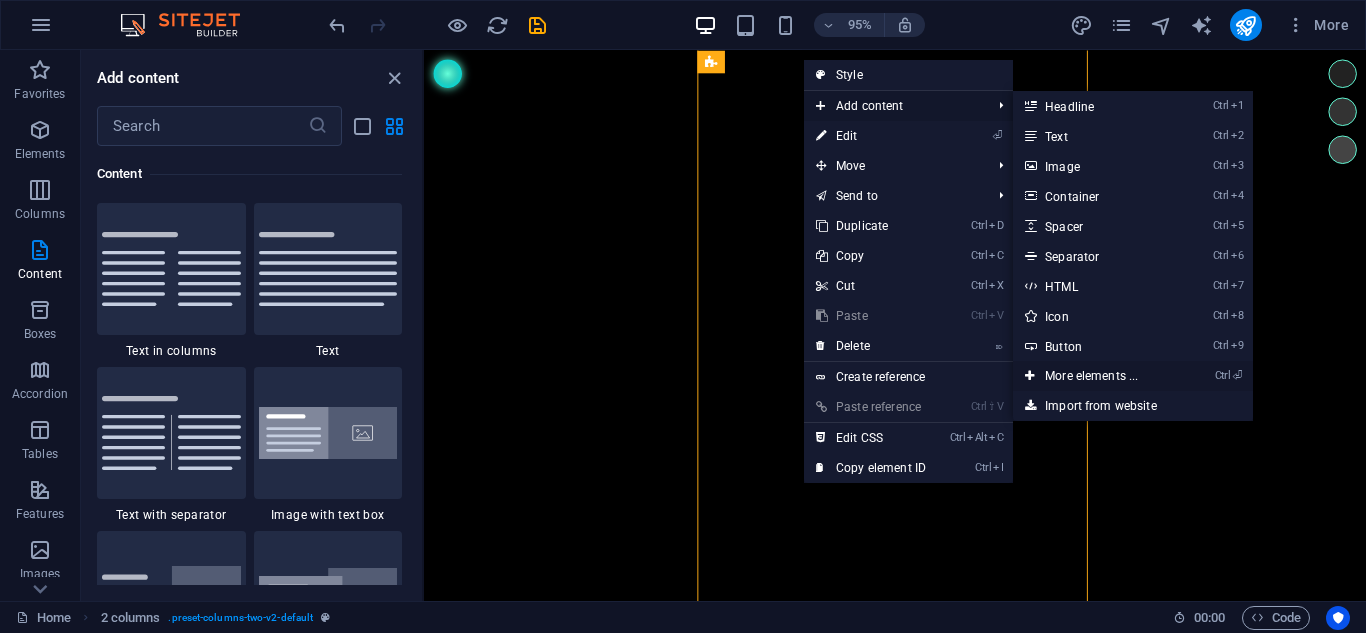 click on "Ctrl ⏎  More elements ..." at bounding box center [1095, 376] 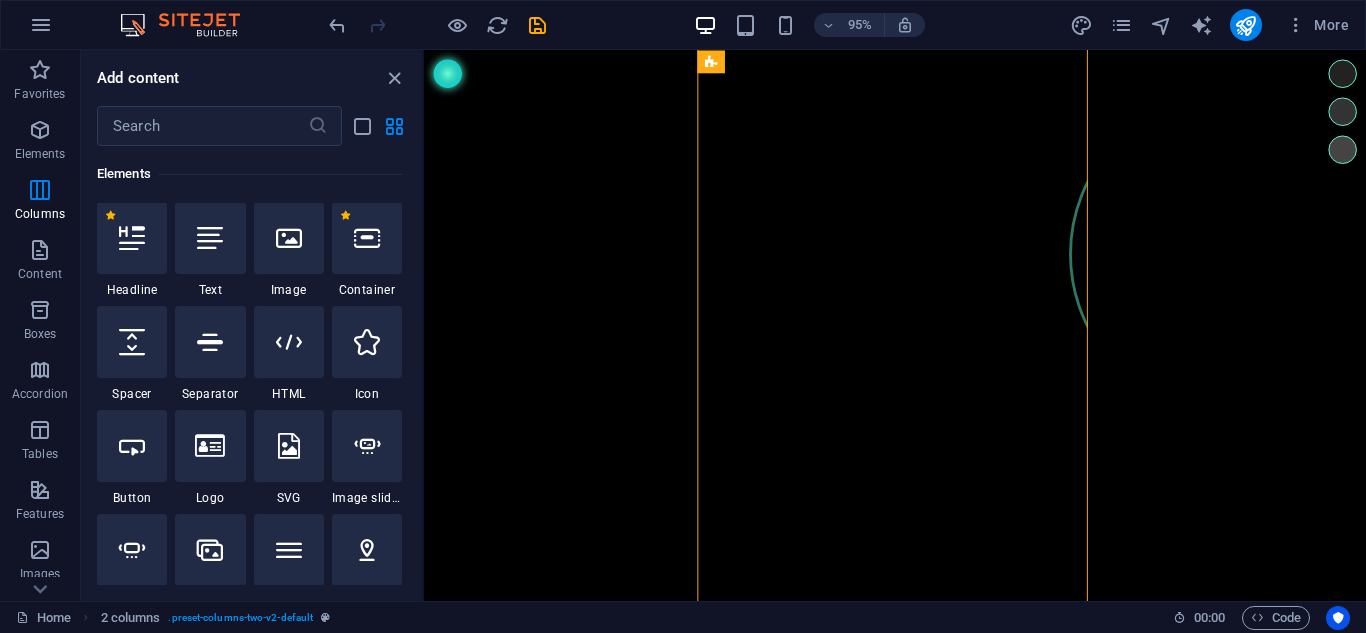 scroll, scrollTop: 213, scrollLeft: 0, axis: vertical 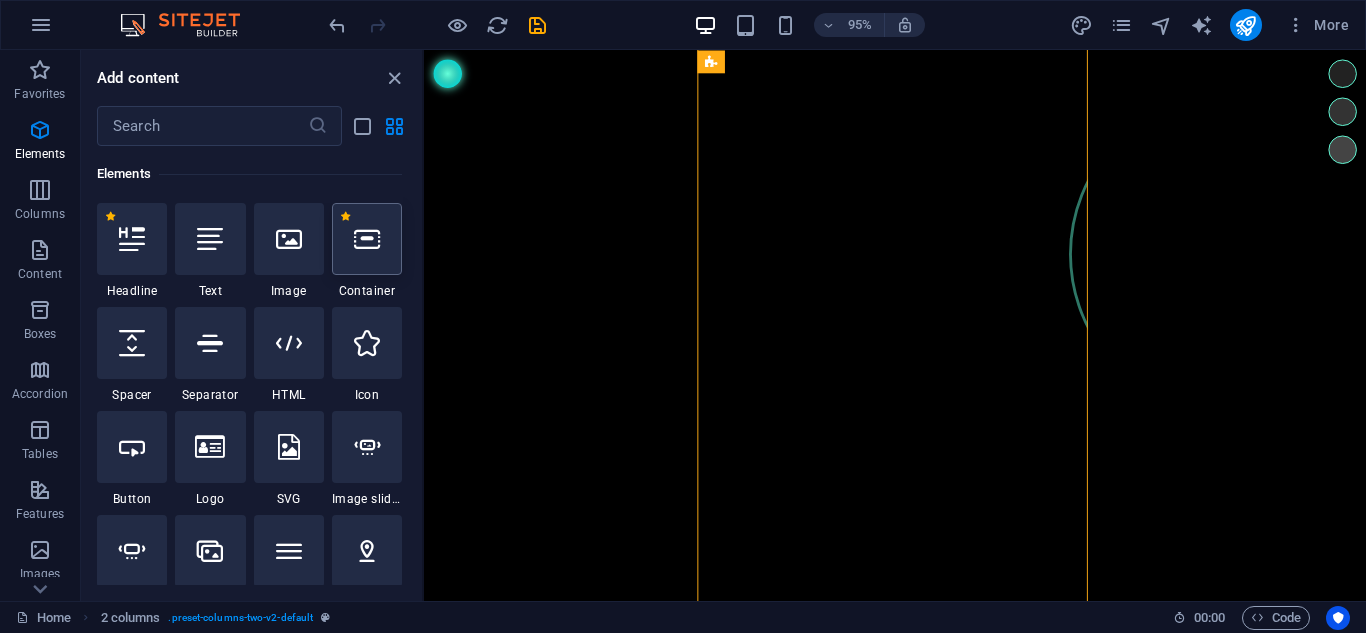 click at bounding box center [367, 239] 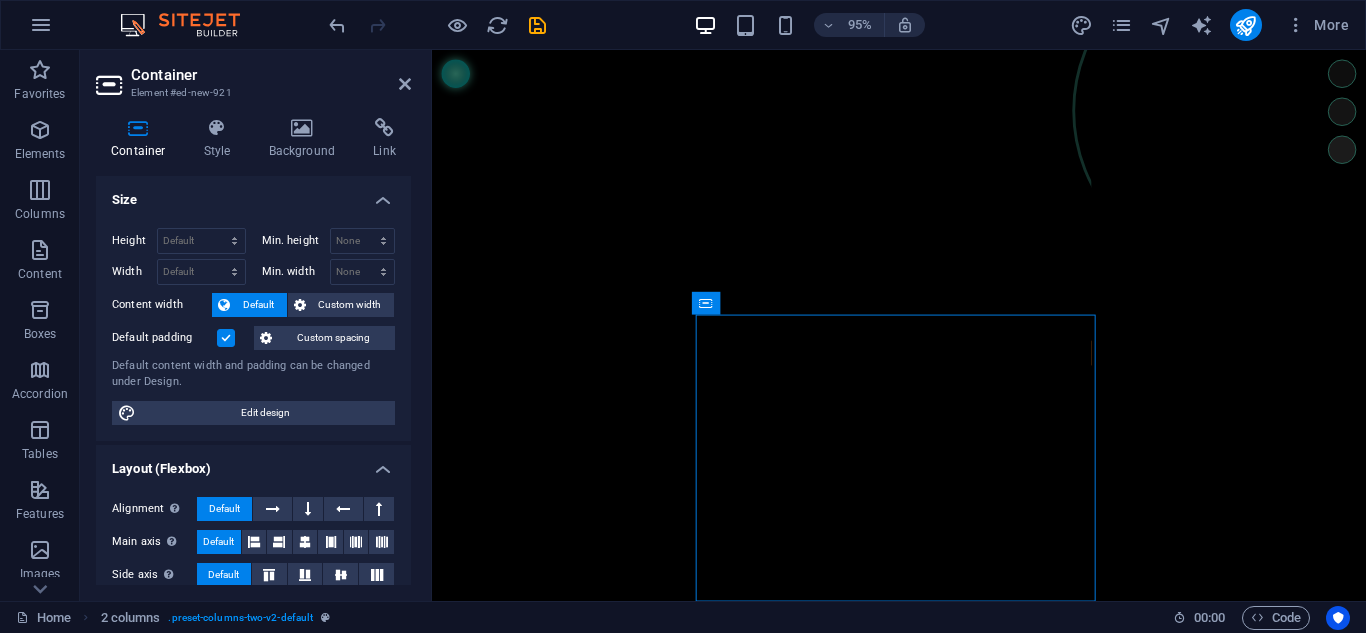 click on "Height Default px rem % vh vw Min. height None px rem % vh vw Width Default px rem % em vh vw Min. width None px rem % vh vw Content width Default Custom width Width Default px rem % em vh vw Min. width None px rem % vh vw Default padding Custom spacing Default content width and padding can be changed under Design. Edit design" at bounding box center [253, 326] 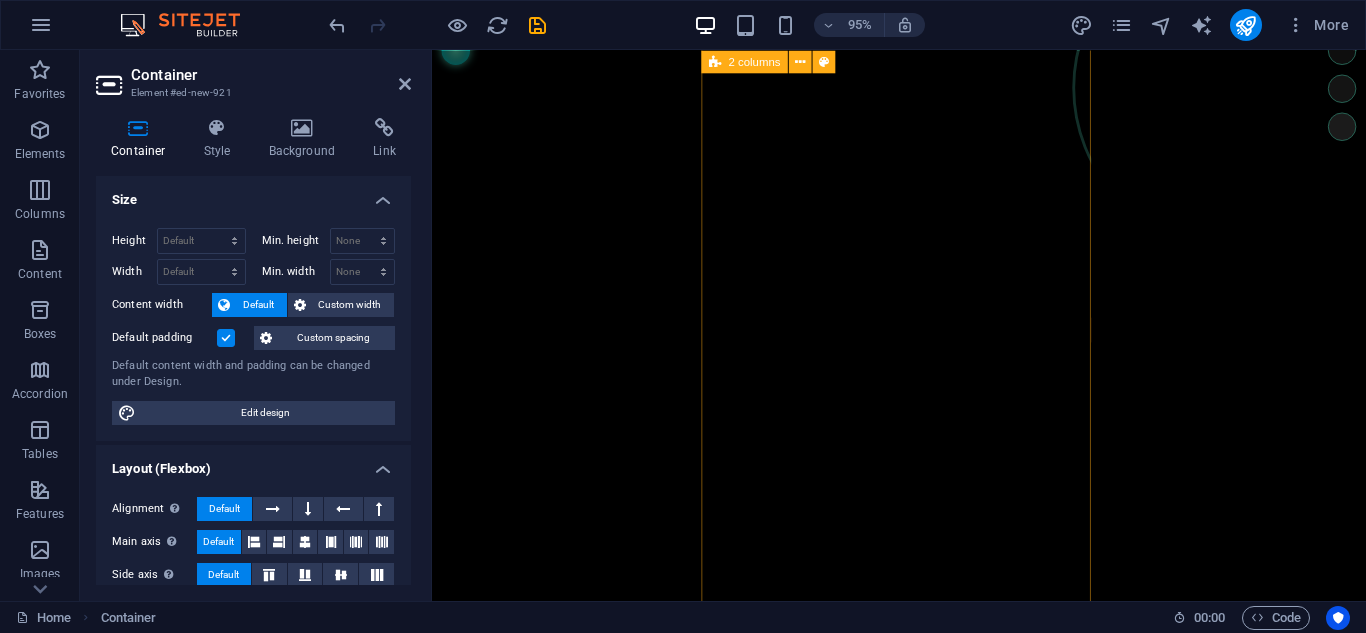 scroll, scrollTop: 0, scrollLeft: 0, axis: both 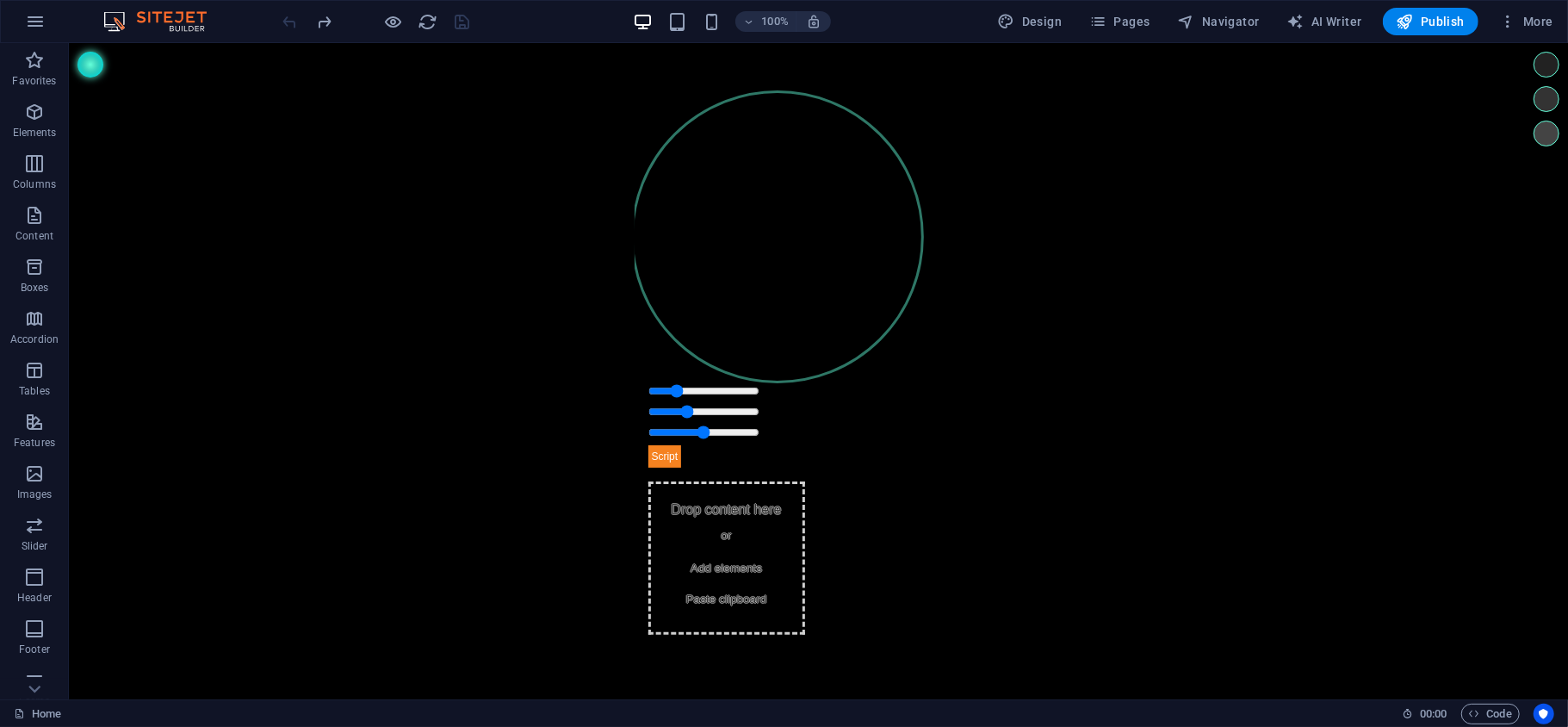 click on "Skip to main content
Esfera Binaural
Drop content here or  Add elements  Paste clipboard" at bounding box center [817, 370] 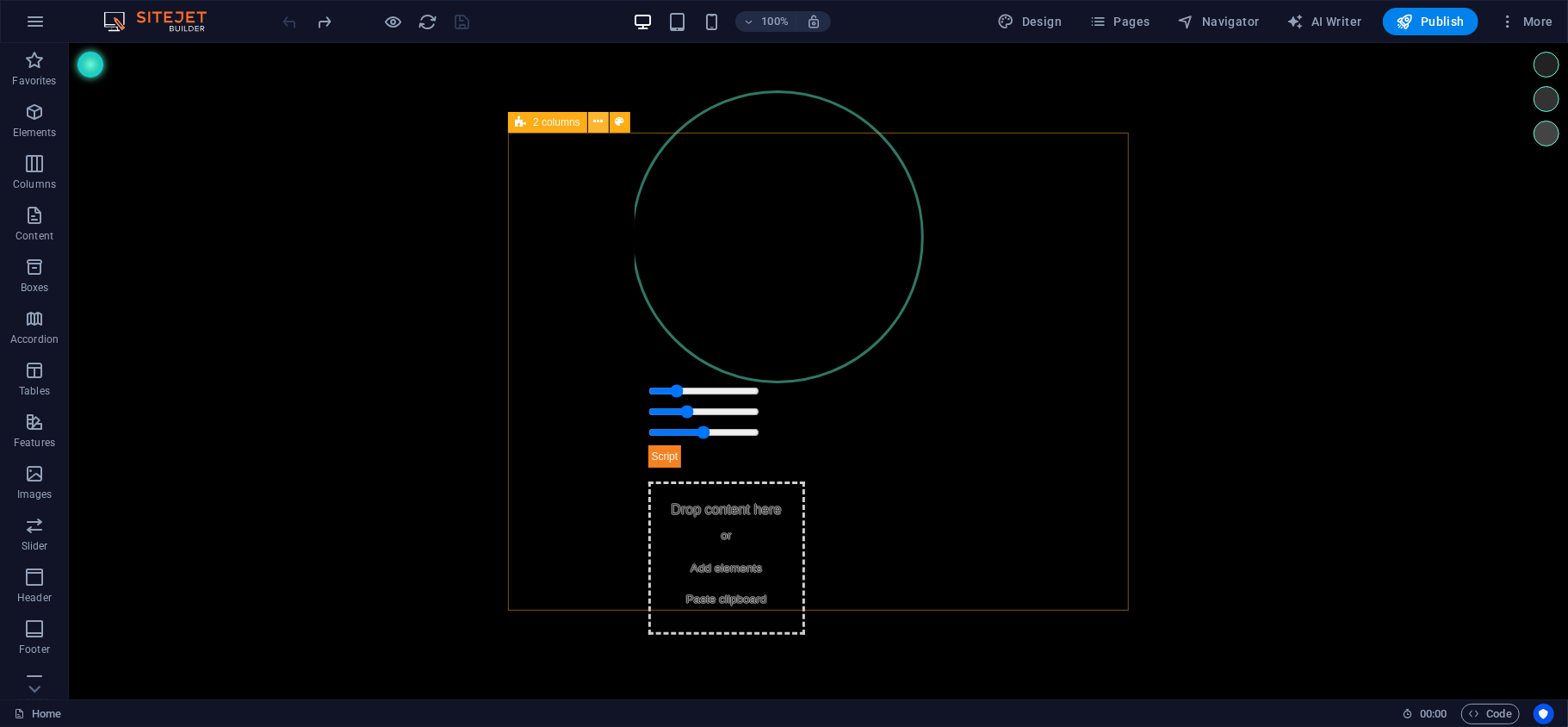 click at bounding box center [598, 122] 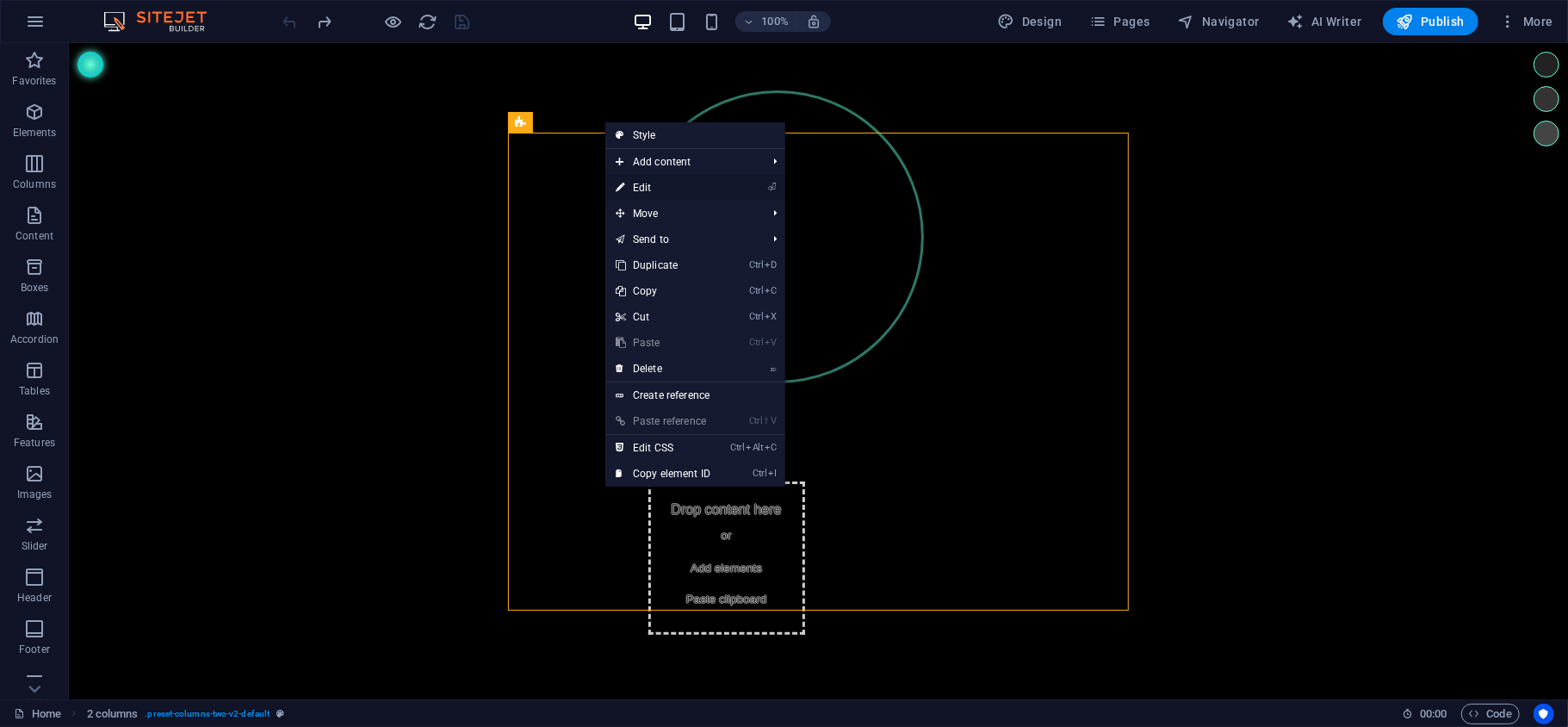 click on "⏎  Edit" at bounding box center [663, 188] 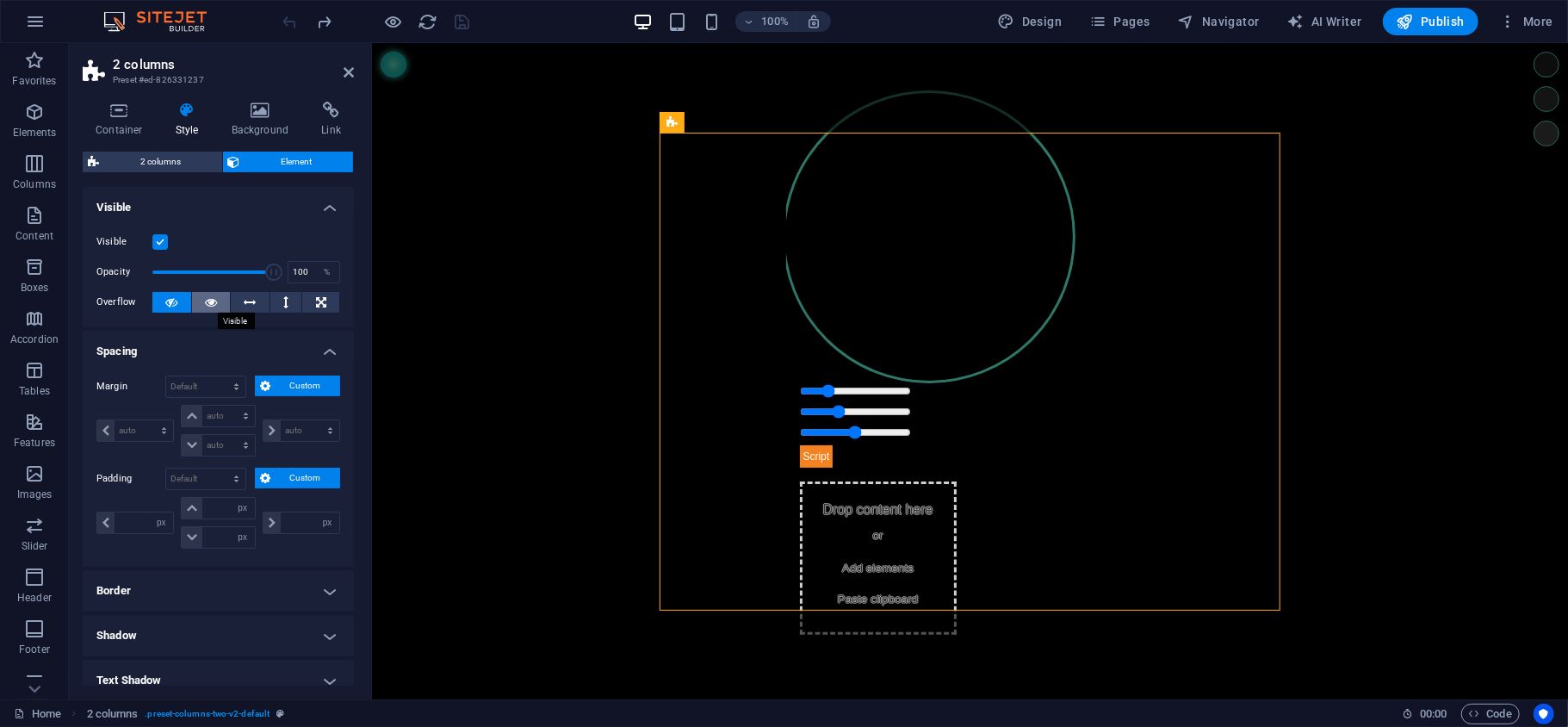 click at bounding box center (211, 302) 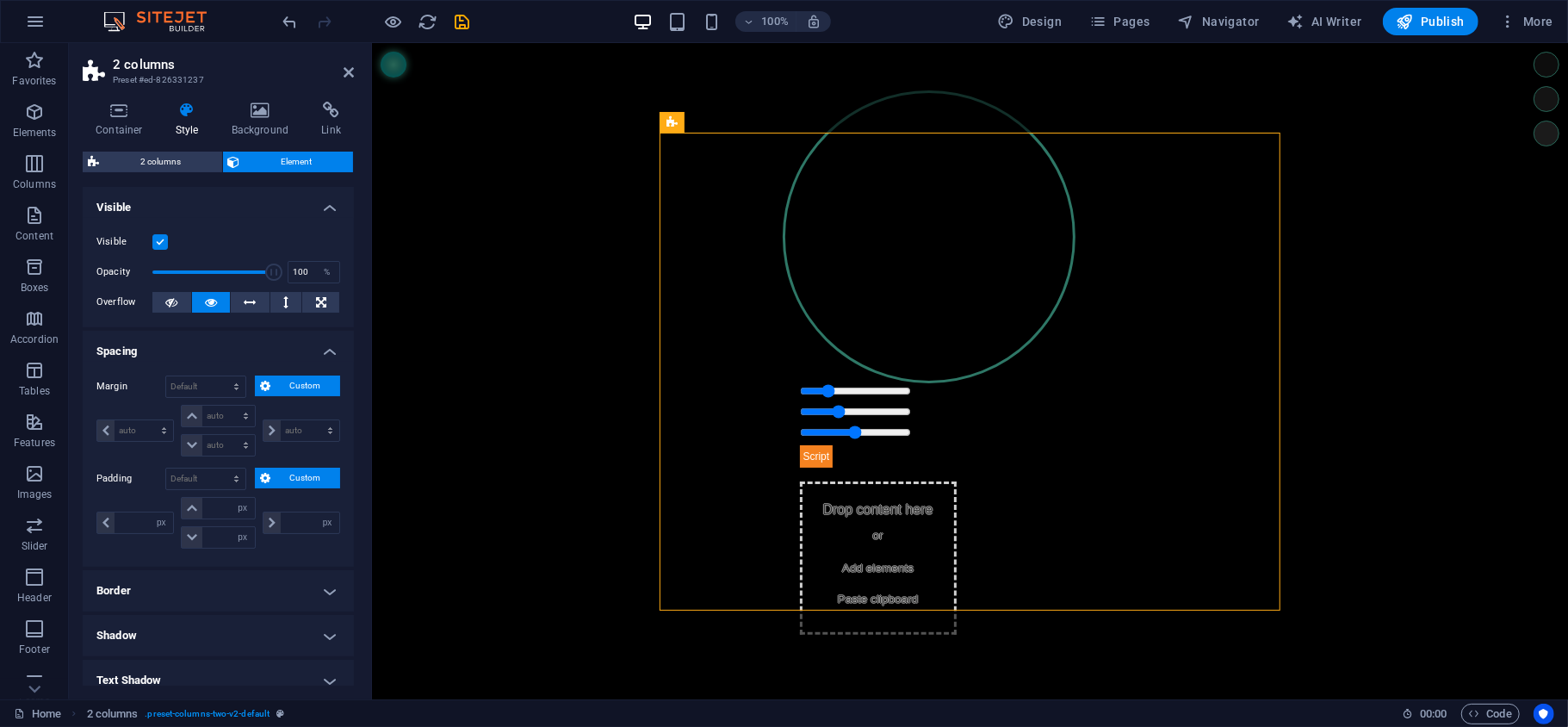 click at bounding box center (211, 302) 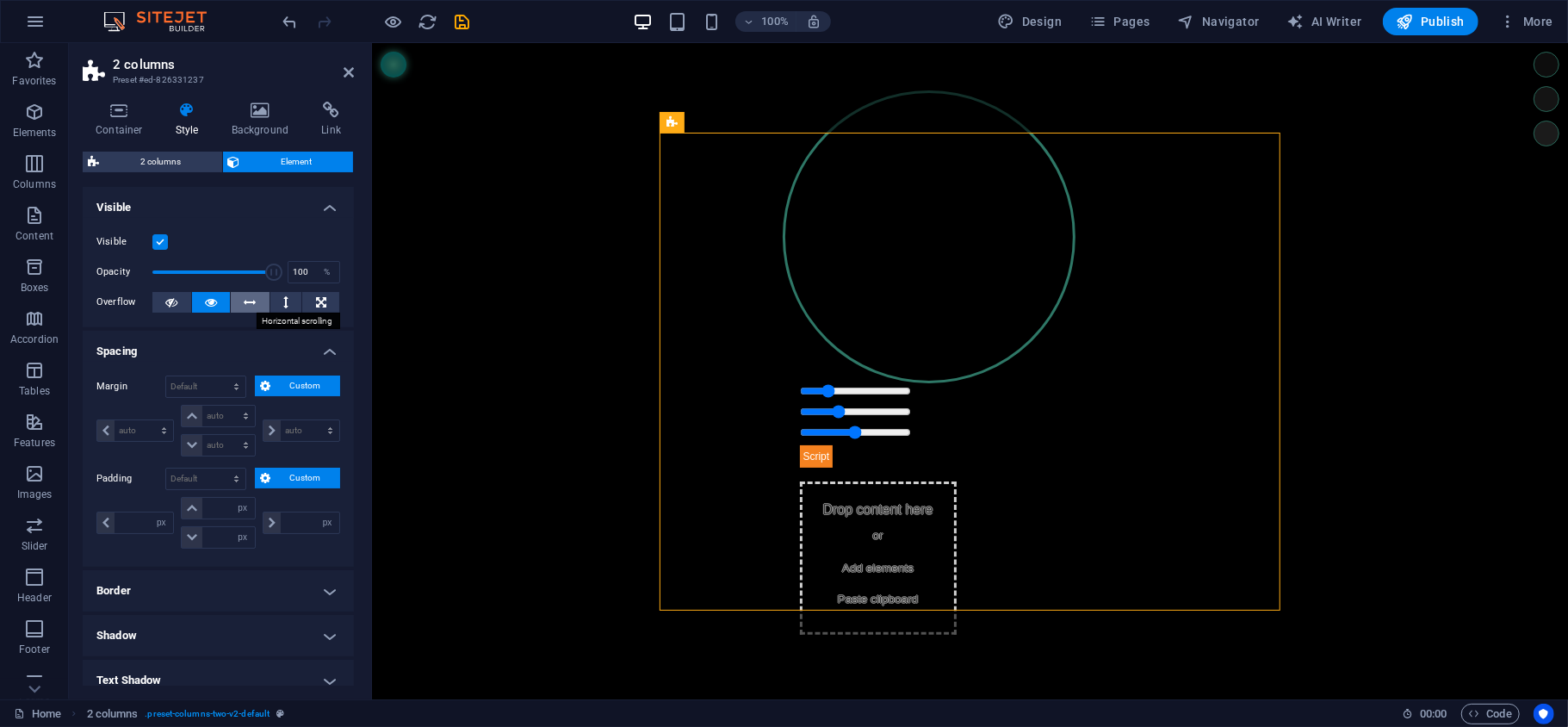 click at bounding box center [250, 302] 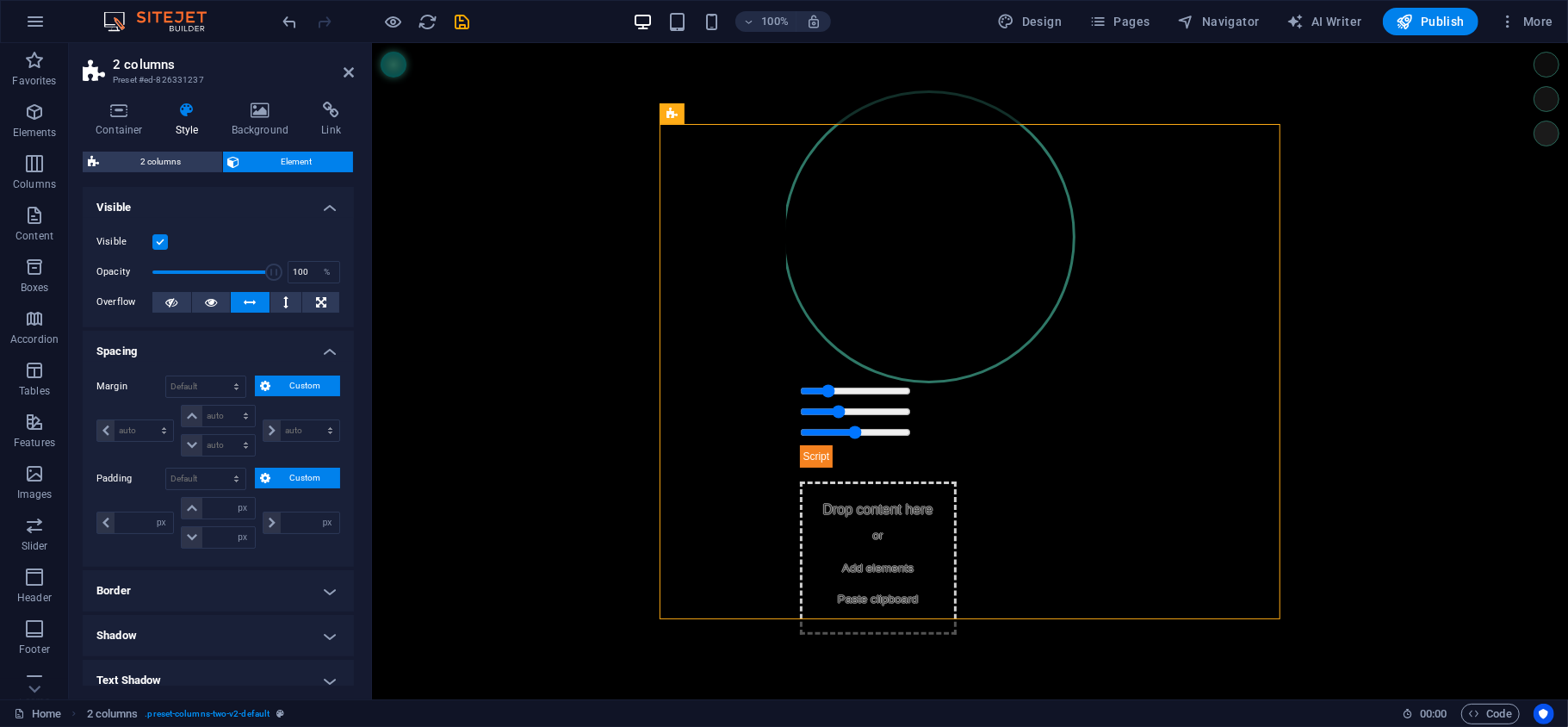 click at bounding box center [250, 302] 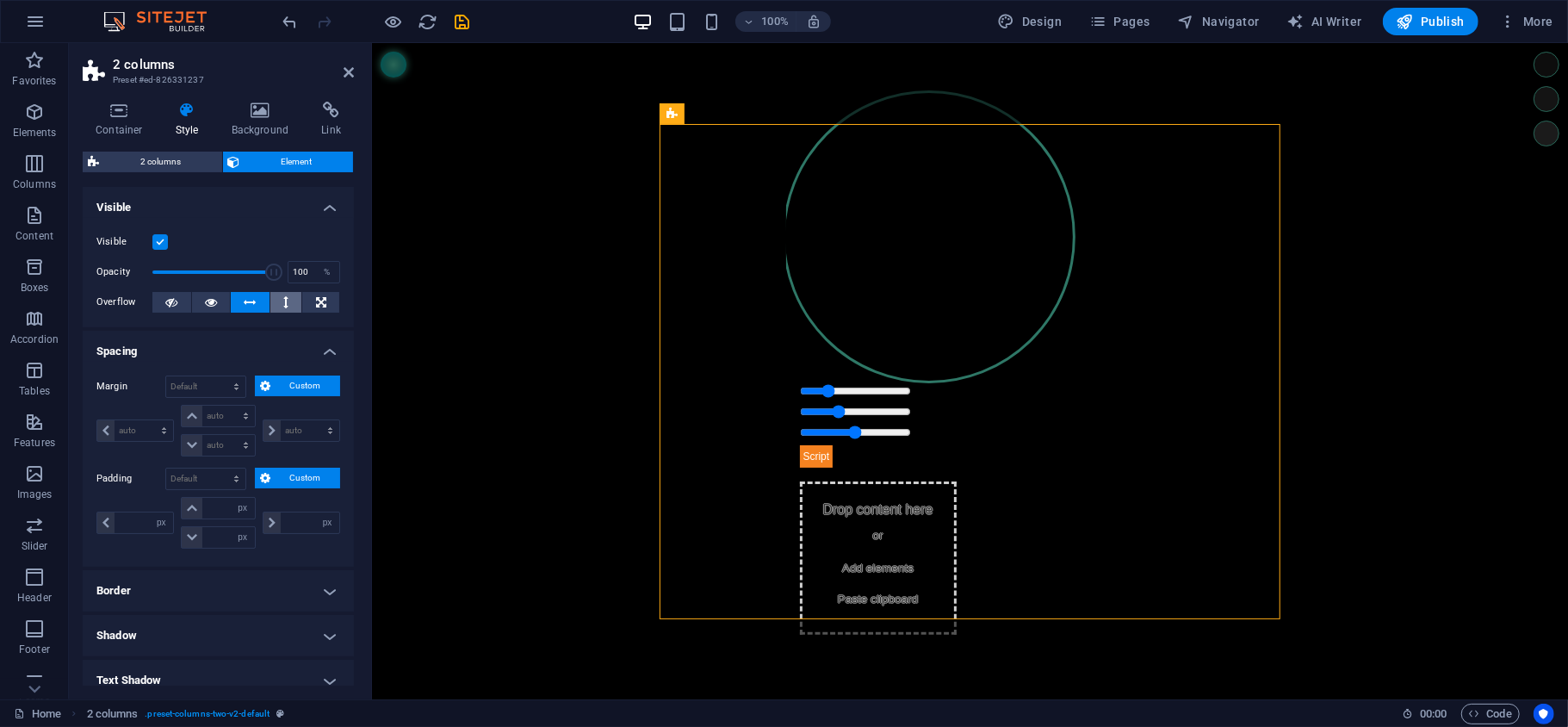 click at bounding box center [286, 302] 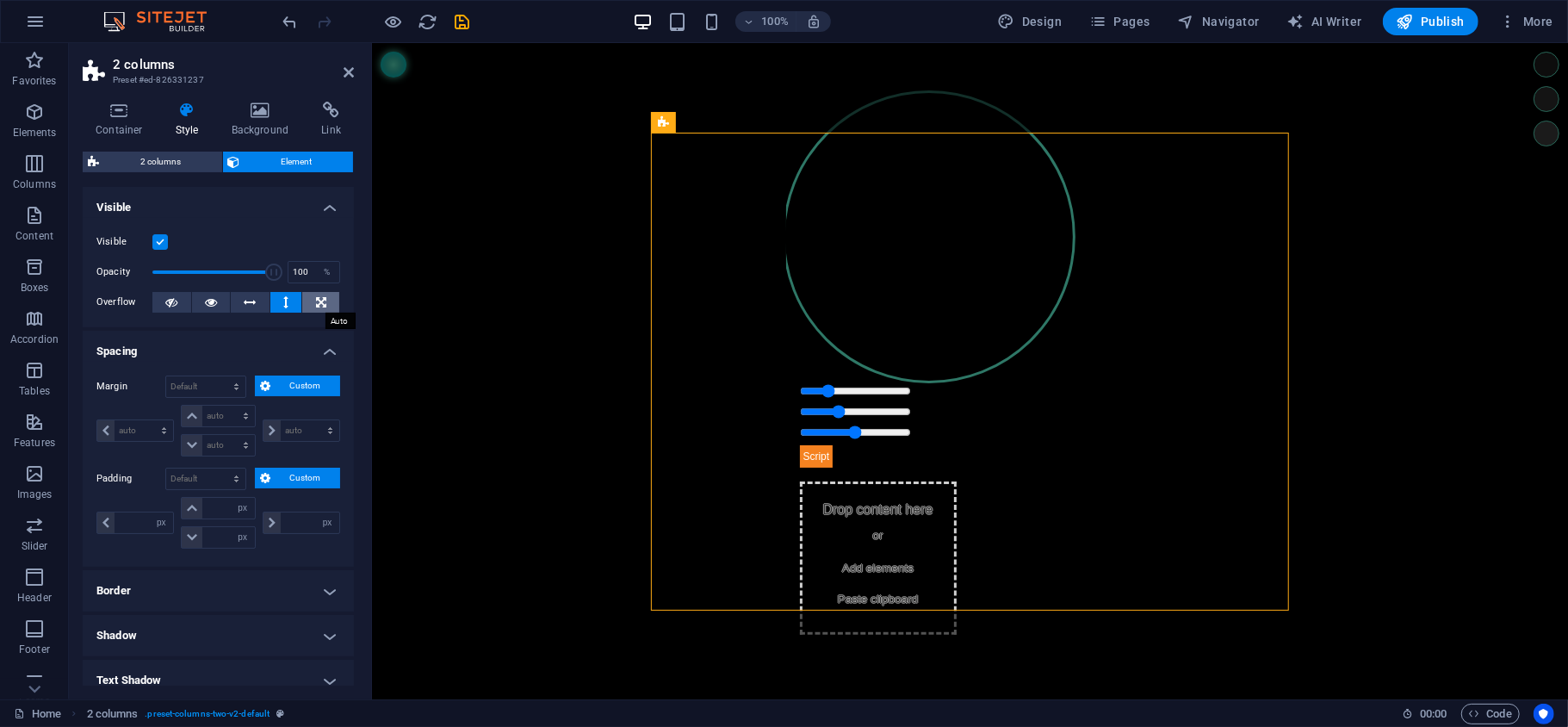 click at bounding box center (321, 302) 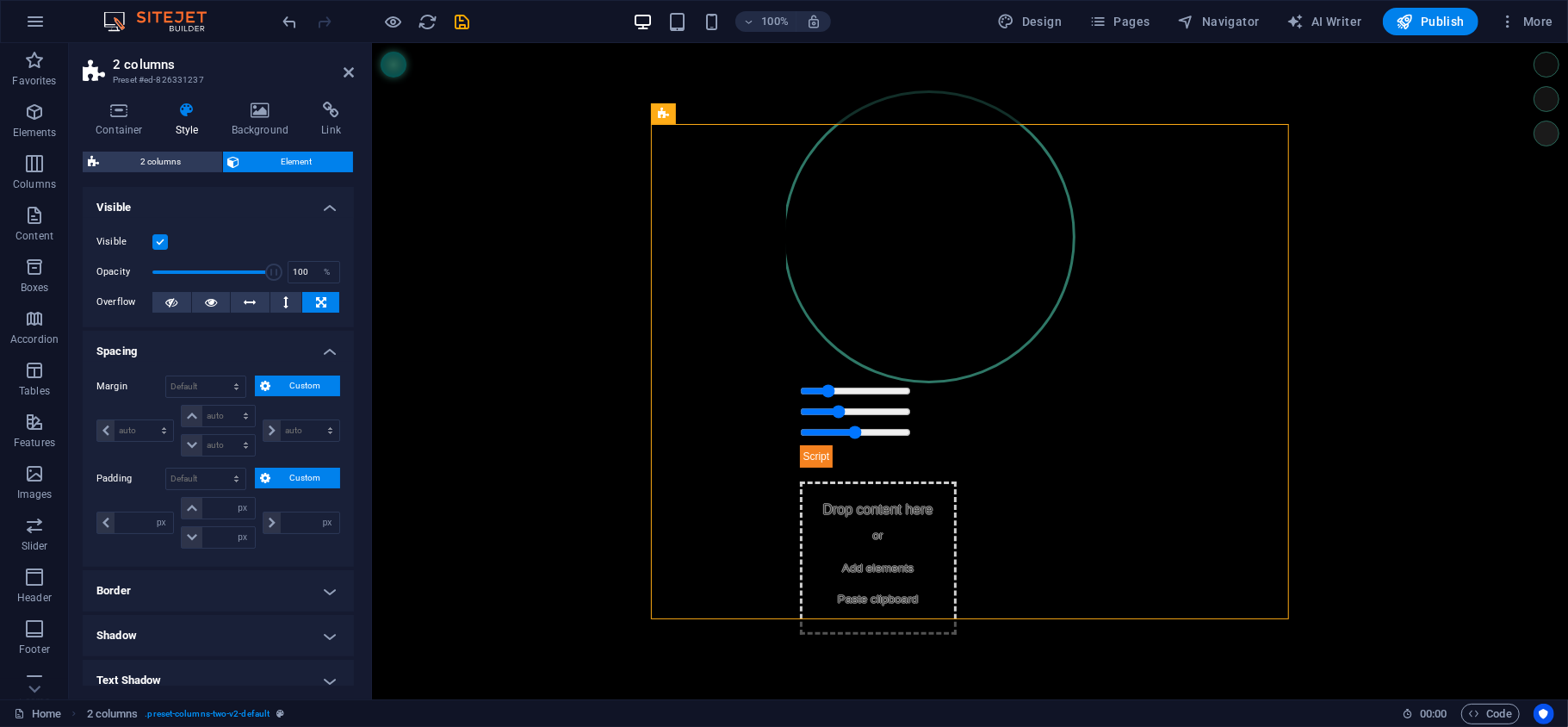 click at bounding box center [321, 302] 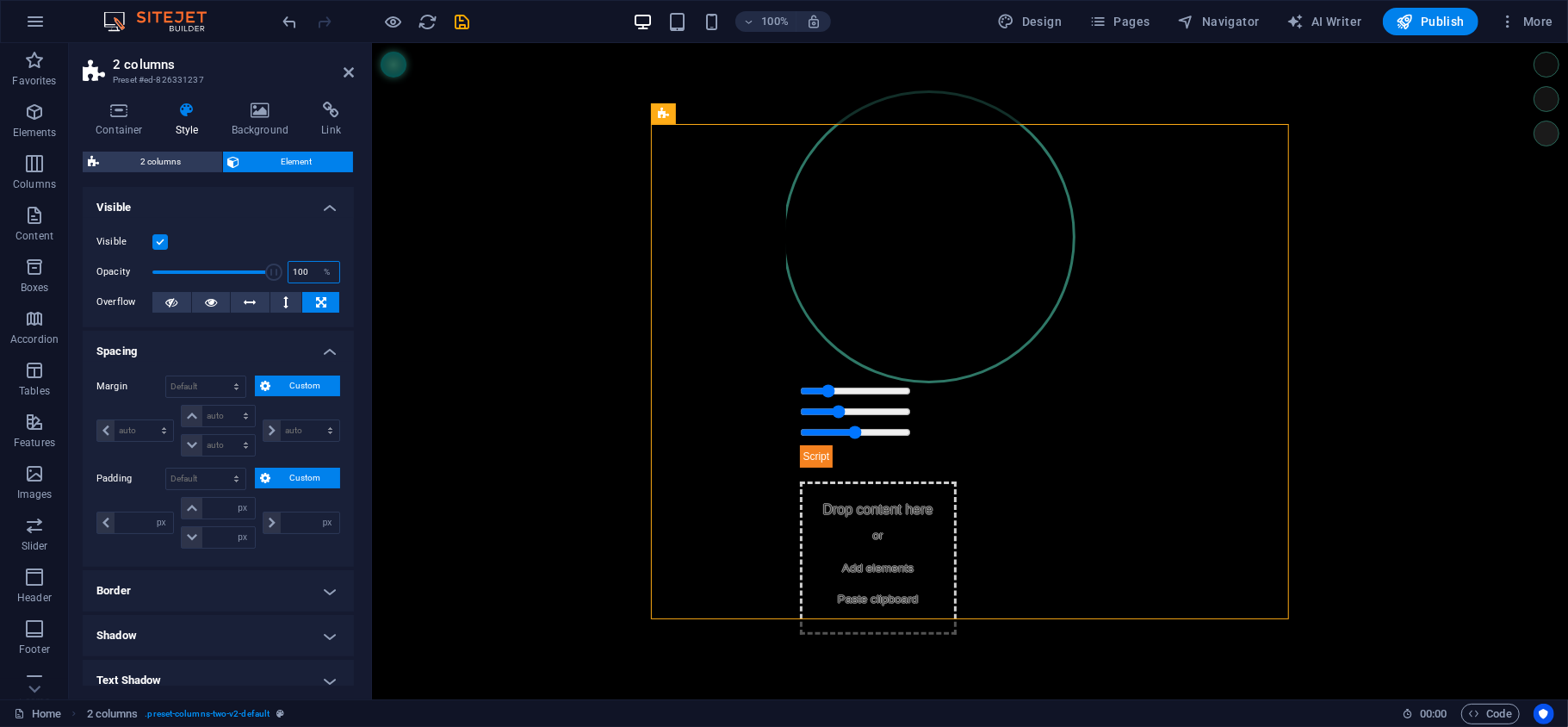 click on "100" at bounding box center (313, 272) 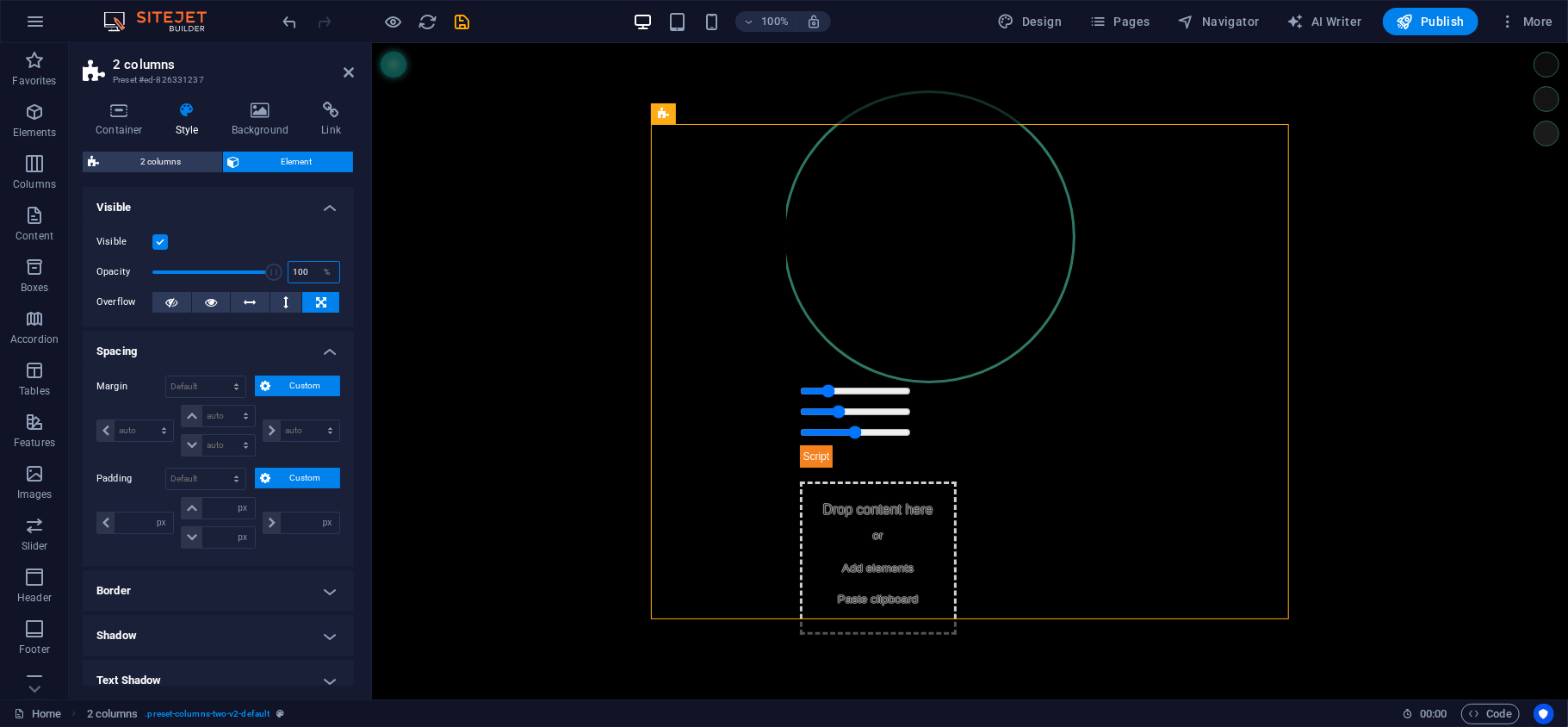 click on "Opacity 100 %" at bounding box center (218, 272) 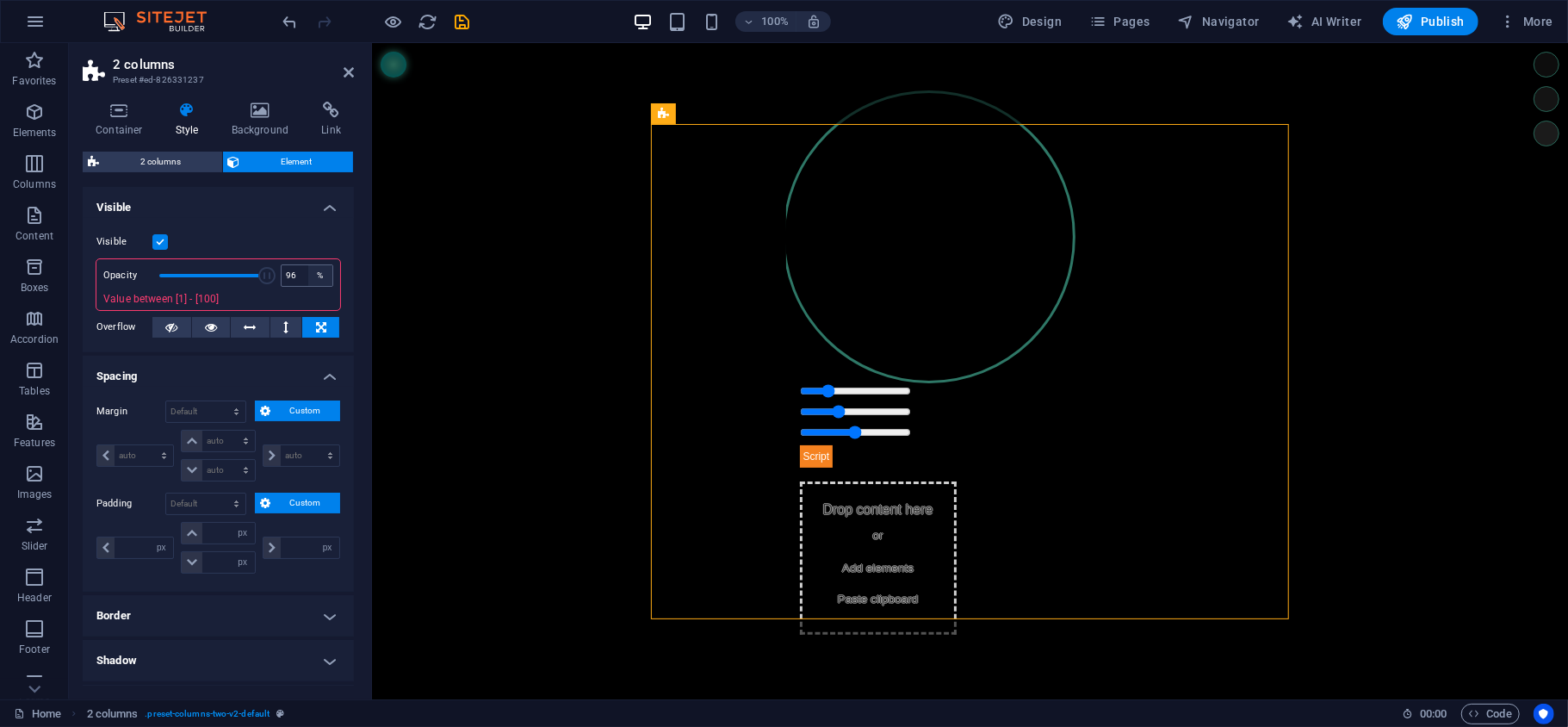 type on "100" 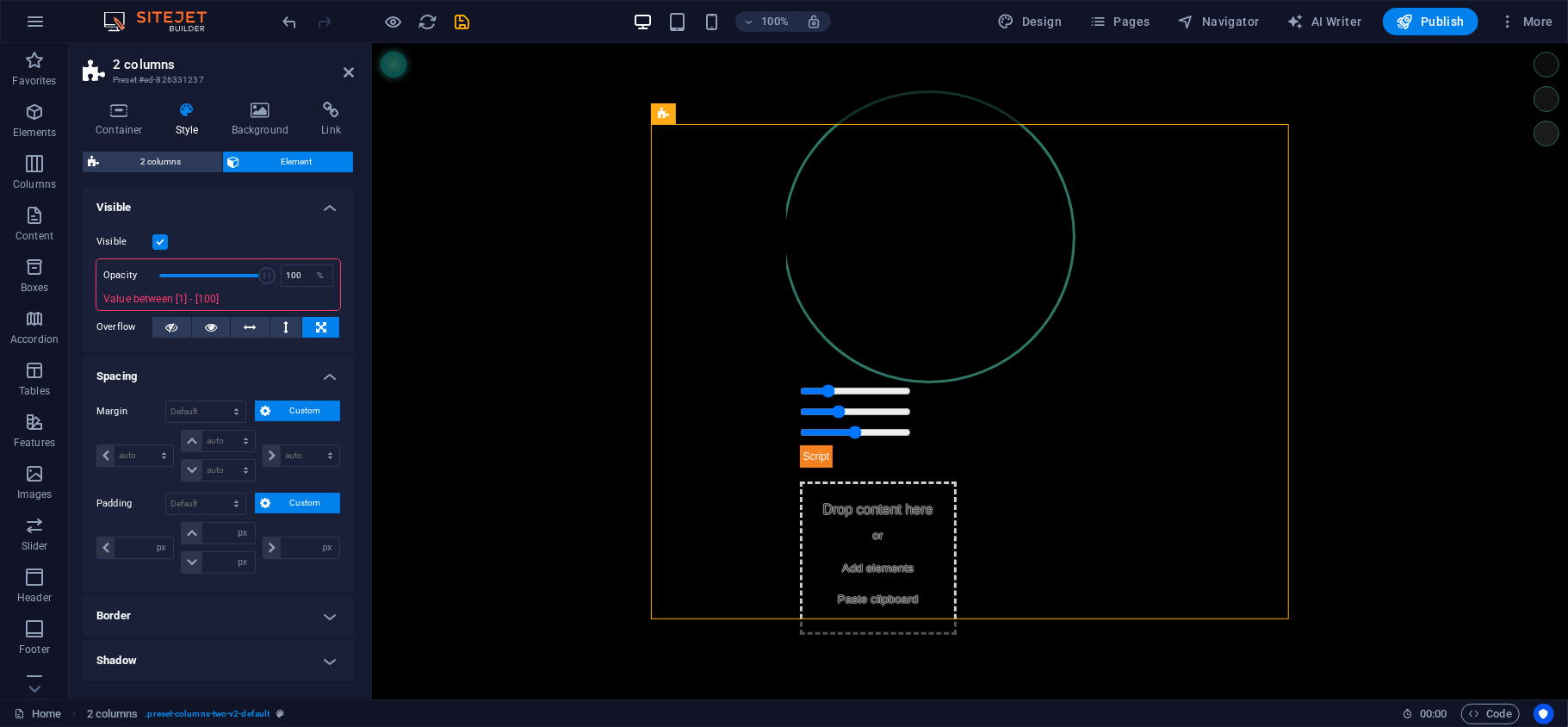 drag, startPoint x: 259, startPoint y: 262, endPoint x: 297, endPoint y: 228, distance: 50.990195 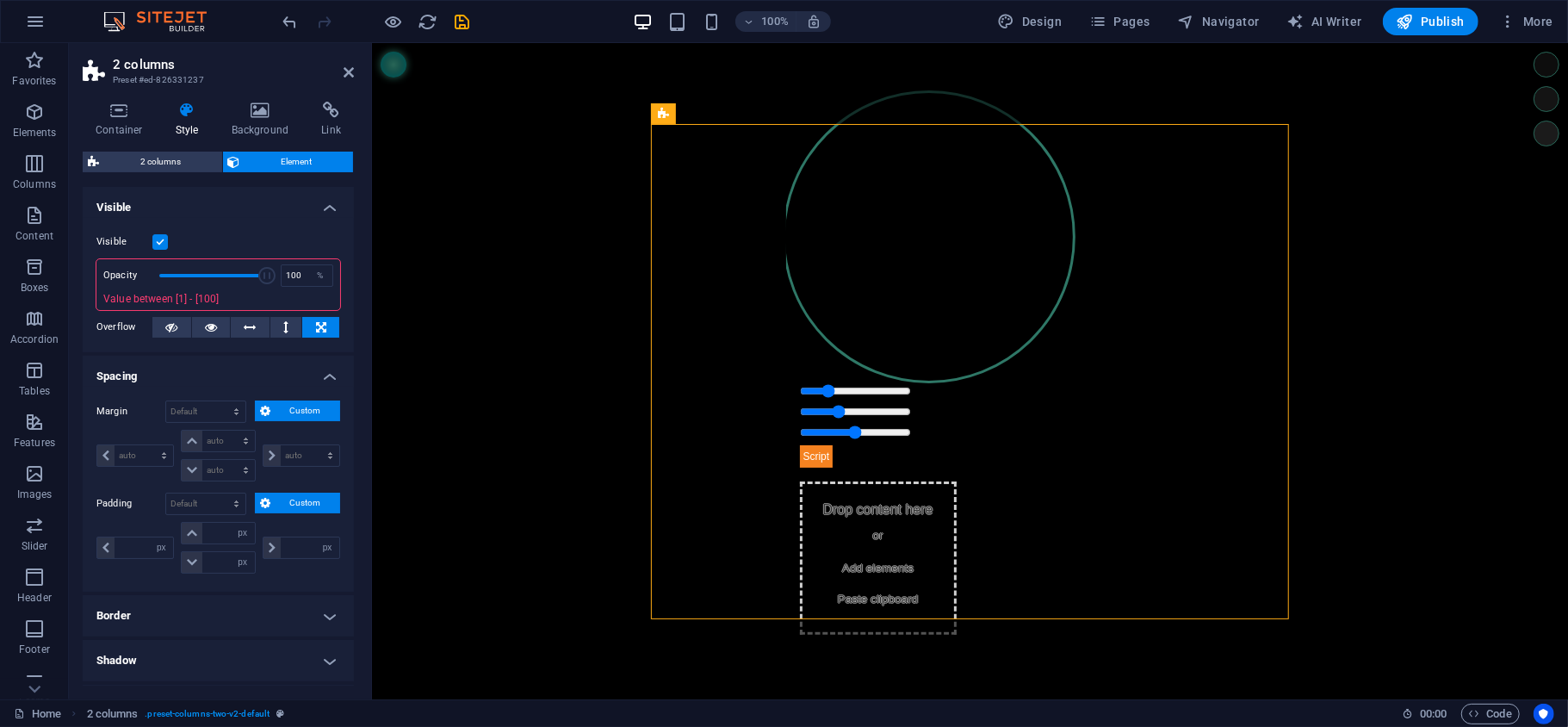 click on "Opacity 100 % Value between [1] - [100]" at bounding box center (218, 284) 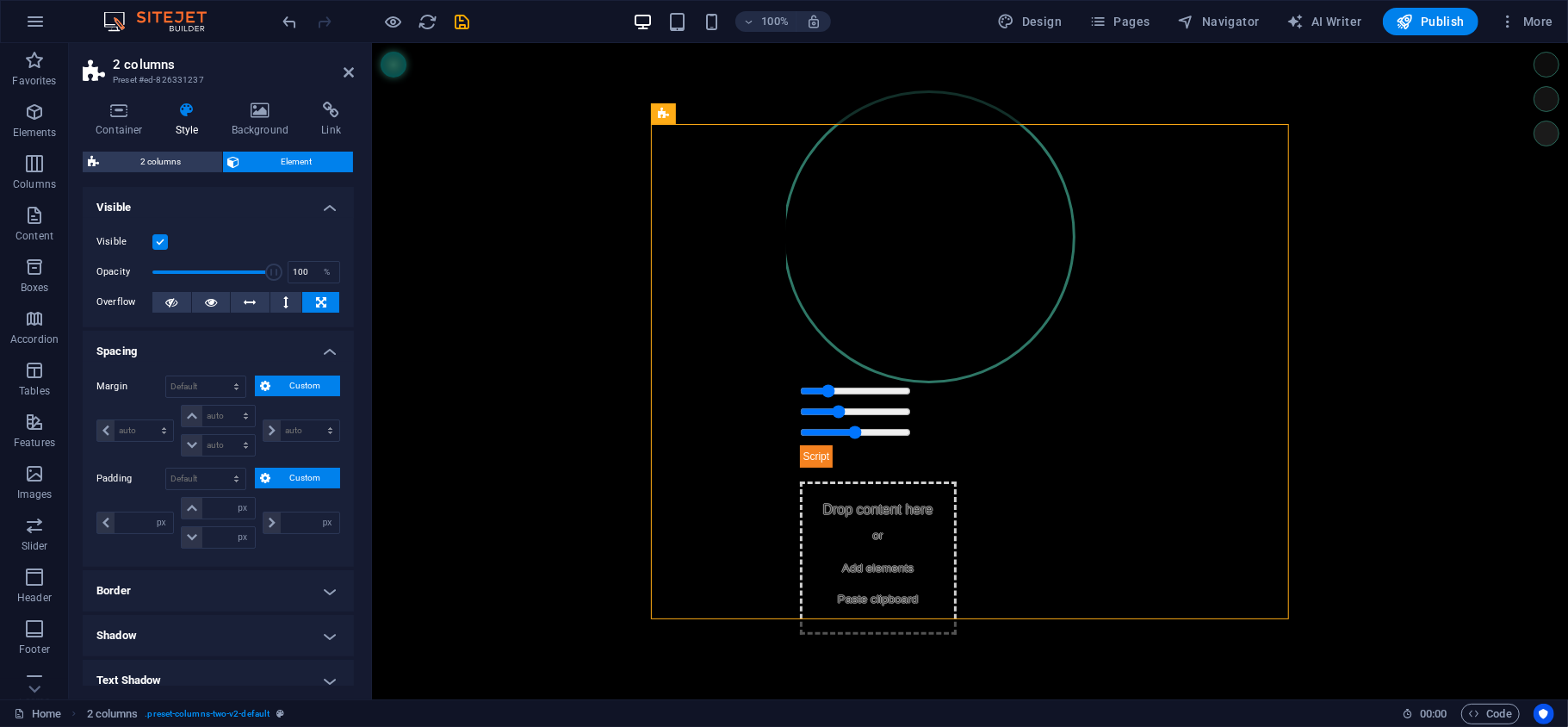 click on "Visible Opacity 100 % Overflow" at bounding box center (218, 272) 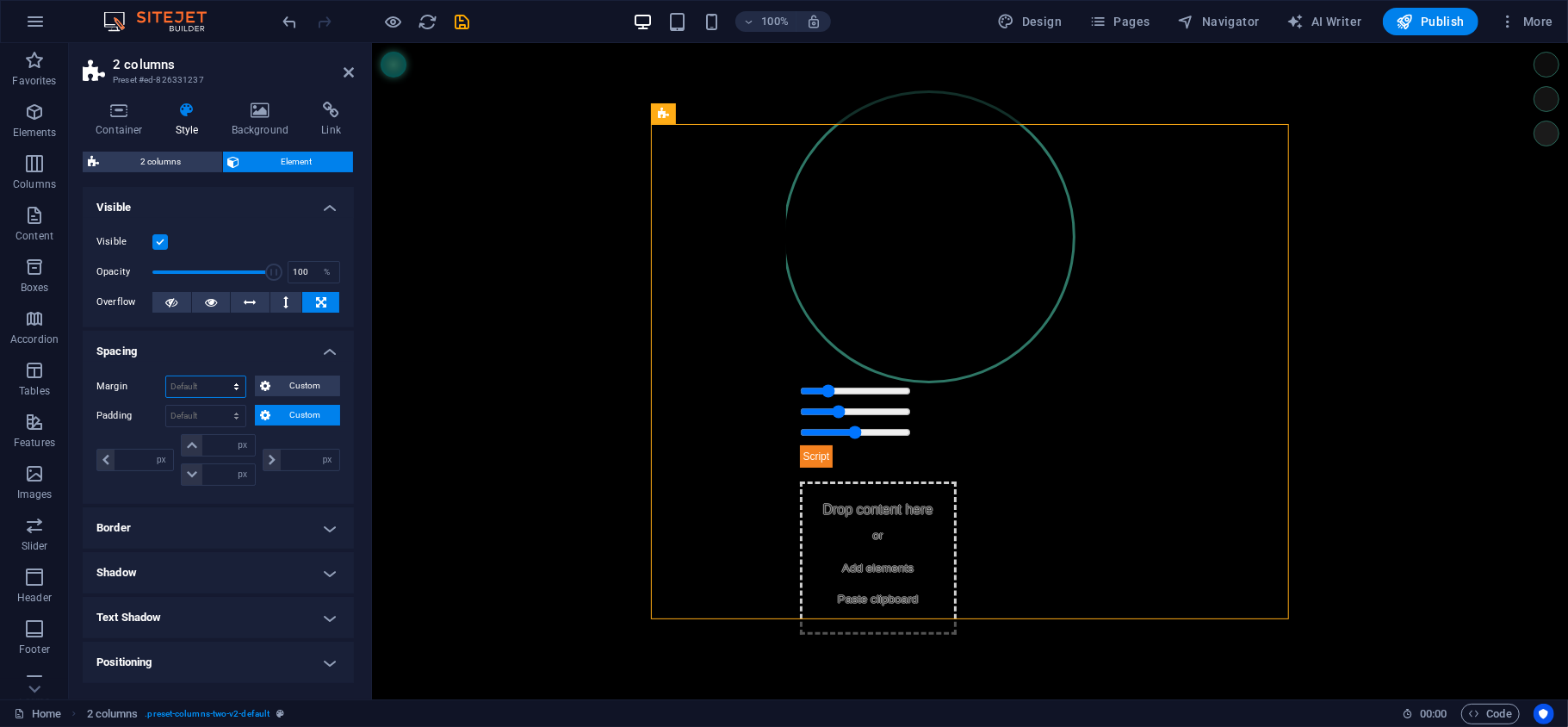 click on "Default auto px % rem vw vh Custom" at bounding box center [206, 387] 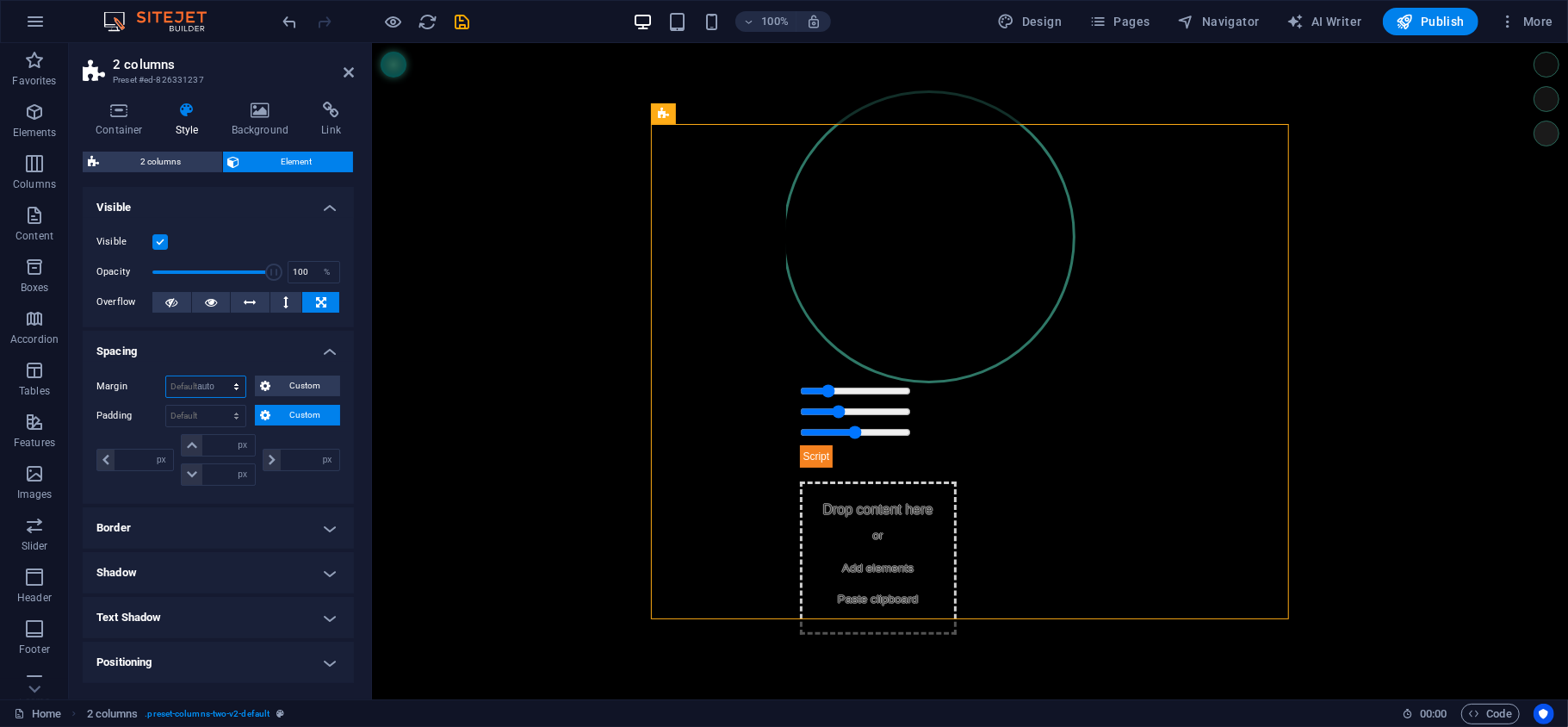 click on "Default auto px % rem vw vh Custom" at bounding box center [206, 387] 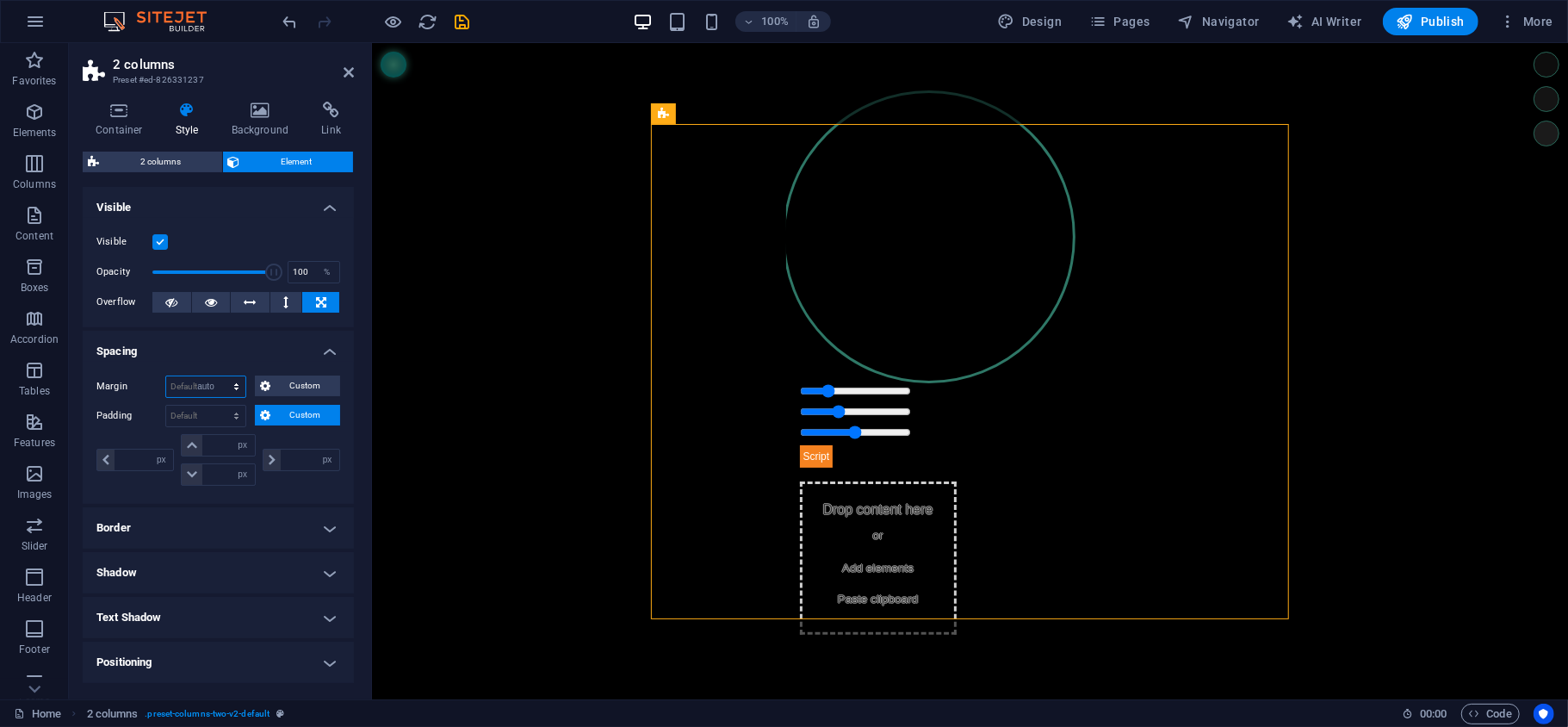 select on "DISABLED_OPTION_VALUE" 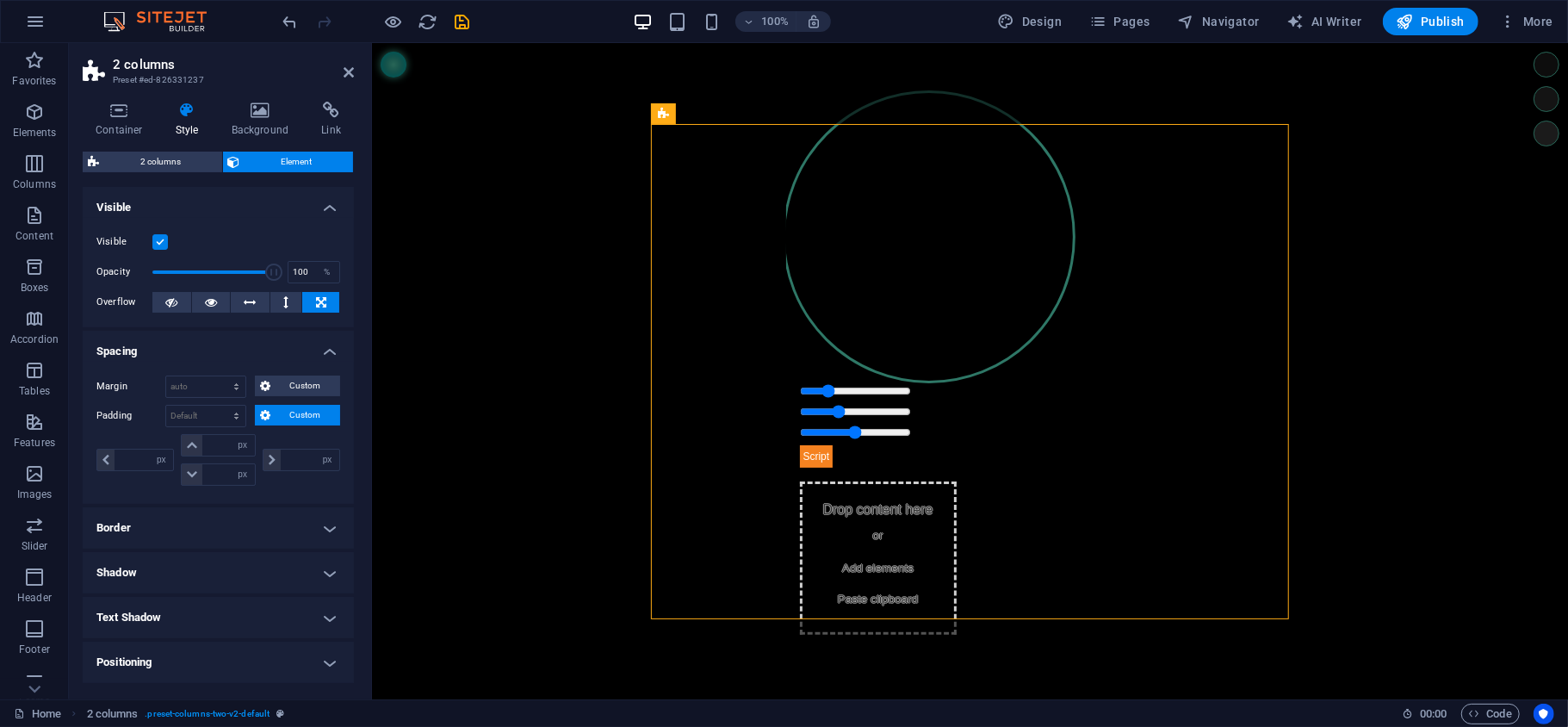 click on "Custom" at bounding box center [305, 415] 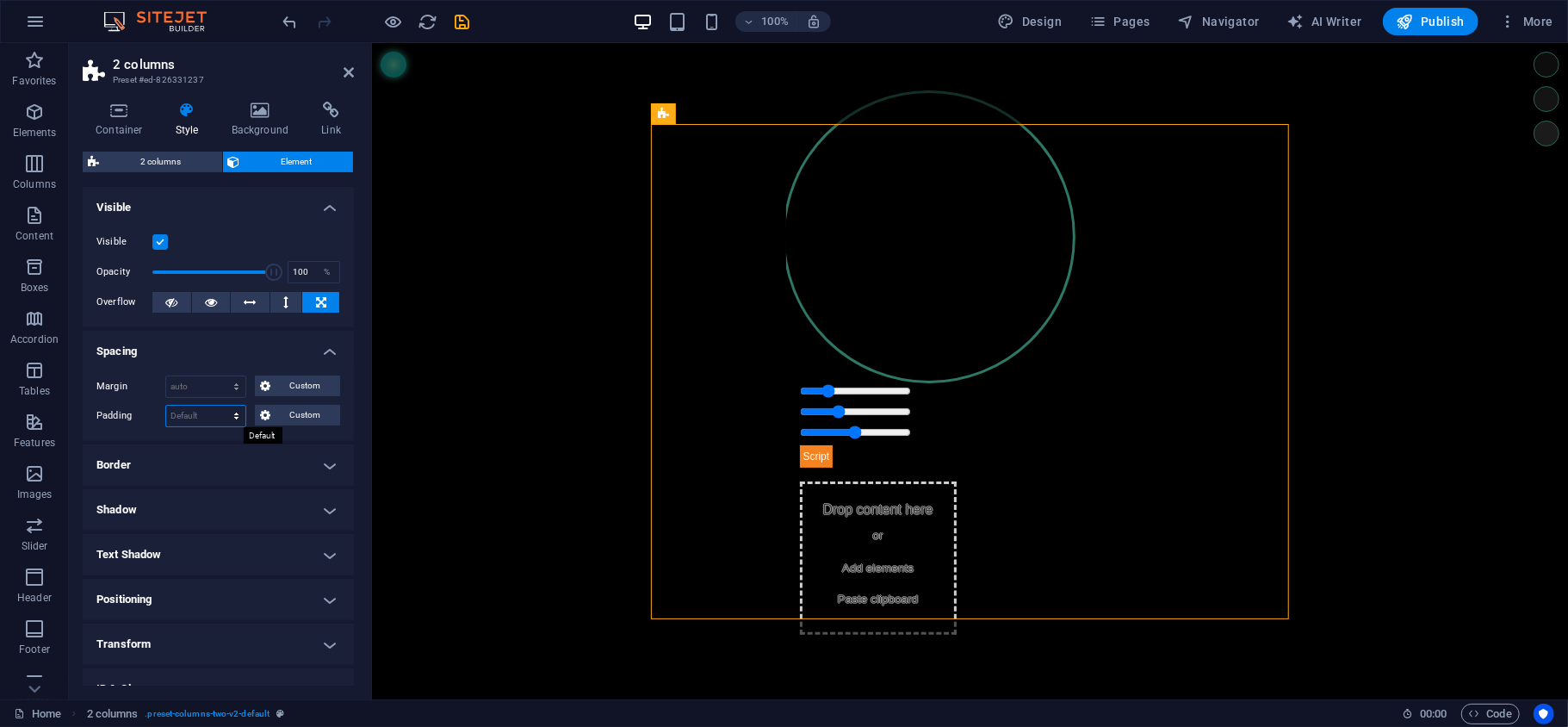click on "Default px rem % vh vw Custom" at bounding box center (206, 416) 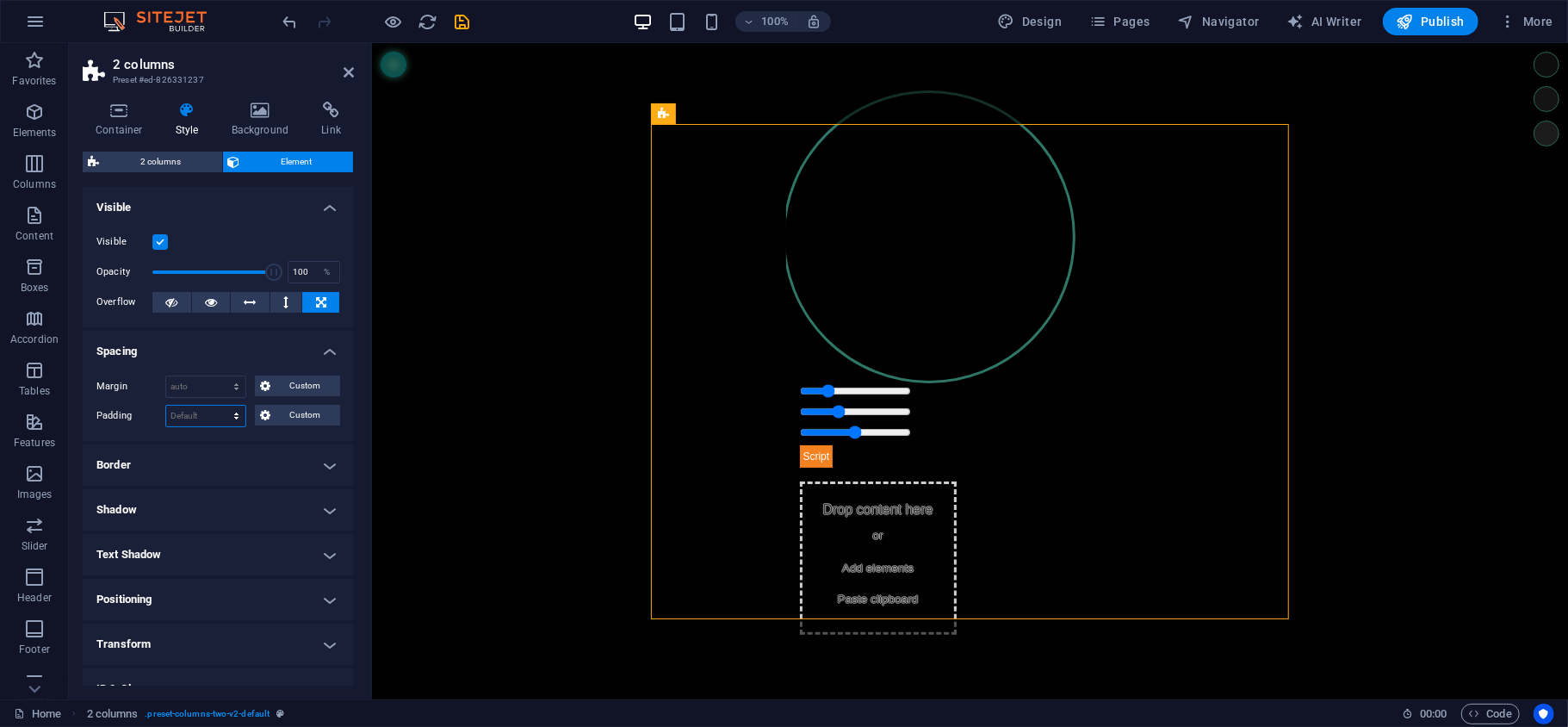 select on "px" 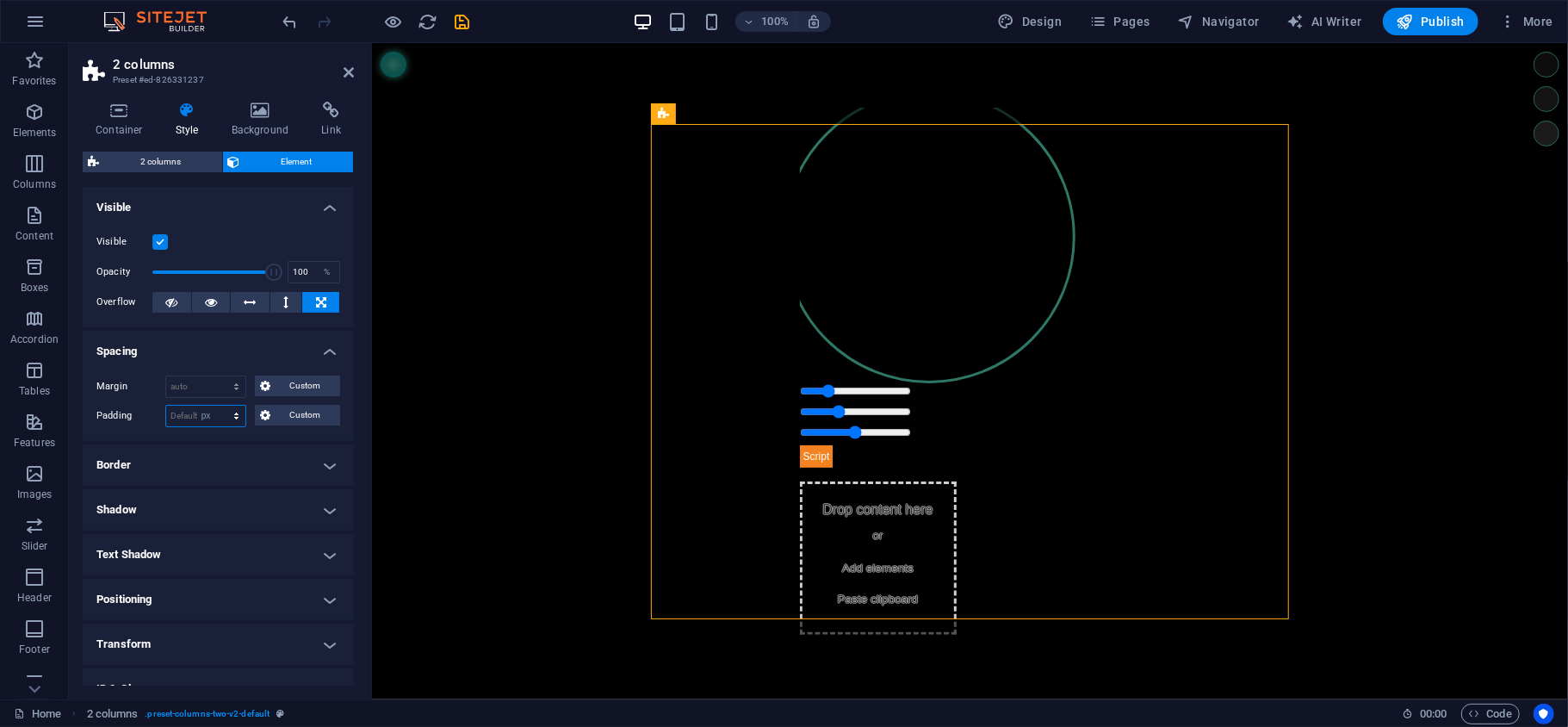 click on "Default px rem % vh vw Custom" at bounding box center (206, 416) 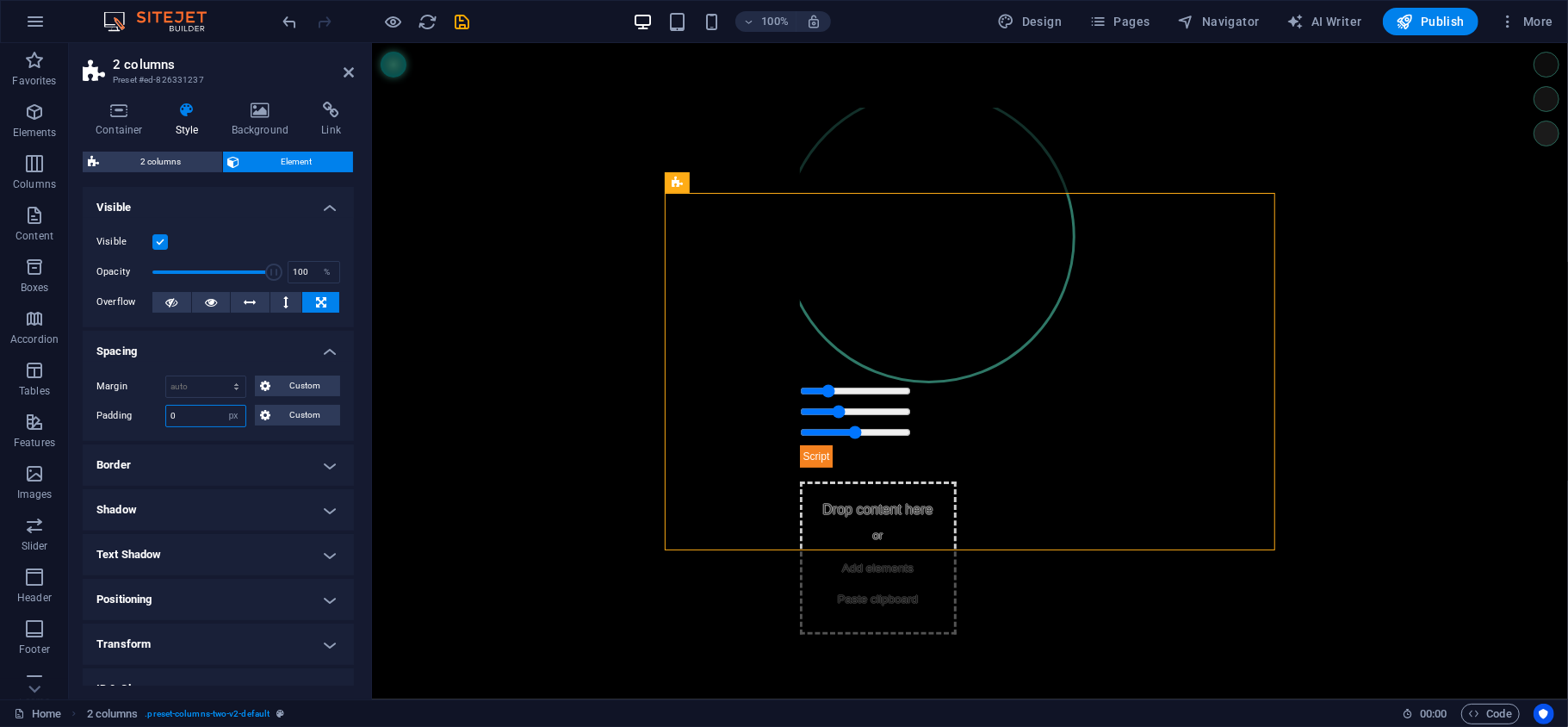 click on "0" at bounding box center (206, 416) 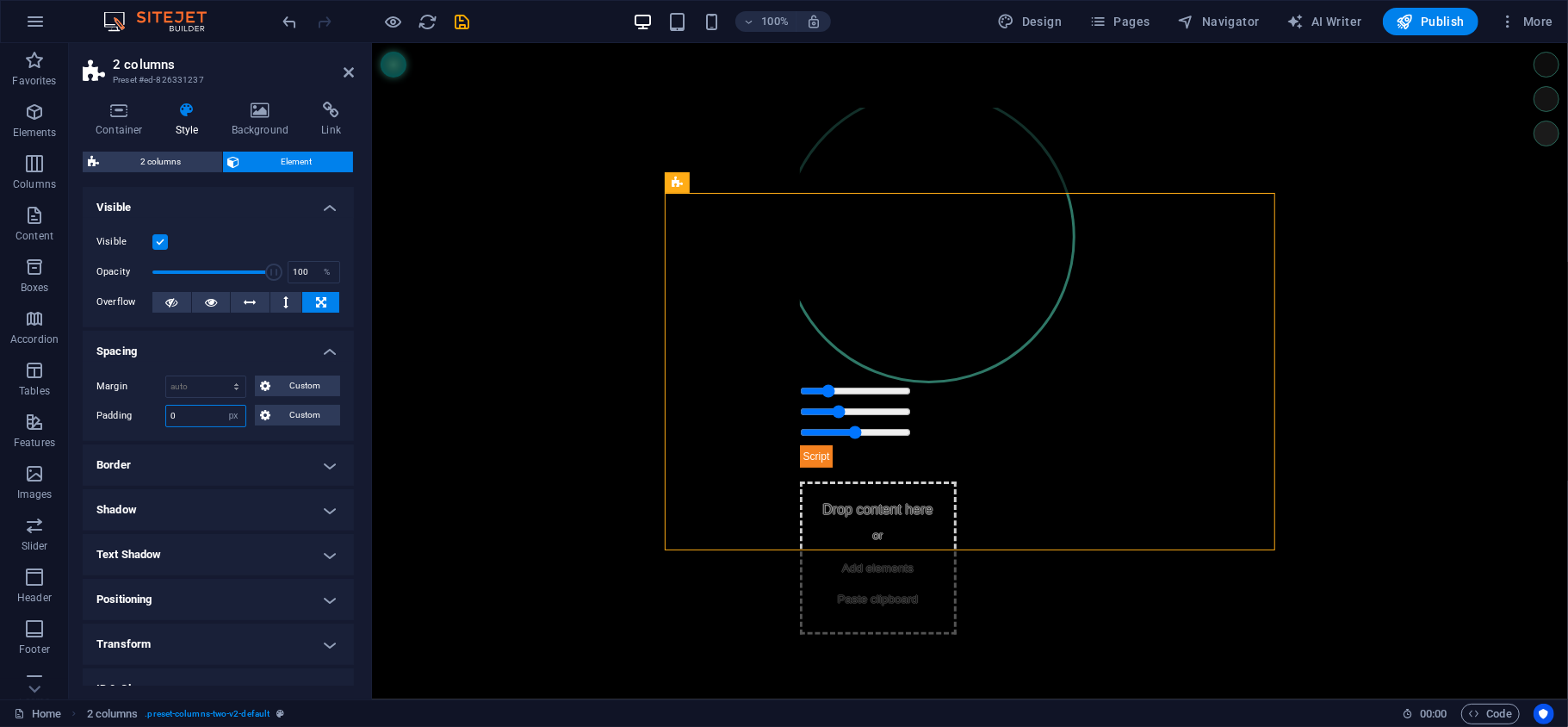 drag, startPoint x: 228, startPoint y: 417, endPoint x: 236, endPoint y: 510, distance: 93.34345 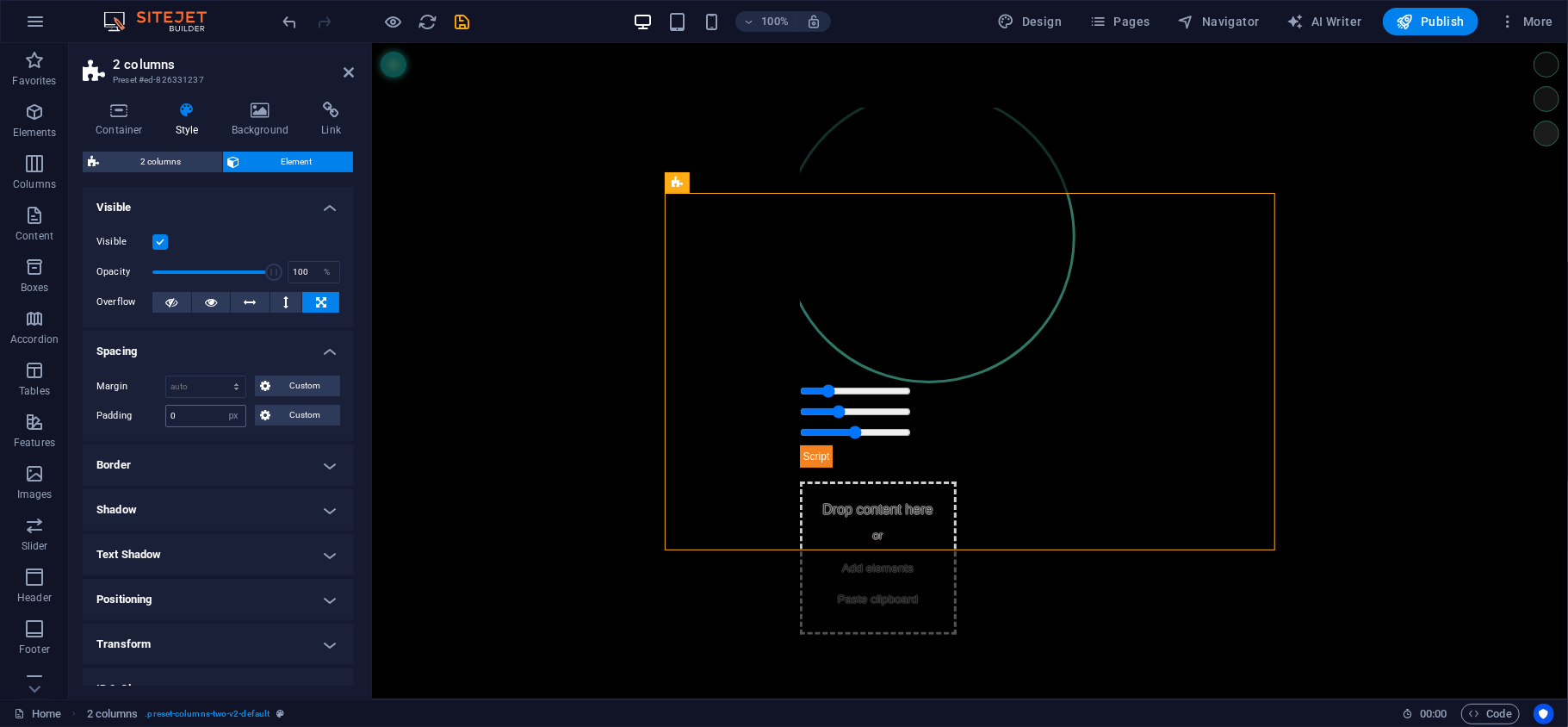 click on "Margin Default auto px % rem vw vh Custom Custom auto px % rem vw vh auto px % rem vw vh auto px % rem vw vh auto px % rem vw vh Padding 0 Default px rem % vh vw Custom Custom 0 px rem % vh vw 0 px rem % vh vw 0 px rem % vh vw 0 px rem % vh vw" at bounding box center [218, 401] 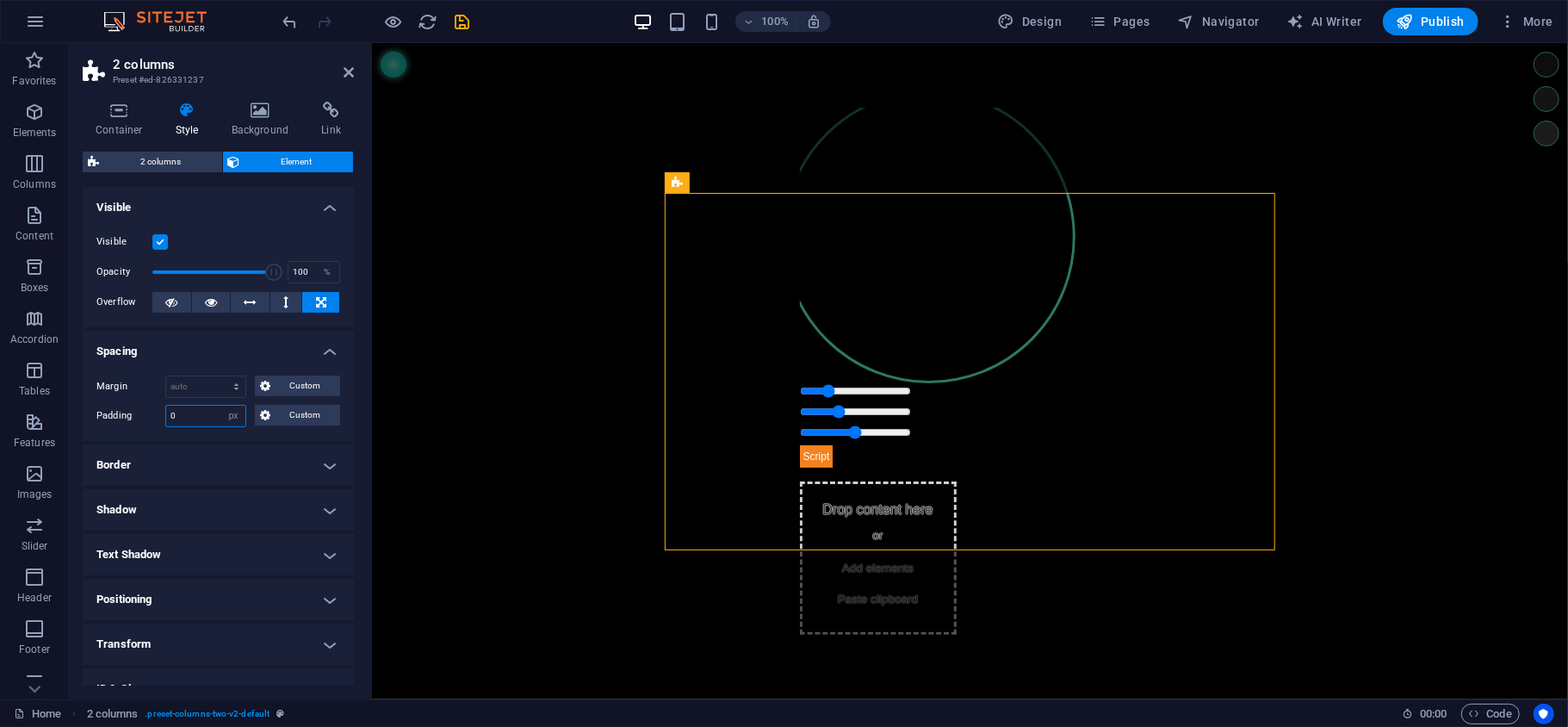 drag, startPoint x: 189, startPoint y: 419, endPoint x: 148, endPoint y: 418, distance: 41.012193 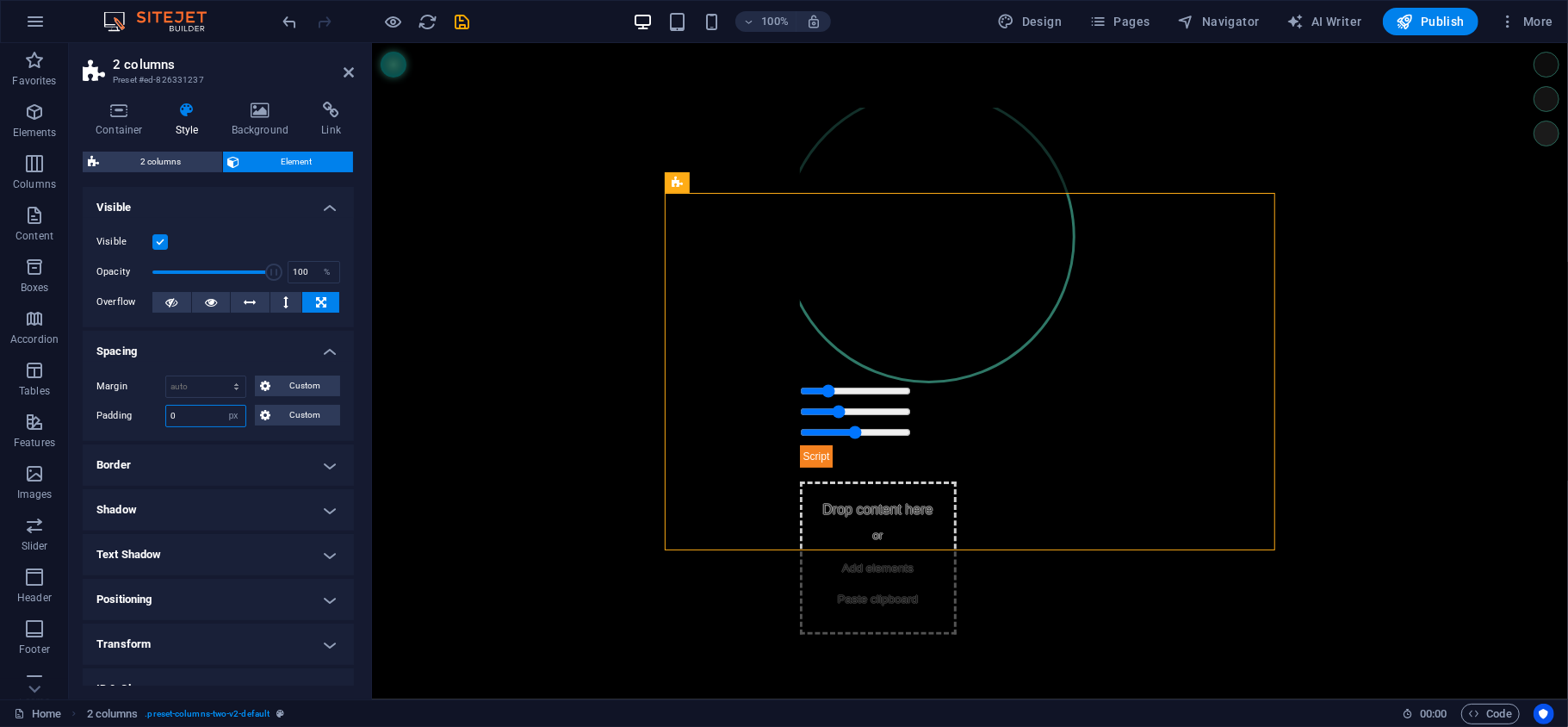 click on "Padding 0 Default px rem % vh vw Custom Custom" at bounding box center [218, 416] 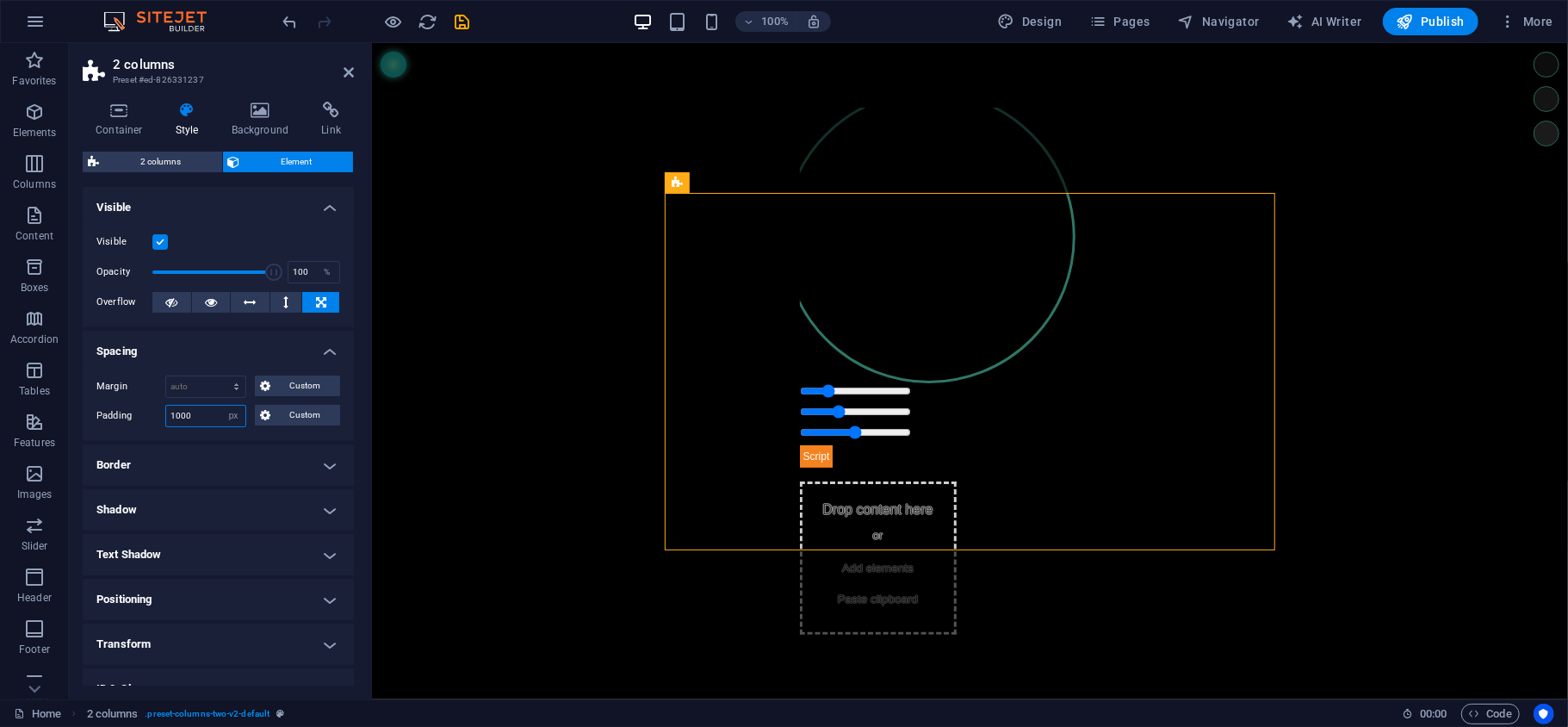 type on "1000" 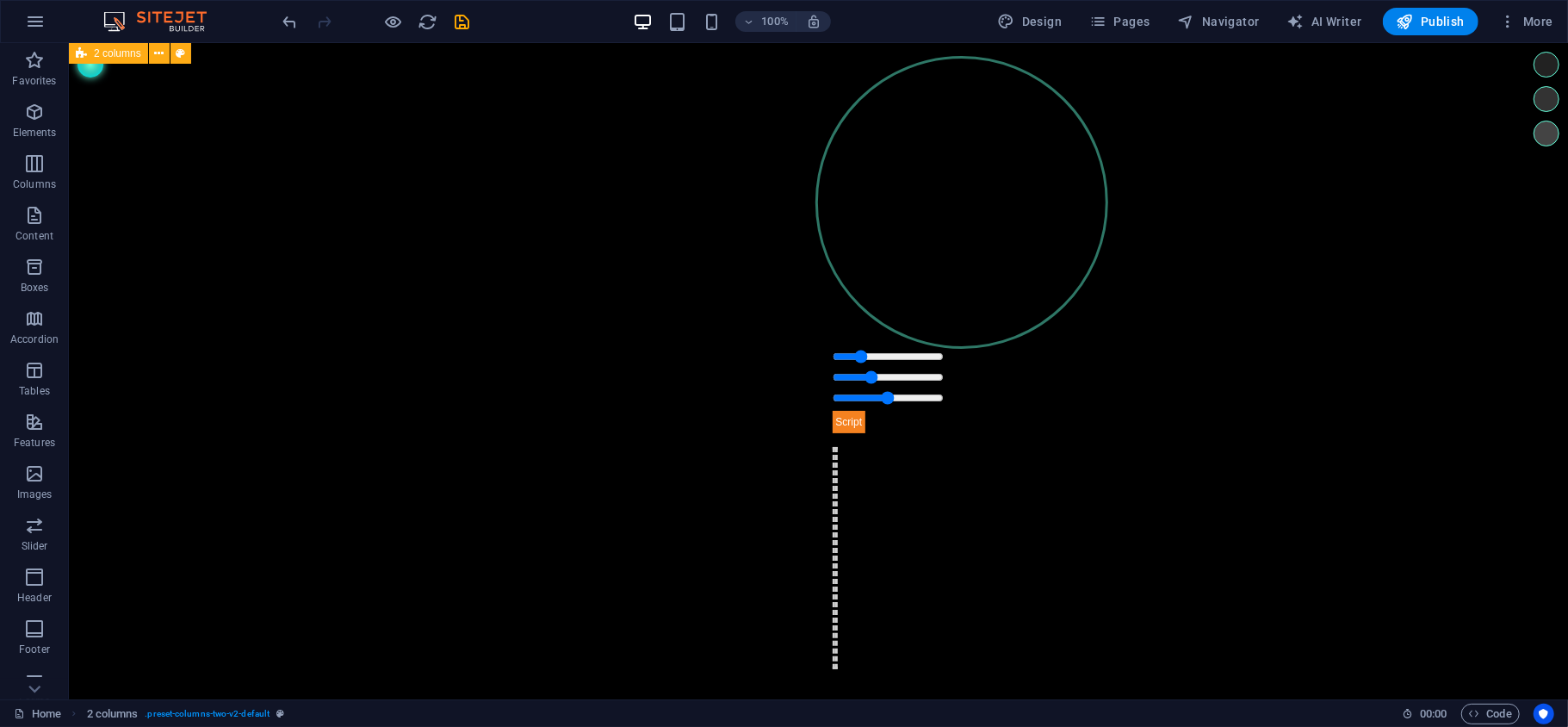 click on "Esfera Binaural
Drop content here or  Add elements  Paste clipboard" at bounding box center (818, 370) 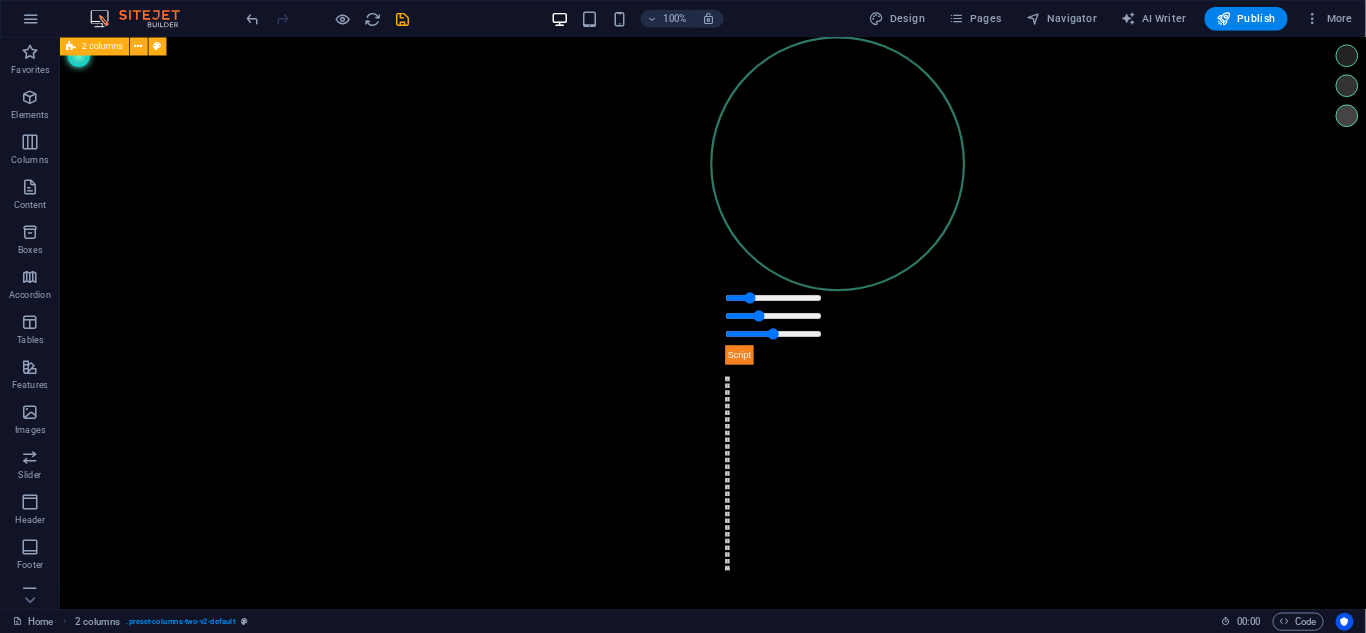 scroll, scrollTop: 0, scrollLeft: 0, axis: both 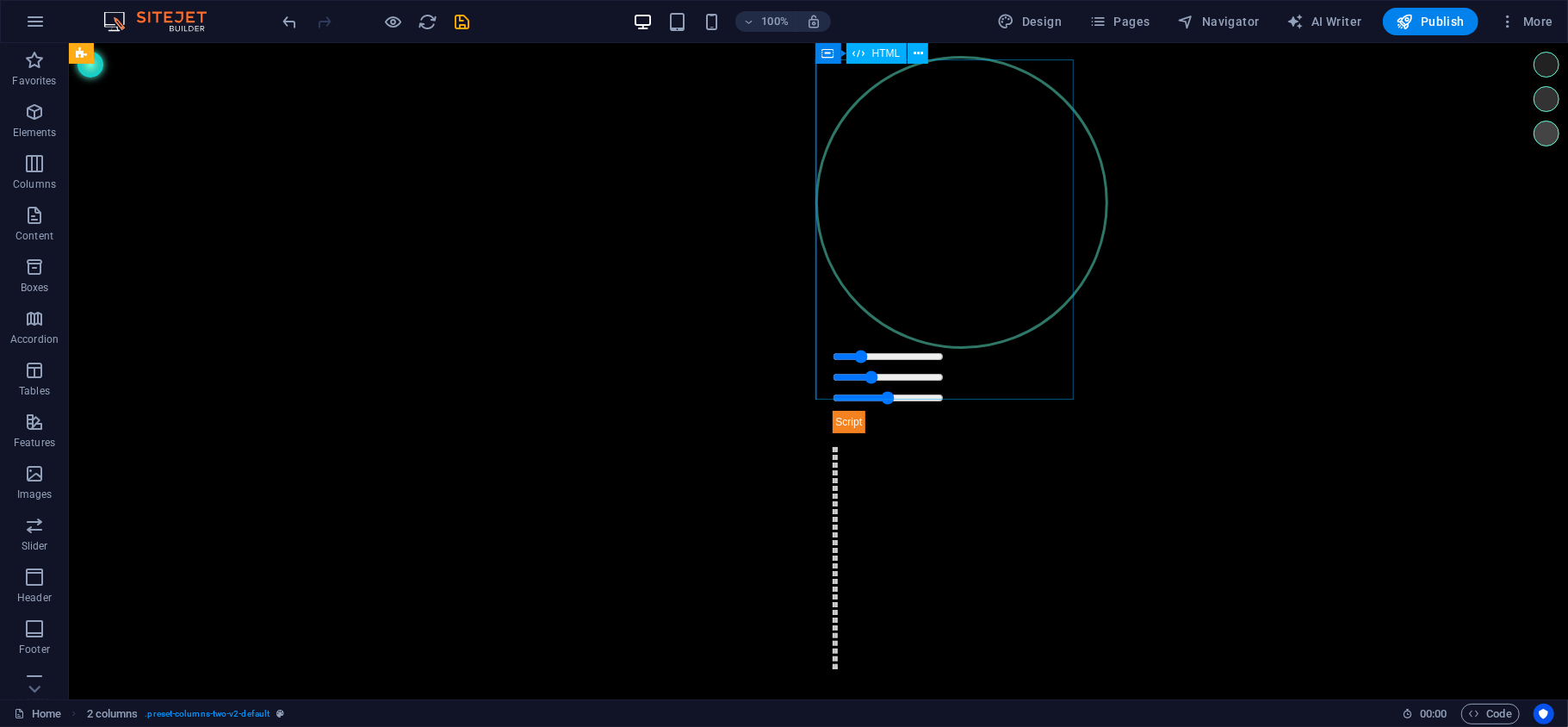 click on "Esfera Binaural" at bounding box center [832, 252] 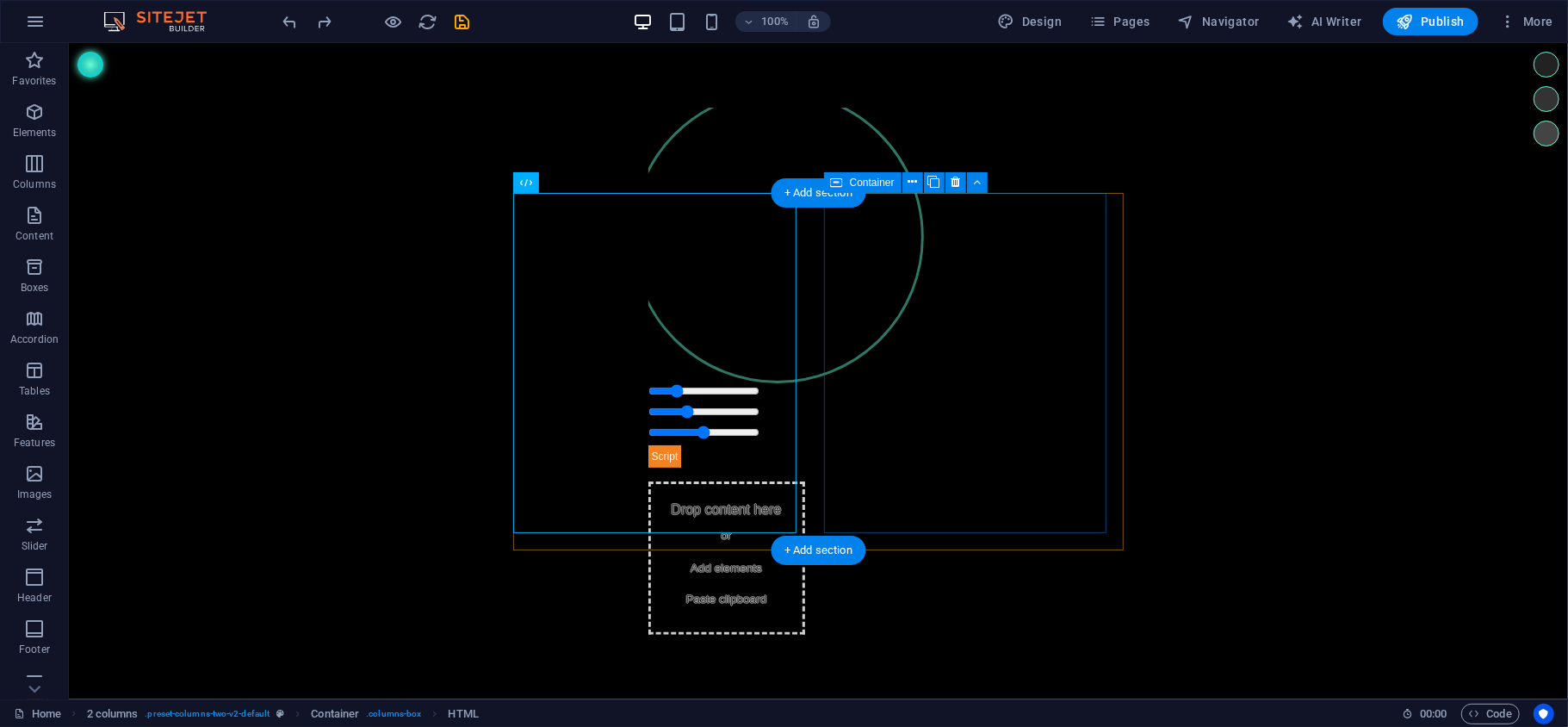 click on "Drop content here or  Add elements  Paste clipboard" at bounding box center (726, 557) 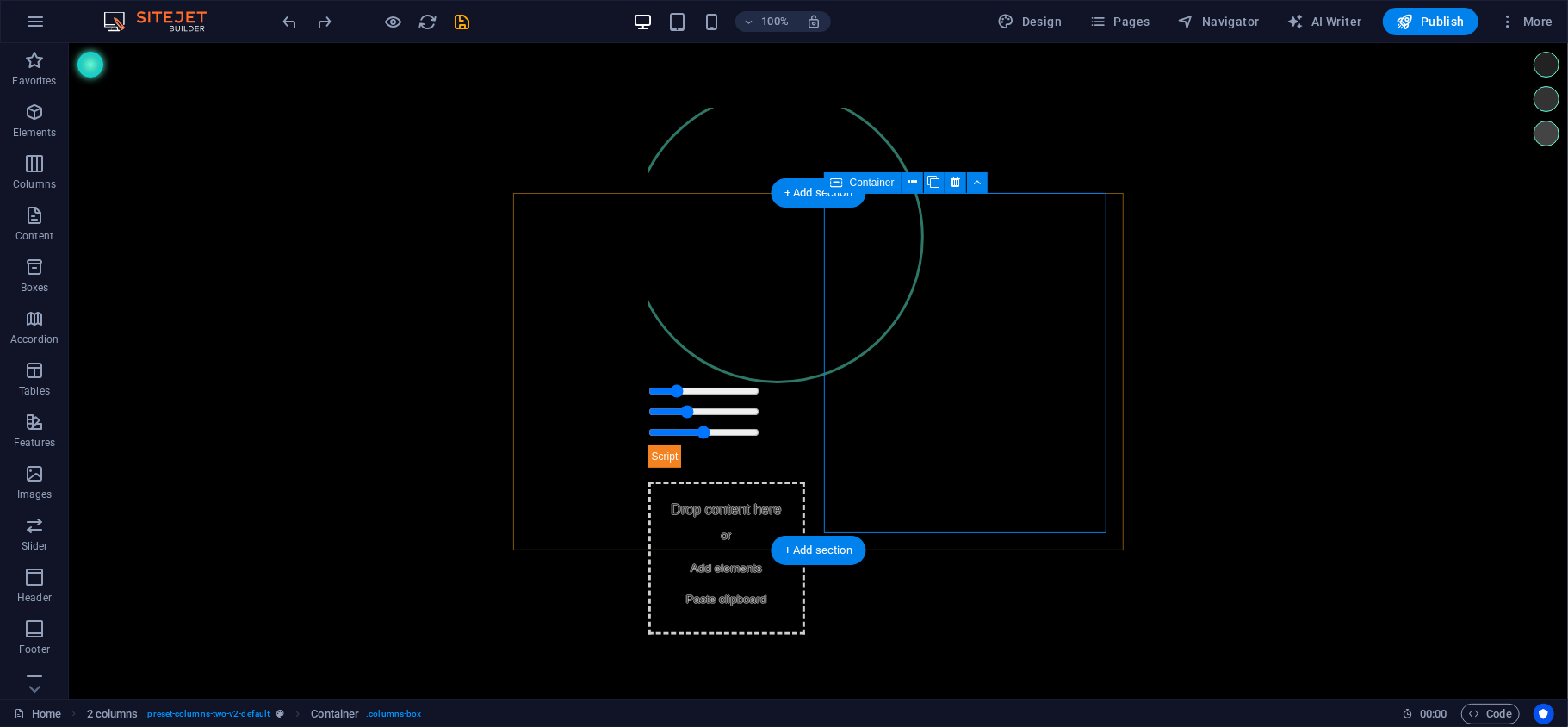 click on "Drop content here or  Add elements  Paste clipboard" at bounding box center (726, 557) 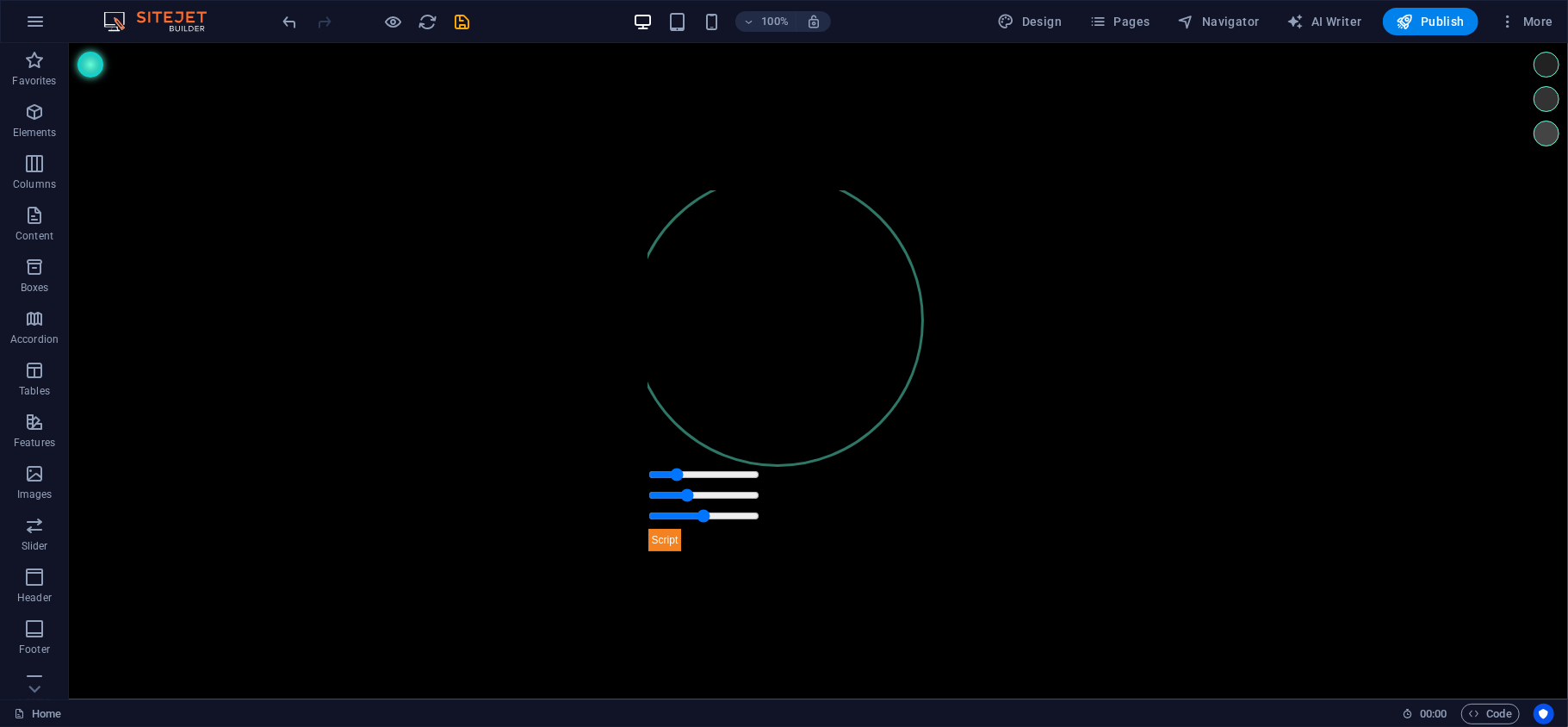 drag, startPoint x: 1023, startPoint y: 562, endPoint x: 900, endPoint y: 533, distance: 126.3725 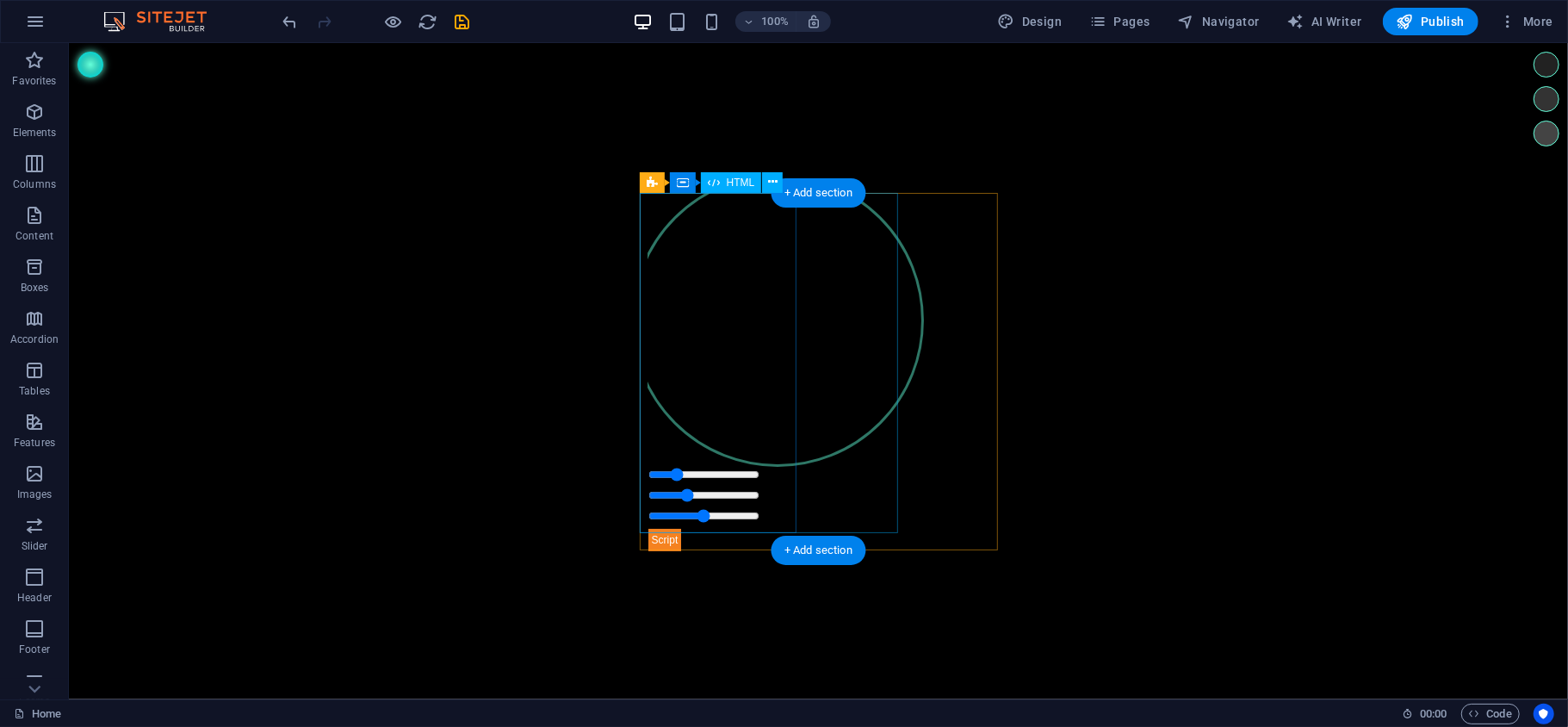 click on "Esfera Binaural" at bounding box center (726, 370) 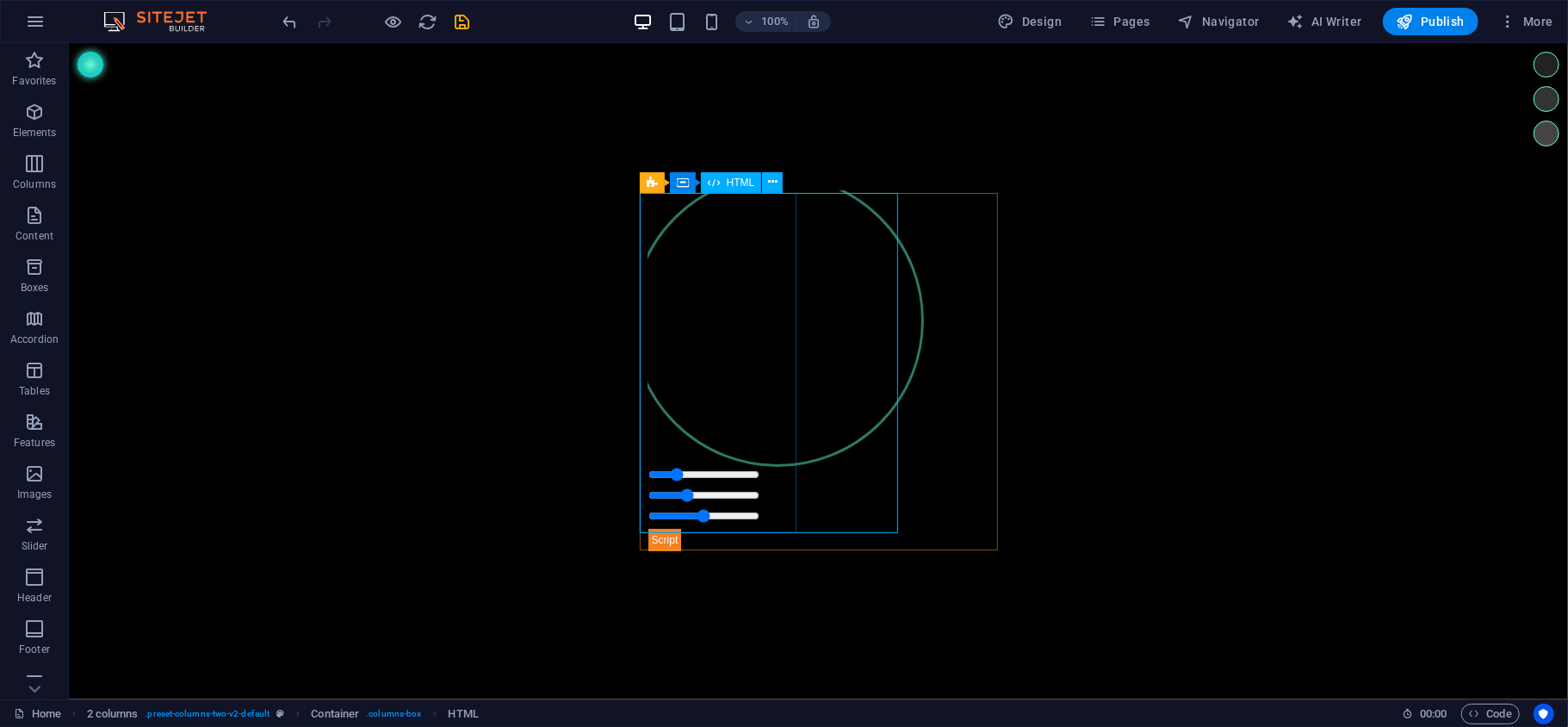 click on "HTML" at bounding box center [731, 183] 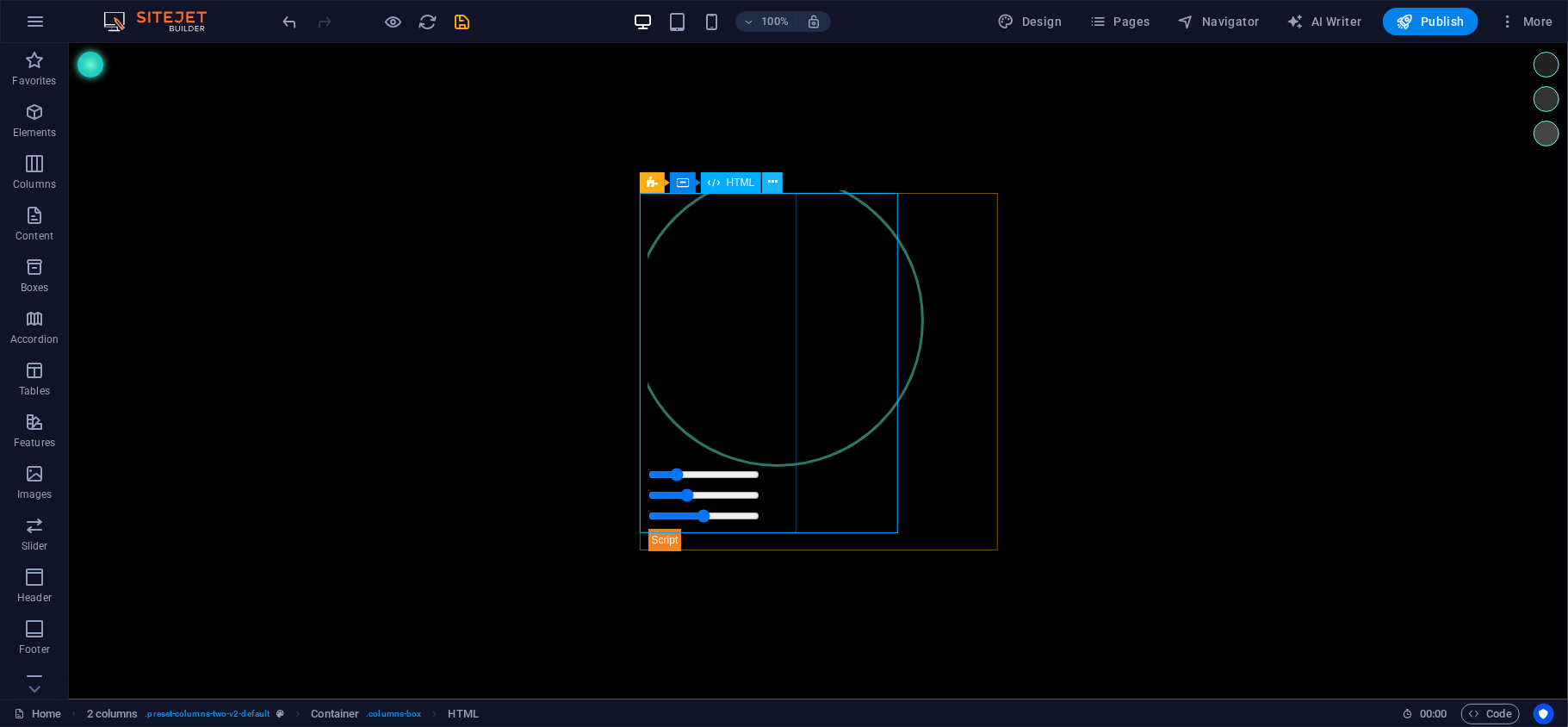click at bounding box center (772, 182) 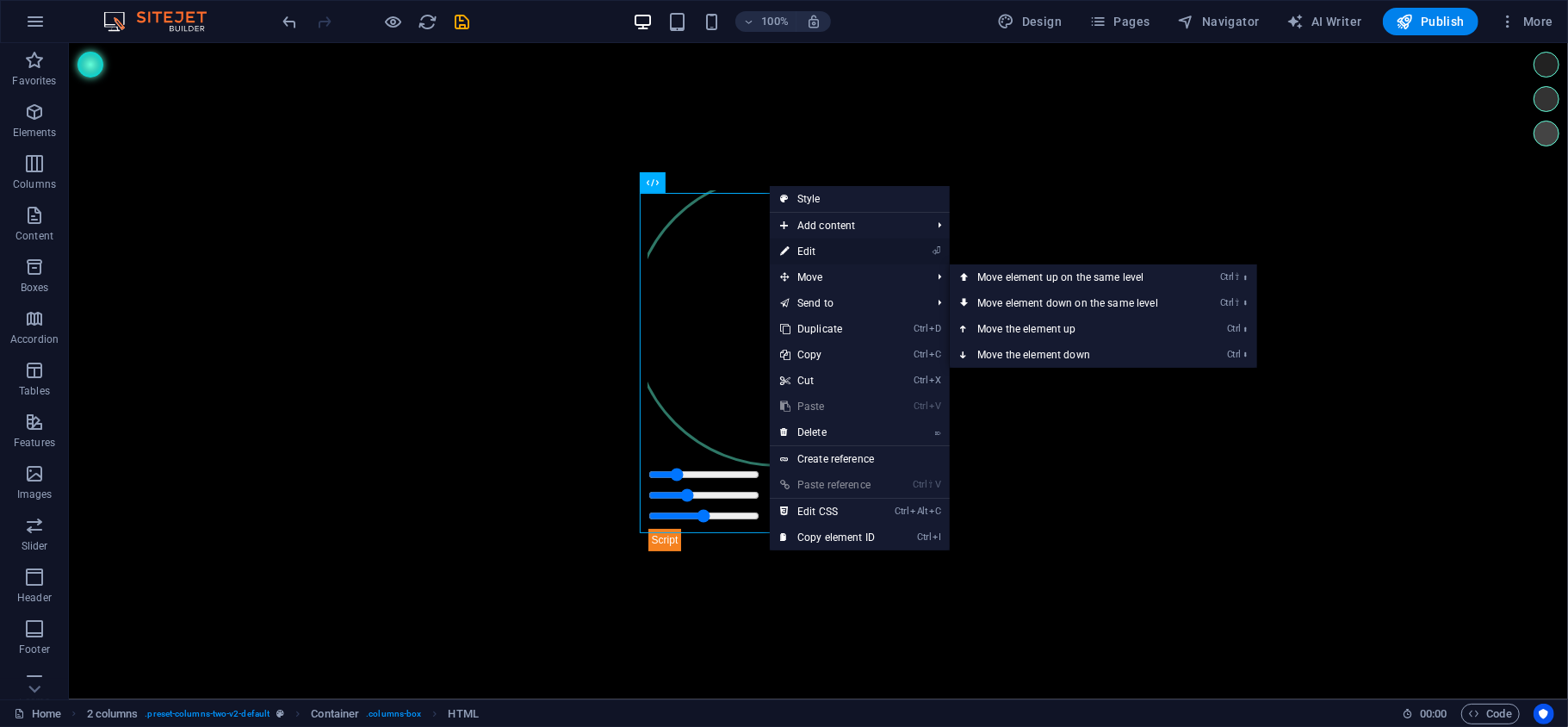 click on "⏎  Edit" at bounding box center (827, 252) 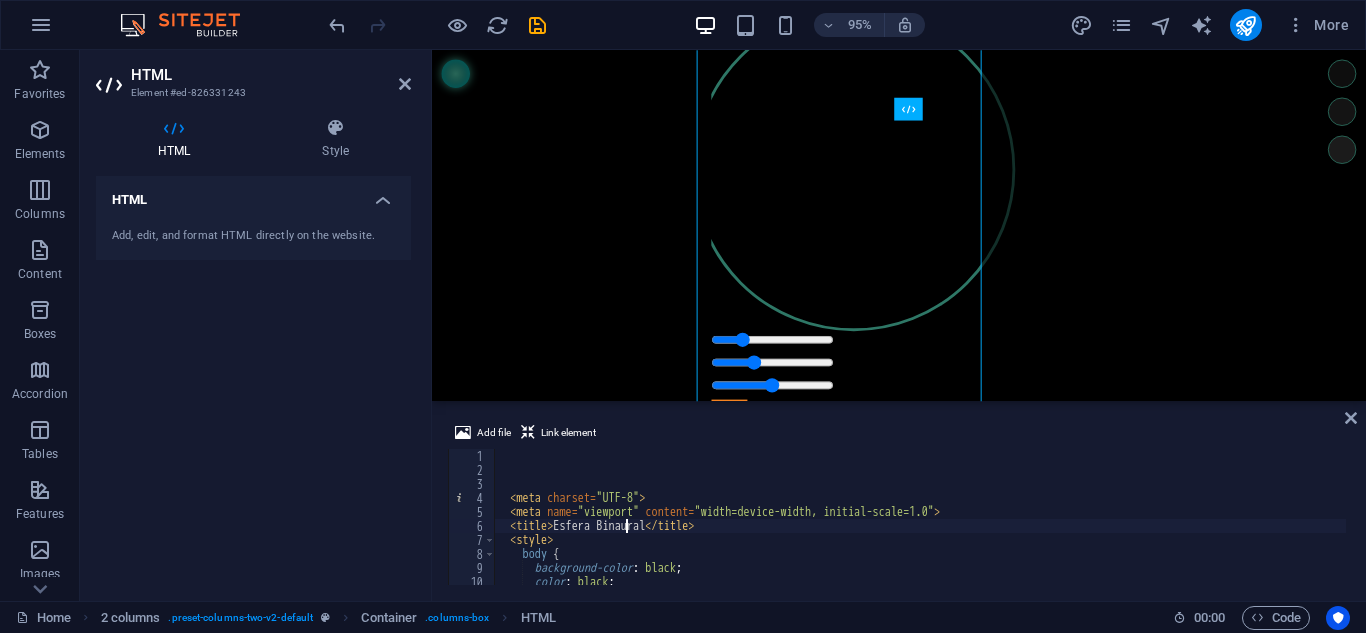 drag, startPoint x: 1776, startPoint y: 2, endPoint x: 625, endPoint y: 524, distance: 1263.8374 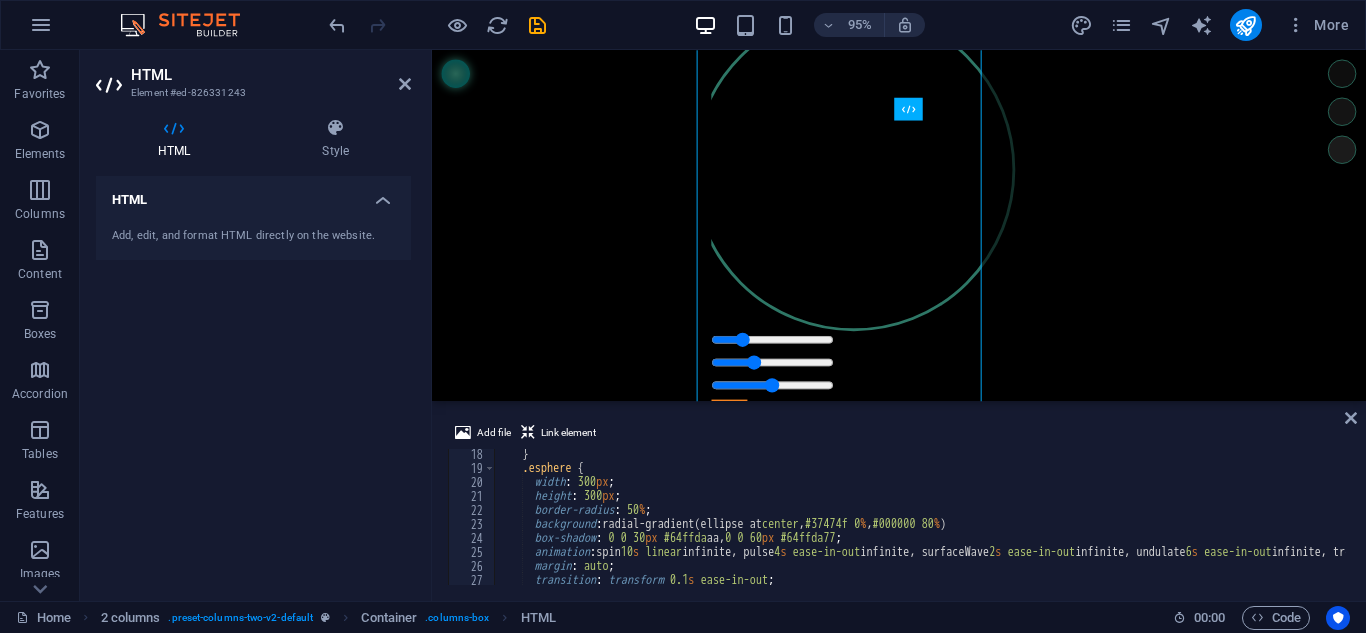 scroll, scrollTop: 240, scrollLeft: 0, axis: vertical 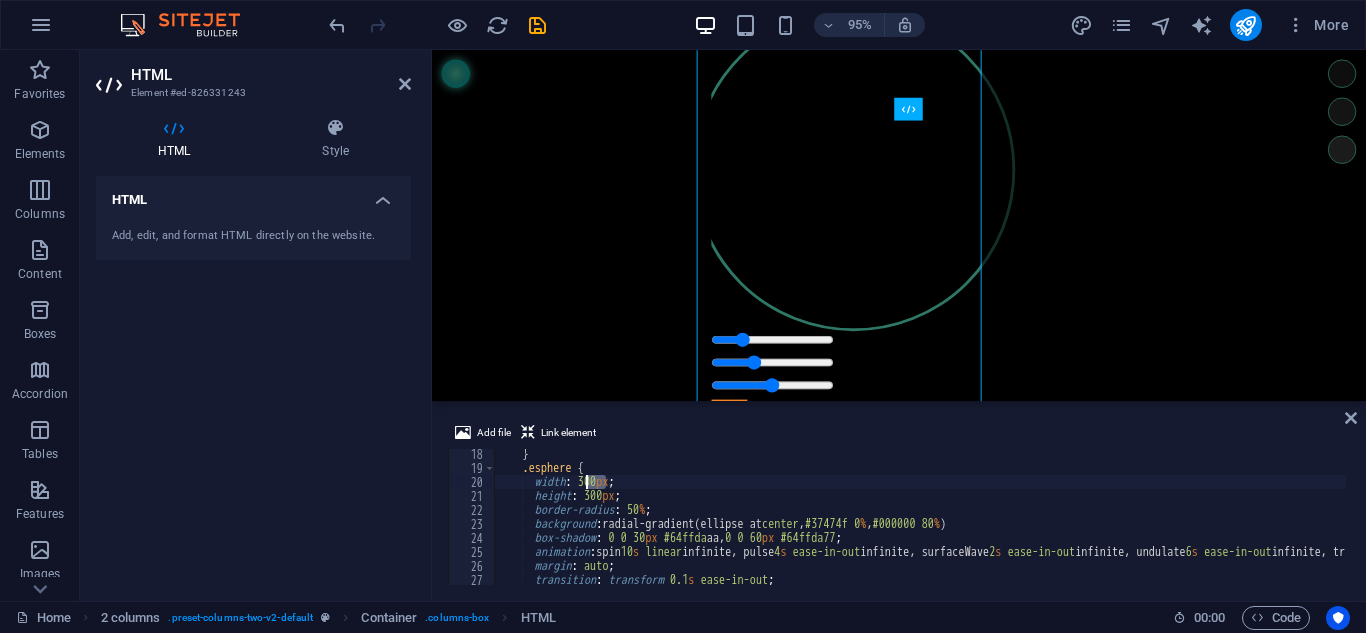 drag, startPoint x: 605, startPoint y: 484, endPoint x: 586, endPoint y: 478, distance: 19.924858 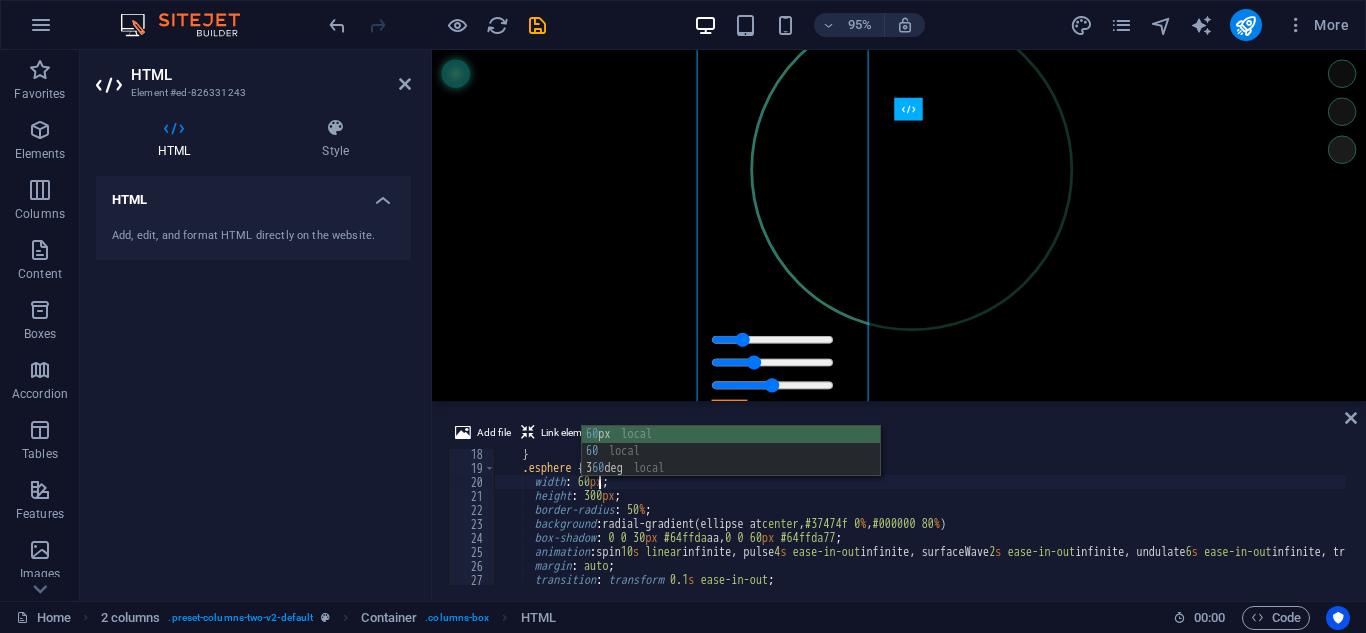 scroll, scrollTop: 0, scrollLeft: 8, axis: horizontal 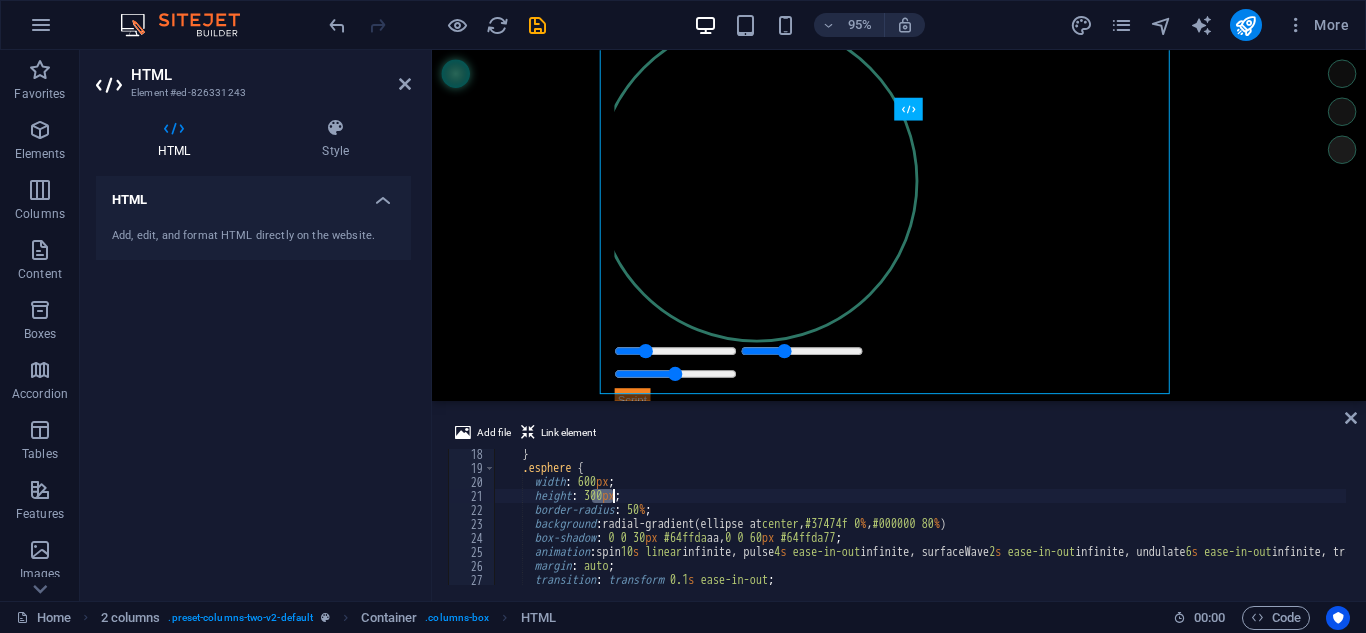 drag, startPoint x: 592, startPoint y: 494, endPoint x: 613, endPoint y: 498, distance: 21.377558 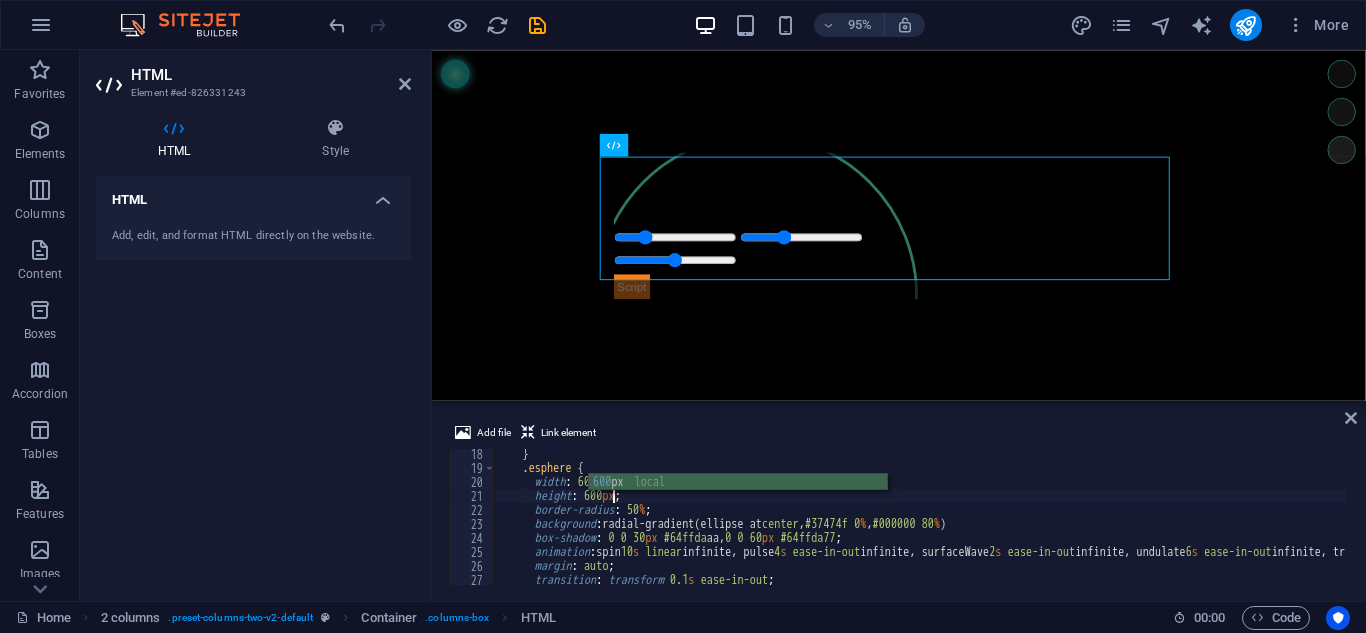 scroll, scrollTop: 0, scrollLeft: 9, axis: horizontal 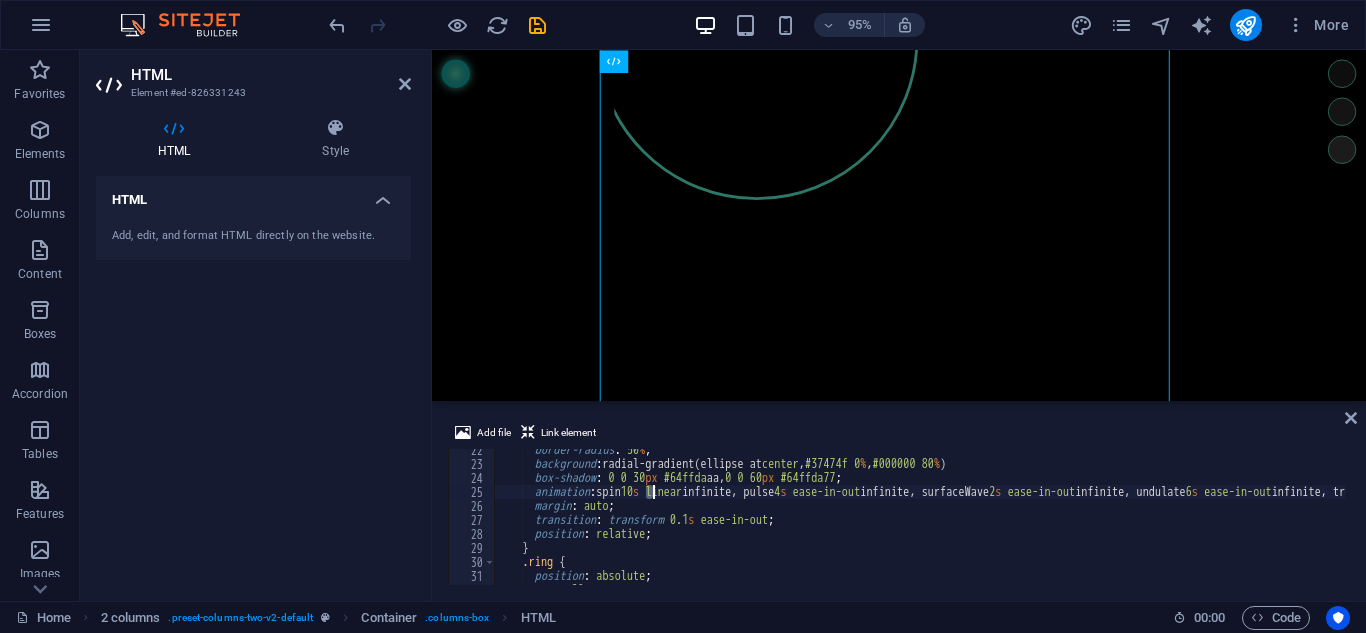 click on "border-radius :   50 % ;         background :  radial-gradient(ellipse at  center ,  #37474f   0 % ,  #000000   80 % )         box-shadow :   0   0   30 px   #64ffda aa,  0   0   60 px   #64ffda77 ;         animation :  spin  10 s   linear  infinite, pulse  4 s   ease-in-out  infinite, surfaceWave  2 s   ease-in-out  infinite, undulate  6 s   ease-in-out  infinite, tremble  0.05 s   linear  infinite, melt  3 s   ease-in-out  infinite, ripple  5 s   ease-in-out  infinite ;         margin :   auto ;         transition :   transform   0.1 s   ease-in-out ;         position :   relative ;      }      .ring   {         position :   absolute ;         top :   -20 px ;" at bounding box center [1448, 523] 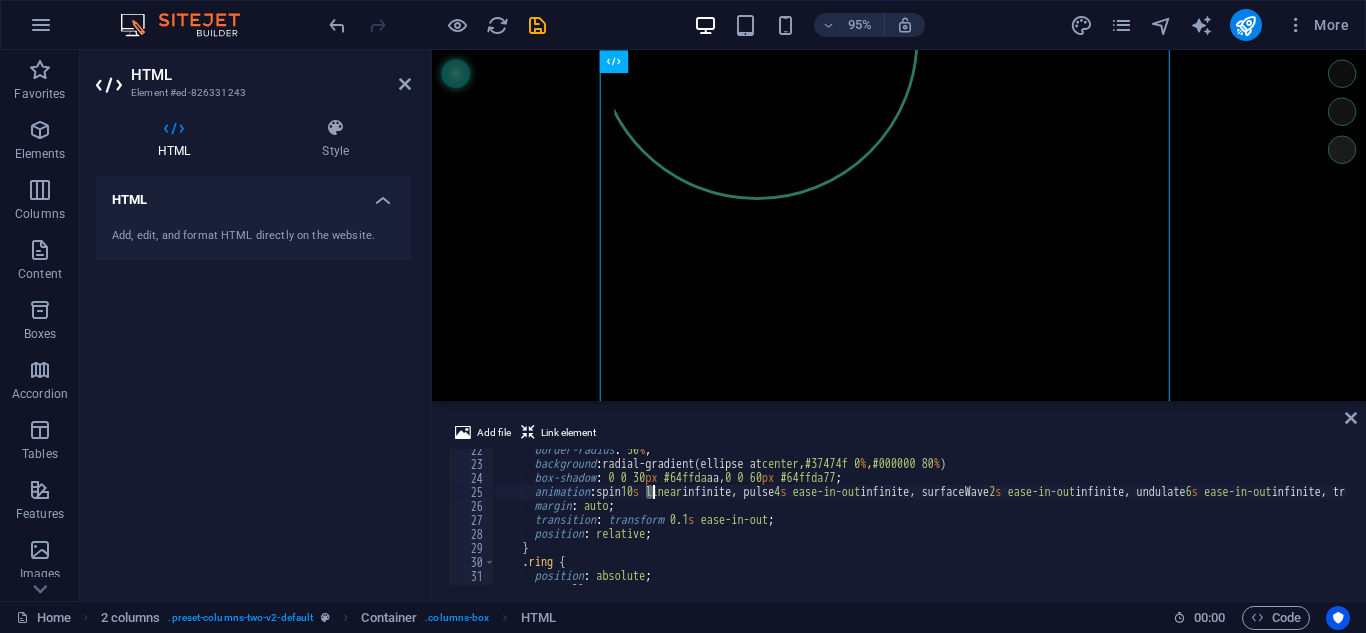 scroll, scrollTop: 0, scrollLeft: 12, axis: horizontal 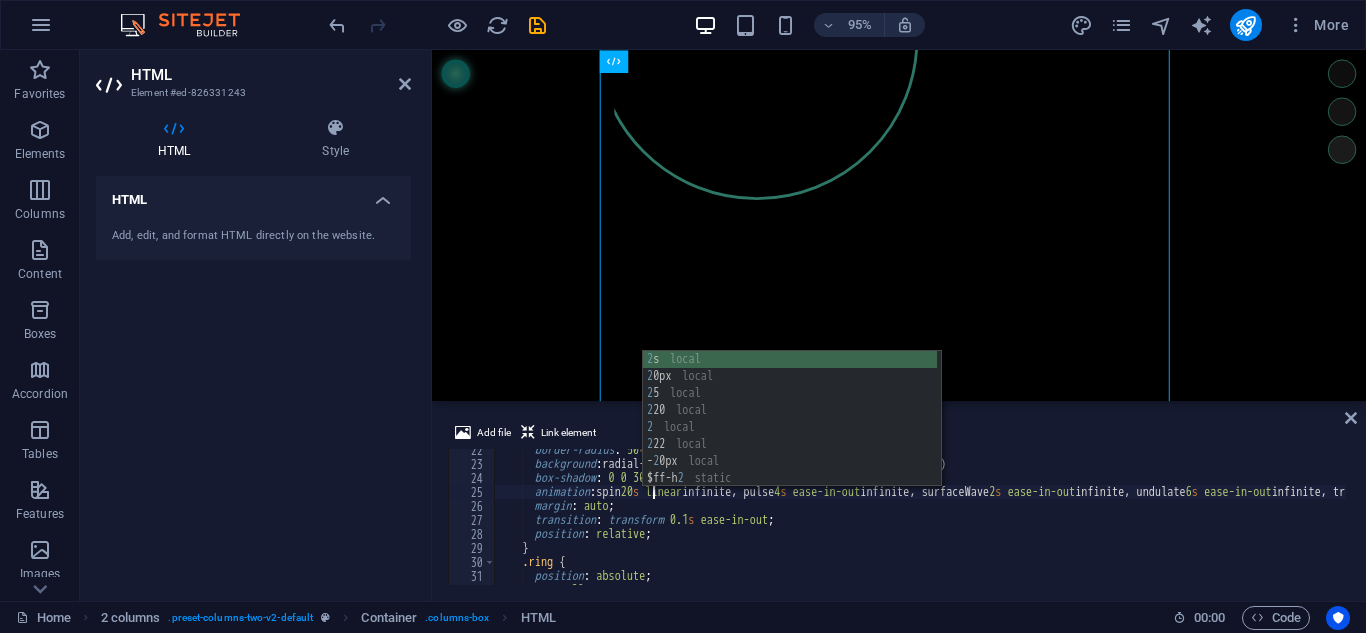 click on "2 s local 2 0px local 2 5 local 2 20 local 2 local 2 22 local - 2 0px local $ff-h 2 static $fs-h 2 static" at bounding box center [790, 436] 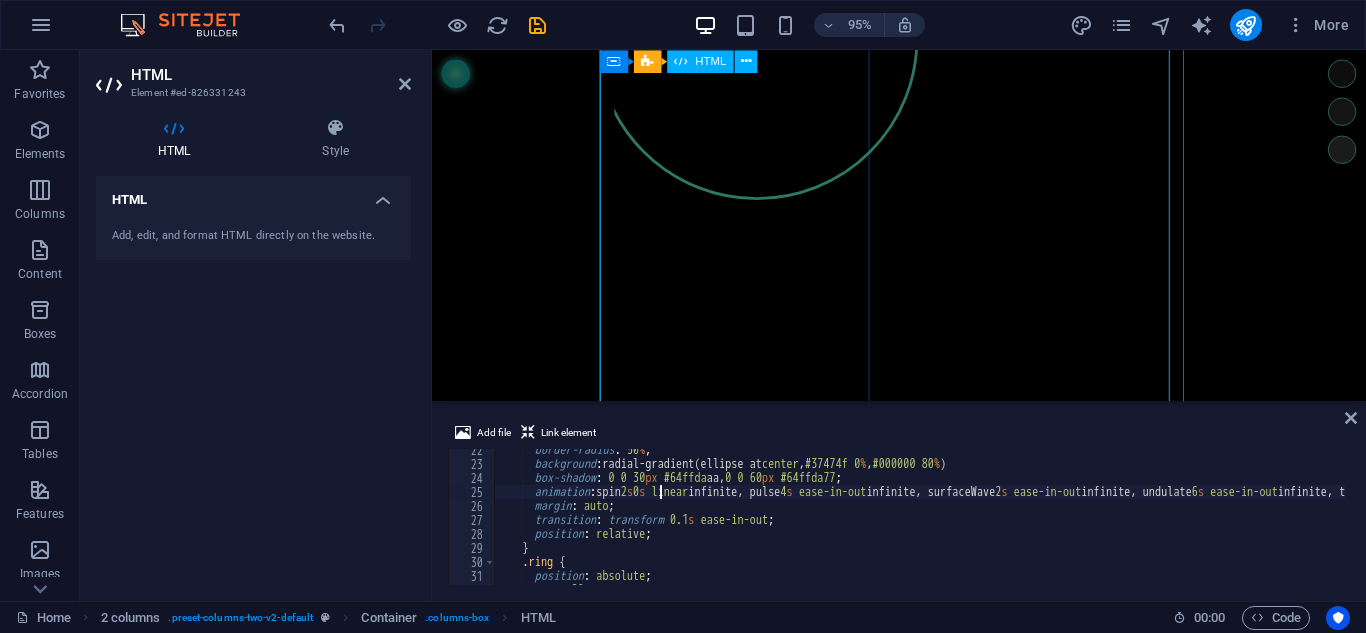 type on "animation: spin 2s0s linear infinite, pulse 4s ease-in-out infinite, surfaceWave 2s ease-in-out infinite, undulate 6s ease-in-out infinite, tremble 0.05s linear infinite, melt 3s ease-in-out infinite, ripple 5s ease-in-out infinite;" 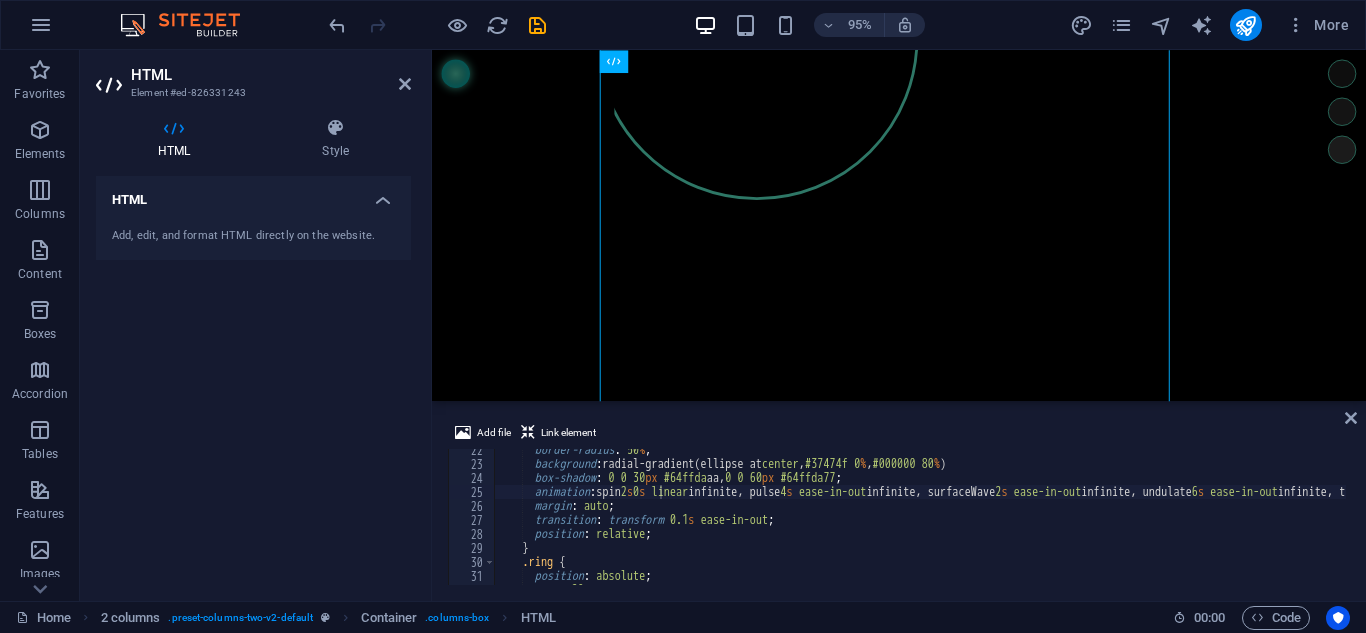 click on "Skip to main content
Esfera Binaural" at bounding box center [923, 234] 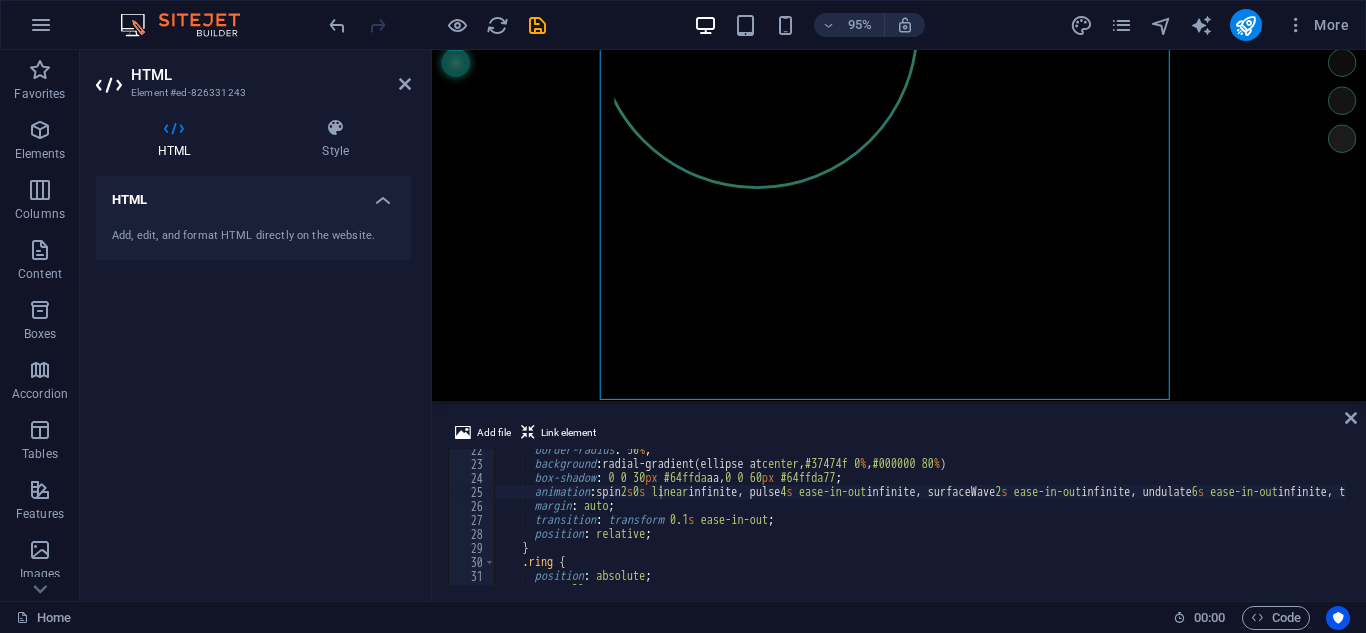 scroll, scrollTop: 0, scrollLeft: 0, axis: both 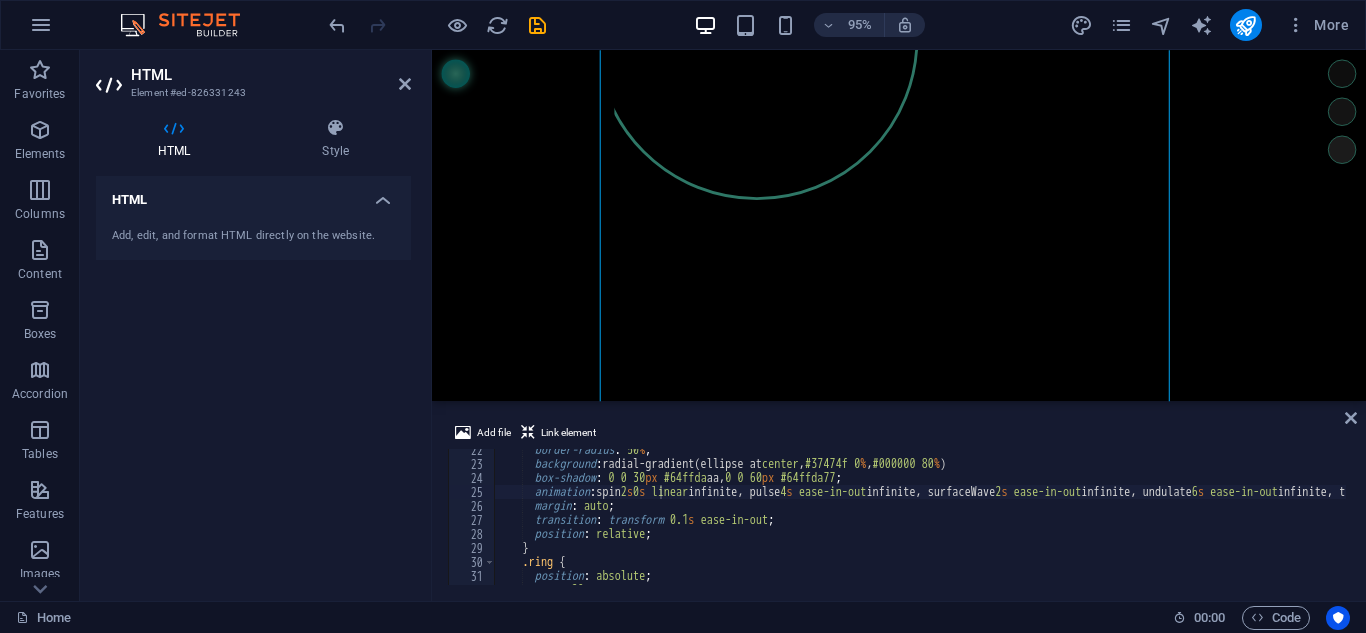 click on "Add file Link element" at bounding box center [899, 435] 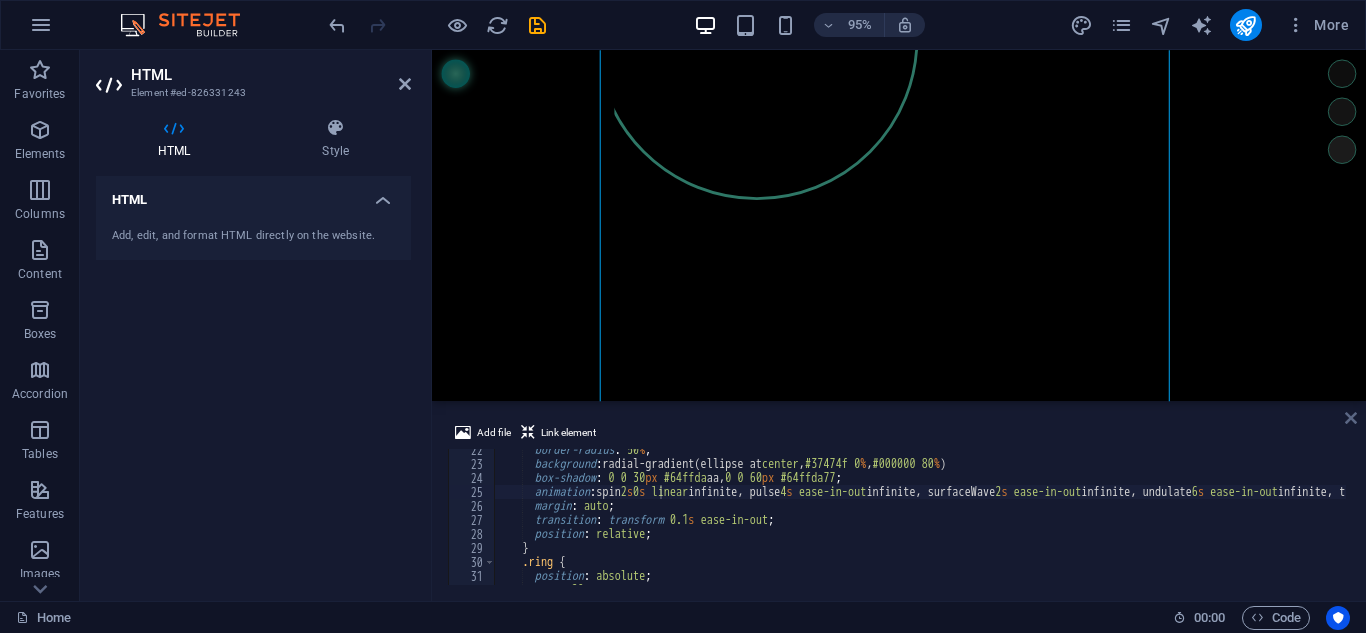 drag, startPoint x: 1352, startPoint y: 420, endPoint x: 1108, endPoint y: 284, distance: 279.34207 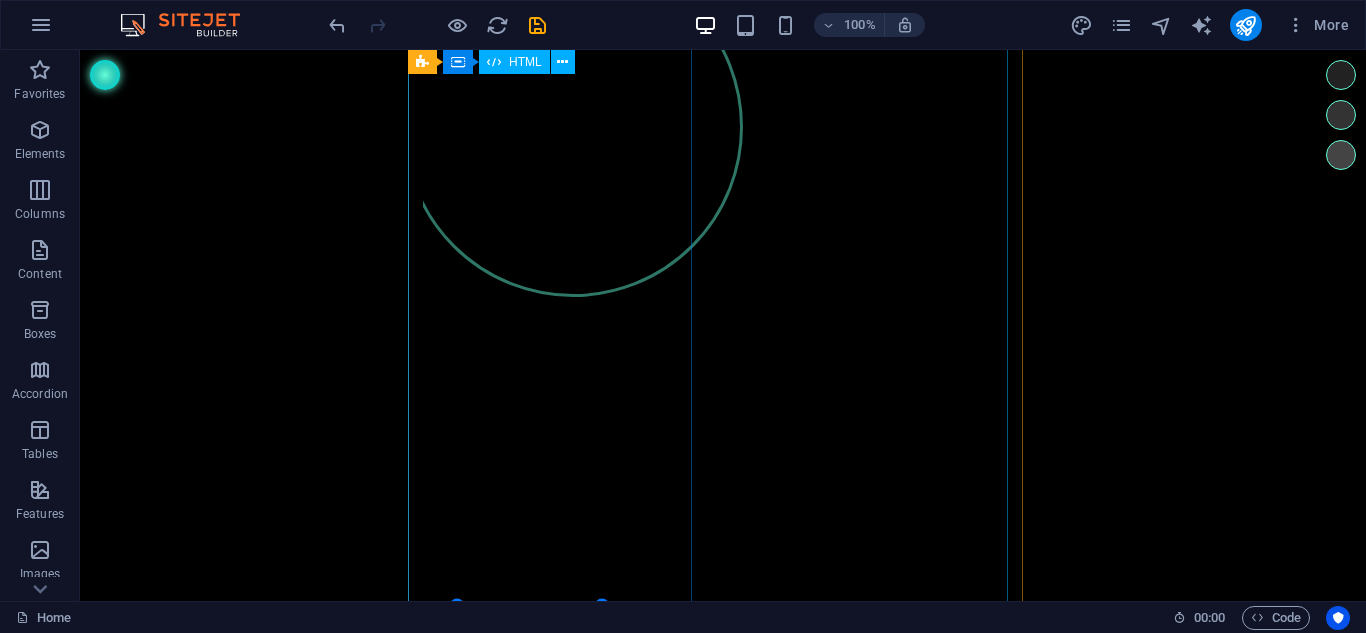 scroll, scrollTop: 0, scrollLeft: 0, axis: both 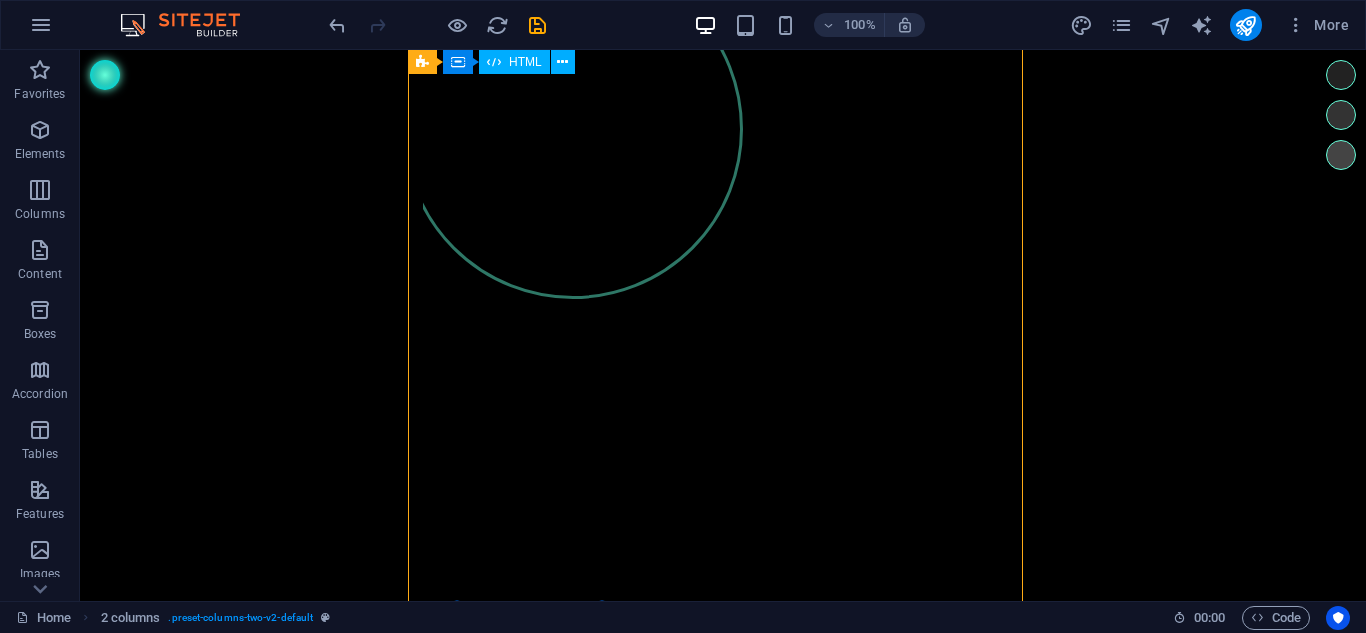 drag, startPoint x: 669, startPoint y: 81, endPoint x: 696, endPoint y: 190, distance: 112.29426 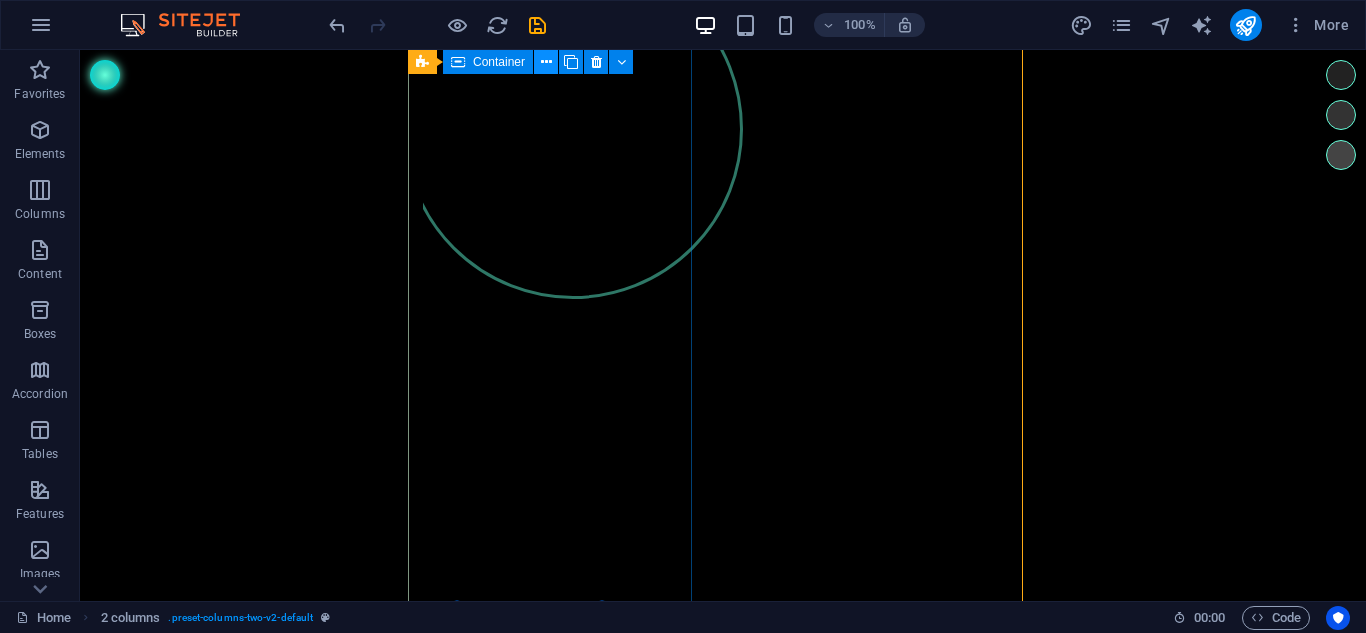 click at bounding box center (546, 62) 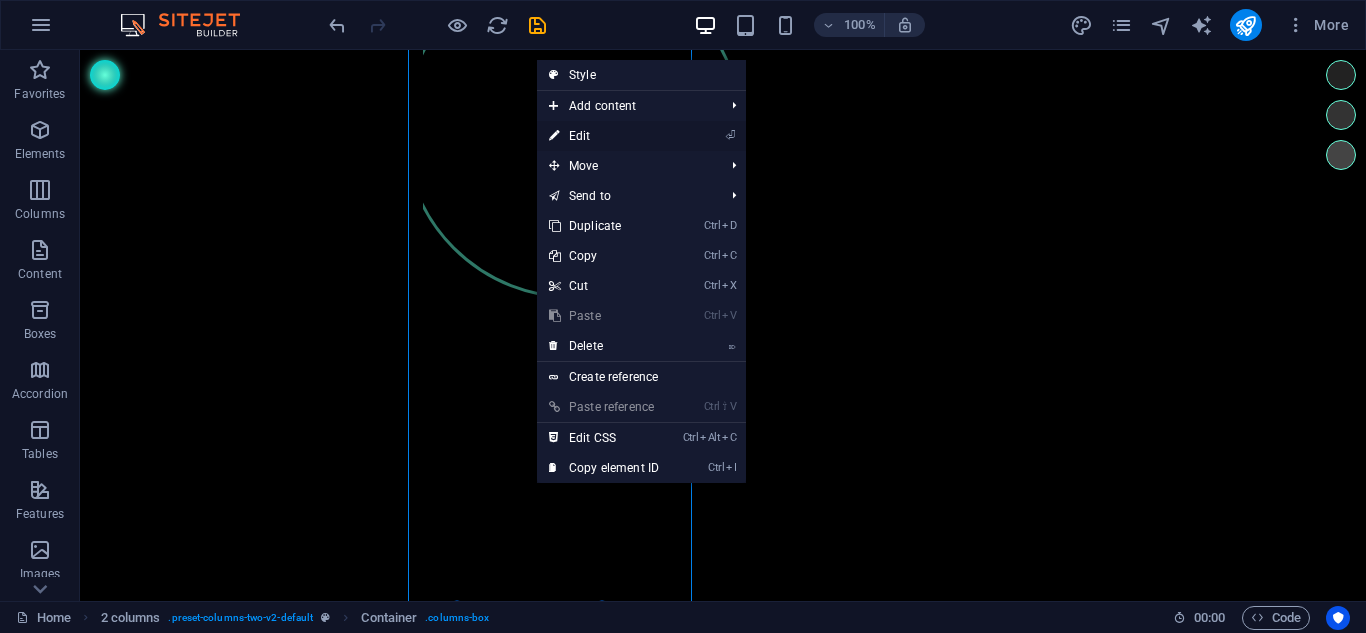 drag, startPoint x: 599, startPoint y: 132, endPoint x: 205, endPoint y: 118, distance: 394.24866 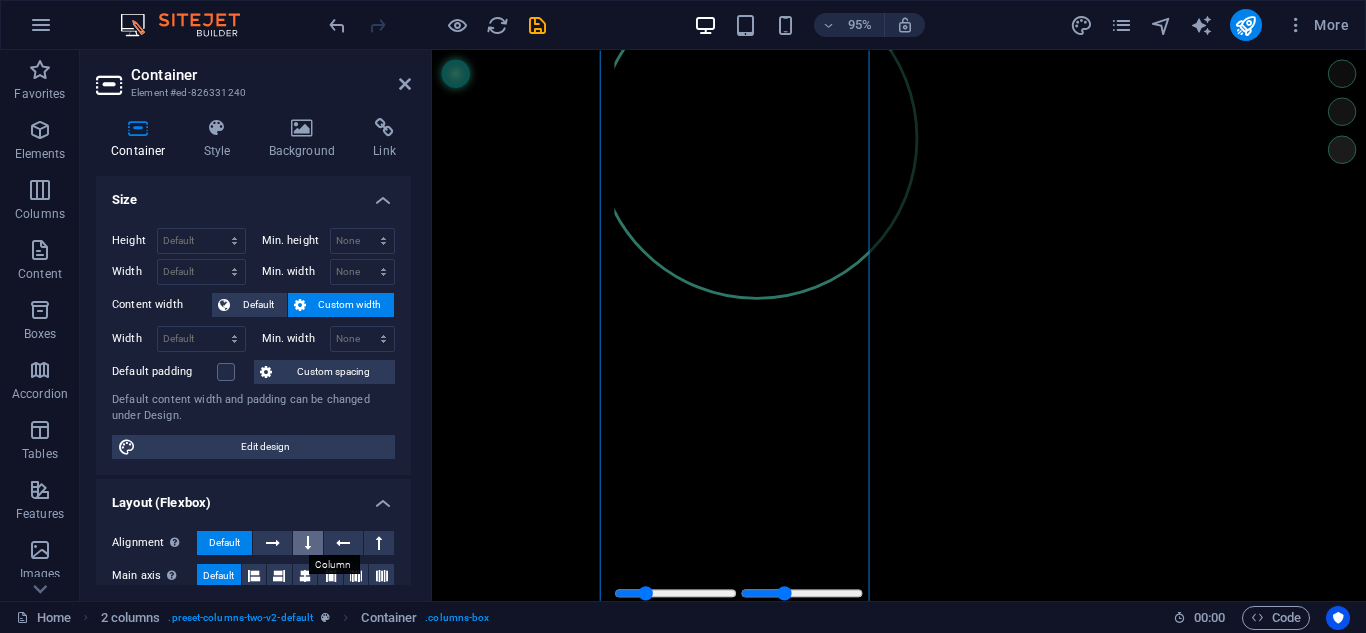 click at bounding box center [308, 543] 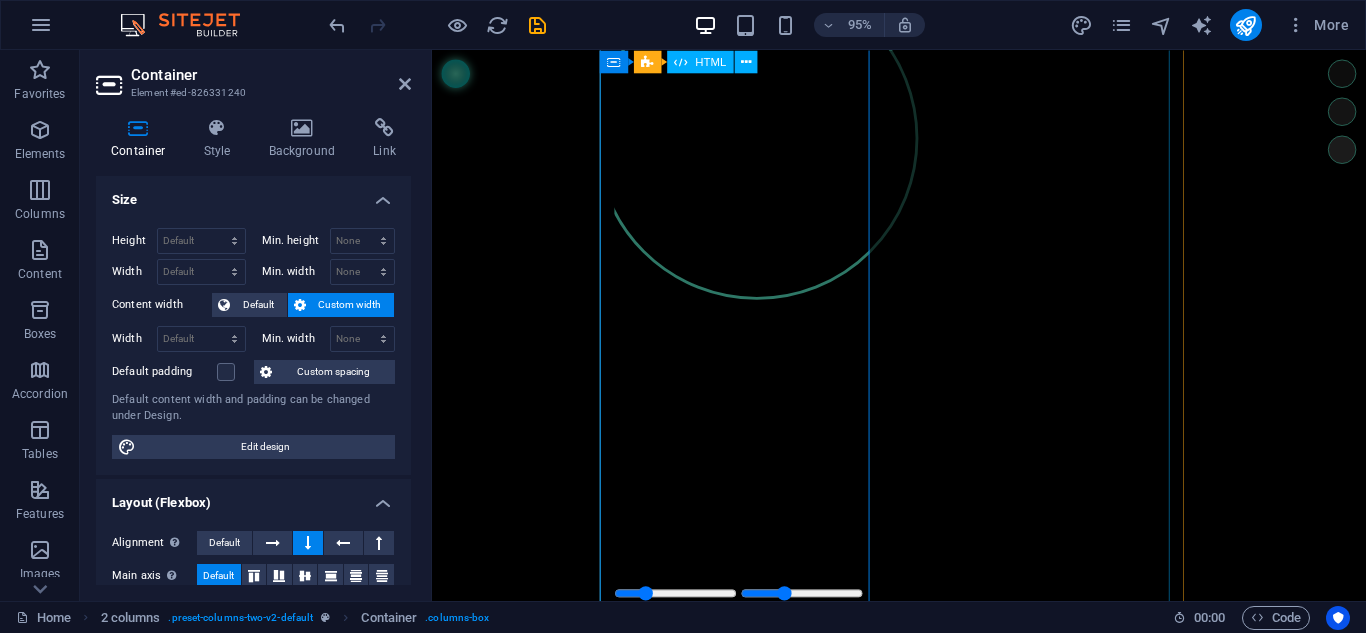 click on "Esfera Binaural" at bounding box center (766, 340) 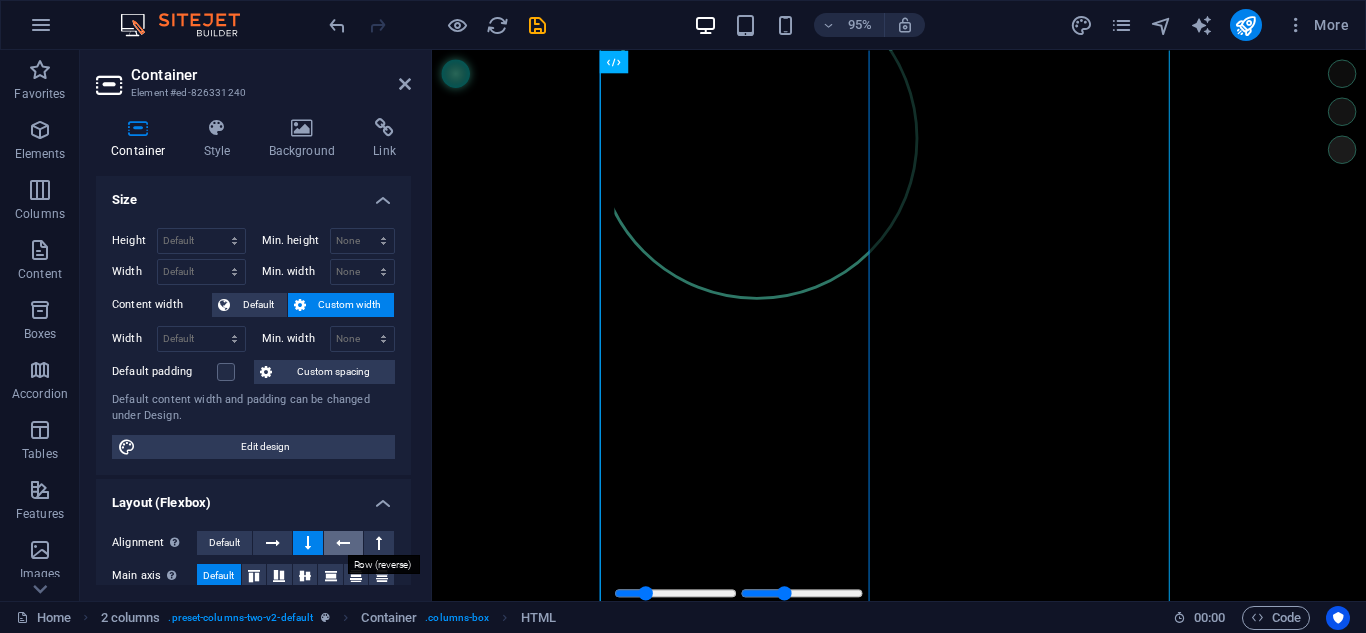 drag, startPoint x: 338, startPoint y: 544, endPoint x: 367, endPoint y: 538, distance: 29.614185 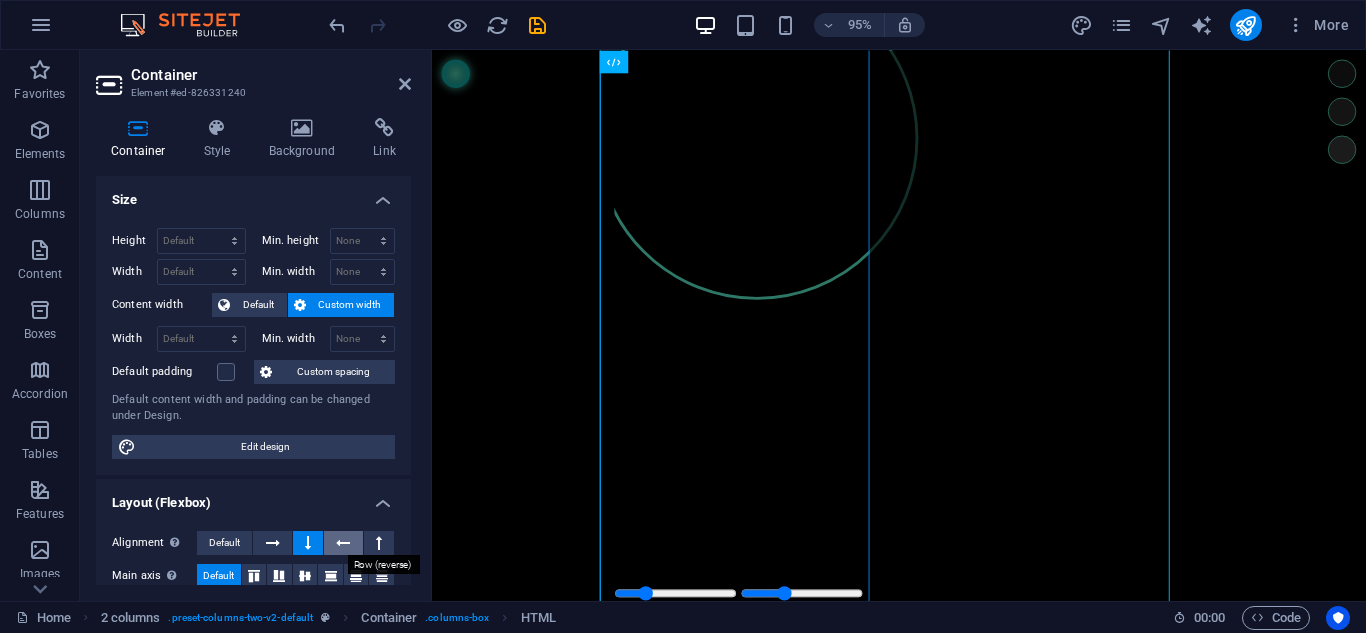 click at bounding box center (343, 543) 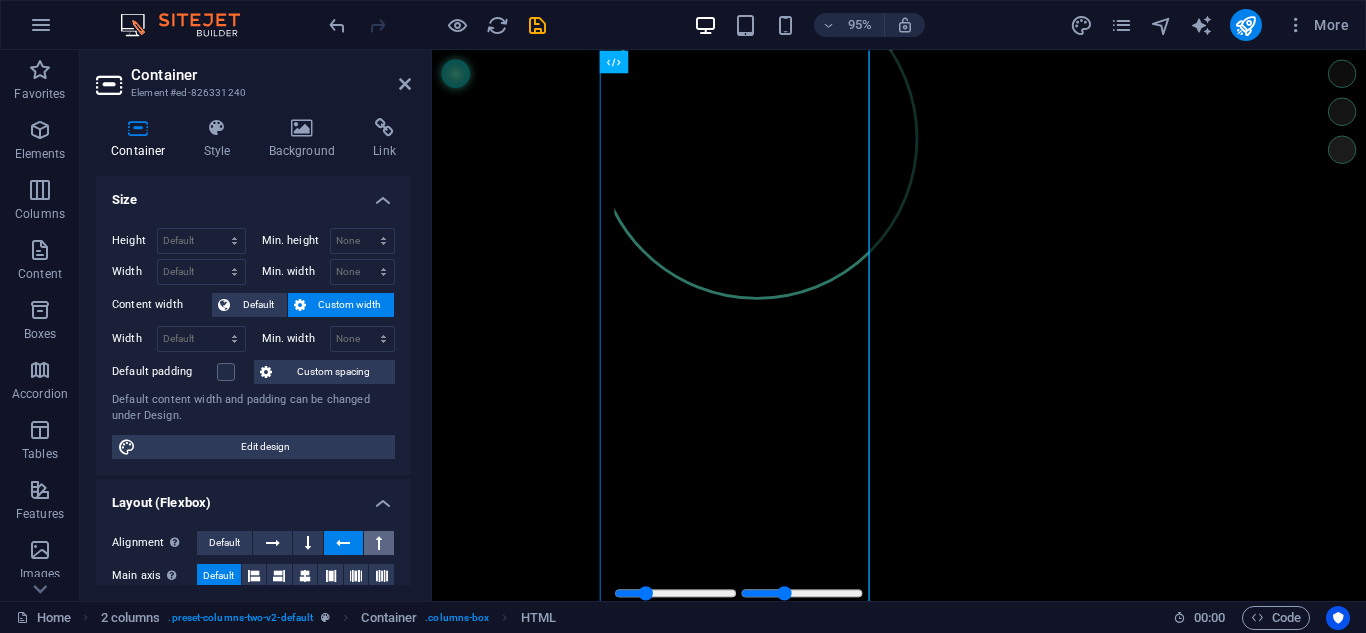 click at bounding box center [379, 543] 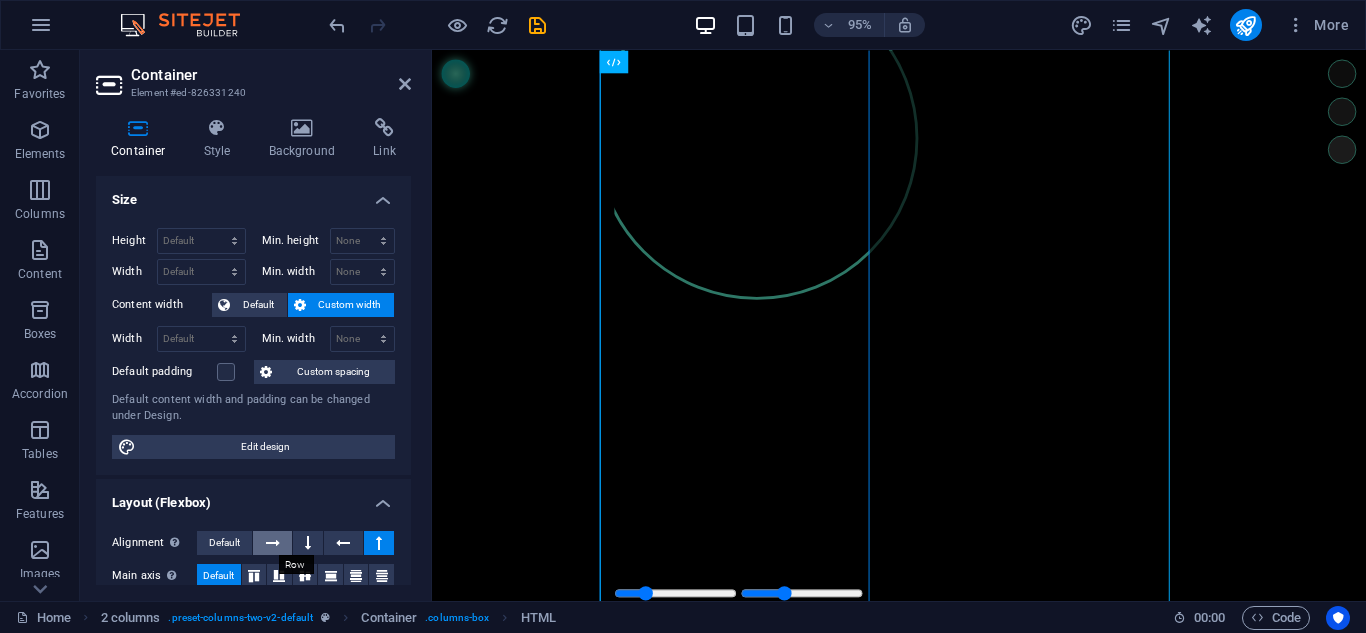 click at bounding box center [273, 543] 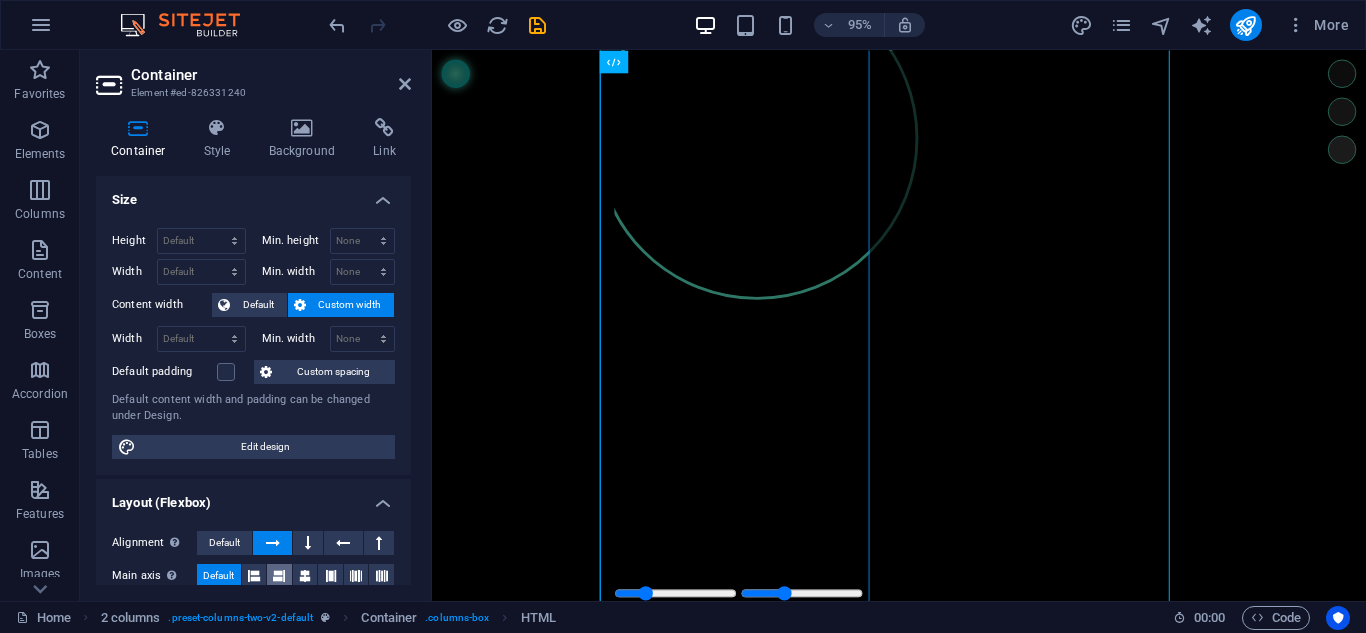click at bounding box center (279, 576) 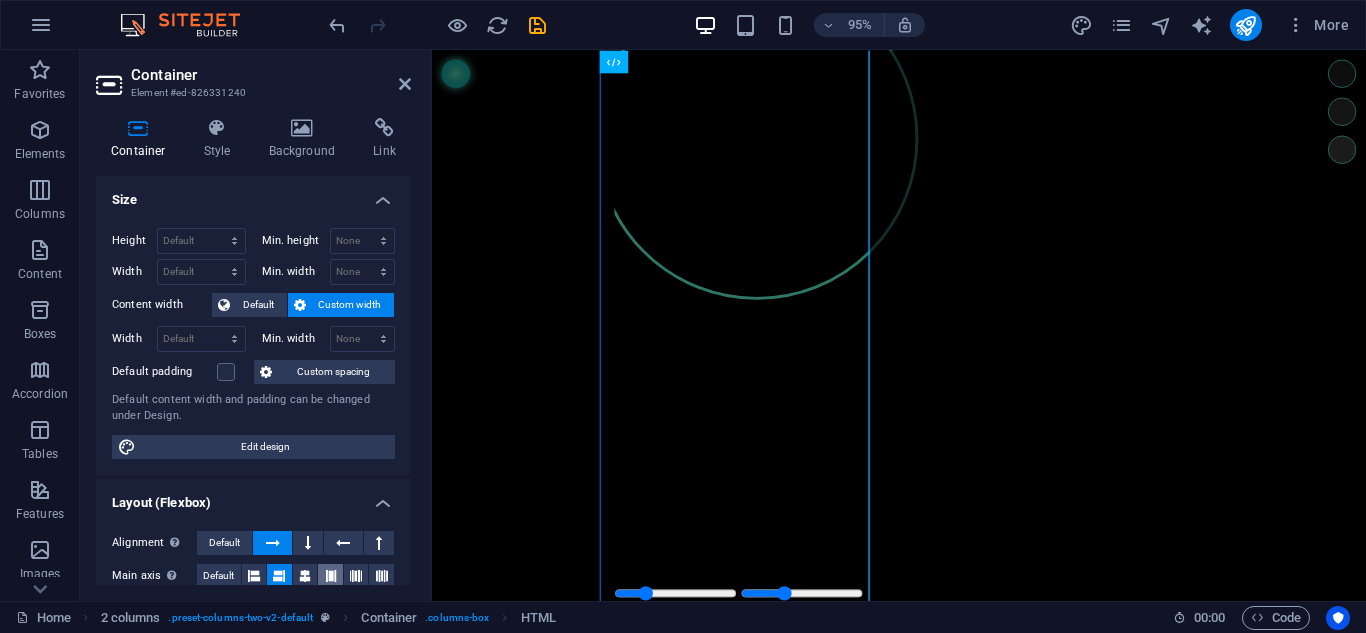 drag, startPoint x: 286, startPoint y: 574, endPoint x: 333, endPoint y: 572, distance: 47.042534 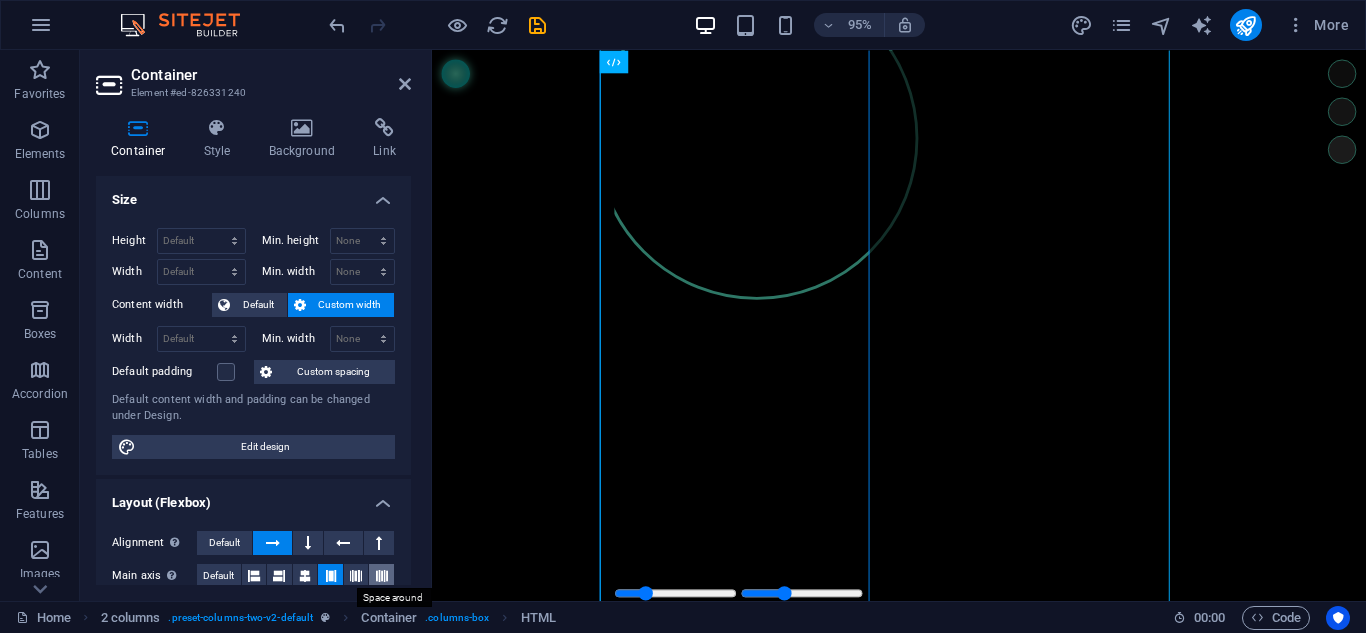 drag, startPoint x: 363, startPoint y: 582, endPoint x: 374, endPoint y: 579, distance: 11.401754 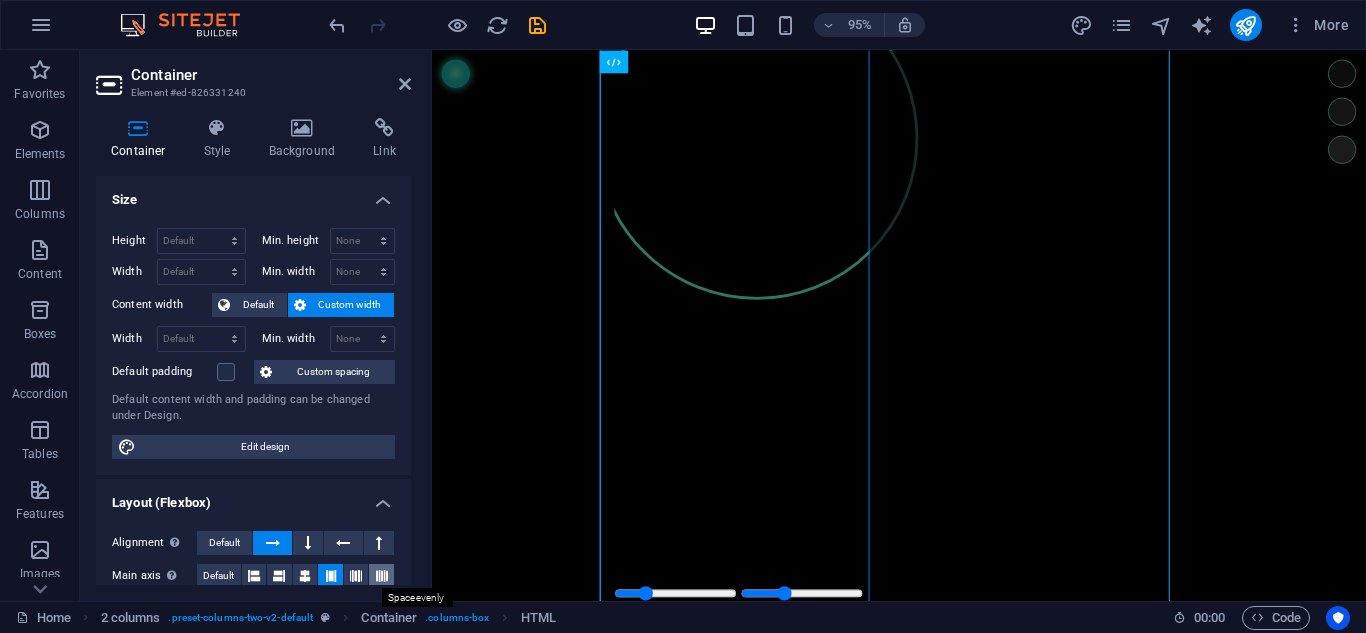 click at bounding box center [382, 576] 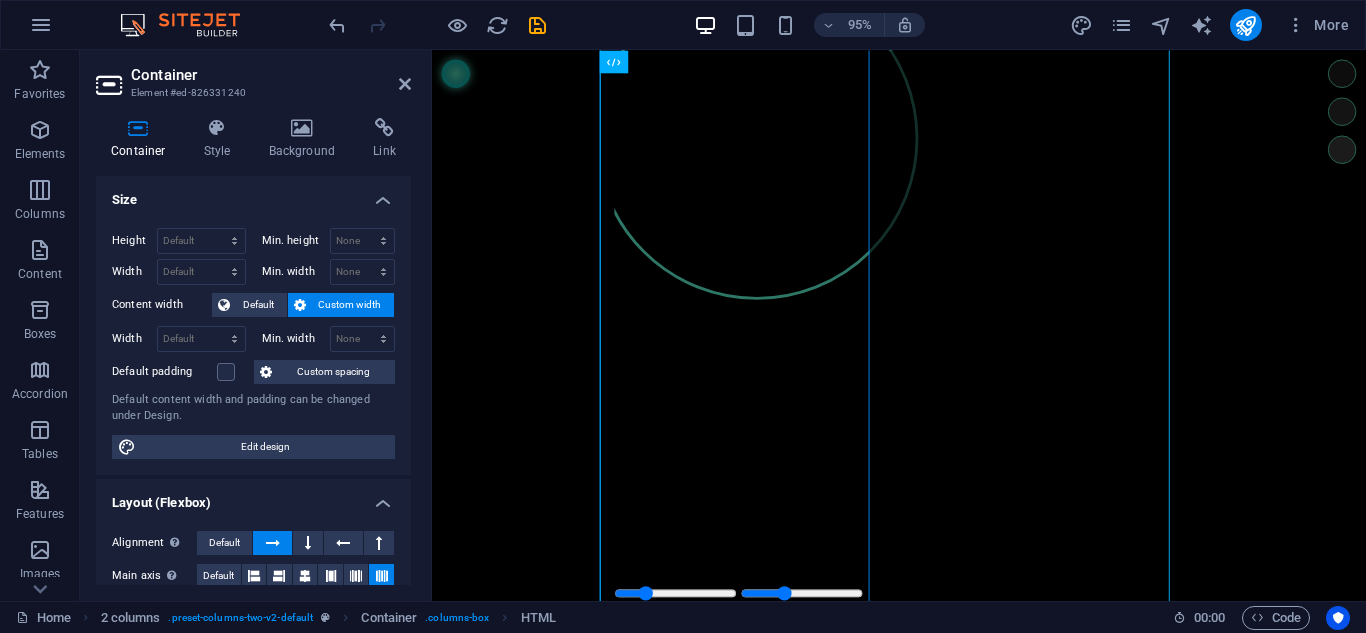 scroll, scrollTop: 400, scrollLeft: 0, axis: vertical 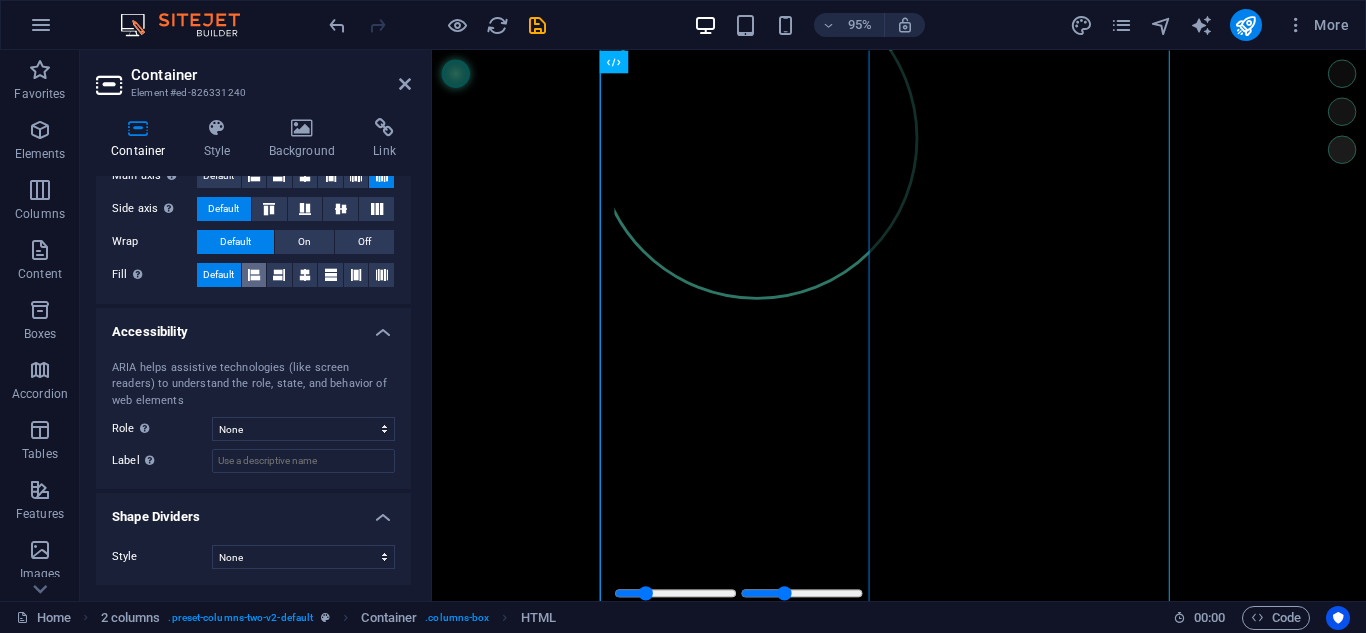 click at bounding box center (254, 275) 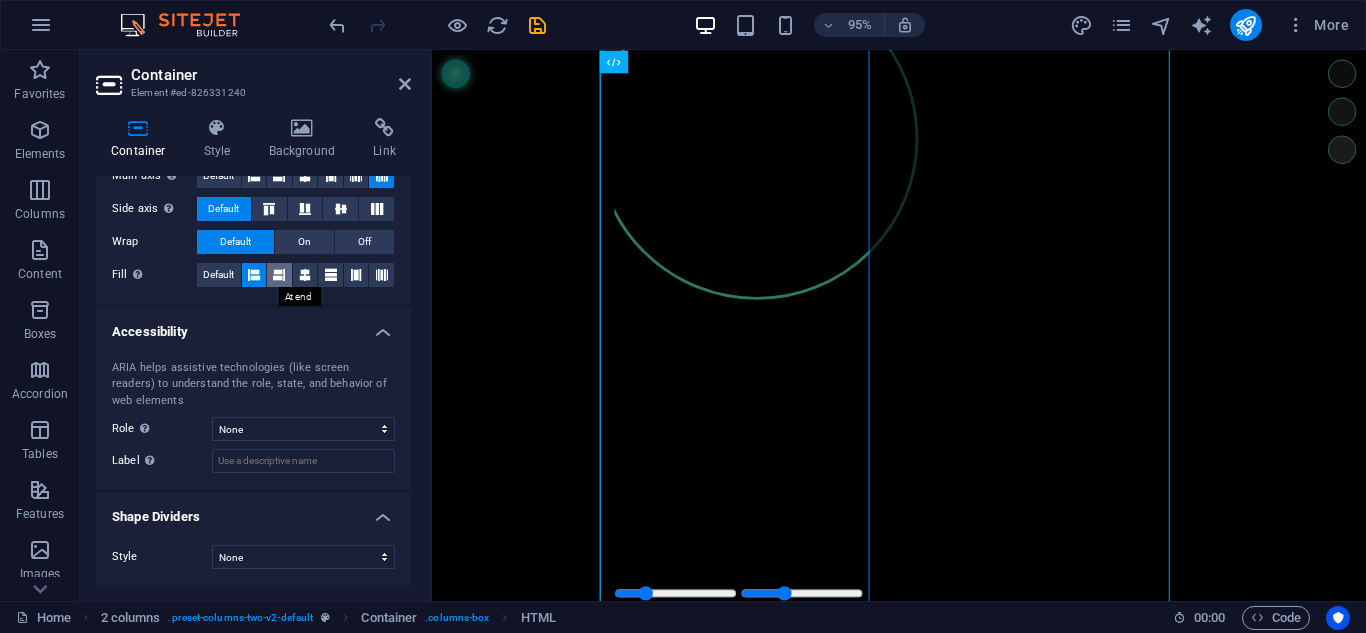 click at bounding box center (279, 275) 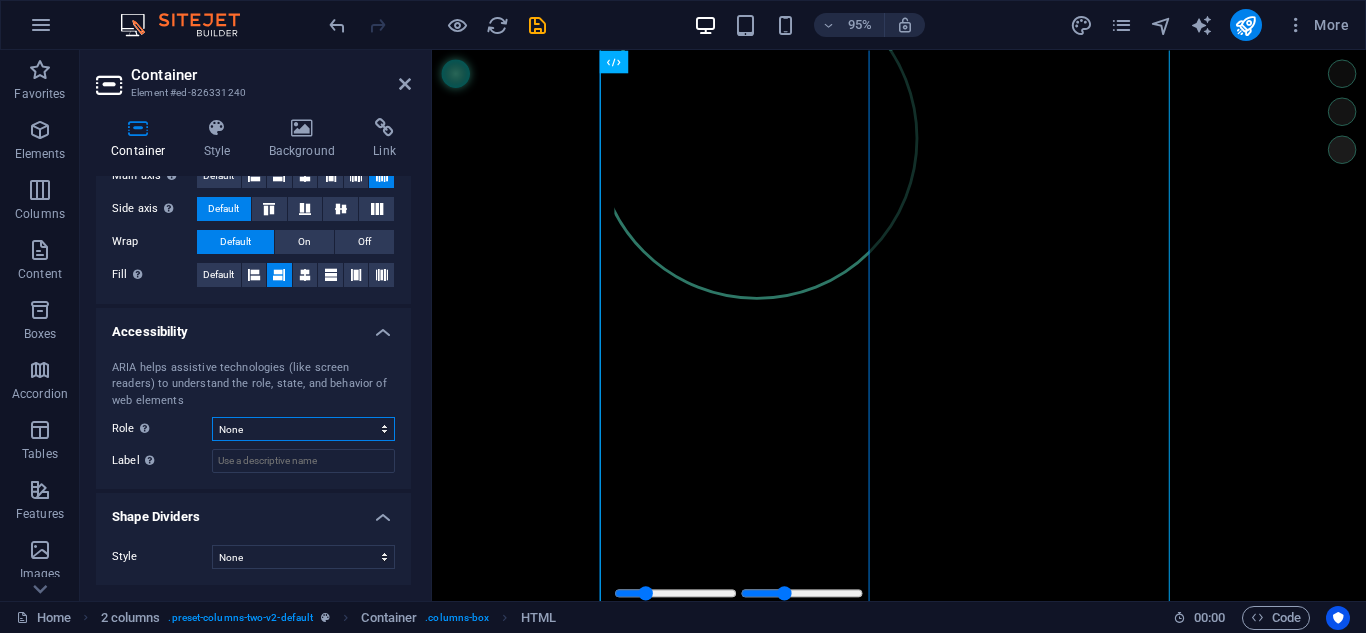 click on "None Alert Article Banner Comment Complementary Dialog Footer Header Marquee Presentation Region Section Separator Status Timer" at bounding box center (303, 429) 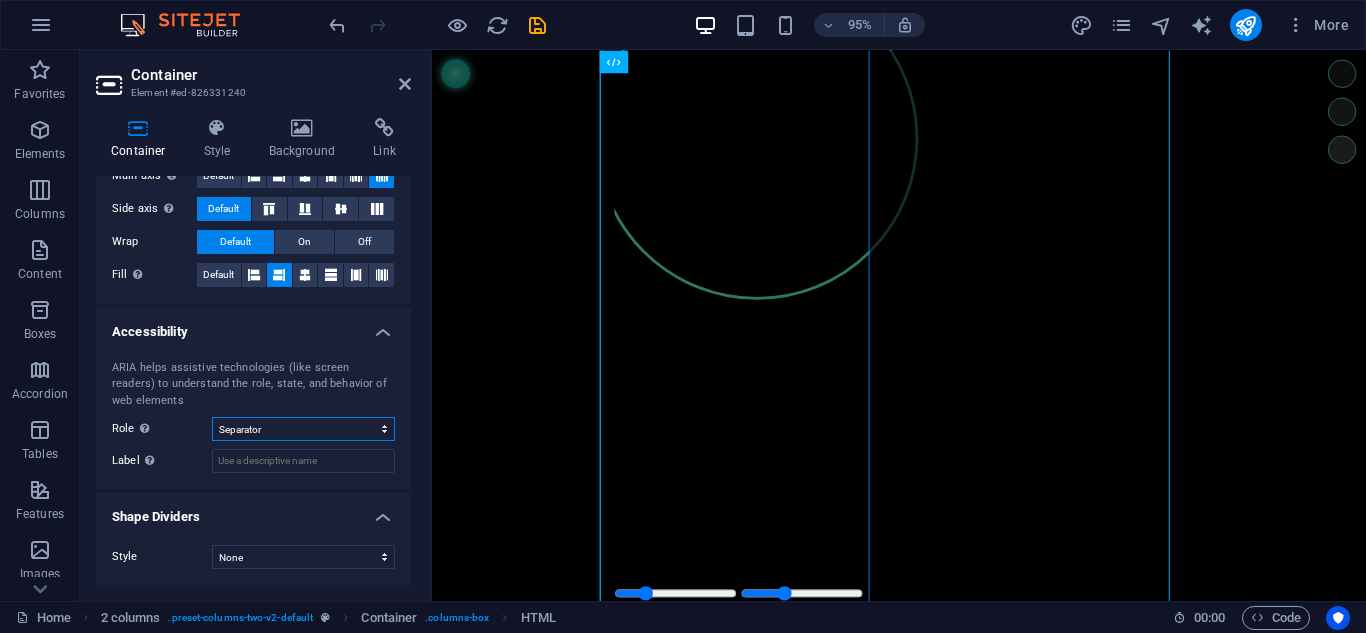 click on "None Alert Article Banner Comment Complementary Dialog Footer Header Marquee Presentation Region Section Separator Status Timer" at bounding box center [303, 429] 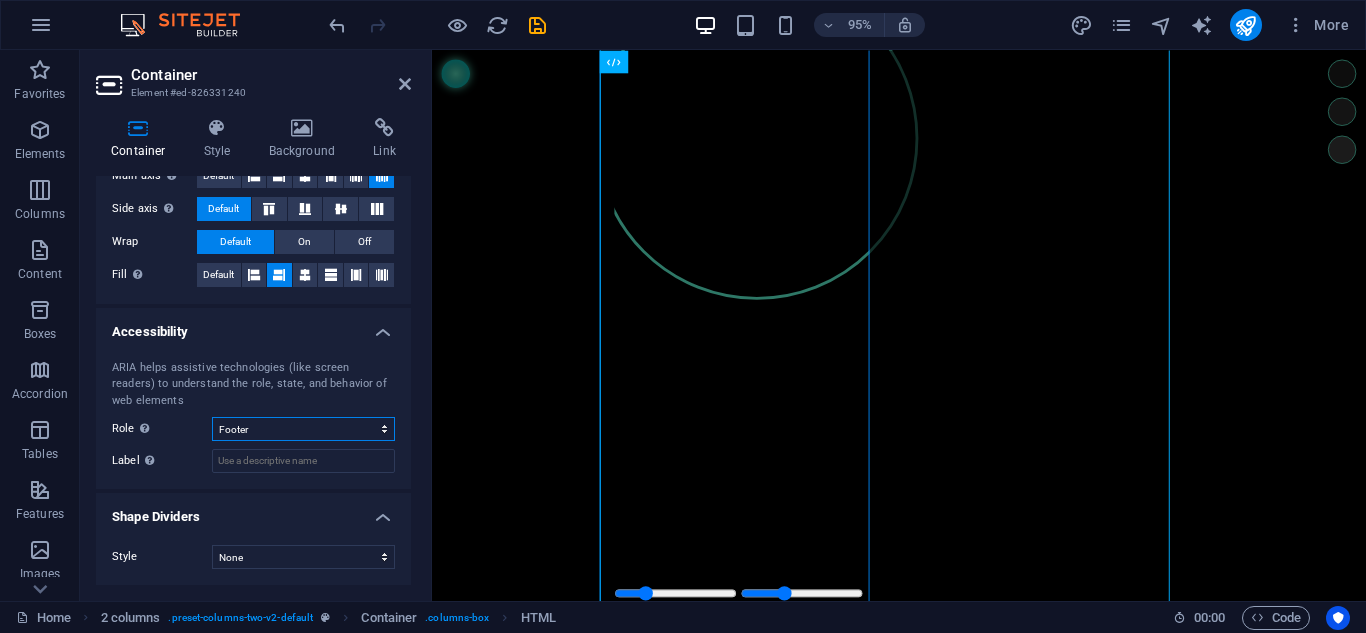 click on "None Alert Article Banner Comment Complementary Dialog Footer Header Marquee Presentation Region Section Separator Status Timer" at bounding box center [303, 429] 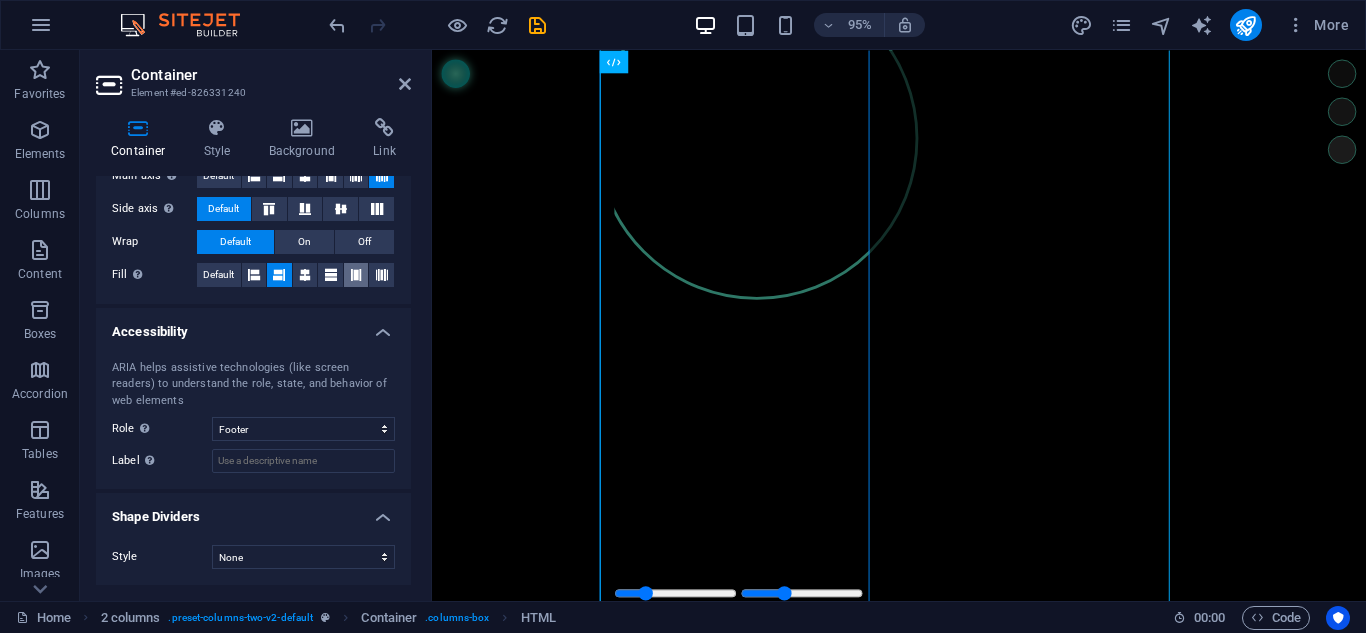 click at bounding box center (356, 275) 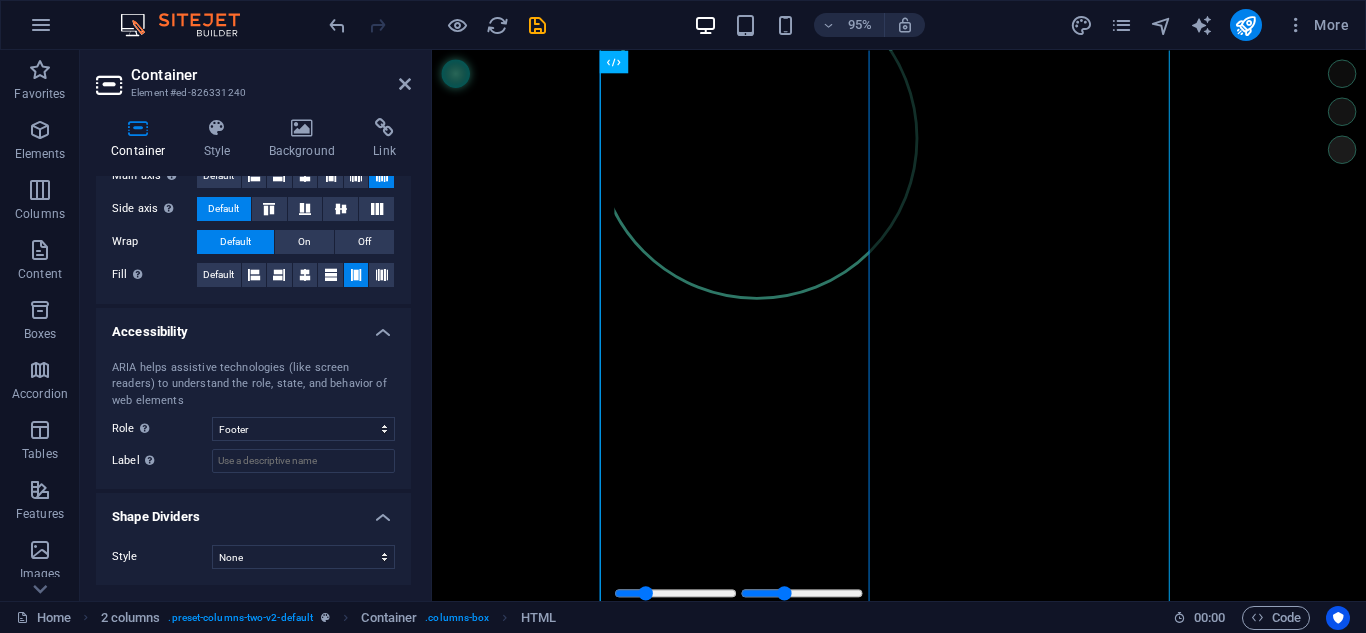 click on "Alignment Determines the flex direction. Default Main axis Determine how elements should behave along the main axis inside this container (justify content). Default Side axis Control the vertical direction of the element inside of the container (align items). Default Wrap Default On Off Fill Controls the distances and direction of elements on the y-axis across several lines (align content). Default" at bounding box center (253, 209) 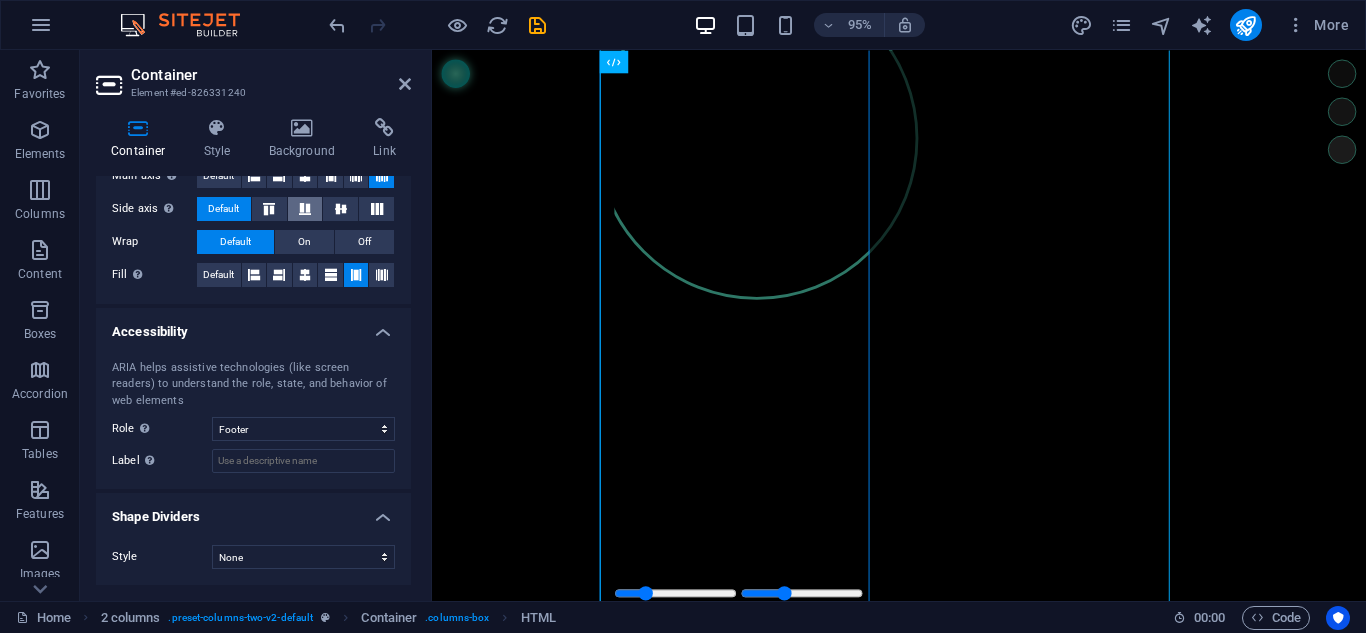 scroll, scrollTop: 100, scrollLeft: 0, axis: vertical 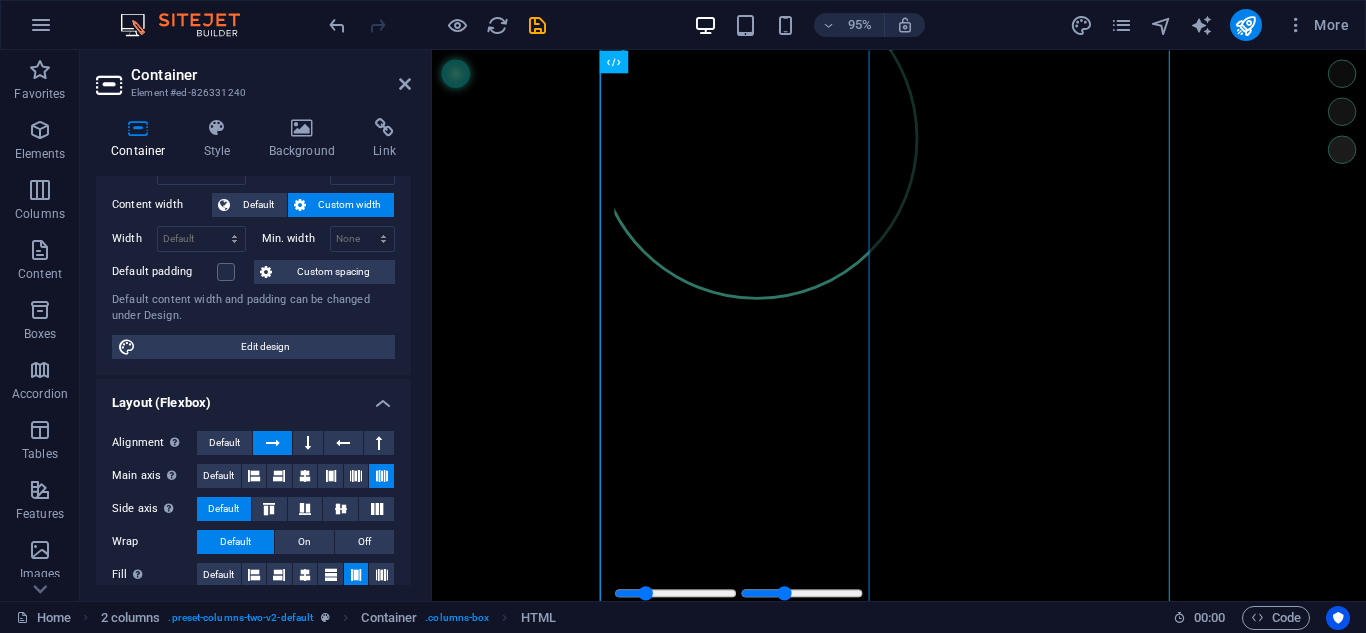 drag, startPoint x: 293, startPoint y: 225, endPoint x: 296, endPoint y: 215, distance: 10.440307 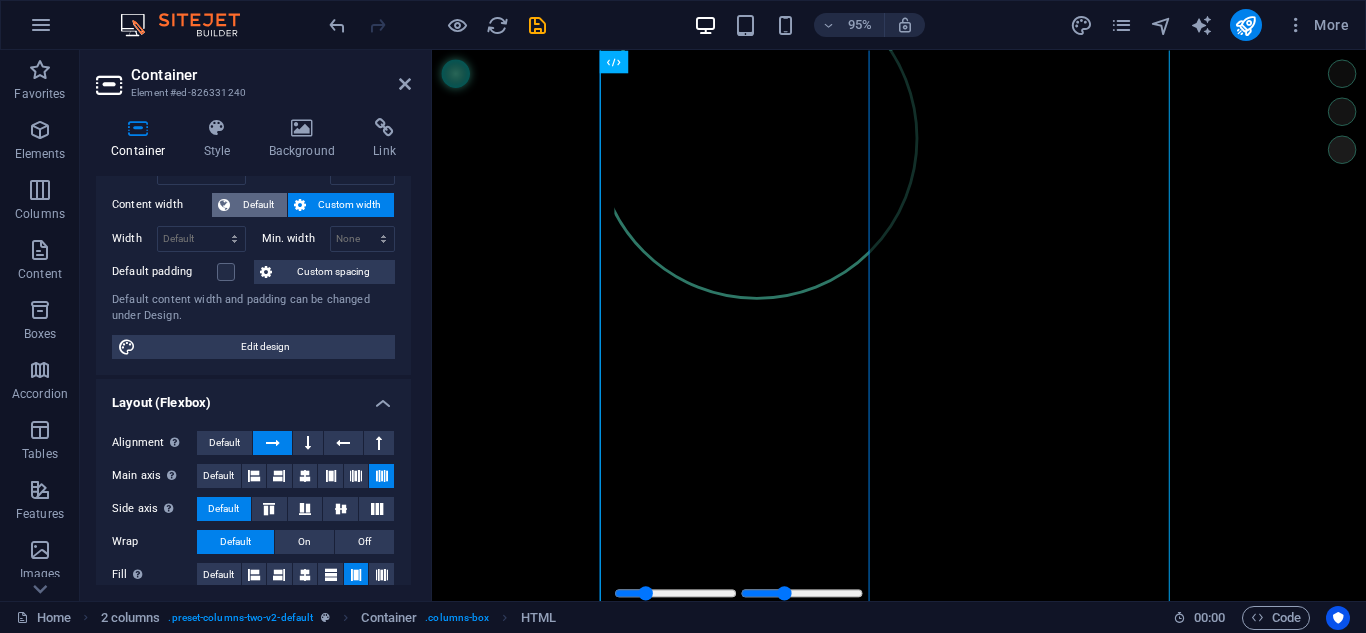 click on "Default" at bounding box center (258, 205) 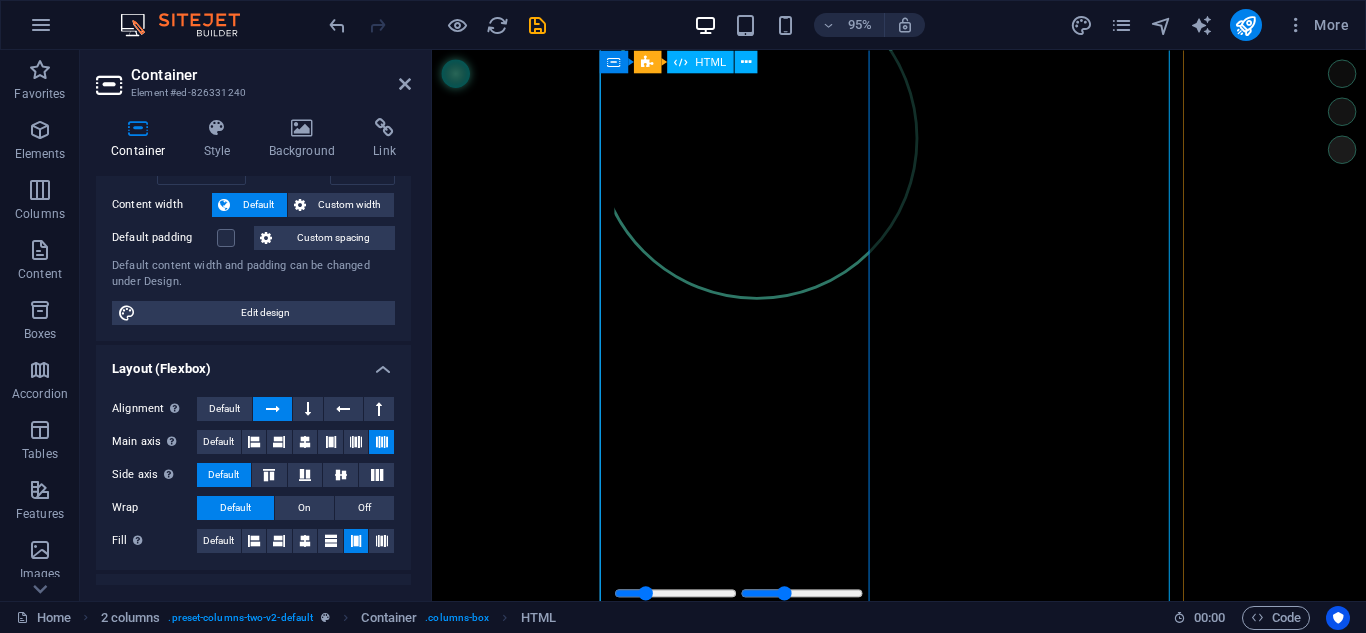 click on "Esfera Binaural" at bounding box center (766, 340) 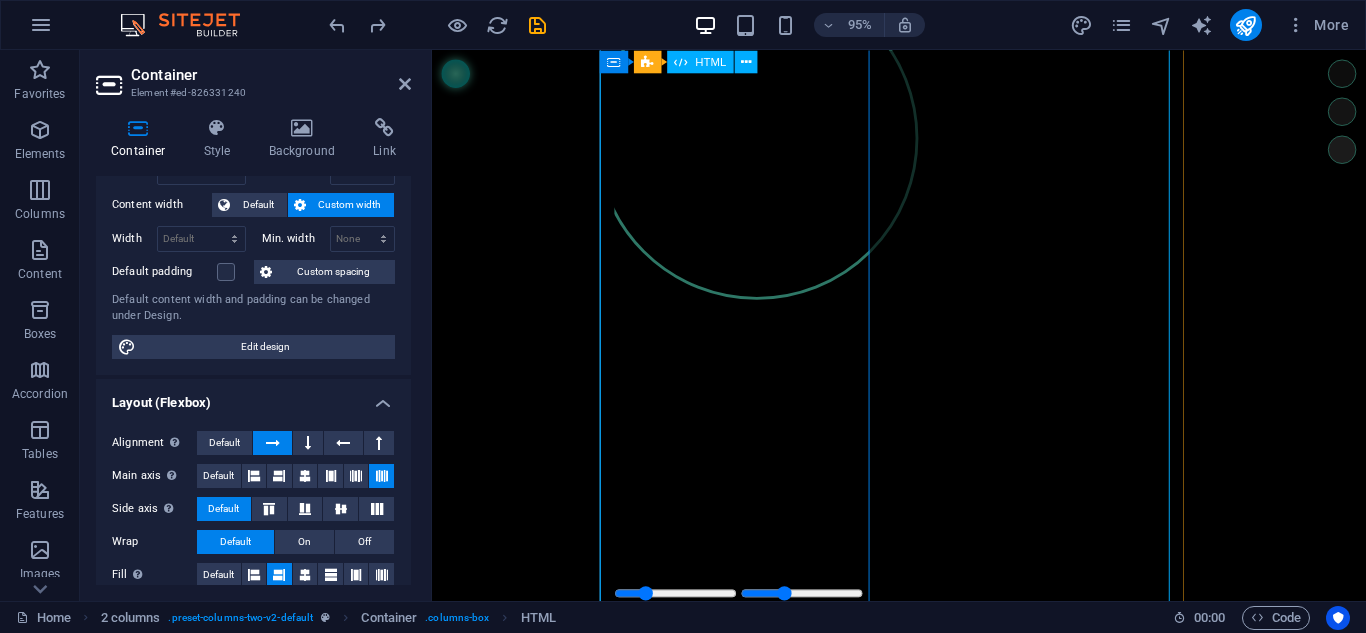 select on "none" 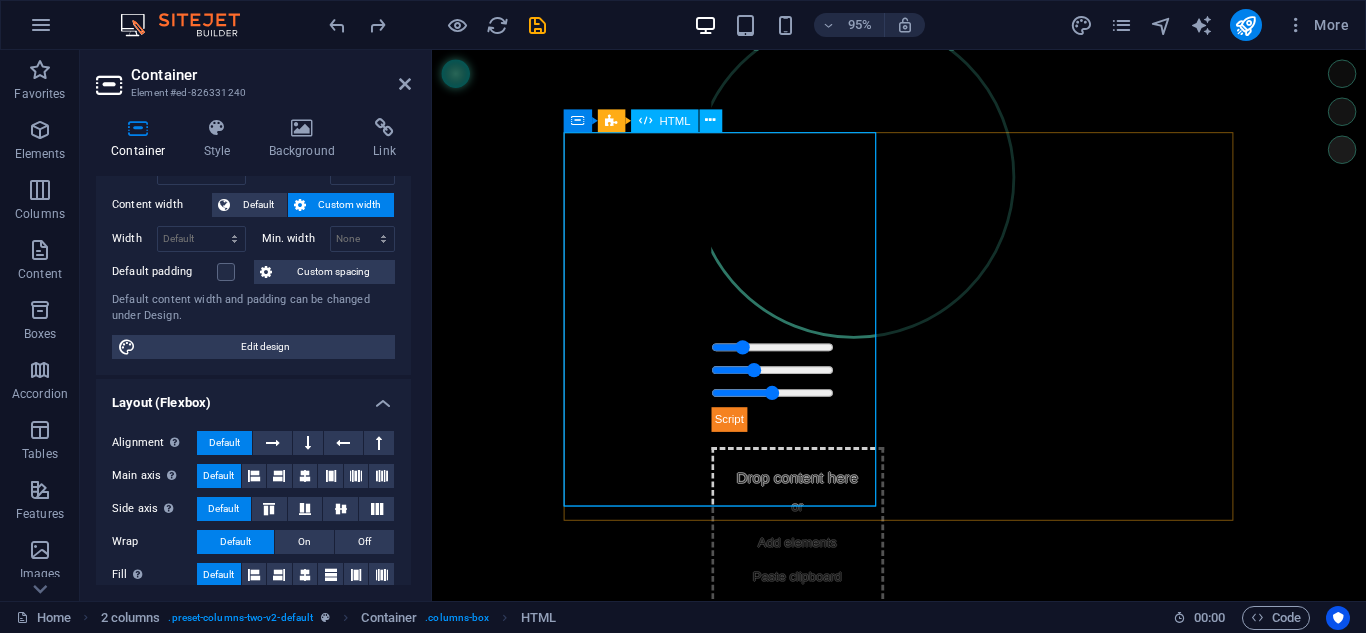 click on "Esfera Binaural" at bounding box center (817, 243) 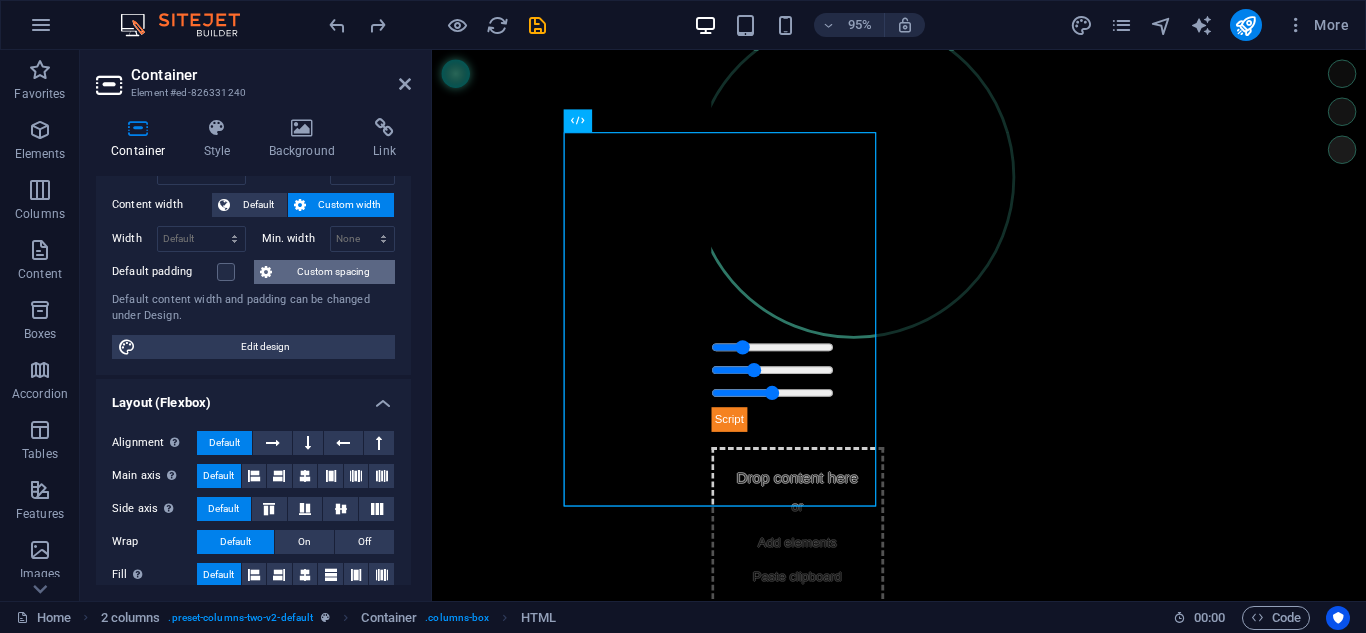 click on "Custom spacing" at bounding box center [324, 272] 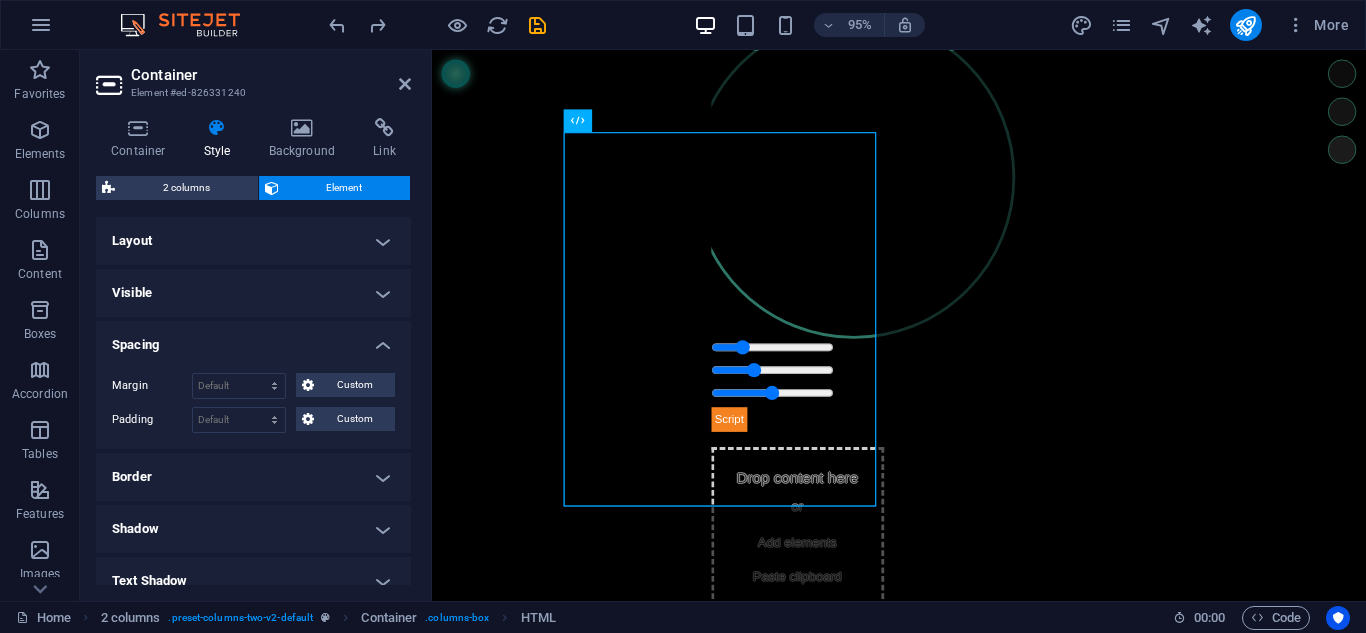 click on "Layout" at bounding box center [253, 241] 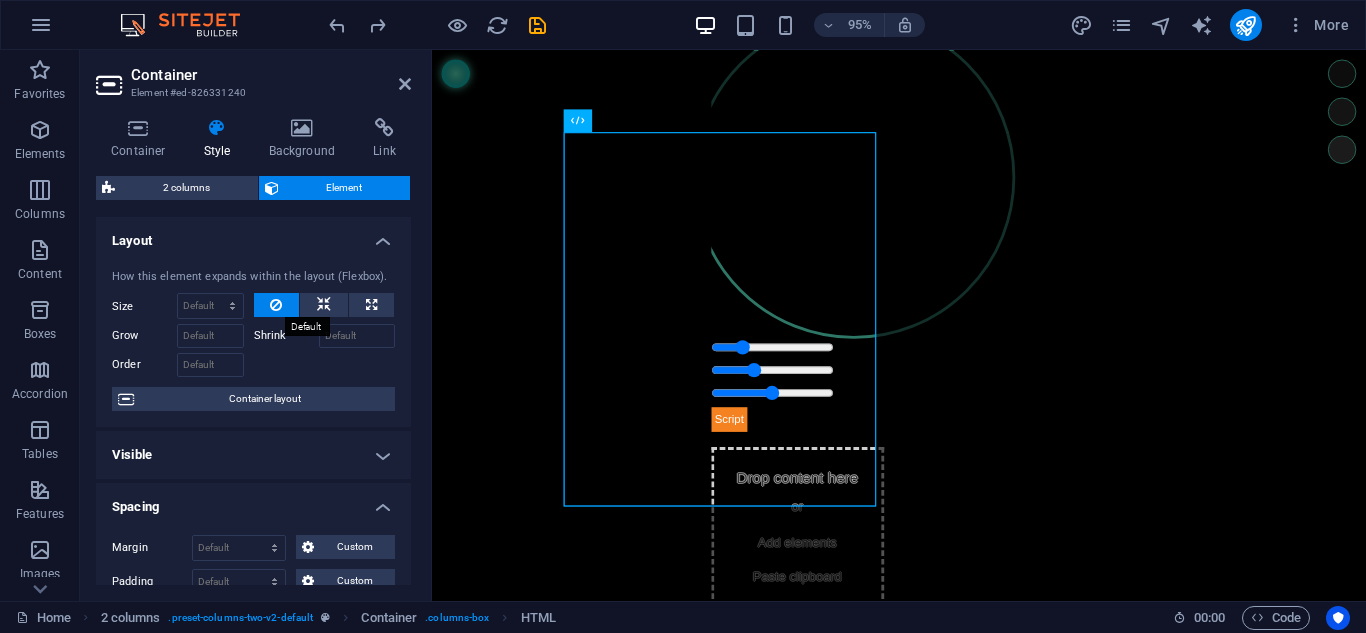 drag, startPoint x: 290, startPoint y: 313, endPoint x: 299, endPoint y: 305, distance: 12.0415945 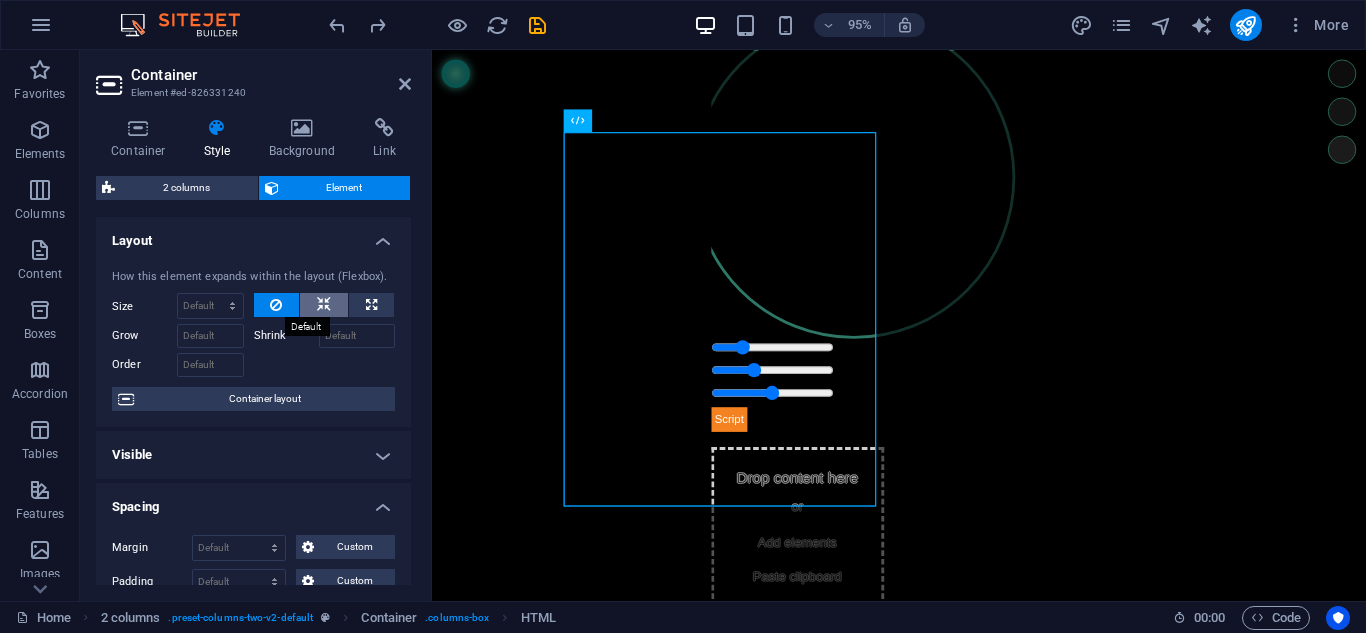 click at bounding box center [277, 305] 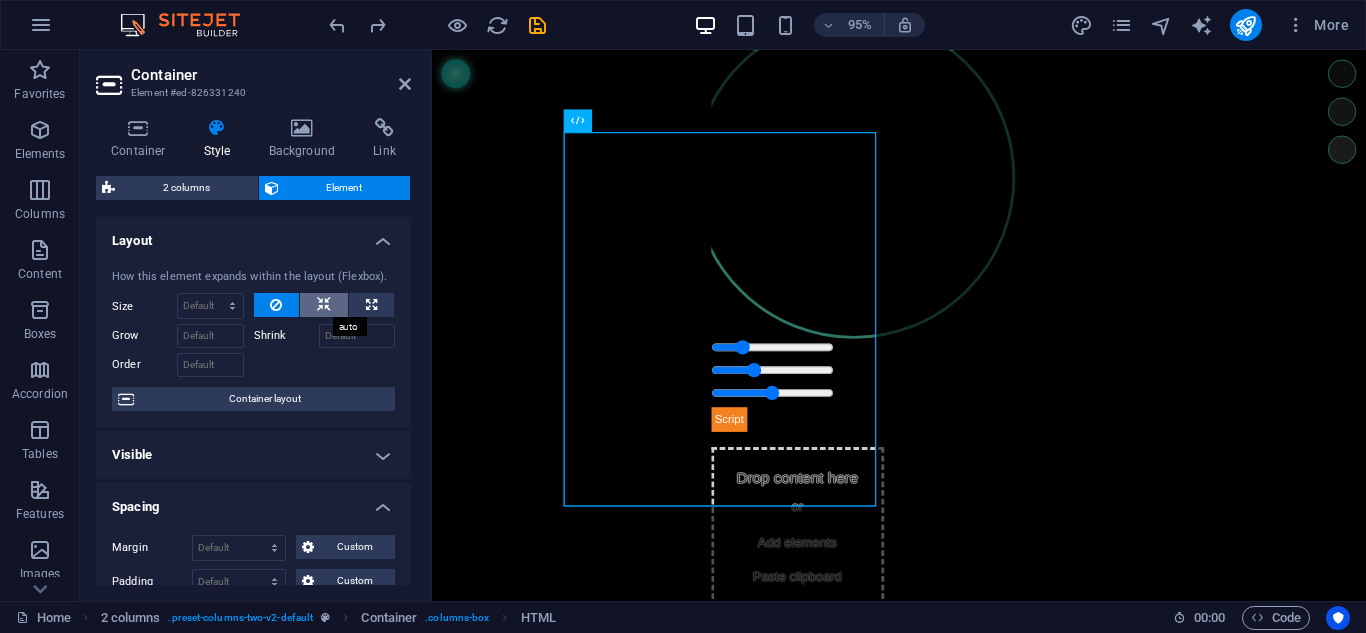 click at bounding box center [324, 305] 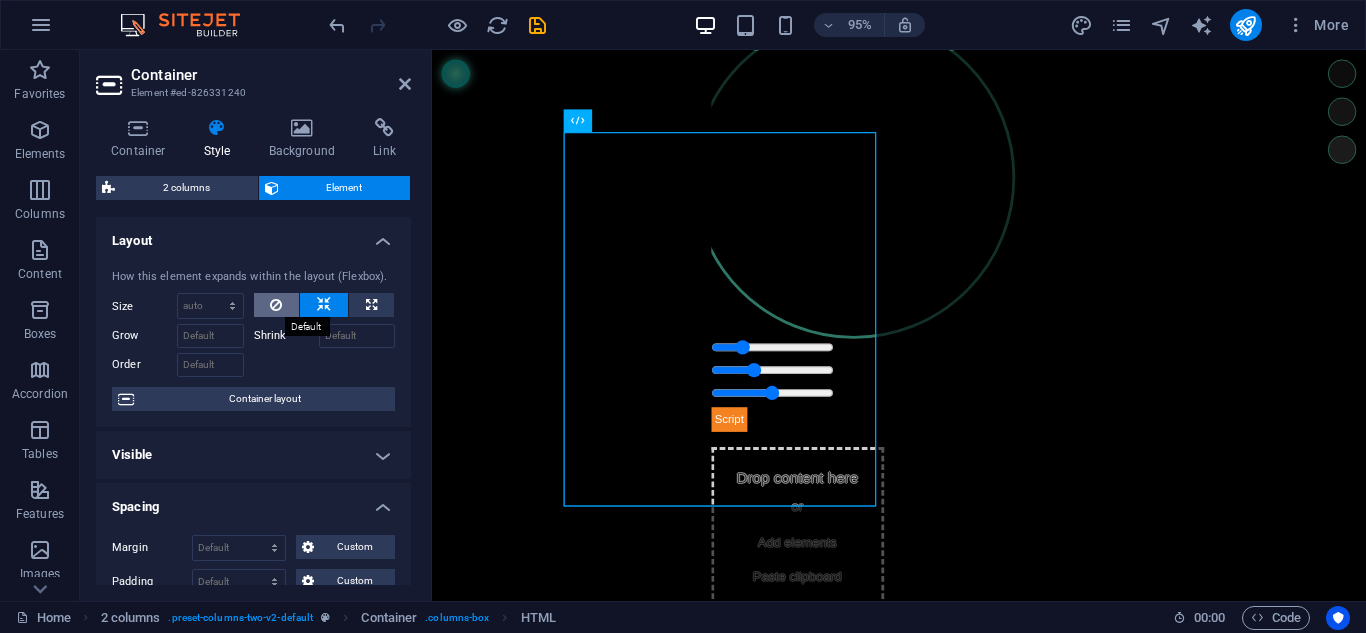 click at bounding box center (276, 305) 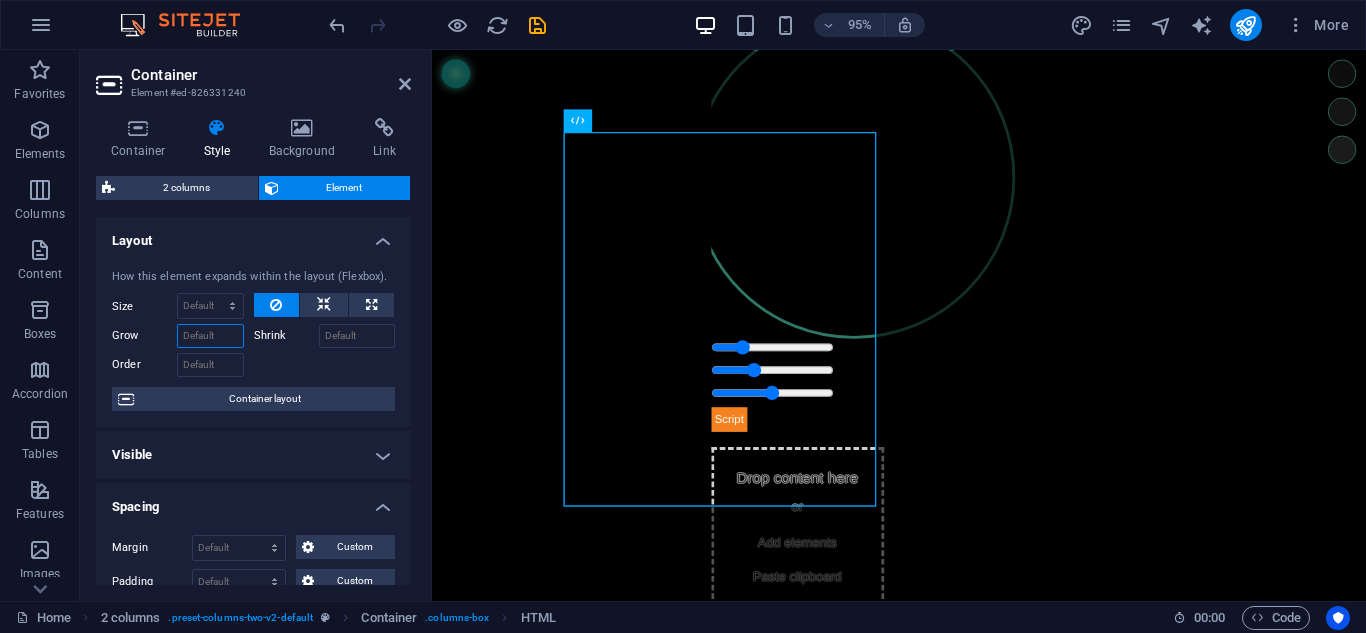 click on "Grow" at bounding box center [210, 336] 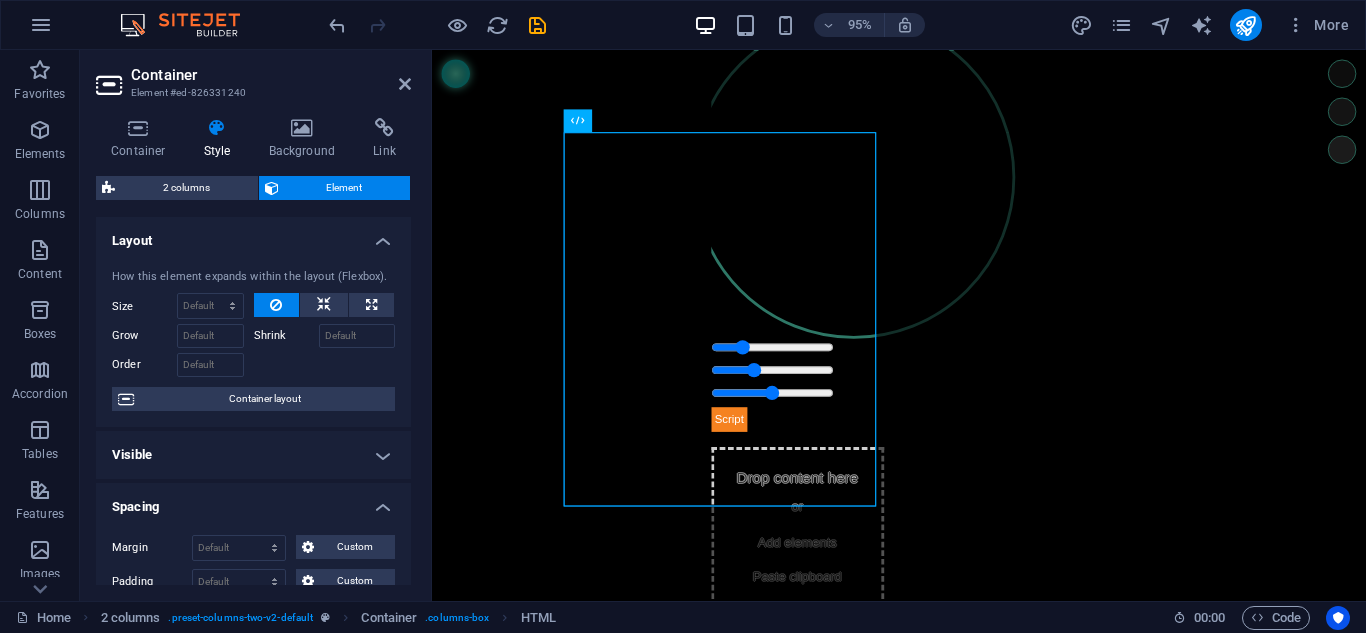 click on "Shrink" at bounding box center (286, 336) 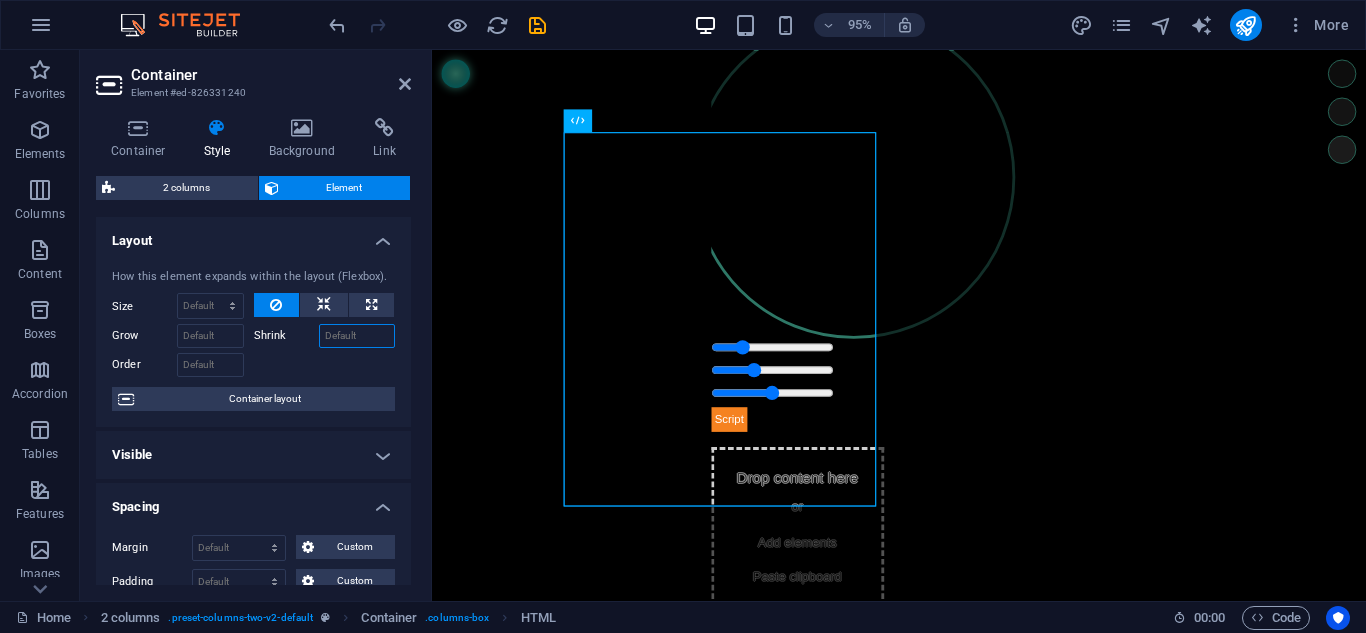 click on "Shrink" at bounding box center (357, 336) 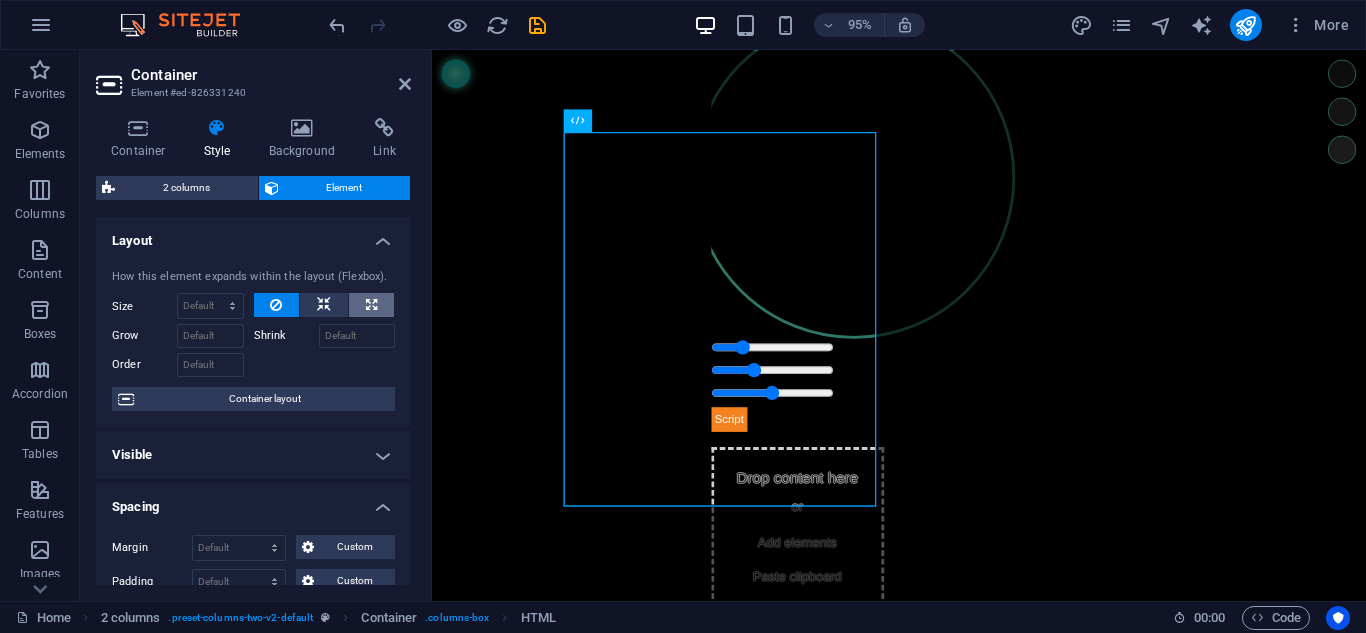 click at bounding box center (371, 305) 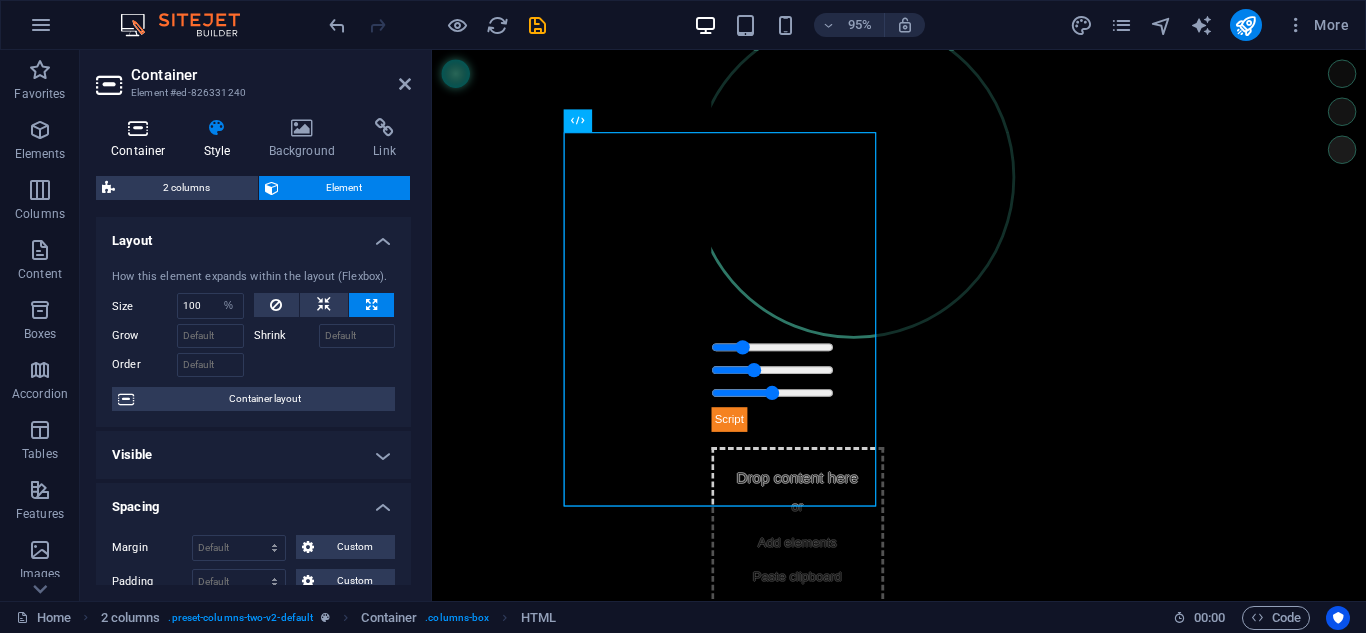 click at bounding box center [138, 128] 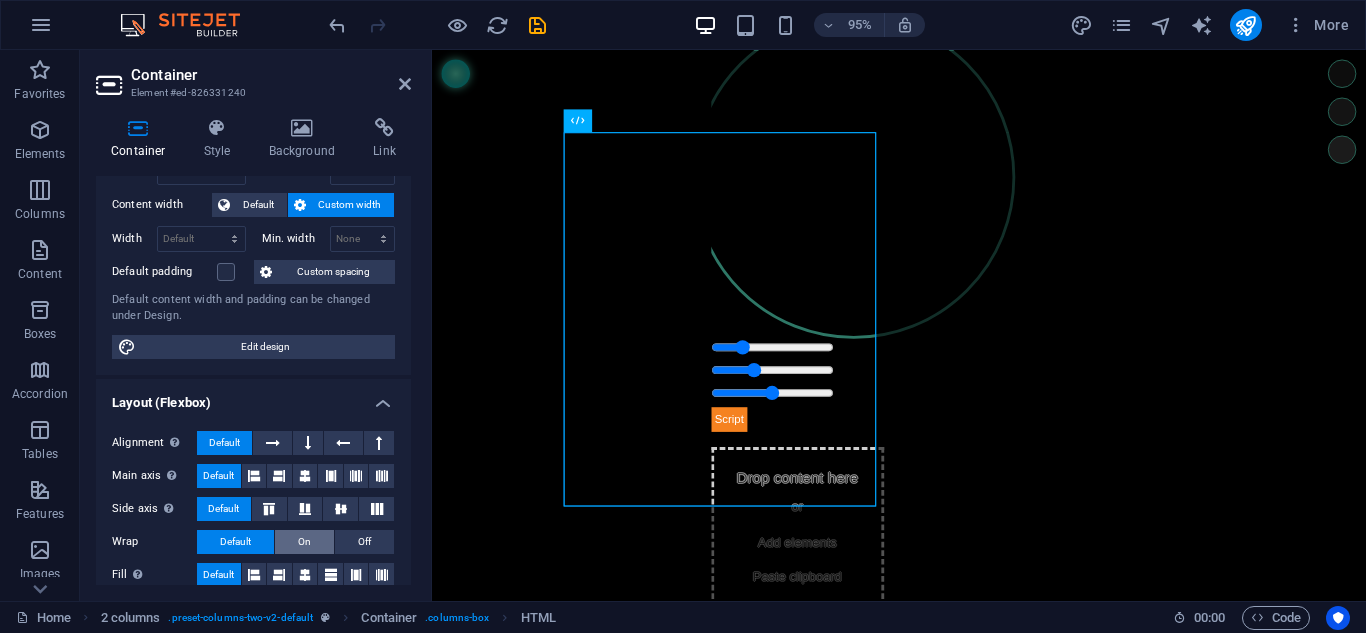 click on "On" at bounding box center [304, 542] 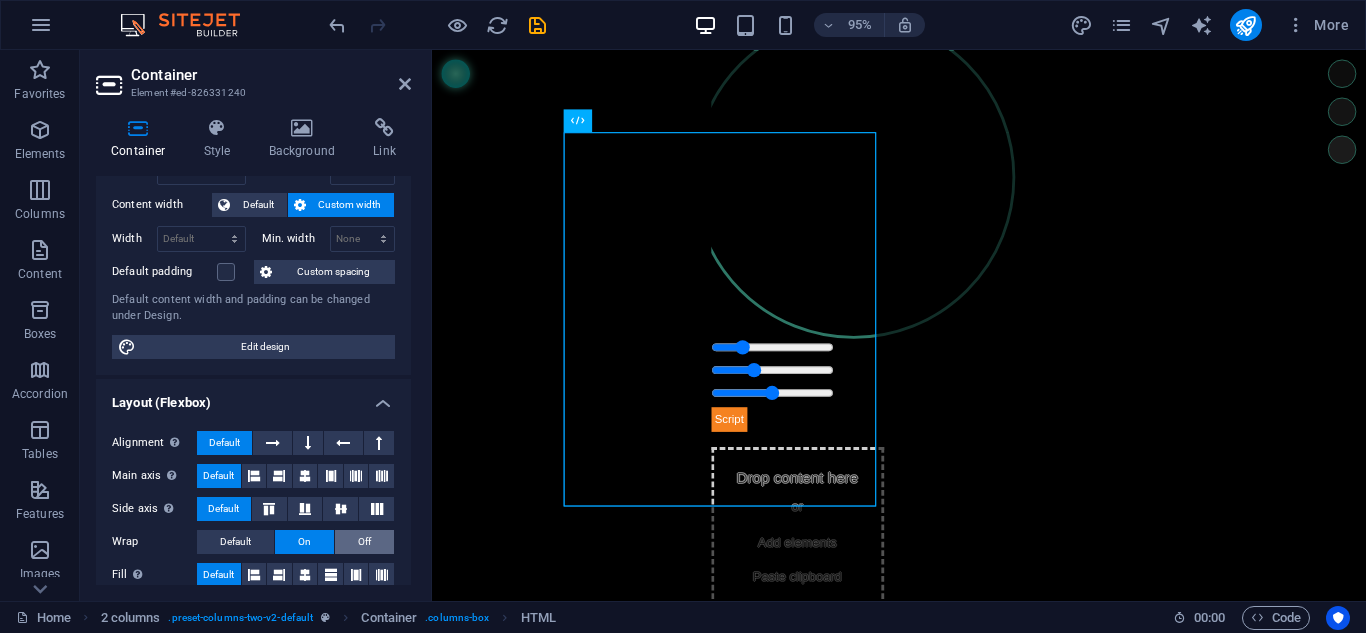 click on "Off" at bounding box center [364, 542] 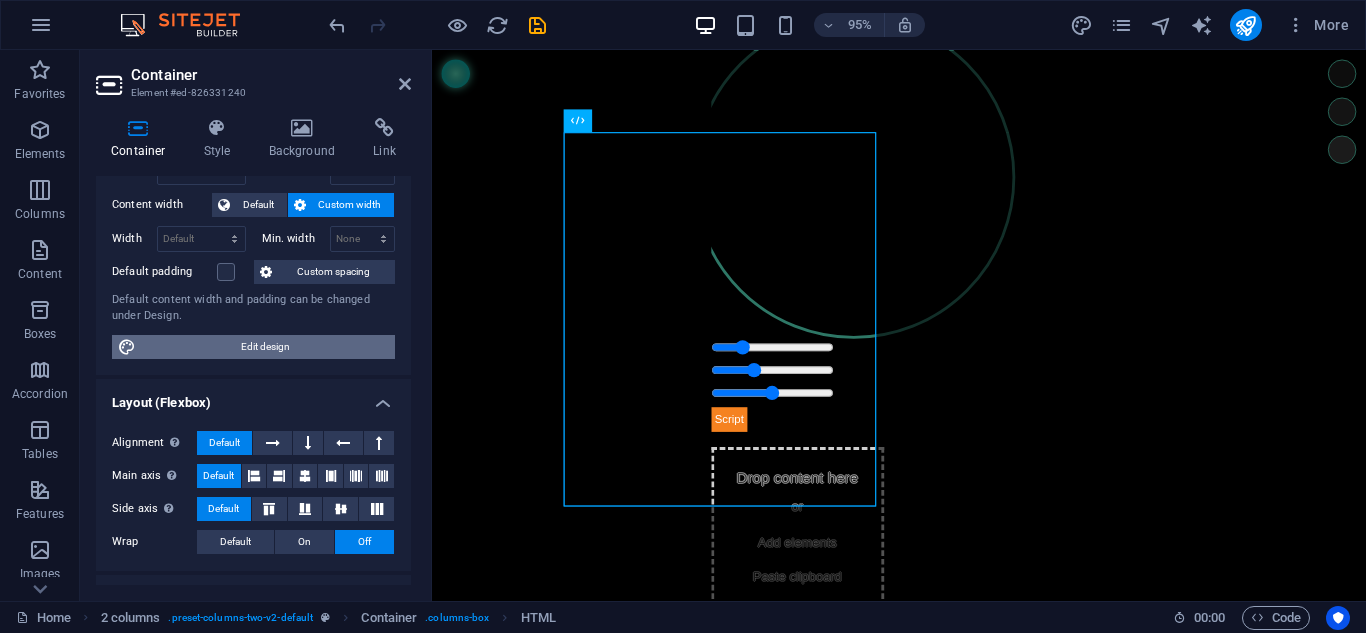 click on "Edit design" at bounding box center [265, 347] 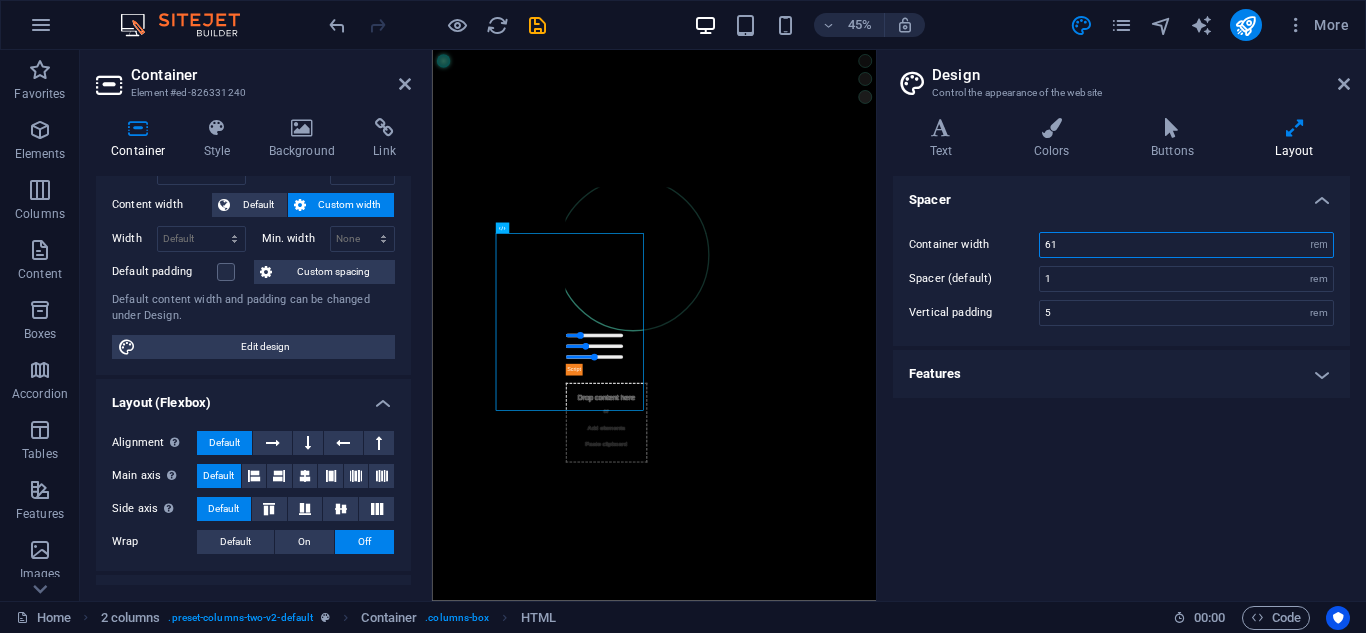 click on "61" at bounding box center (1186, 245) 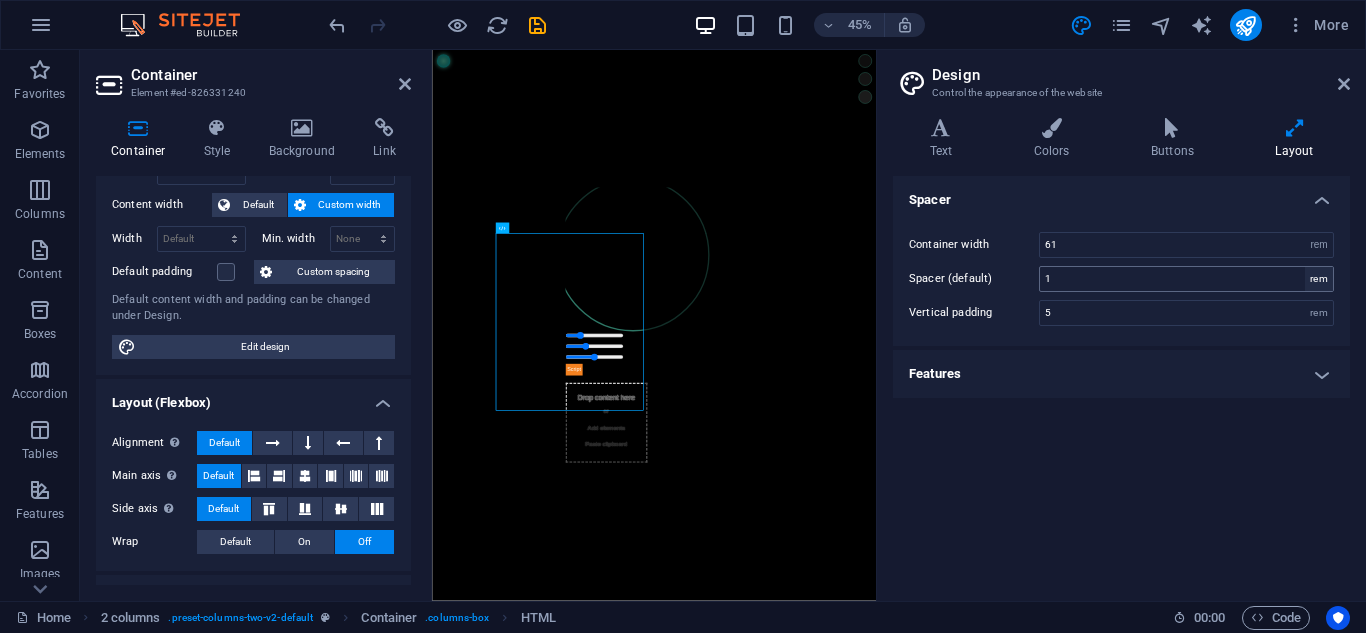 click on "rem" at bounding box center (1319, 279) 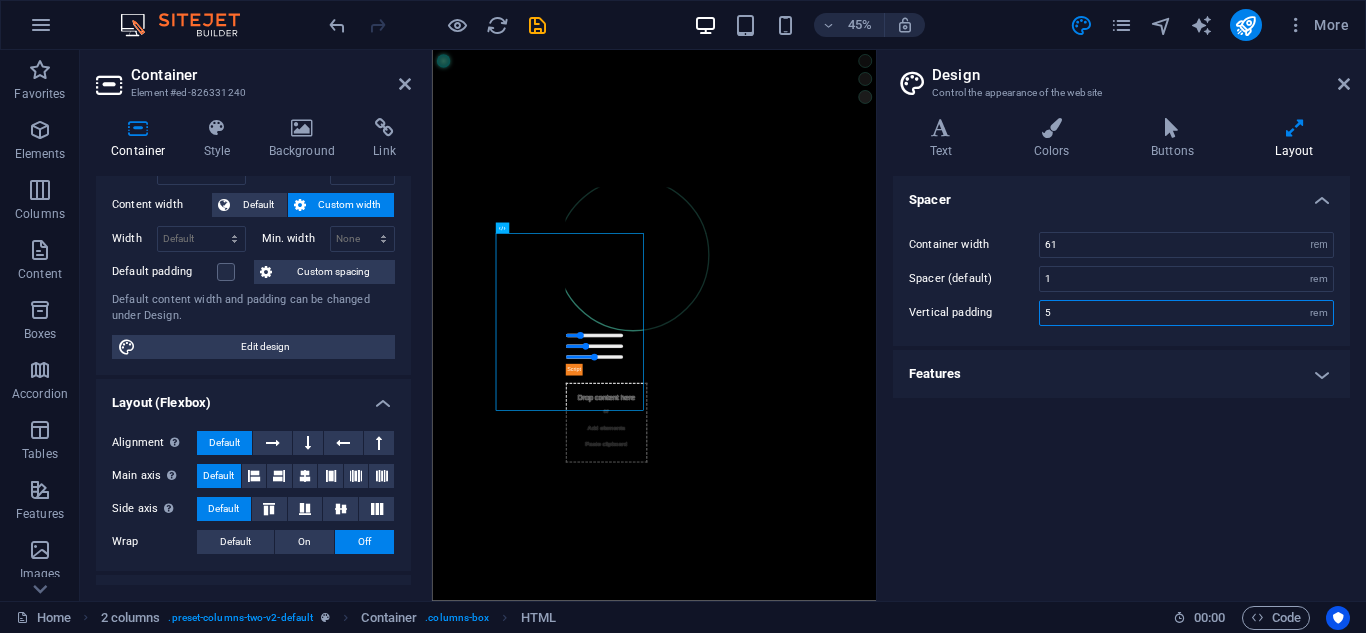 drag, startPoint x: 1081, startPoint y: 317, endPoint x: 949, endPoint y: 315, distance: 132.01515 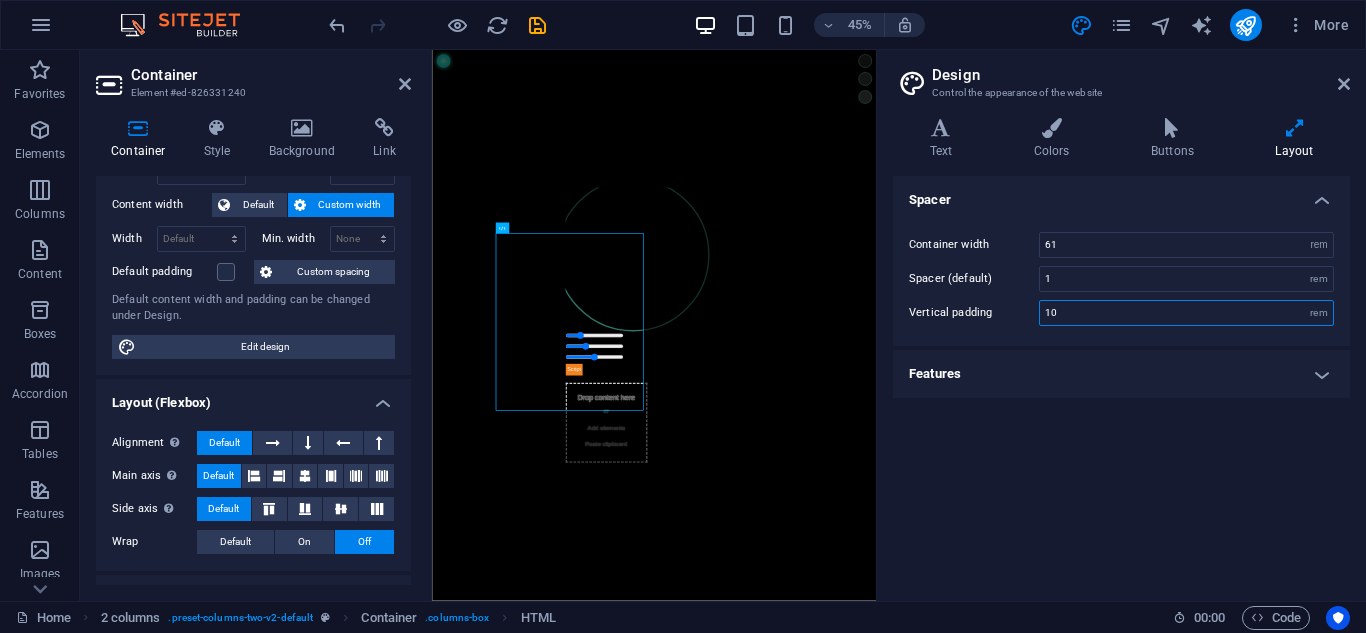 type on "10" 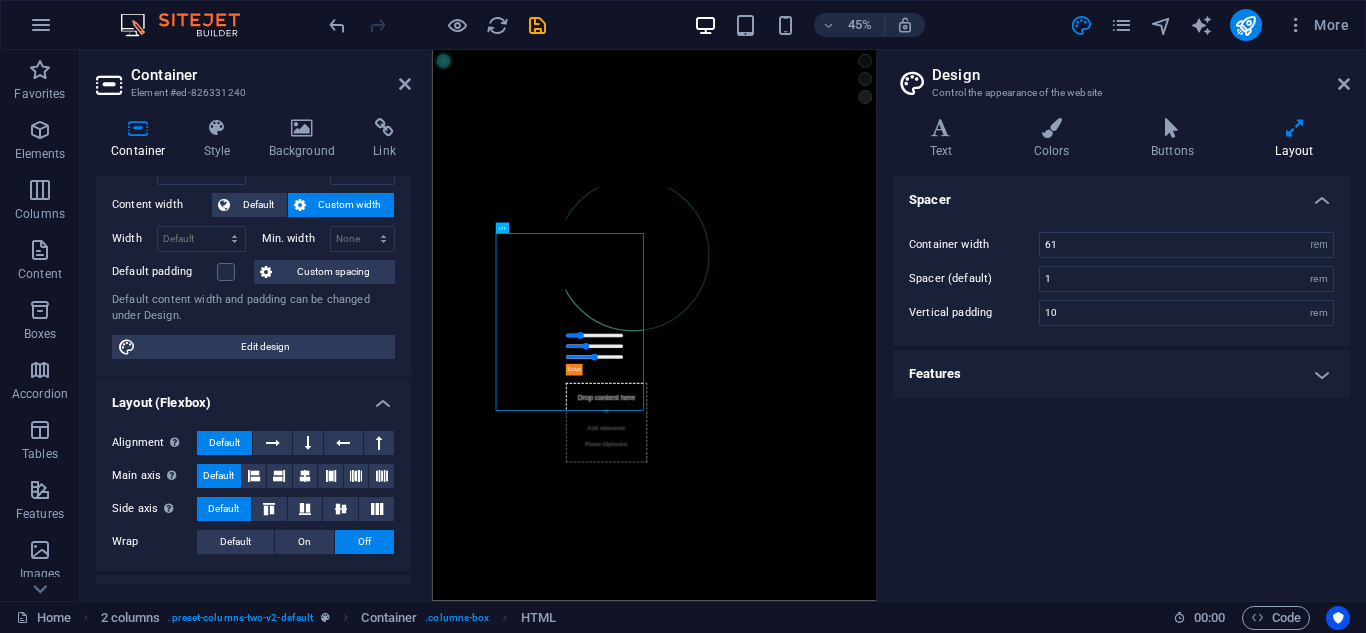 click on "Skip to main content
Esfera Binaural
Drop content here or  Add elements  Paste clipboard" at bounding box center [925, 662] 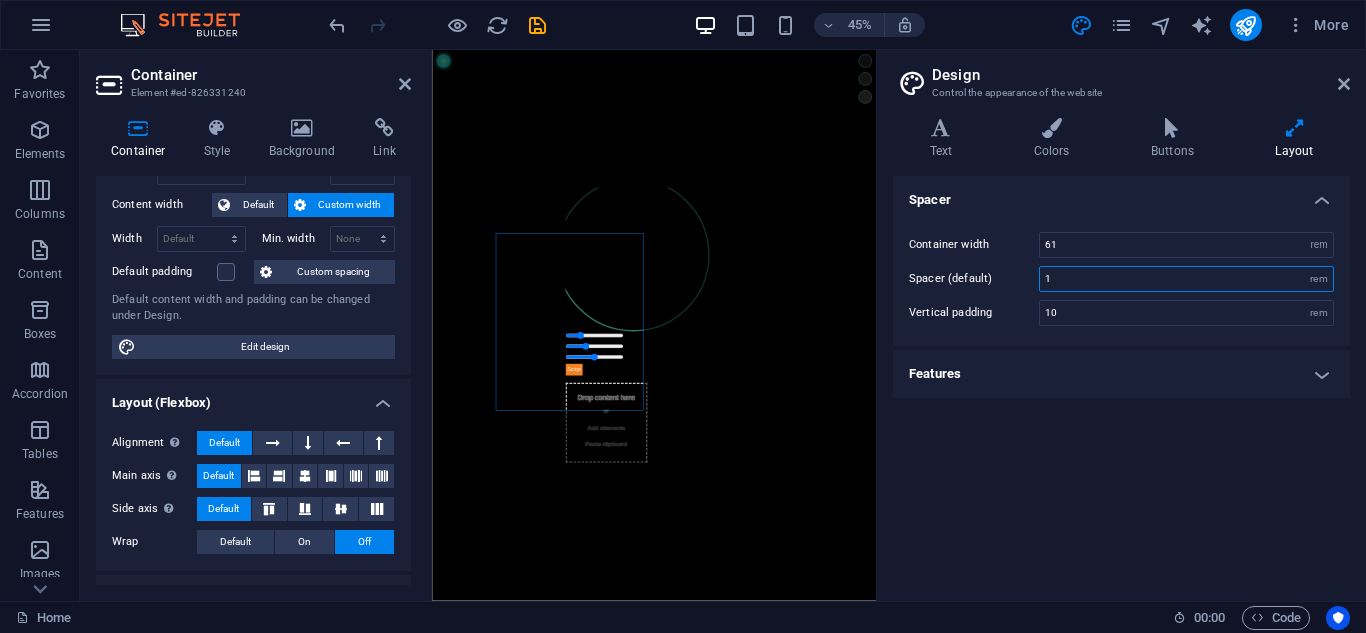 drag, startPoint x: 1103, startPoint y: 281, endPoint x: 1011, endPoint y: 280, distance: 92.00543 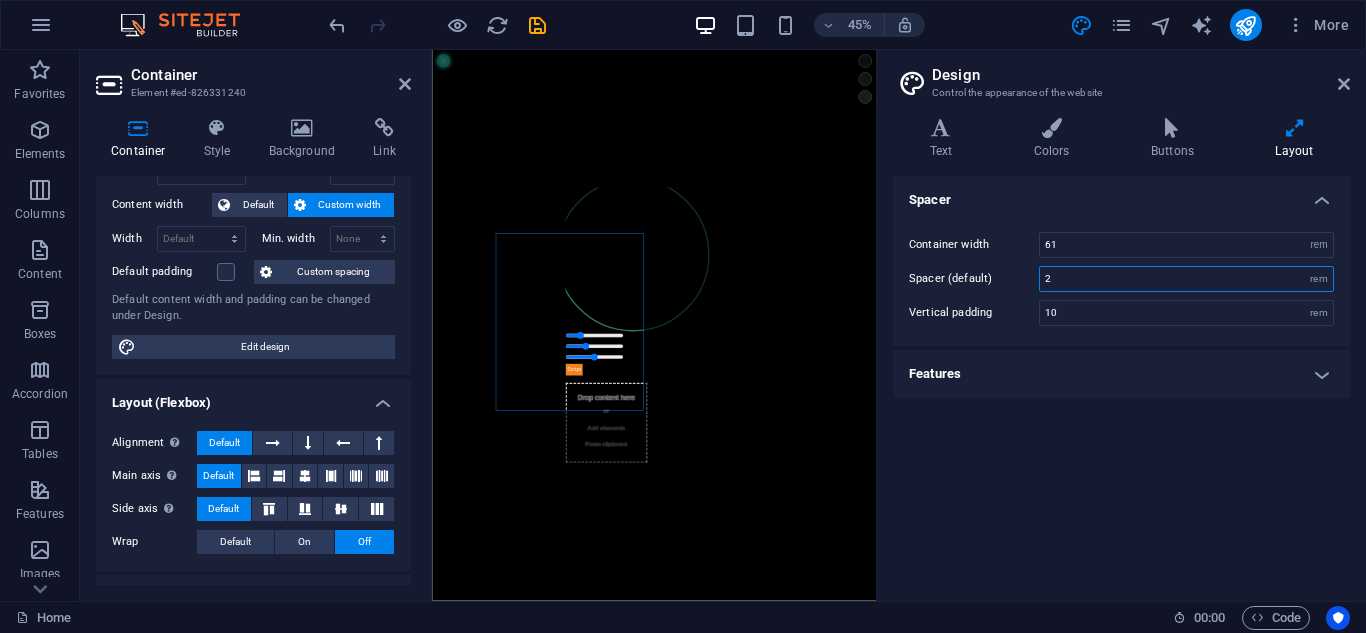type on "2" 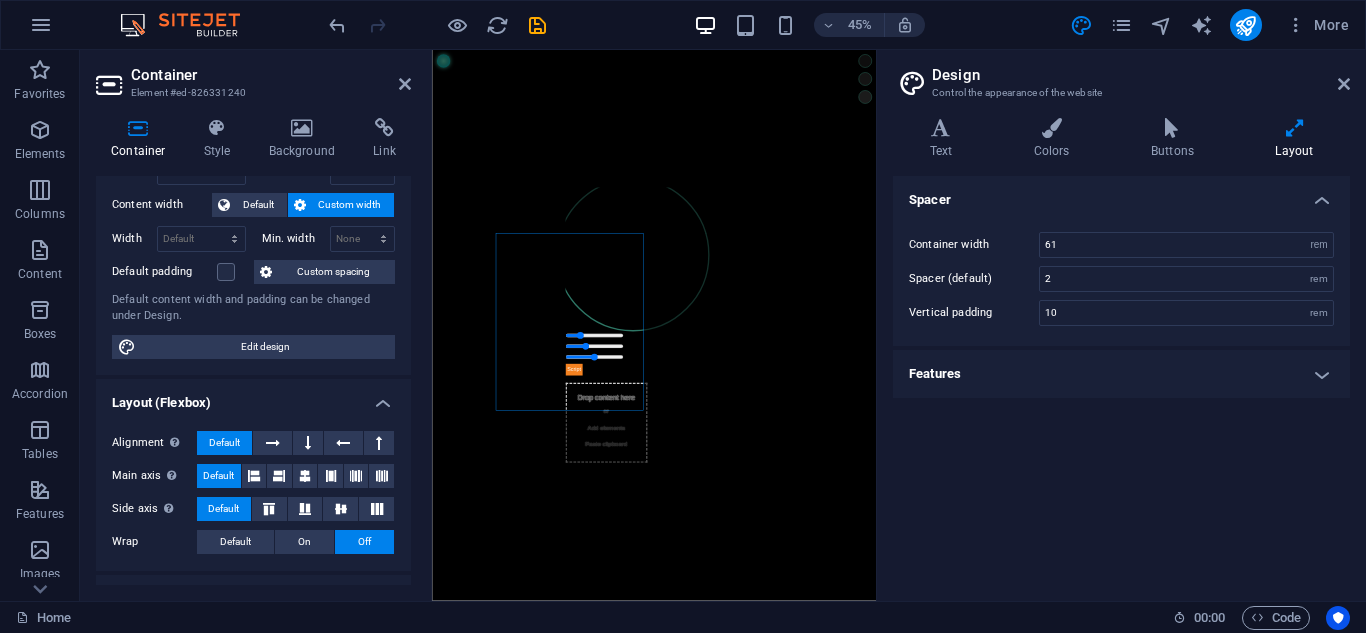 click on "Skip to main content
Esfera Binaural
Drop content here or  Add elements  Paste clipboard" at bounding box center (925, 662) 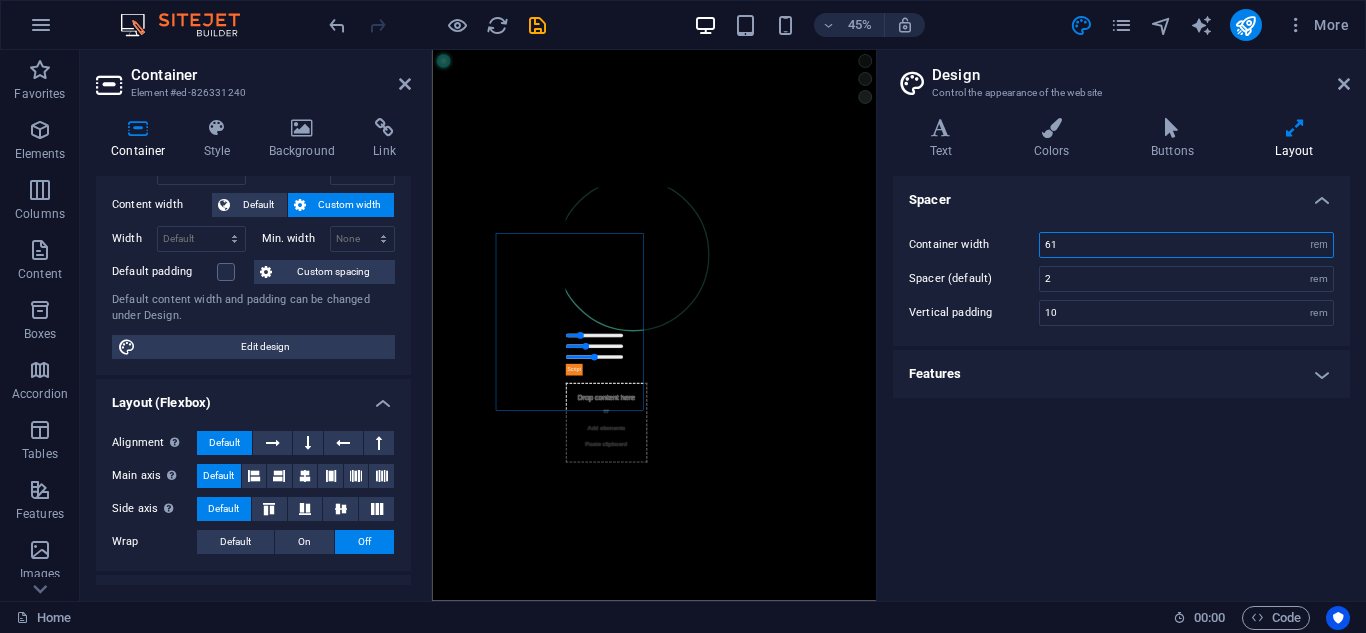 drag, startPoint x: 1054, startPoint y: 243, endPoint x: 951, endPoint y: 243, distance: 103 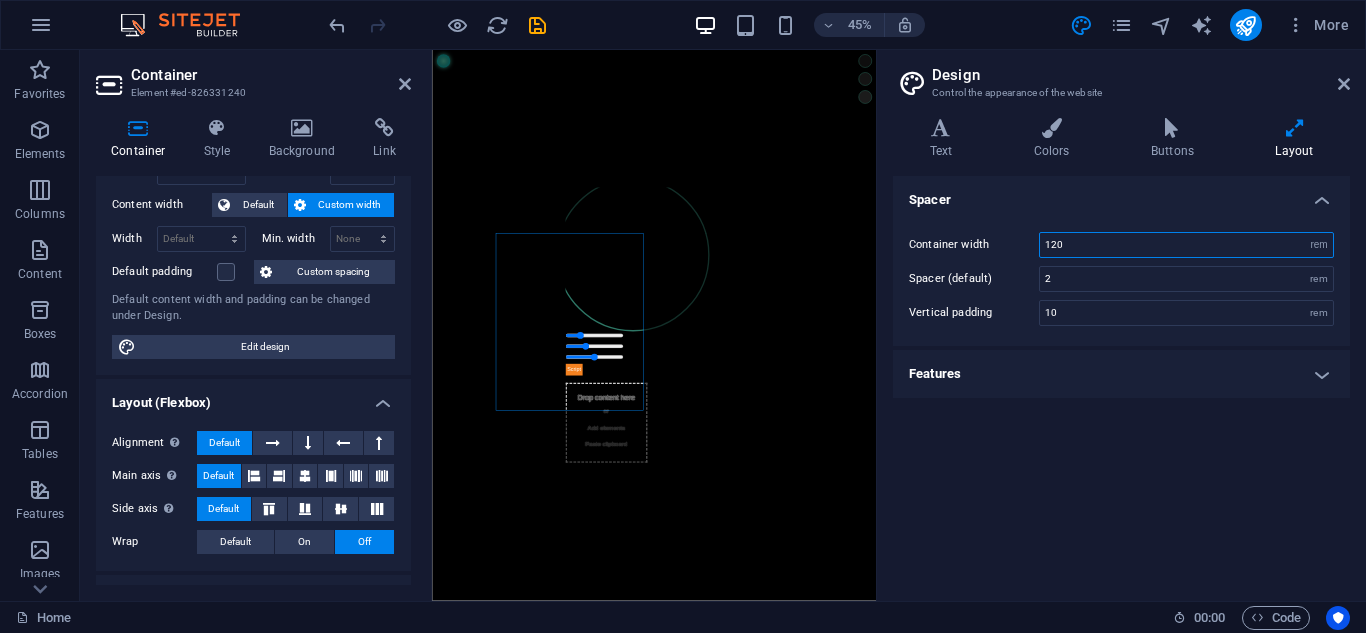 type on "120" 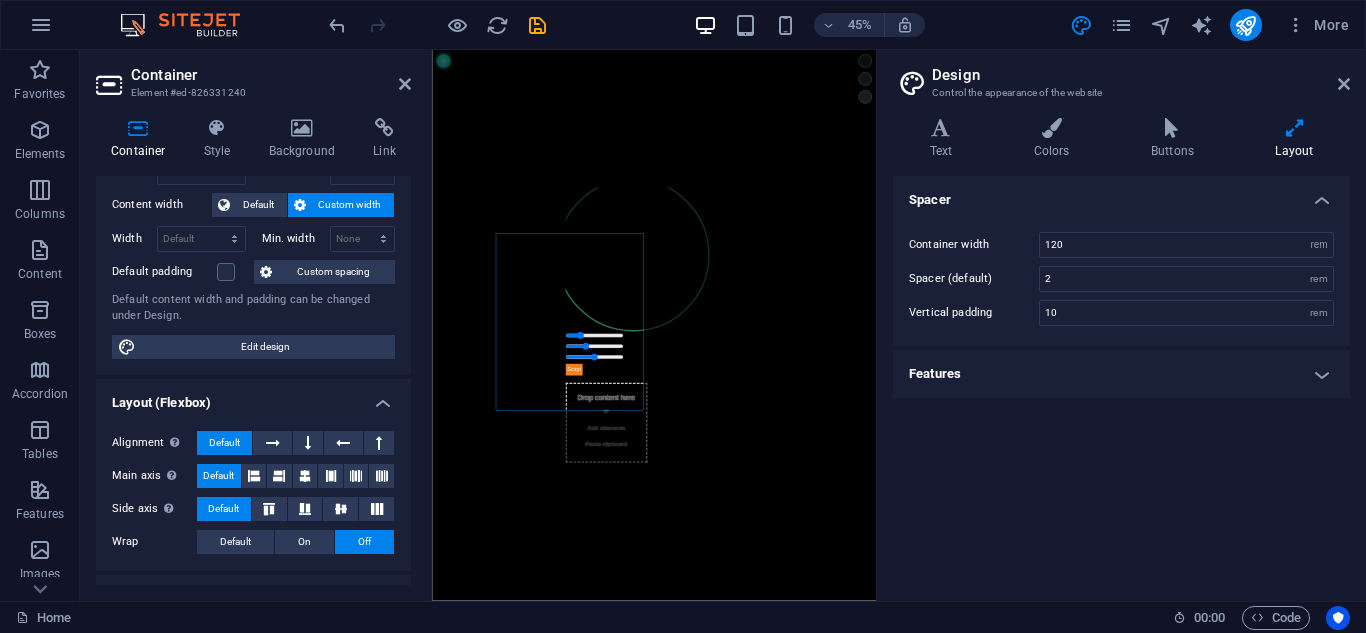 click on "Spacer Container width 120 rem px Spacer (default) 2 rem Vertical padding 10 rem Features Transition duration 0.3 s Transition function Ease Ease In Ease Out Ease In/Ease Out Linear" at bounding box center [1121, 380] 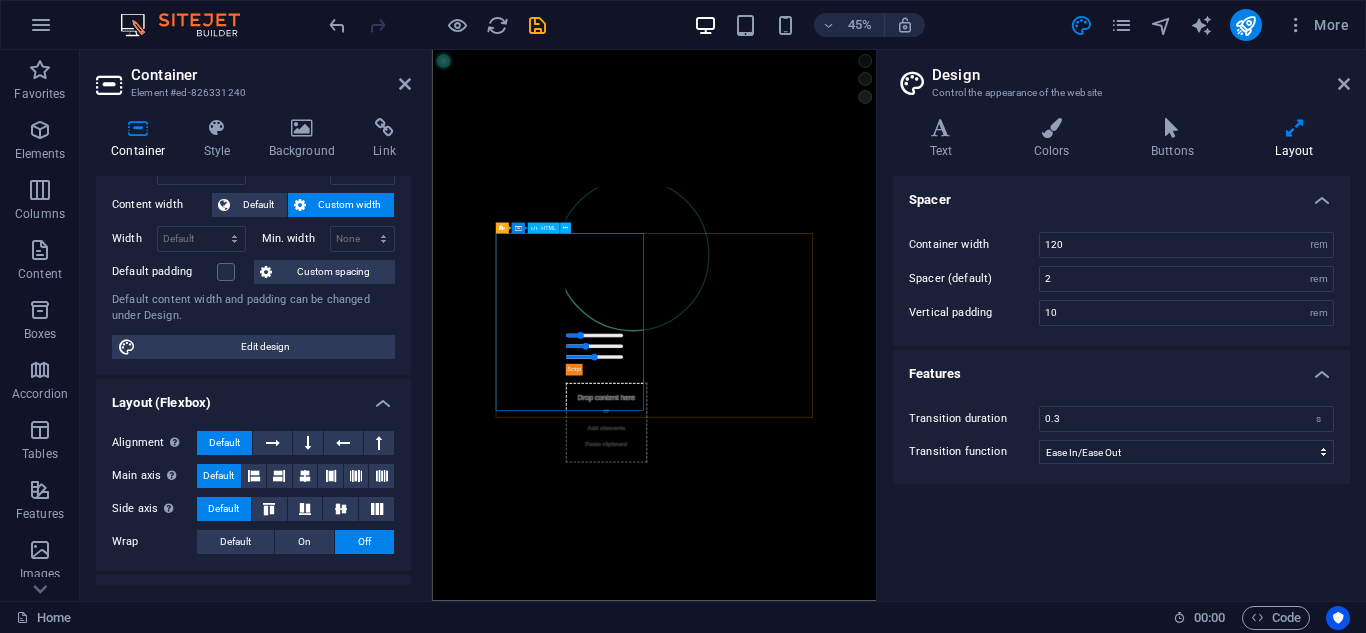 click on "Esfera Binaural" at bounding box center (819, 565) 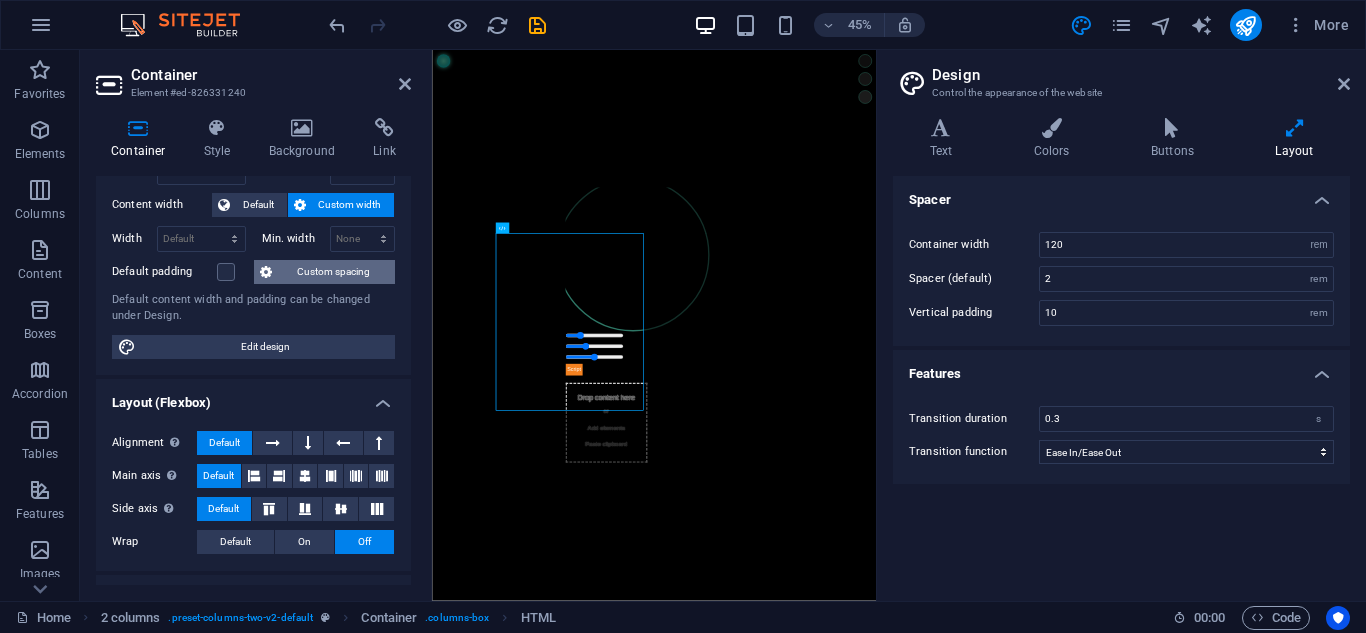 click on "Custom spacing" at bounding box center [333, 272] 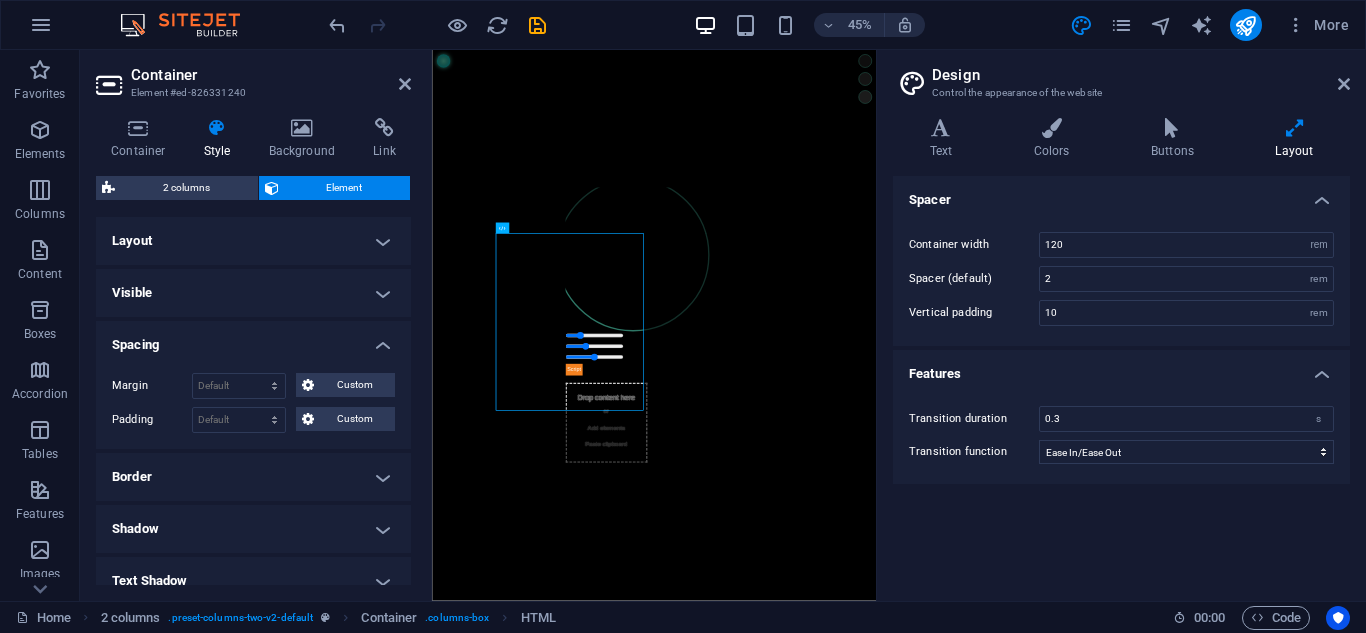 click on "Spacing" at bounding box center [253, 339] 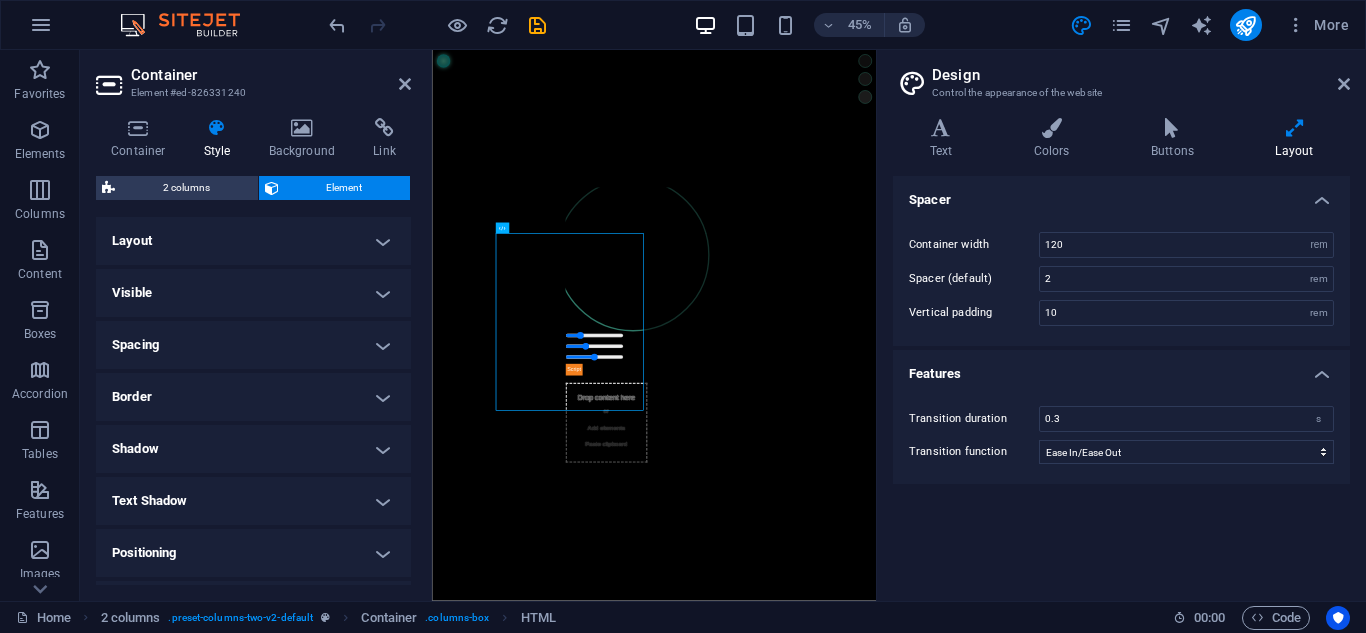 click on "Border" at bounding box center (253, 397) 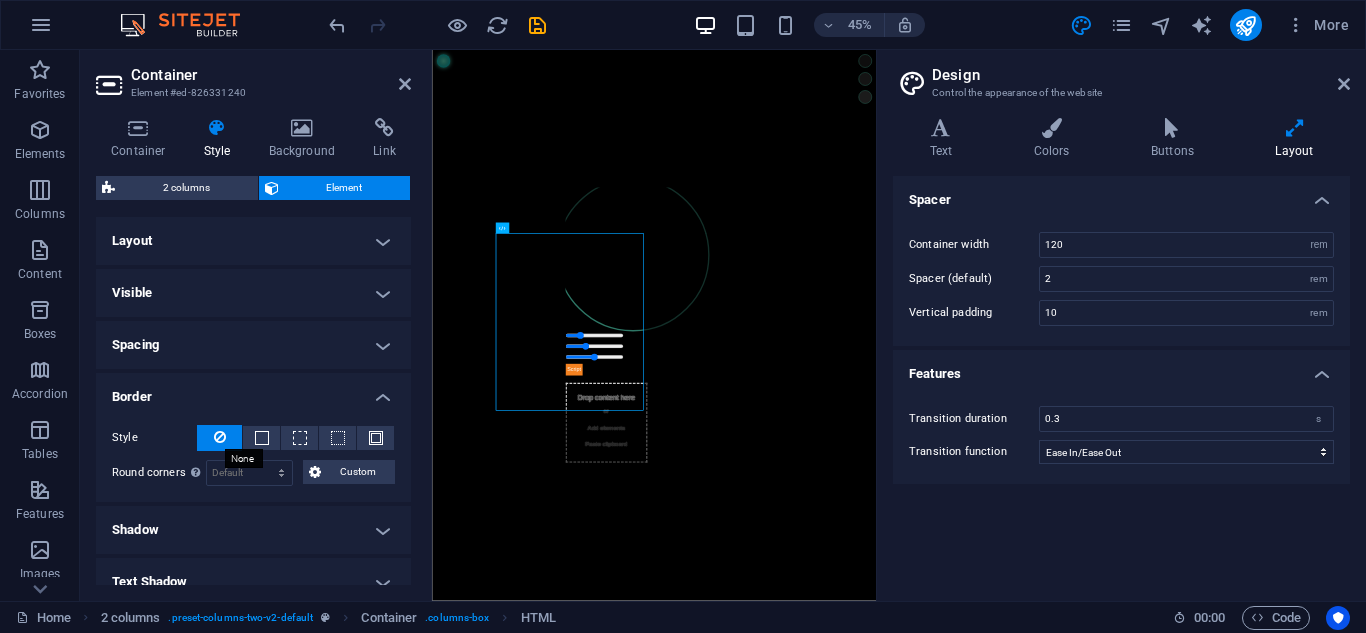 drag, startPoint x: 215, startPoint y: 438, endPoint x: 236, endPoint y: 443, distance: 21.587032 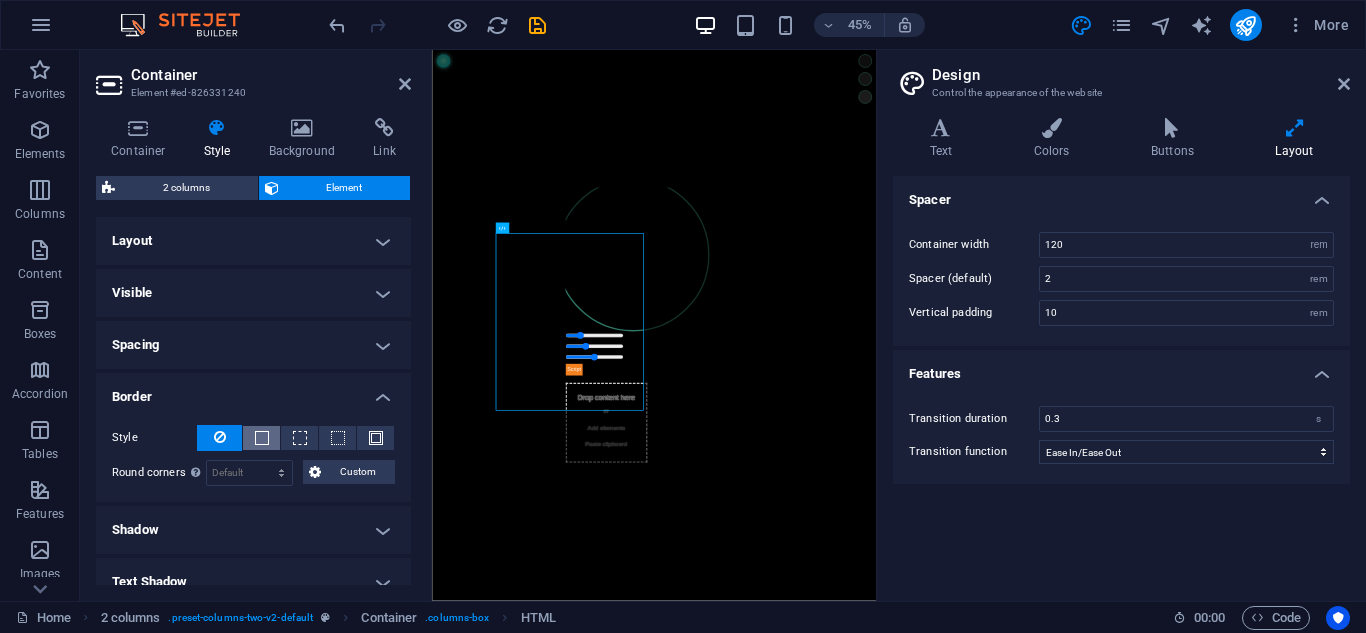 click at bounding box center (219, 438) 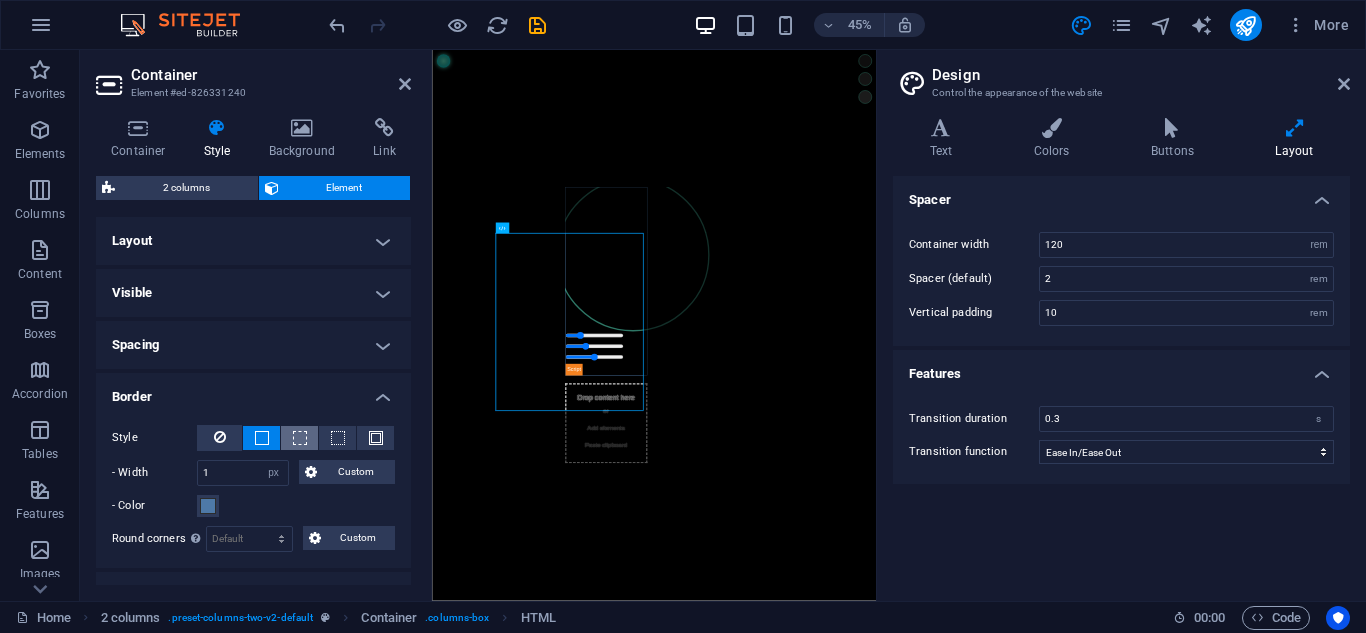 click at bounding box center (300, 438) 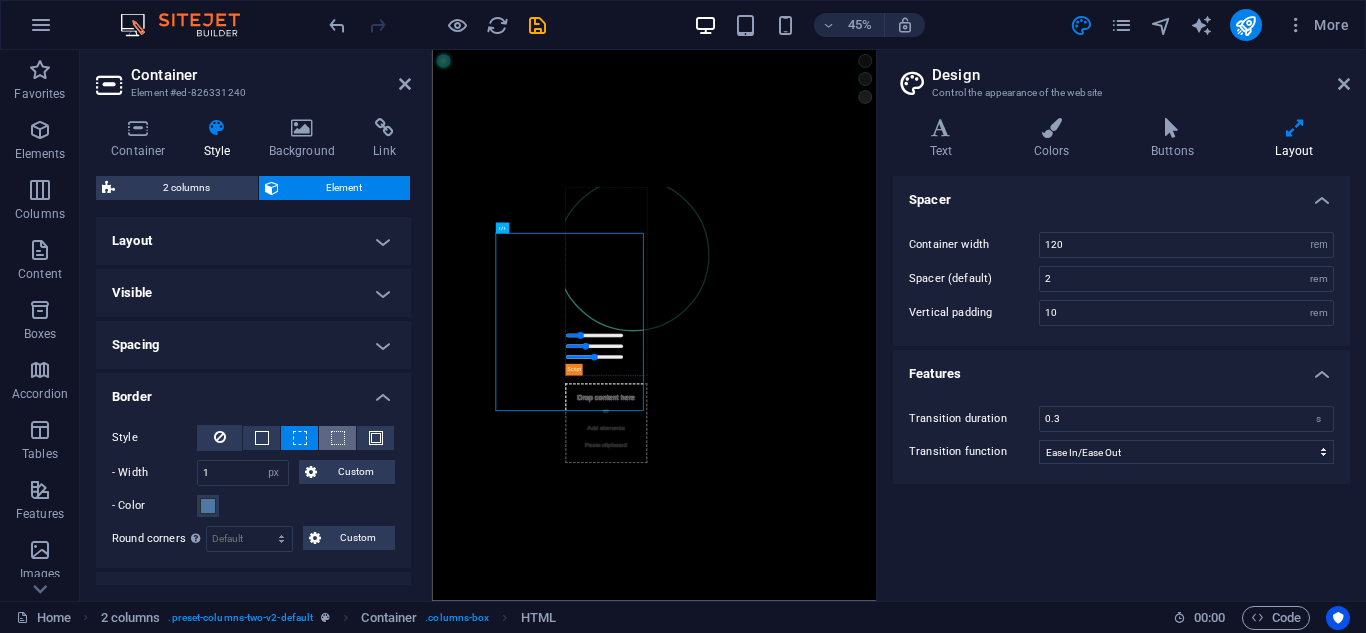 click at bounding box center [337, 438] 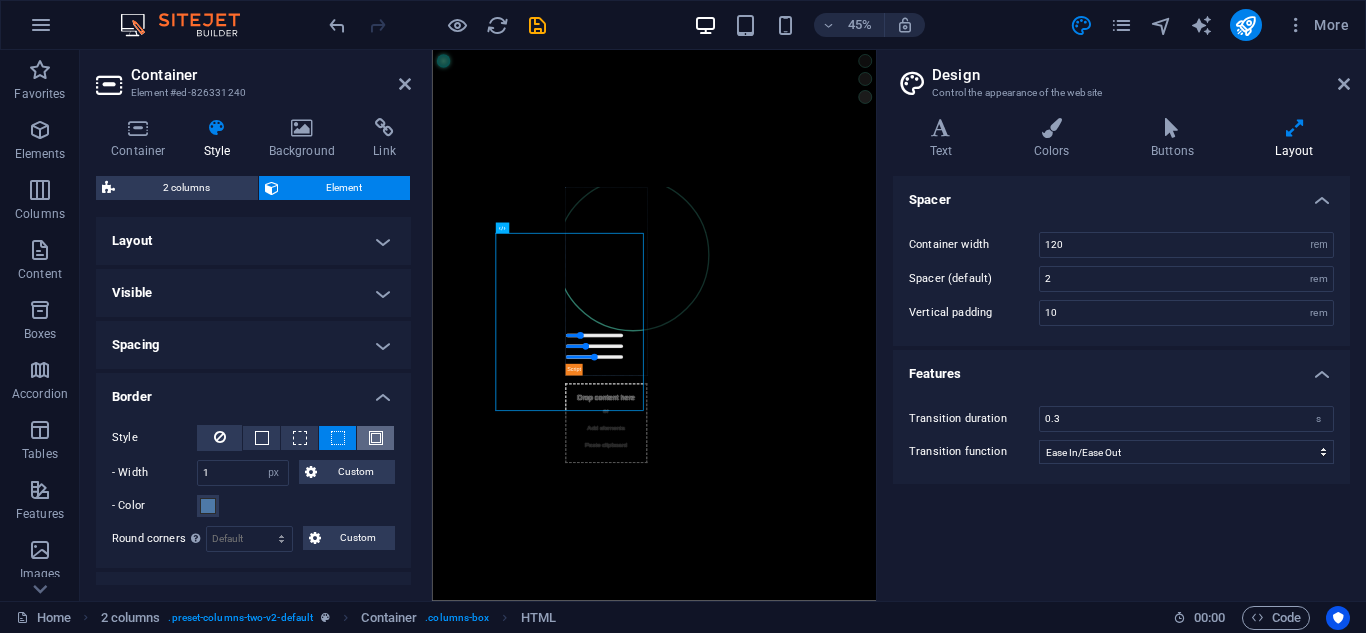 click at bounding box center [375, 438] 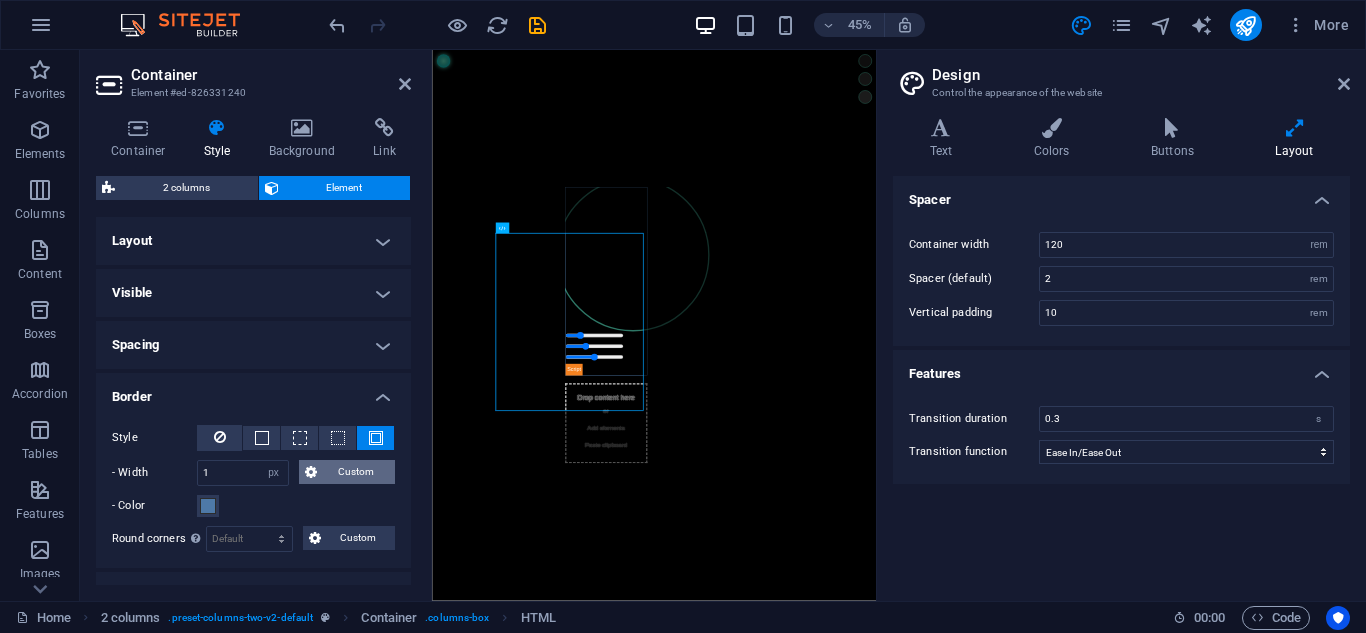 click on "Custom" at bounding box center [356, 472] 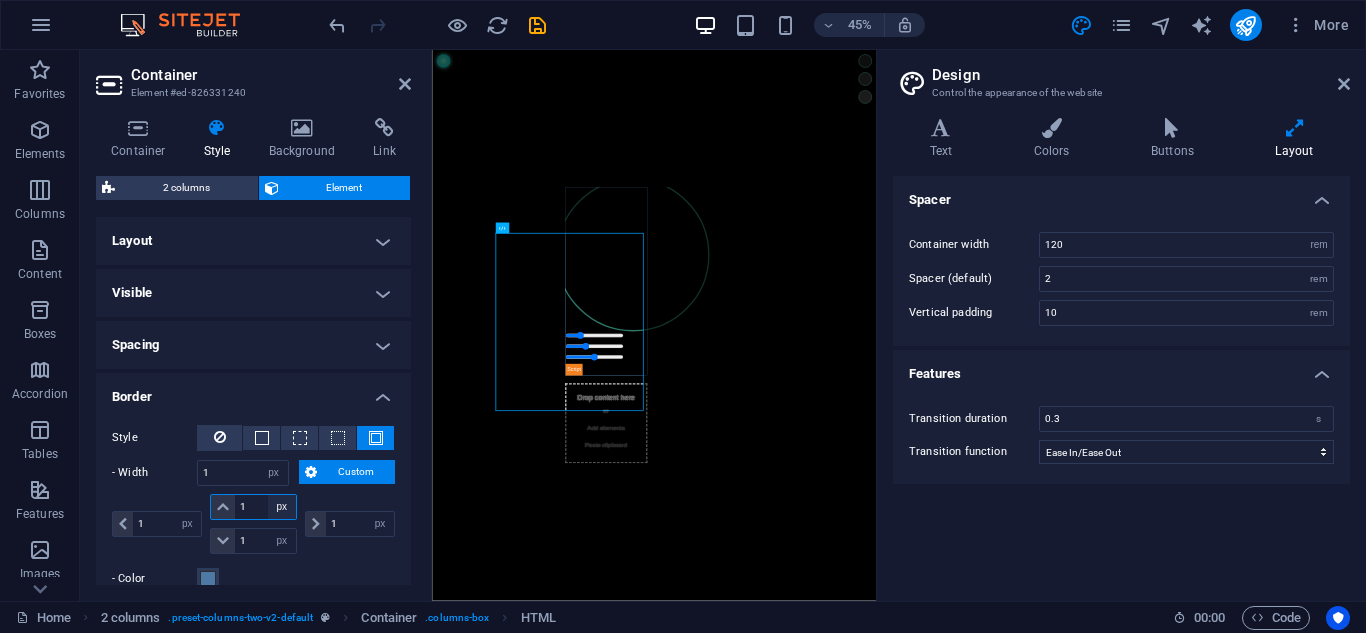 click on "auto px rem % vh vw" at bounding box center (282, 507) 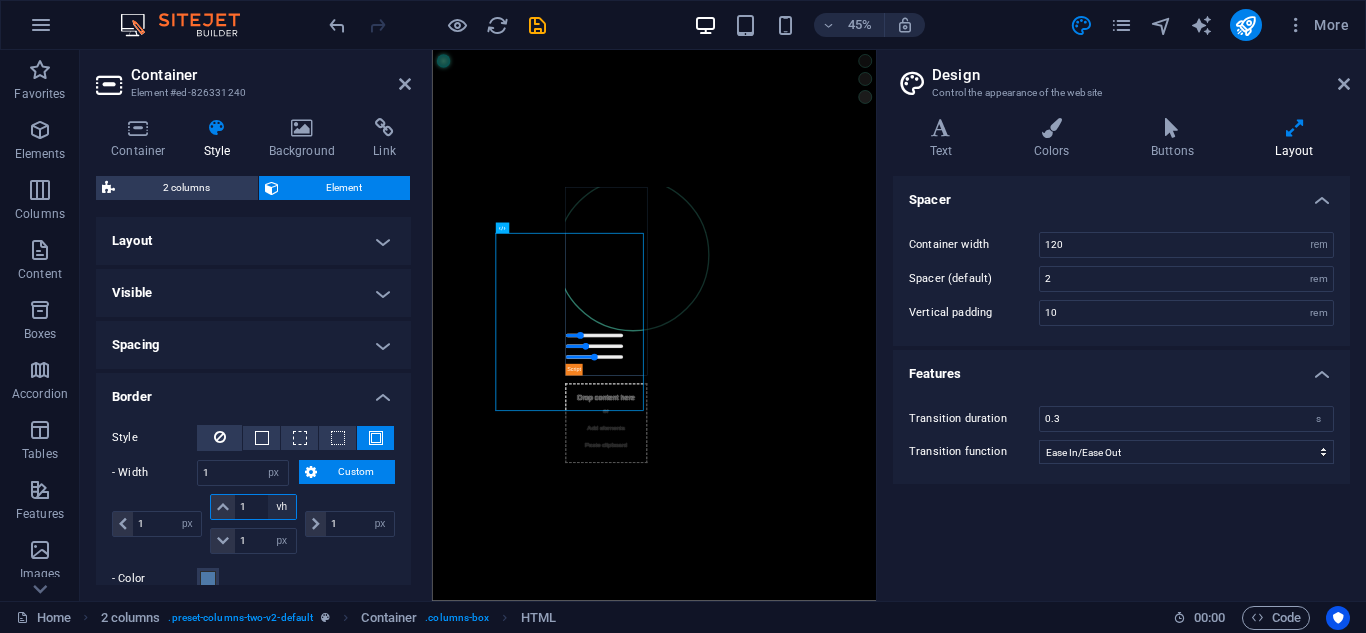 click on "auto px rem % vh vw" at bounding box center [282, 507] 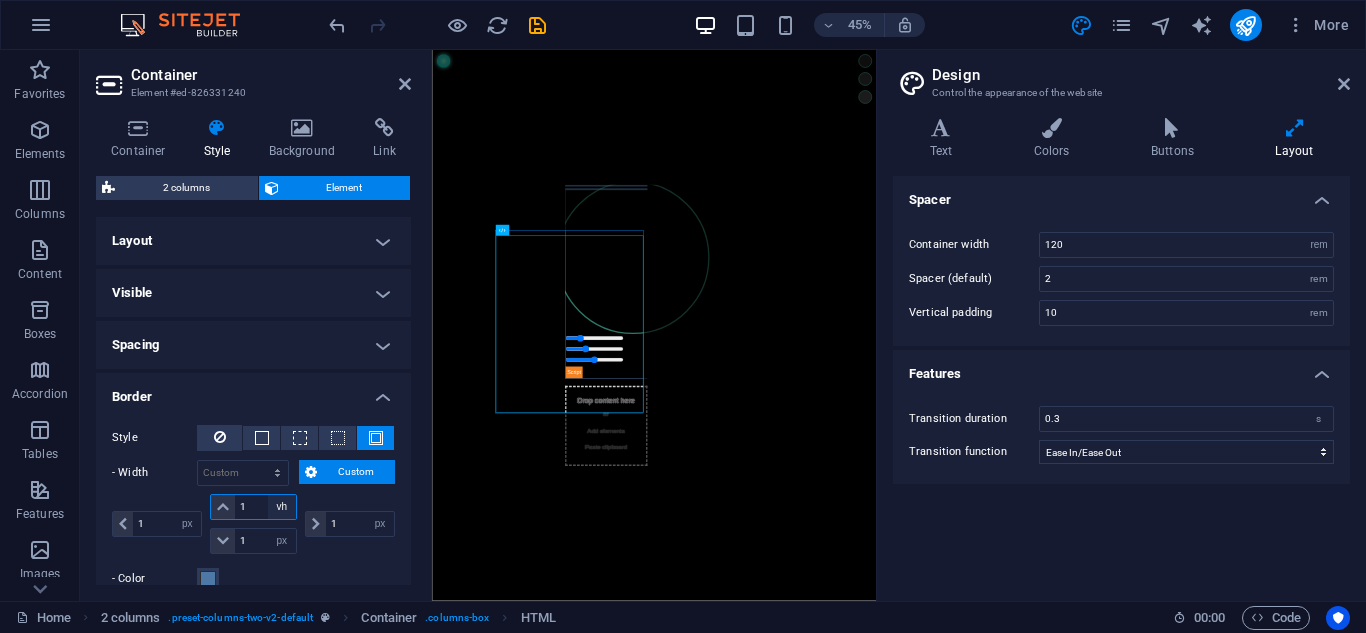 click on "auto px rem % vh vw" at bounding box center (282, 507) 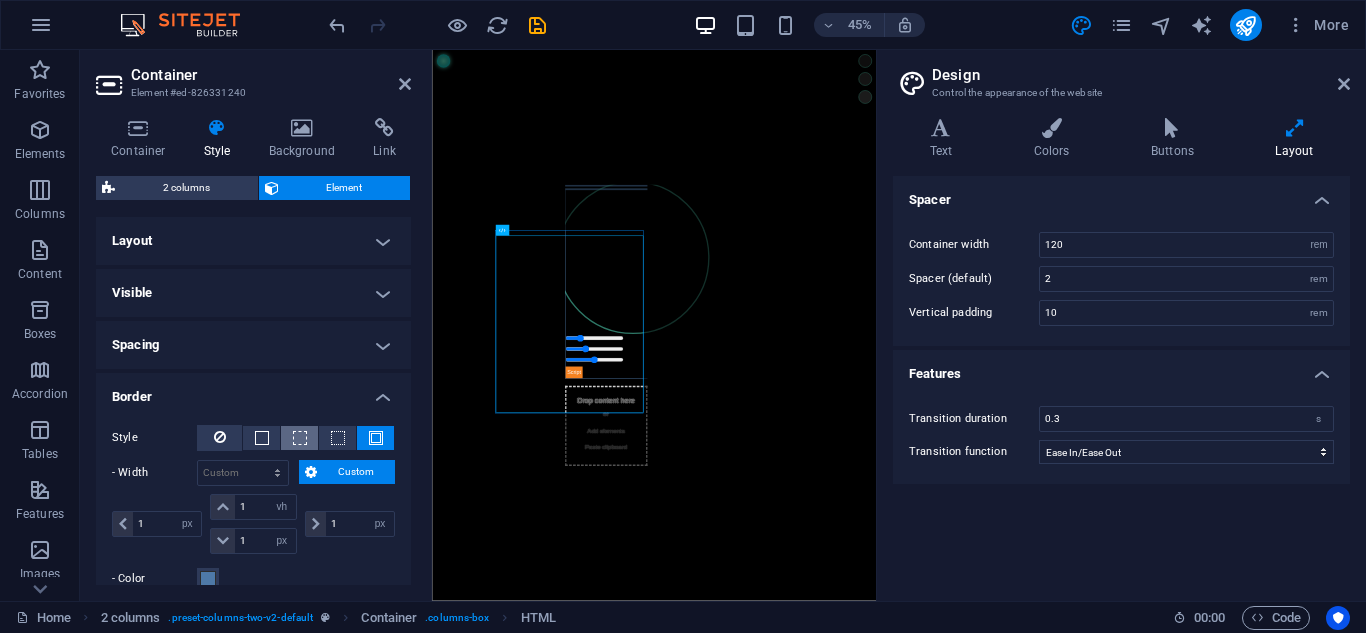 drag, startPoint x: 294, startPoint y: 425, endPoint x: 285, endPoint y: 431, distance: 10.816654 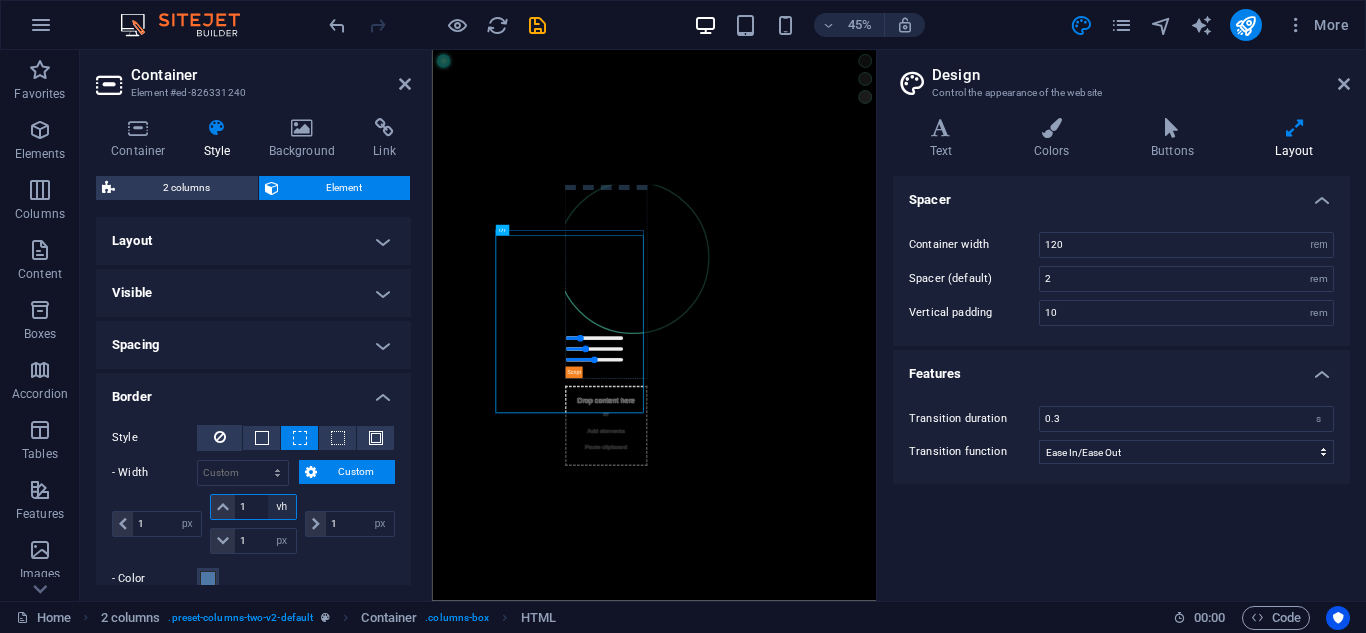 click on "auto px rem % vh vw" at bounding box center (282, 507) 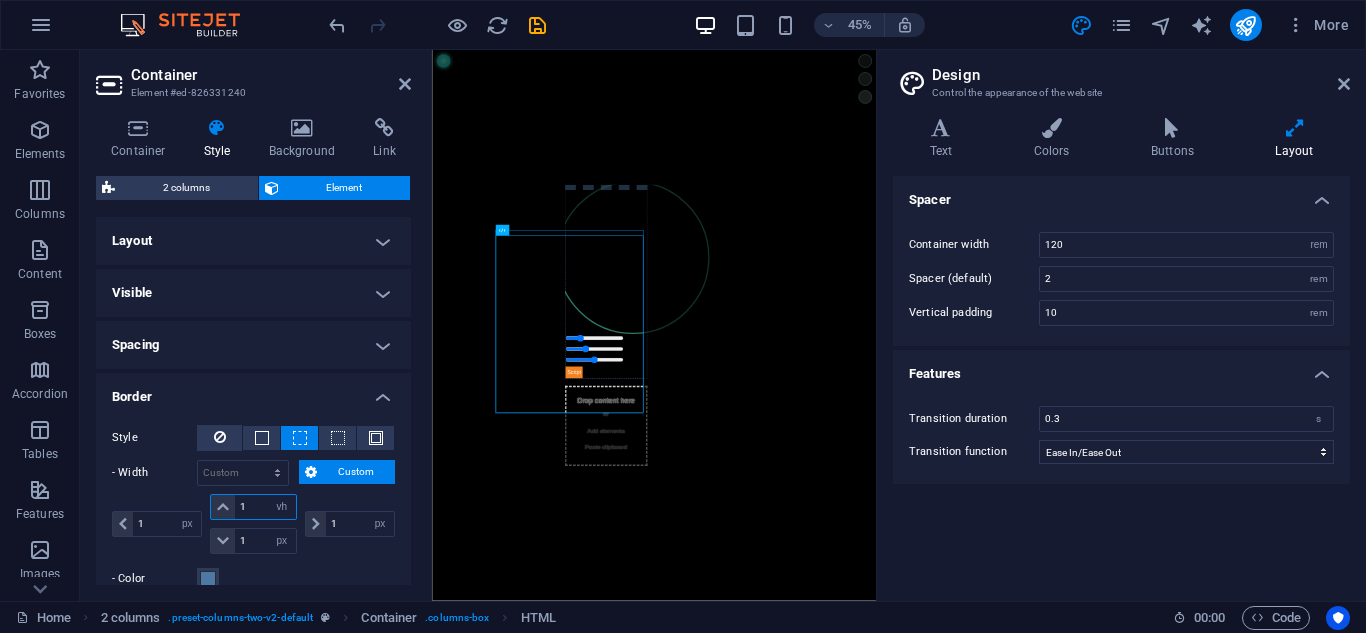 select on "%" 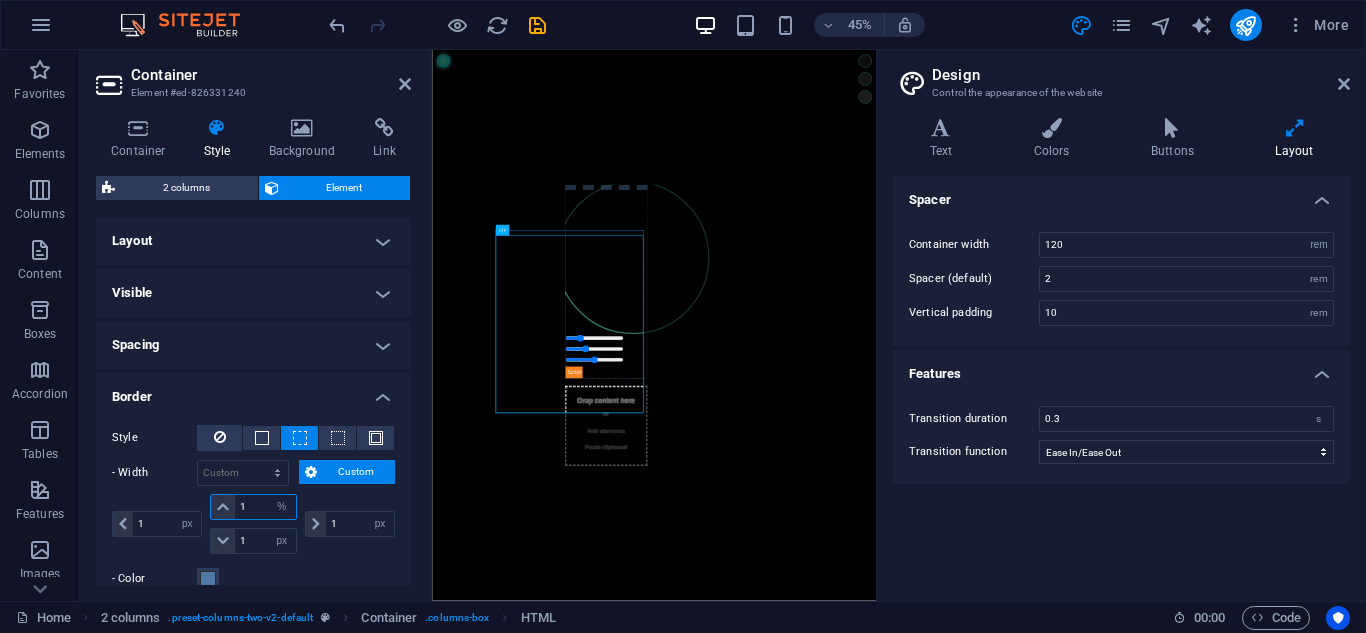 click on "auto px rem % vh vw" at bounding box center (282, 507) 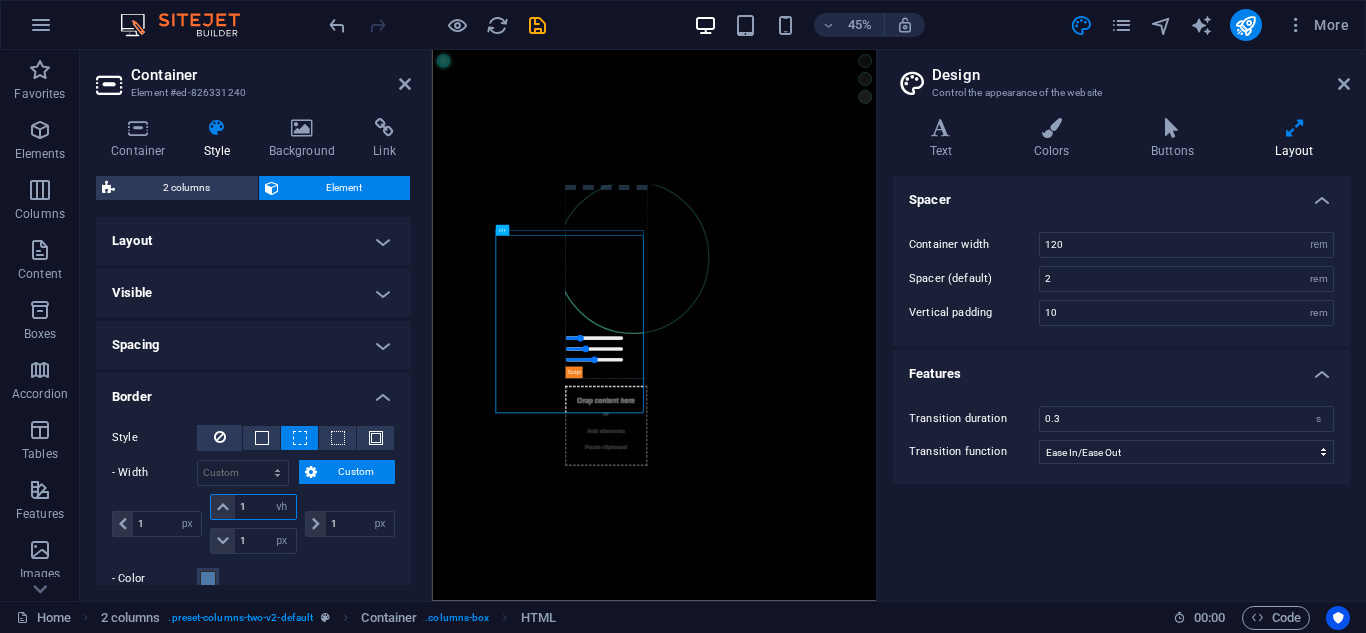 scroll, scrollTop: 200, scrollLeft: 0, axis: vertical 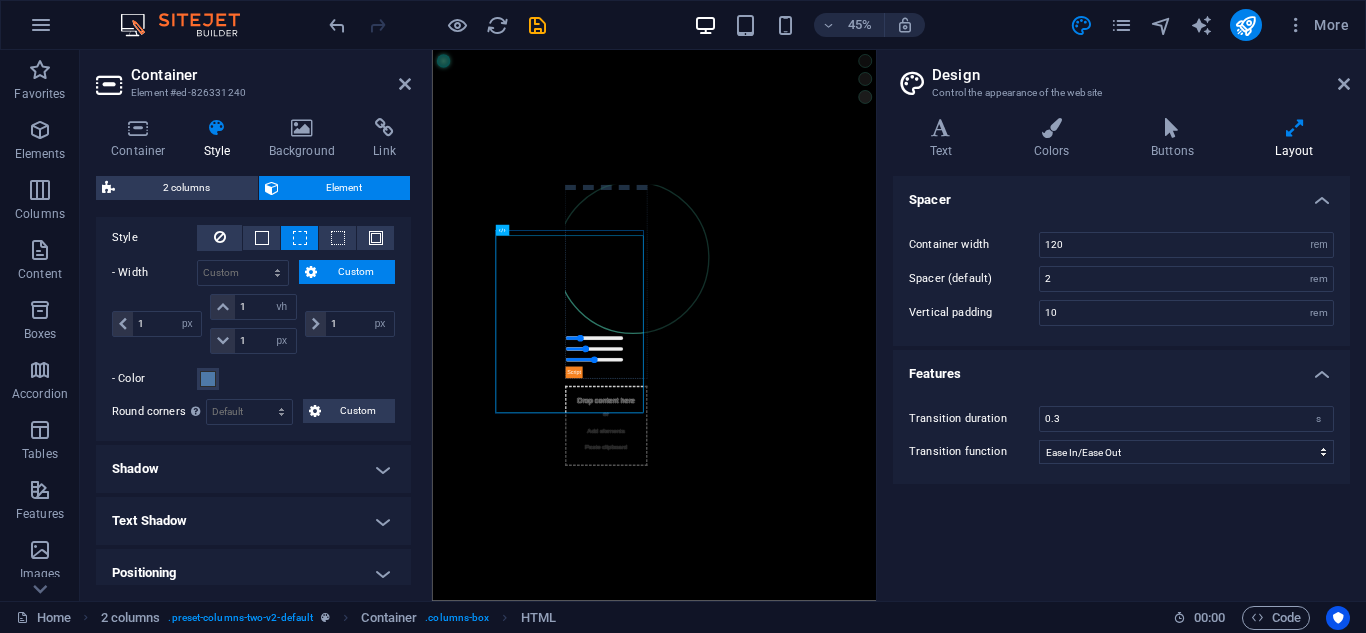 click on "Shadow" at bounding box center [253, 469] 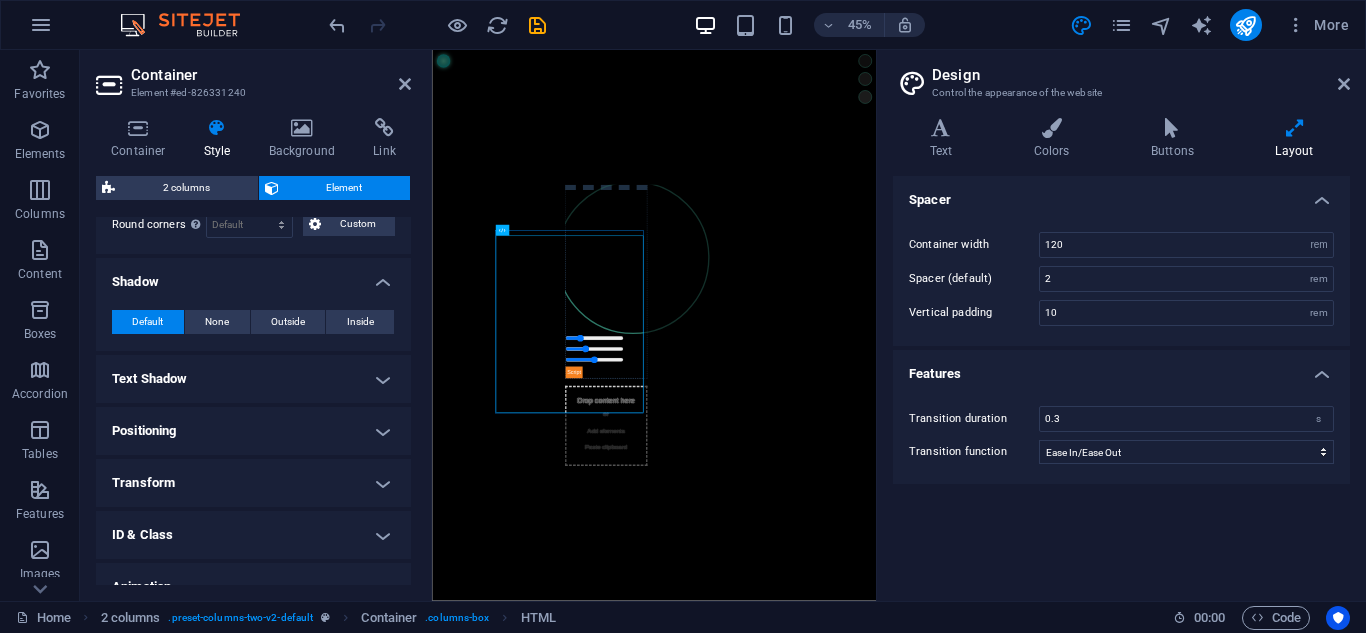 scroll, scrollTop: 400, scrollLeft: 0, axis: vertical 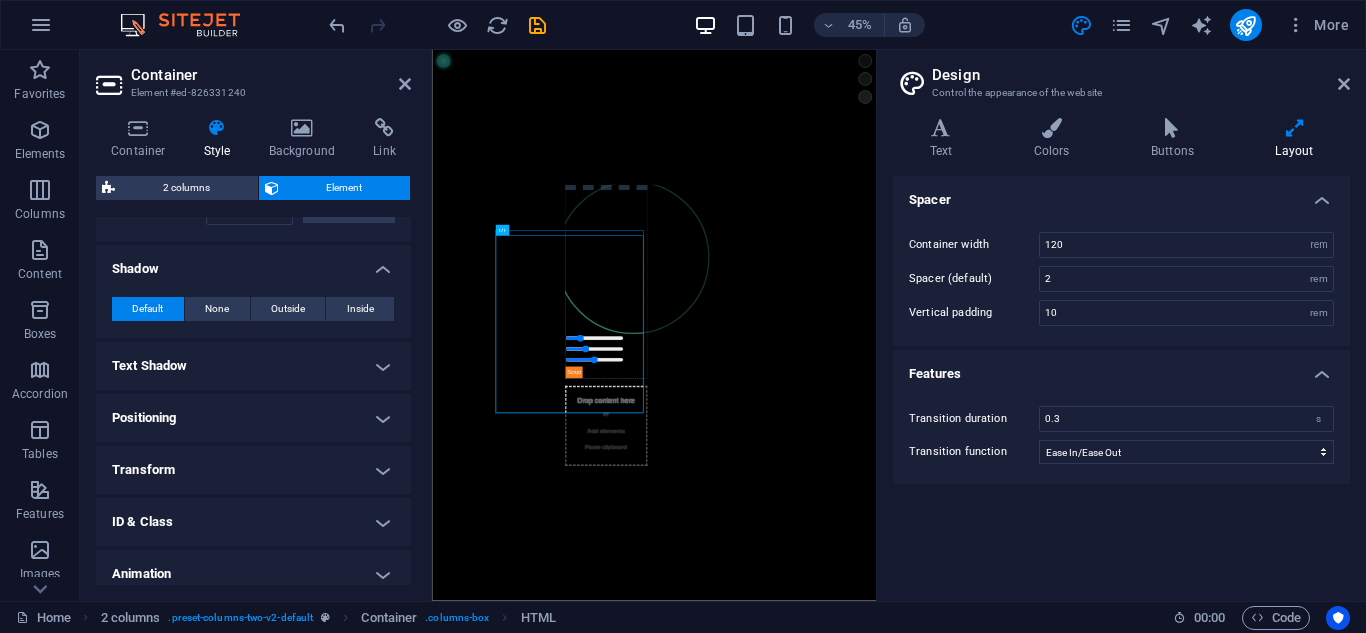click on "Positioning" at bounding box center (253, 418) 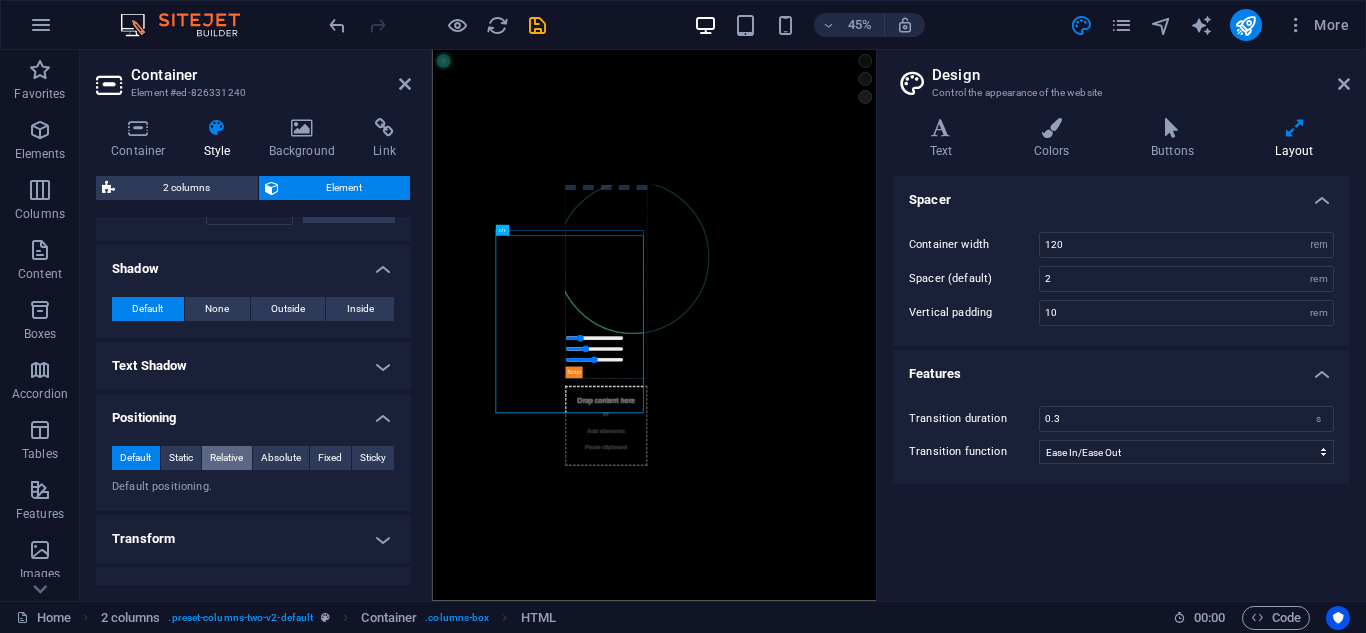 click on "Relative" at bounding box center (226, 458) 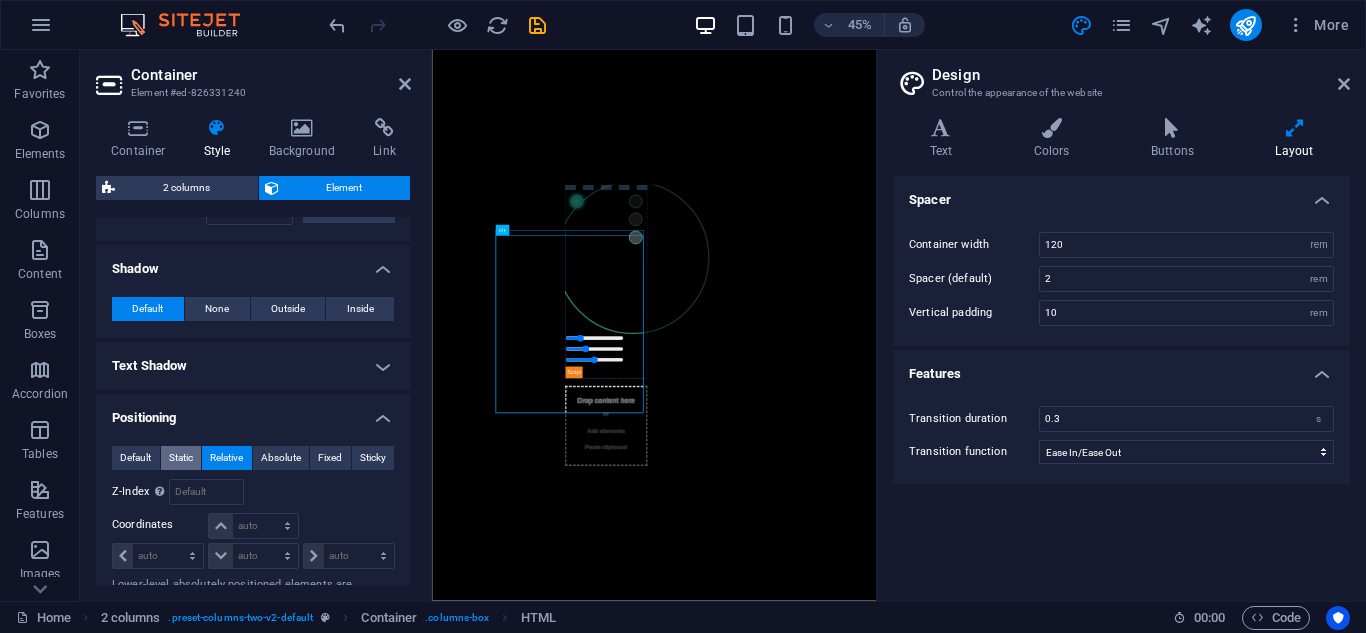 click on "Static" at bounding box center [181, 458] 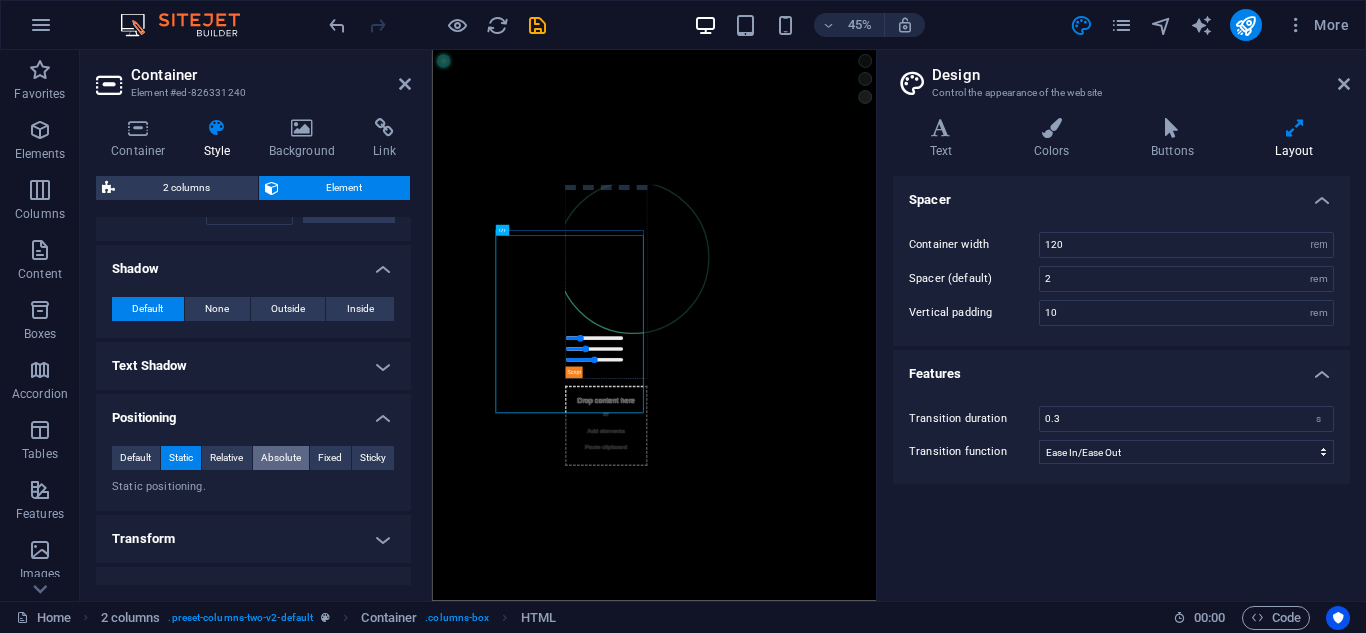 click on "Absolute" at bounding box center (281, 458) 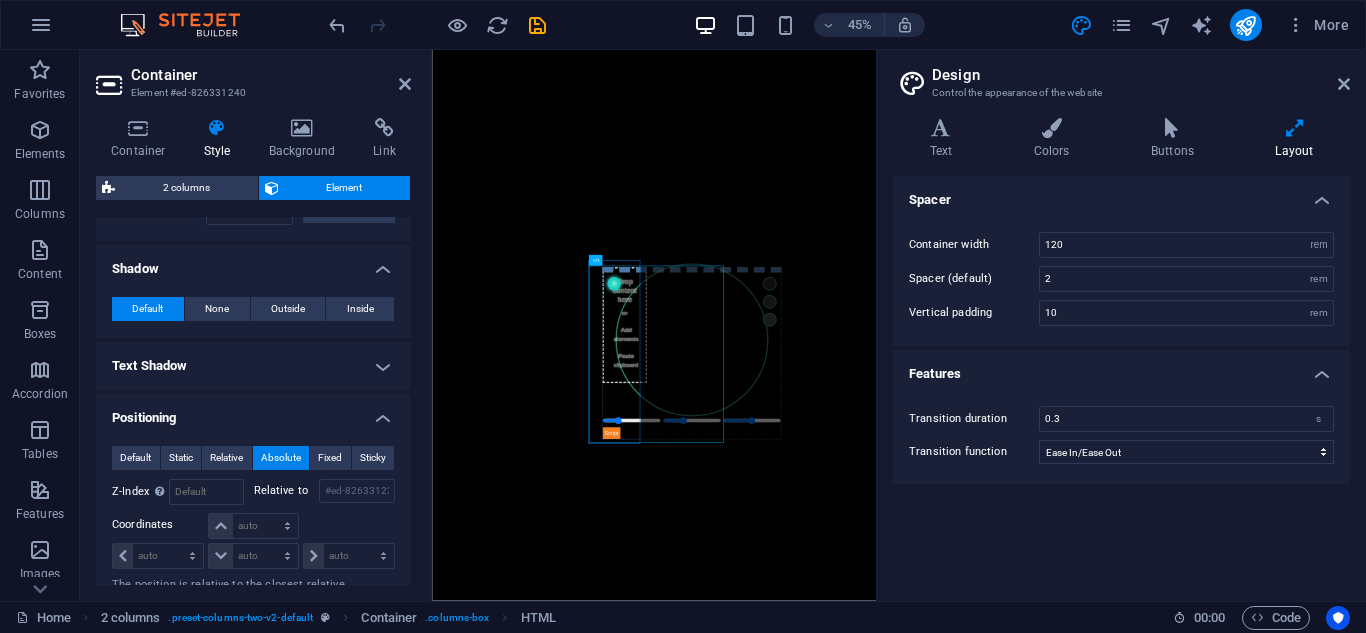 click on "Absolute" at bounding box center (281, 458) 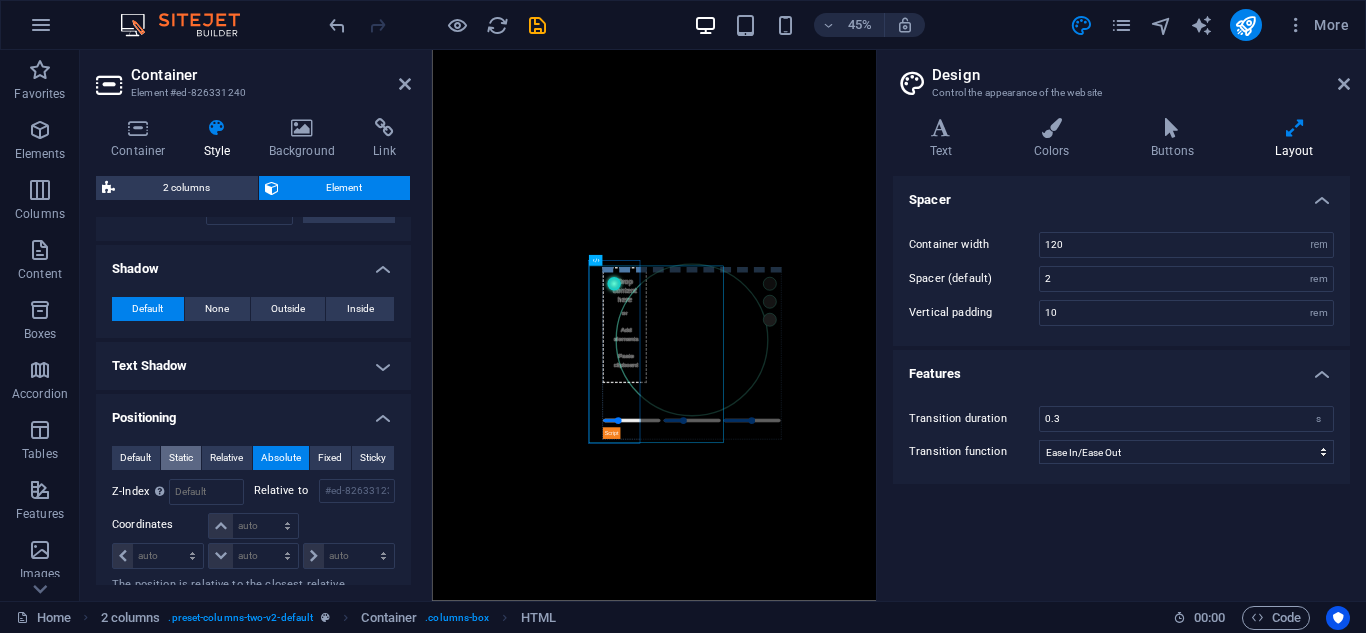 click on "Static" at bounding box center (181, 458) 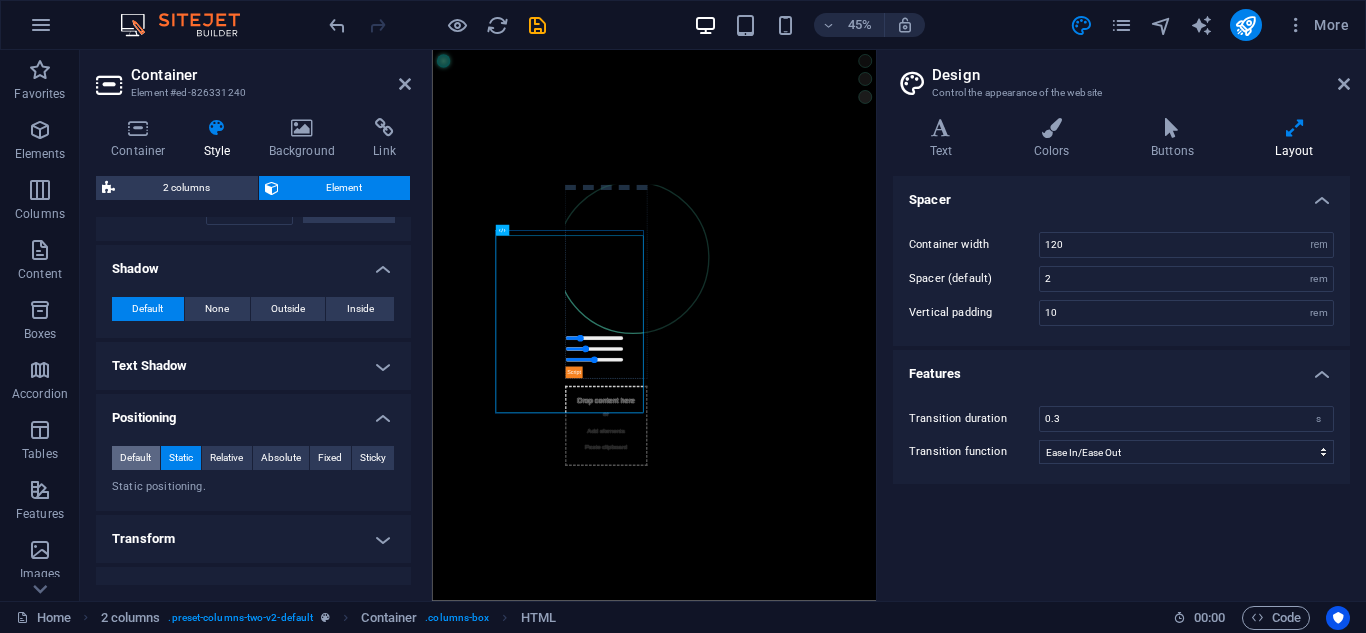 click on "Default" at bounding box center (135, 458) 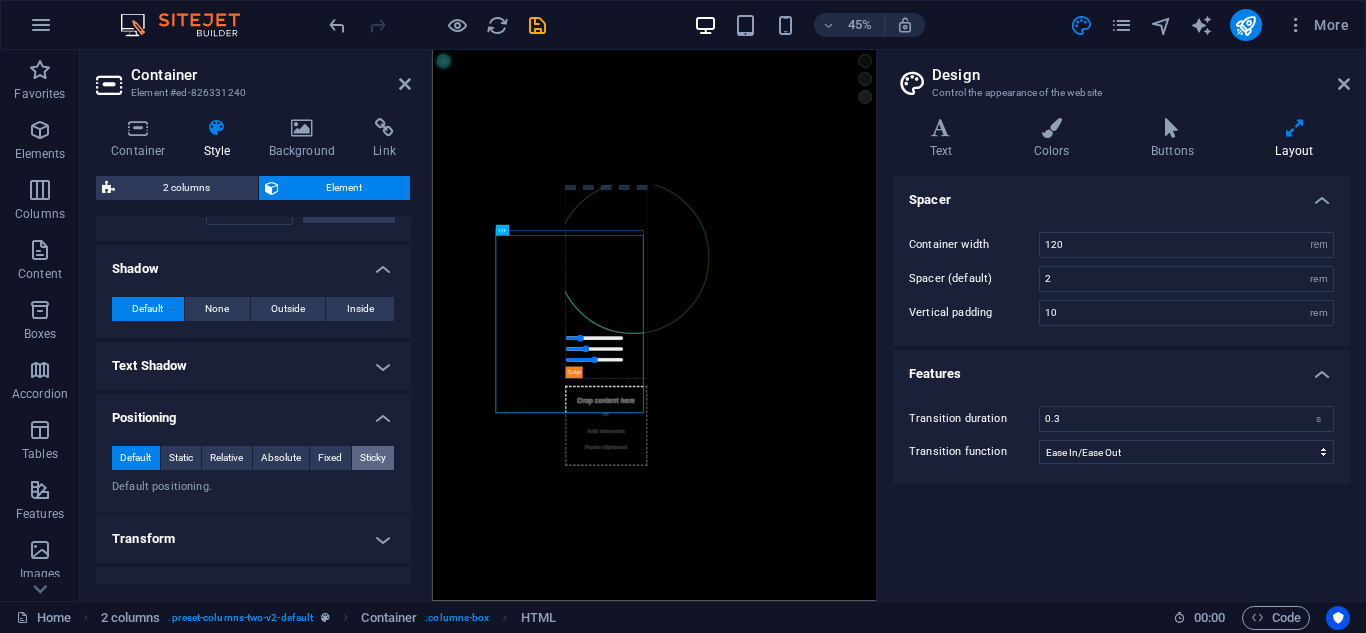 click on "Sticky" at bounding box center [373, 458] 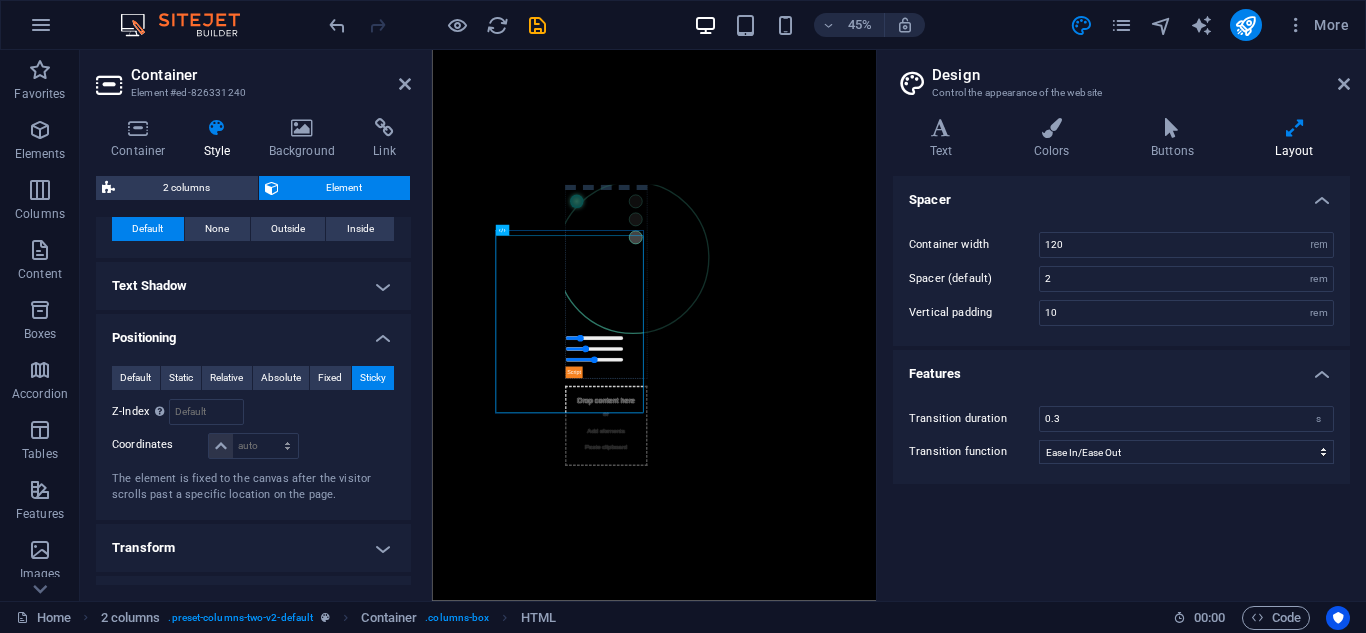 scroll, scrollTop: 600, scrollLeft: 0, axis: vertical 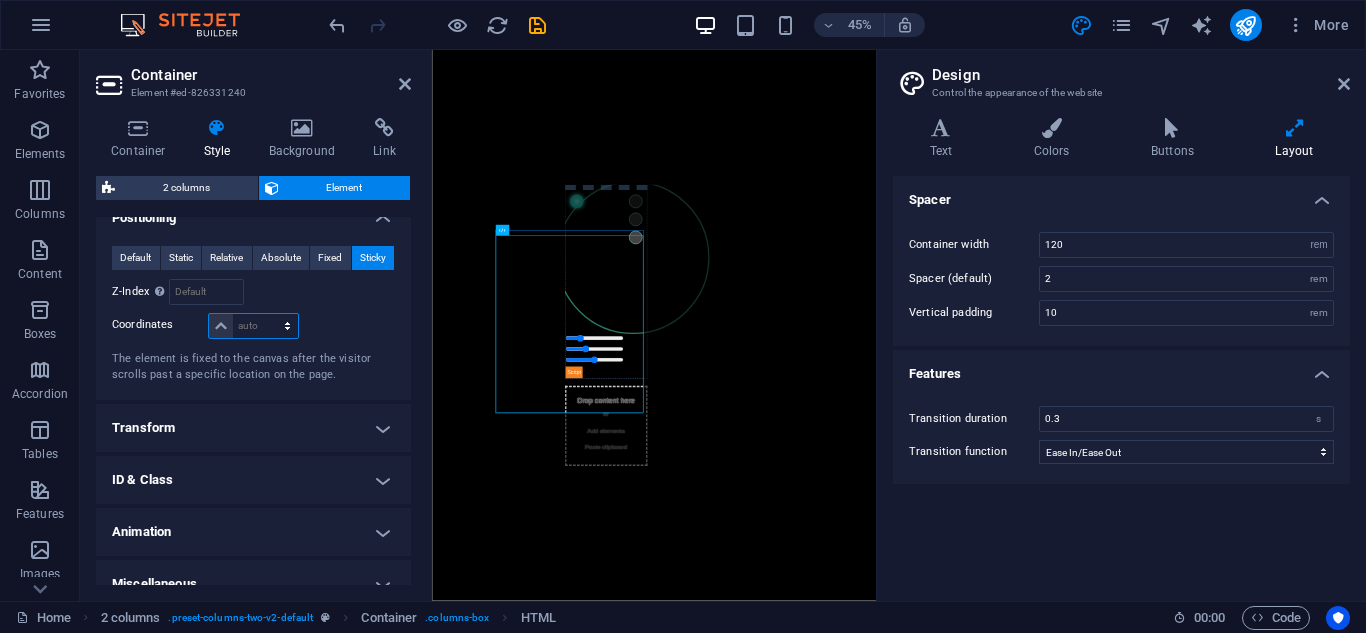 click on "auto px rem % em" at bounding box center [253, 326] 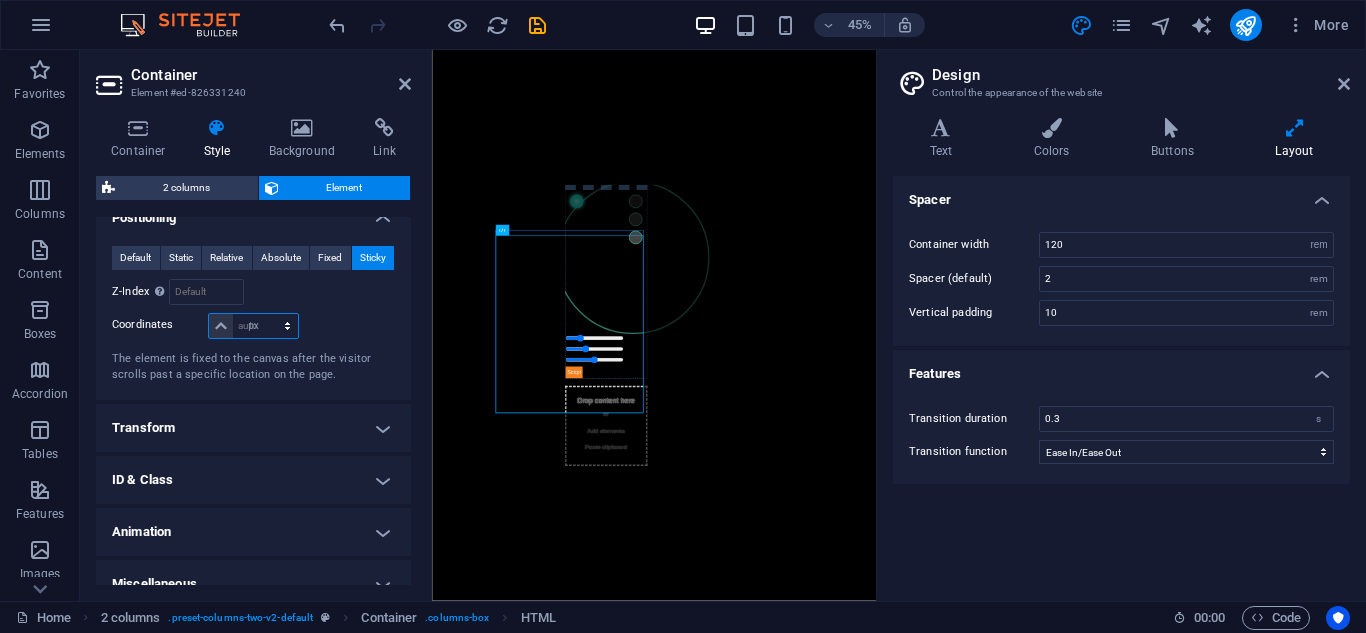 click on "auto px rem % em" at bounding box center (253, 326) 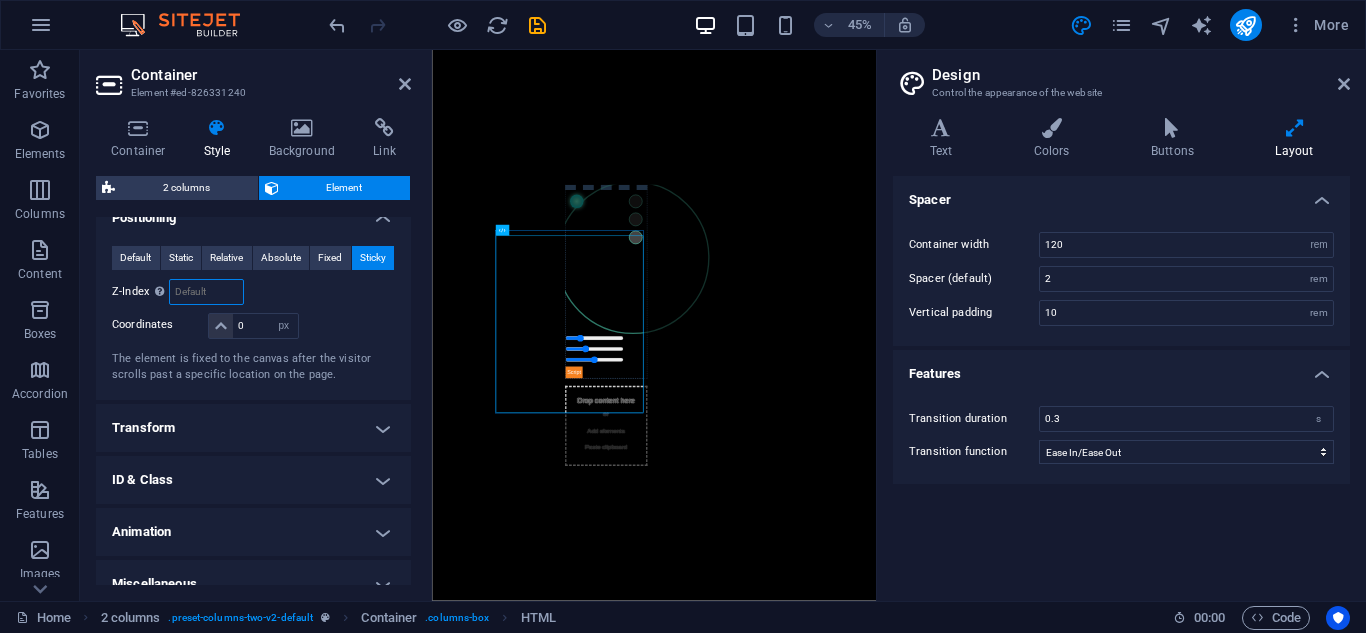 click at bounding box center (206, 292) 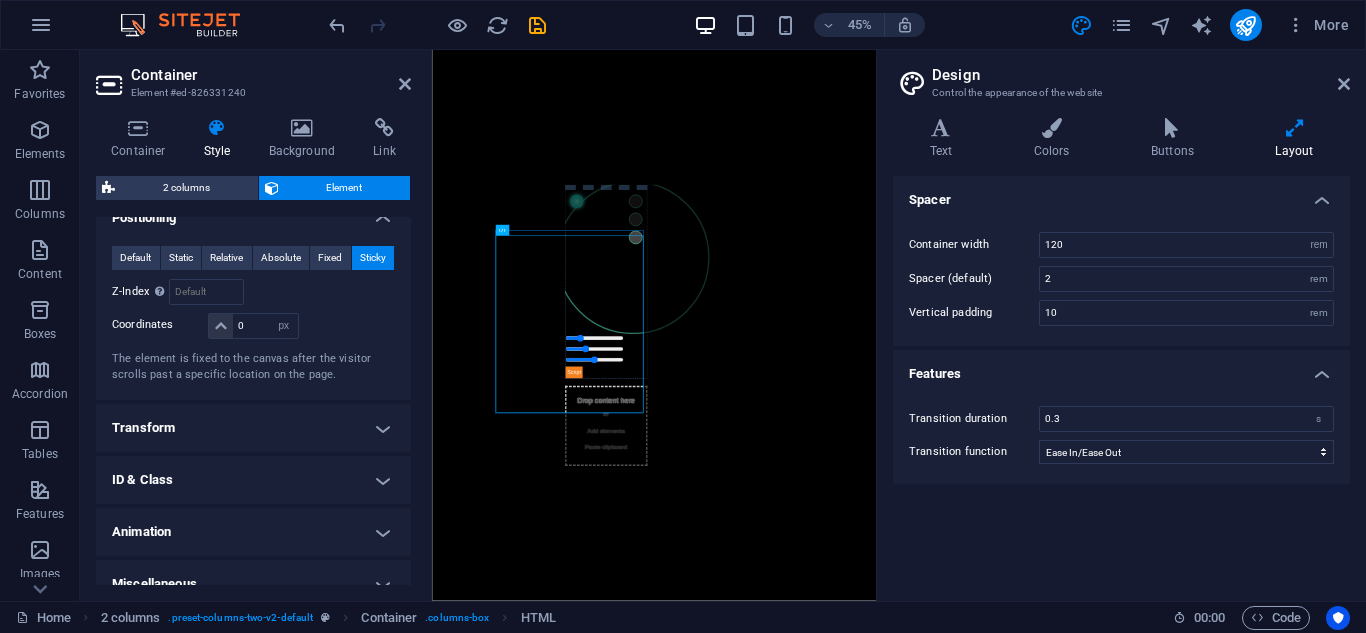 click on "ID & Class" at bounding box center (253, 480) 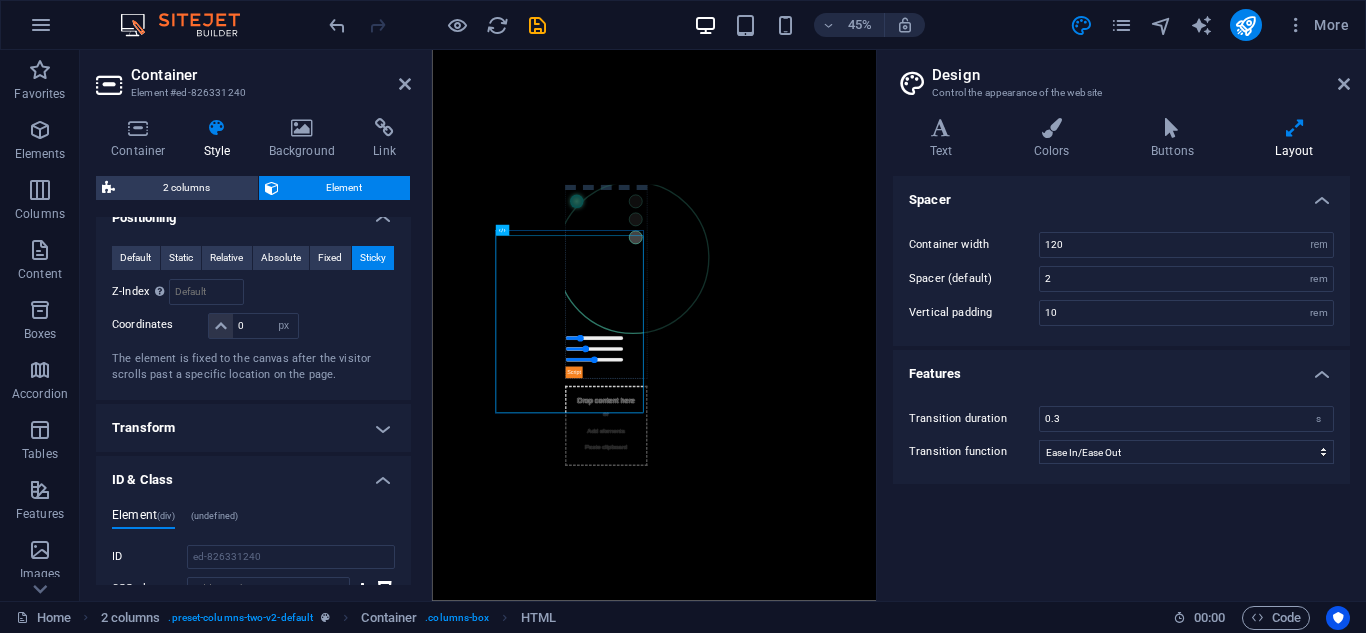 click on "Transform" at bounding box center [253, 428] 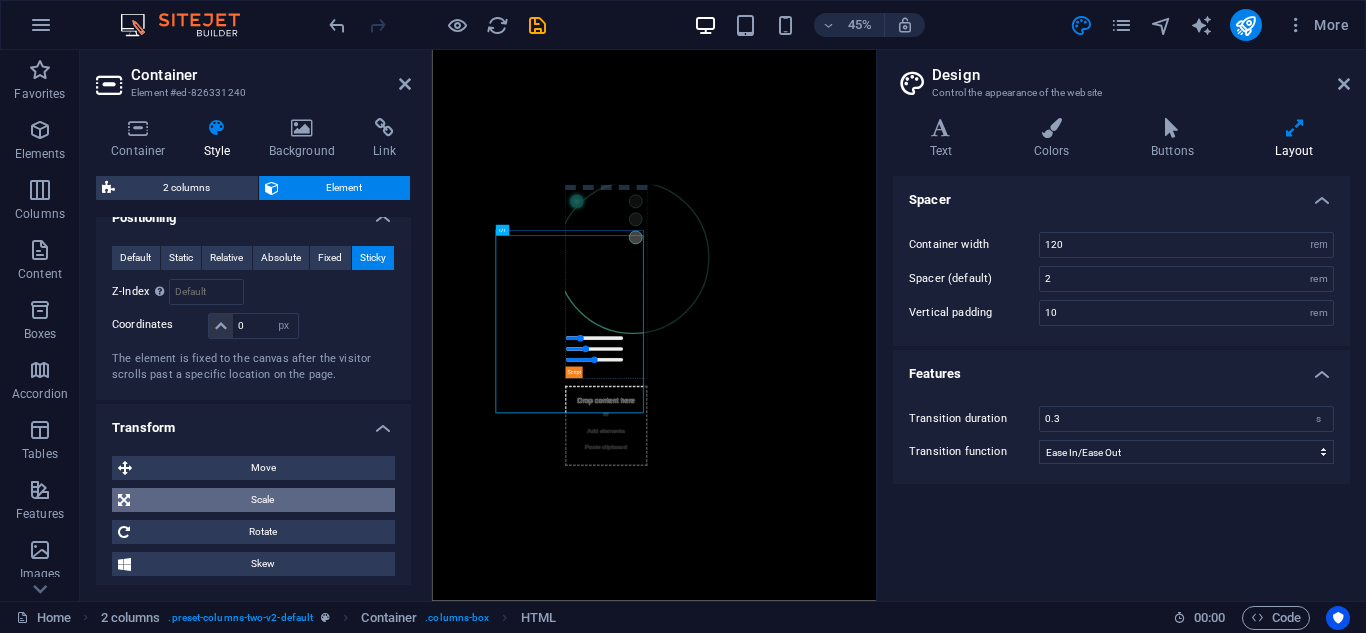 click at bounding box center (124, 500) 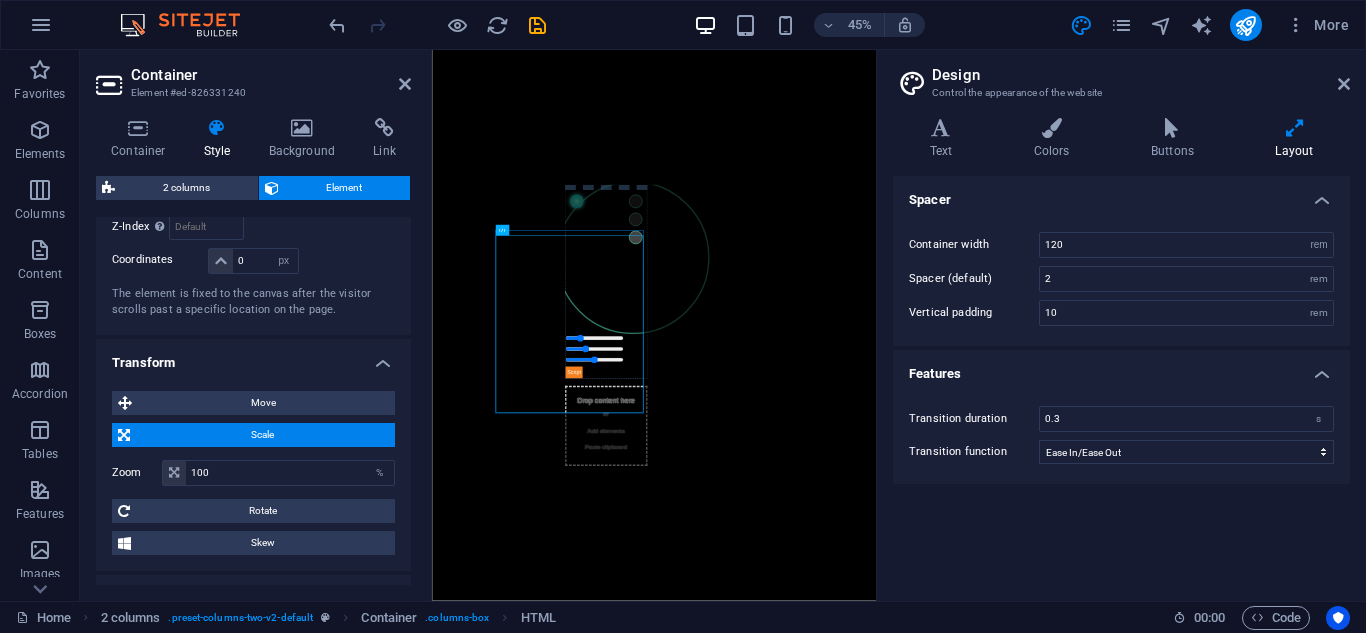 scroll, scrollTop: 700, scrollLeft: 0, axis: vertical 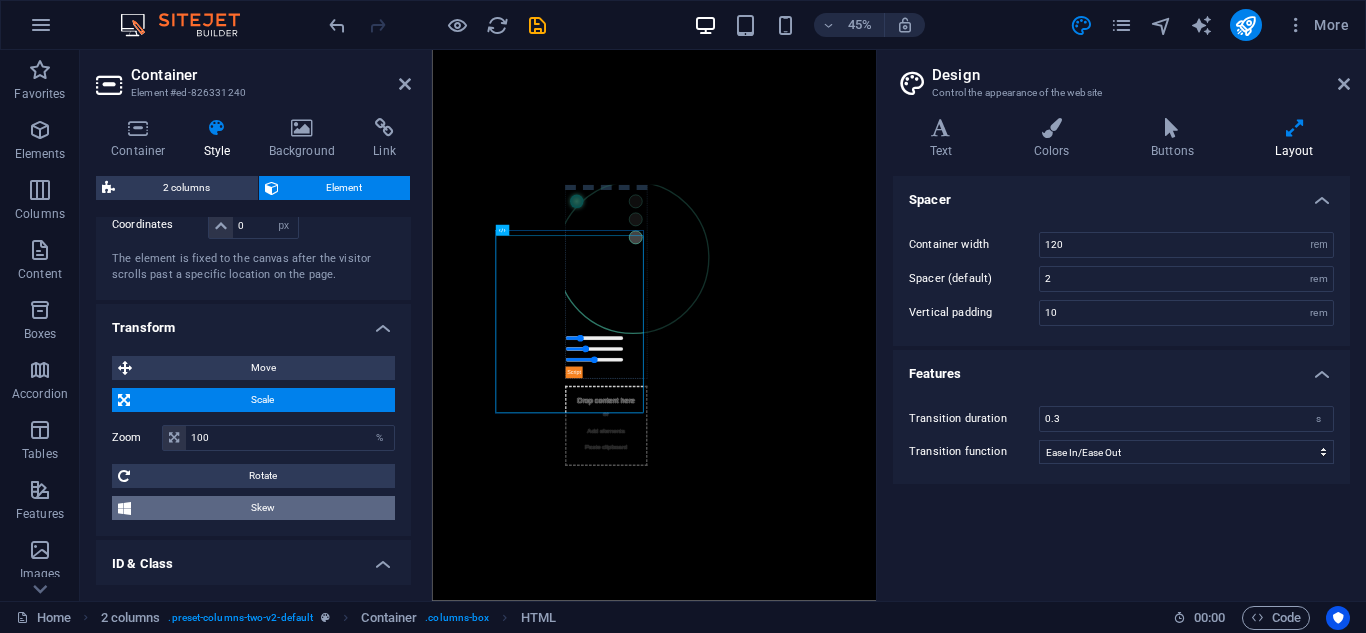 click on "Skew" at bounding box center (263, 508) 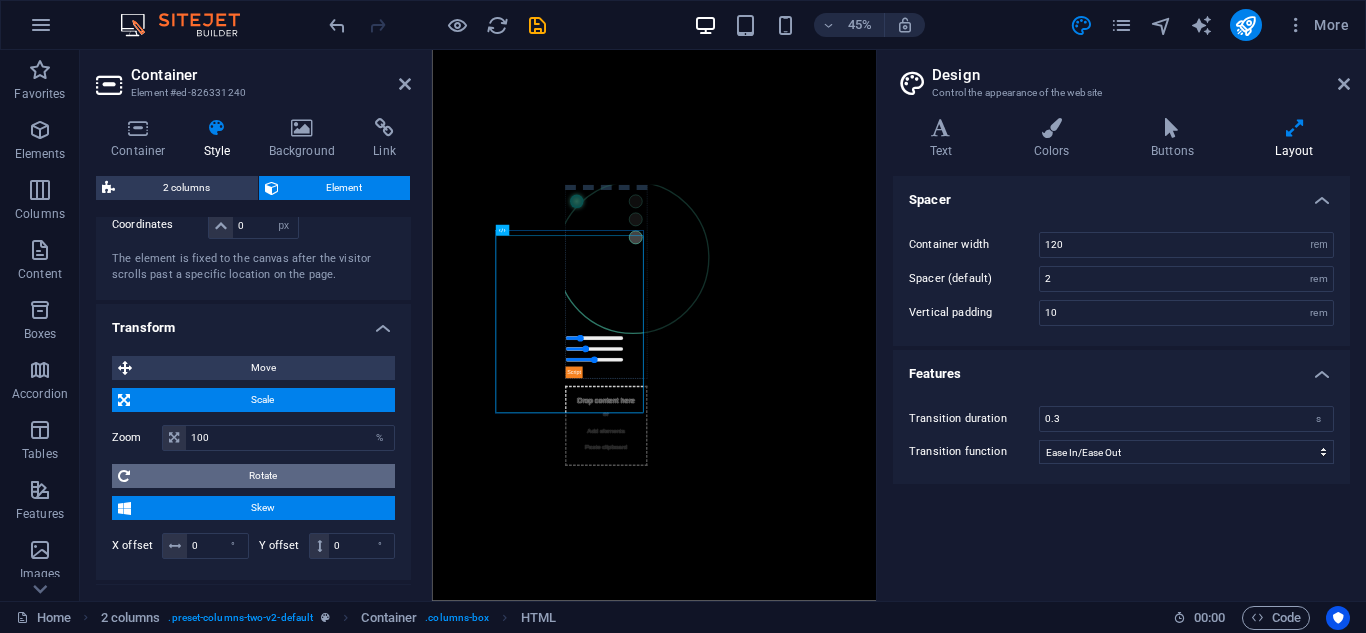 click on "Rotate" at bounding box center [262, 476] 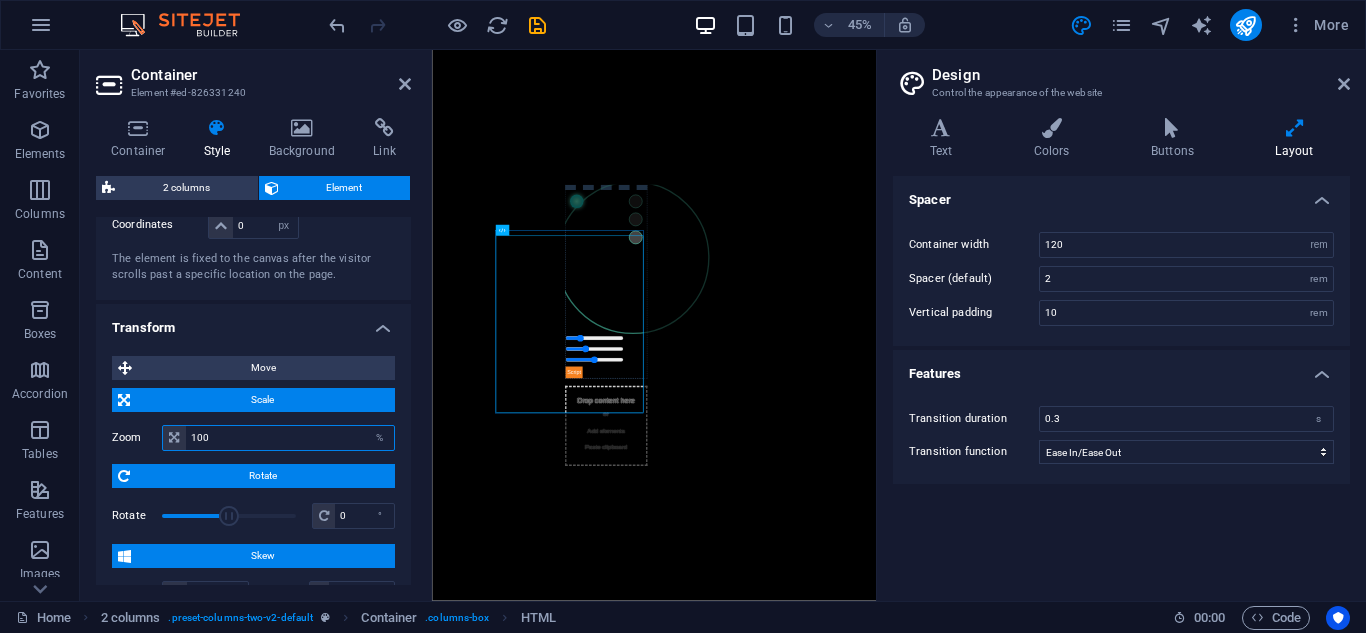 click on "100" at bounding box center (290, 438) 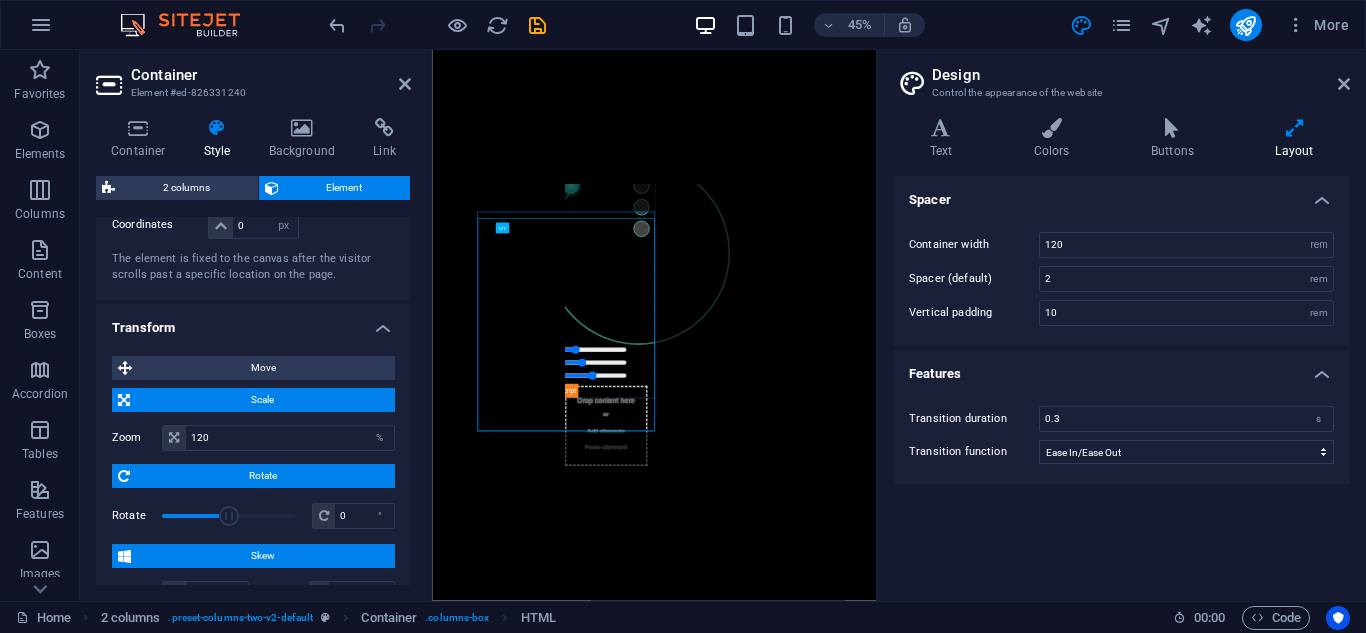 click on "Scale" at bounding box center [253, 400] 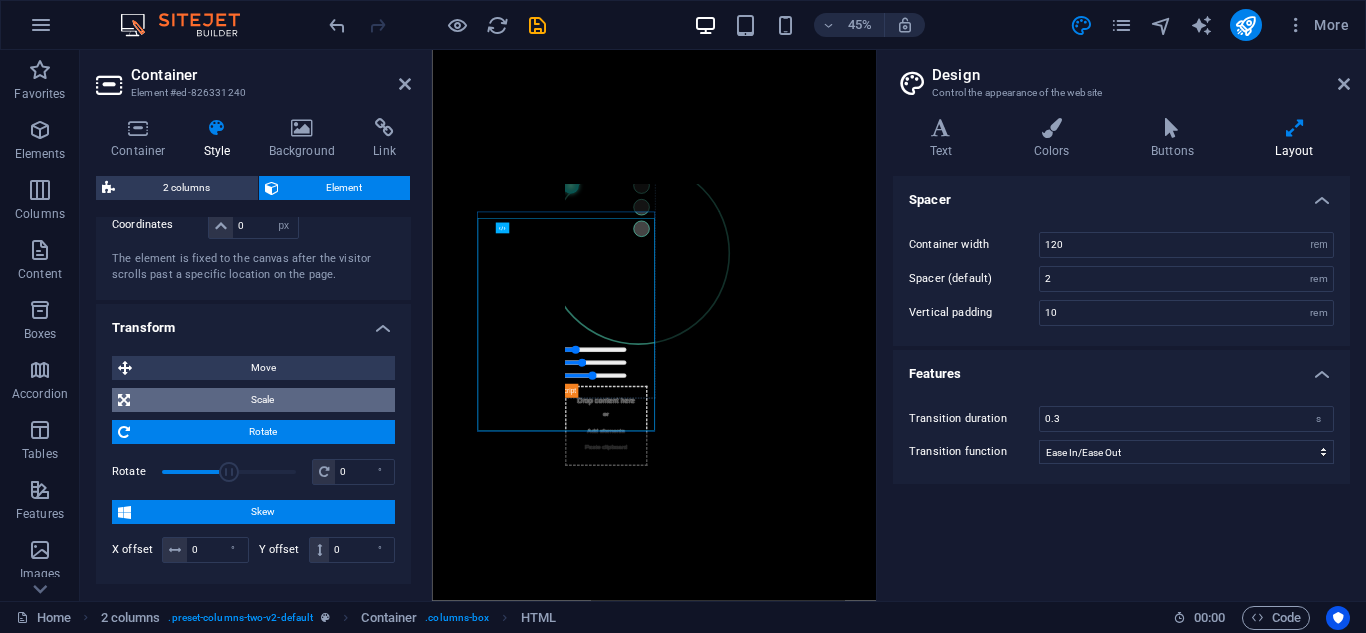 click on "Scale" at bounding box center (253, 400) 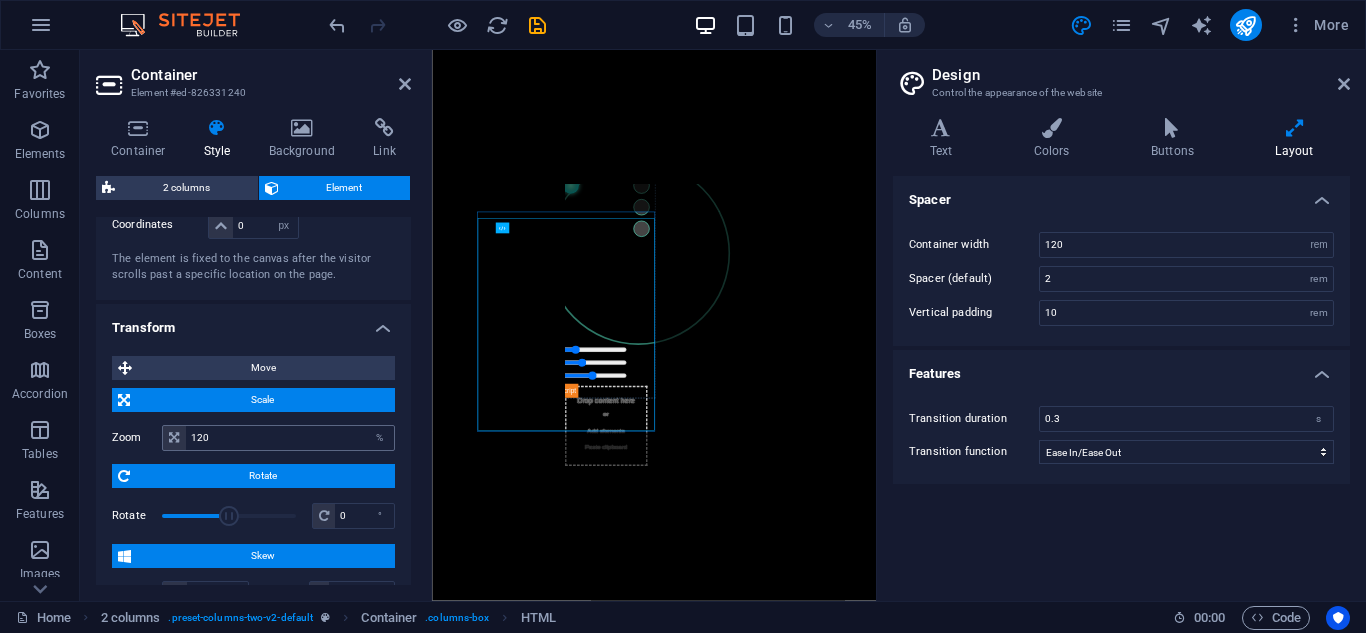 drag, startPoint x: 181, startPoint y: 444, endPoint x: 228, endPoint y: 444, distance: 47 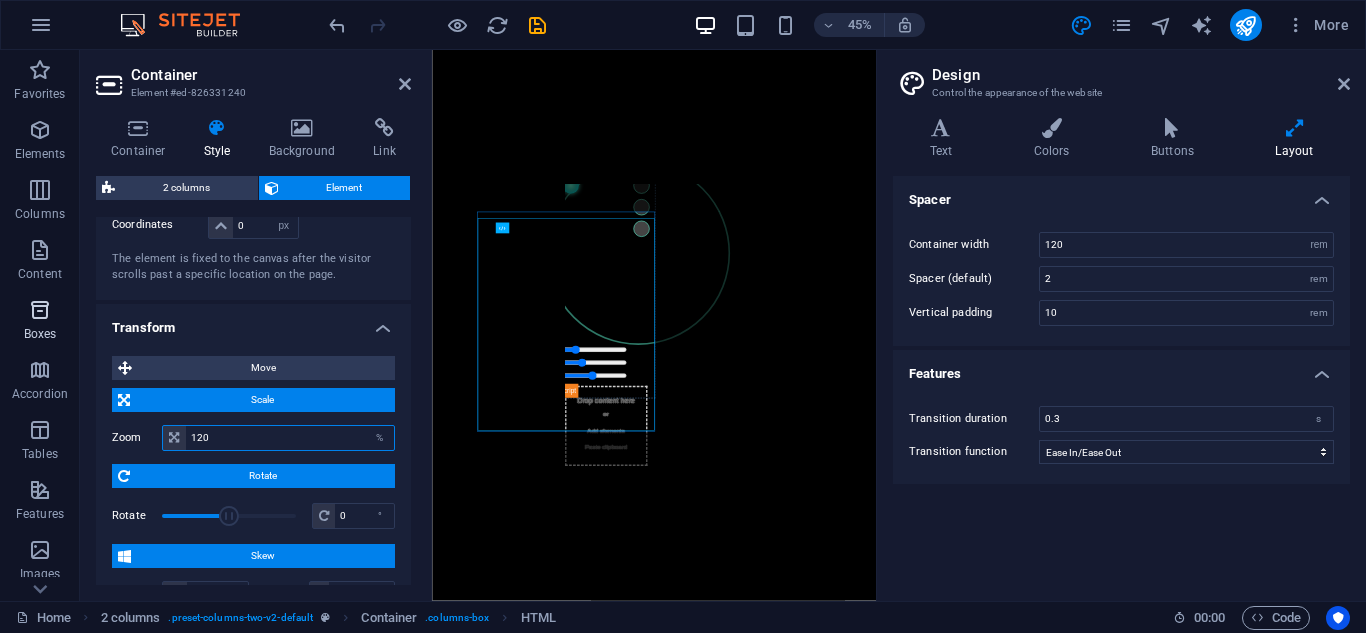 drag, startPoint x: 228, startPoint y: 444, endPoint x: 18, endPoint y: 322, distance: 242.86621 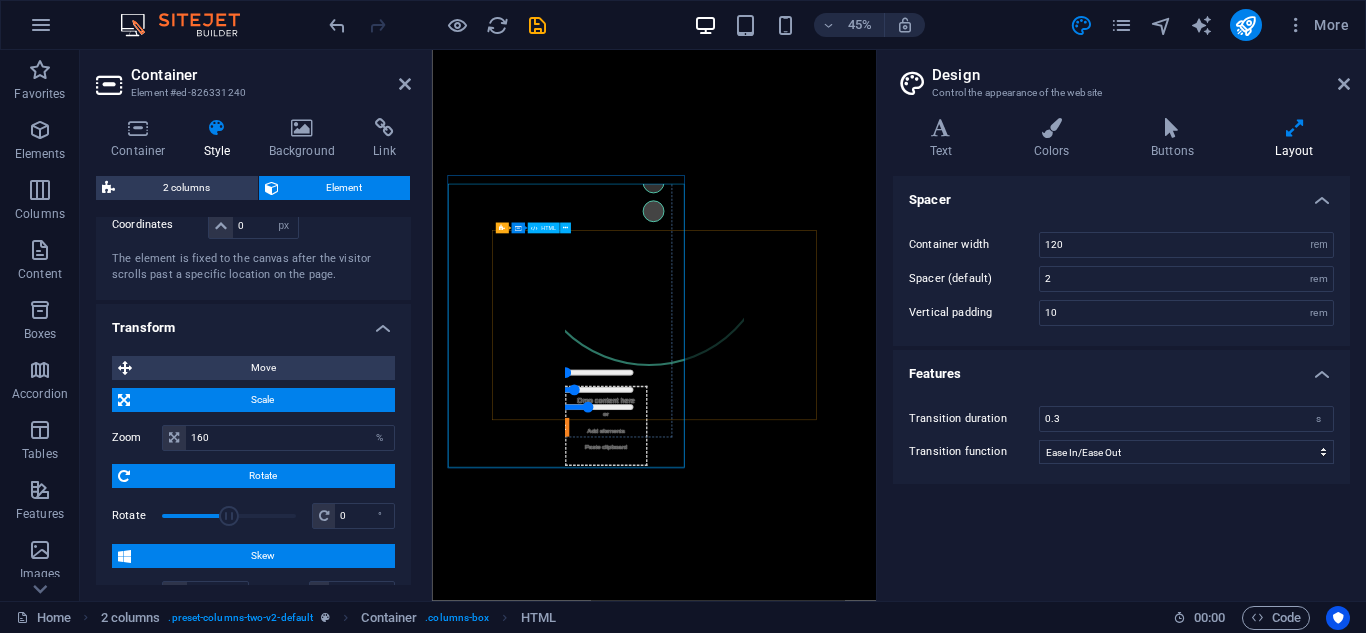 click on "Esfera Binaural" at bounding box center [818, 573] 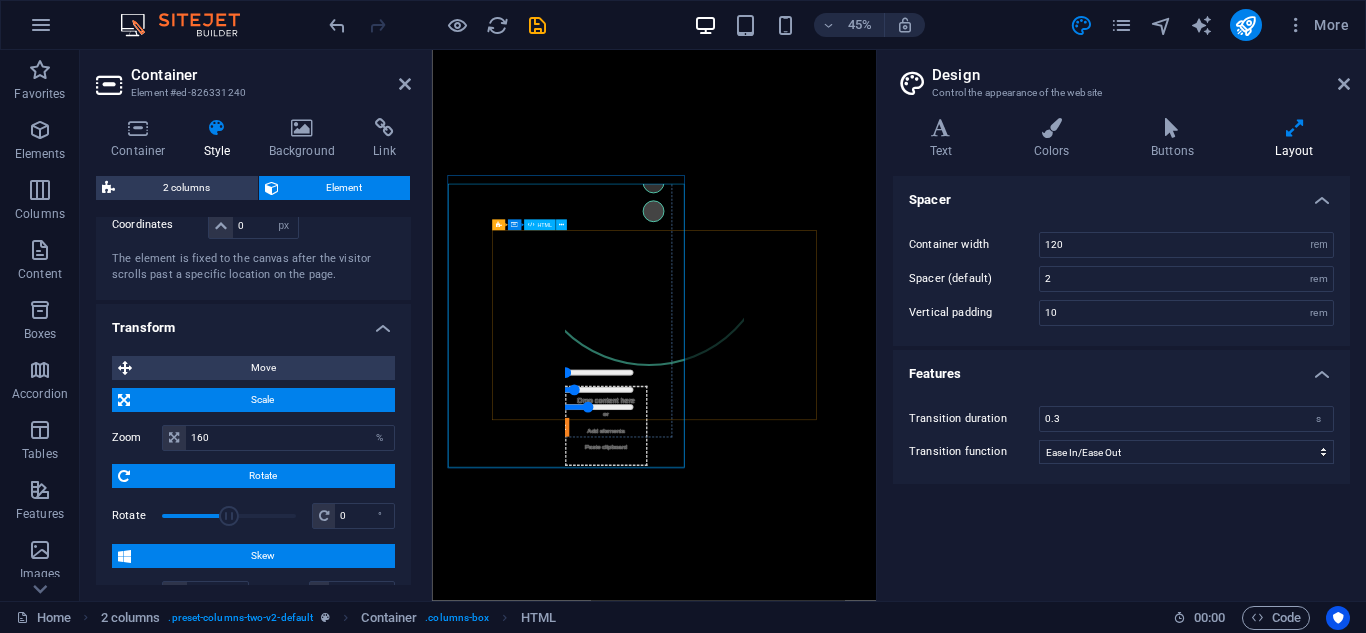scroll, scrollTop: 106, scrollLeft: 0, axis: vertical 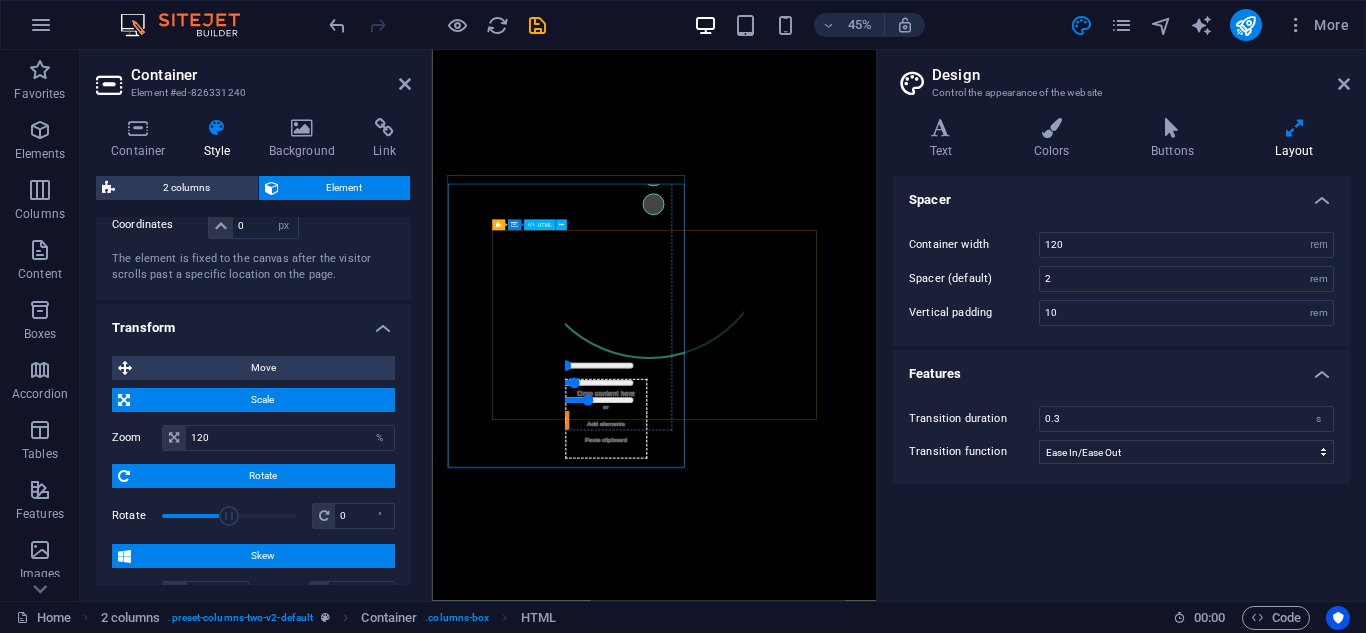 drag, startPoint x: 923, startPoint y: 507, endPoint x: 929, endPoint y: 498, distance: 10.816654 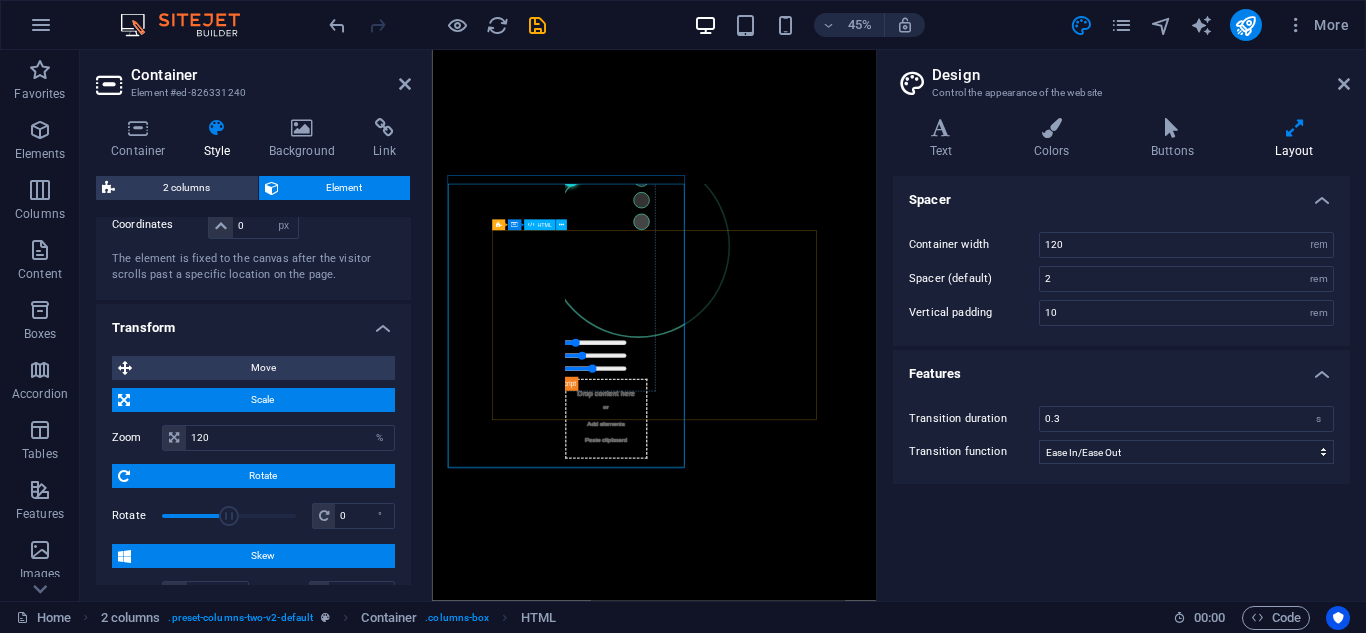 type on "100" 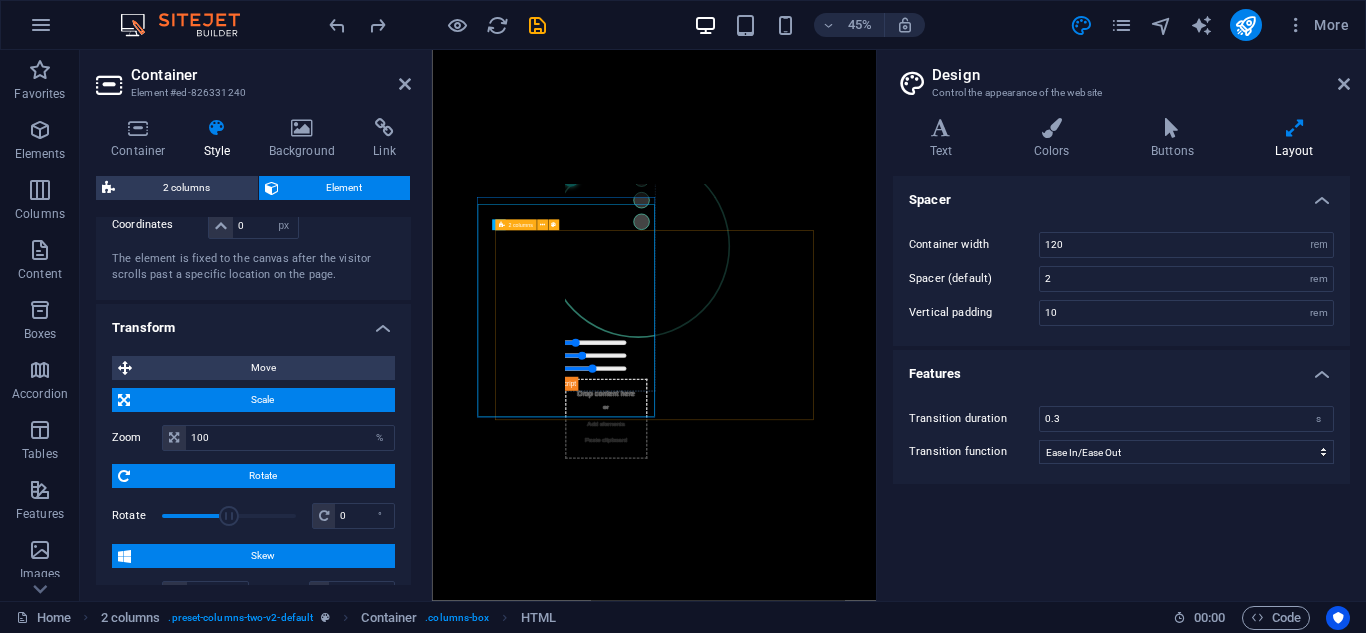 scroll, scrollTop: 0, scrollLeft: 0, axis: both 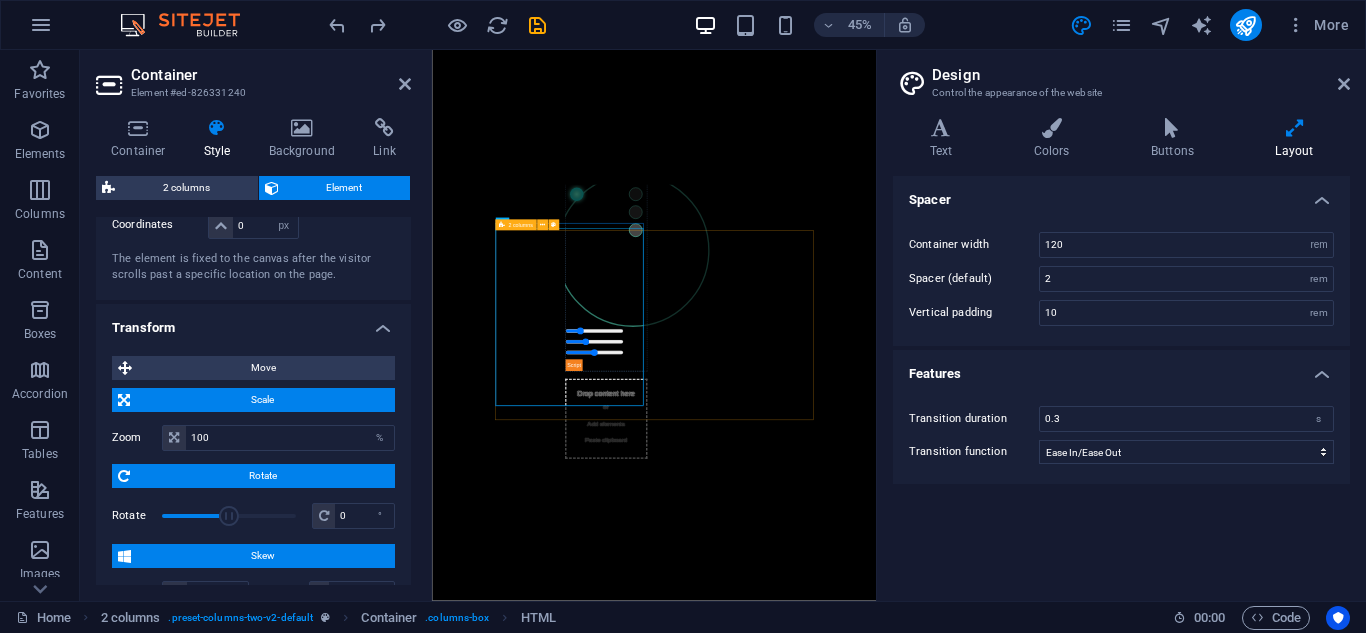 type 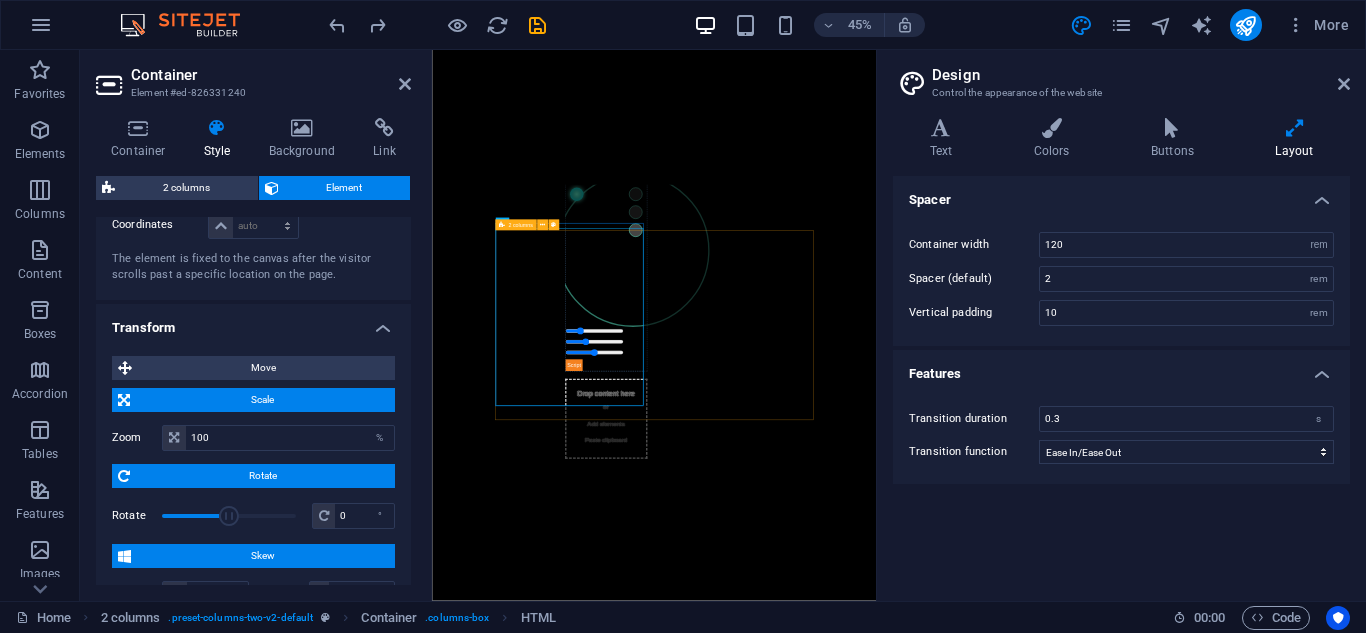 click on "Esfera Binaural
Drop content here or  Add elements  Paste clipboard" at bounding box center (926, 662) 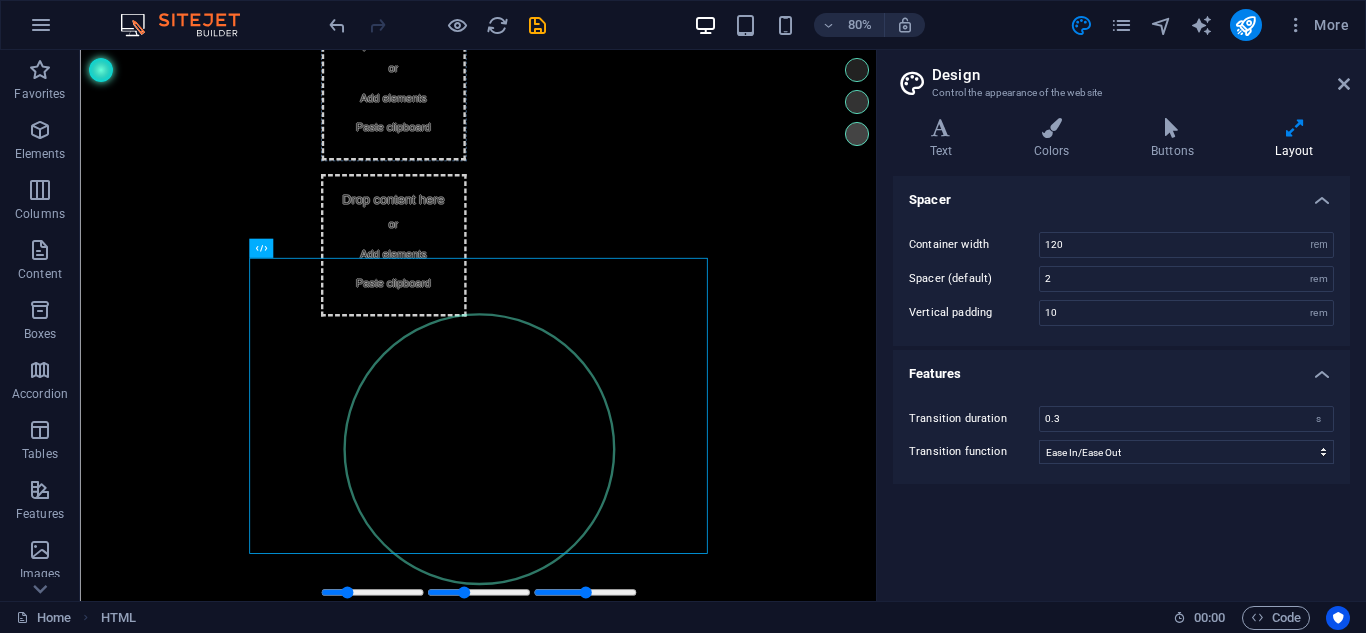click on "Design Control the appearance of the website Variants  Text  Colors  Buttons  Layout Text Standard Bold Links Font color Font -apple-system, BlinkMaxSystemFont, "Seoge UI", Roboto, "Helvetica Neue", Arial, sans-serif Font size 16 rem px Line height 1.5 Font weight To display the font weight correctly, it may need to be enabled.  Manage Fonts Thin, 100 Extra-light, 200 Light, 300 Regular, 400 Medium, 500 Semi-bold, 600 Bold, 700 Extra-bold, 800 Black, 900 Letter spacing 0 rem px Font style Text transform Tt TT tt Text align Font weight To display the font weight correctly, it may need to be enabled.  Manage Fonts Thin, 100 Extra-light, 200 Light, 300 Regular, 400 Medium, 500 Semi-bold, 600 Bold, 700 Extra-bold, 800 Black, 900 Default Hover / Active Font color Font color Decoration None Decoration None Transition duration 0.3 s Transition function Ease Ease In Ease Out Ease In/Ease Out Linear Headlines All H1 / Textlogo H2 H3 H4 H5 H6 Font color Font Line height 1.5 Font weight Manage Fonts Thin, 100 Light, 300" at bounding box center (1121, 325) 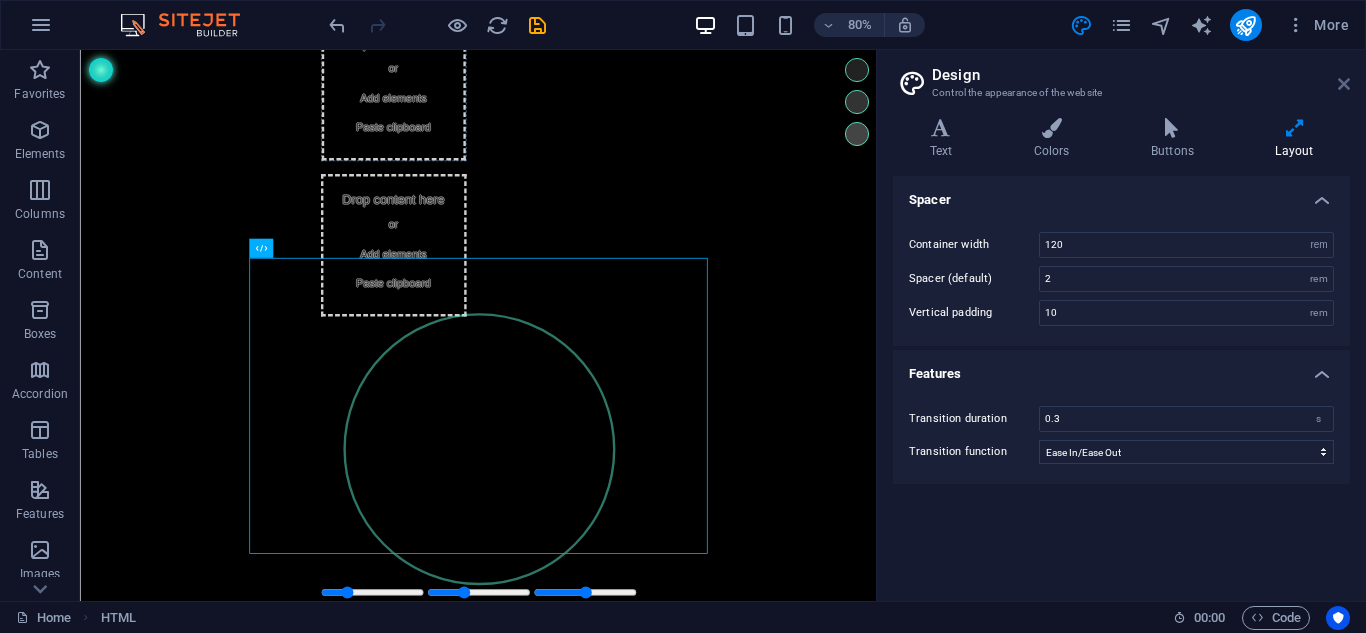 drag, startPoint x: 1340, startPoint y: 83, endPoint x: 1230, endPoint y: 35, distance: 120.01666 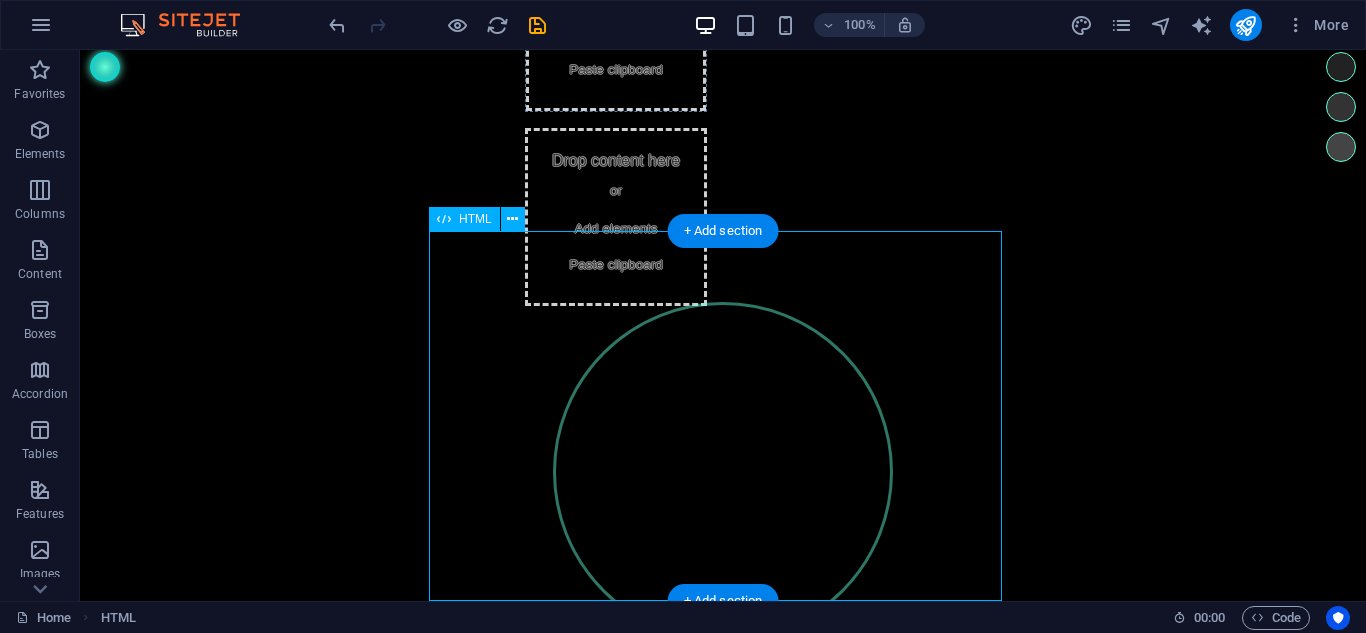 scroll, scrollTop: 9, scrollLeft: 0, axis: vertical 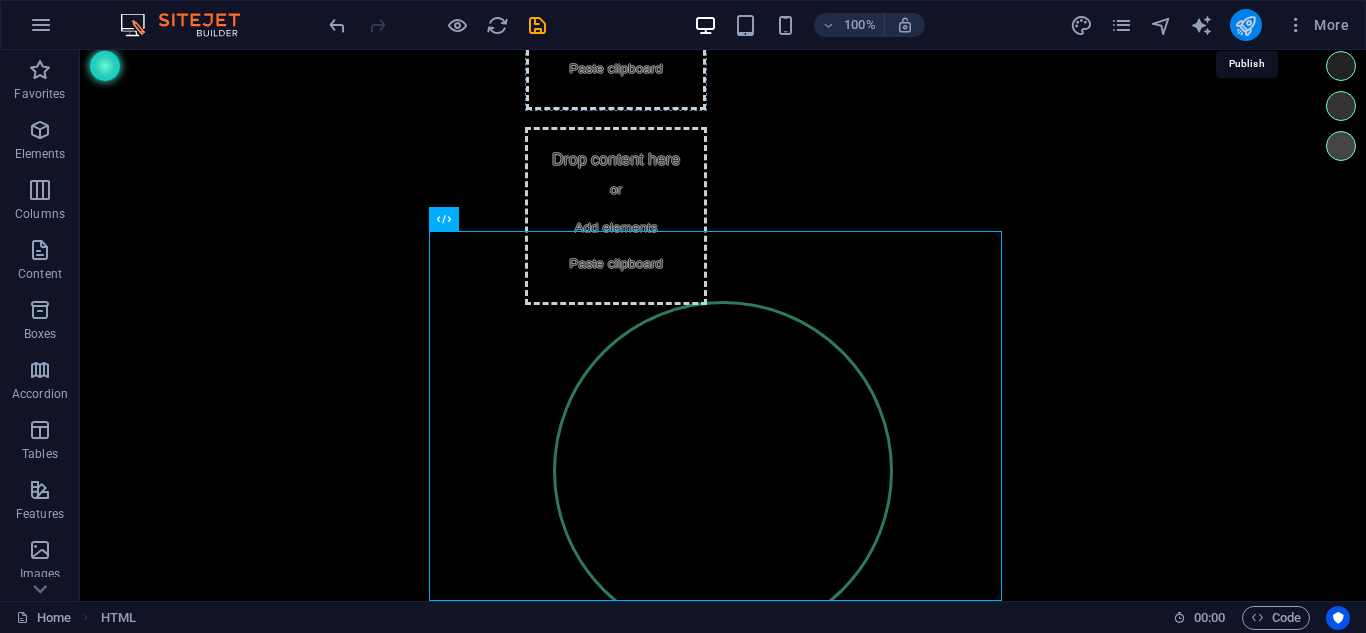 click at bounding box center [1245, 25] 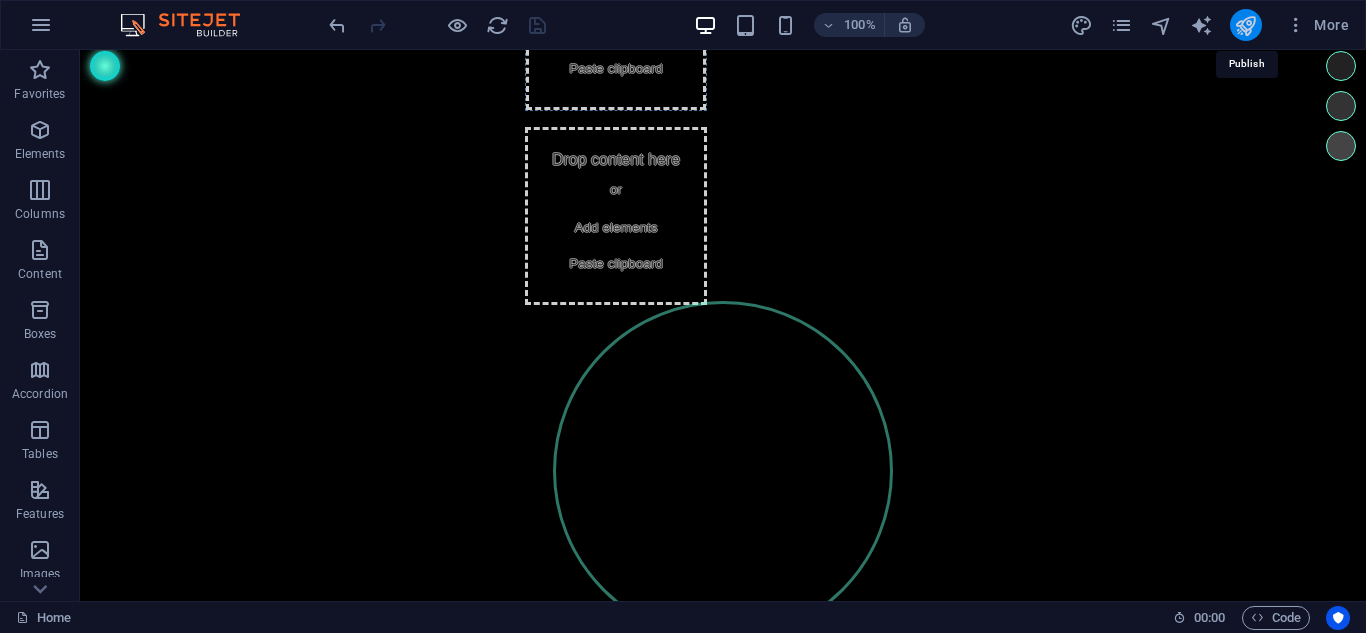 click at bounding box center (1245, 25) 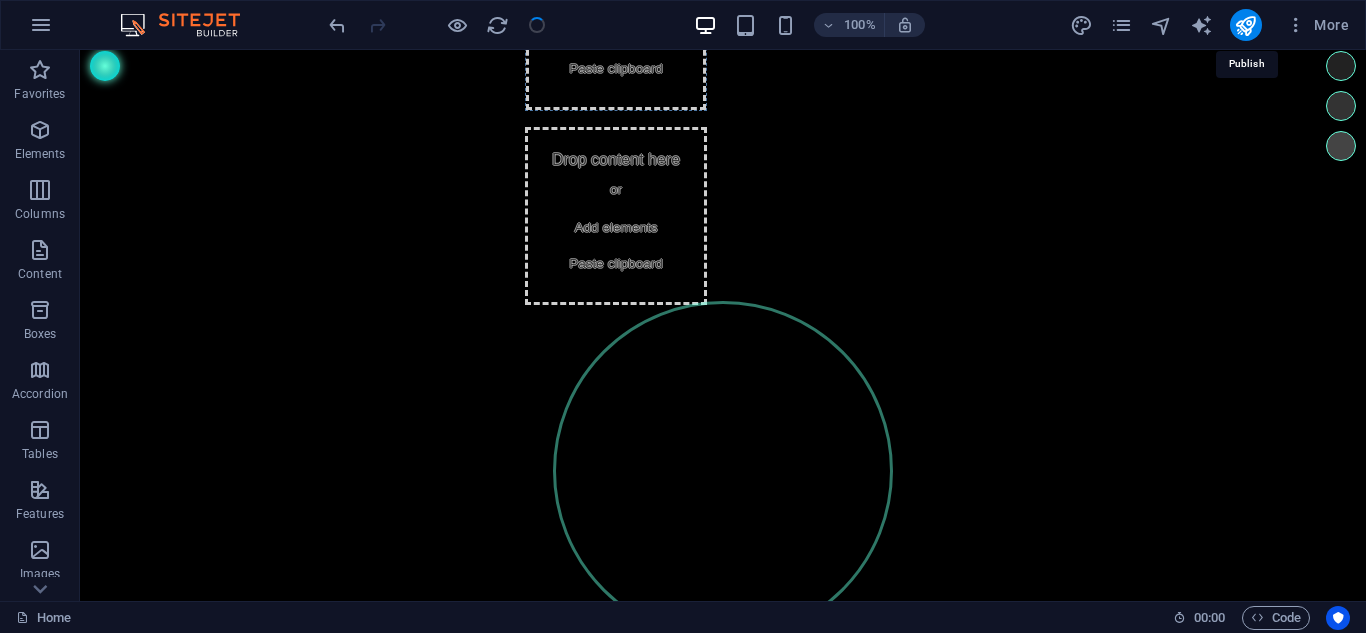 drag, startPoint x: 1162, startPoint y: 18, endPoint x: 1243, endPoint y: 47, distance: 86.034874 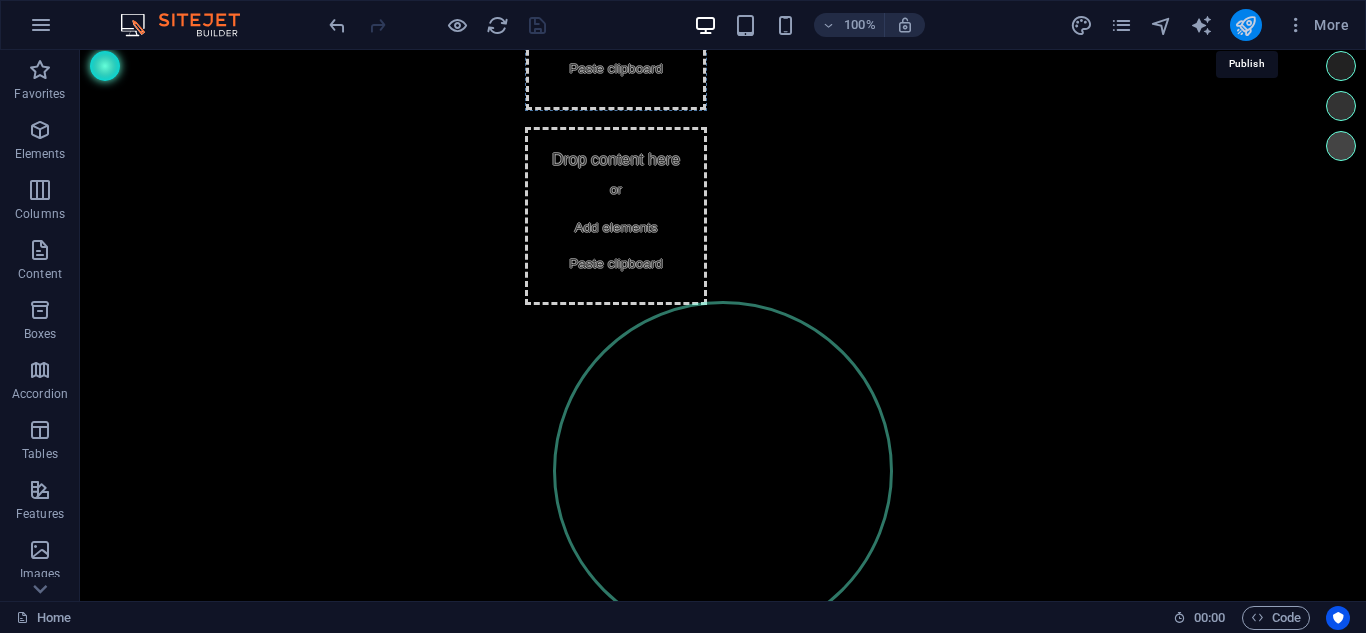 click at bounding box center (1245, 25) 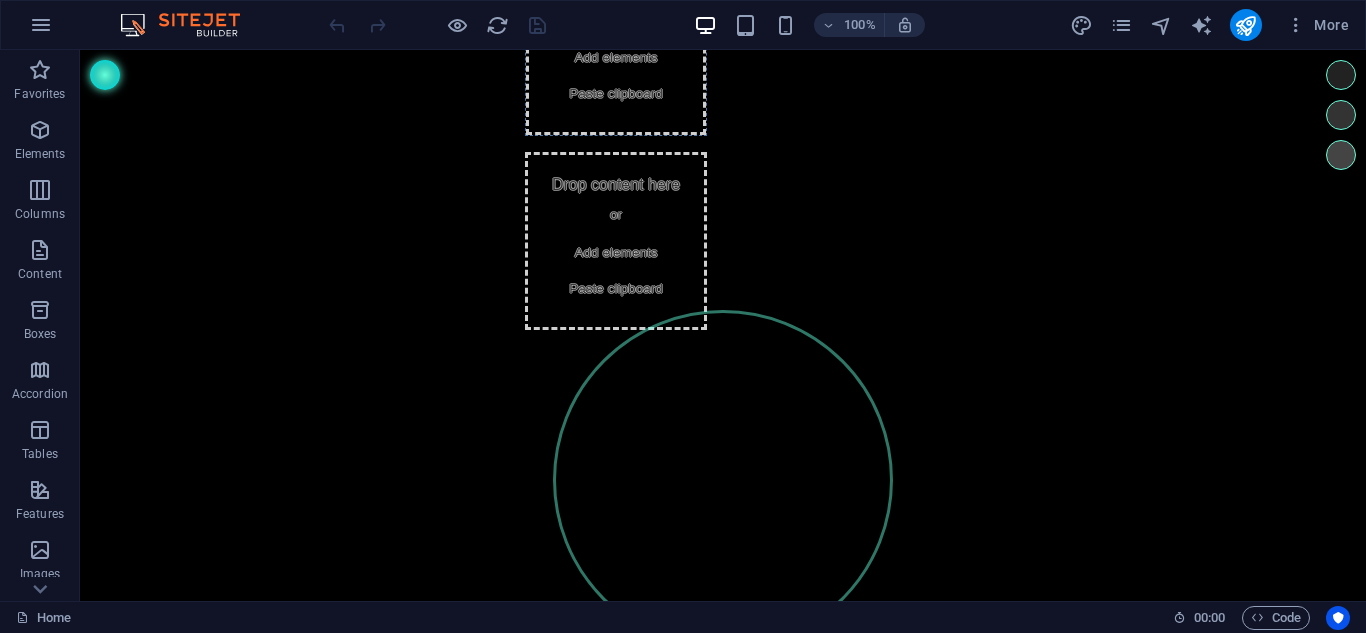 scroll, scrollTop: 0, scrollLeft: 0, axis: both 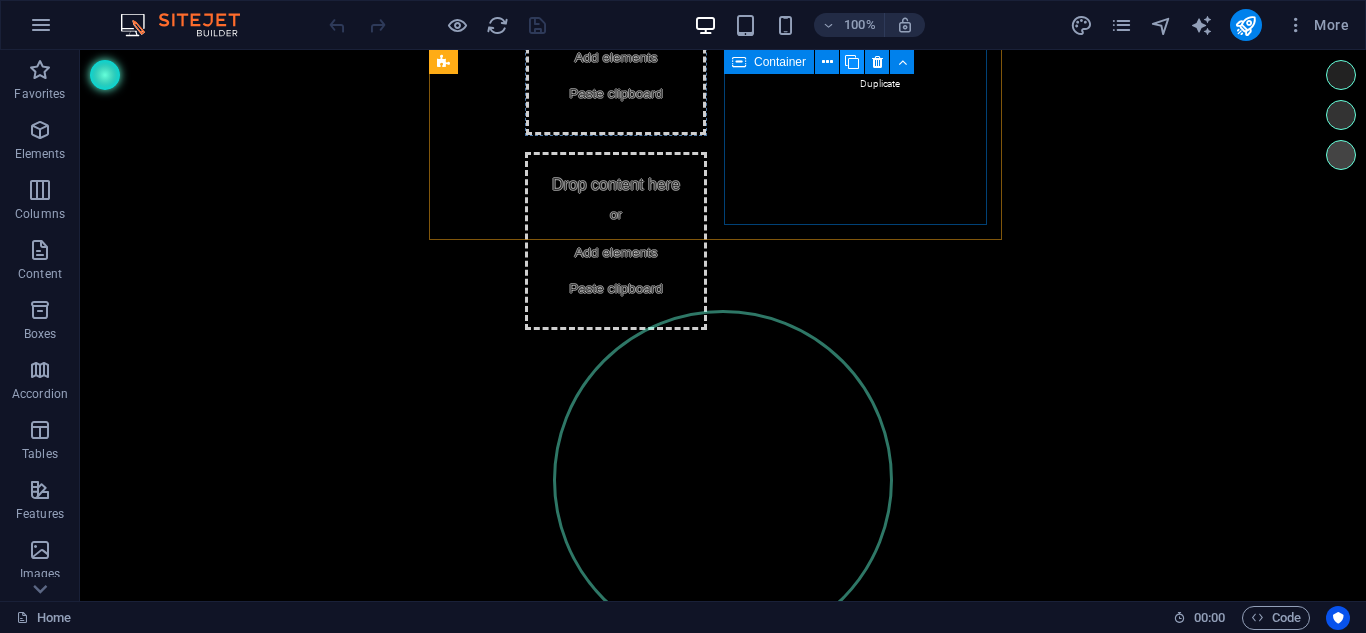 click at bounding box center [852, 62] 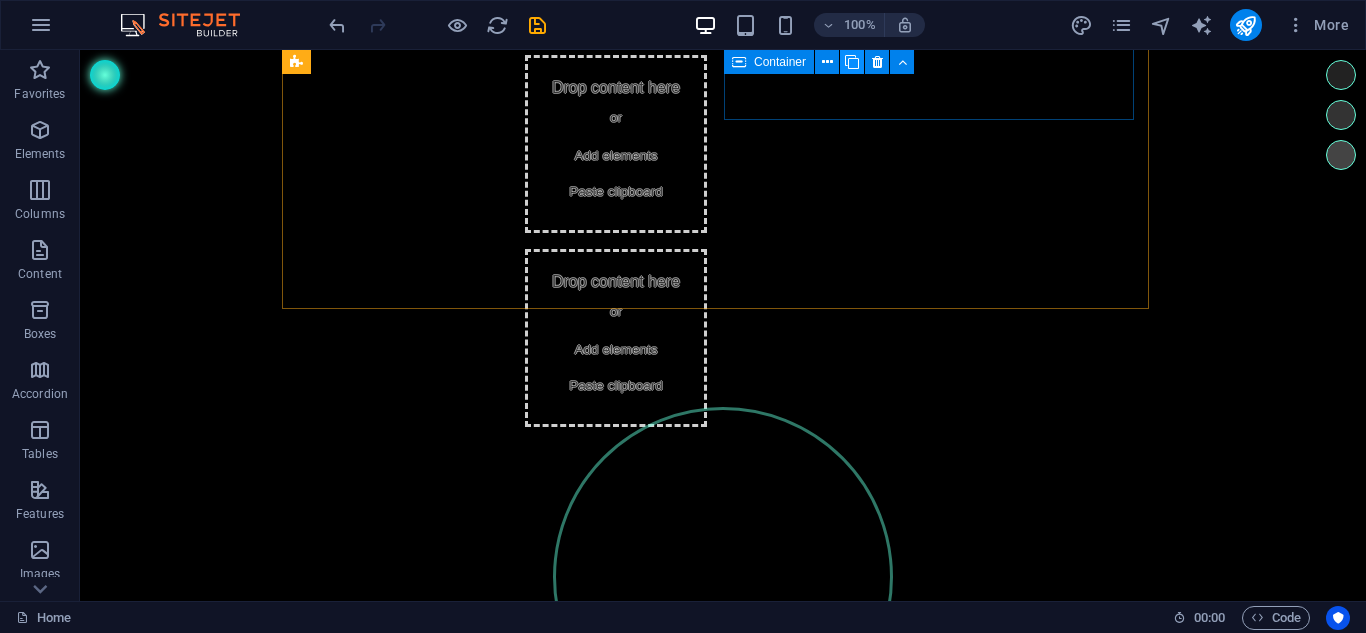 click at bounding box center (852, 62) 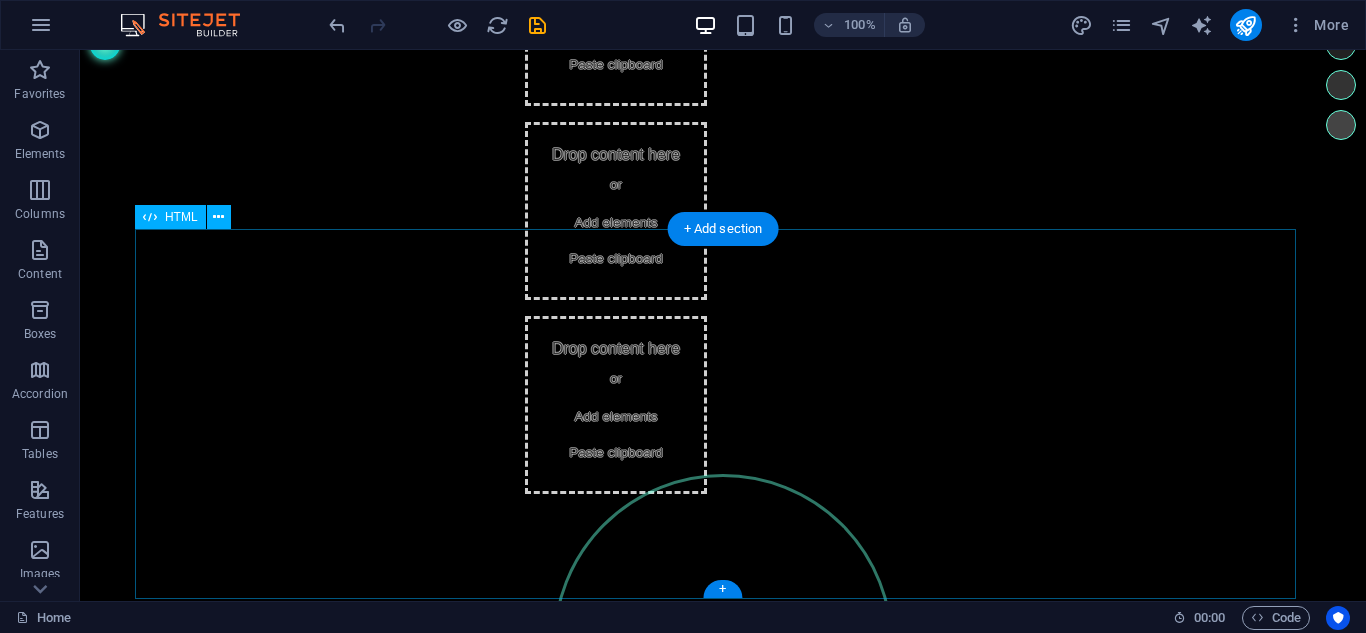 scroll, scrollTop: 0, scrollLeft: 0, axis: both 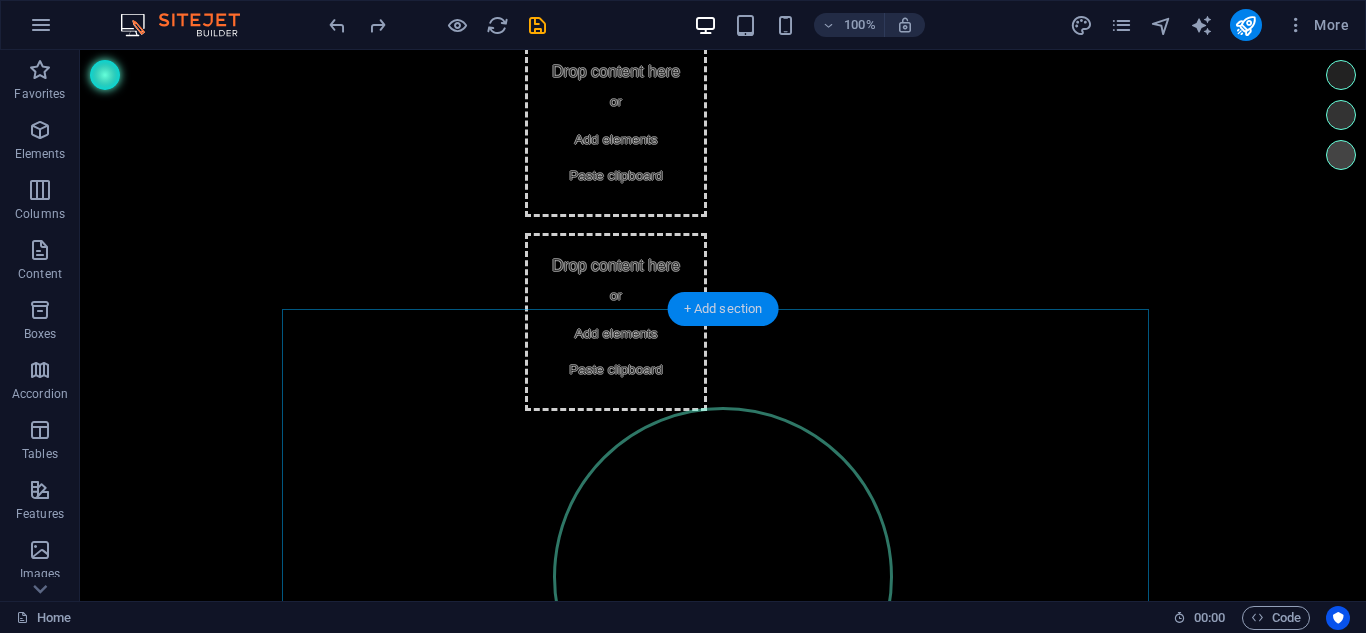 drag, startPoint x: 729, startPoint y: 302, endPoint x: 304, endPoint y: 260, distance: 427.07025 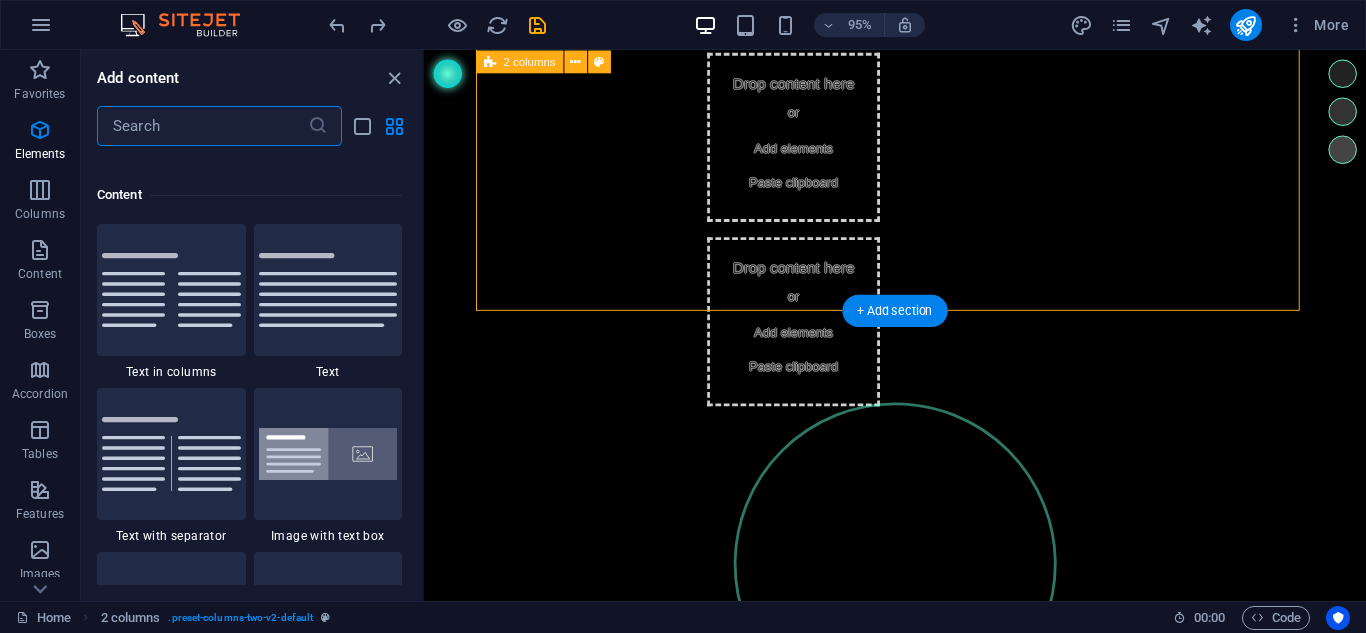 scroll, scrollTop: 3499, scrollLeft: 0, axis: vertical 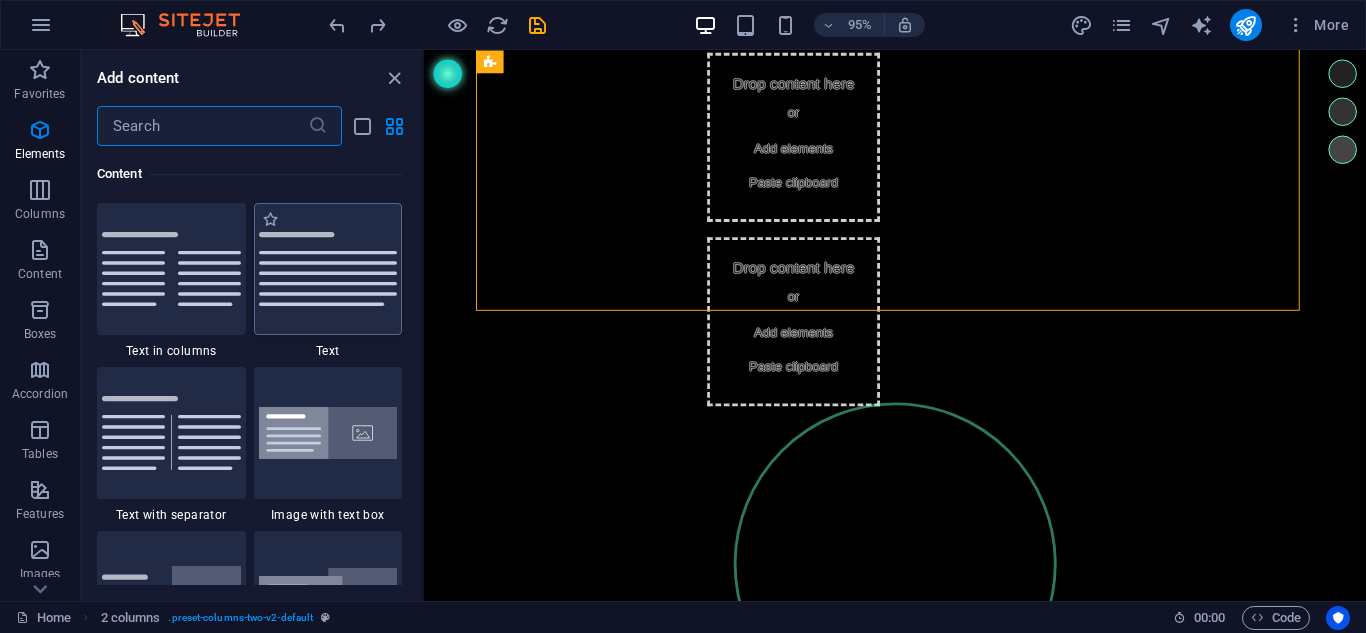 click at bounding box center (328, 269) 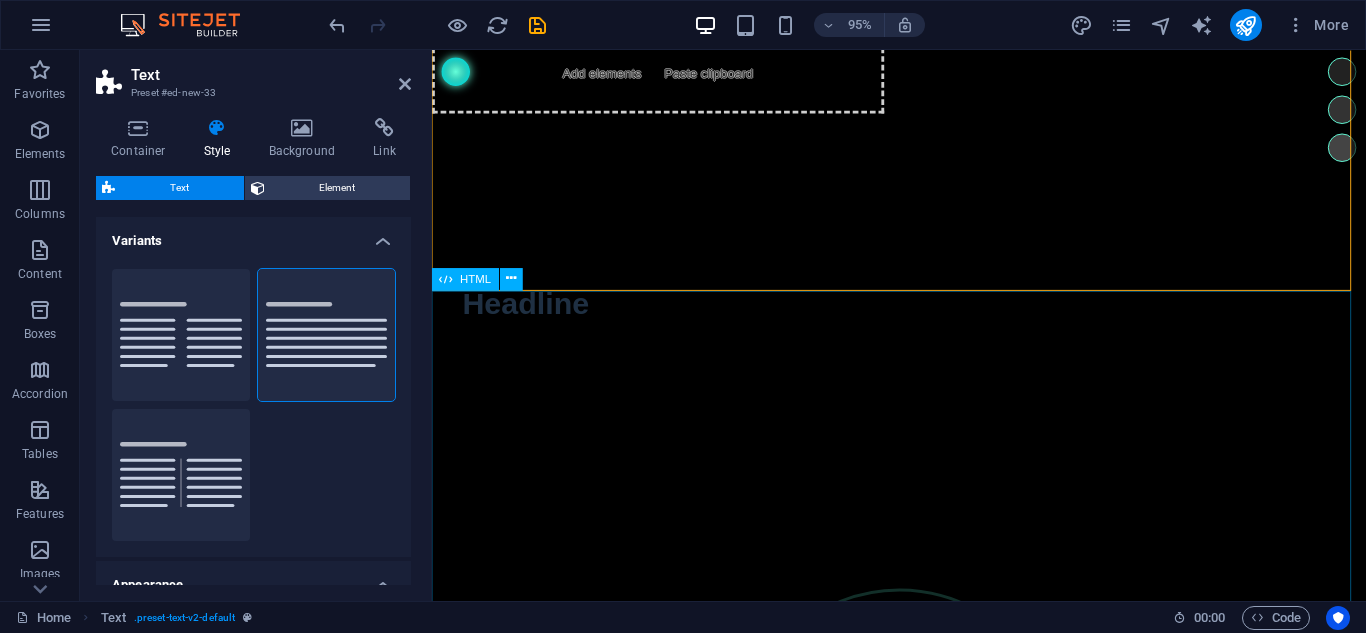 scroll, scrollTop: 0, scrollLeft: 0, axis: both 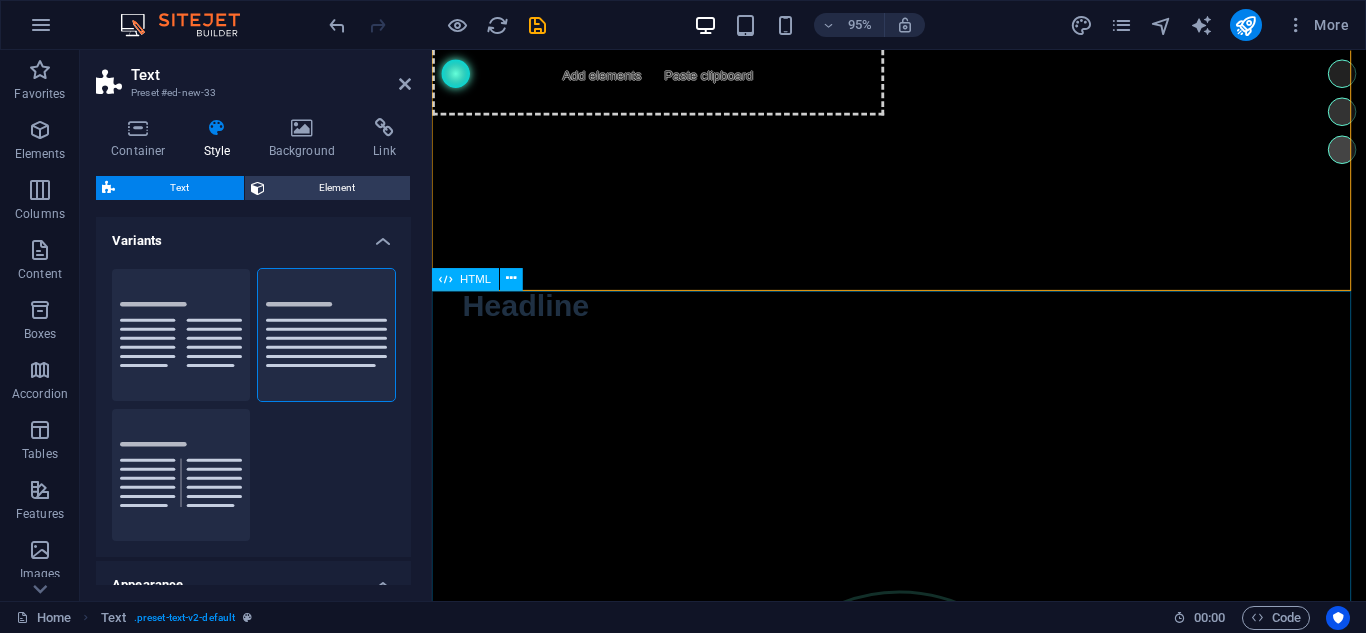 click on "Headline" at bounding box center (923, 319) 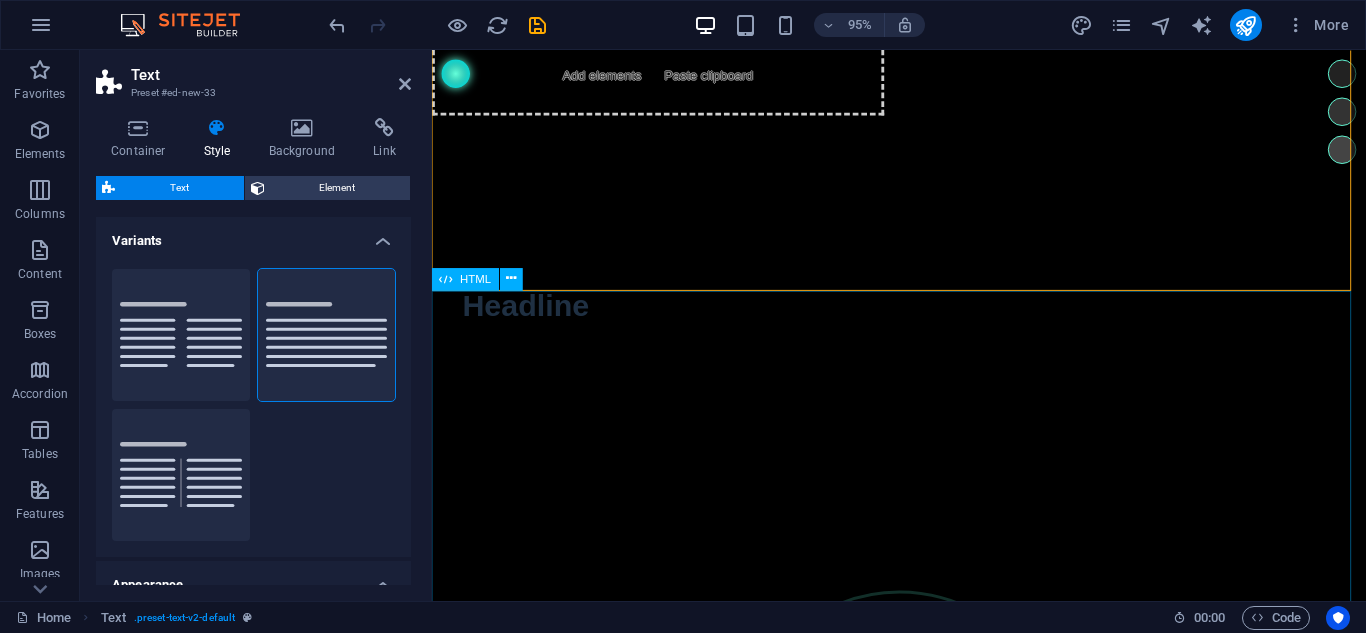 click on "Headline" at bounding box center [923, 319] 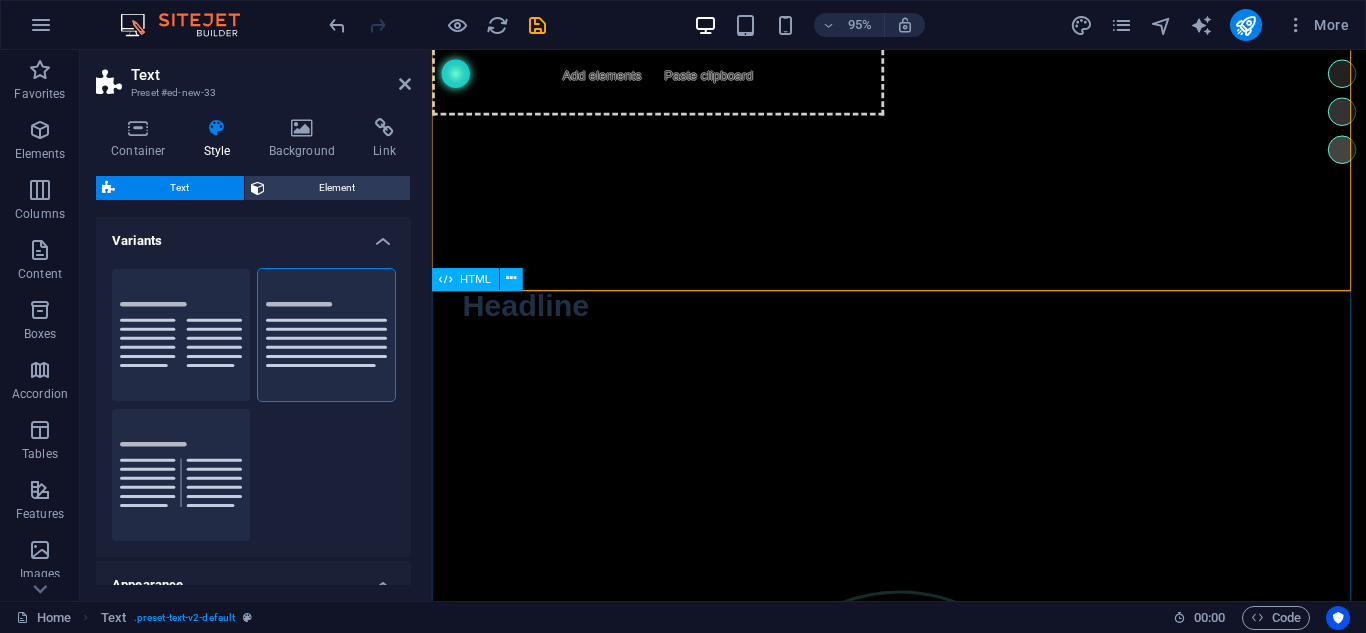 click on "Headline" at bounding box center (923, 319) 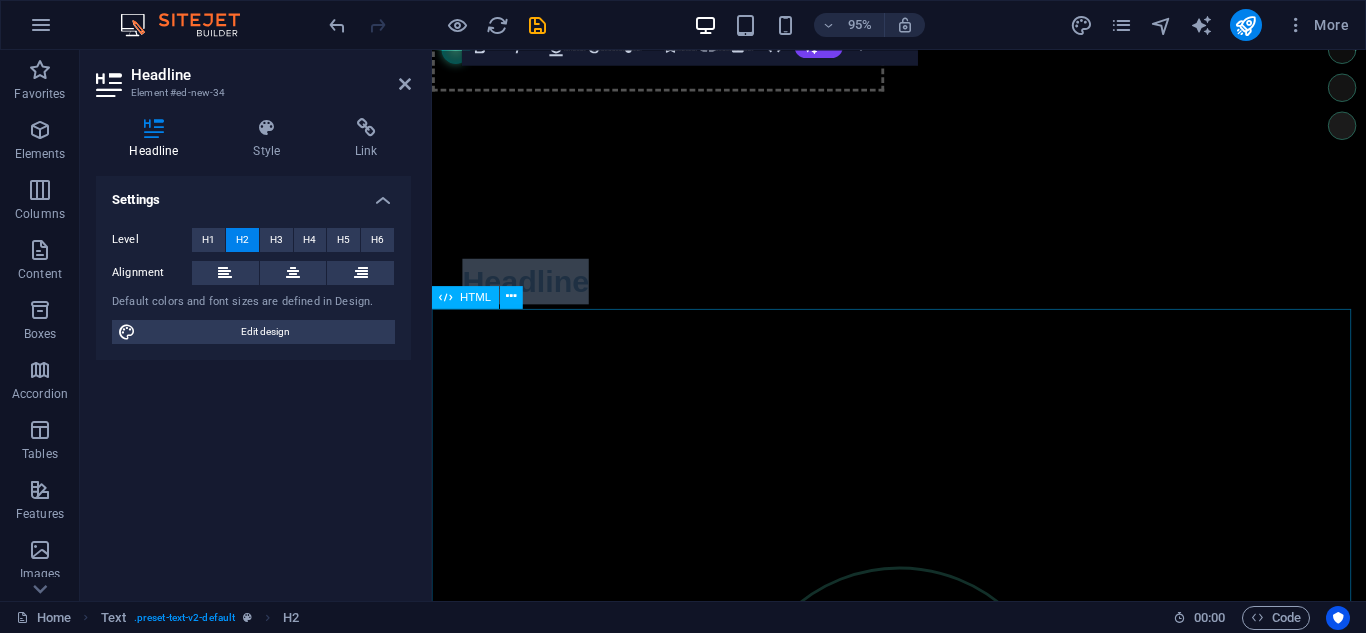 scroll, scrollTop: 16, scrollLeft: 0, axis: vertical 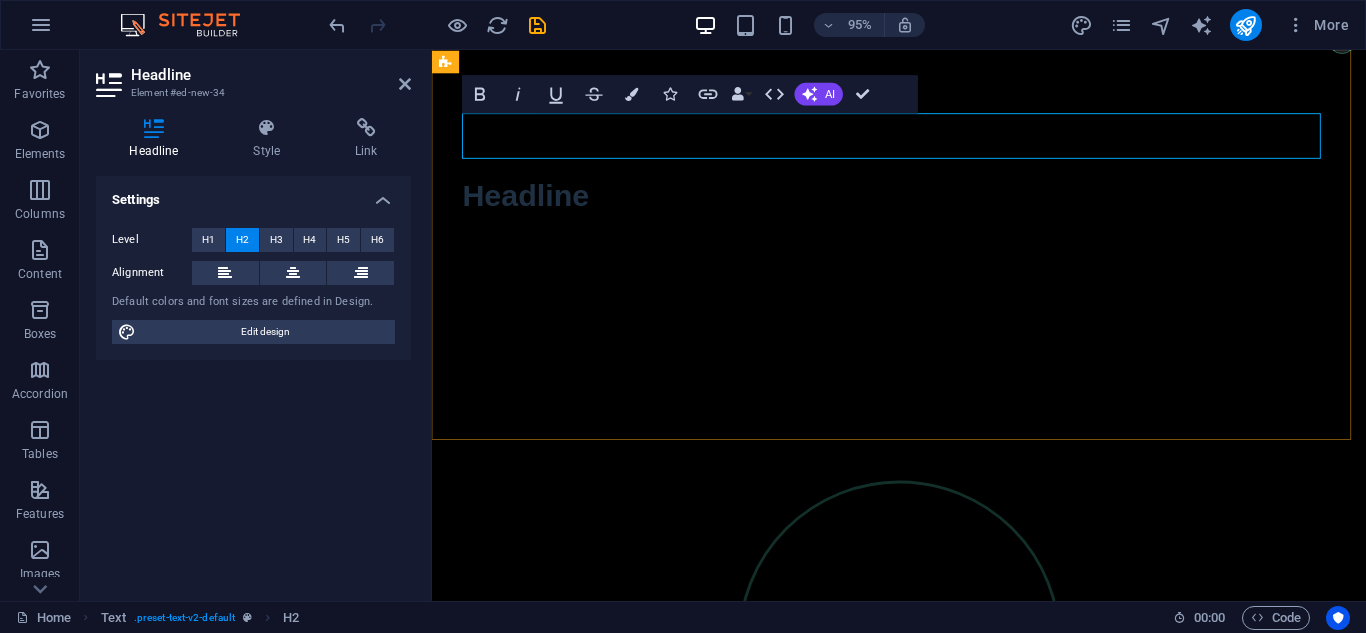type 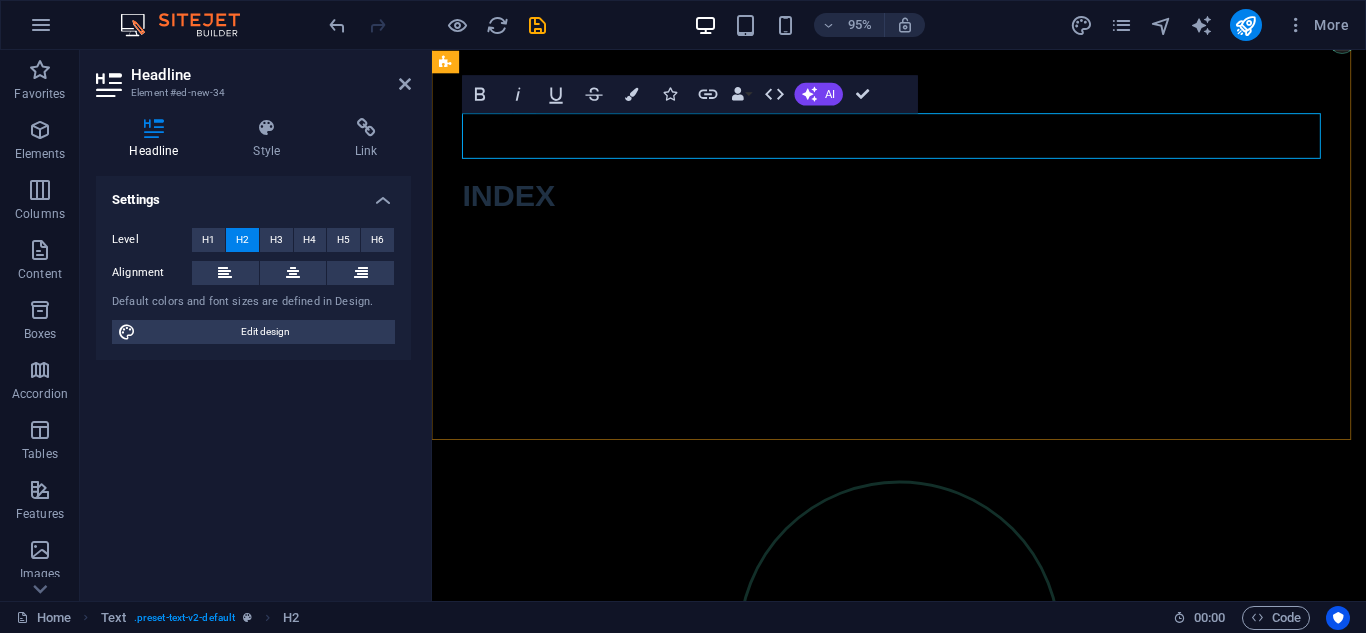 click on "INDEX" at bounding box center (923, 203) 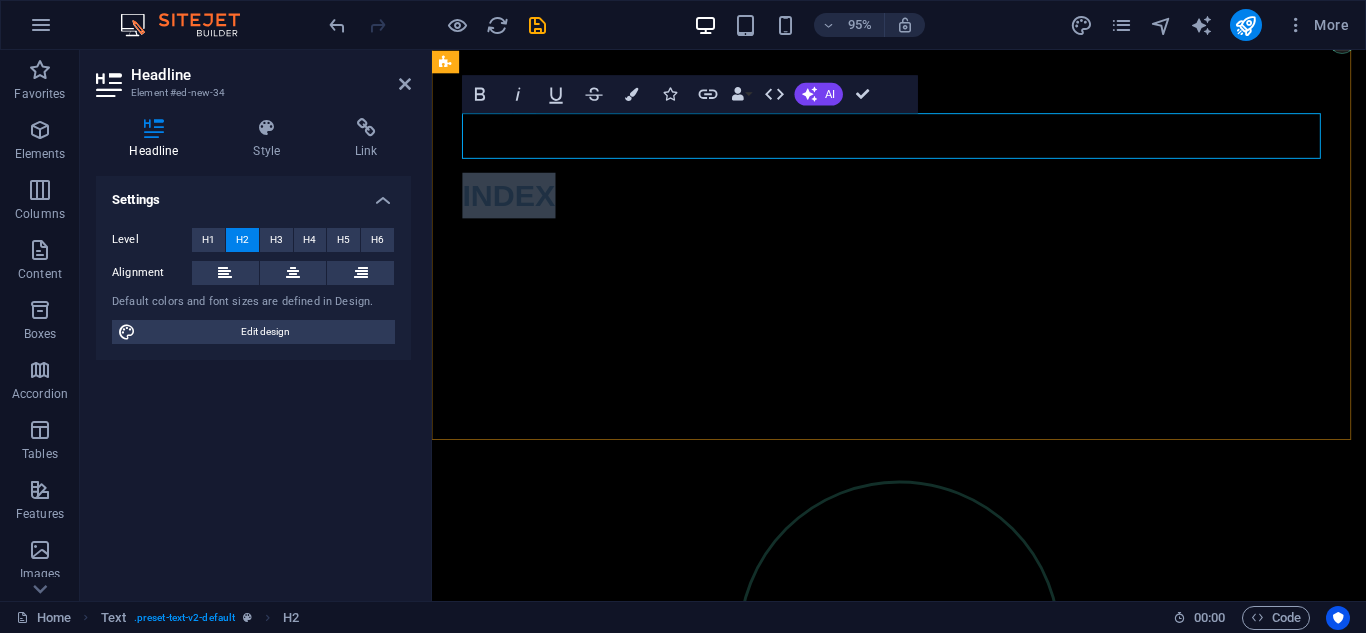 click on "INDEX" at bounding box center [923, 203] 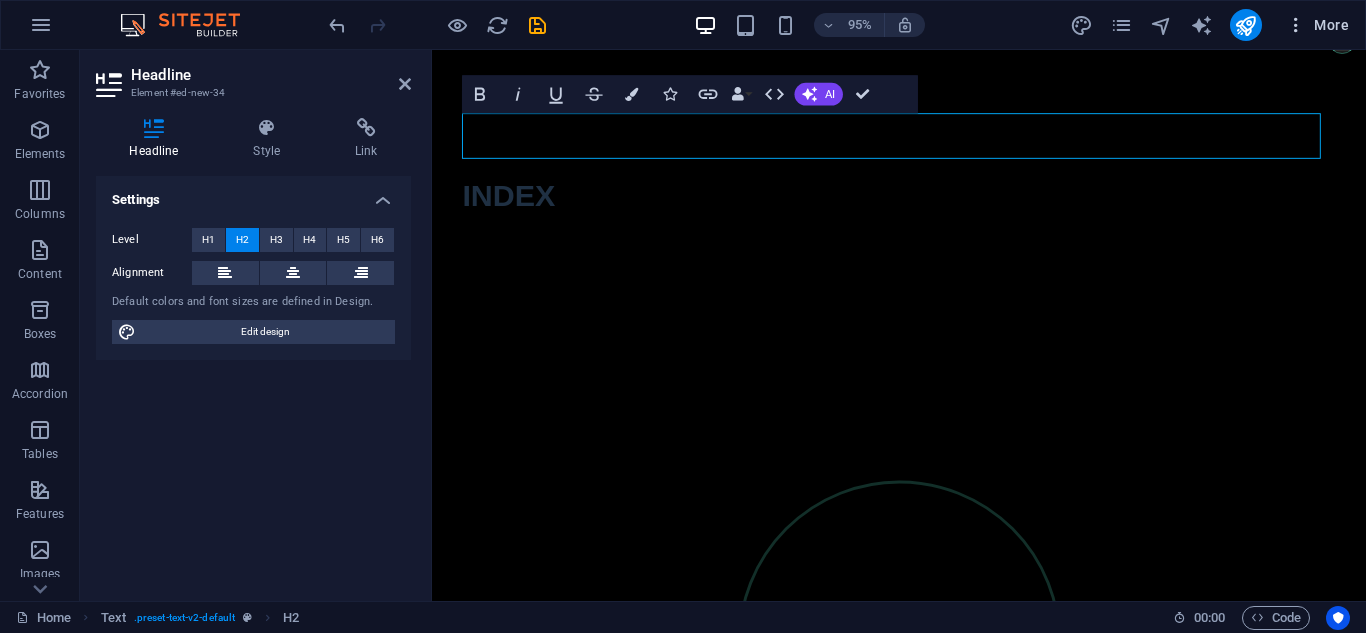 click on "More" at bounding box center [1317, 25] 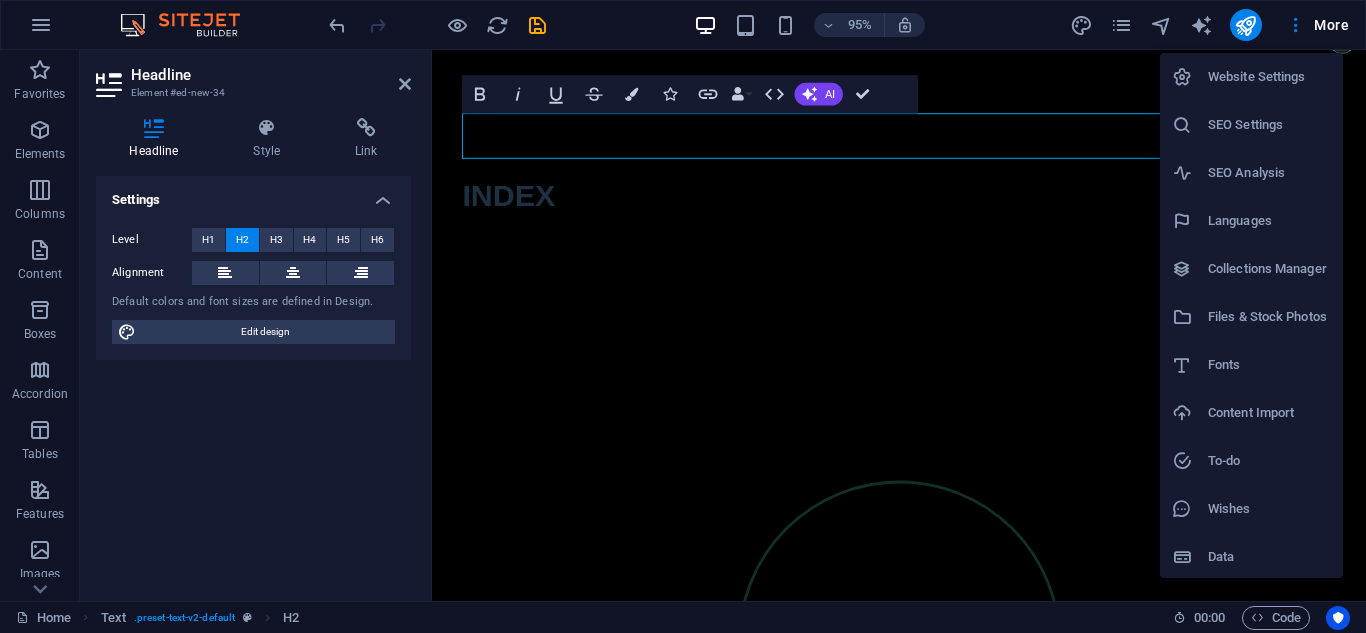 click at bounding box center (683, 316) 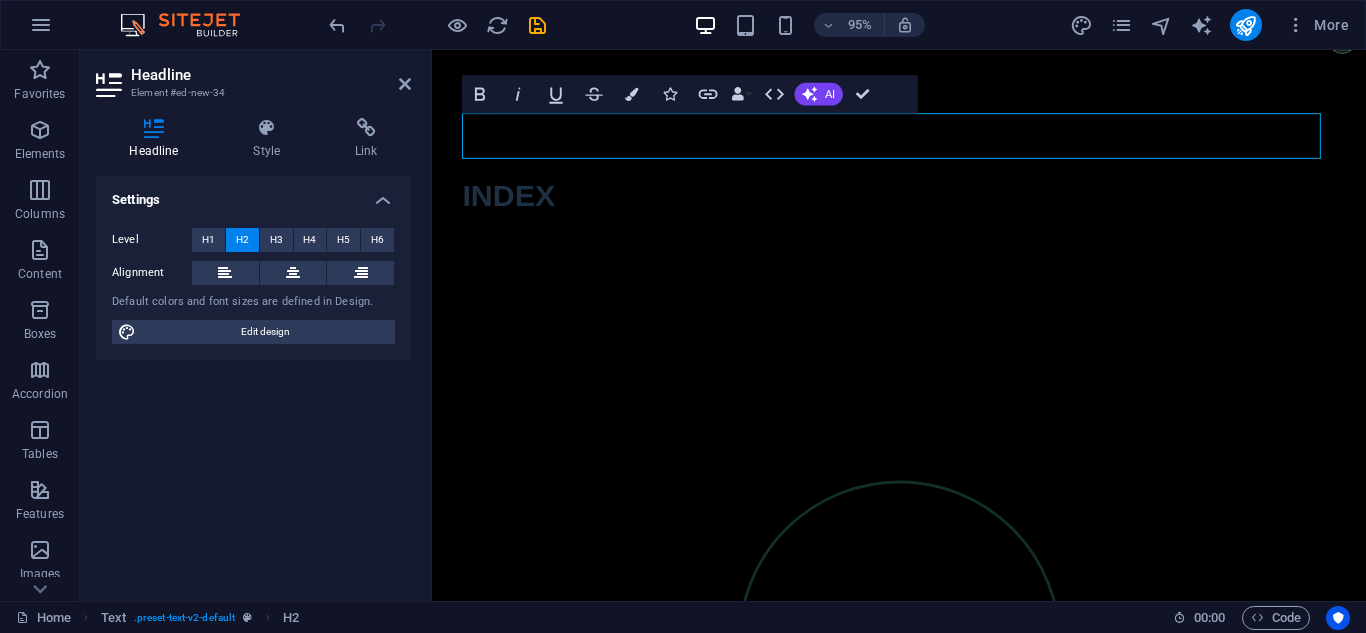 click at bounding box center (267, 128) 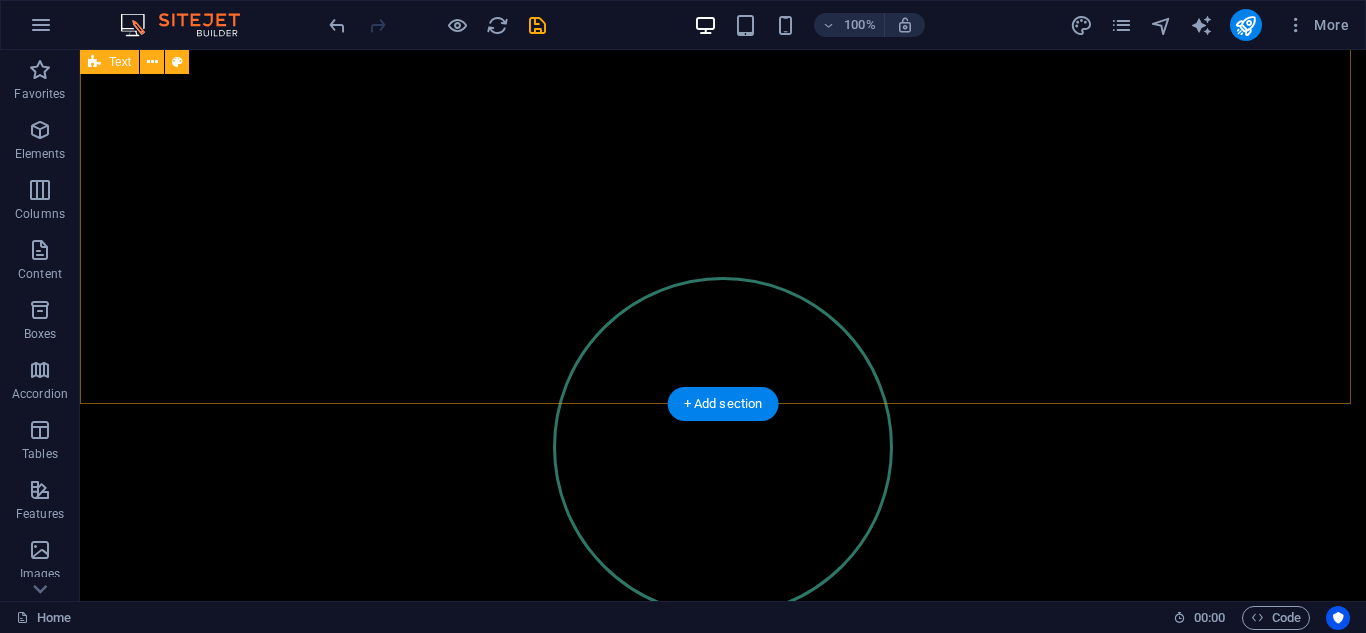 scroll, scrollTop: 294, scrollLeft: 0, axis: vertical 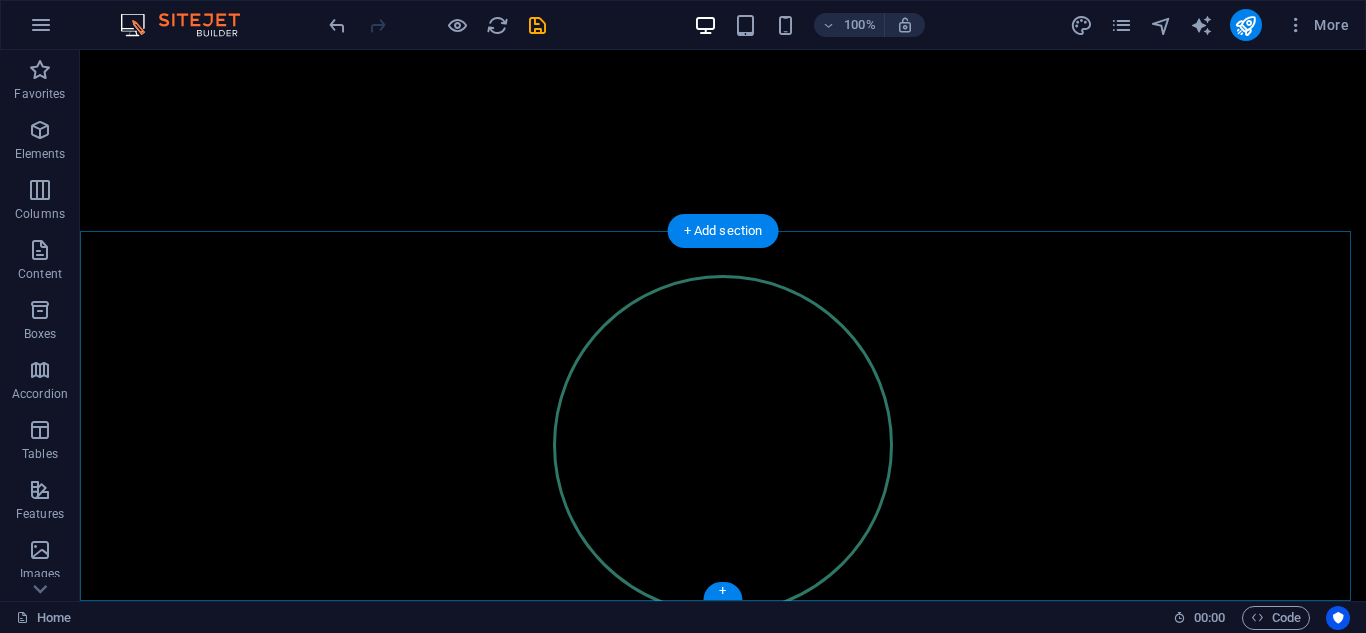 click on "+ Add section" at bounding box center [723, 231] 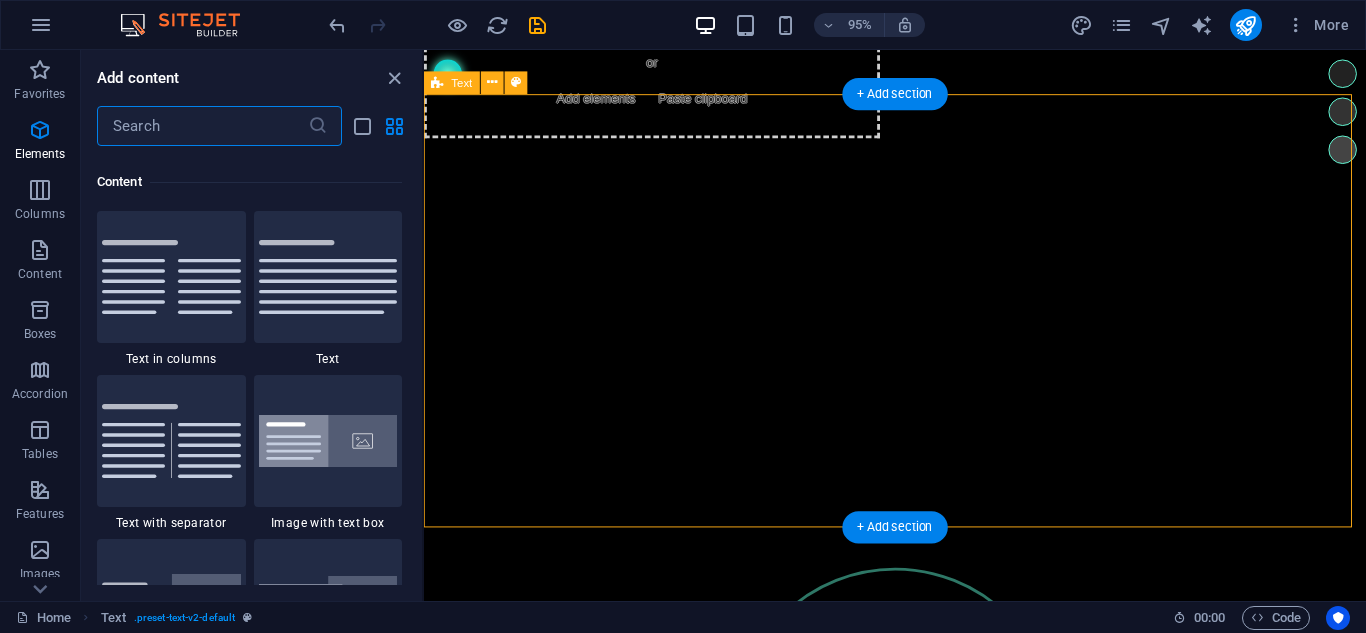scroll, scrollTop: 3499, scrollLeft: 0, axis: vertical 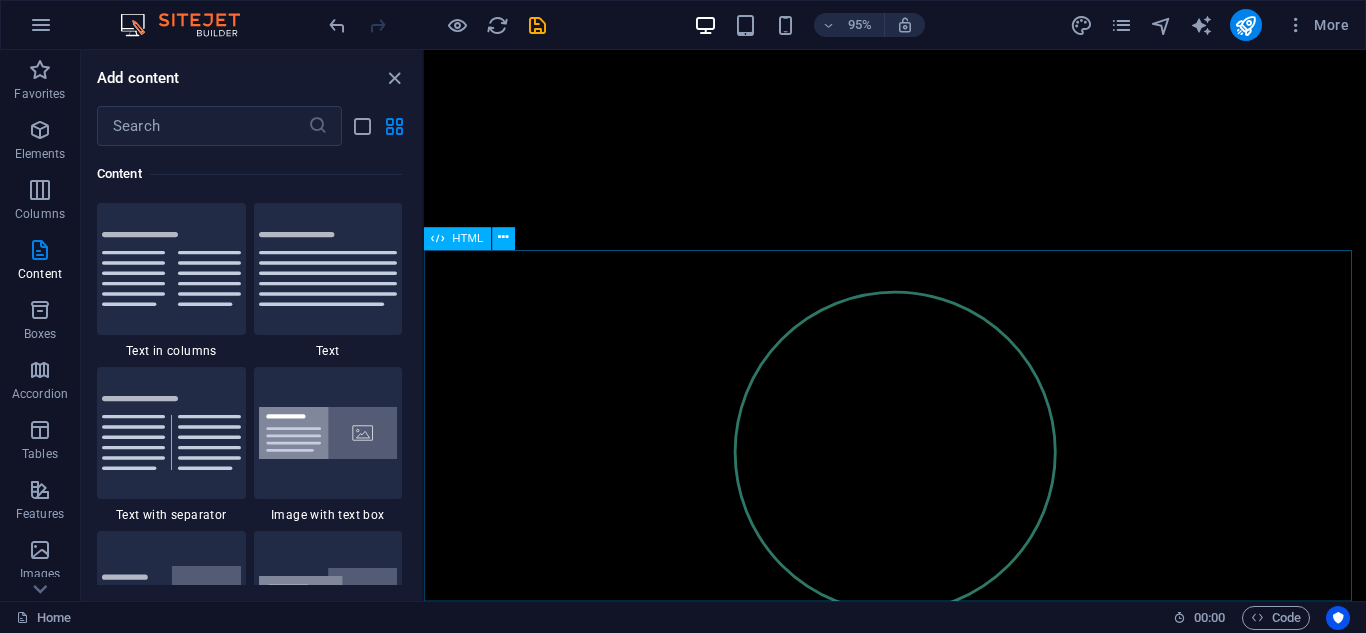 click on "Esfera Binaural" at bounding box center (920, 508) 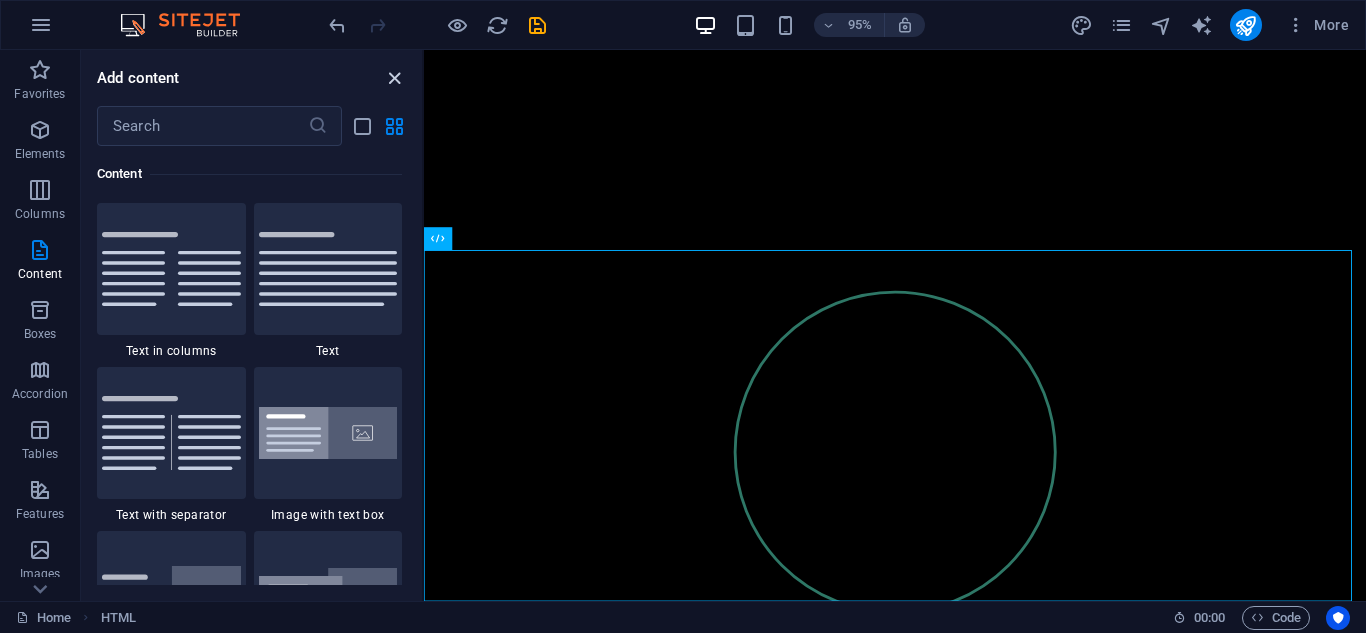 drag, startPoint x: 396, startPoint y: 75, endPoint x: 498, endPoint y: 131, distance: 116.3615 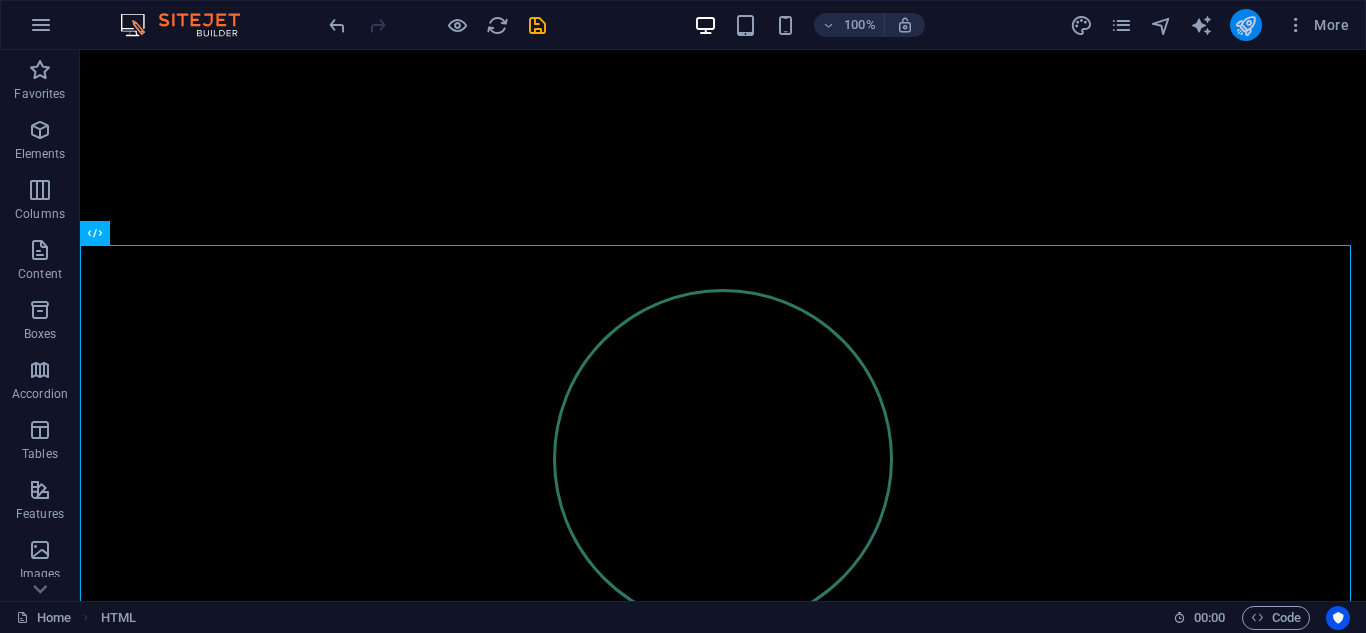 click at bounding box center (1246, 25) 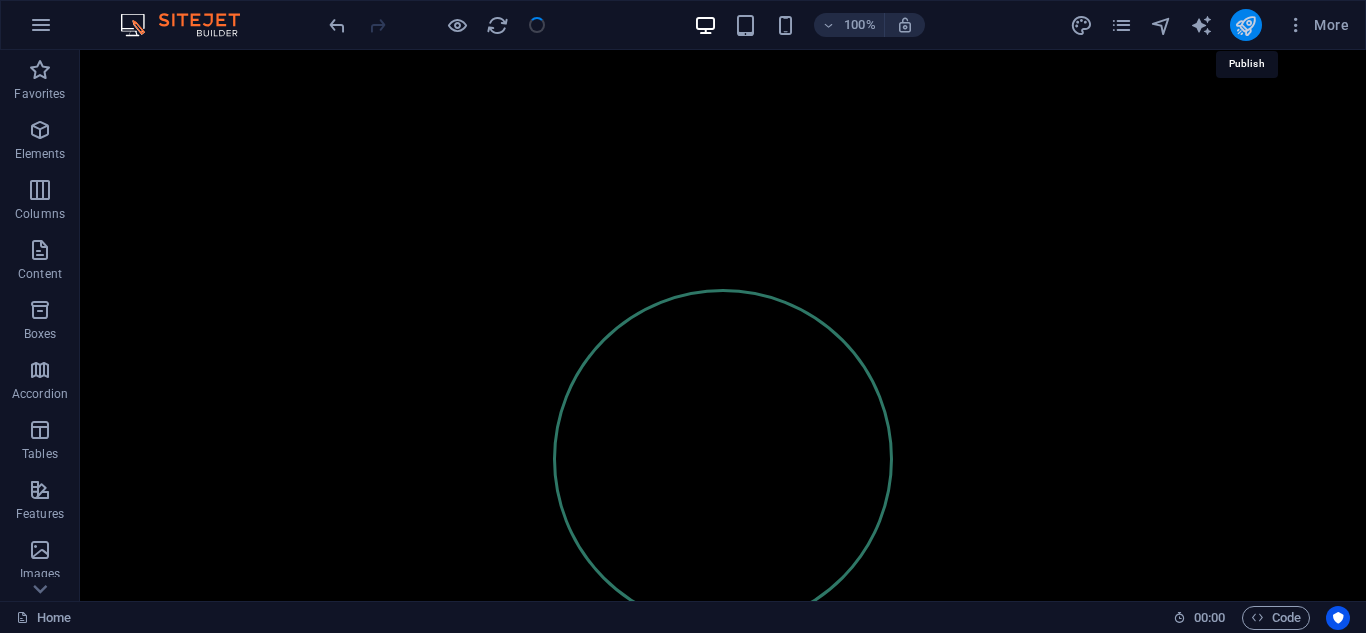 click at bounding box center [1245, 25] 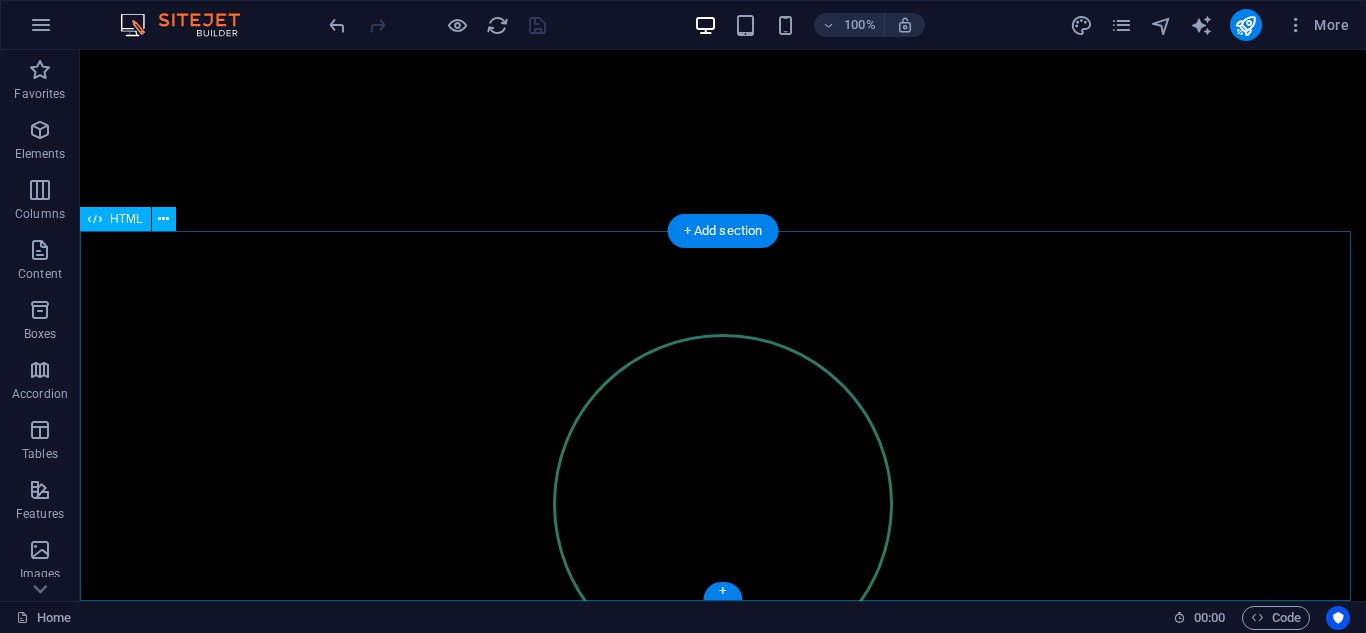 scroll, scrollTop: 194, scrollLeft: 0, axis: vertical 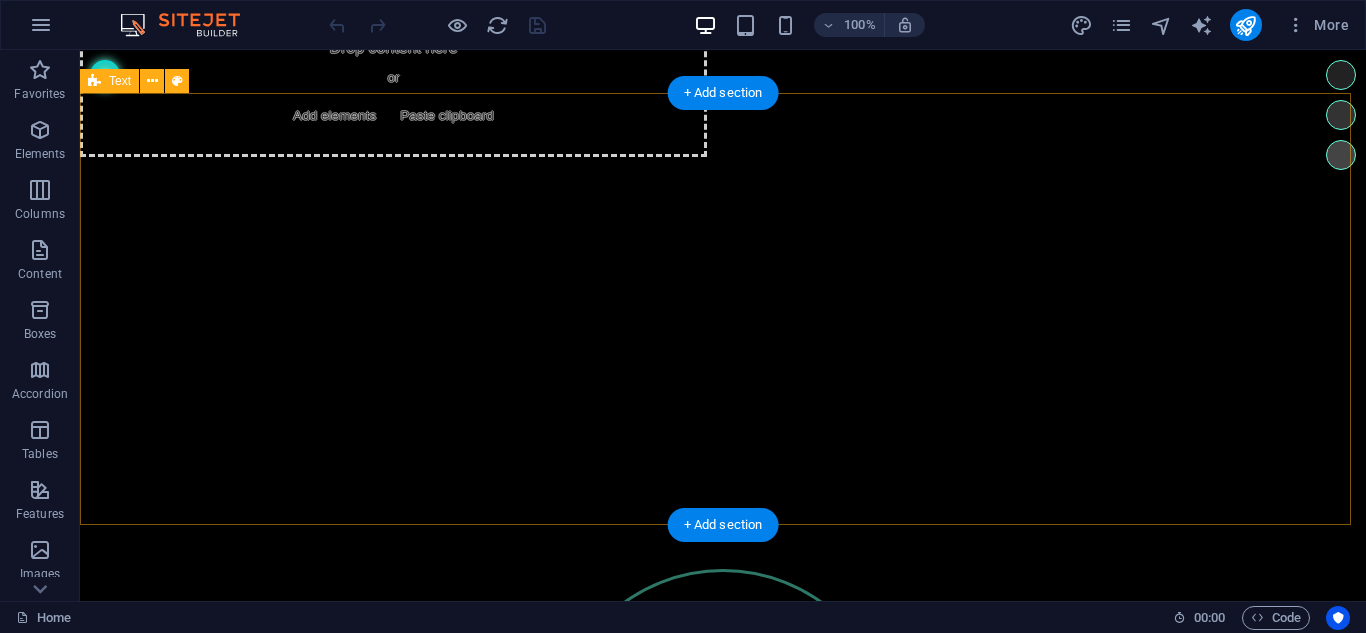 click on "Lorem ipsum dolor sitope amet, consectetur adipisicing elitip. Massumenda, dolore, cum vel modi asperiores consequatur suscipit quidem ducimus eveniet iure expedita consecteture odiogil voluptatum similique fugit voluptates atem accusamus quae quas dolorem tenetur facere tempora maiores adipisci reiciendis accusantium voluptatibus id voluptate tempore dolor harum nisi amet! Nobis, eaque. Aenean commodo ligula eget dolor. Lorem ipsum dolor sit amet, consectetuer adipiscing elit leget odiogil voluptatum similique fugit voluptates dolor. Libero assumenda, dolore, cum vel modi asperiores consequatur." at bounding box center (723, 373) 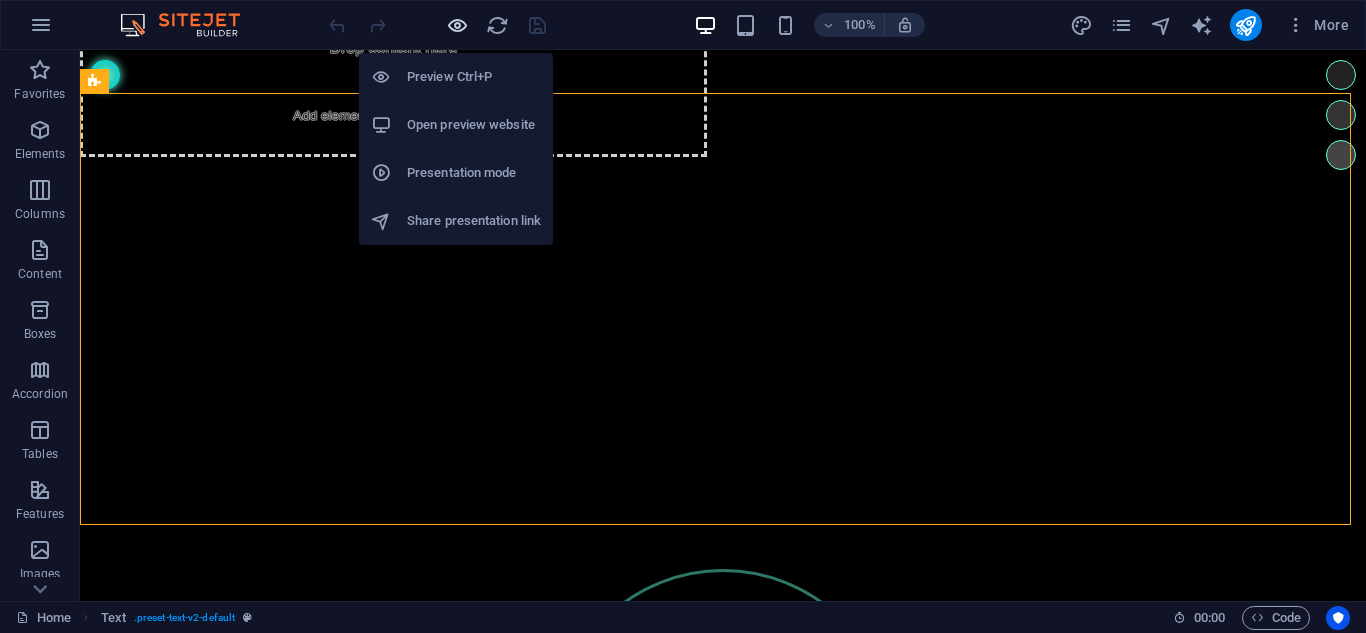 click at bounding box center (457, 25) 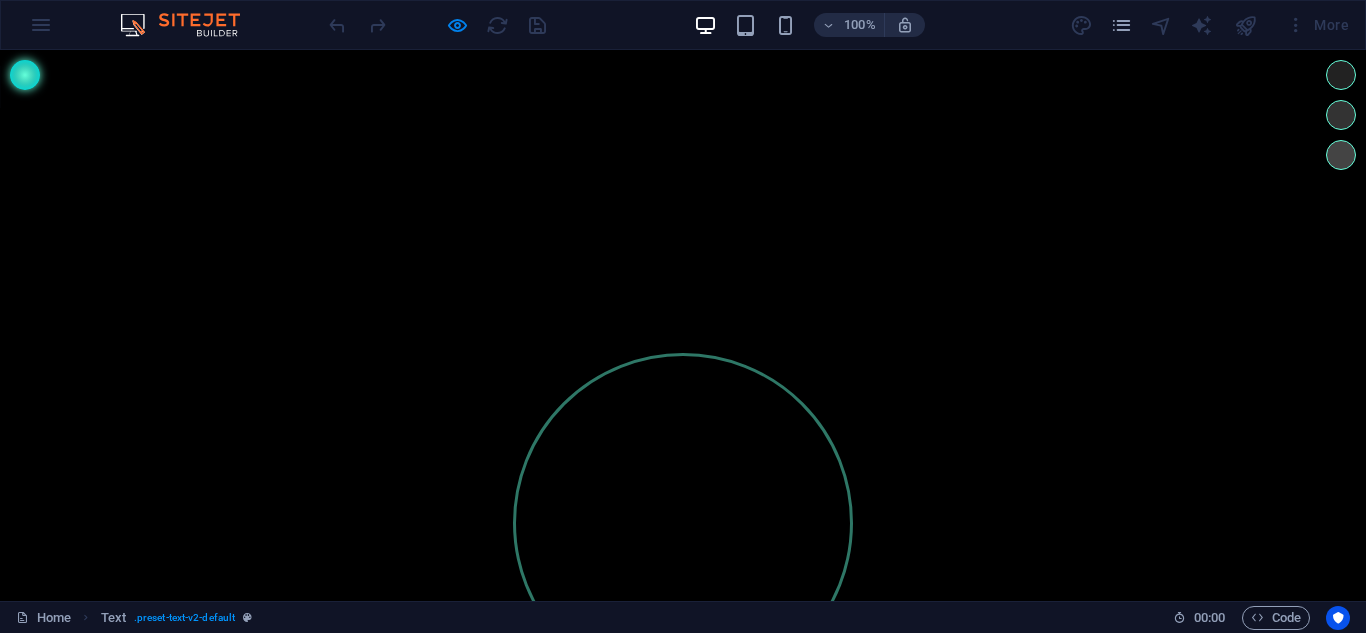 click on "Lorem ipsum dolor sitope amet, consectetur adipisicing elitip. Massumenda, dolore, cum vel modi asperiores consequatur suscipit quidem ducimus eveniet iure expedita consecteture odiogil voluptatum similique fugit voluptates atem accusamus quae quas dolorem tenetur facere tempora maiores adipisci reiciendis accusantium voluptatibus id voluptate tempore dolor harum nisi amet! Nobis, eaque. Aenean commodo ligula eget dolor. Lorem ipsum dolor sit amet, consectetuer adipiscing elit leget odiogil voluptatum similique fugit voluptates dolor. Libero assumenda, dolore, cum vel modi asperiores consequatur." at bounding box center [683, 157] 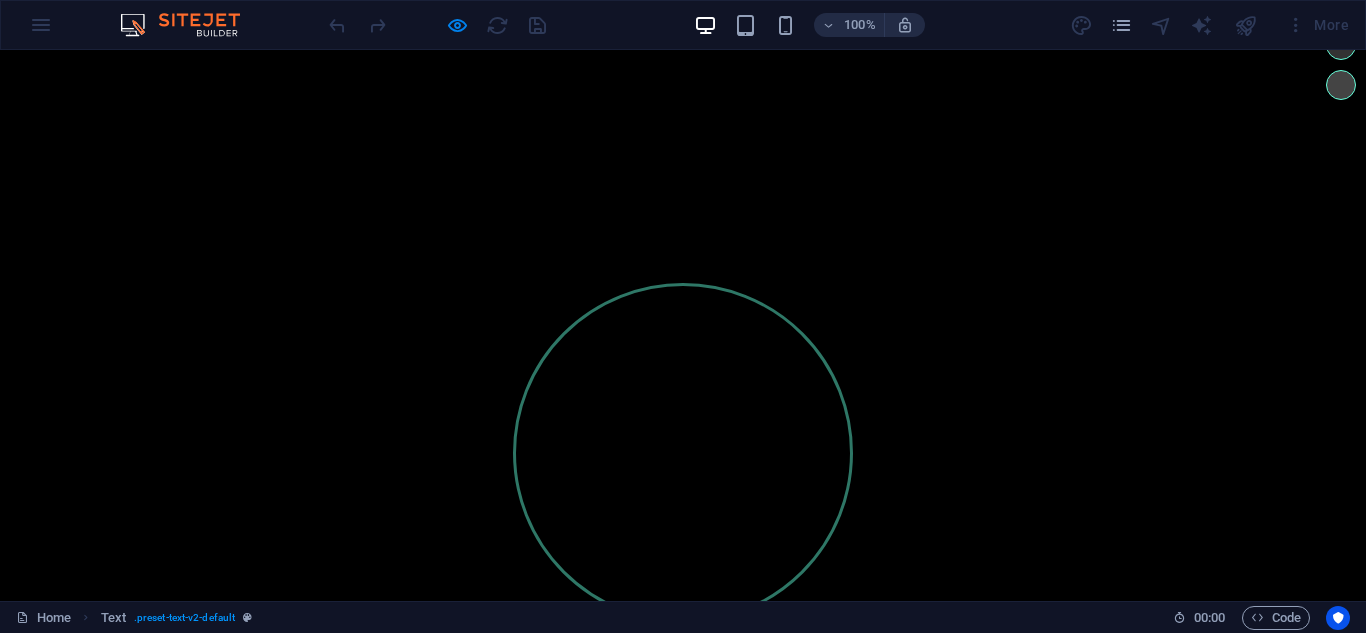 scroll, scrollTop: 139, scrollLeft: 0, axis: vertical 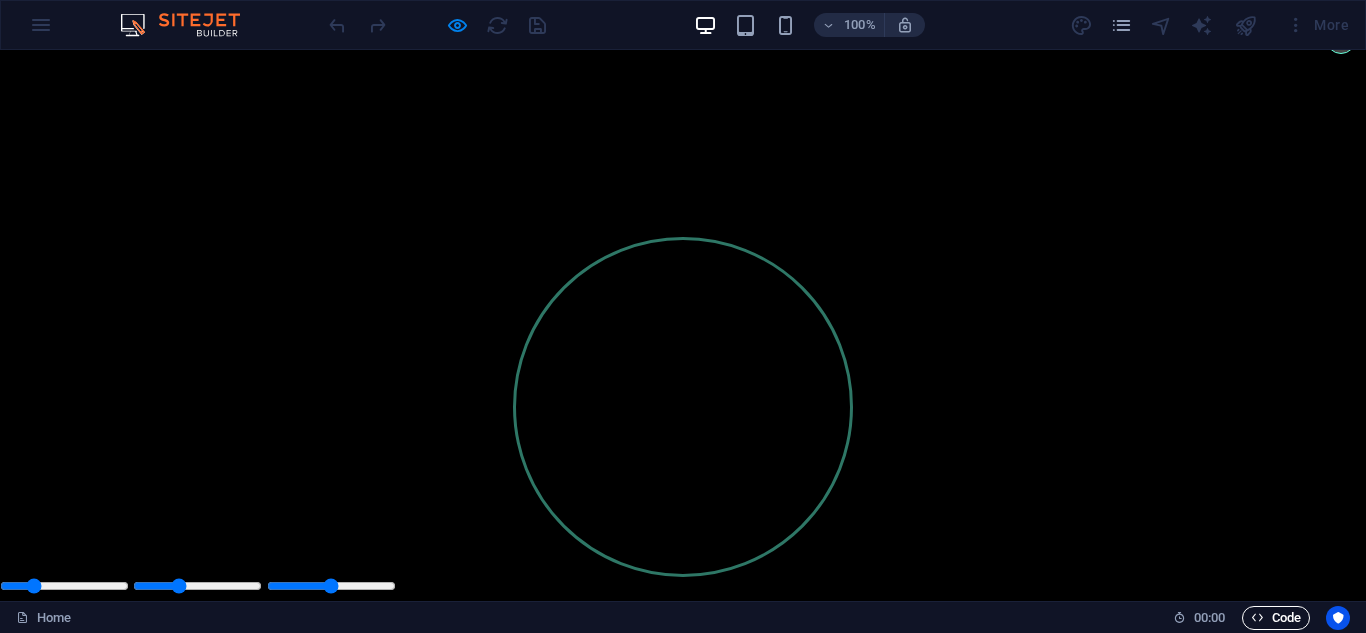 click on "Code" at bounding box center [1276, 618] 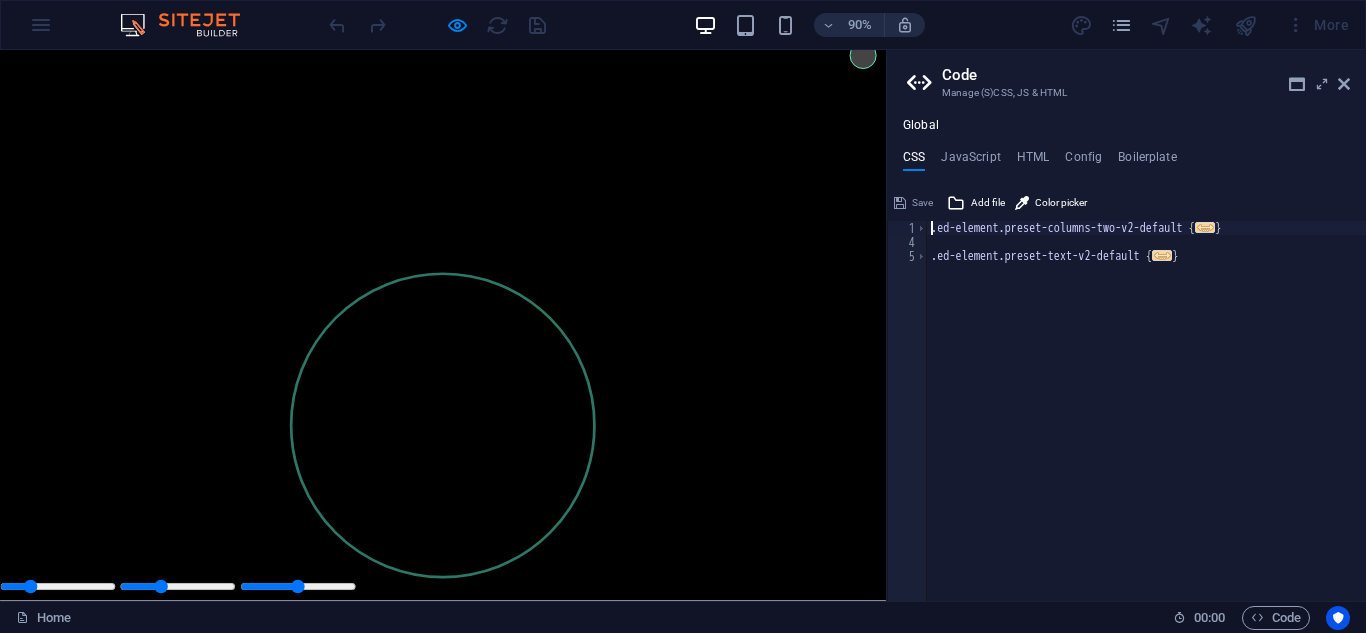 scroll, scrollTop: 121, scrollLeft: 0, axis: vertical 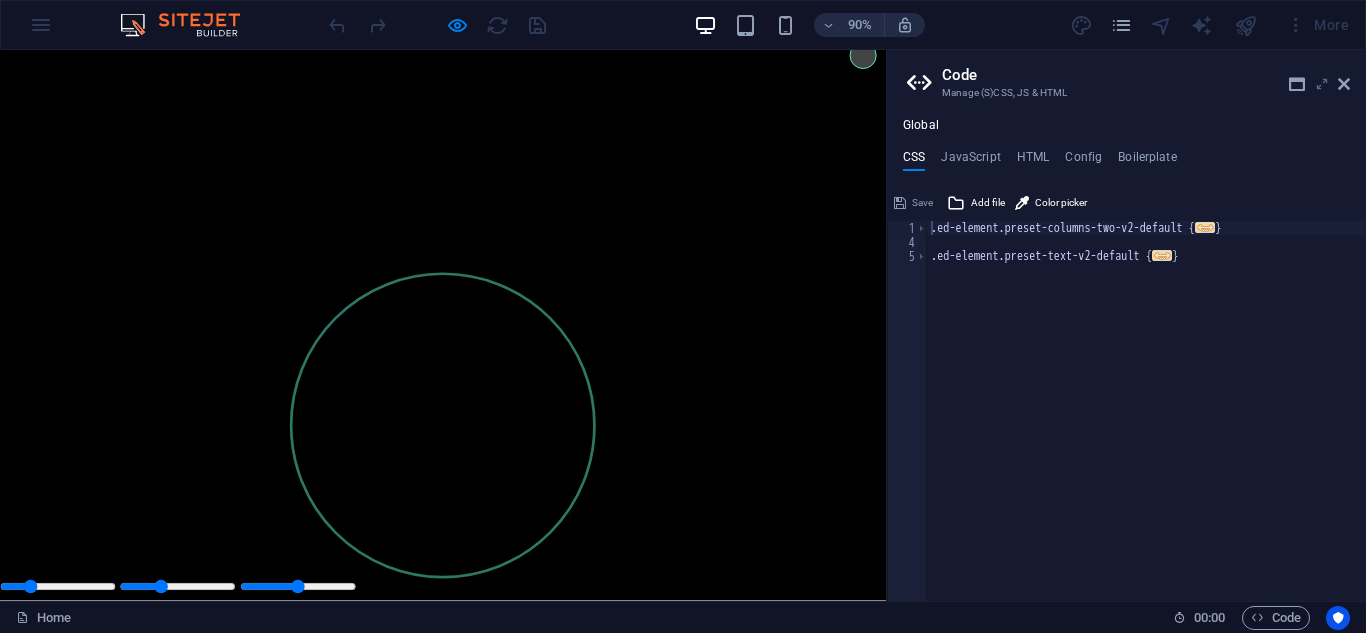 drag, startPoint x: 1336, startPoint y: 82, endPoint x: 1316, endPoint y: 79, distance: 20.22375 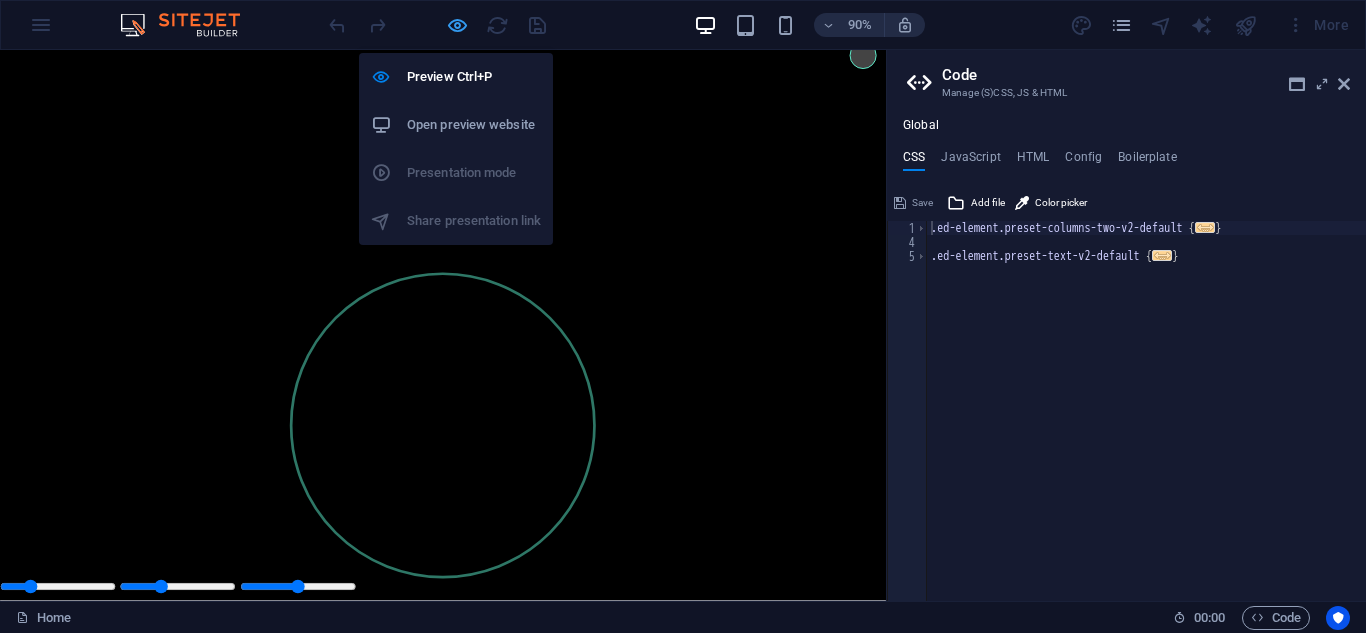 click at bounding box center (457, 25) 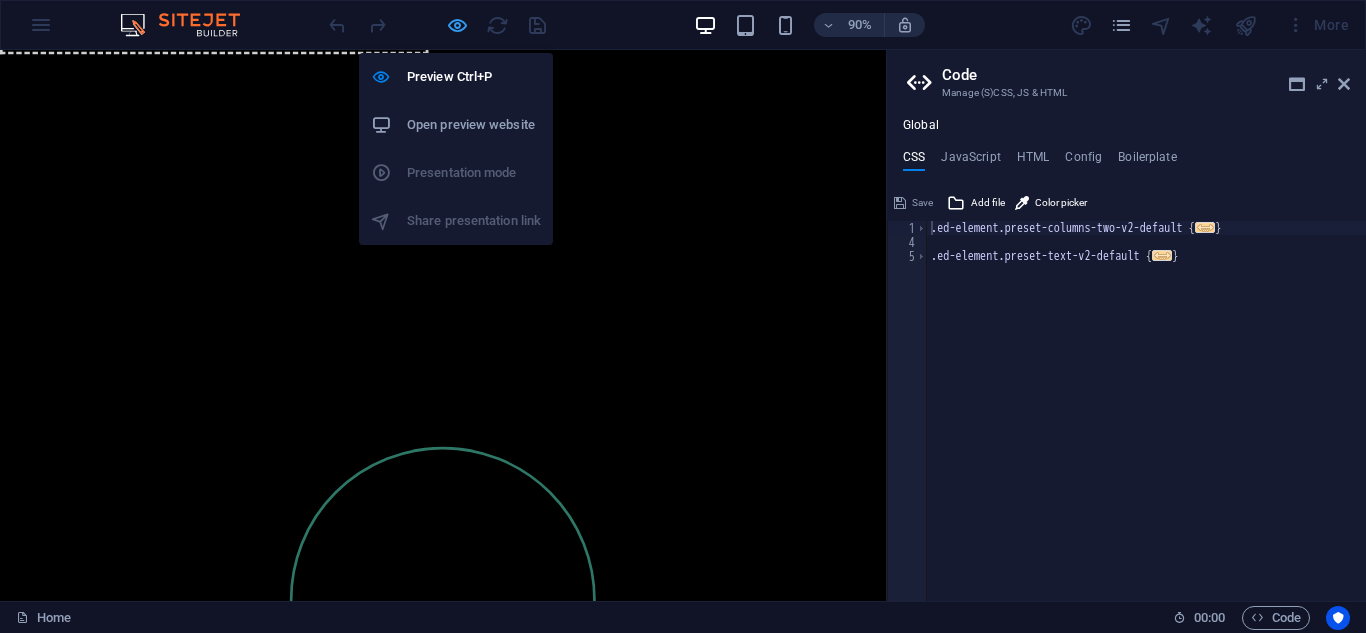 scroll, scrollTop: 238, scrollLeft: 0, axis: vertical 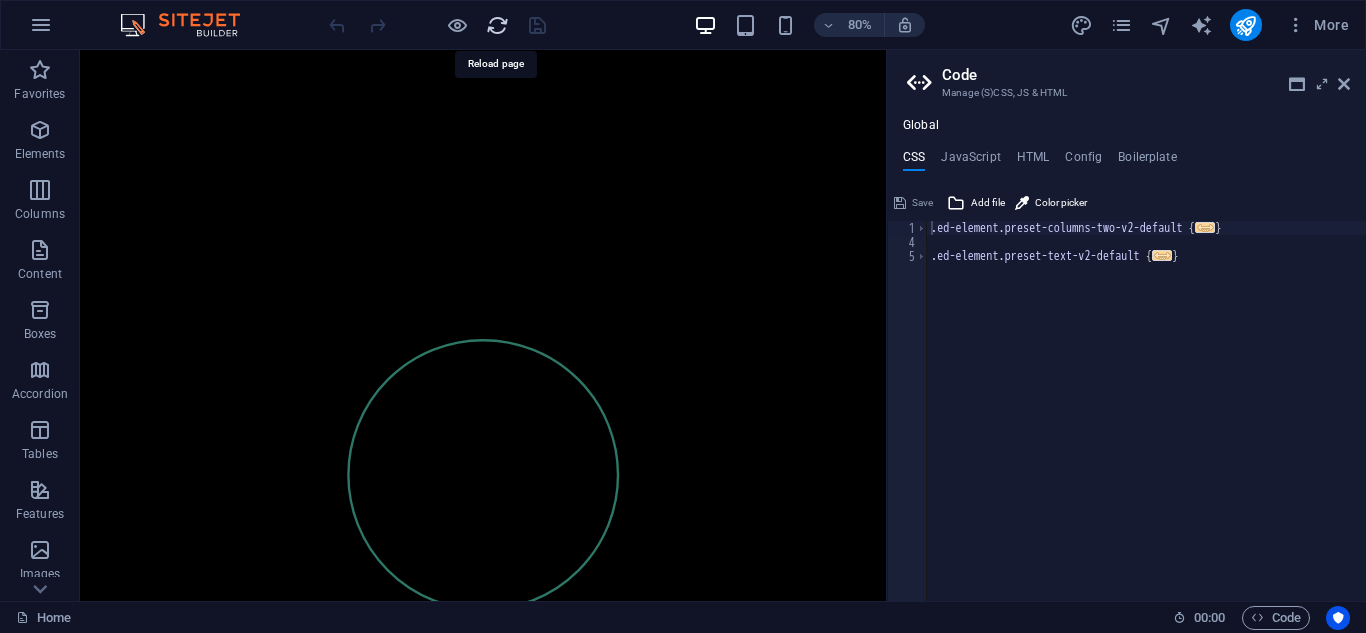 click at bounding box center [497, 25] 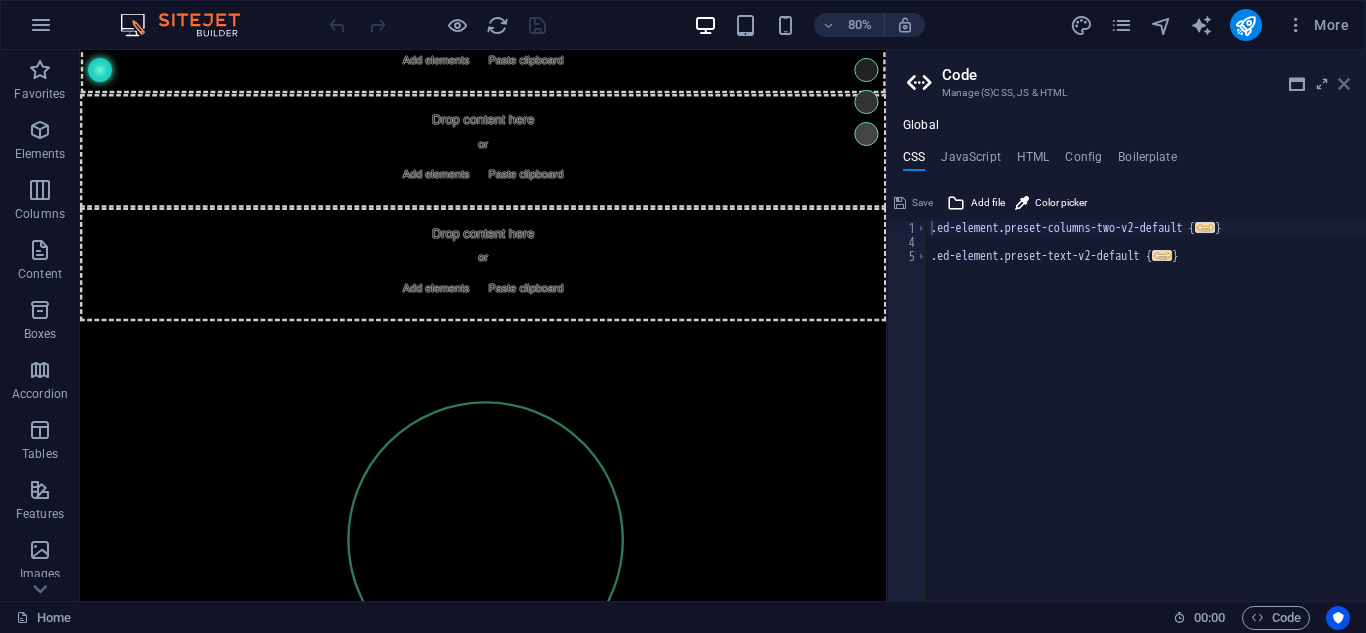 scroll, scrollTop: 0, scrollLeft: 0, axis: both 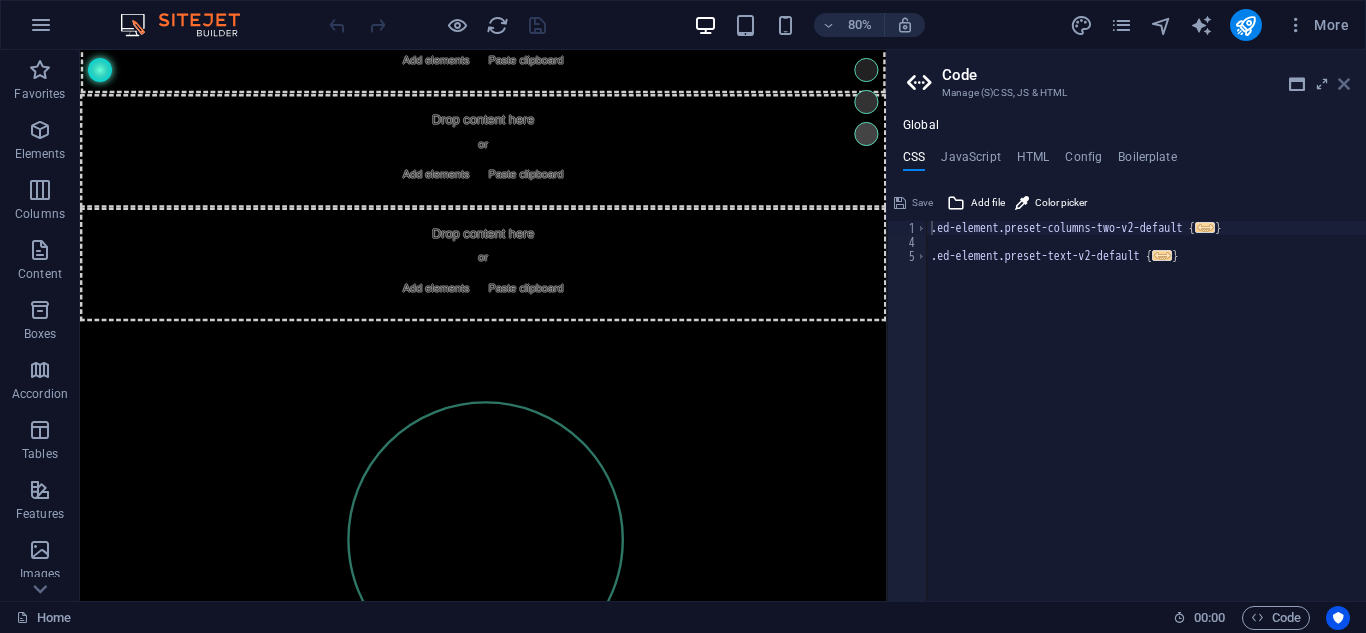 click at bounding box center [1344, 84] 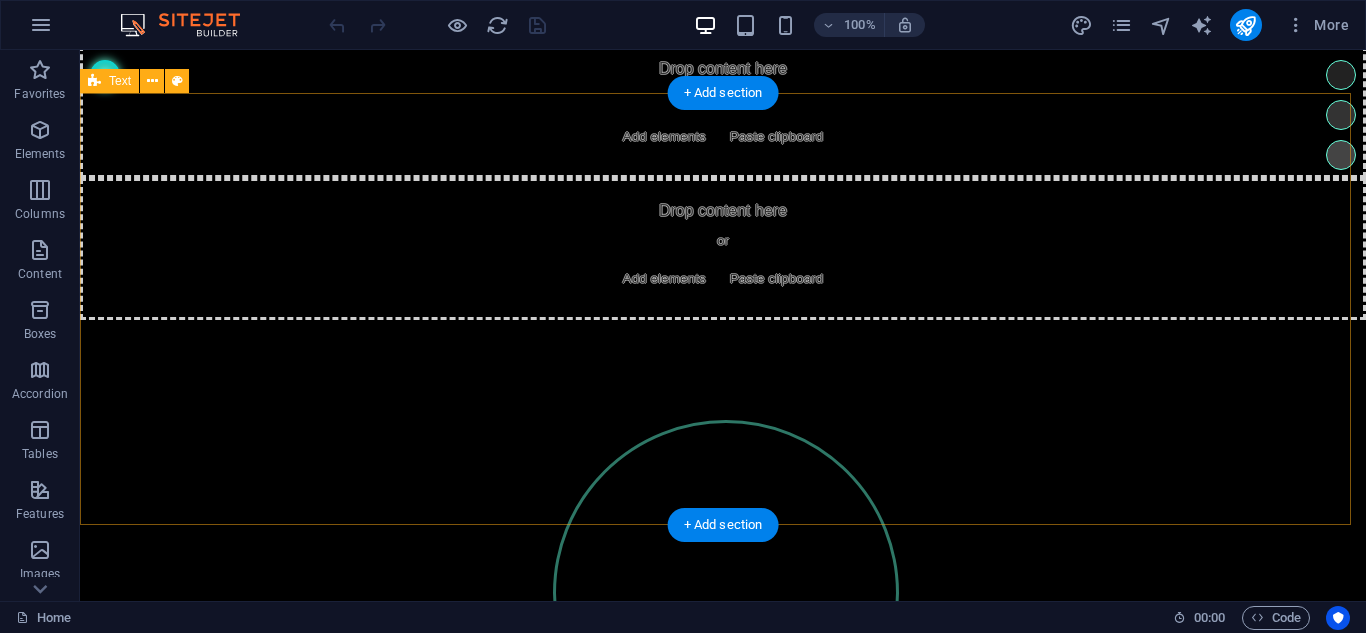 click on "Lorem ipsum dolor sitope amet, consectetur adipisicing elitip. Massumenda, dolore, cum vel modi asperiores consequatur suscipit quidem ducimus eveniet iure expedita consecteture odiogil voluptatum similique fugit voluptates atem accusamus quae quas dolorem tenetur facere tempora maiores adipisci reiciendis accusantium voluptatibus id voluptate tempore dolor harum nisi amet! Nobis, eaque. Aenean commodo ligula eget dolor. Lorem ipsum dolor sit amet, consectetuer adipiscing elit leget odiogil voluptatum similique fugit voluptates dolor. Libero assumenda, dolore, cum vel modi asperiores consequatur." at bounding box center (723, 372) 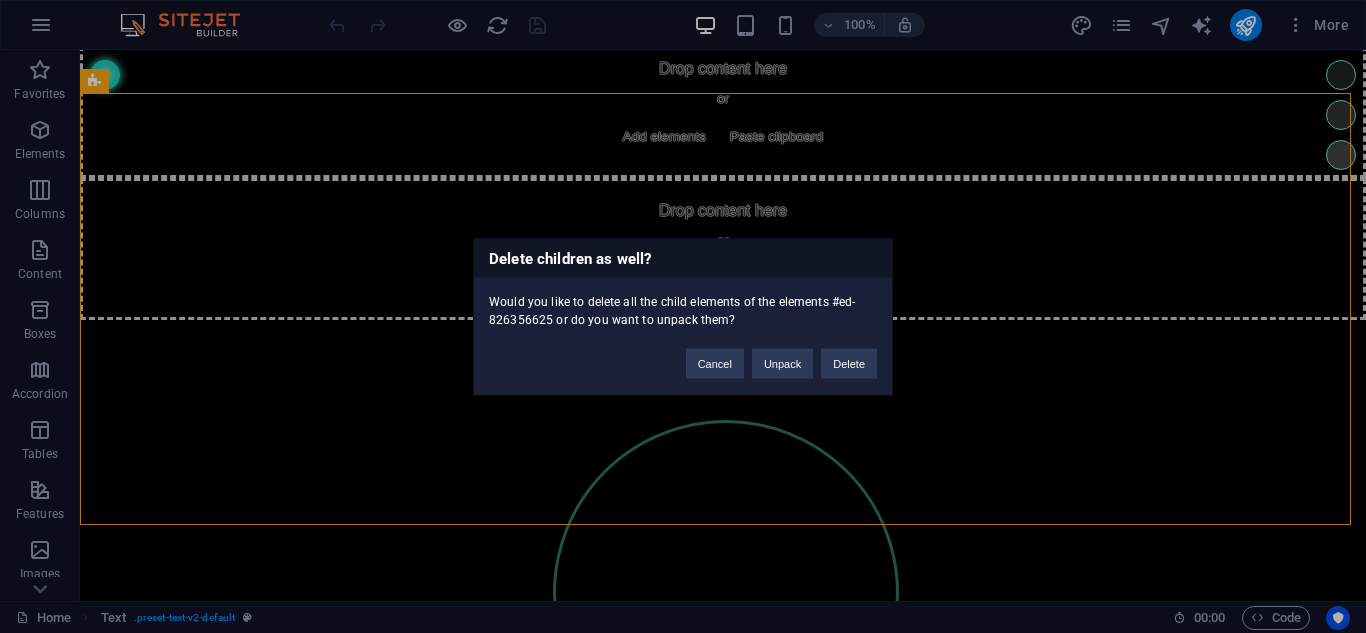 type 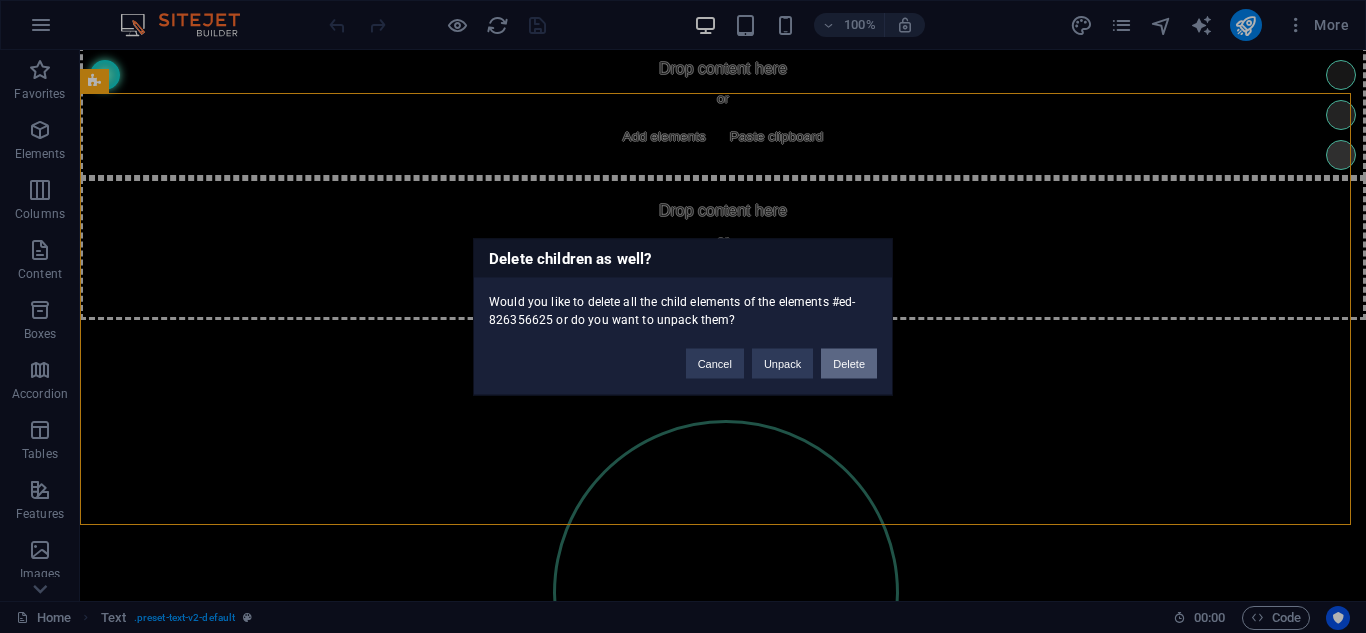 click on "Delete" at bounding box center (849, 363) 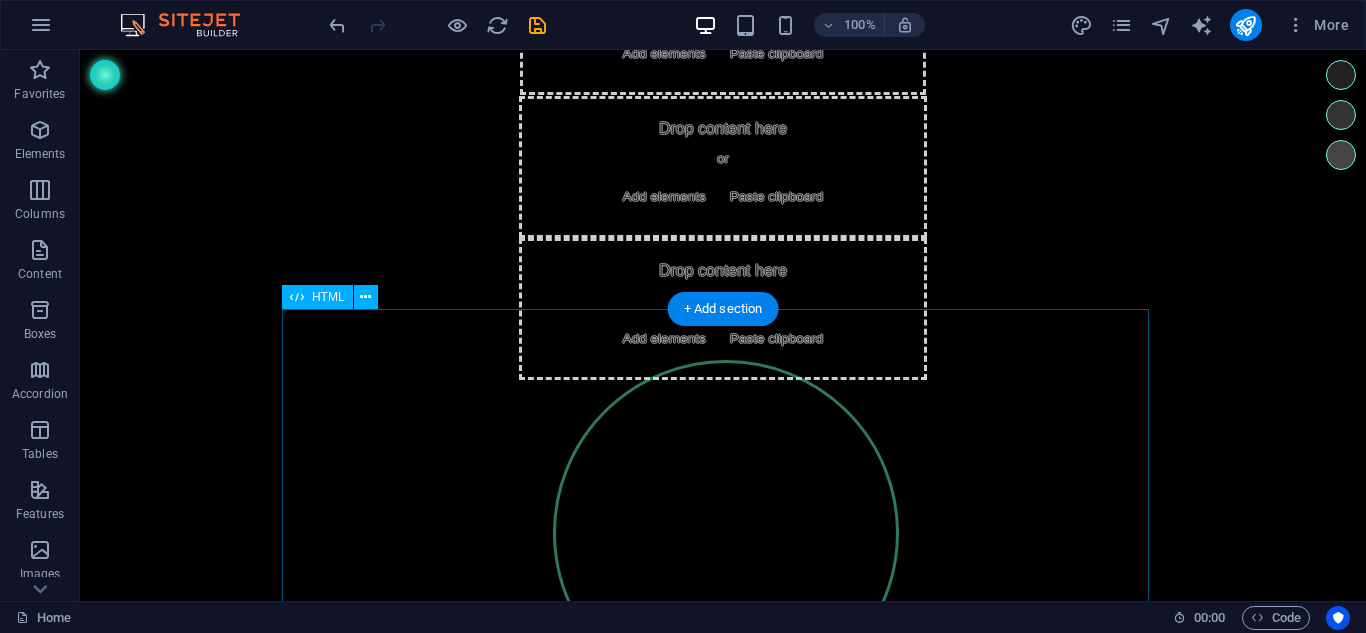 click on "Esfera Binaural" at bounding box center [723, 551] 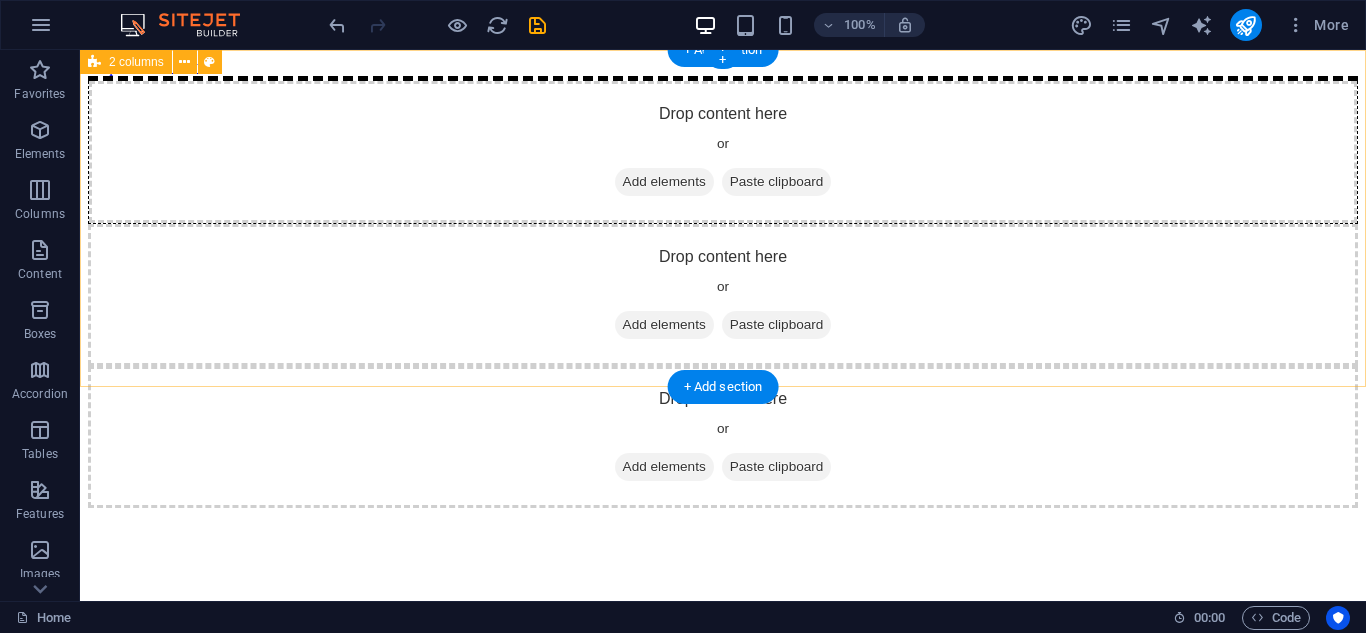 click on "Drop content here or  Add elements  Paste clipboard Drop content here or  Add elements  Paste clipboard Drop content here or  Add elements  Paste clipboard" at bounding box center (723, 292) 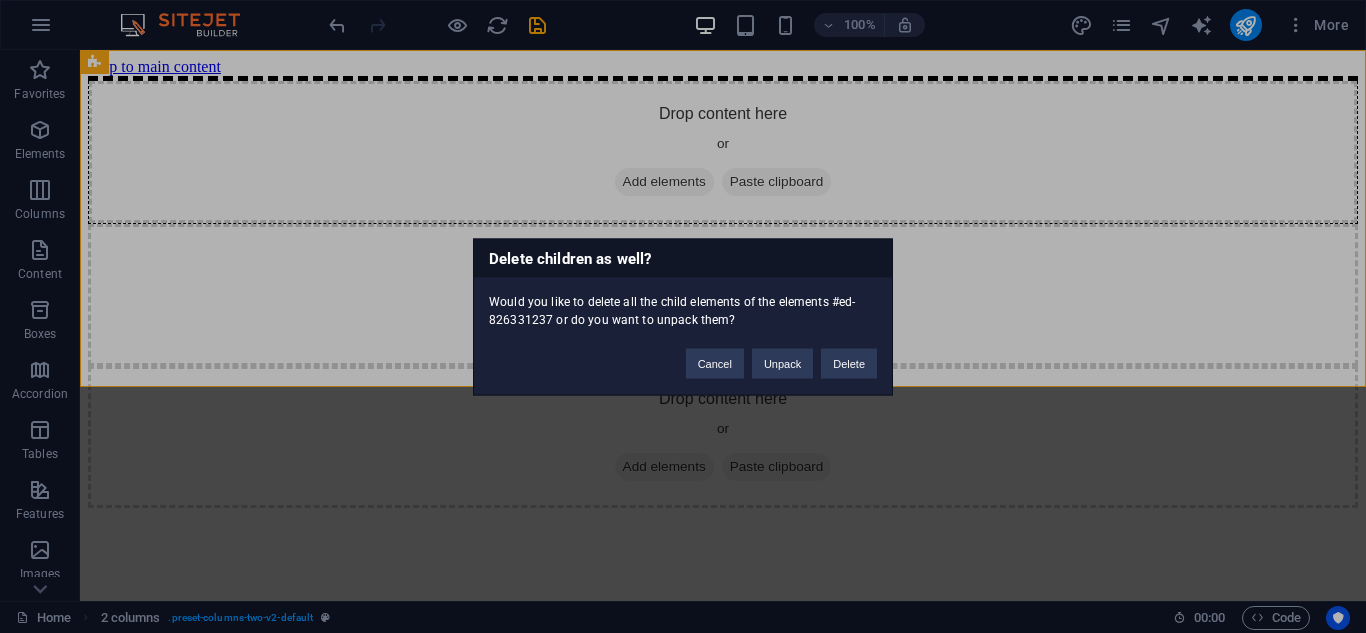 type 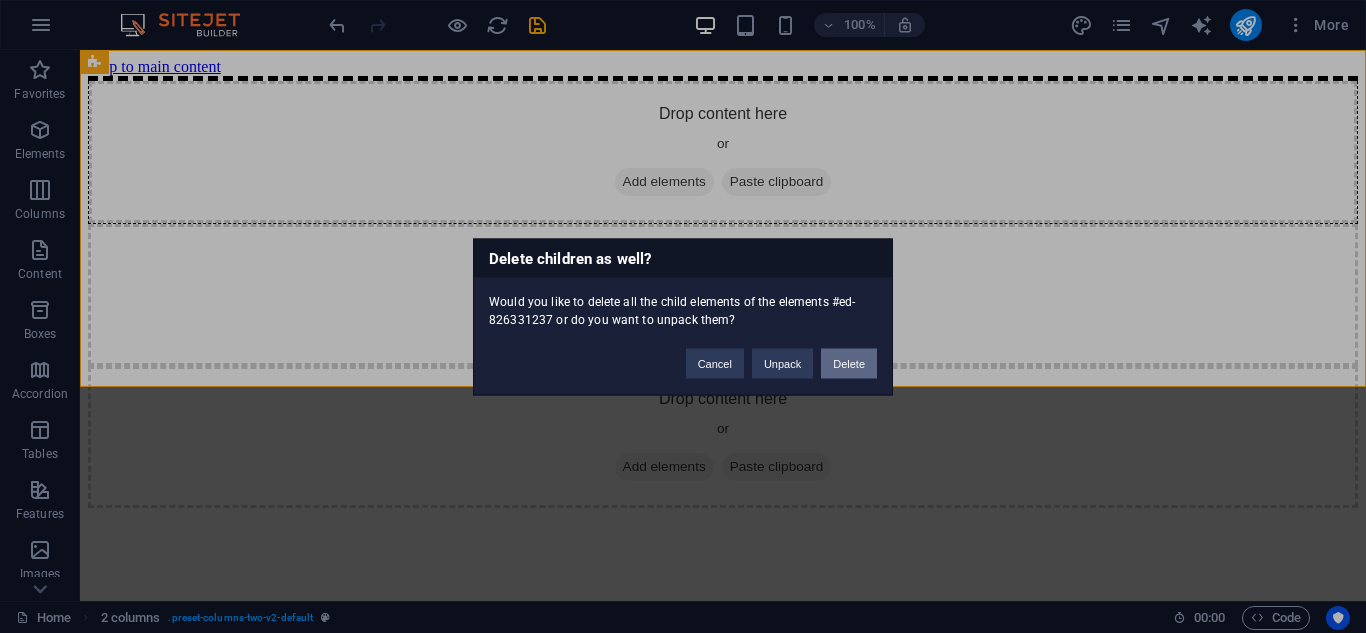 click on "Delete" at bounding box center (849, 363) 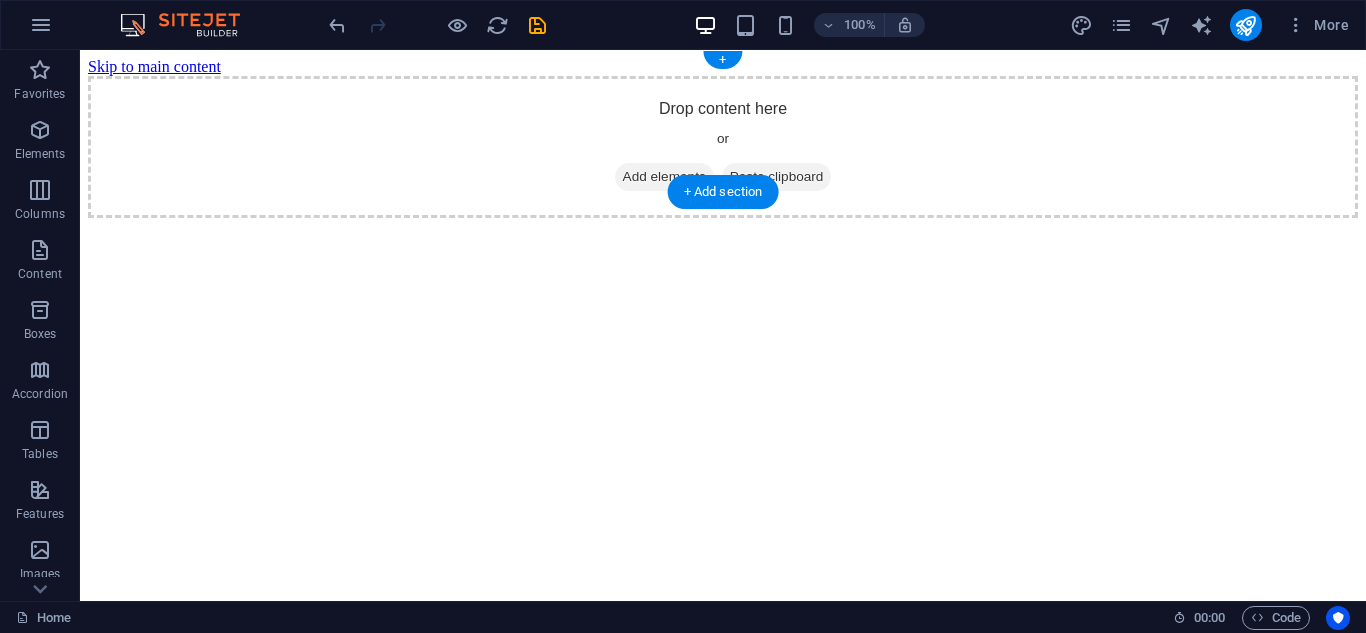 click on "Paste clipboard" at bounding box center [777, 177] 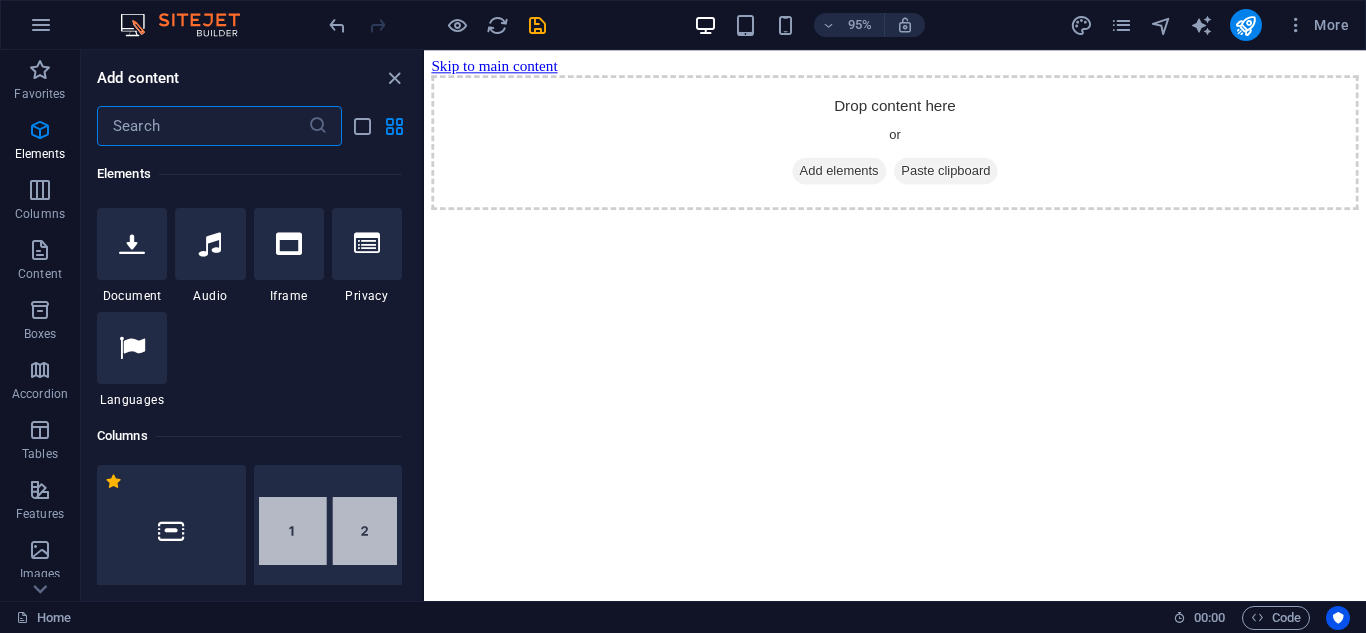 scroll, scrollTop: 900, scrollLeft: 0, axis: vertical 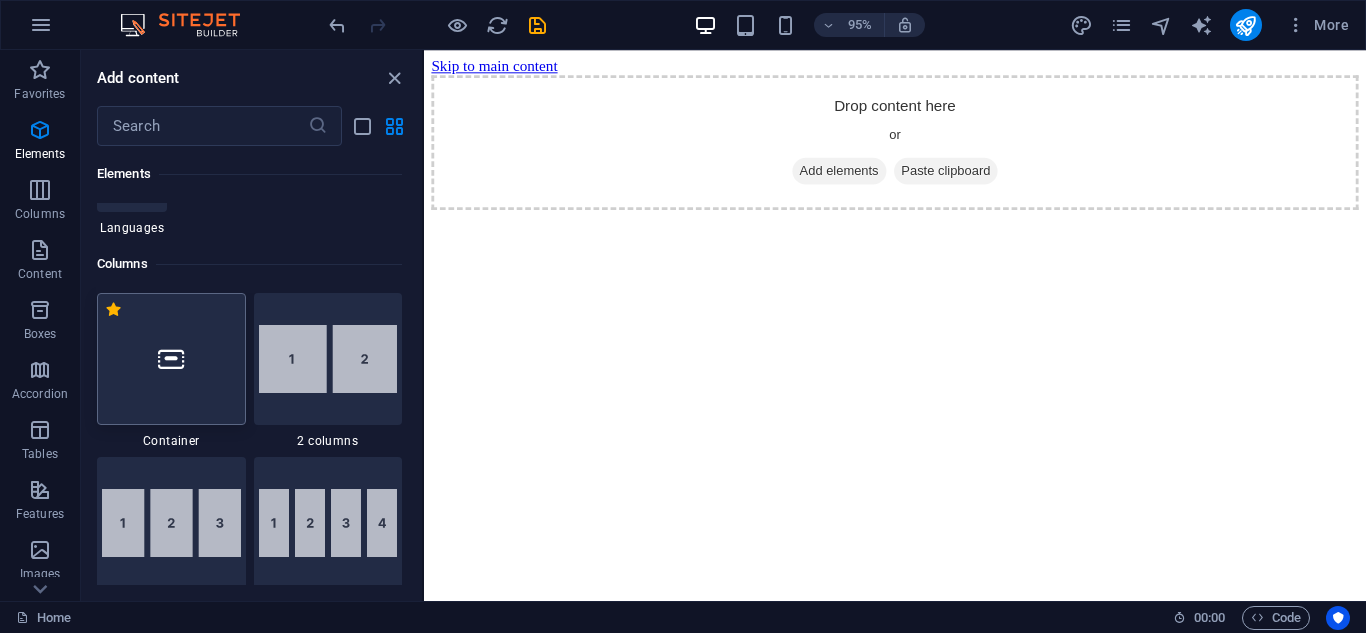 click at bounding box center [171, 359] 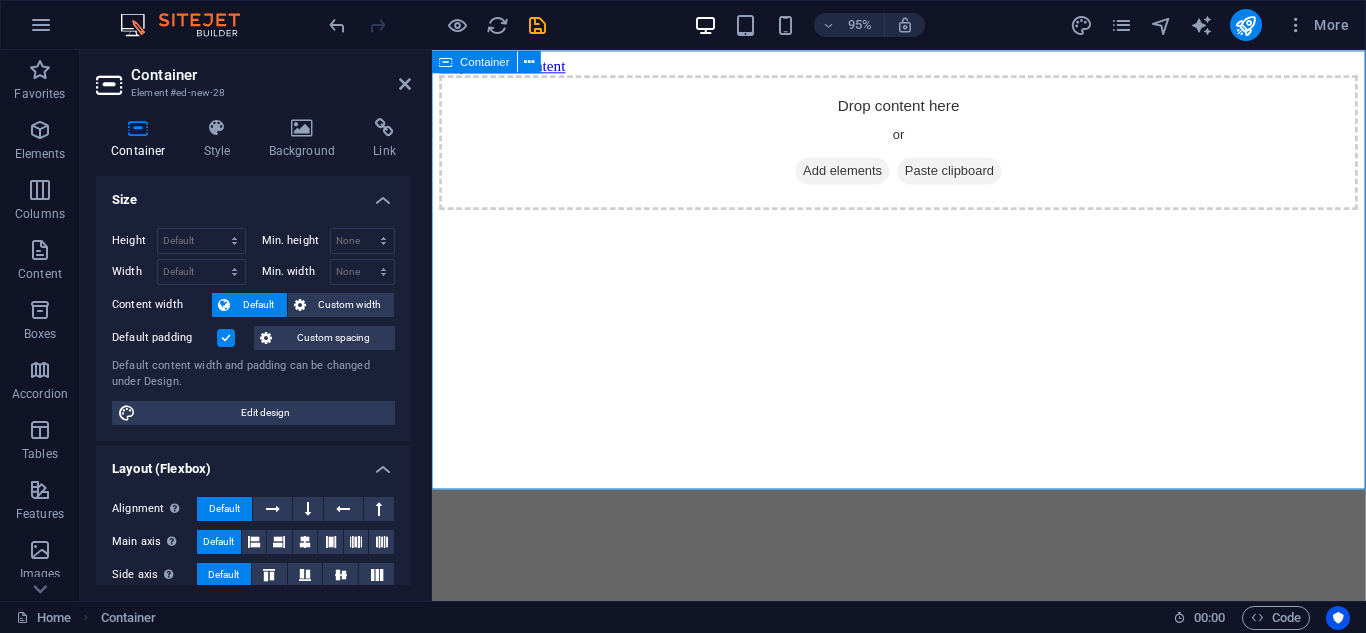 click on "Drop content here or  Add elements  Paste clipboard" at bounding box center (923, 147) 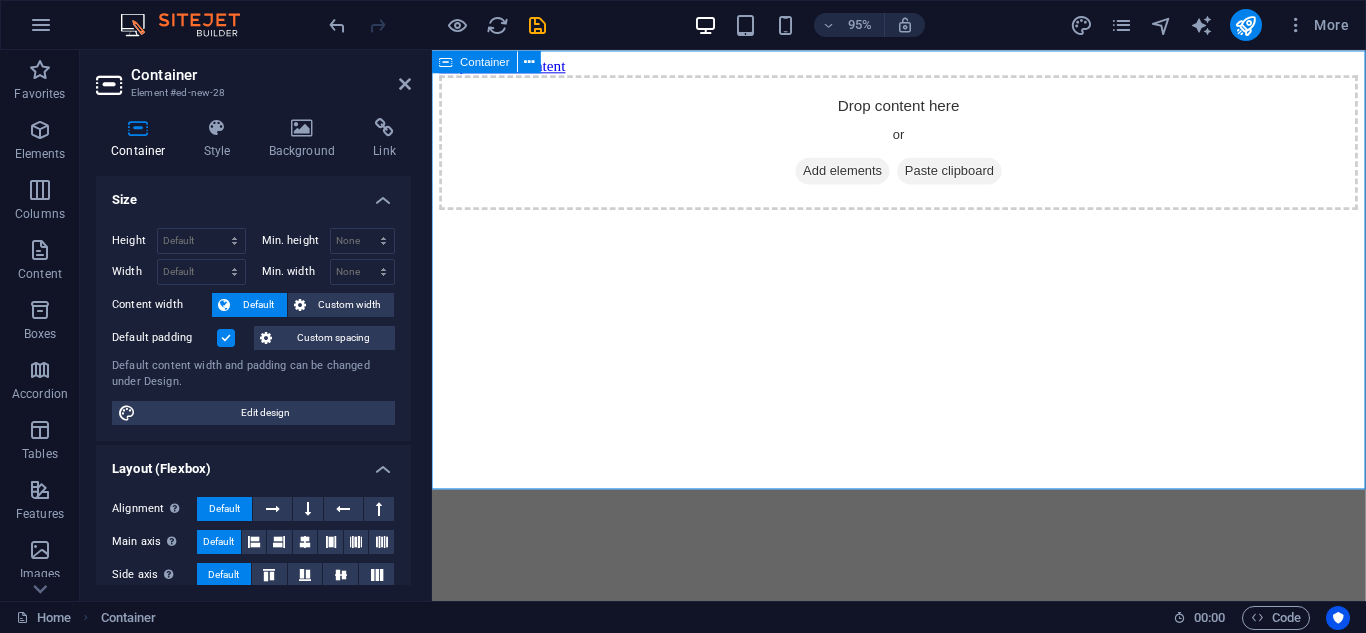 click on "Add elements" at bounding box center [864, 177] 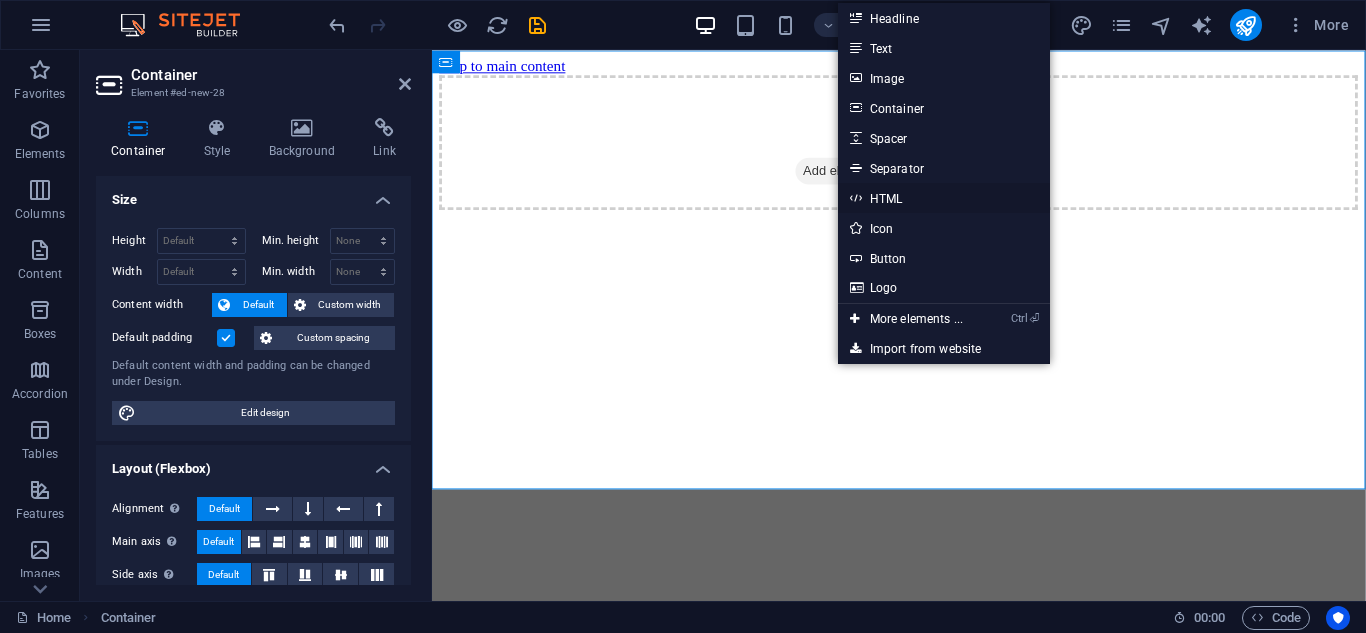 drag, startPoint x: 882, startPoint y: 194, endPoint x: 366, endPoint y: 322, distance: 531.639 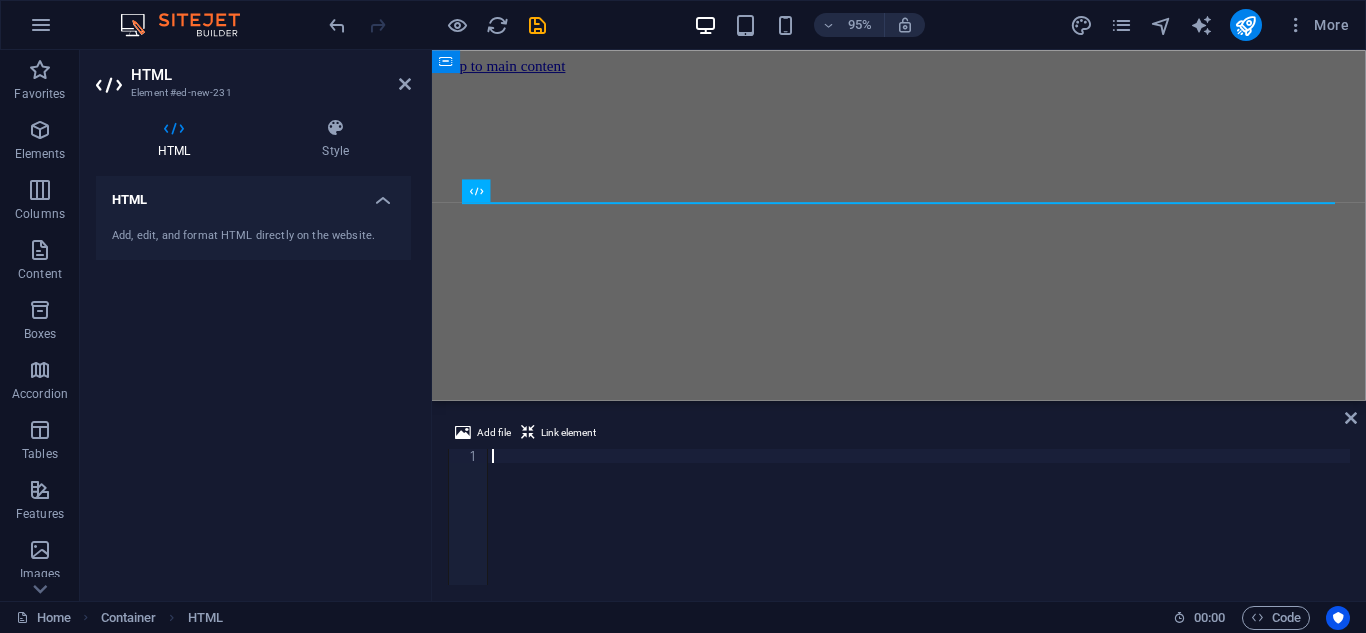 scroll, scrollTop: 2034, scrollLeft: 0, axis: vertical 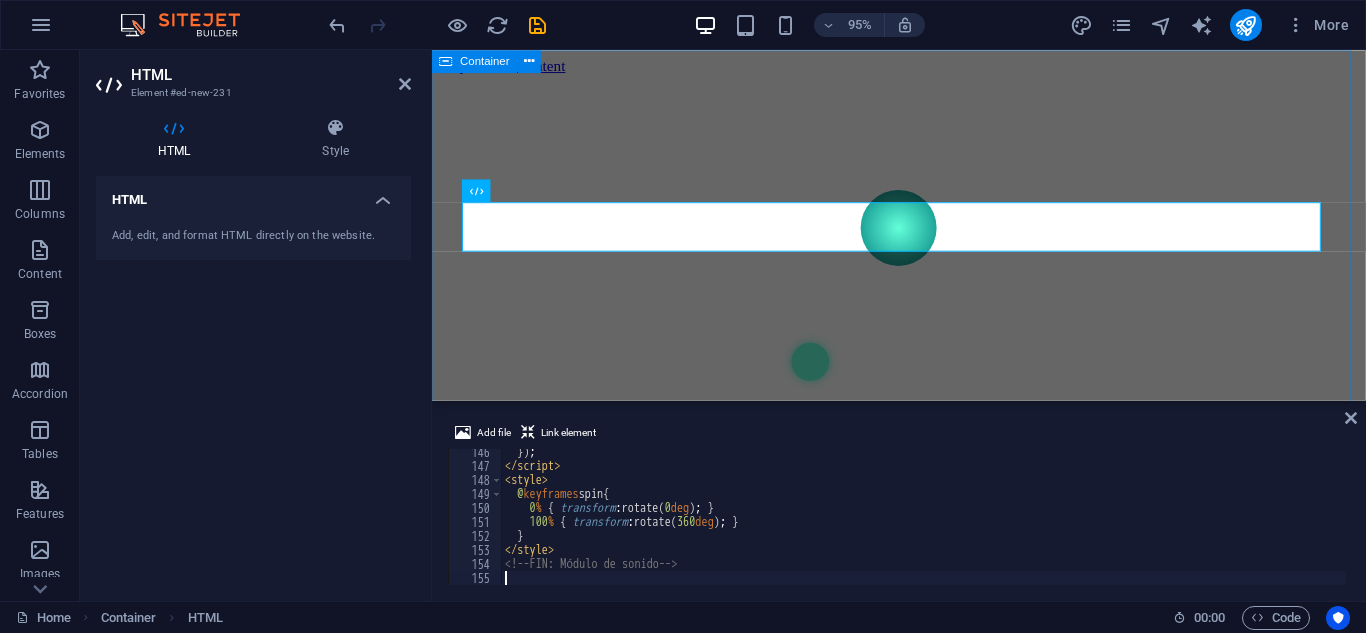 click on "SONIDO BINAURAL
Frecuencia 220
Pitch 1
Shift 0" at bounding box center (923, 76) 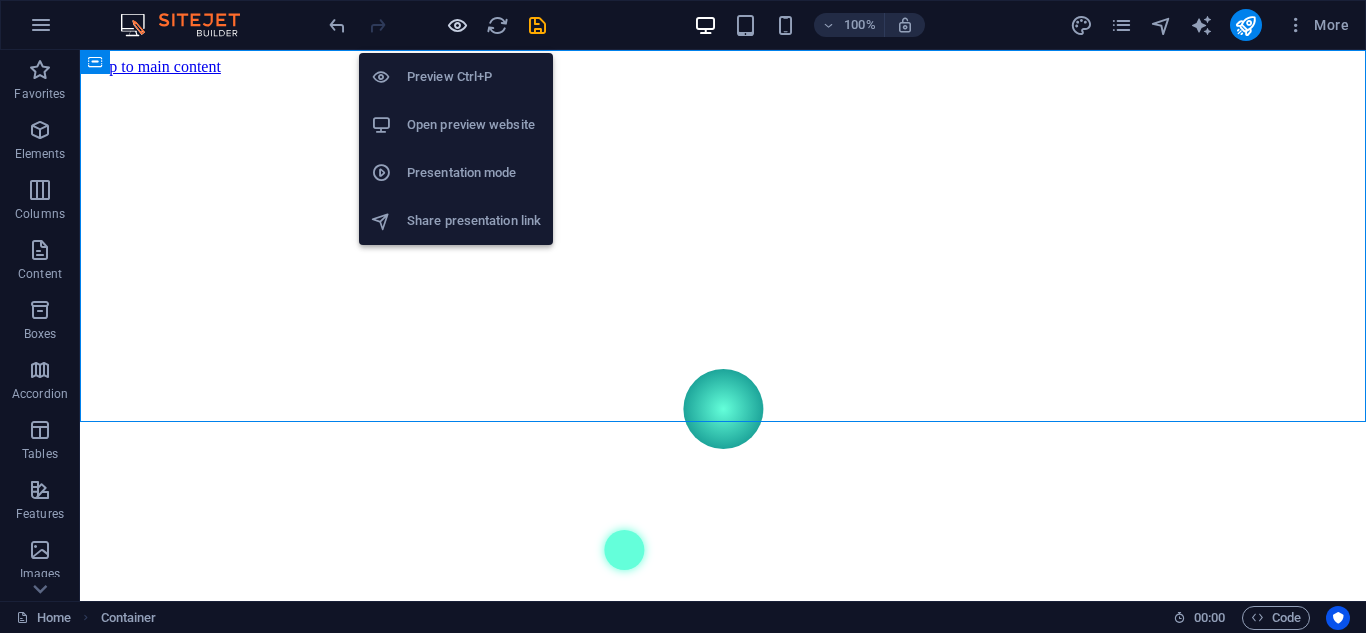 click at bounding box center (457, 25) 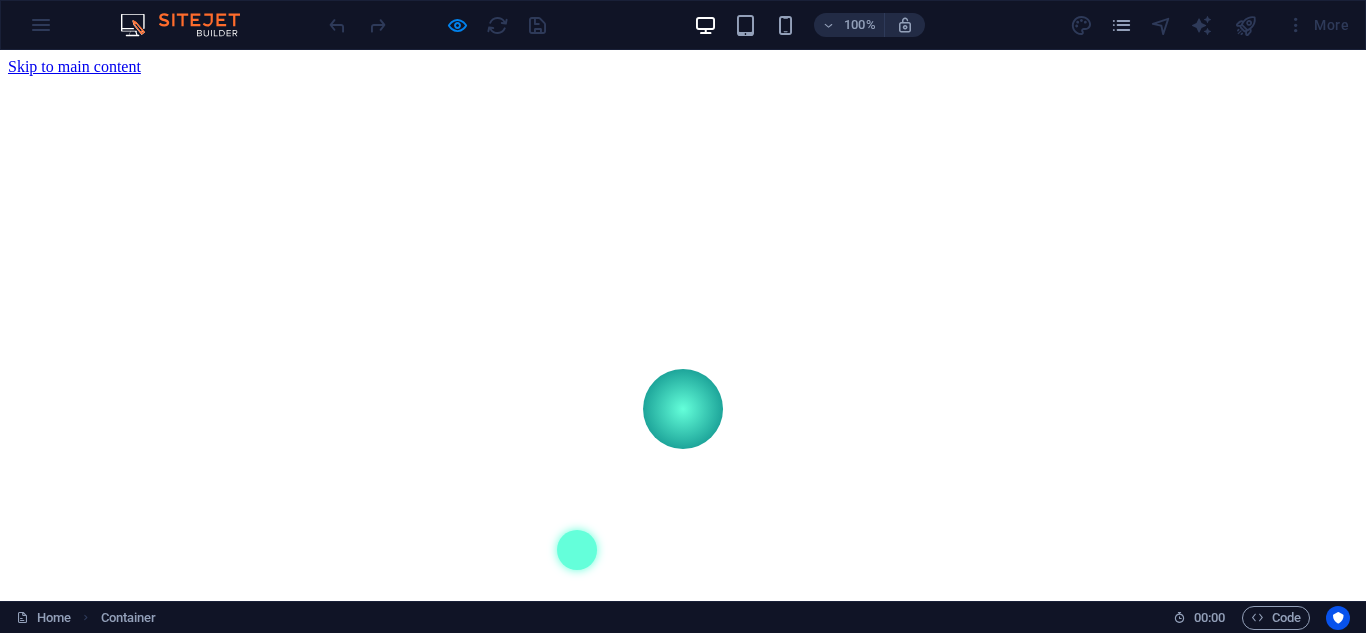 click at bounding box center [683, 410] 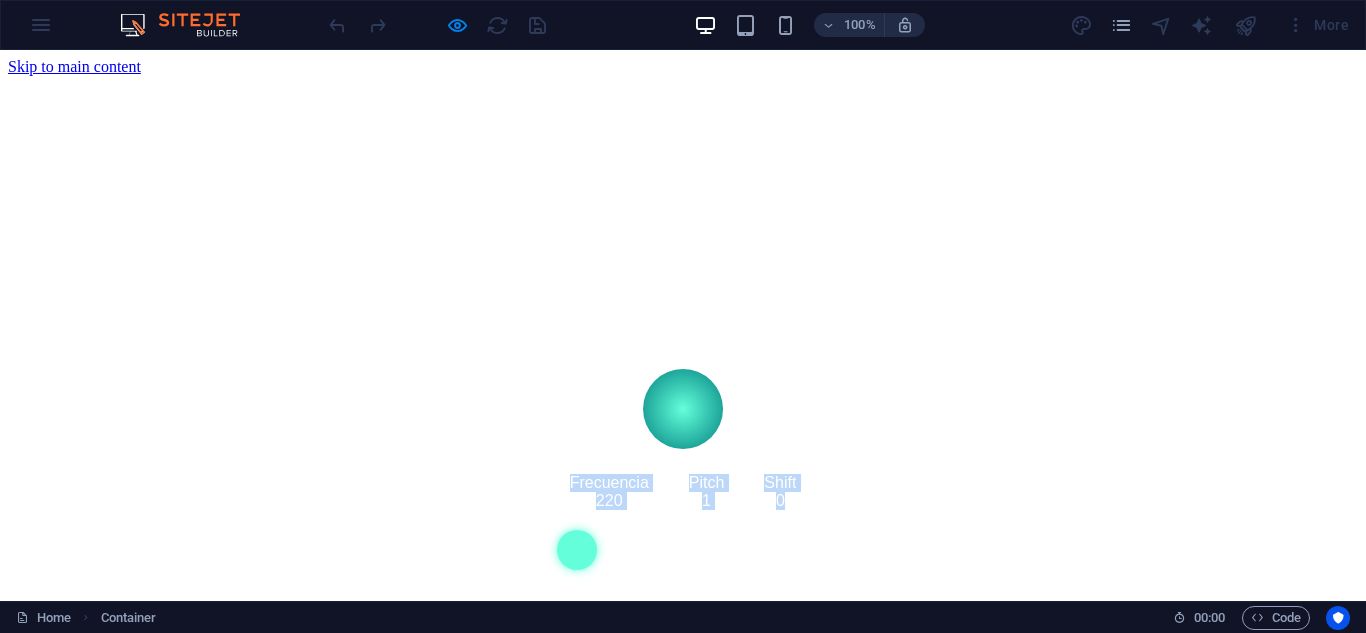 drag, startPoint x: 692, startPoint y: 373, endPoint x: 862, endPoint y: 515, distance: 221.50395 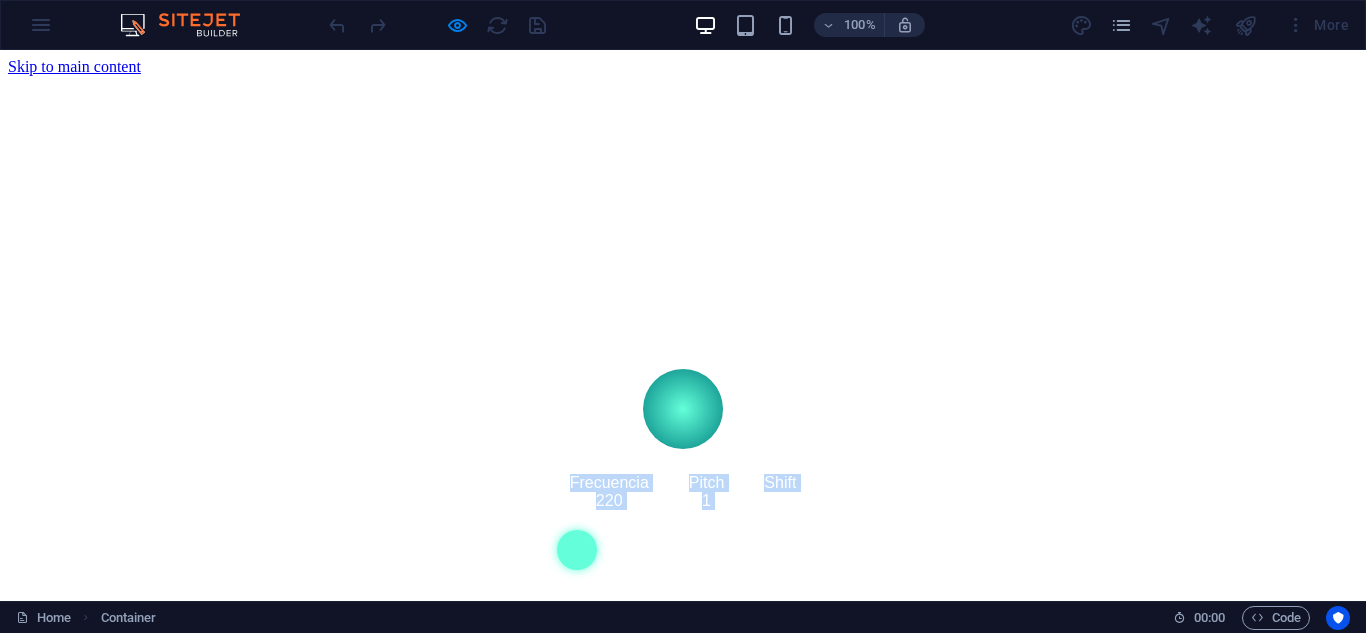 drag, startPoint x: 560, startPoint y: 475, endPoint x: 758, endPoint y: 486, distance: 198.30531 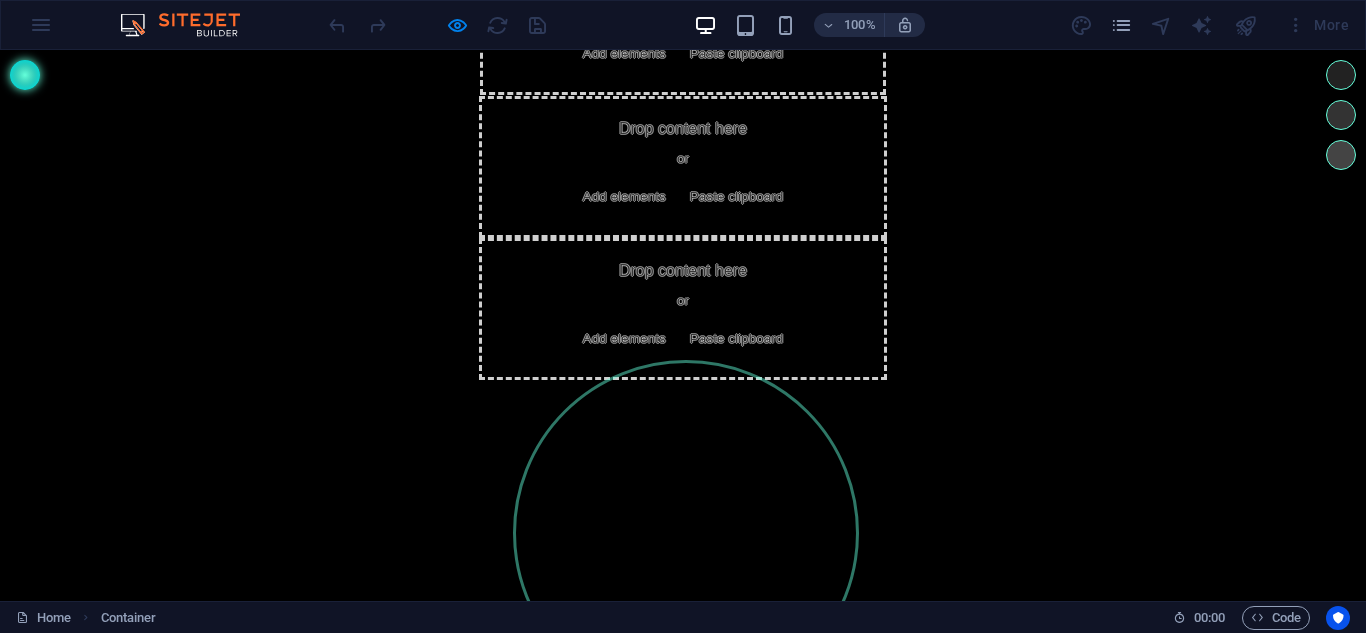 click on "Esfera Binaural" at bounding box center (683, 551) 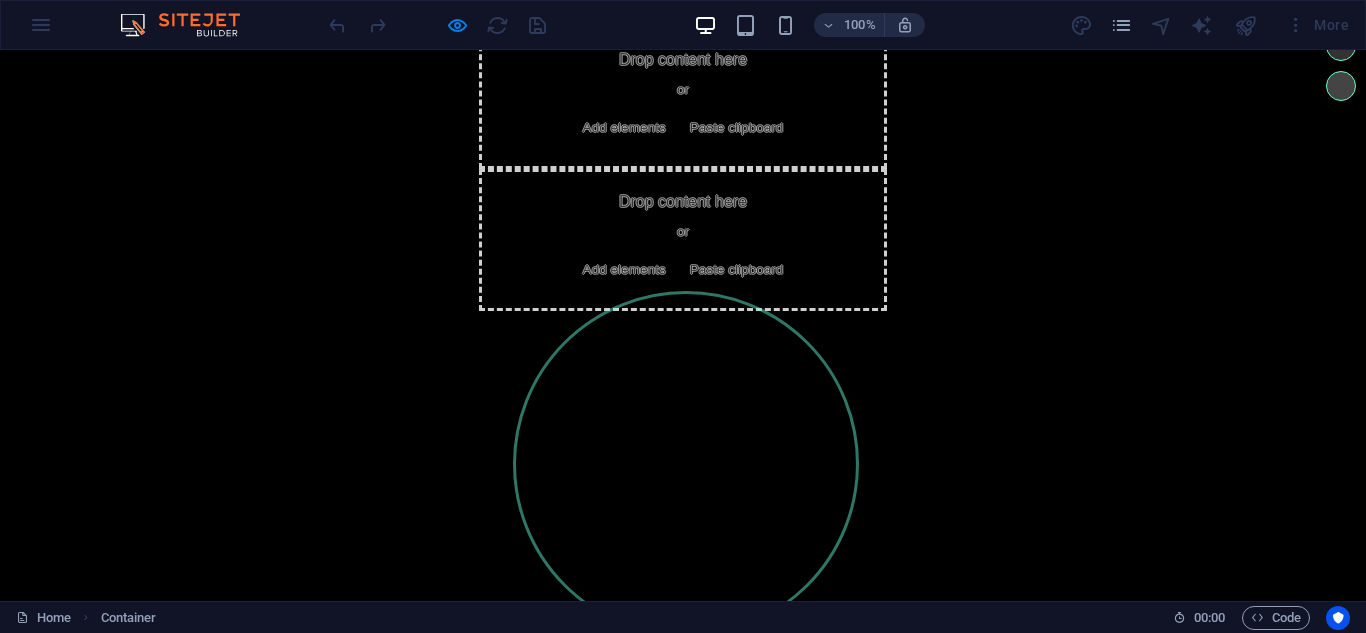 scroll, scrollTop: 71, scrollLeft: 0, axis: vertical 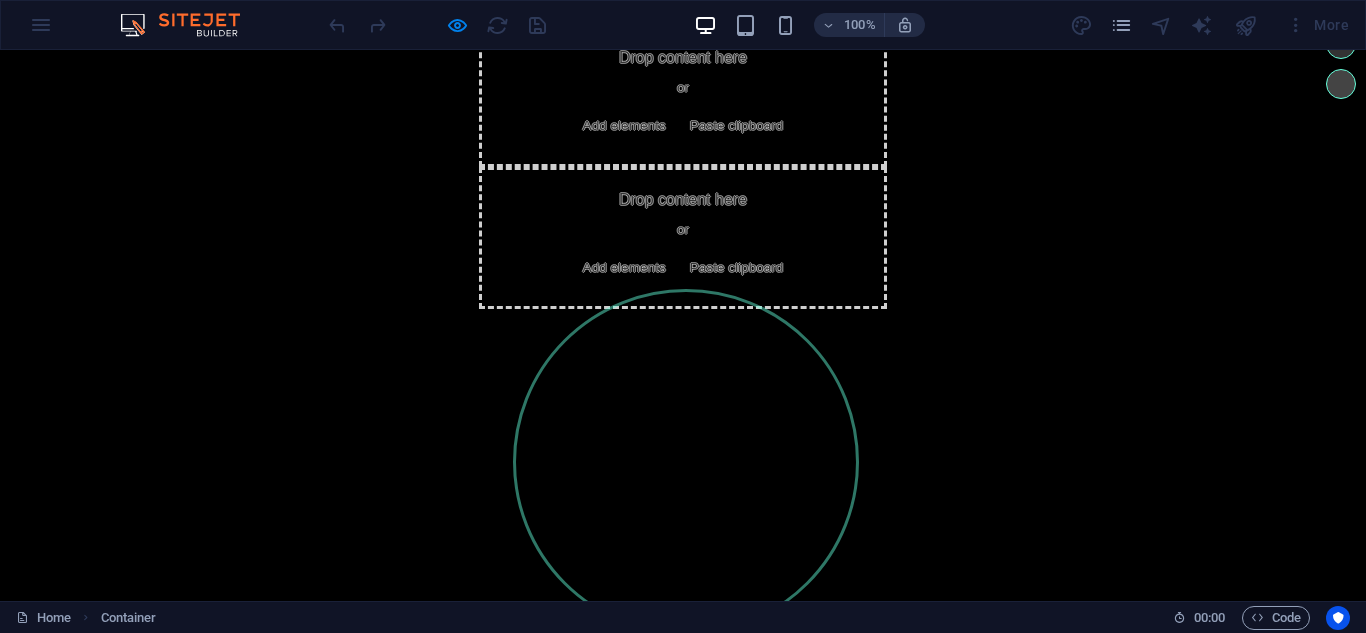 click at bounding box center [820, 639] 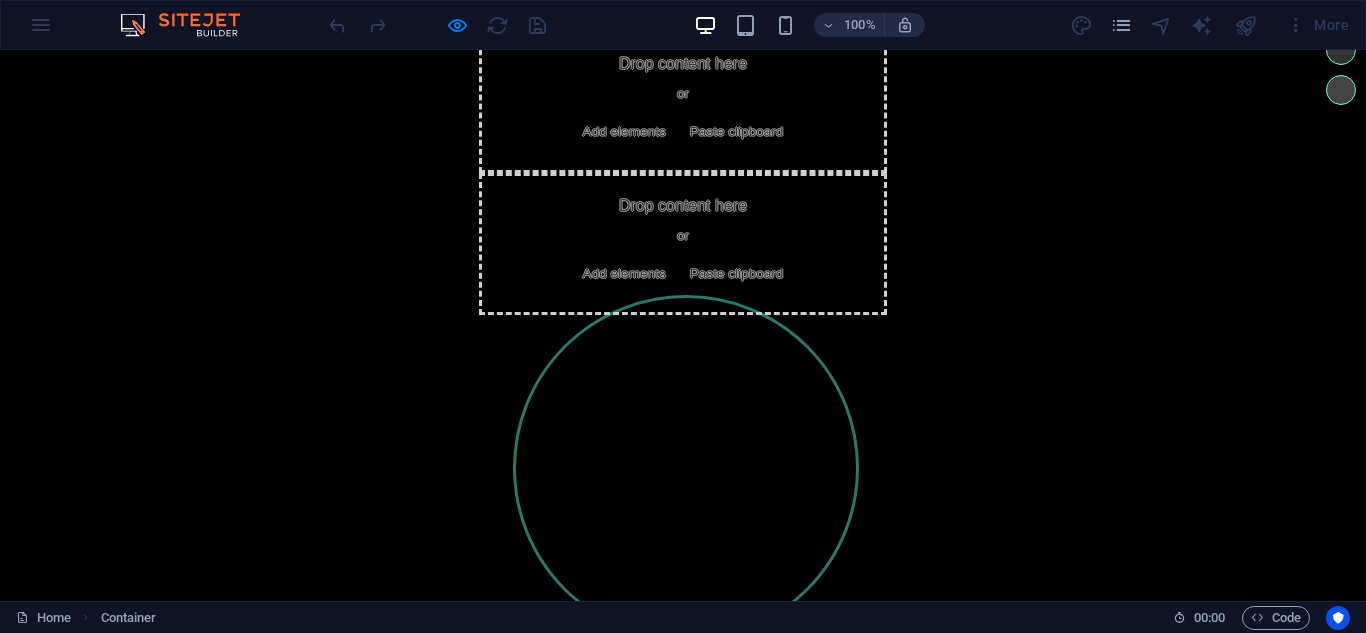 click at bounding box center (437, 25) 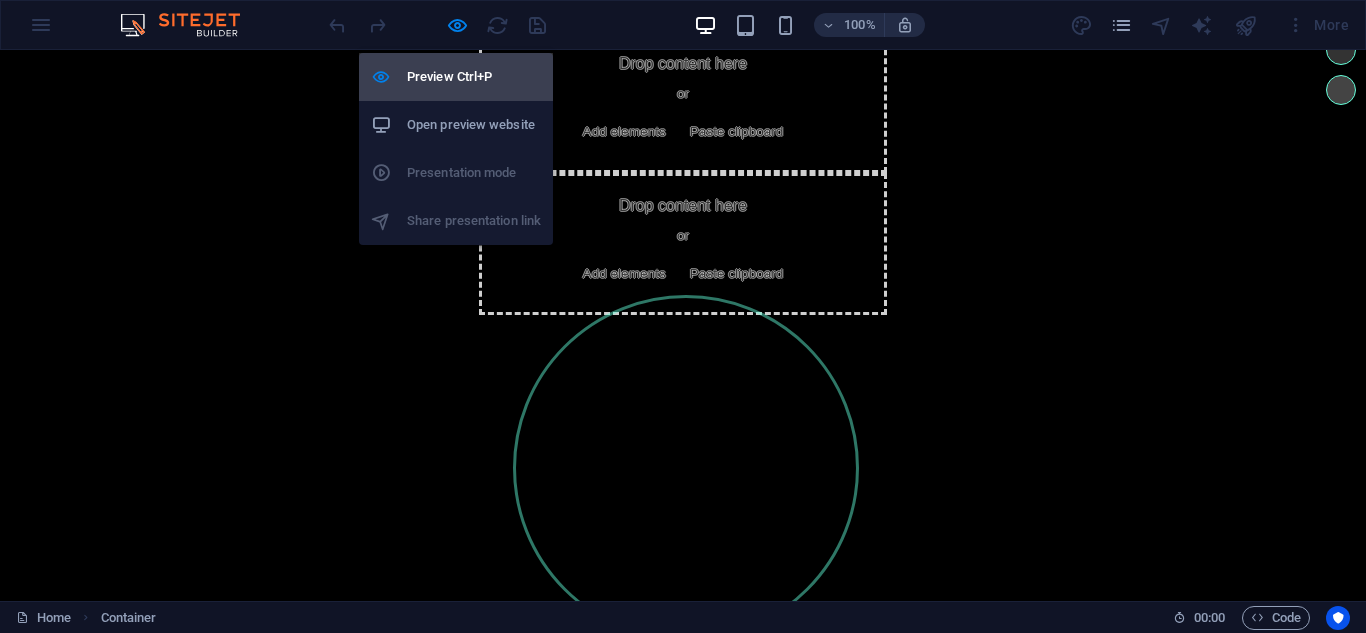 click on "Preview Ctrl+P" at bounding box center [456, 77] 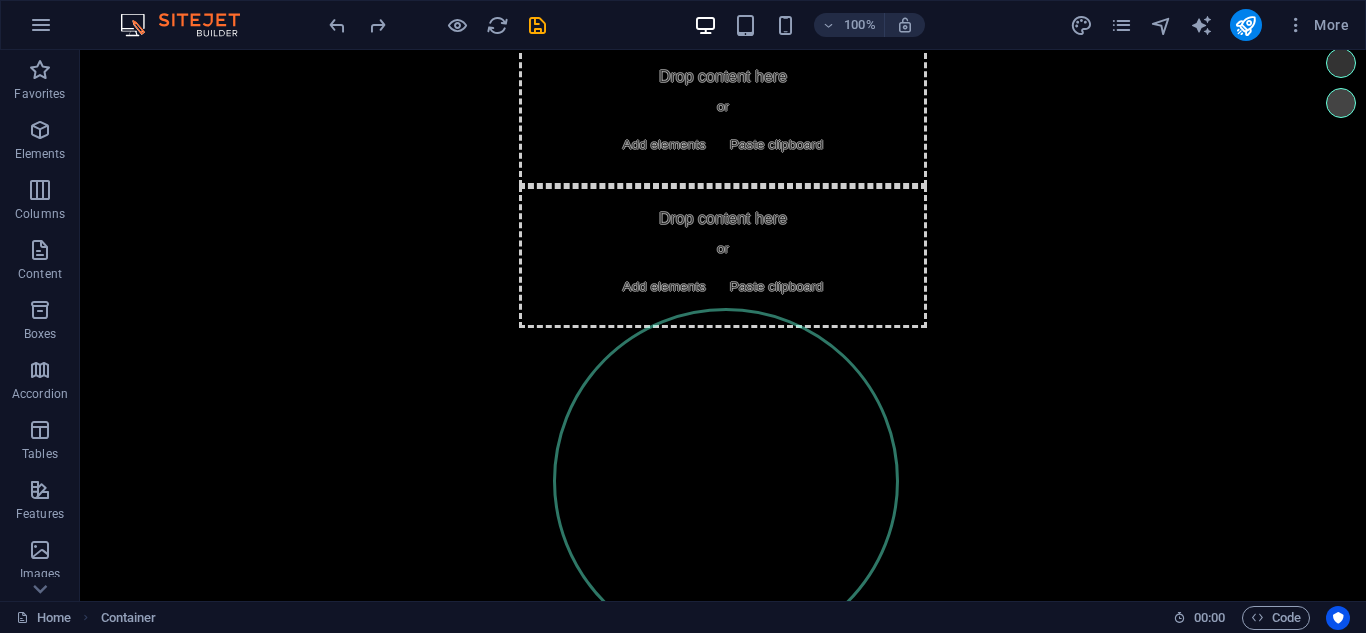 click on "Skip to main content
Drop content here or  Add elements  Paste clipboard Drop content here or  Add elements  Paste clipboard Drop content here or  Add elements  Paste clipboard
Esfera Binaural" at bounding box center [723, 273] 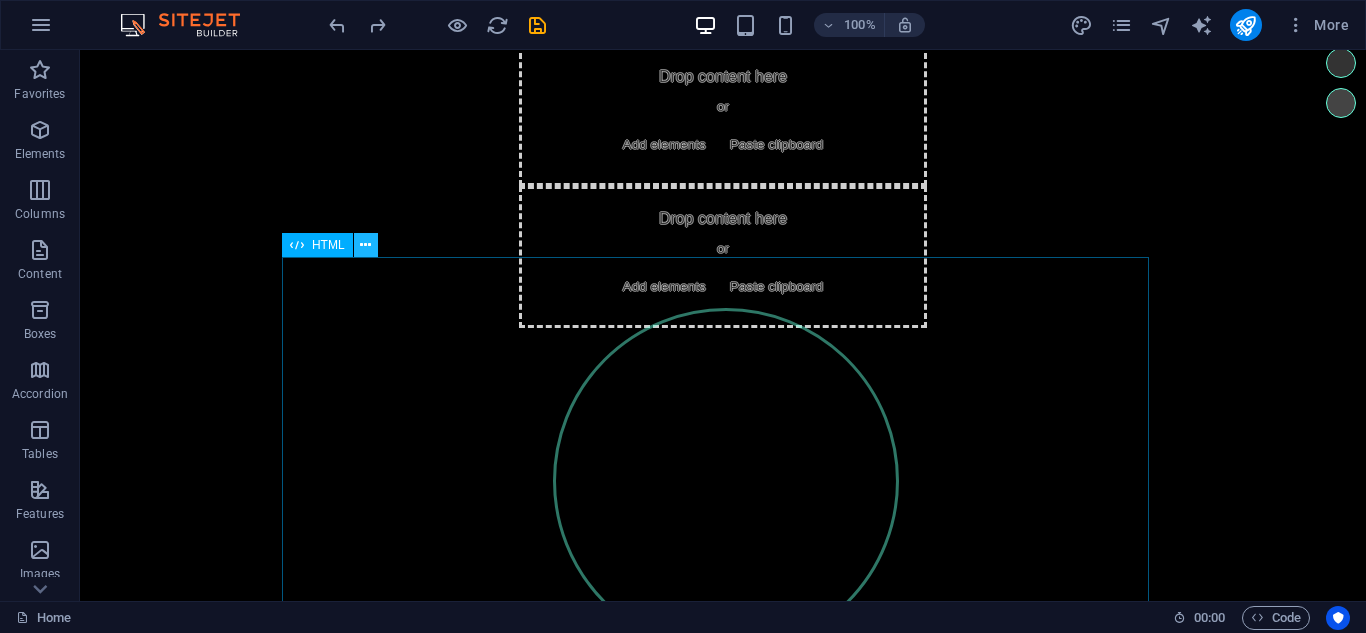 click at bounding box center (365, 245) 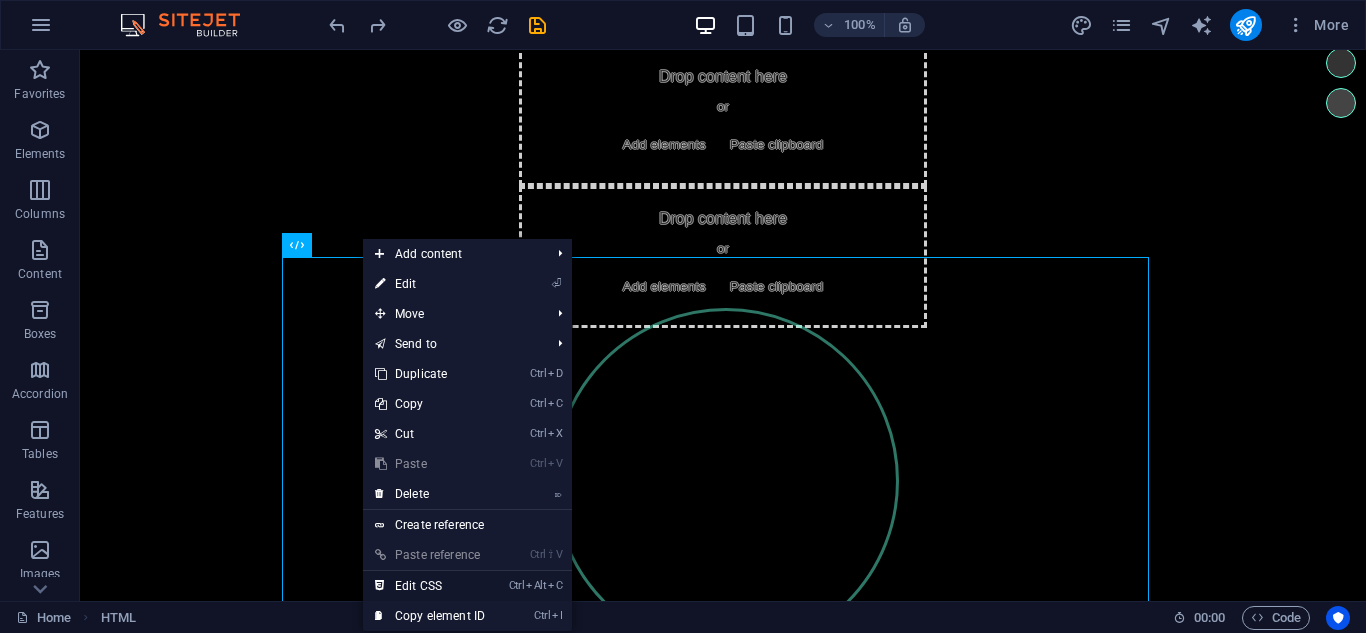 click on "Ctrl Alt C  Edit CSS" at bounding box center (430, 586) 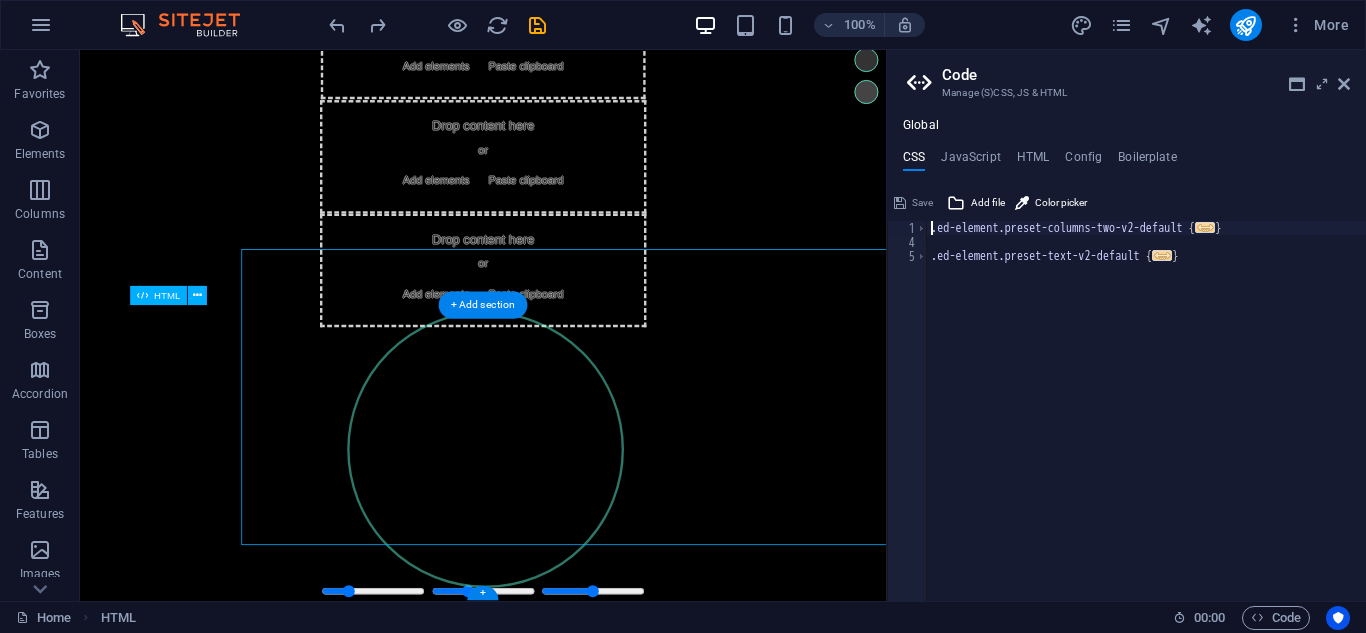scroll, scrollTop: 10, scrollLeft: 0, axis: vertical 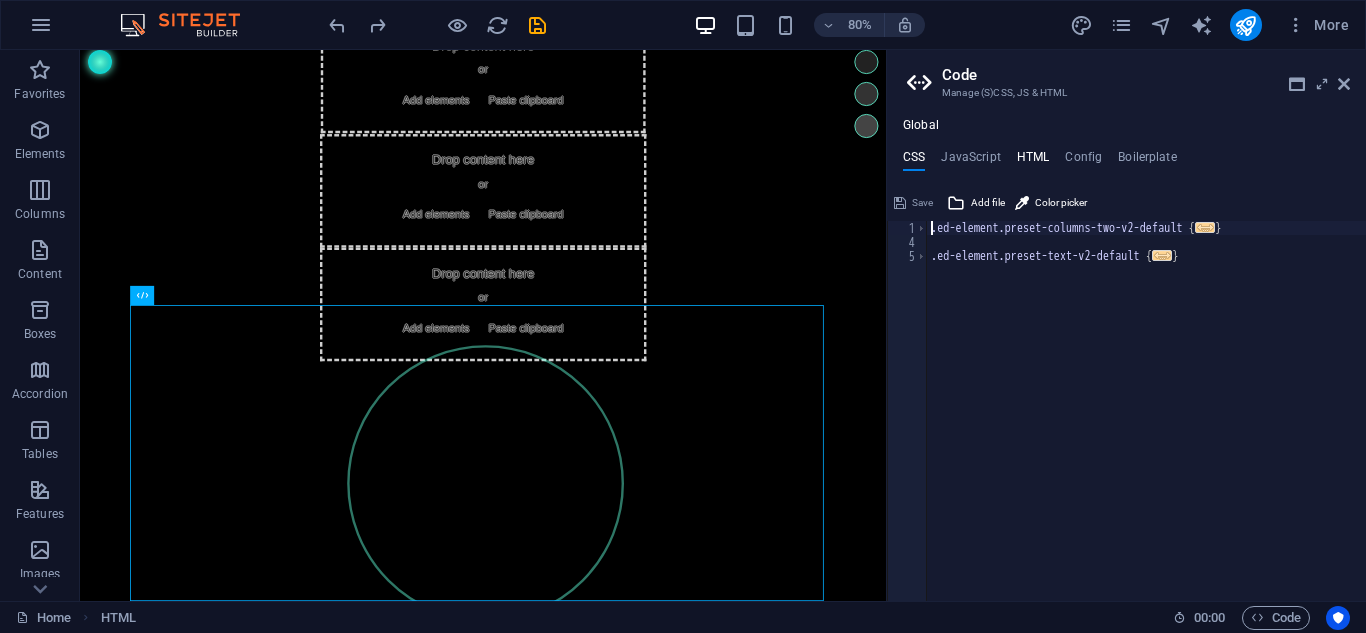 drag, startPoint x: 1038, startPoint y: 140, endPoint x: 1036, endPoint y: 153, distance: 13.152946 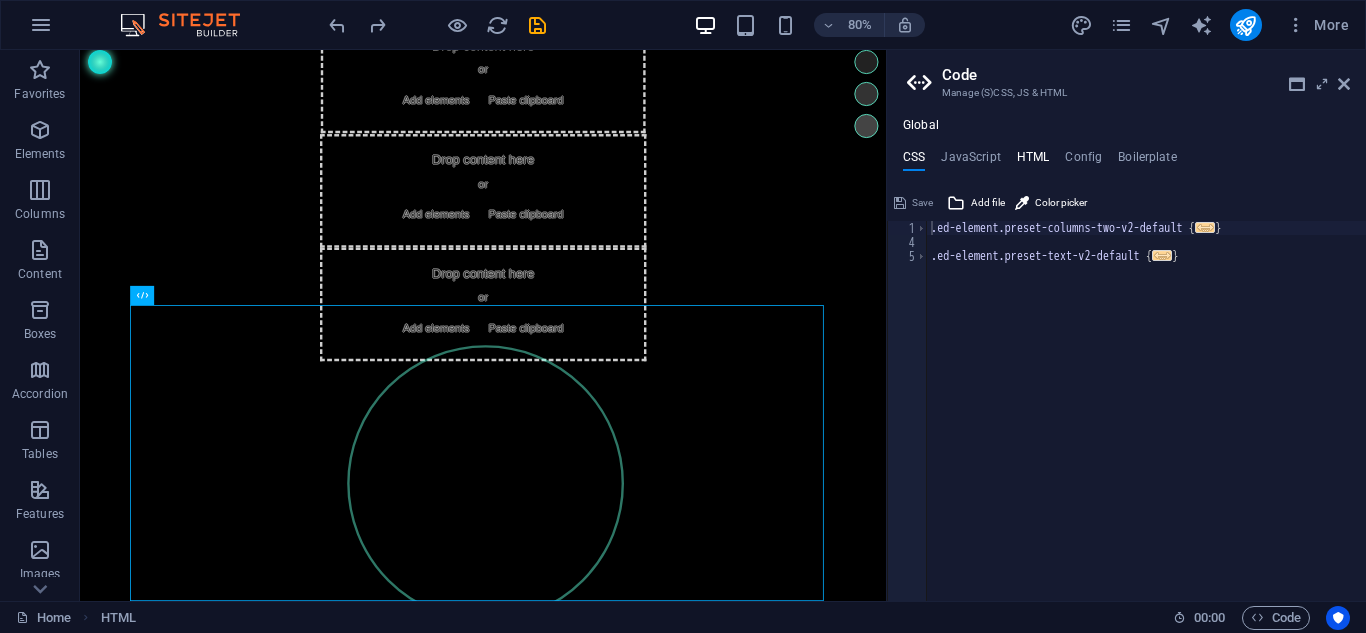 click on "HTML" at bounding box center [1033, 161] 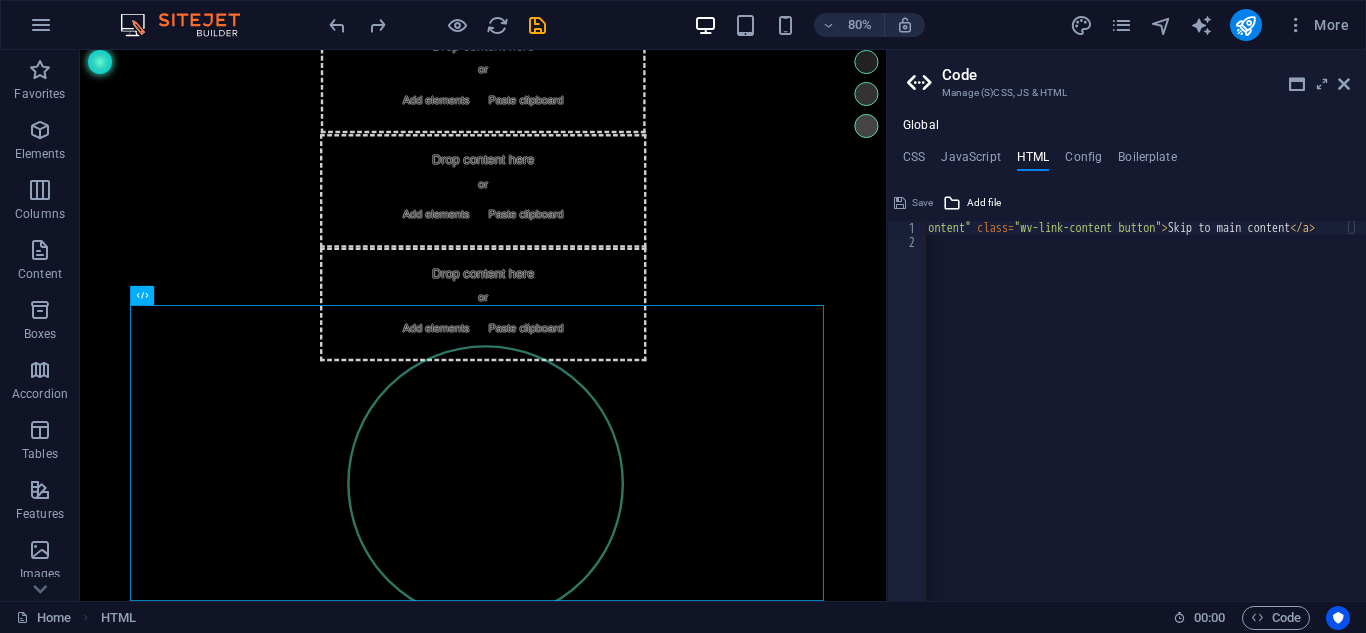 scroll, scrollTop: 0, scrollLeft: 101, axis: horizontal 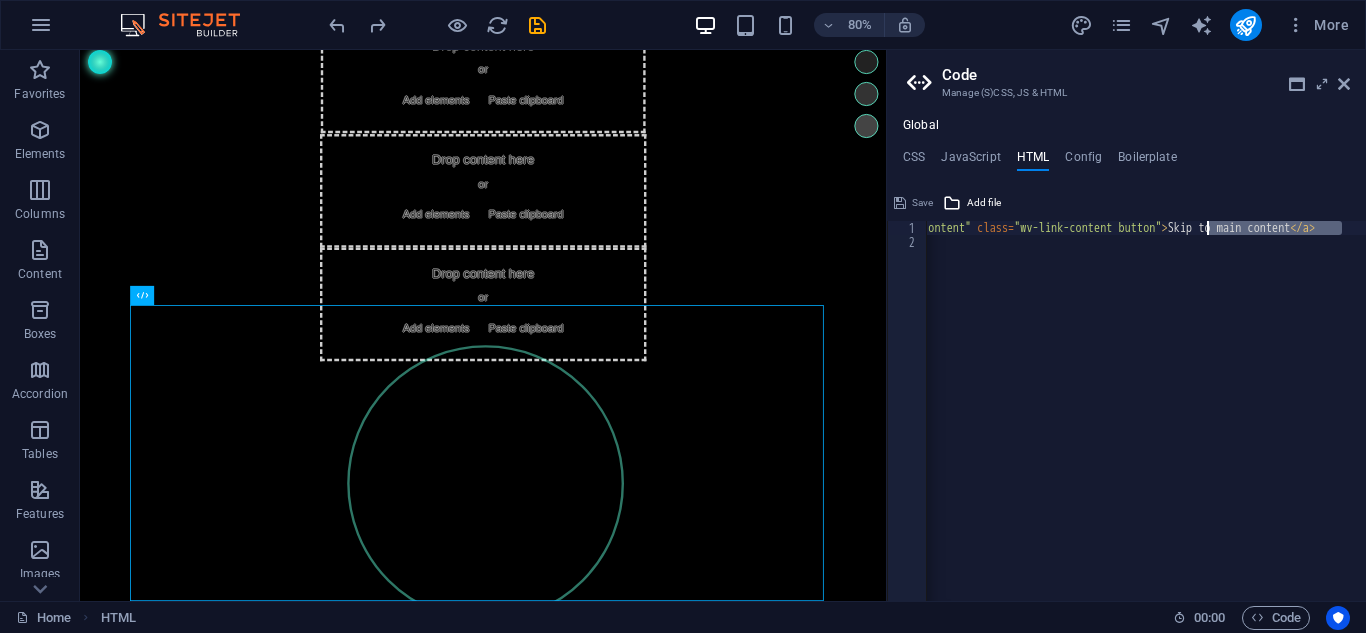 drag, startPoint x: 1339, startPoint y: 224, endPoint x: 1204, endPoint y: 228, distance: 135.05925 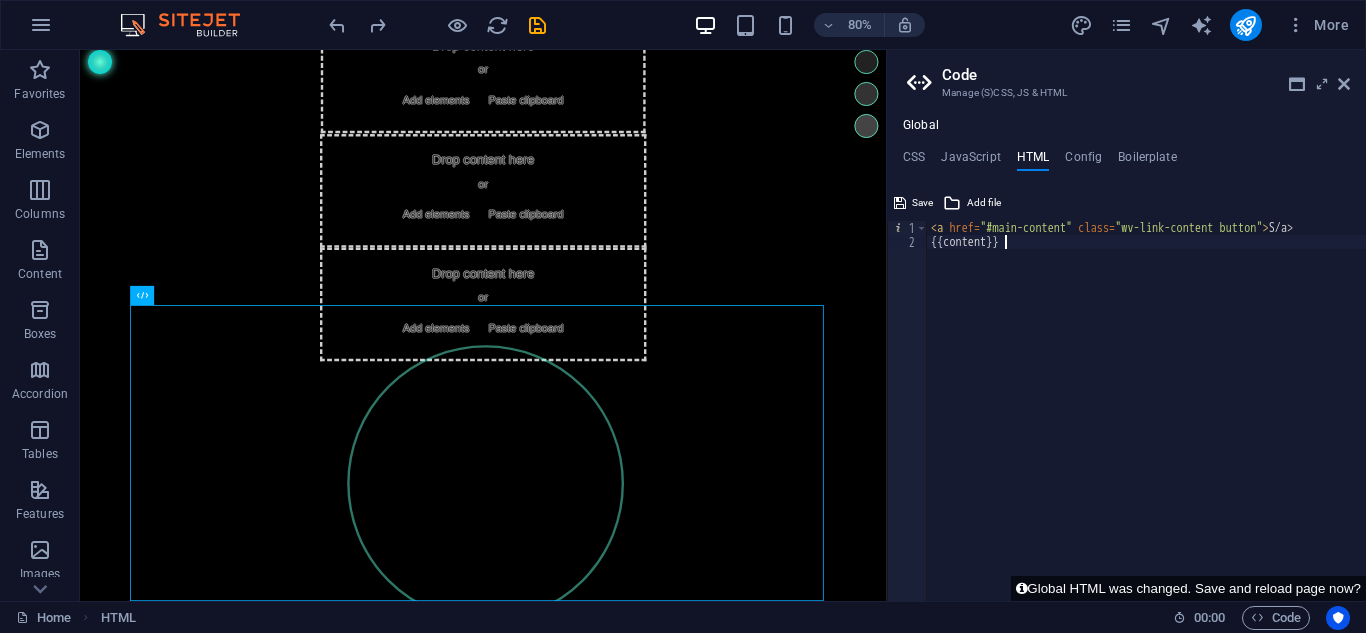click on "< a   href = "#main-content"   class = "wv-link-content button" > S/a> {{content}}" at bounding box center (1146, 425) 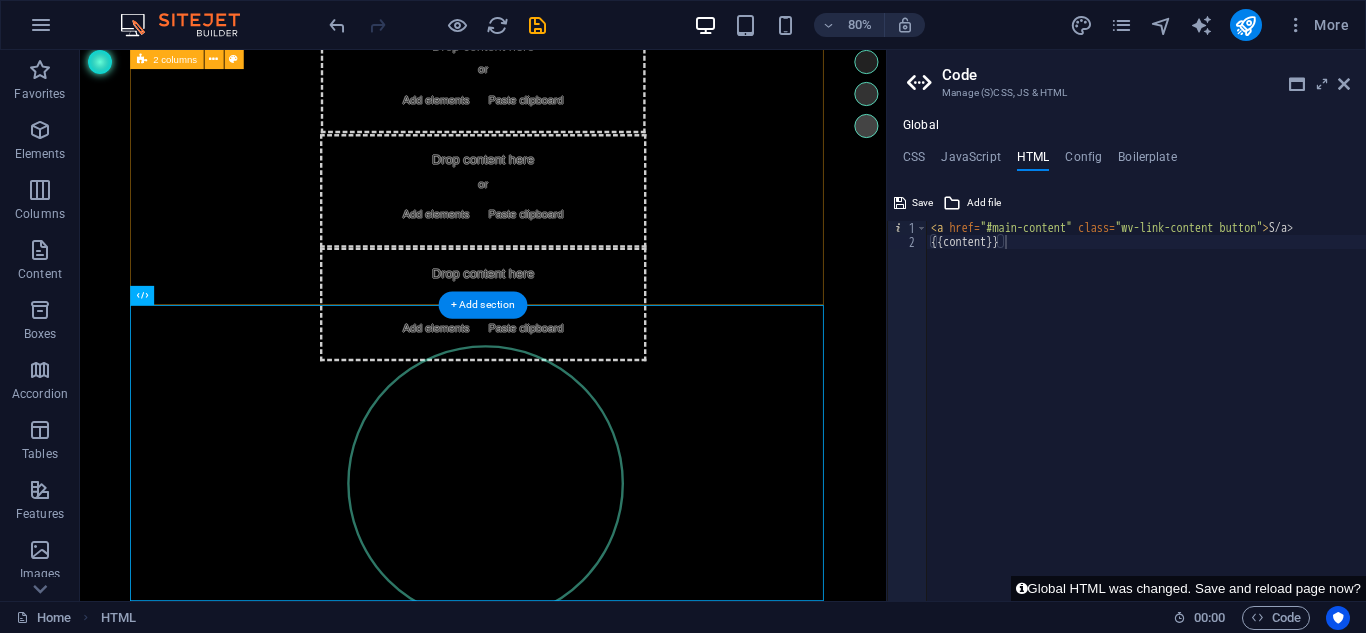 scroll, scrollTop: 0, scrollLeft: 0, axis: both 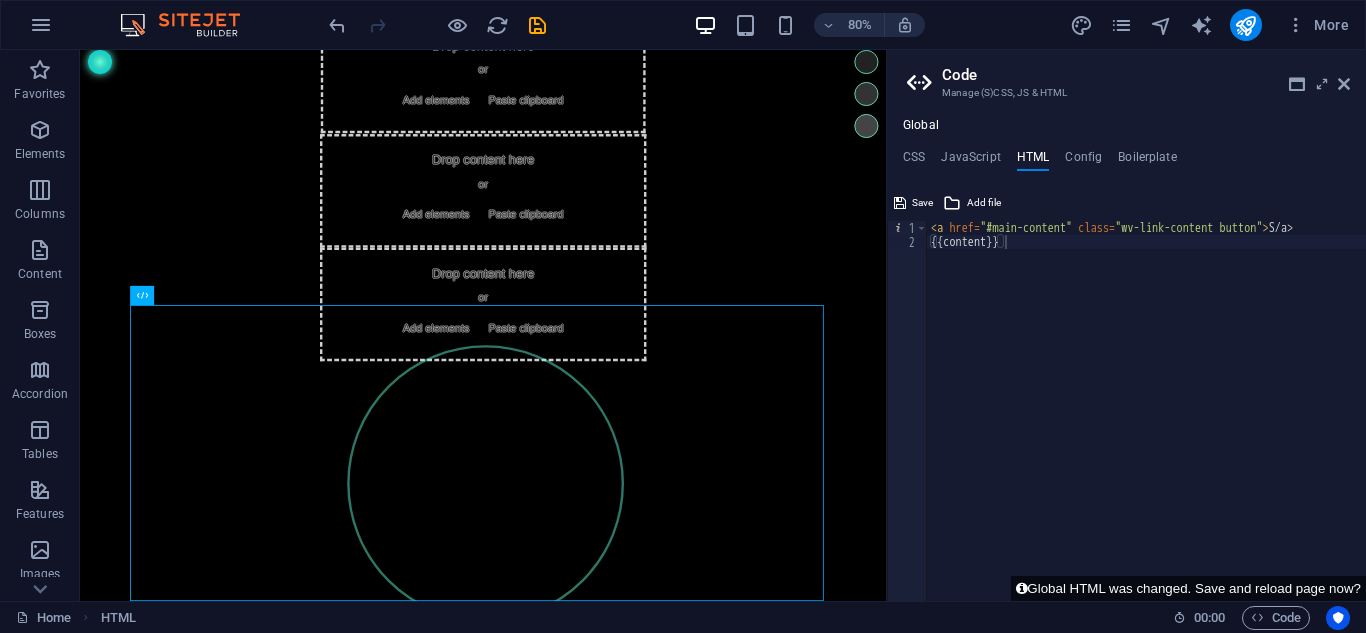 click at bounding box center (922, 83) 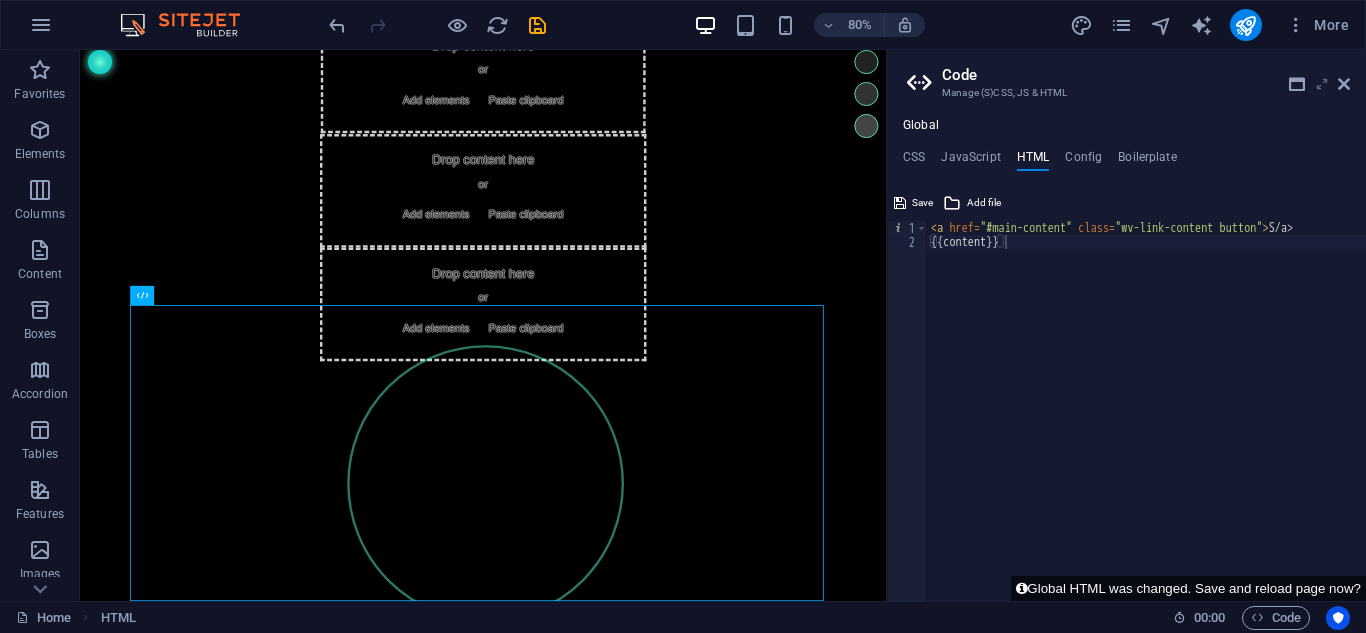 click at bounding box center (1322, 84) 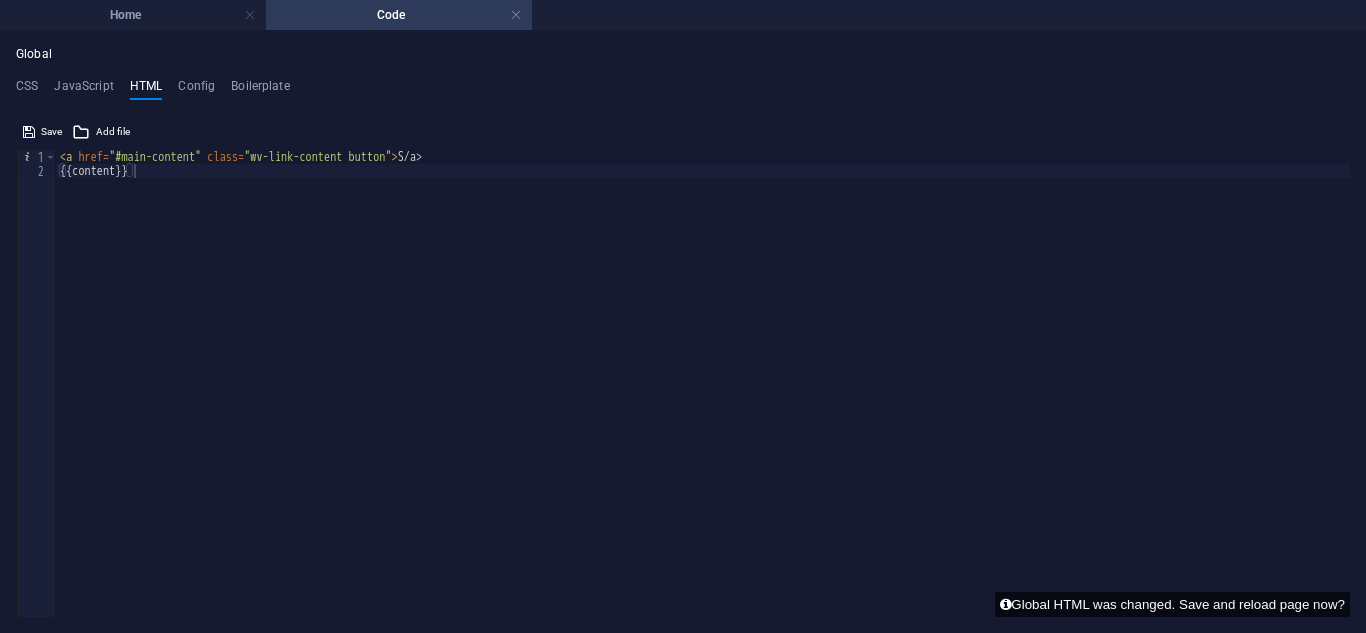 type on "<a href="#main-content" class="wv-link-content button">S/a>" 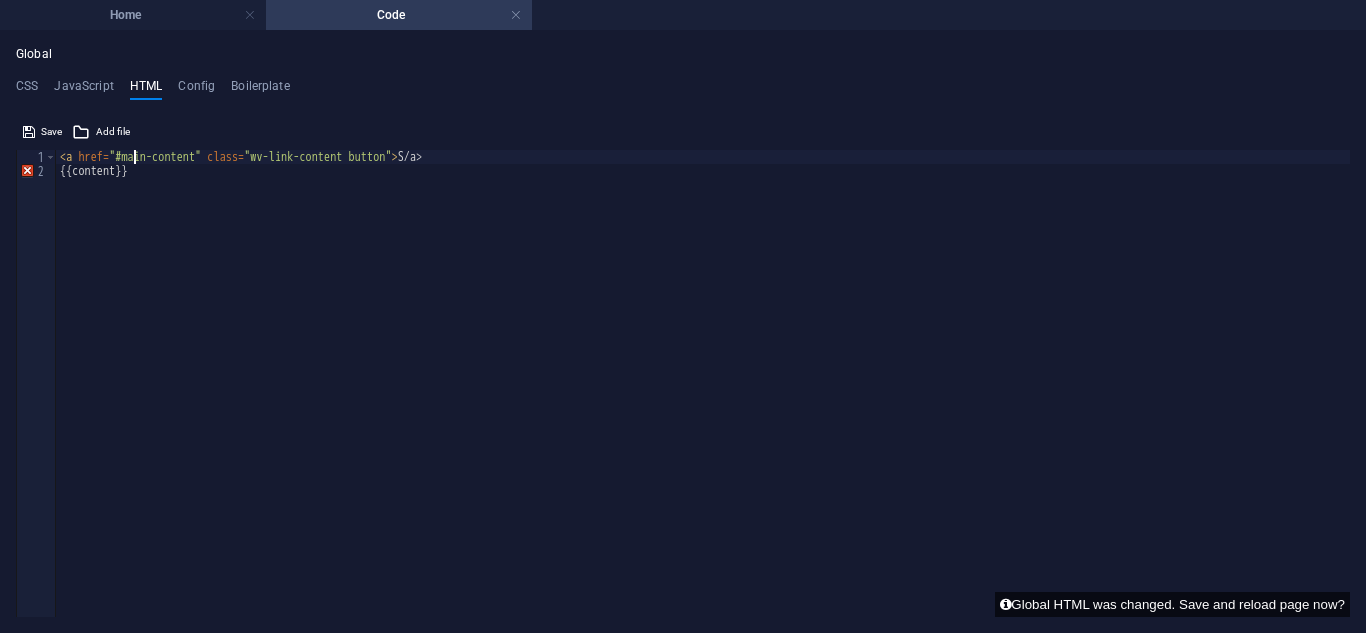click on "< a   href = "#main-content"   class = "wv-link-content button" > S/a> {{content}}" at bounding box center [703, 354] 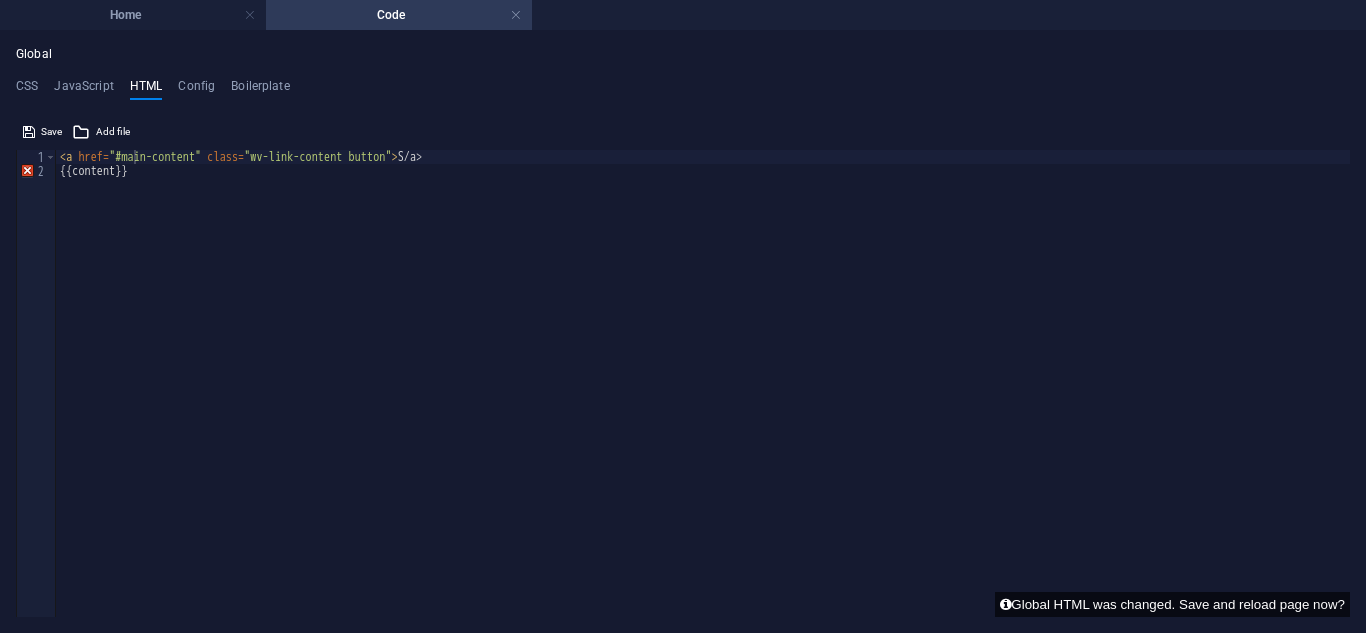 click on "Save Add file" at bounding box center (683, 129) 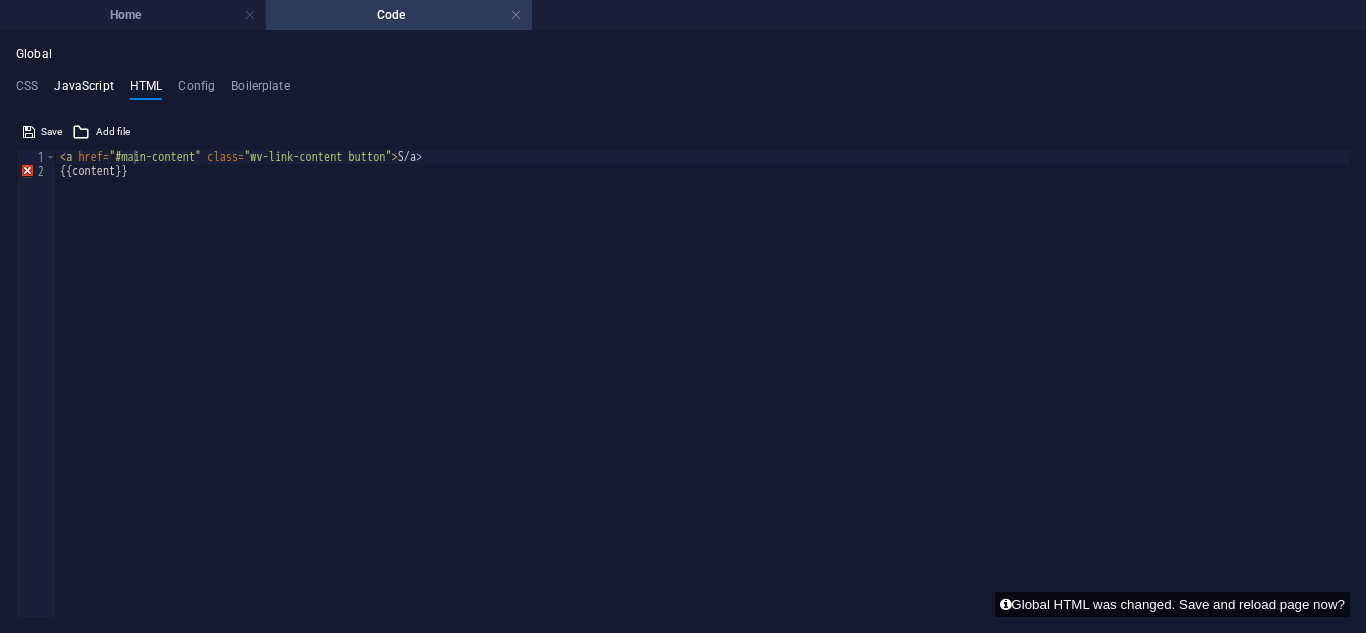 click on "JavaScript" at bounding box center (83, 90) 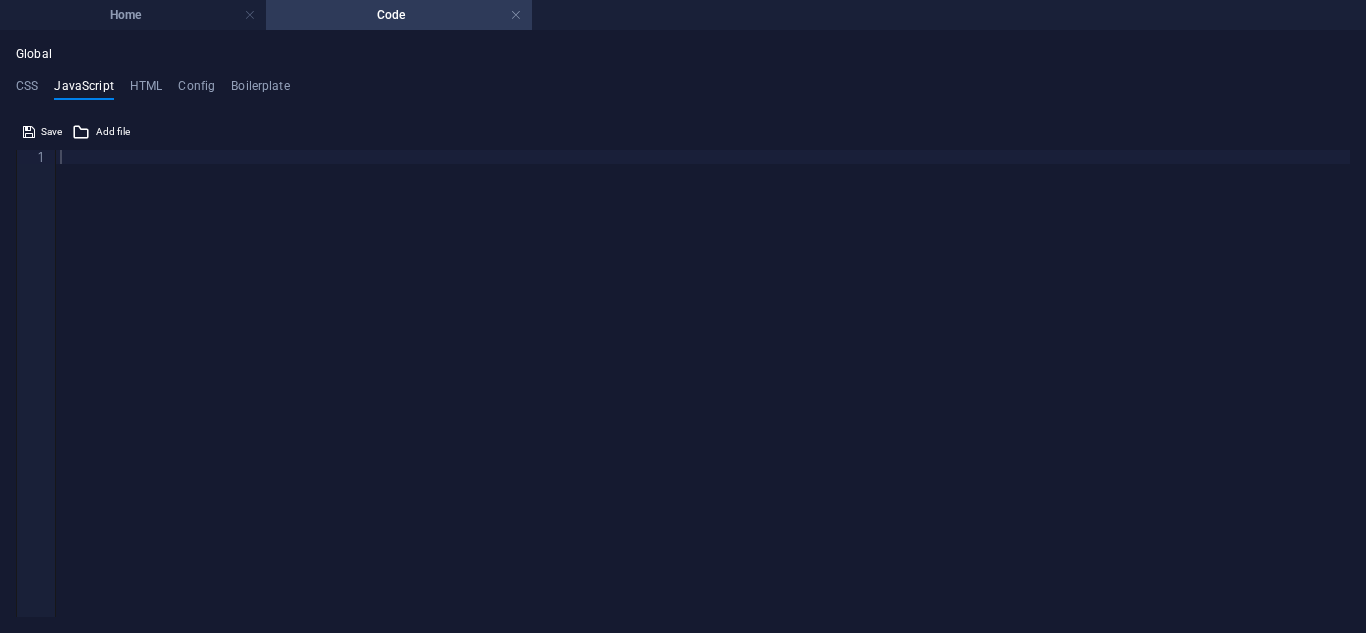 click on "CSS JavaScript HTML Config Boilerplate" at bounding box center (683, 90) 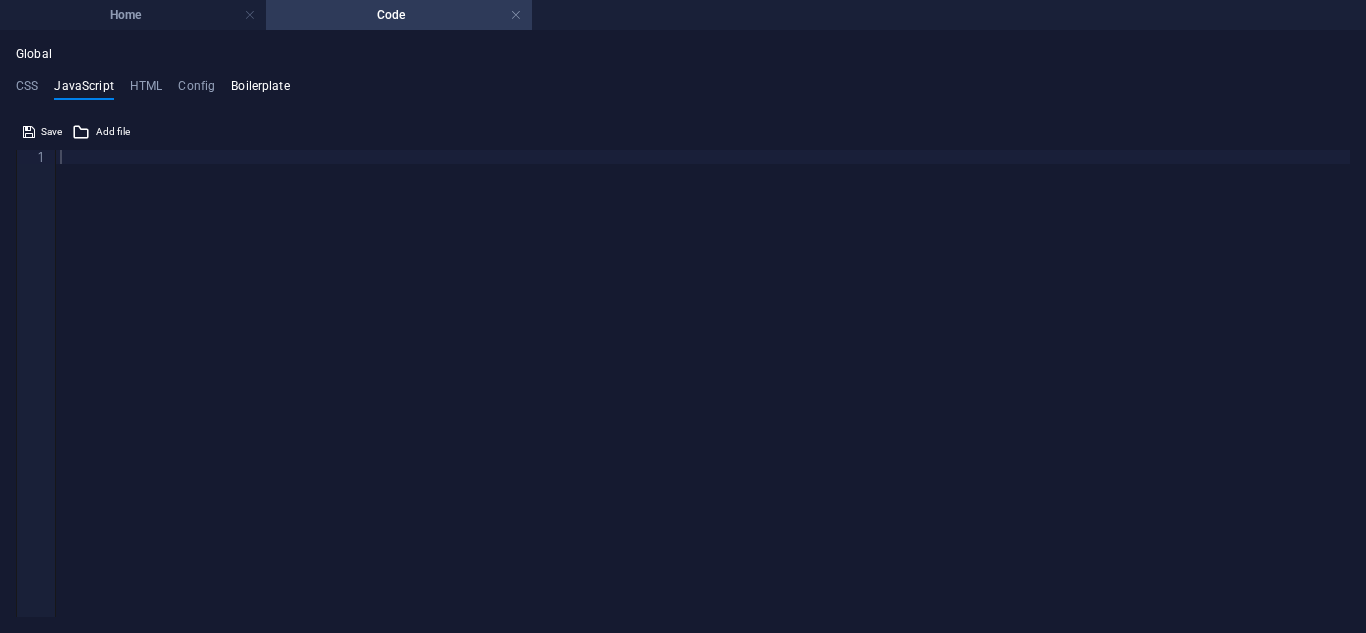 click on "Boilerplate" at bounding box center [260, 90] 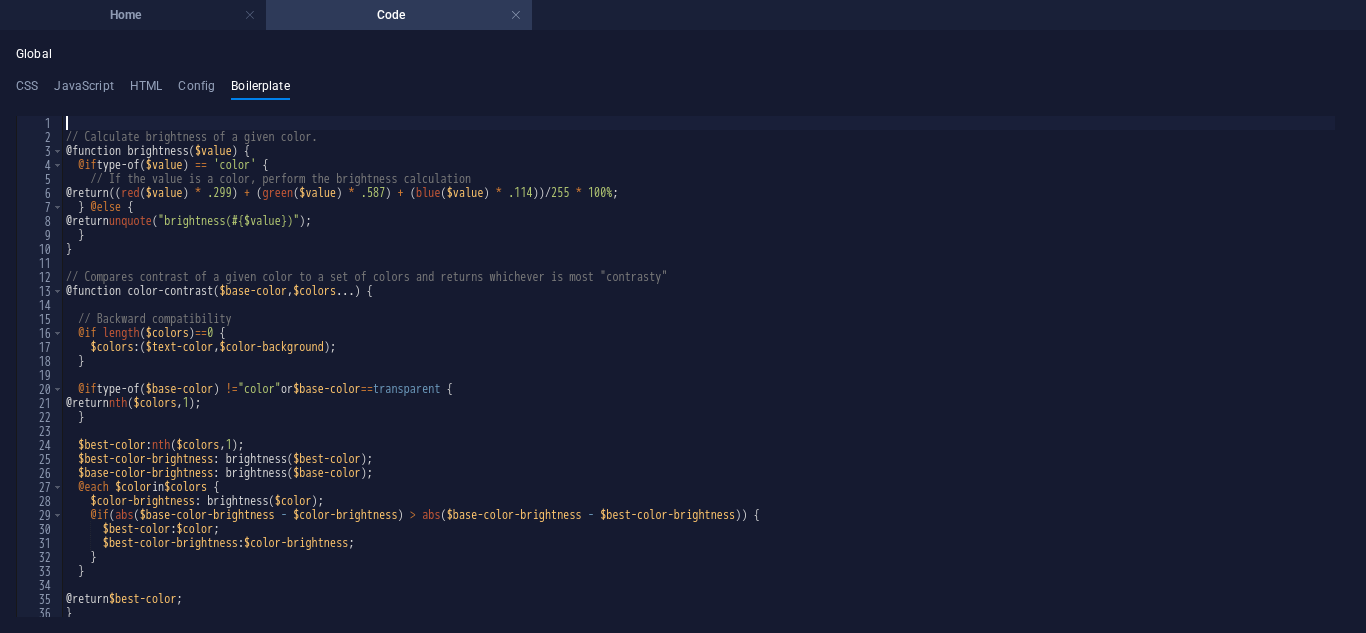 click on "Code" at bounding box center (399, 15) 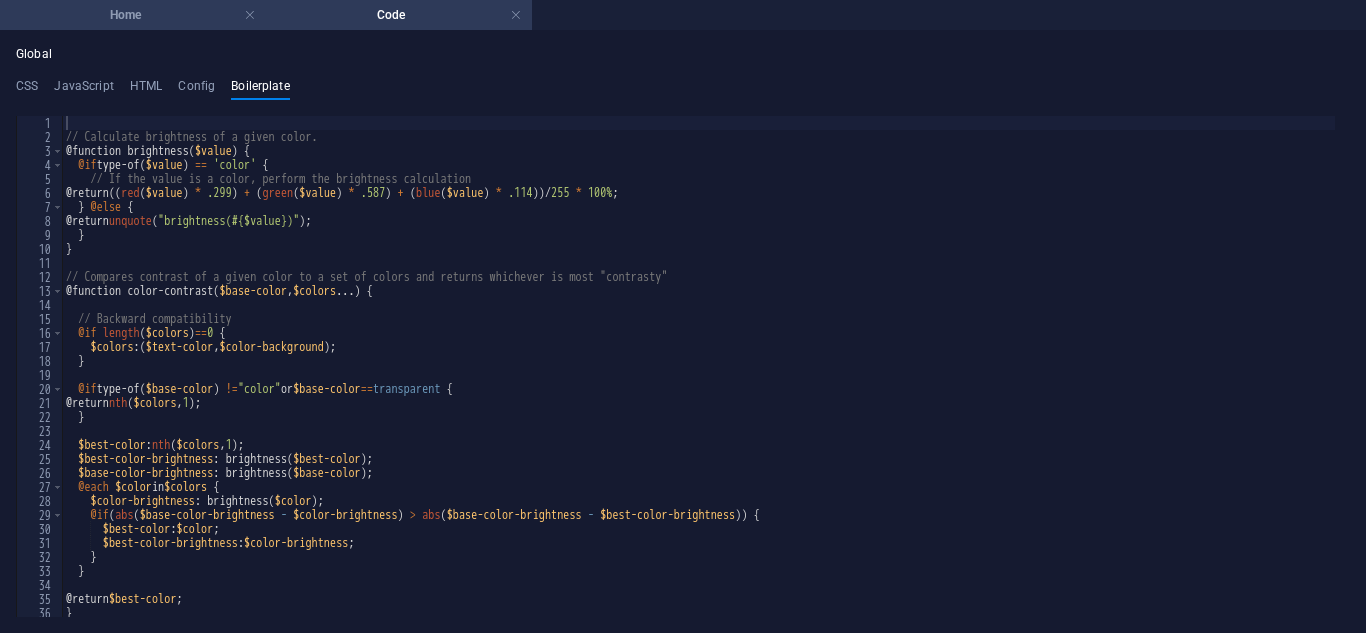 click on "Home" at bounding box center [133, 15] 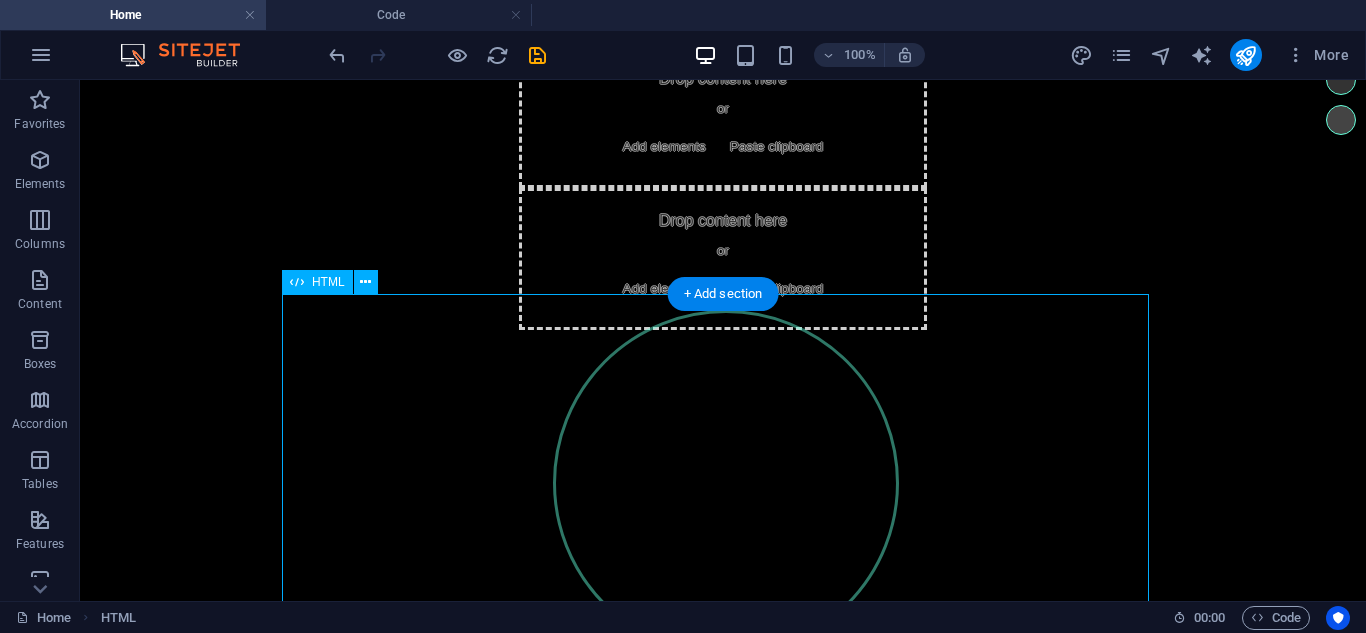 scroll, scrollTop: 93, scrollLeft: 0, axis: vertical 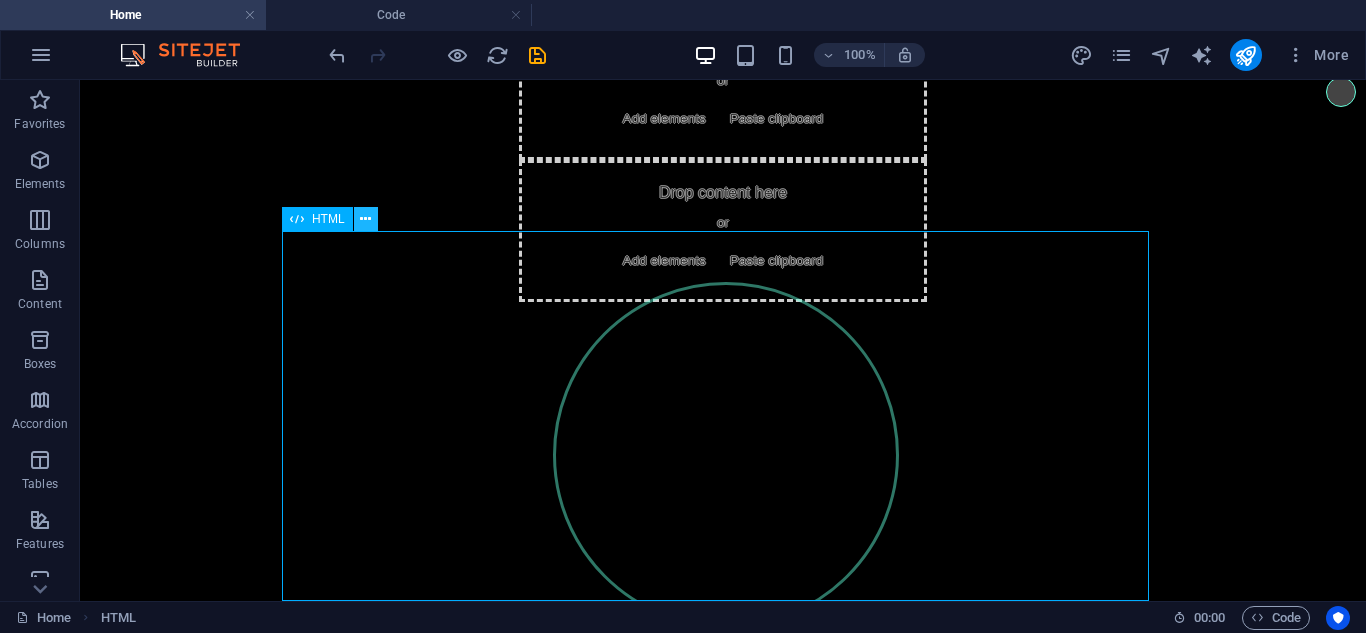 click at bounding box center [365, 219] 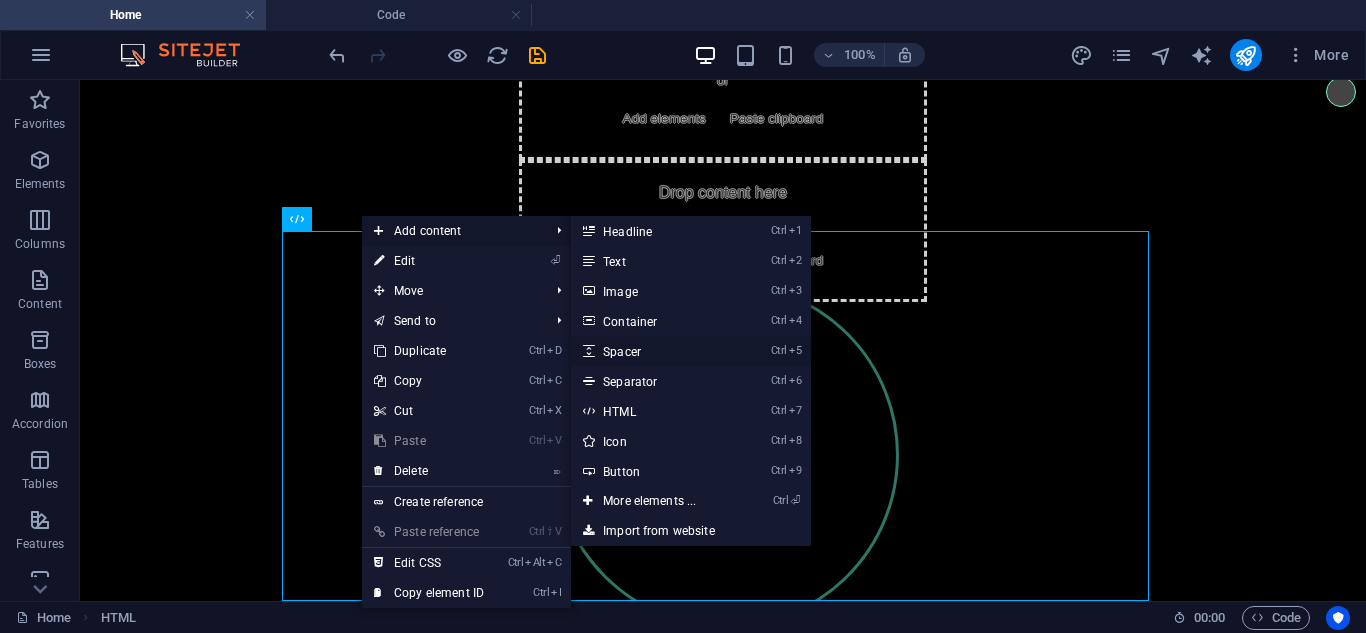 click on "Ctrl 5  Spacer" at bounding box center [653, 351] 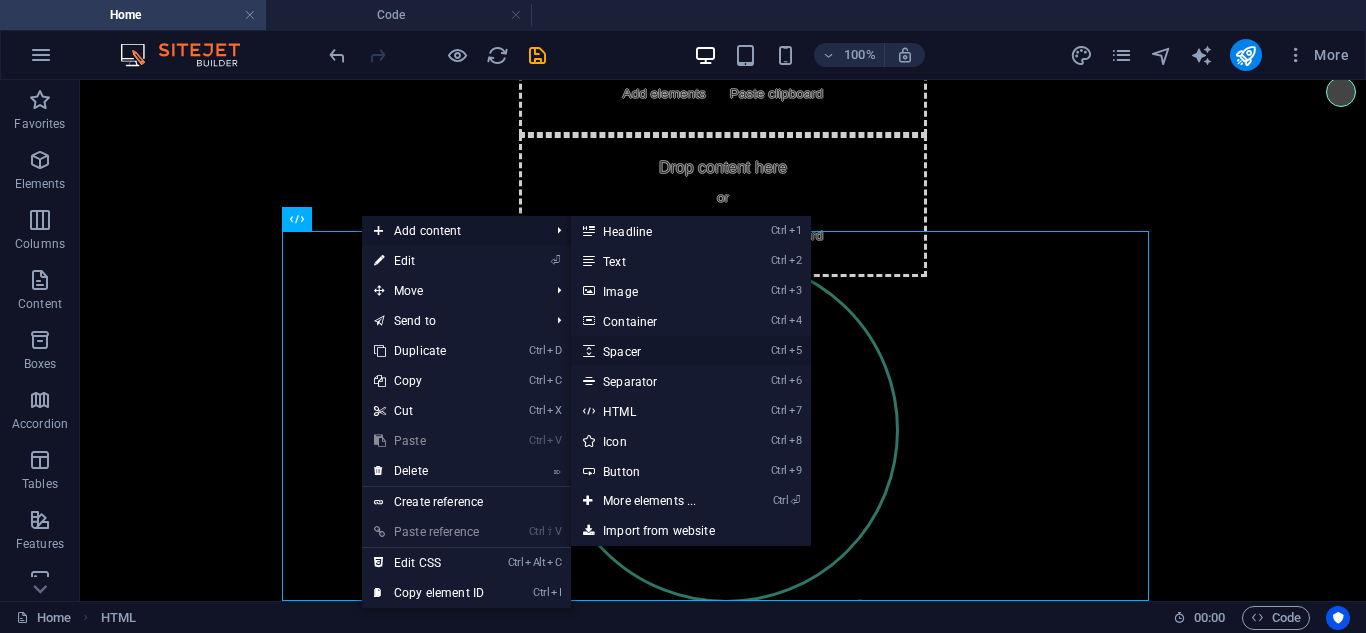 select on "px" 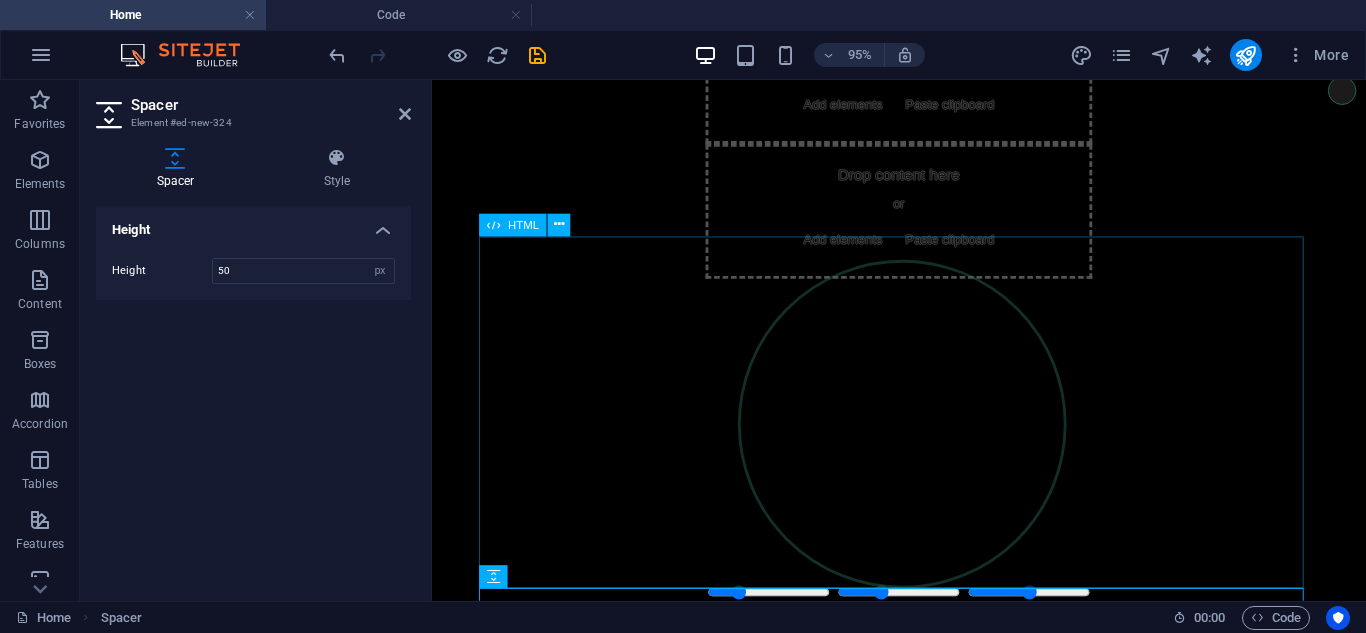 scroll, scrollTop: 68, scrollLeft: 0, axis: vertical 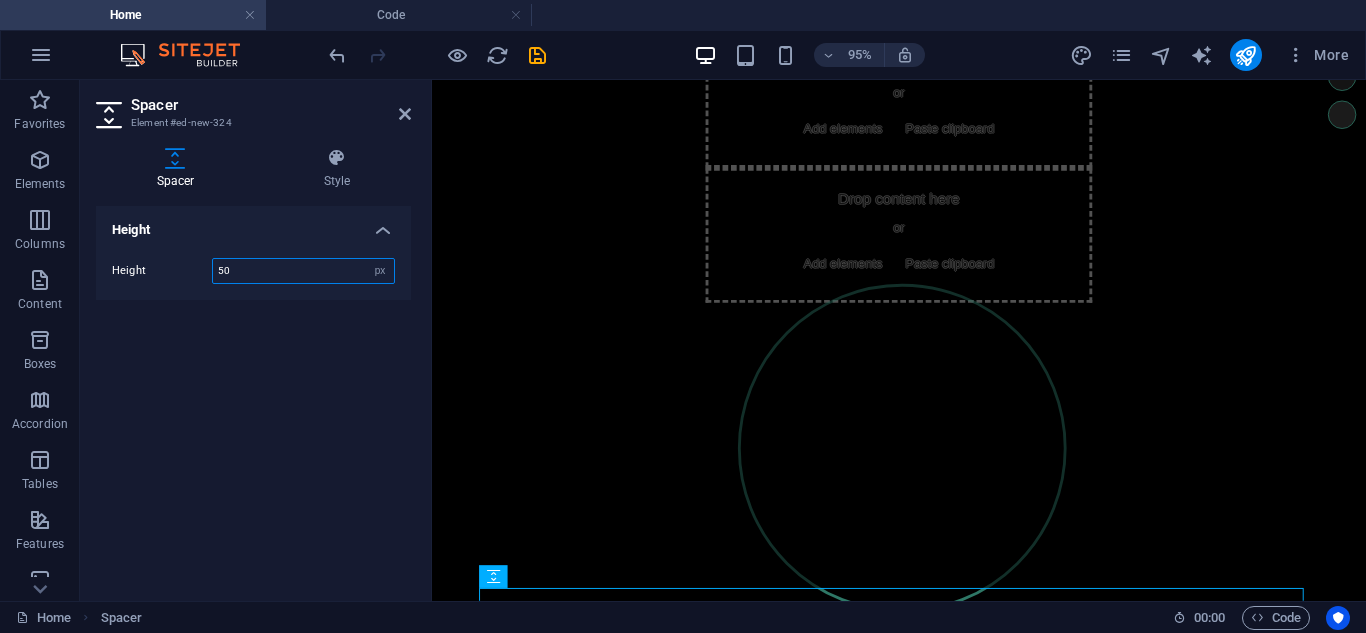 drag, startPoint x: 274, startPoint y: 271, endPoint x: 150, endPoint y: 248, distance: 126.11503 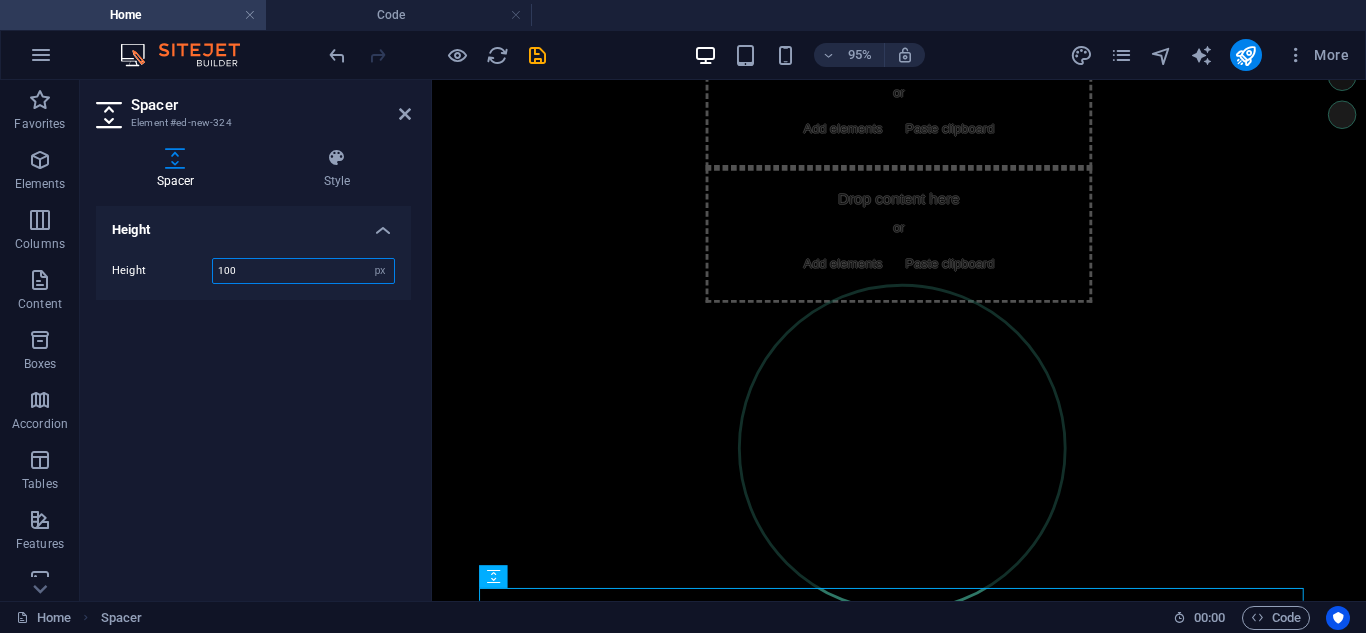 type on "100" 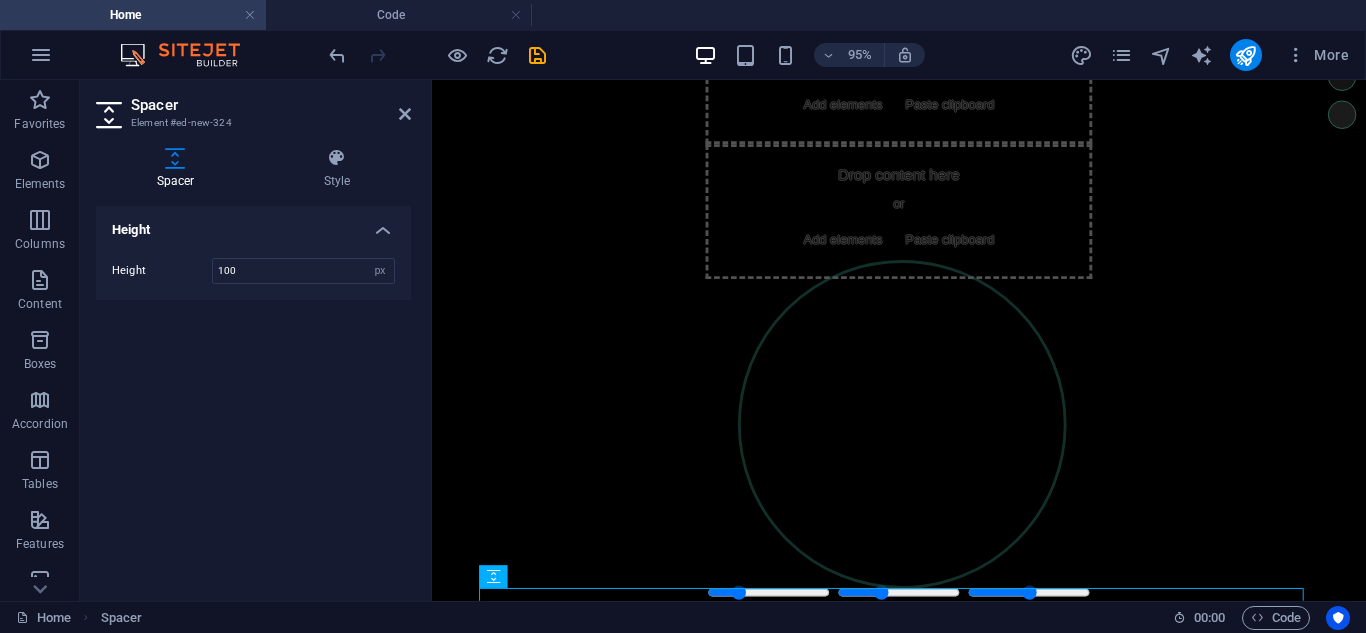 click on "Height Height 100 px rem vh vw" at bounding box center [253, 395] 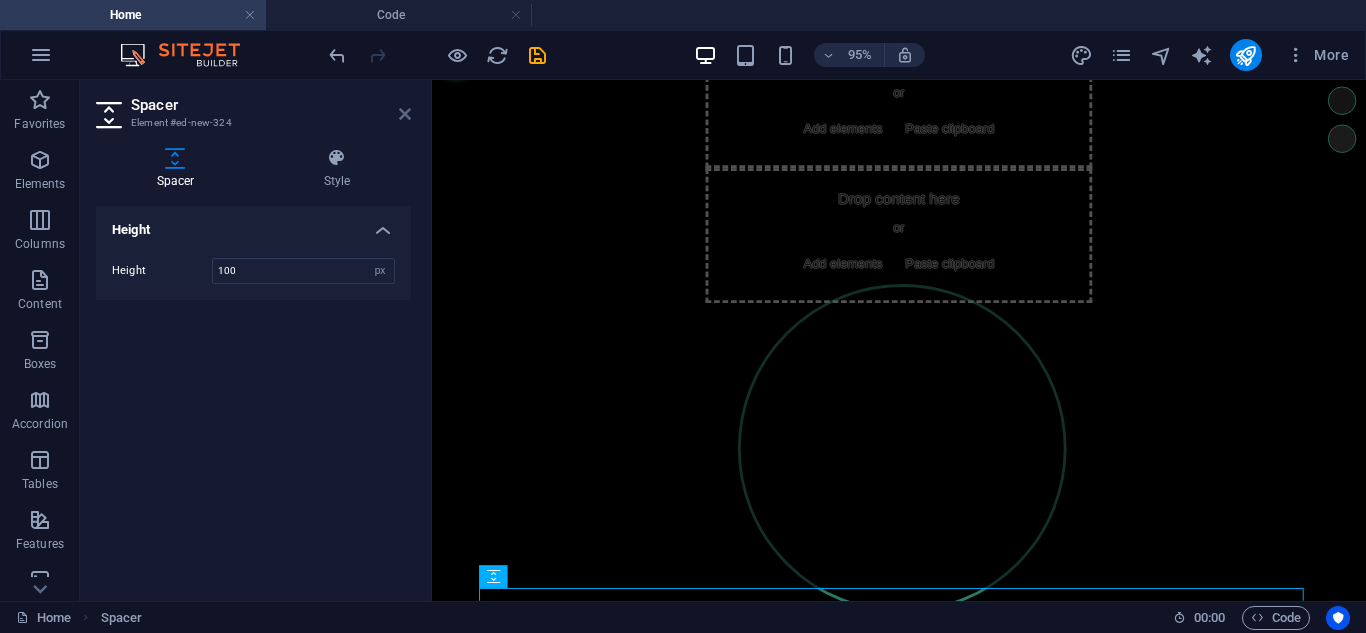 click at bounding box center (405, 114) 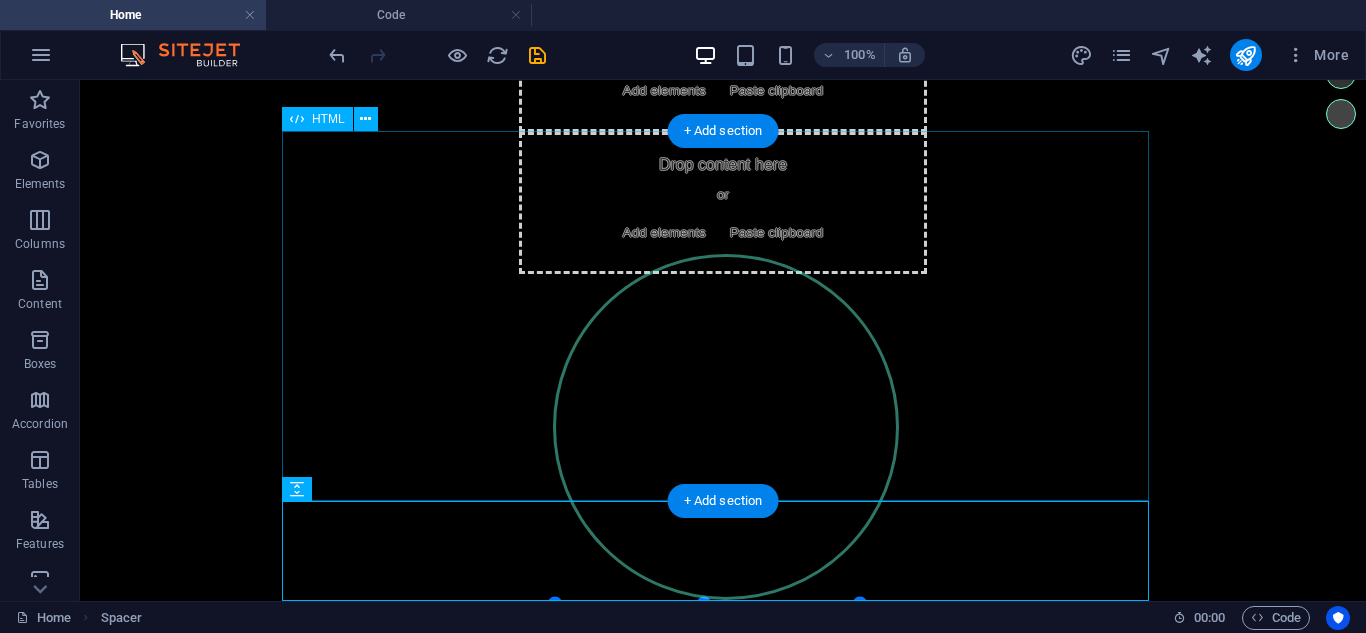 scroll, scrollTop: 0, scrollLeft: 0, axis: both 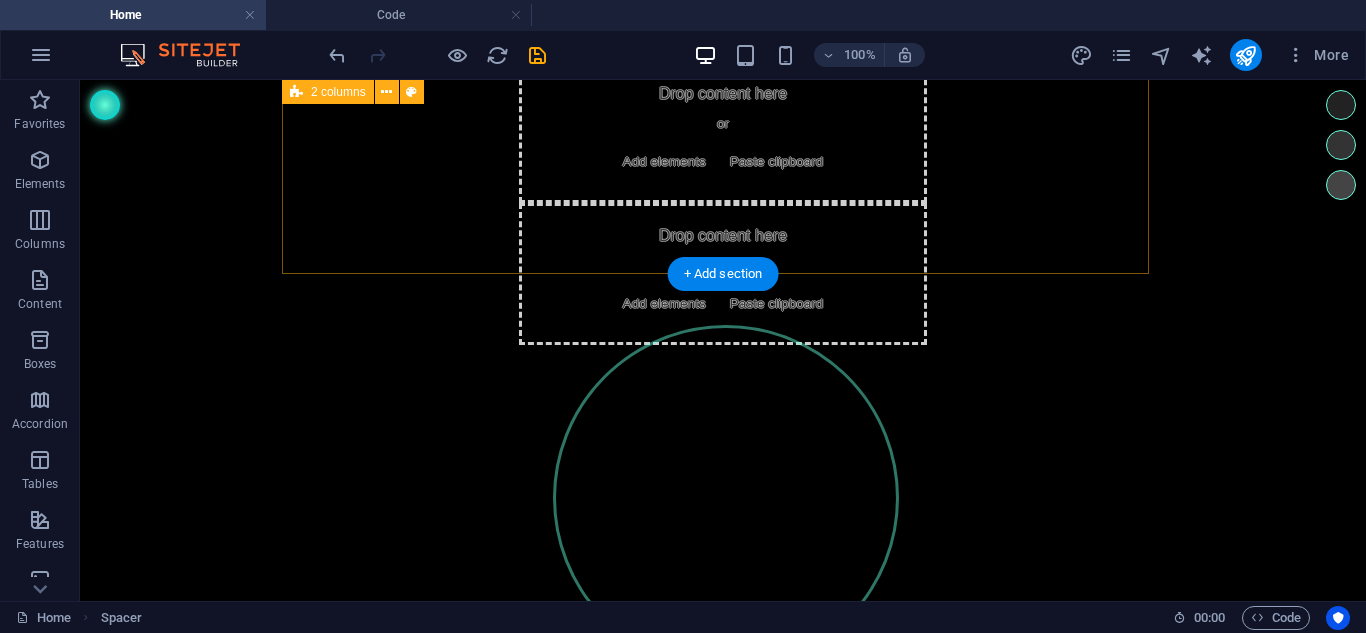 click on "Drop content here or  Add elements  Paste clipboard Drop content here or  Add elements  Paste clipboard Drop content here or  Add elements  Paste clipboard" at bounding box center [723, 129] 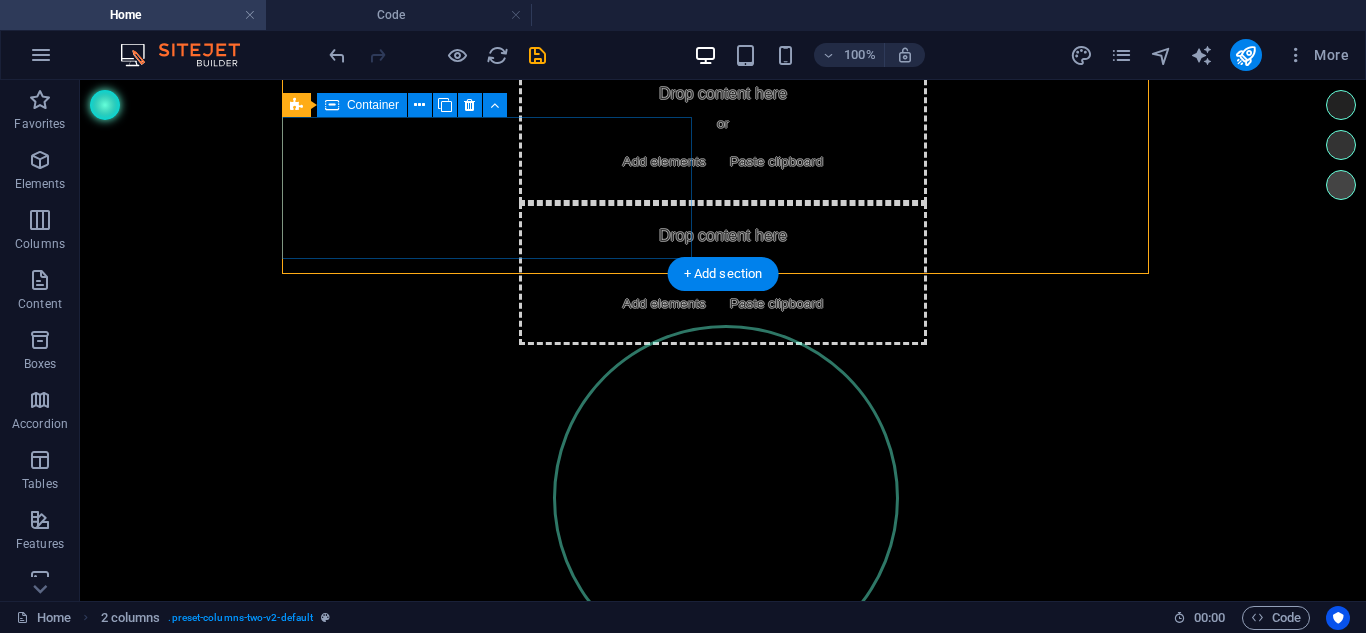 click on "Paste clipboard" at bounding box center [777, 304] 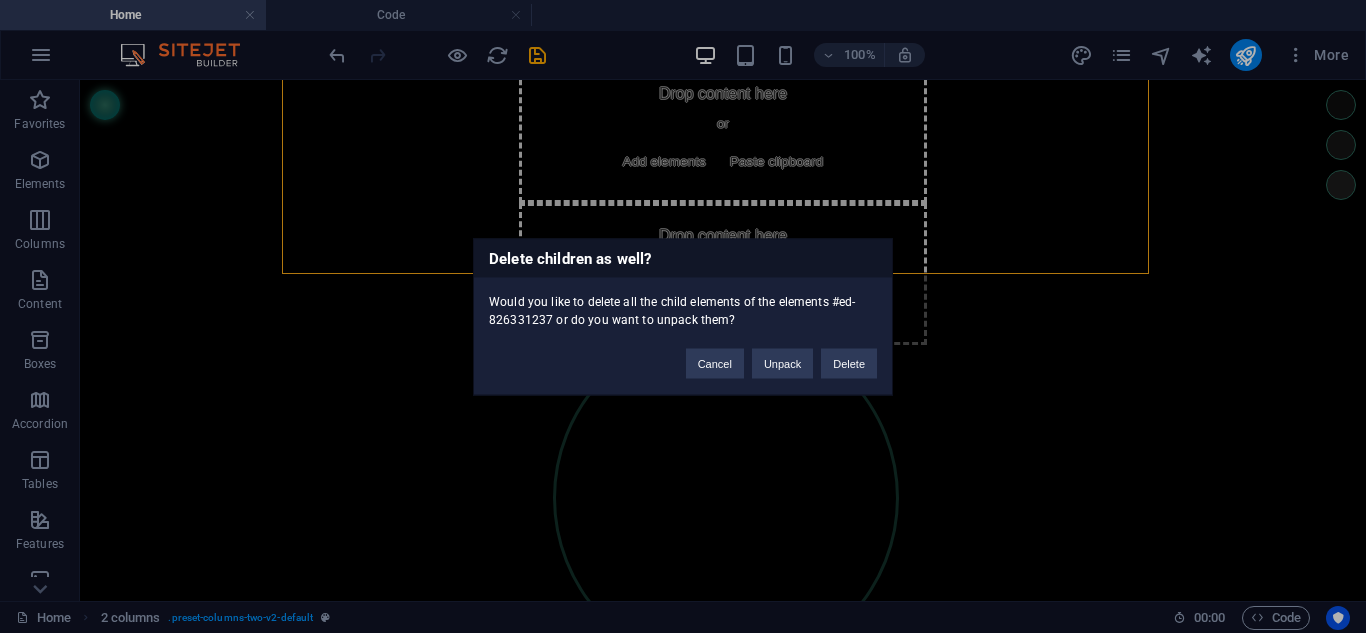 type 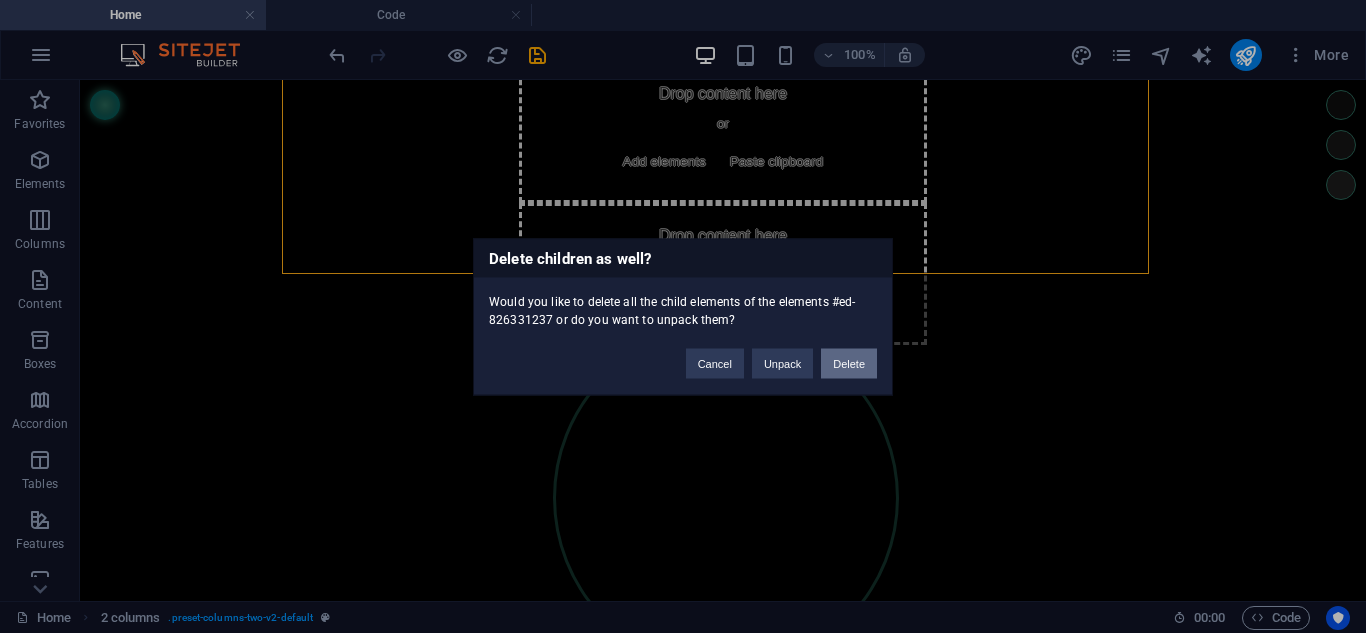 click on "Delete" at bounding box center (849, 363) 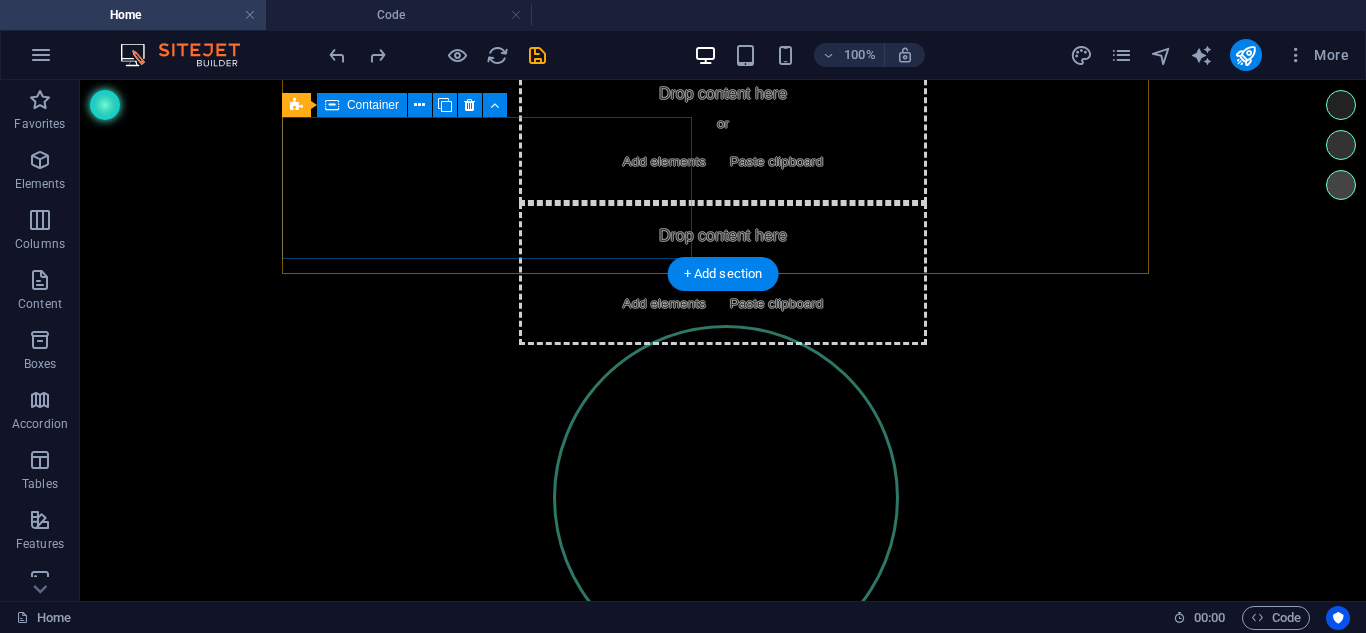 click on "Drop content here or  Add elements  Paste clipboard" at bounding box center [723, 274] 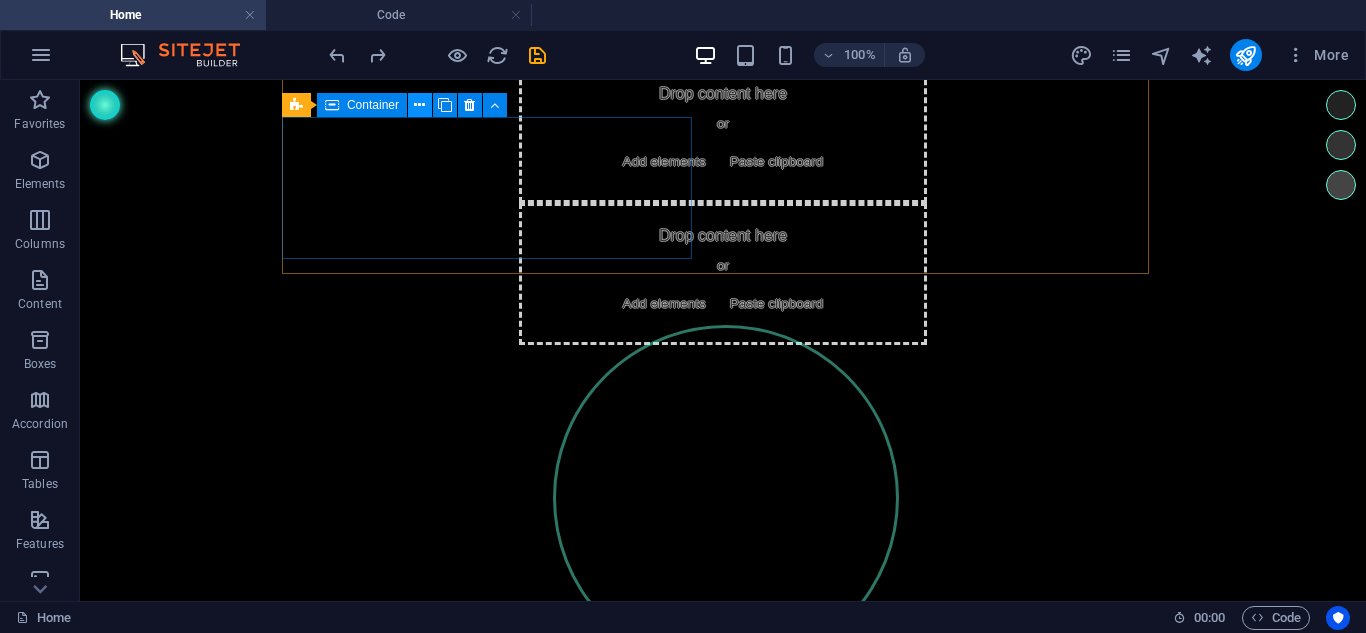 click at bounding box center [419, 105] 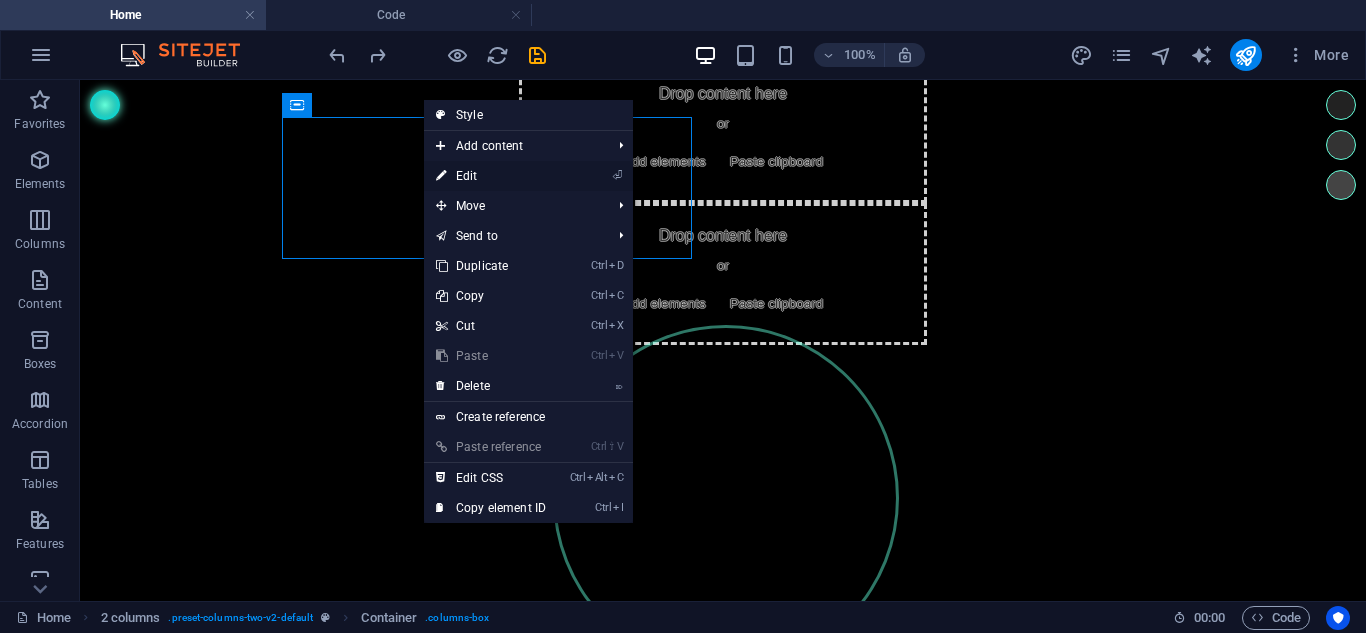 drag, startPoint x: 510, startPoint y: 177, endPoint x: 194, endPoint y: 121, distance: 320.92368 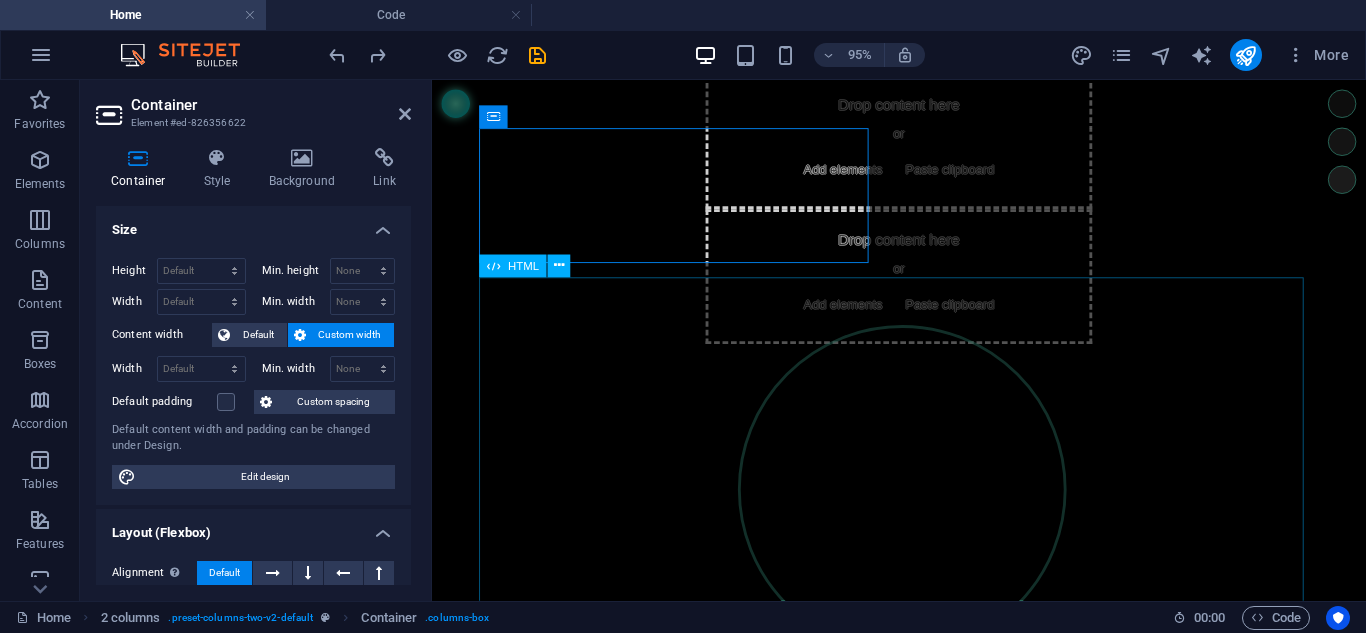 drag, startPoint x: 968, startPoint y: 201, endPoint x: 517, endPoint y: 415, distance: 499.19635 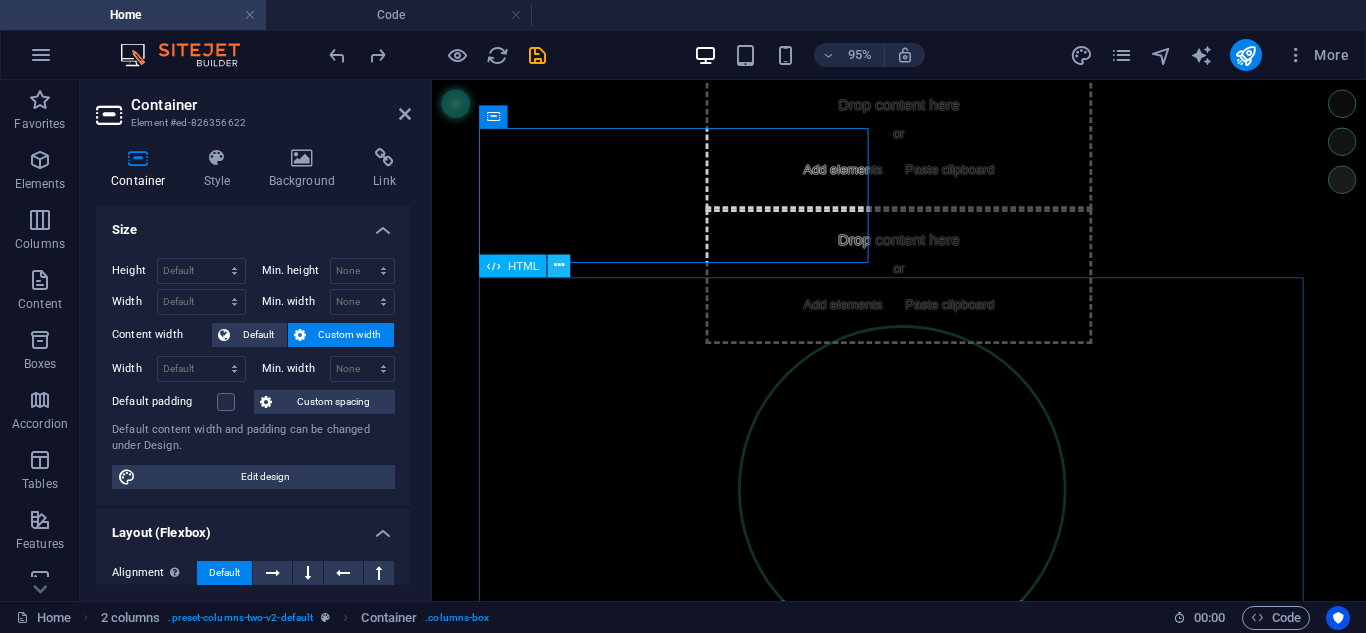 click at bounding box center [559, 266] 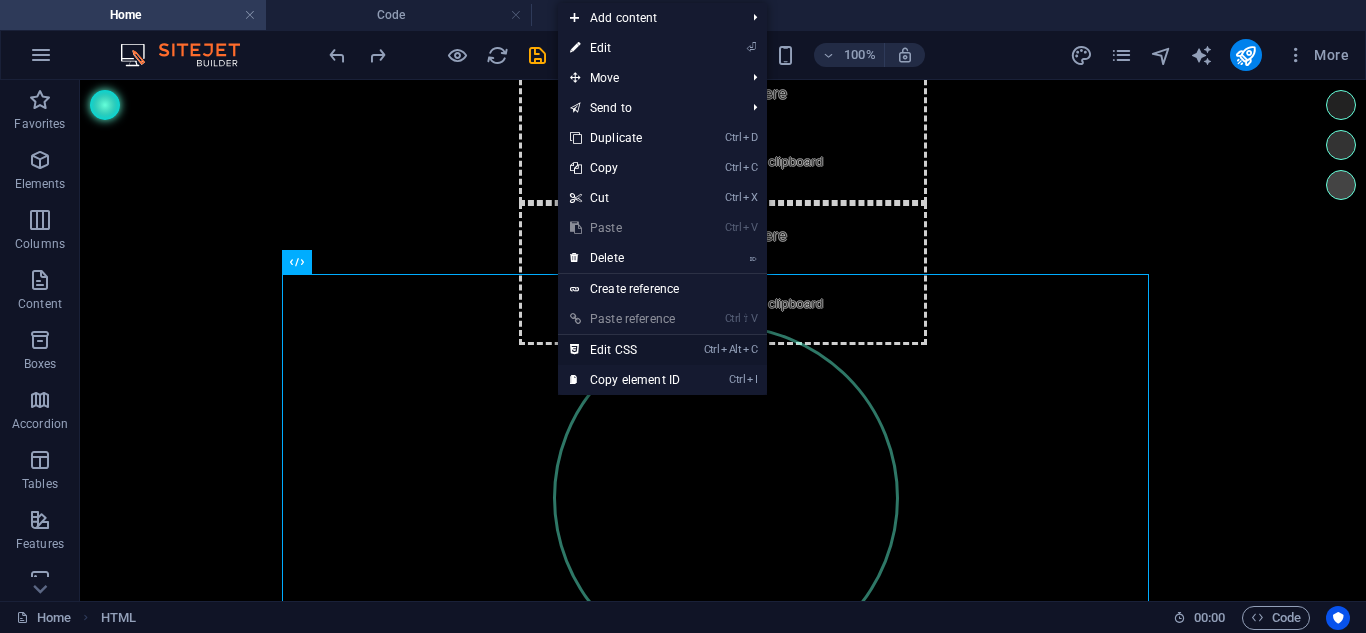 click on "Ctrl Alt C  Edit CSS" at bounding box center (625, 350) 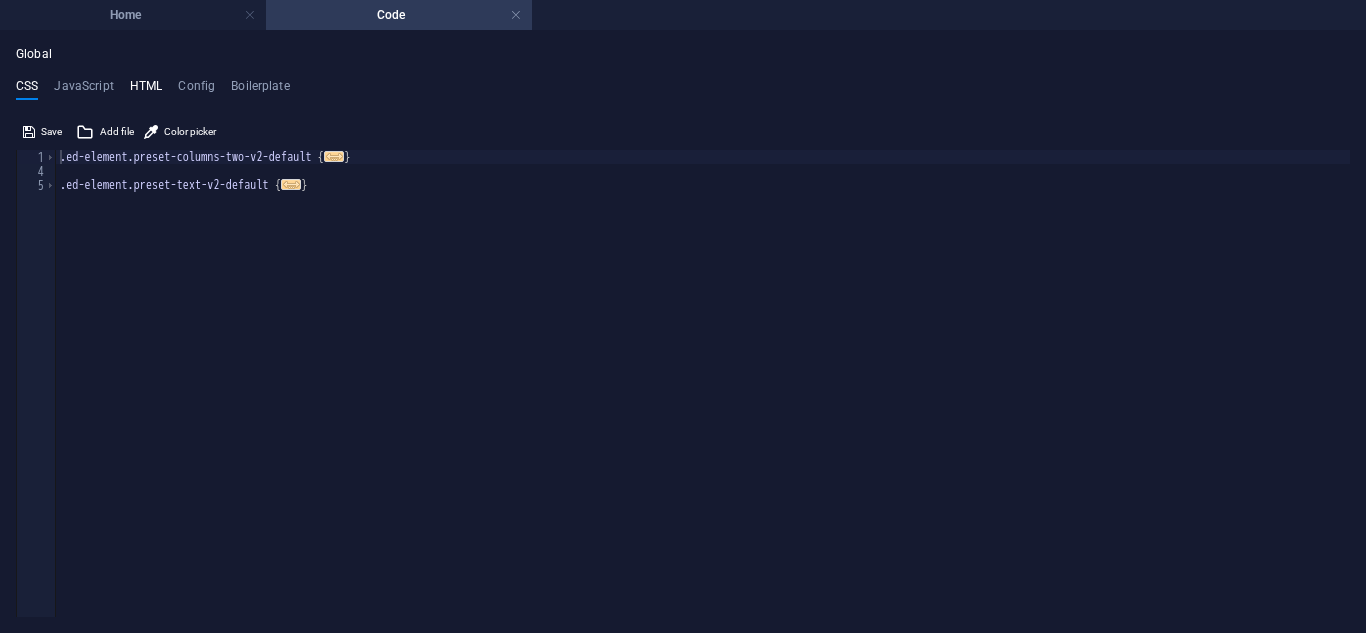 click on "HTML" at bounding box center [146, 90] 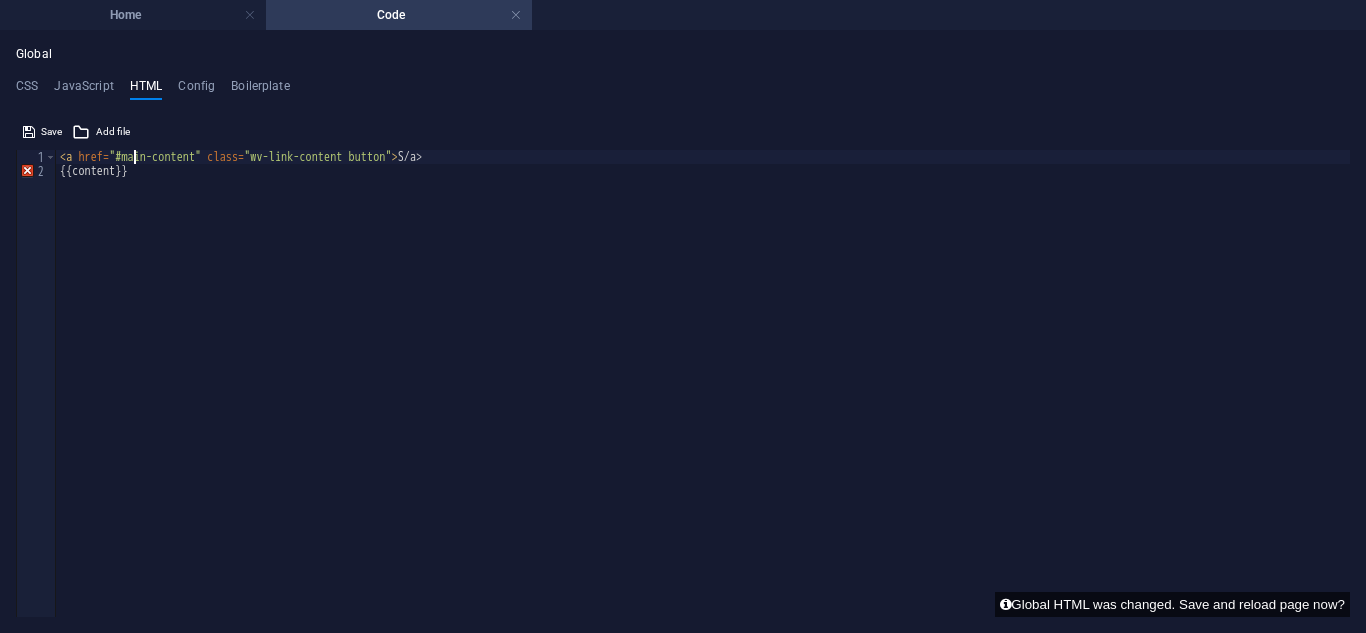 click on "Global CSS JavaScript HTML Config Boilerplate .ed-element.preset-columns-two-v2-default { 1 4 5 .ed-element.preset-columns-two-v2-default   { ... } .ed-element.preset-text-v2-default   { ... }     הההההההההההההההההההההההההההההההההההההההההההההההההההההההההההההההההההההההההההההההההההההההההההההההההההההההההההההההההההההההההההההההההההההההההההההההההההההההההההההההההההההההההההההההההההההההההההההההההההההההההההההההההההההההההההההההההההההההההההההההההההההההההההההההה XXXXXXXXXXXXXXXXXXXXXXXXXXXXXXXXXXXXXXXXXXXXXXXXXXXXXXXXXXXXXXXXXXXXXXXXXXXXXXXXXXXXXXXXXXXXXXXXXXXXXXXXXXXXXXXXXXXXXXXXXXXXXXXXXXXXXXXXXXXXXXXXXXXXXXXXXXXXXXXXXXXXXXXXXXXXXXXXXXXXXXXXXXXXXXXXXXXXXXXXXXXXXXXXXXXXXXXXXXXXXXXXXXXXXXXXXXXXXXXXXXXXXXXXXXXXXXXX Save Add file Color picker 1     Save Add file 1 2 <" at bounding box center [683, 332] 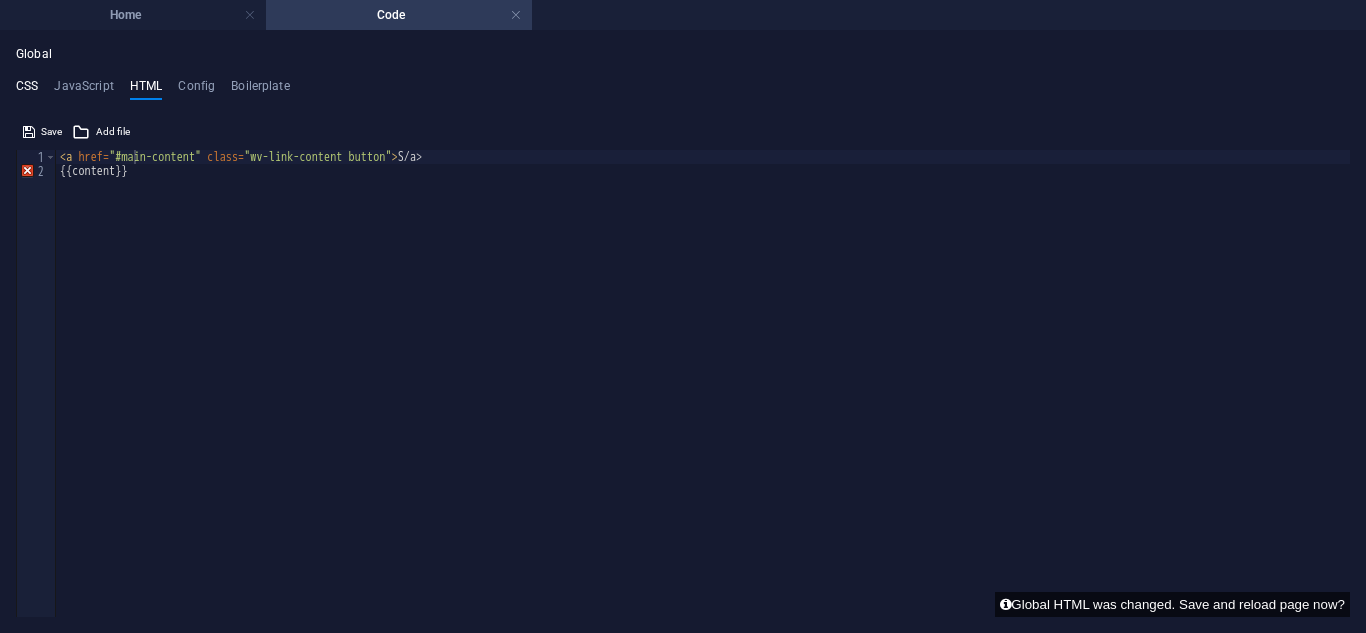 click on "CSS" at bounding box center [27, 90] 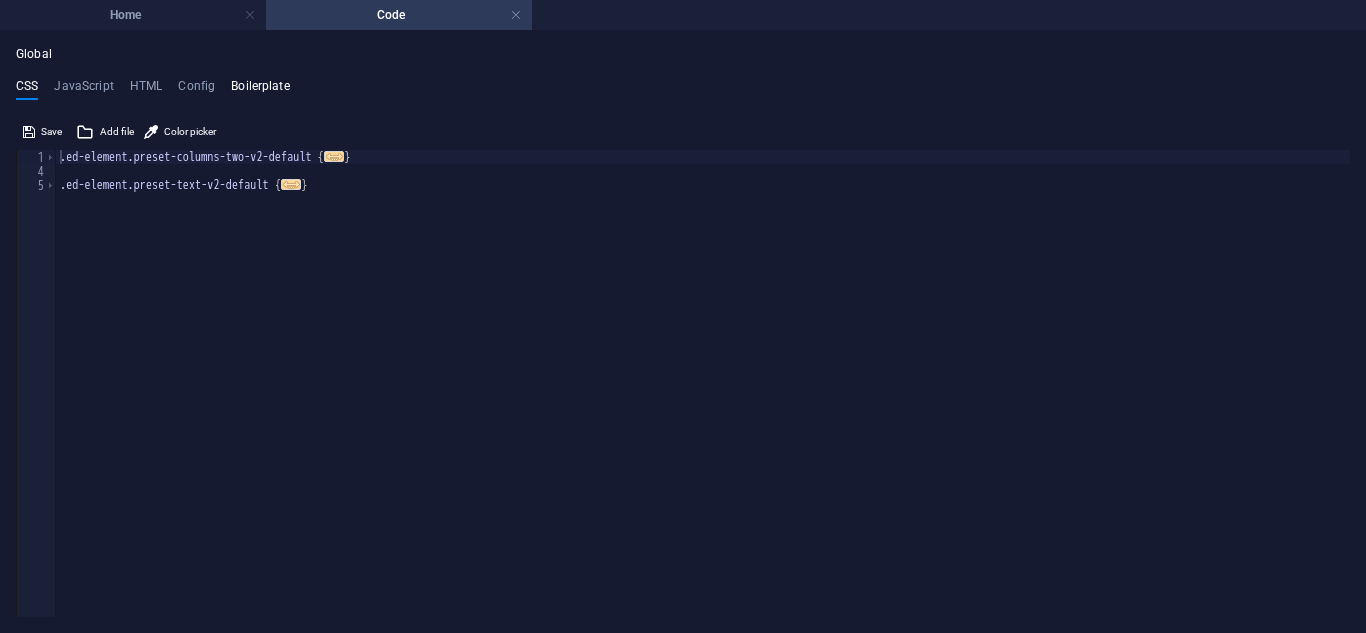 click on "Global CSS JavaScript HTML Config Boilerplate .ed-element.preset-columns-two-v2-default { 1 4 5 .ed-element.preset-columns-two-v2-default   { ... } .ed-element.preset-text-v2-default   { ... }     הההההההההההההההההההההההההההההההההההההההההההההההההההההההההההההההההההההההההההההההההההההההההההההההההההההההההההההההההההההההההההההההההההההההההההההההההההההההההההההההההההההההההההההההההההההההההההההההההההההההההההההההההההההההההההההההההההההההההההההההההההההההההההההההה XXXXXXXXXXXXXXXXXXXXXXXXXXXXXXXXXXXXXXXXXXXXXXXXXXXXXXXXXXXXXXXXXXXXXXXXXXXXXXXXXXXXXXXXXXXXXXXXXXXXXXXXXXXXXXXXXXXXXXXXXXXXXXXXXXXXXXXXXXXXXXXXXXXXXXXXXXXXXXXXXXXXXXXXXXXXXXXXXXXXXXXXXXXXXXXXXXXXXXXXXXXXXXXXXXXXXXXXXXXXXXXXXXXXXXXXXXXXXXXXXXXXXXXXXXXXXXXX Save Add file Color picker 1     Save Add file 1 2 <" at bounding box center [683, 332] 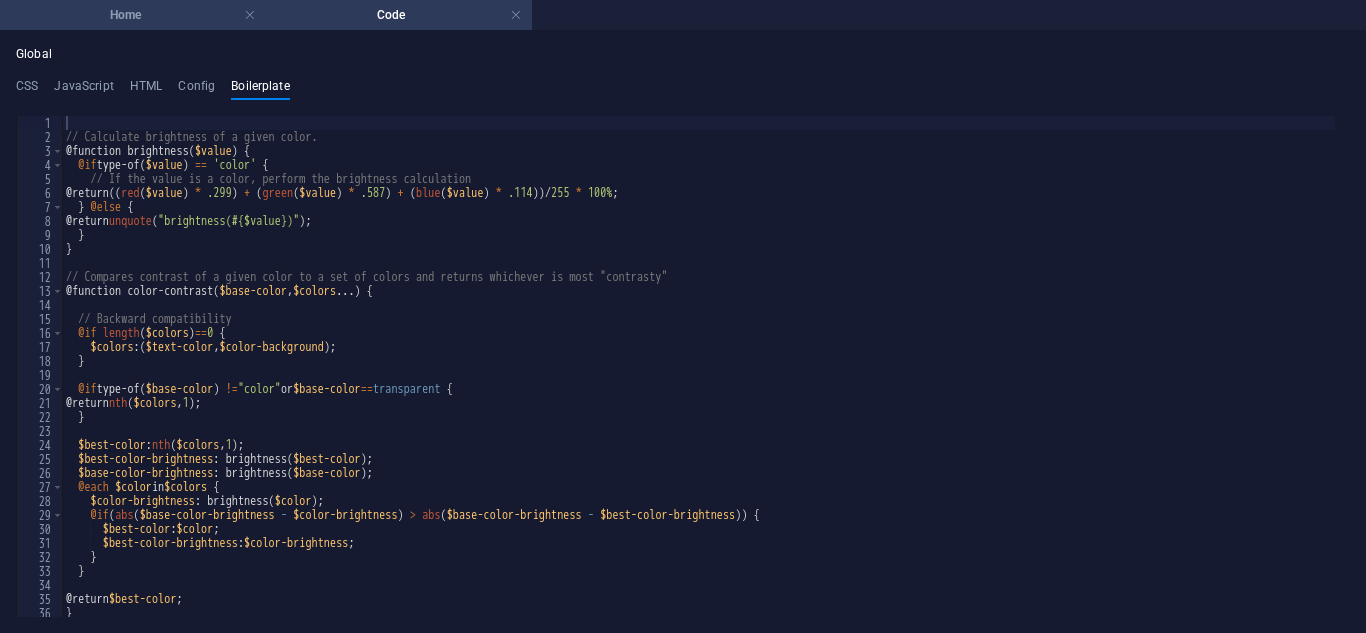click on "Home" at bounding box center [133, 15] 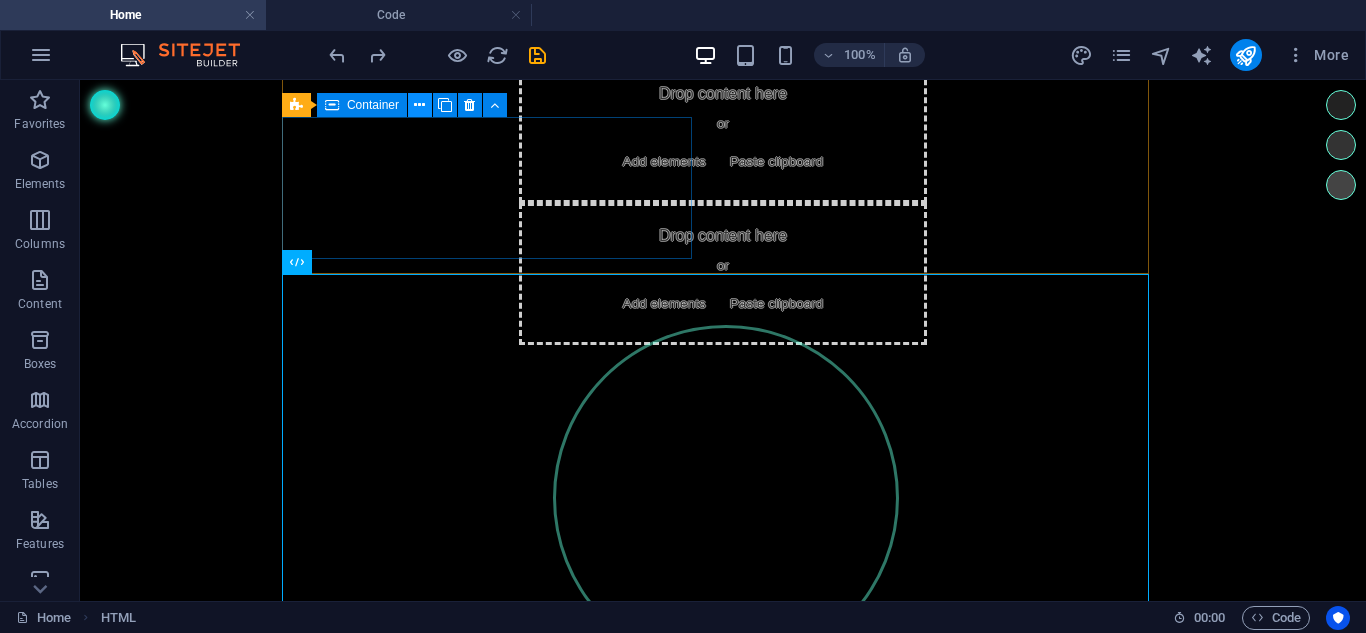 click at bounding box center [420, 105] 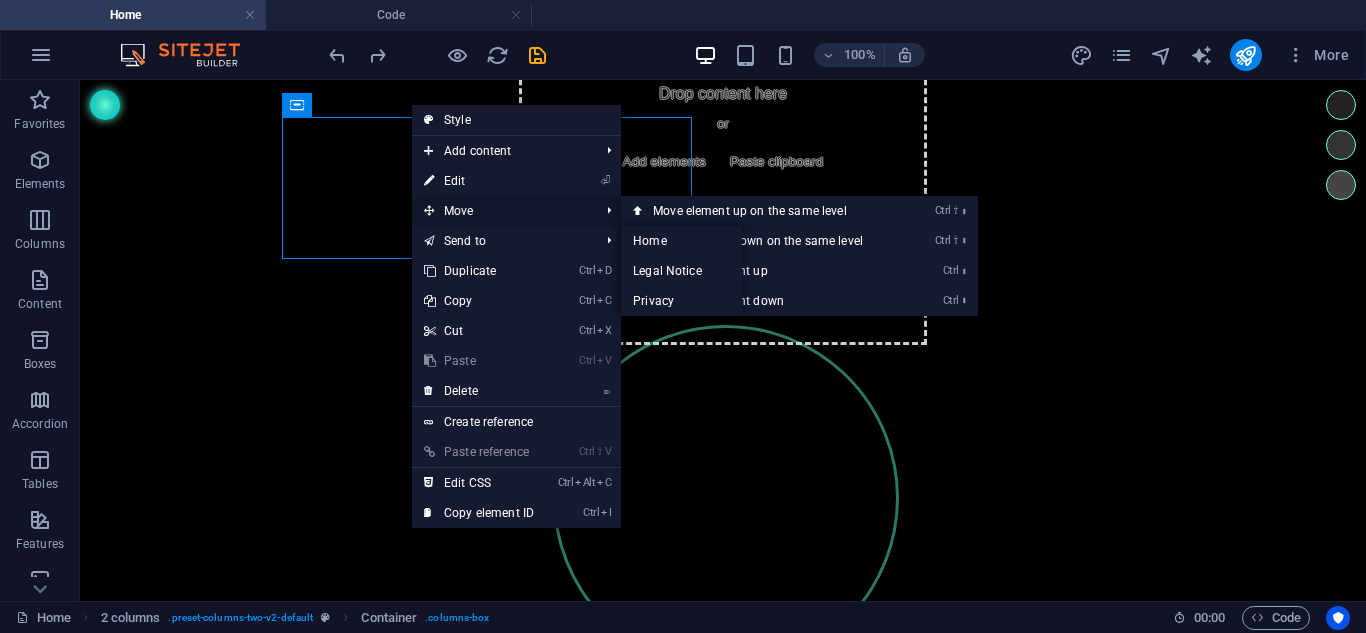 click on "Move" at bounding box center (501, 211) 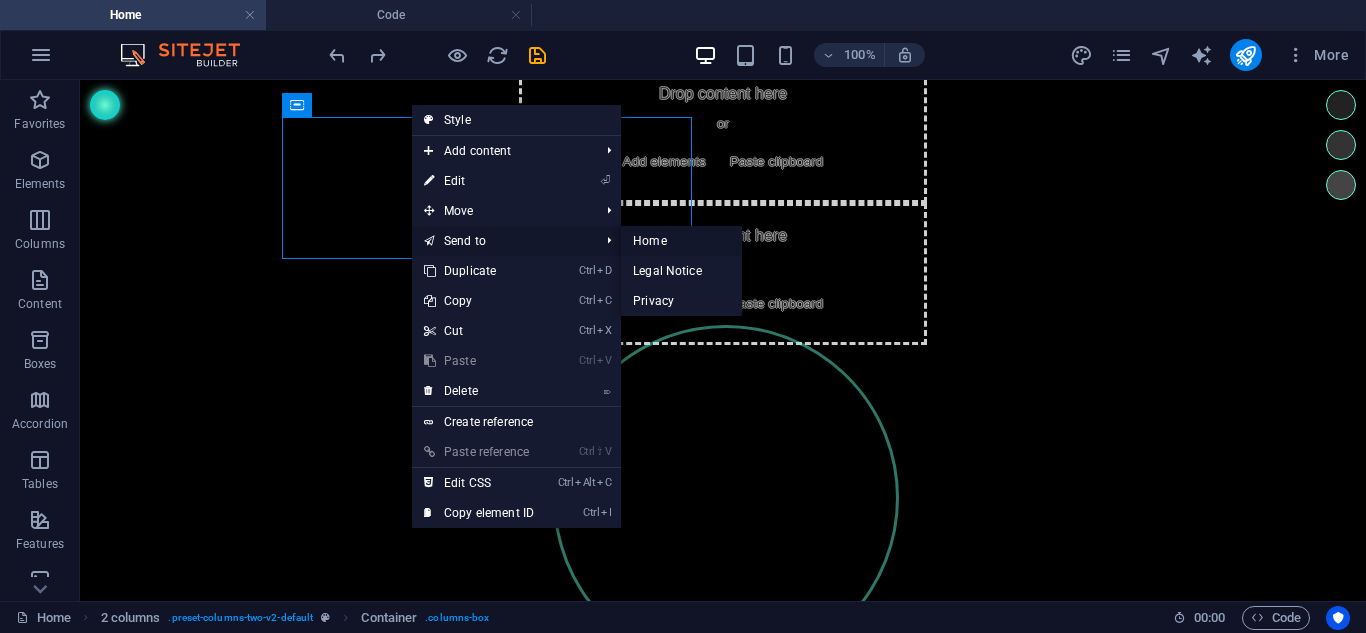 drag, startPoint x: 662, startPoint y: 246, endPoint x: 569, endPoint y: 170, distance: 120.10412 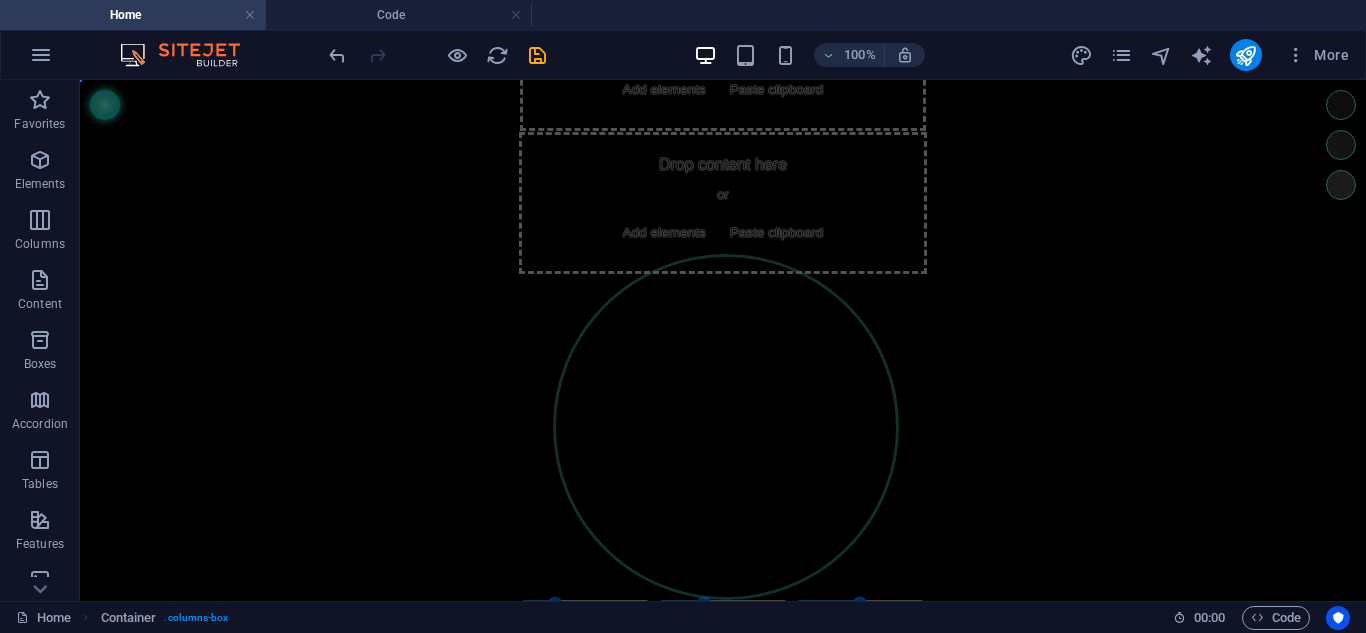 click on "Skip to main content
Drop content here or  Add elements  Paste clipboard Drop content here or  Add elements  Paste clipboard
Esfera Binaural" at bounding box center [723, 340] 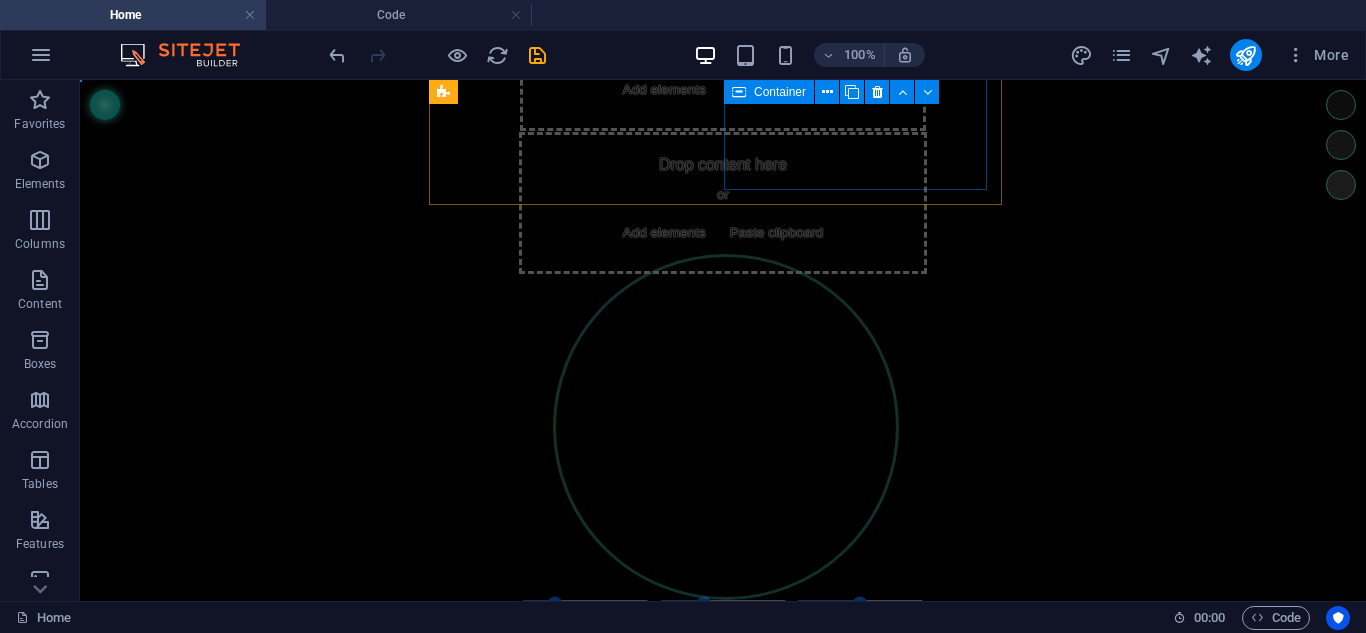 drag, startPoint x: 960, startPoint y: 188, endPoint x: 928, endPoint y: 131, distance: 65.36819 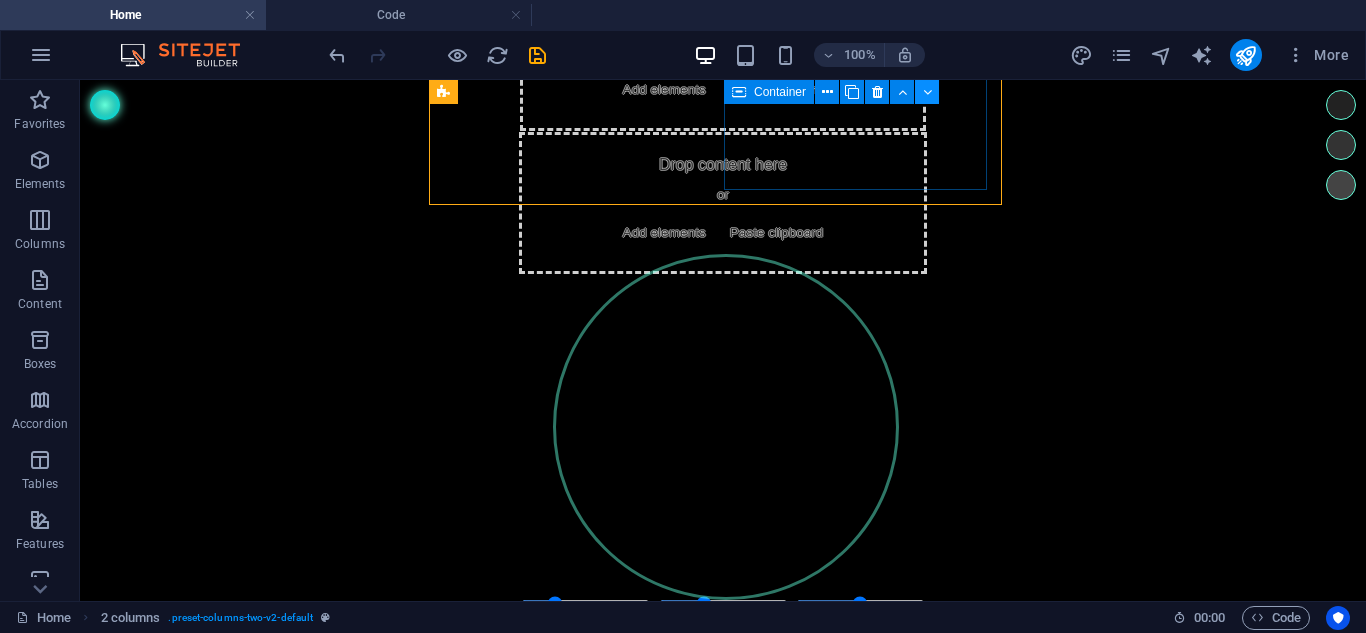 click at bounding box center (927, 92) 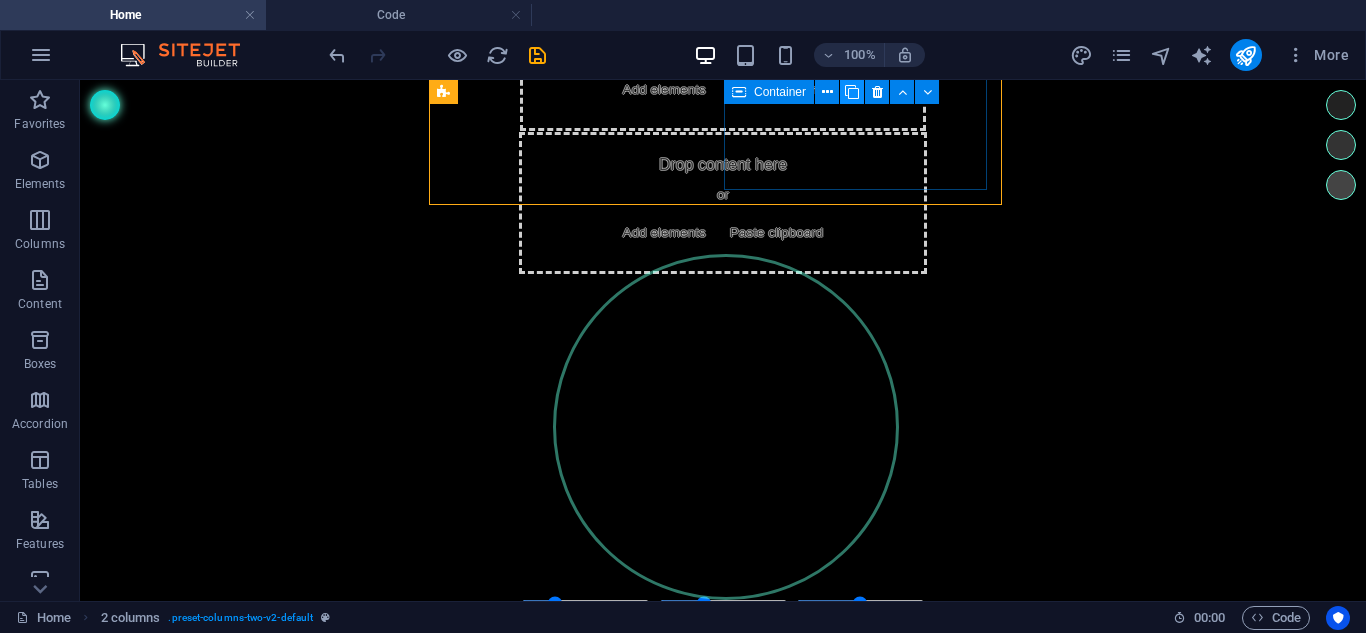 click at bounding box center (852, 92) 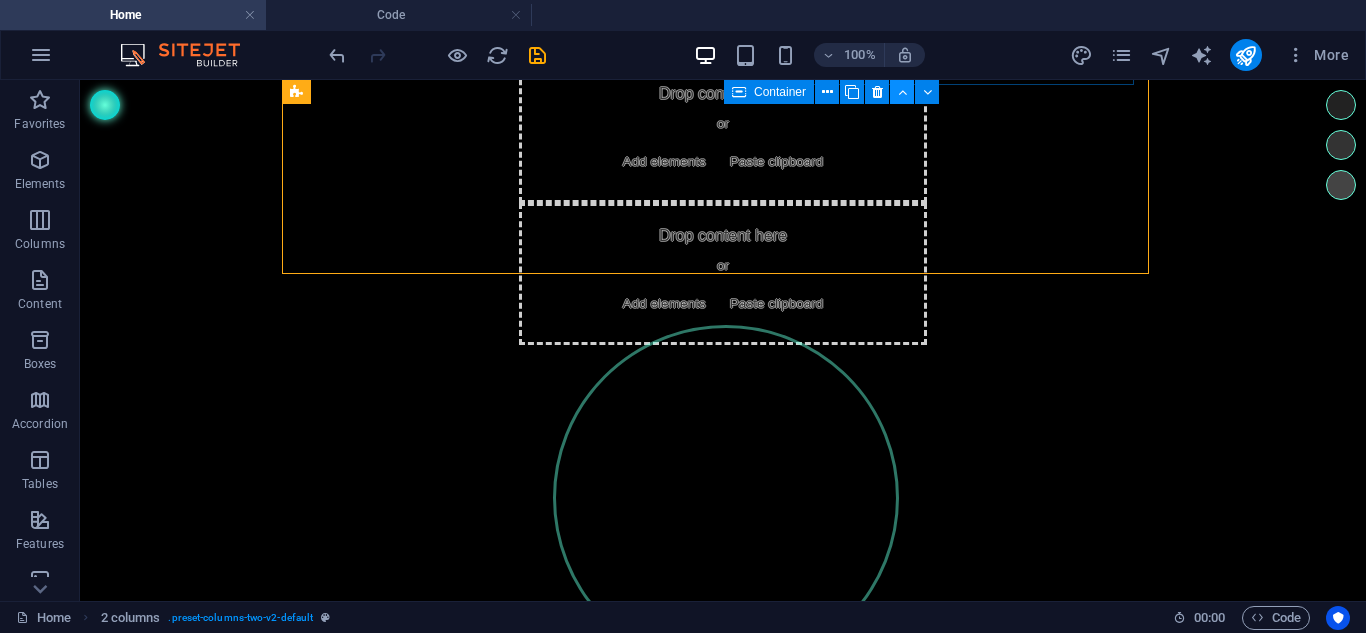 click at bounding box center [902, 92] 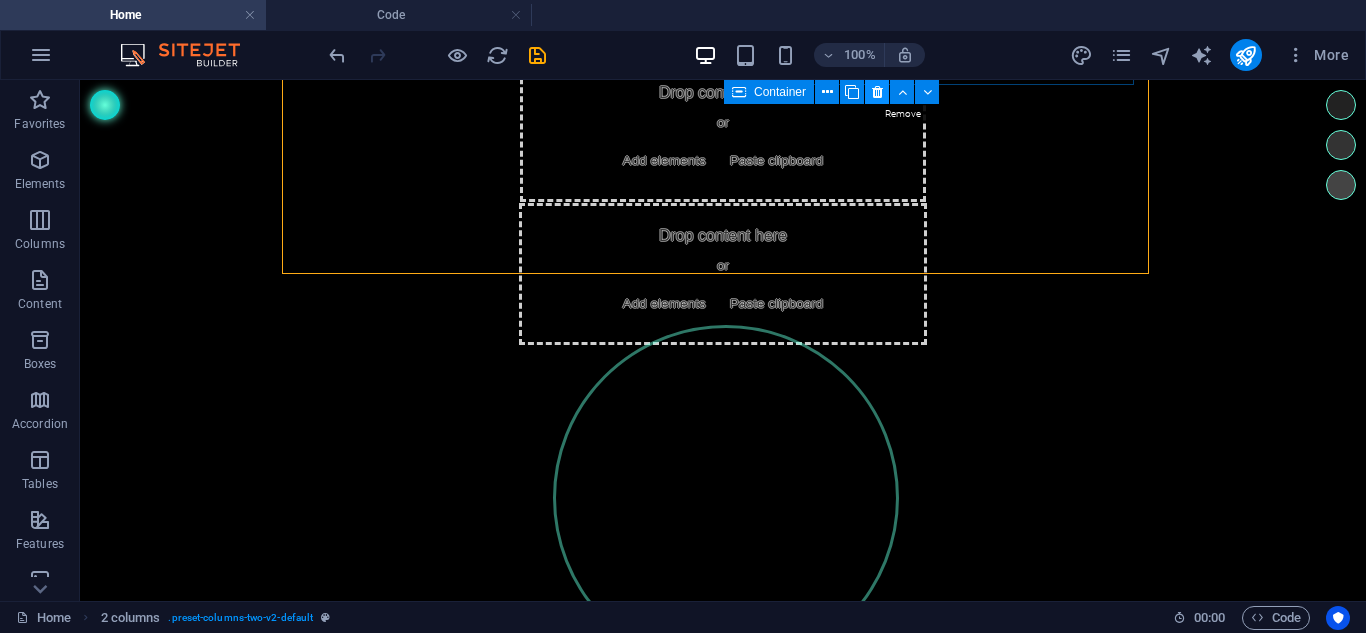 click at bounding box center (877, 92) 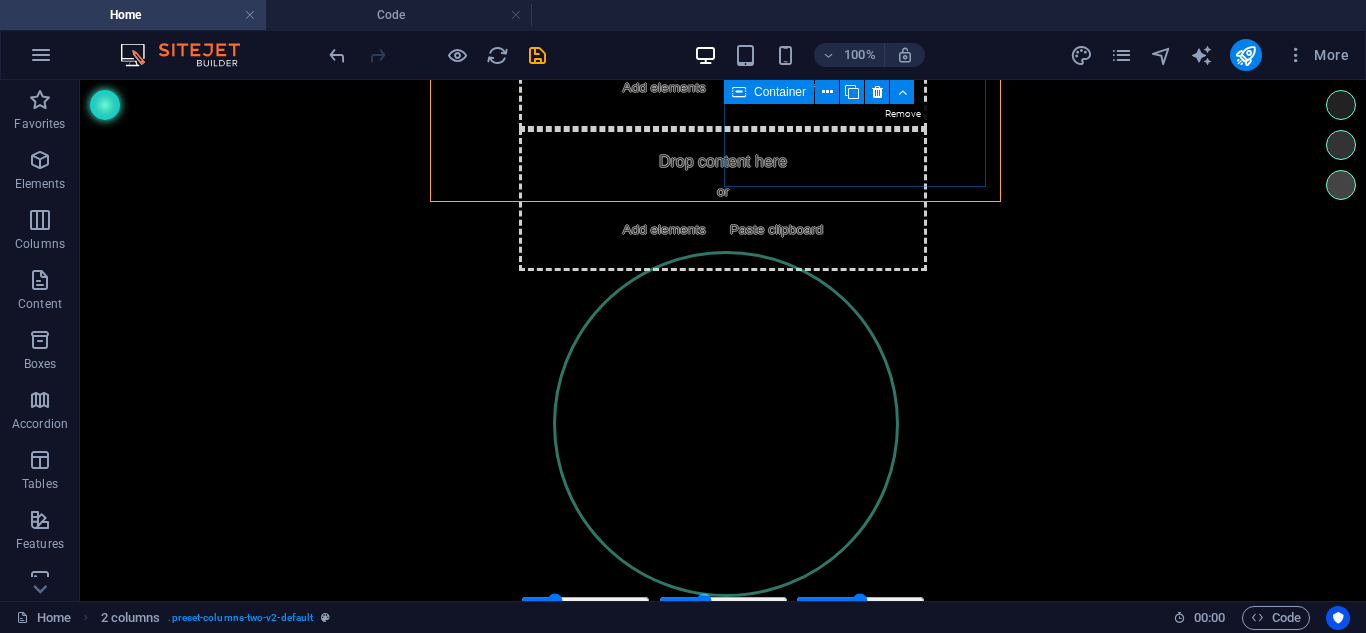 click at bounding box center [877, 92] 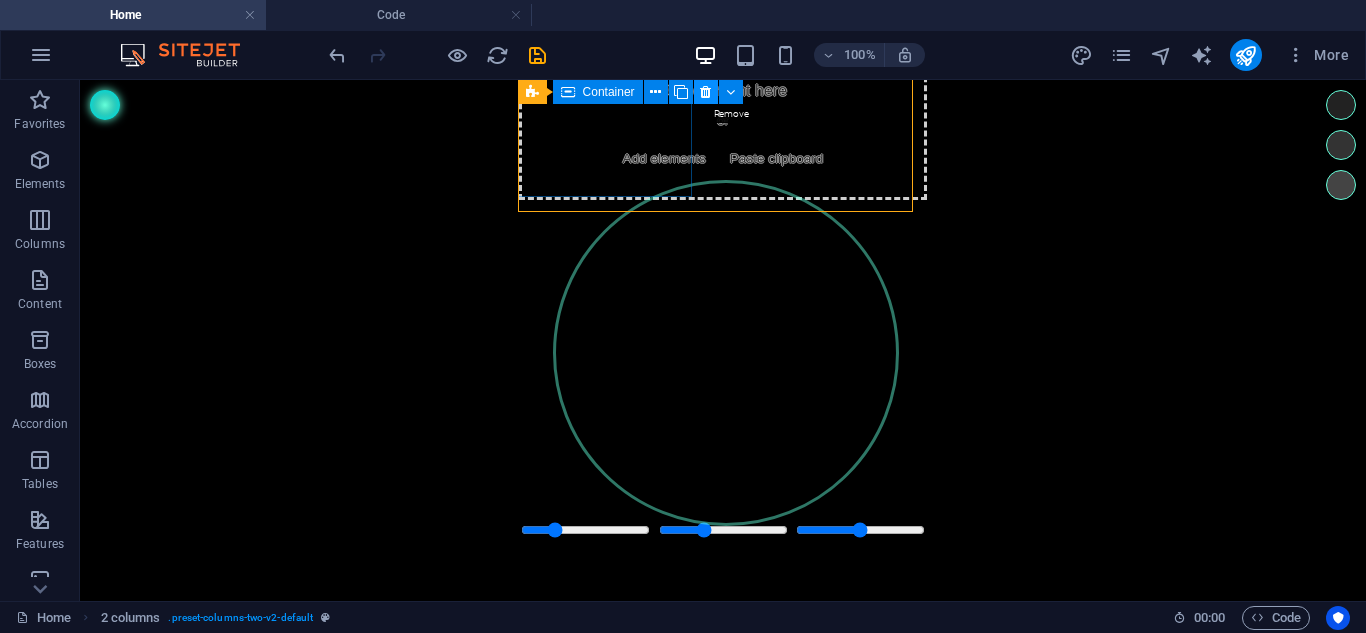 click at bounding box center [705, 92] 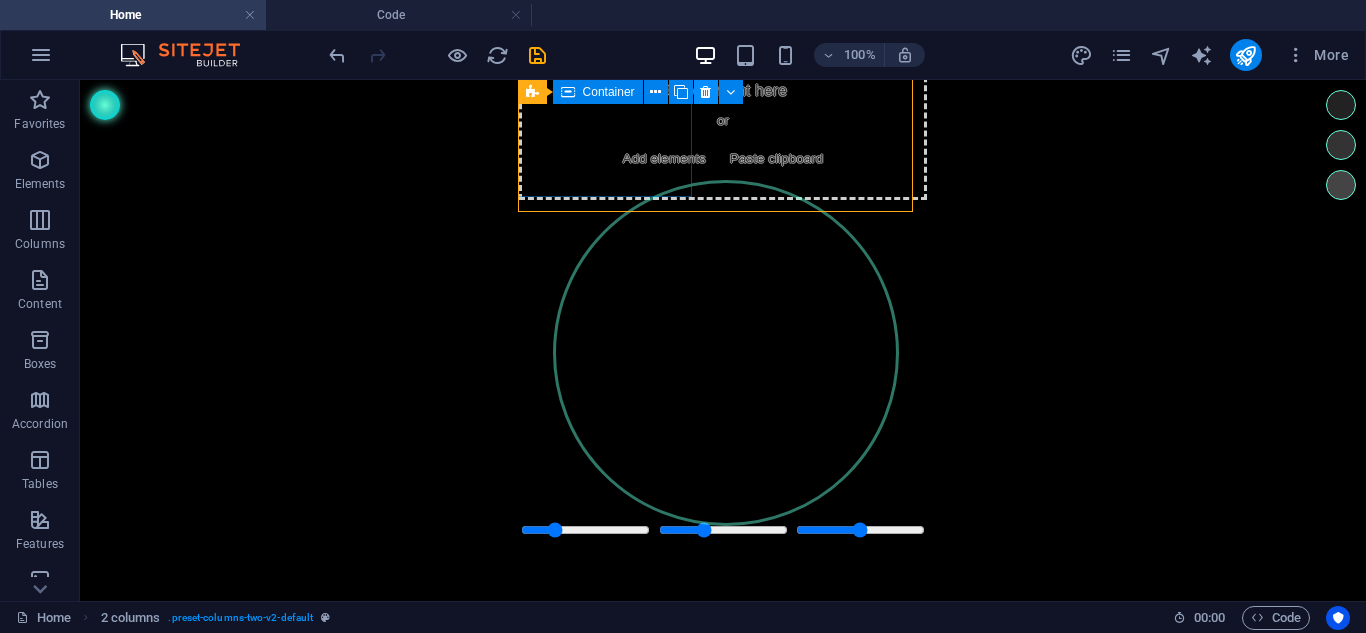 click at bounding box center [705, 92] 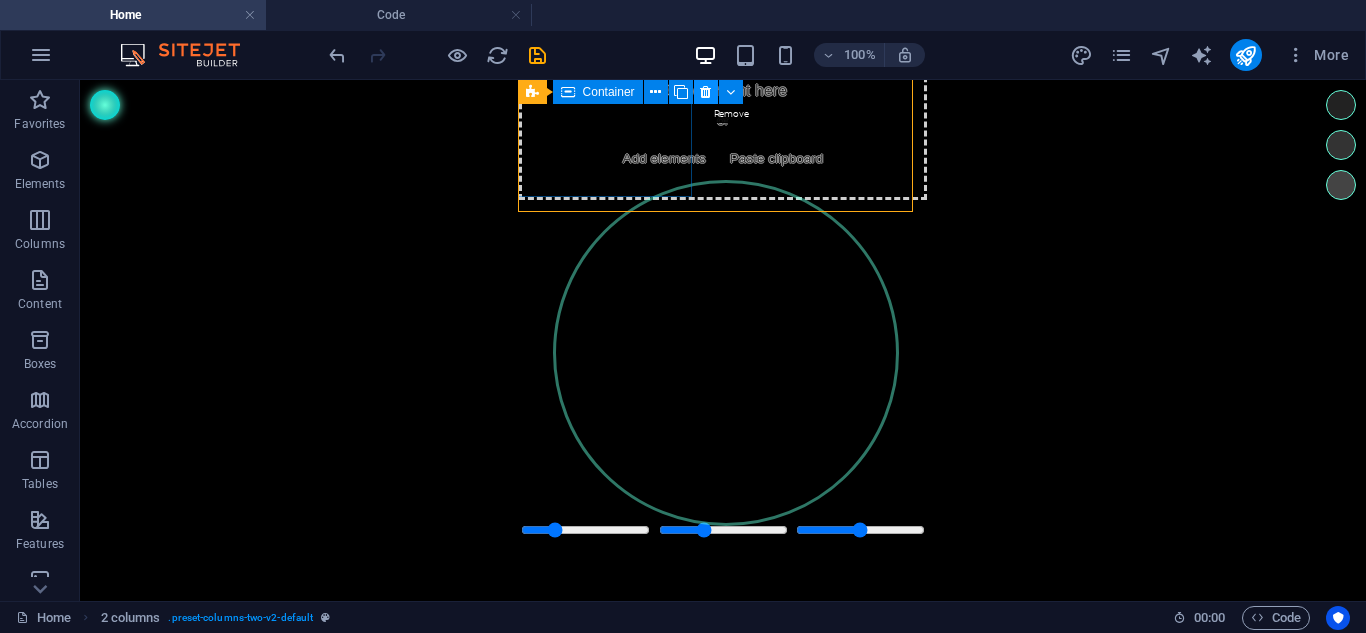 click at bounding box center [705, 92] 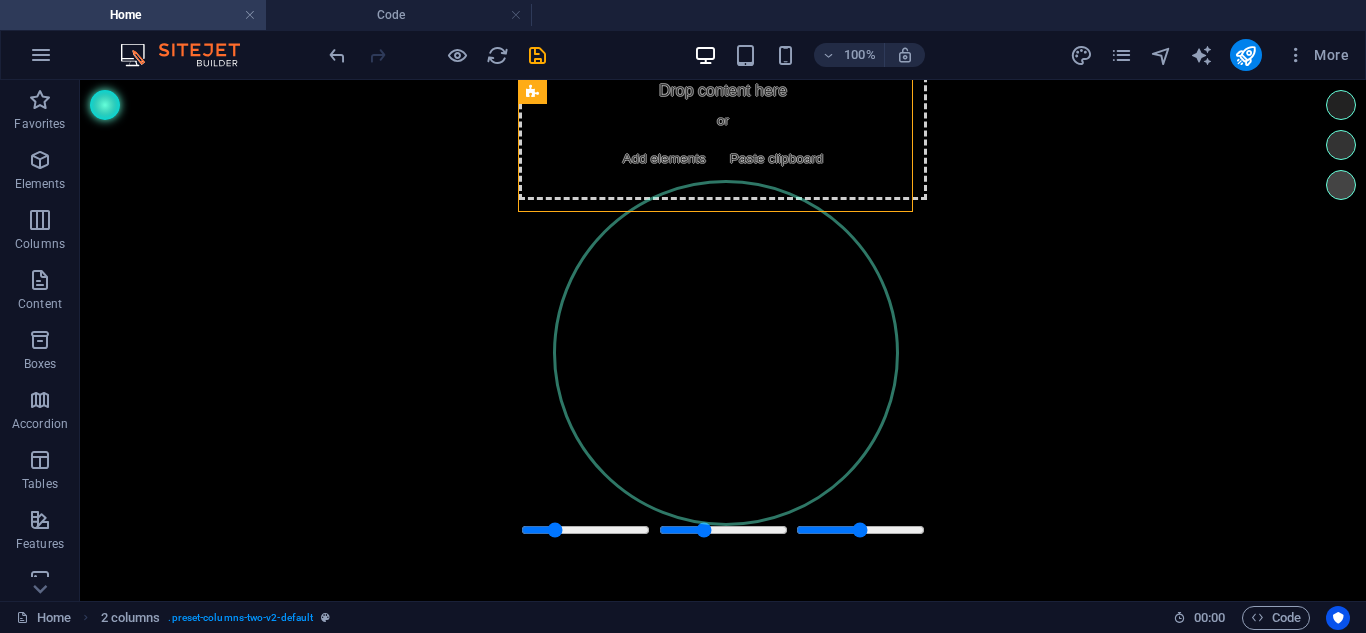 drag, startPoint x: 892, startPoint y: 194, endPoint x: 868, endPoint y: 184, distance: 26 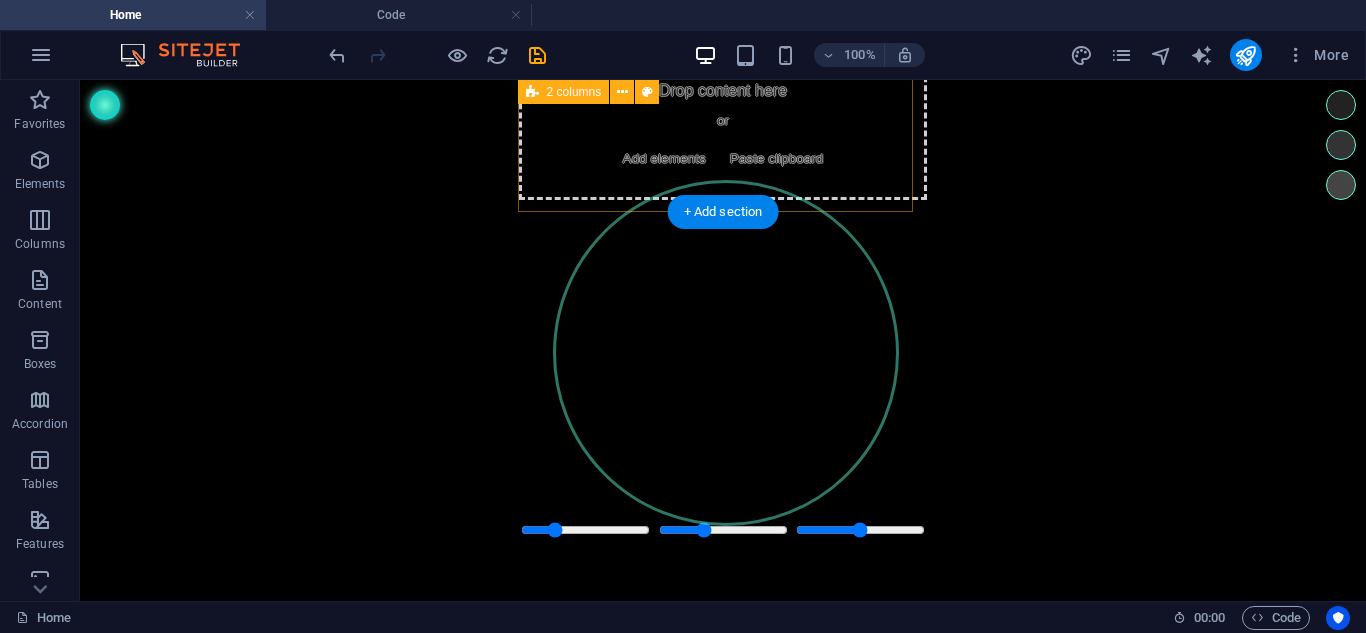 click on "Drop content here or  Add elements  Paste clipboard" at bounding box center [723, 129] 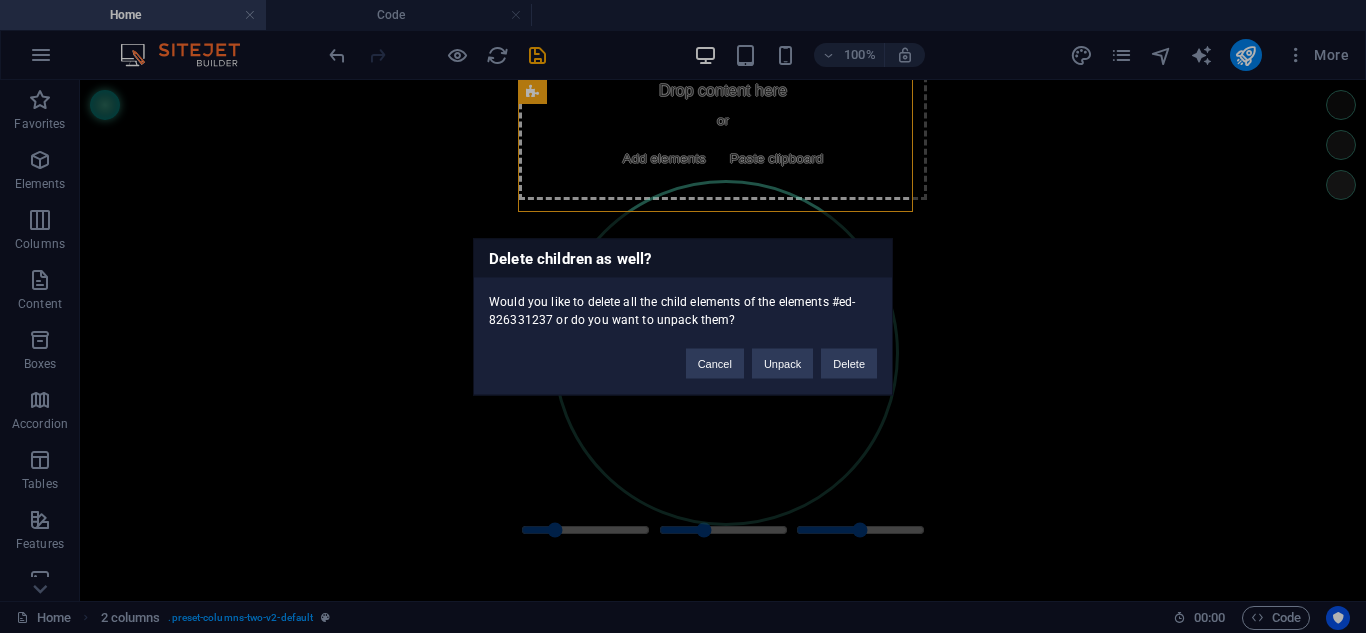 type 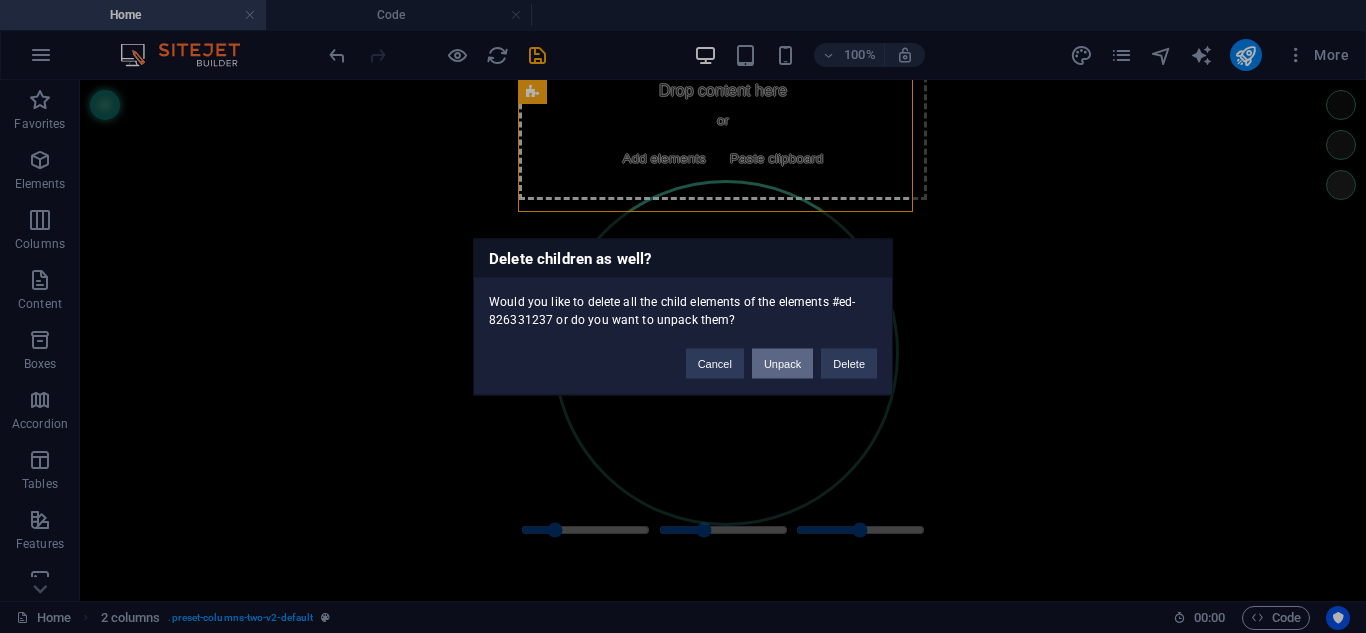 click on "Unpack" at bounding box center (782, 363) 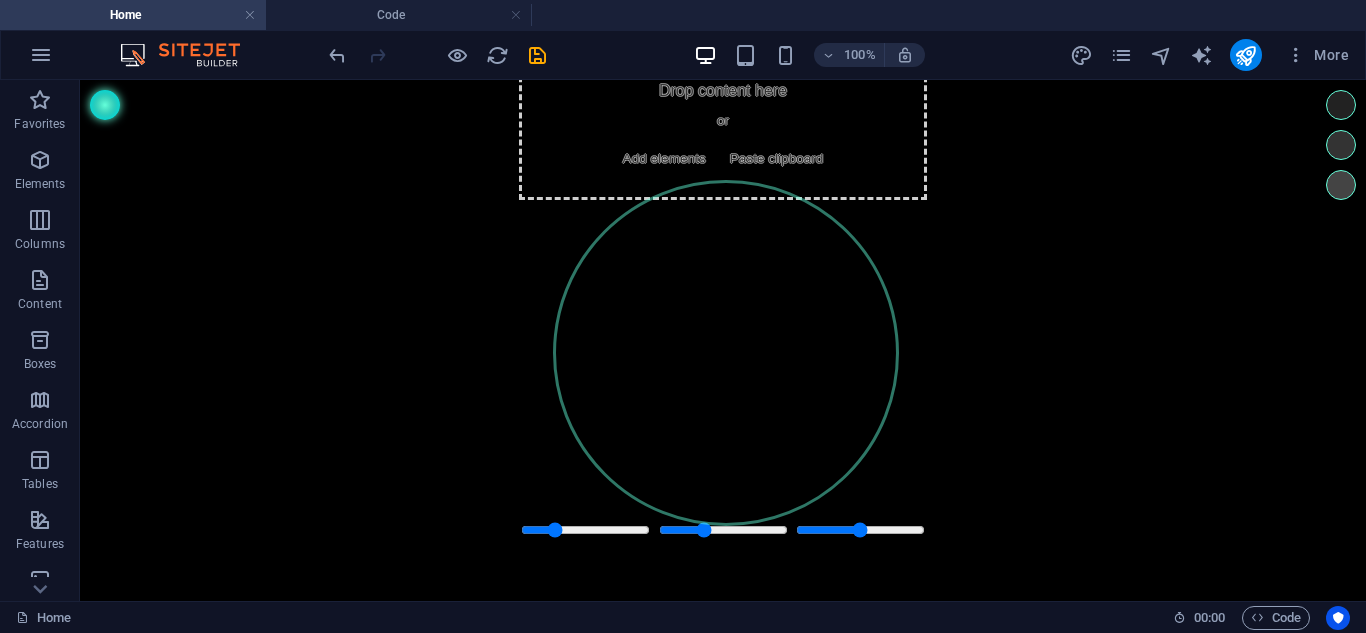 click on "Skip to main content
Drop content here or  Add elements  Paste clipboard
Esfera Binaural" at bounding box center [723, 340] 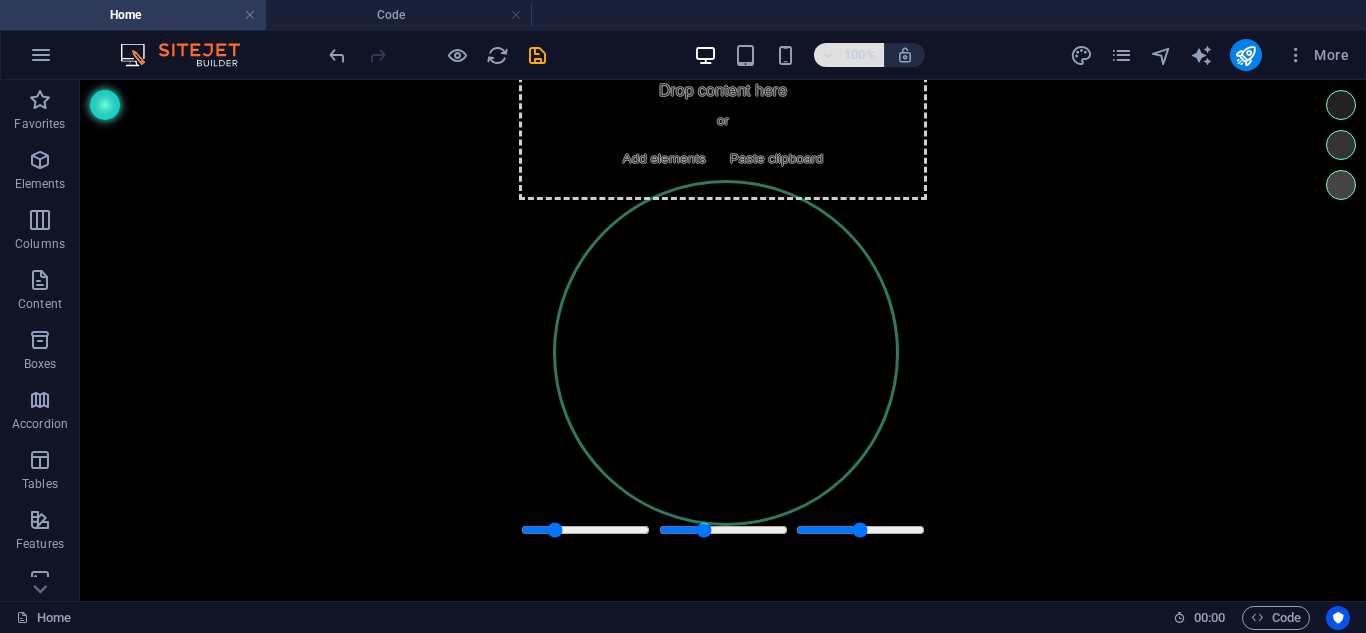 click on "100%" at bounding box center (860, 55) 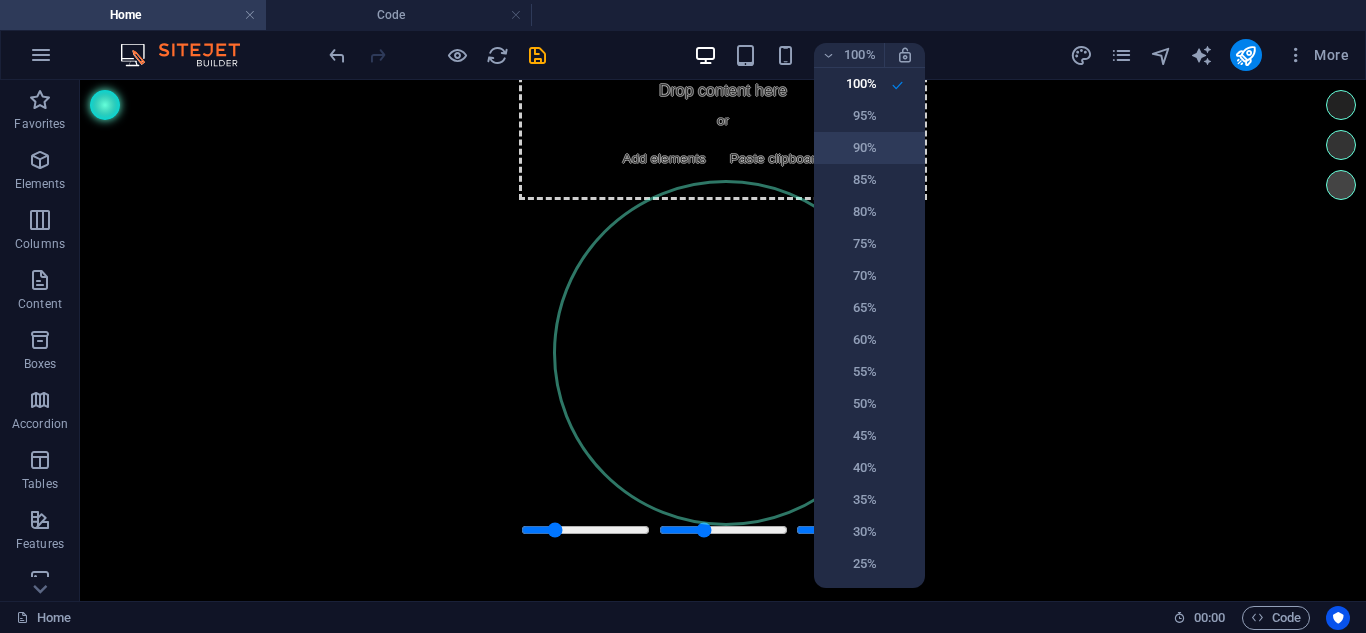 click on "90%" at bounding box center [869, 148] 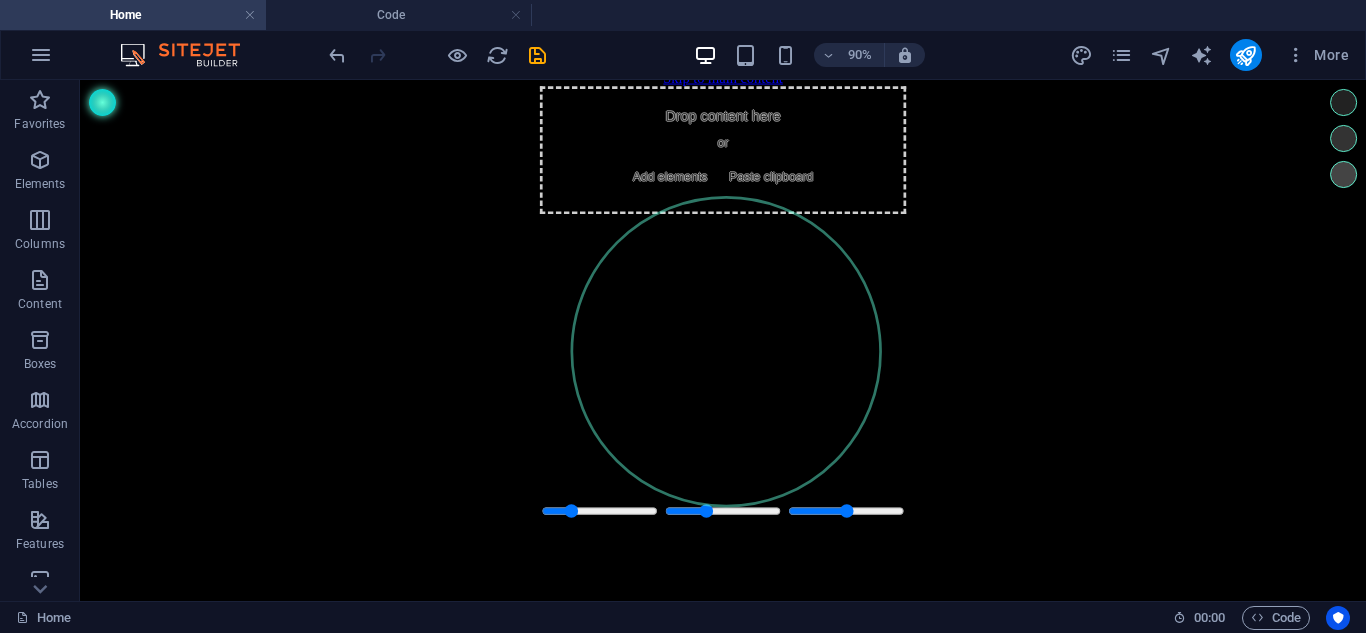 click on "Skip to main content
Drop content here or  Add elements  Paste clipboard
Esfera Binaural" at bounding box center [794, 369] 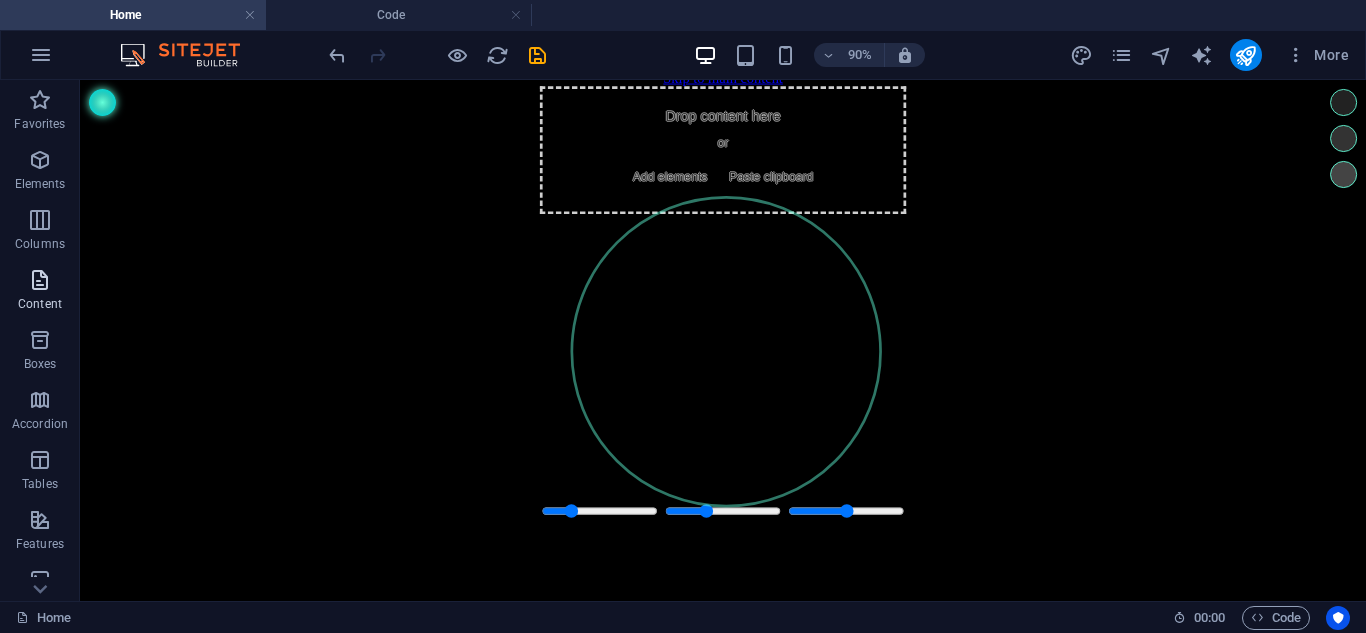 click at bounding box center (40, 280) 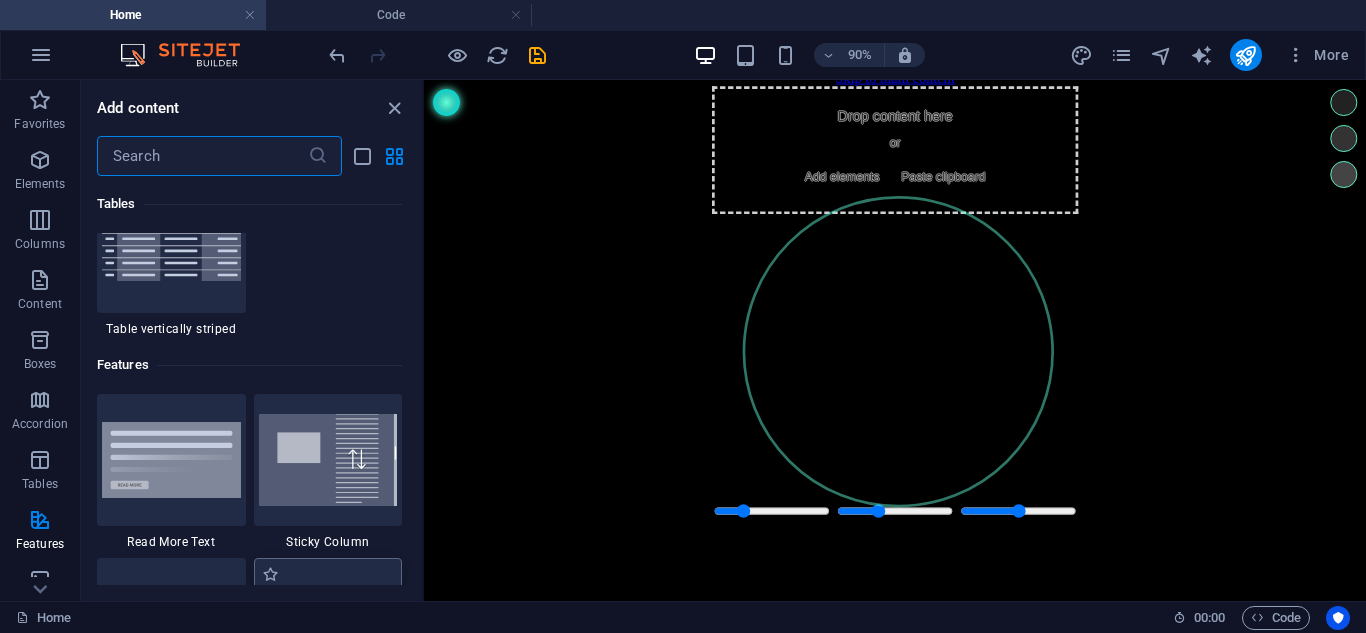 scroll, scrollTop: 7899, scrollLeft: 0, axis: vertical 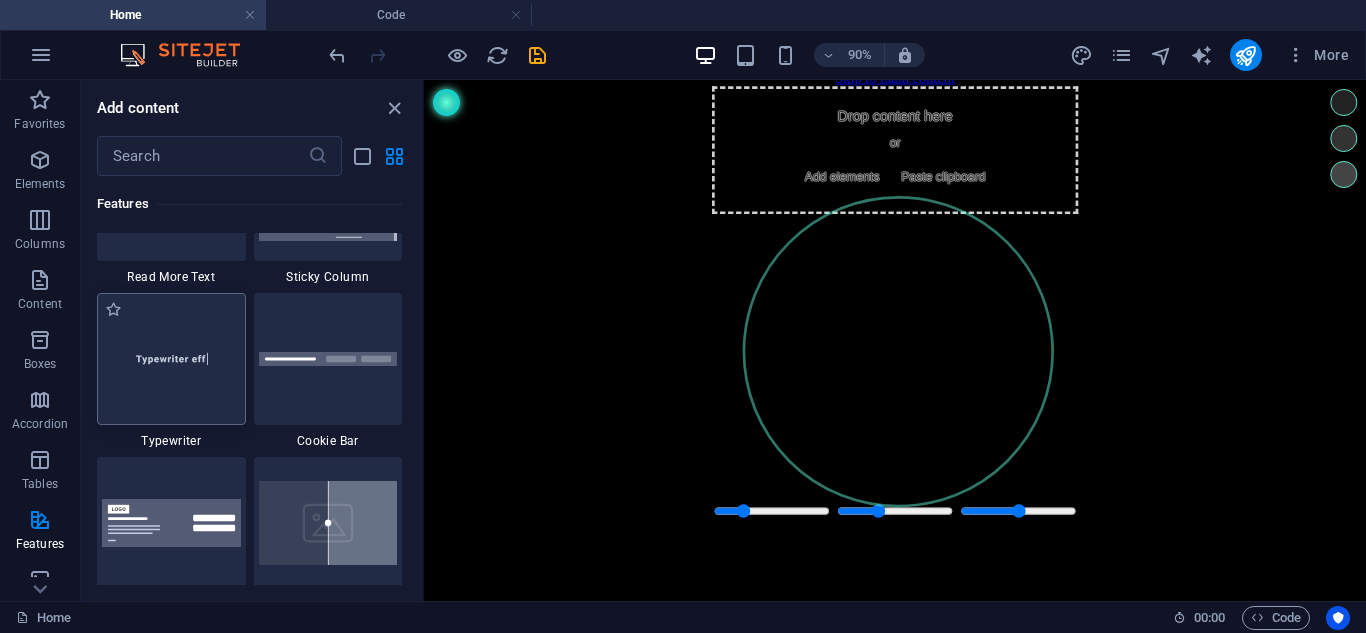 click at bounding box center (171, 359) 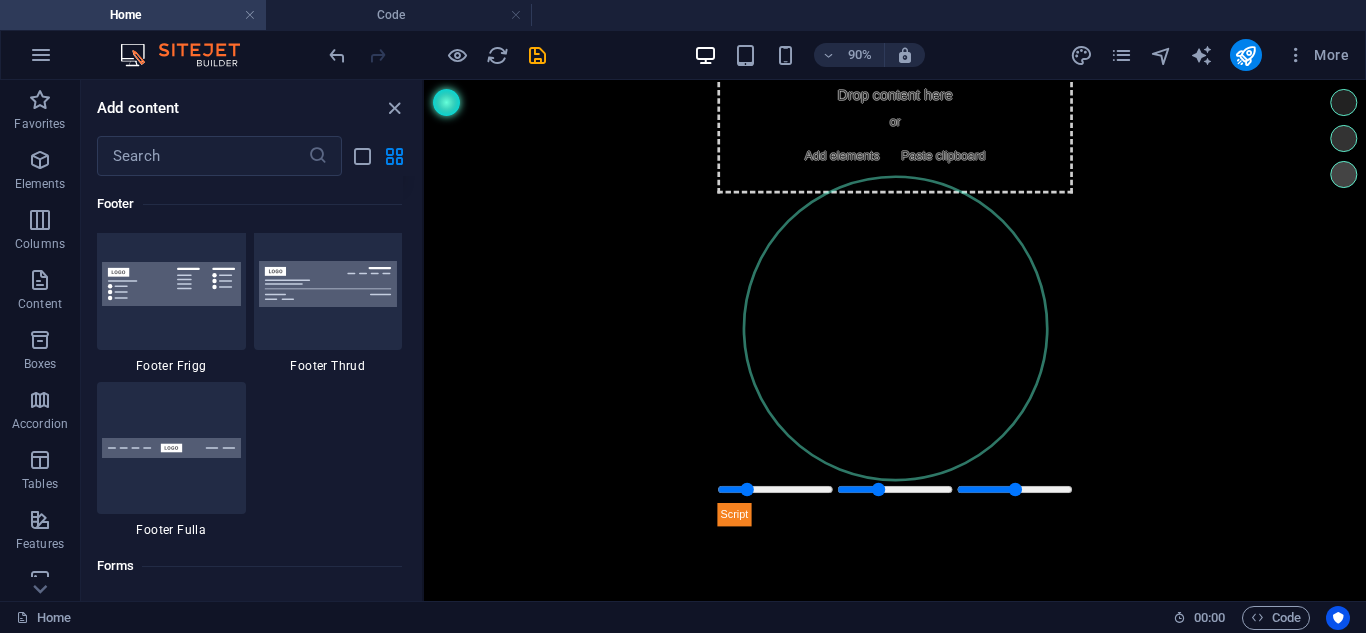 scroll, scrollTop: 14399, scrollLeft: 0, axis: vertical 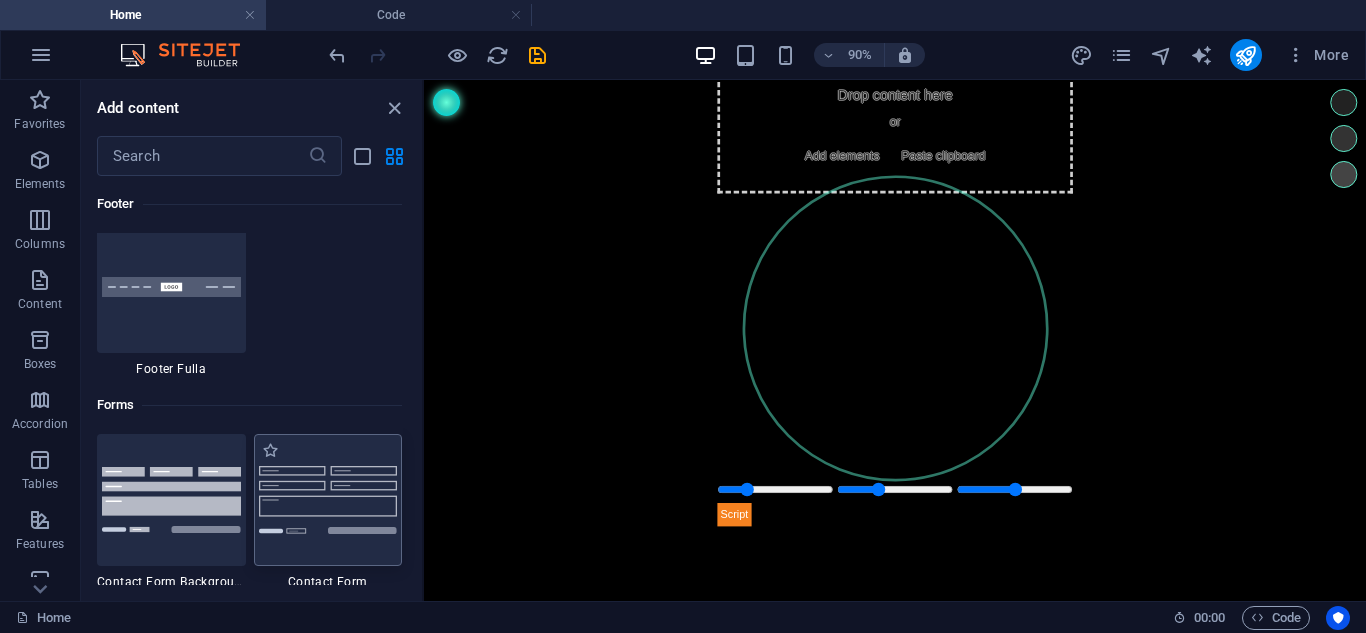 drag, startPoint x: 410, startPoint y: 478, endPoint x: 399, endPoint y: 536, distance: 59.03389 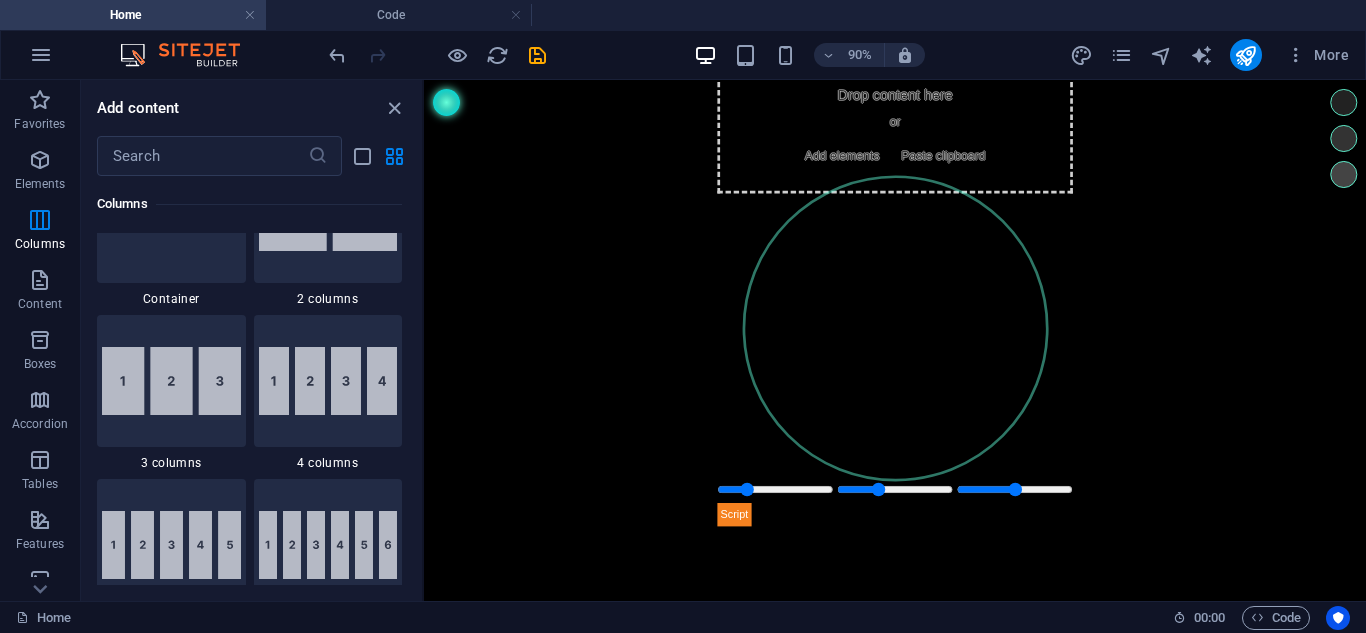 scroll, scrollTop: 0, scrollLeft: 0, axis: both 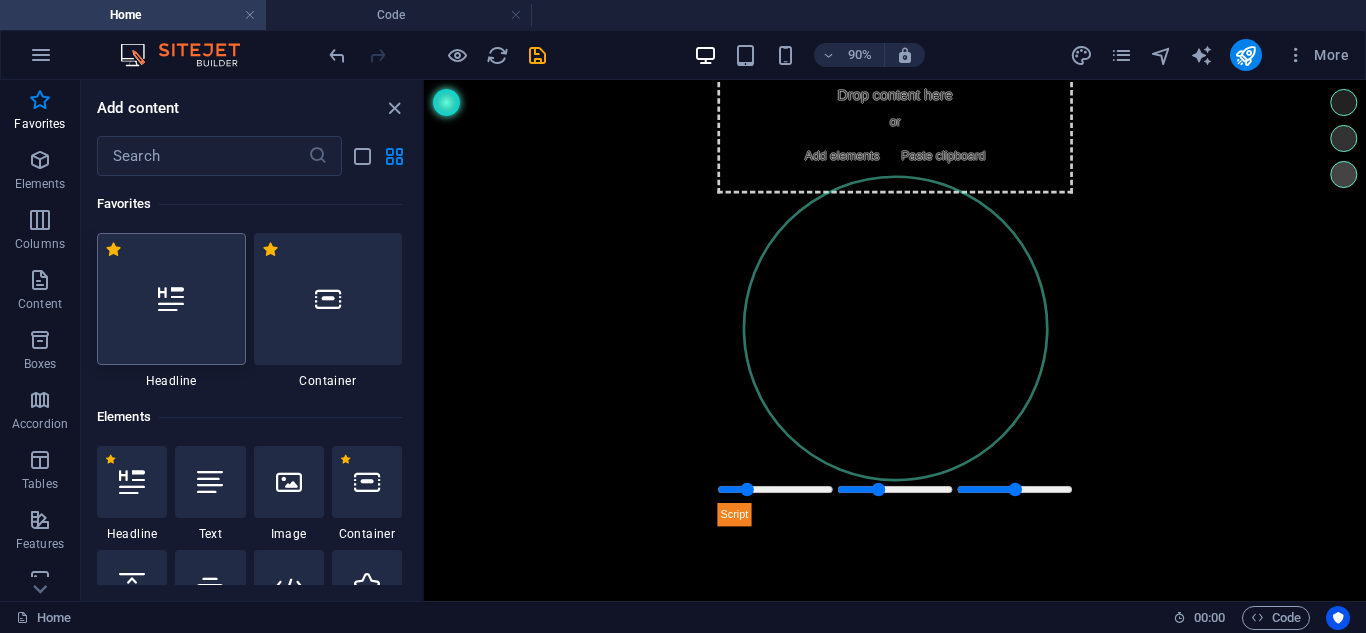 click at bounding box center (171, 299) 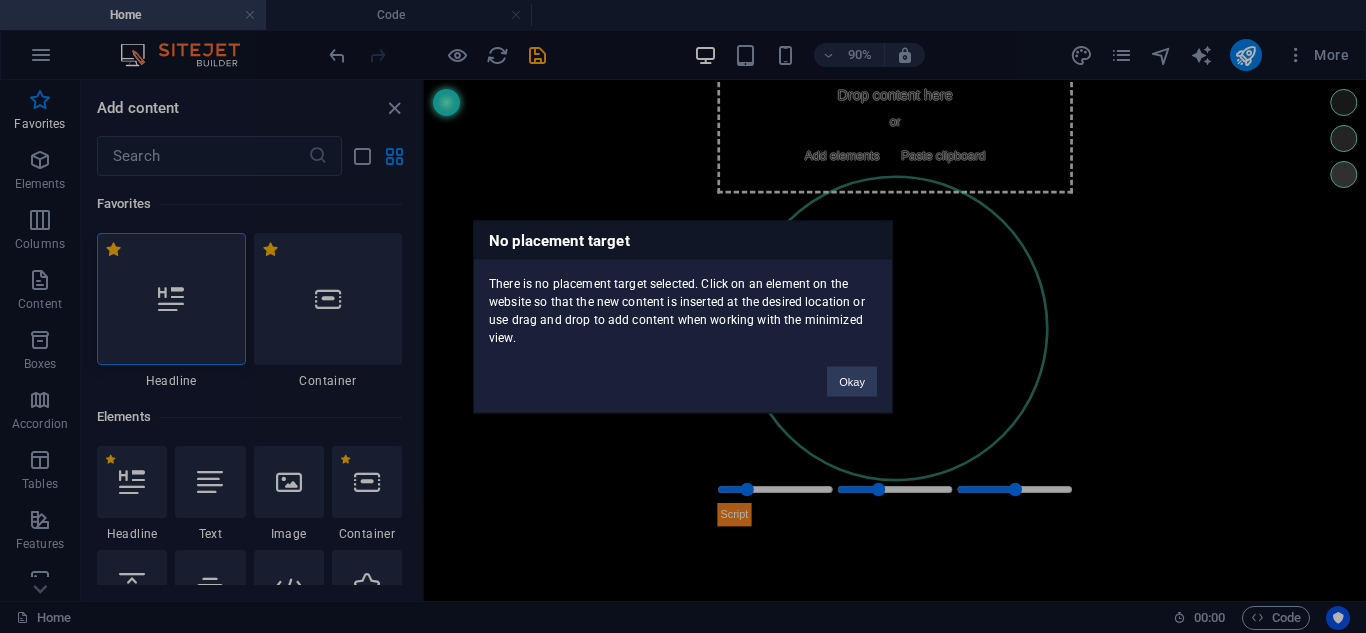 click on "No placement target There is no placement target selected. Click on an element on the website so that the new content is inserted at the desired location or use drag and drop to add content when working with the minimized view. Okay" at bounding box center (683, 316) 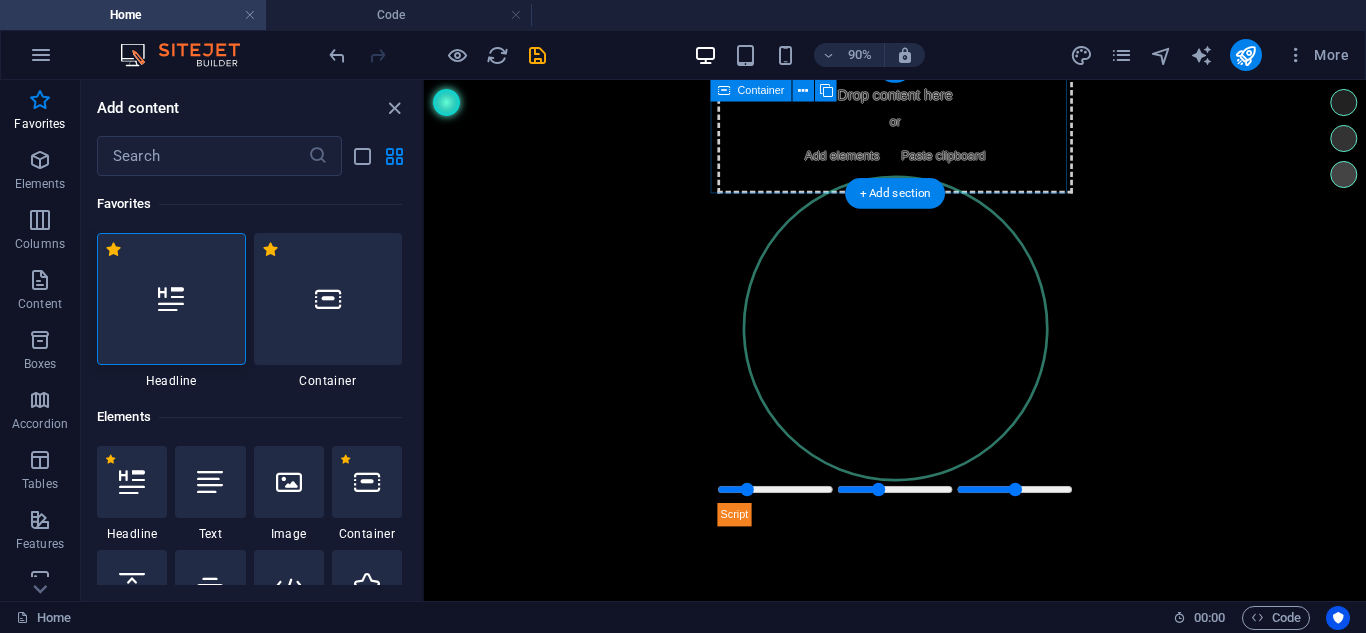 click on "Drop content here or  Add elements  Paste clipboard" at bounding box center (948, 135) 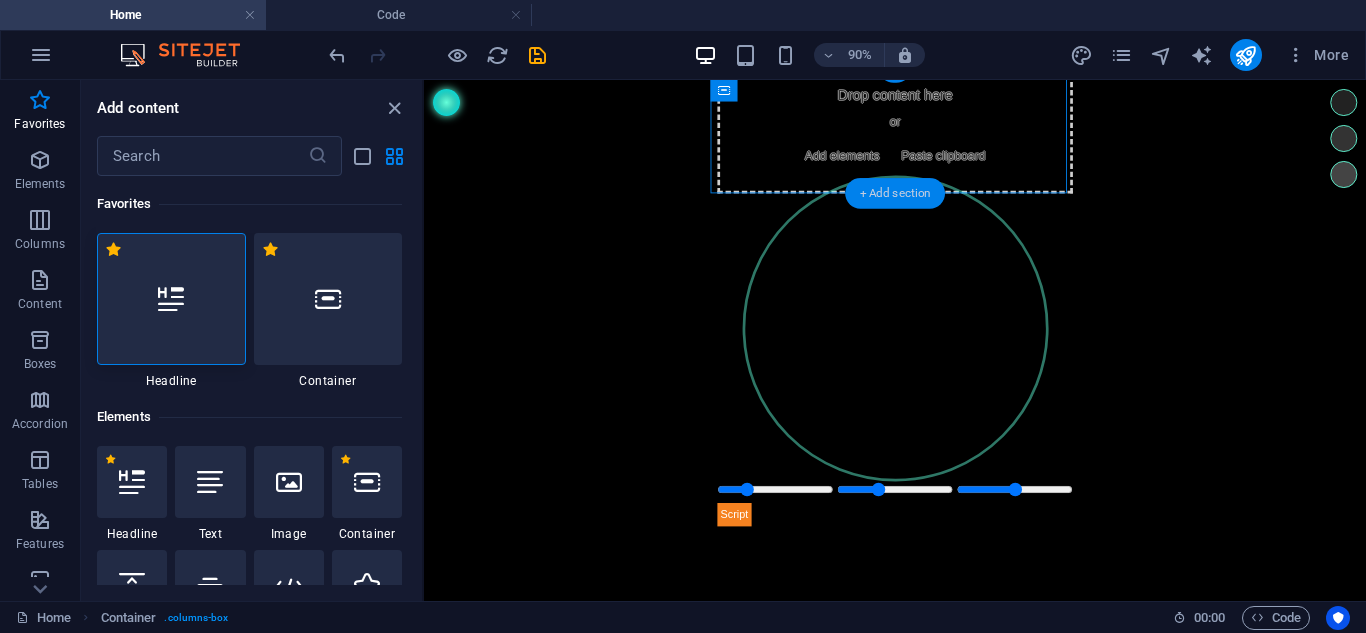 click on "+ Add section" at bounding box center (895, 193) 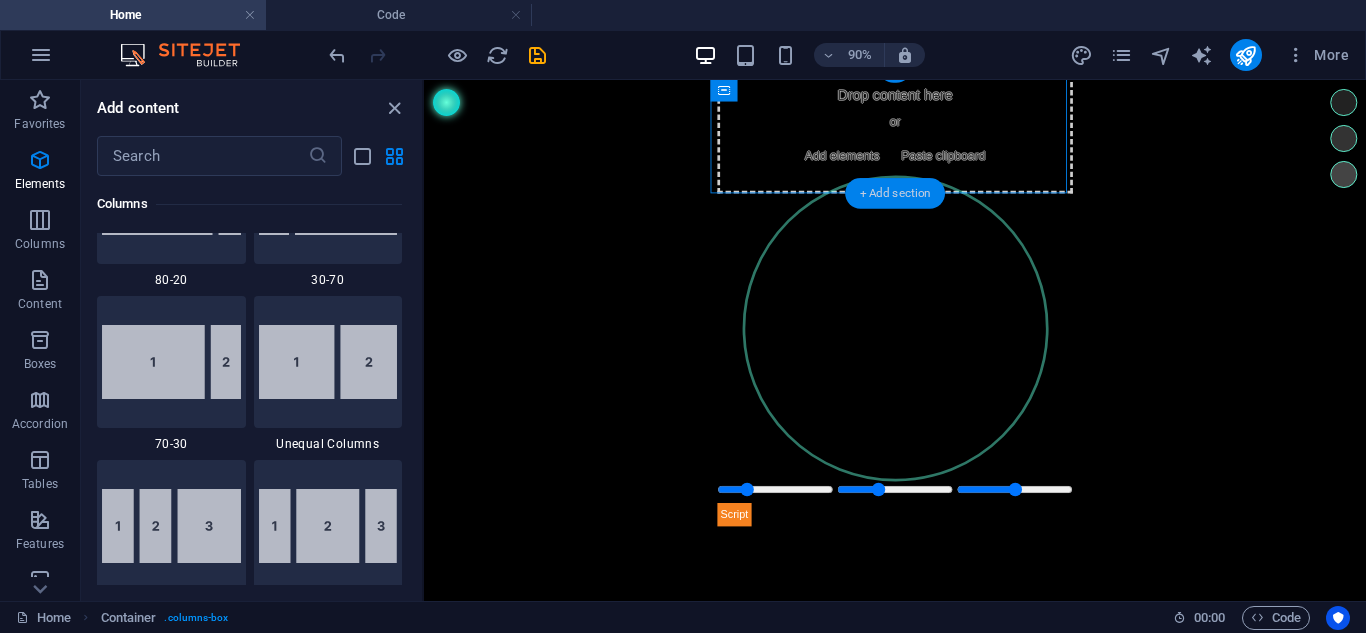 scroll, scrollTop: 3499, scrollLeft: 0, axis: vertical 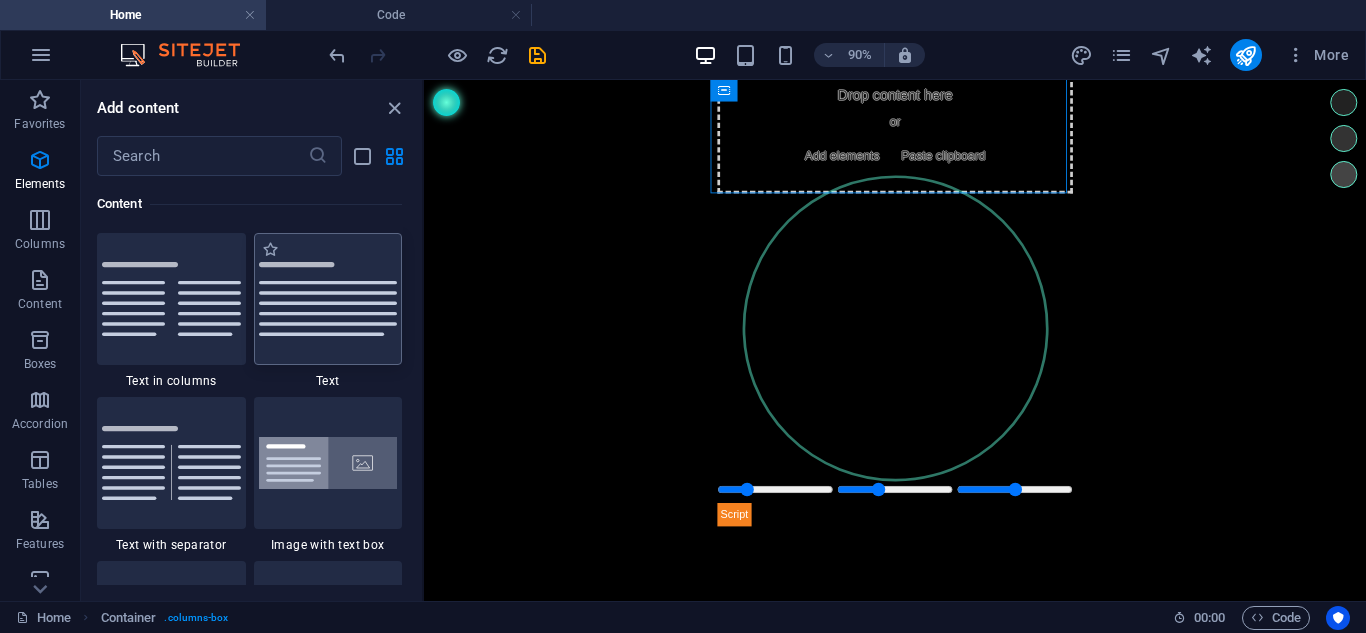 click at bounding box center [328, 299] 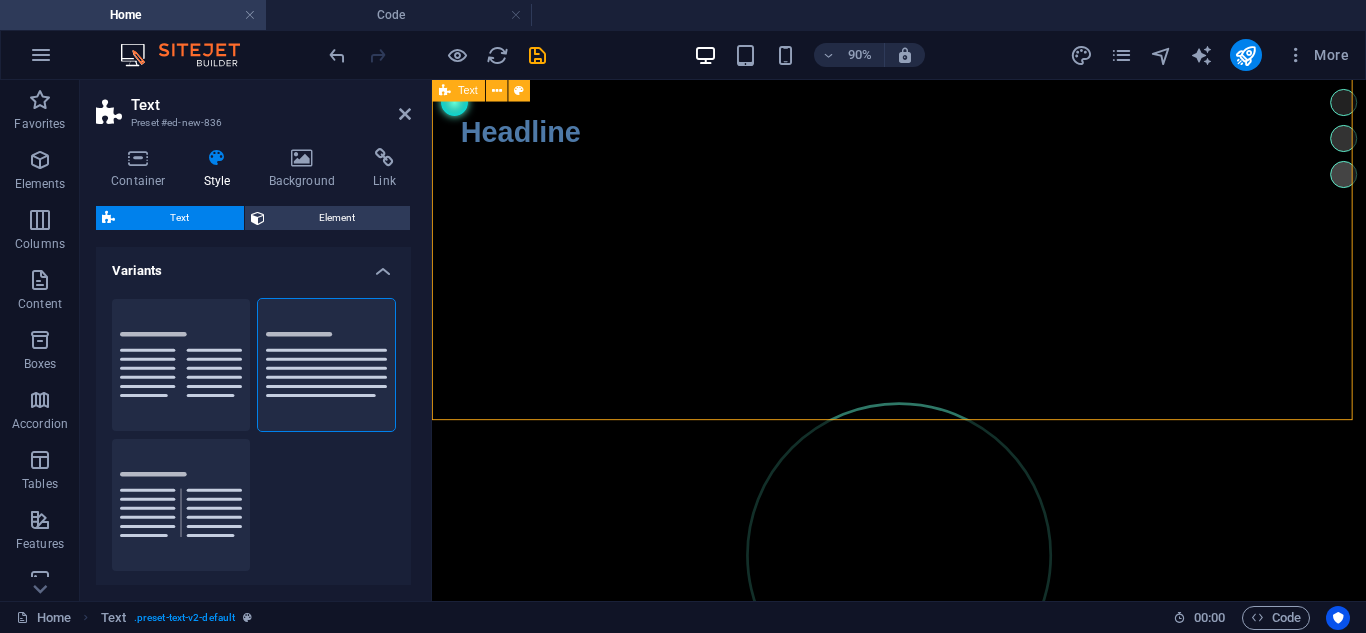 click on "Headline Lorem ipsum dolor sitope amet, consectetur adipisicing elitip. Massumenda, dolore, cum vel modi asperiores consequatur suscipit quidem ducimus eveniet iure expedita consecteture odiogil voluptatum similique fugit voluptates atem accusamus quae quas dolorem tenetur facere tempora maiores adipisci reiciendis accusantium voluptatibus id voluptate tempore dolor harum nisi amet! Nobis, eaque. Aenean commodo ligula eget dolor. Lorem ipsum dolor sit amet, consectetuer adipiscing elit leget odiogil voluptatum similique fugit voluptates dolor. Libero assumenda, dolore, cum vel modi asperiores consequatur." at bounding box center (951, 206) 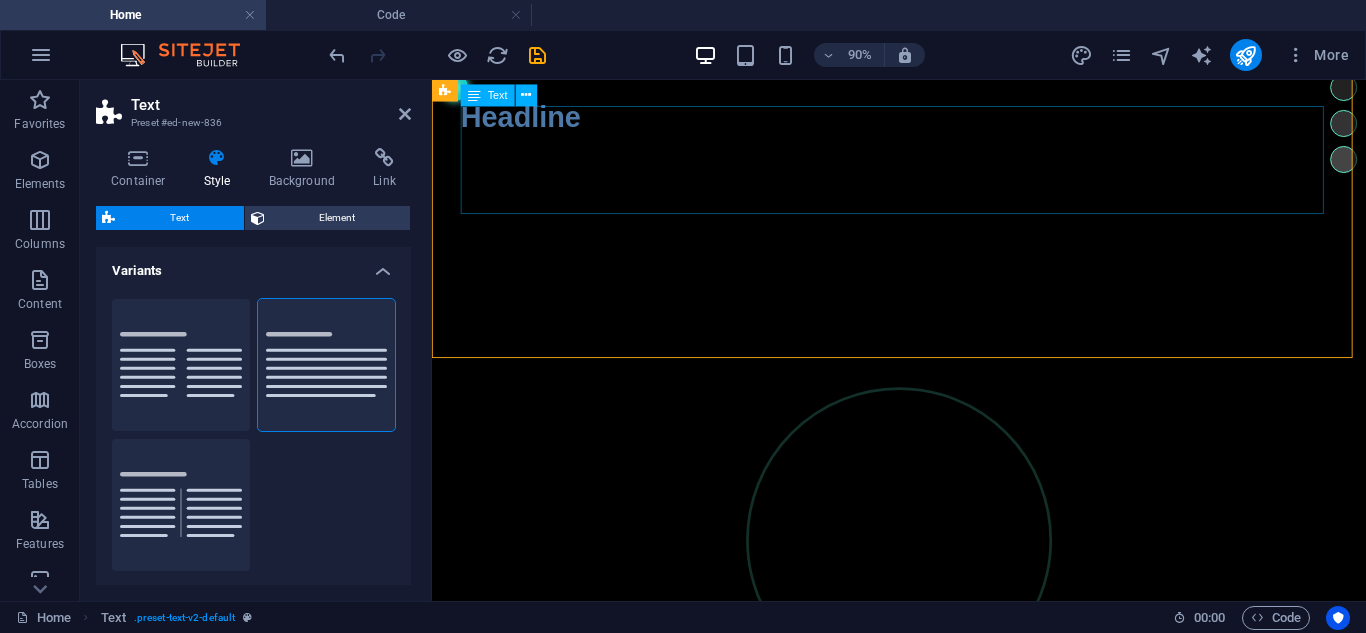 scroll, scrollTop: 0, scrollLeft: 0, axis: both 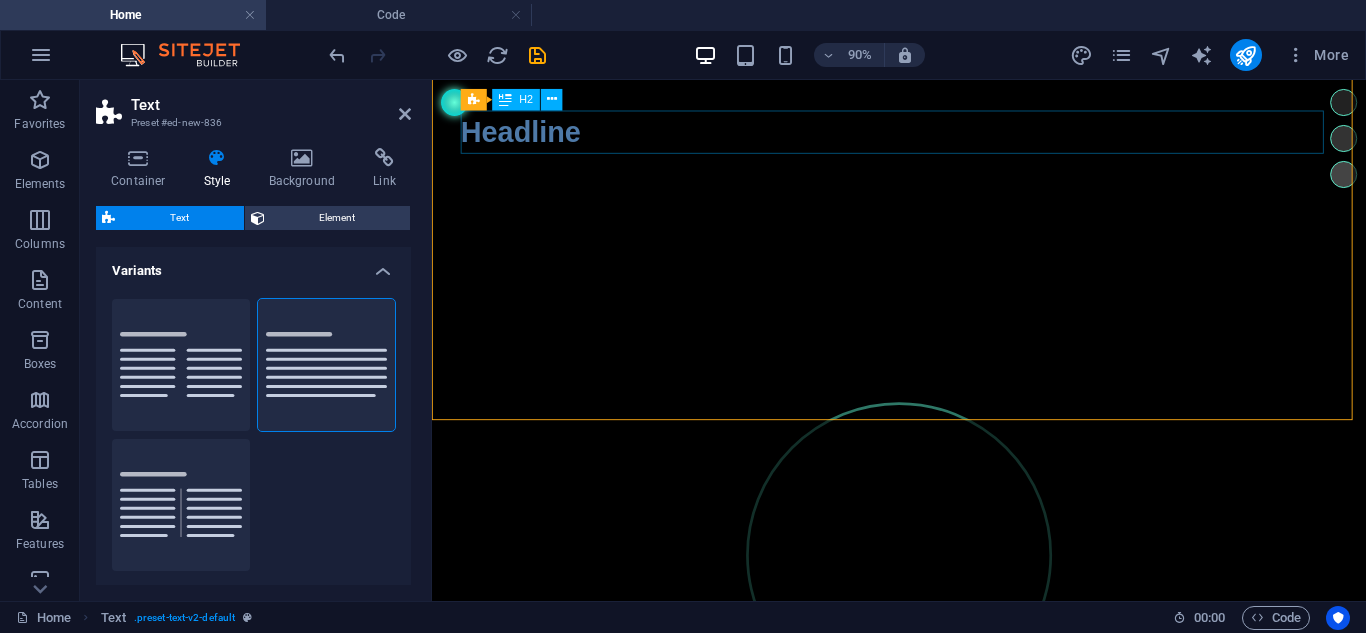 click on "Headline" at bounding box center (951, 138) 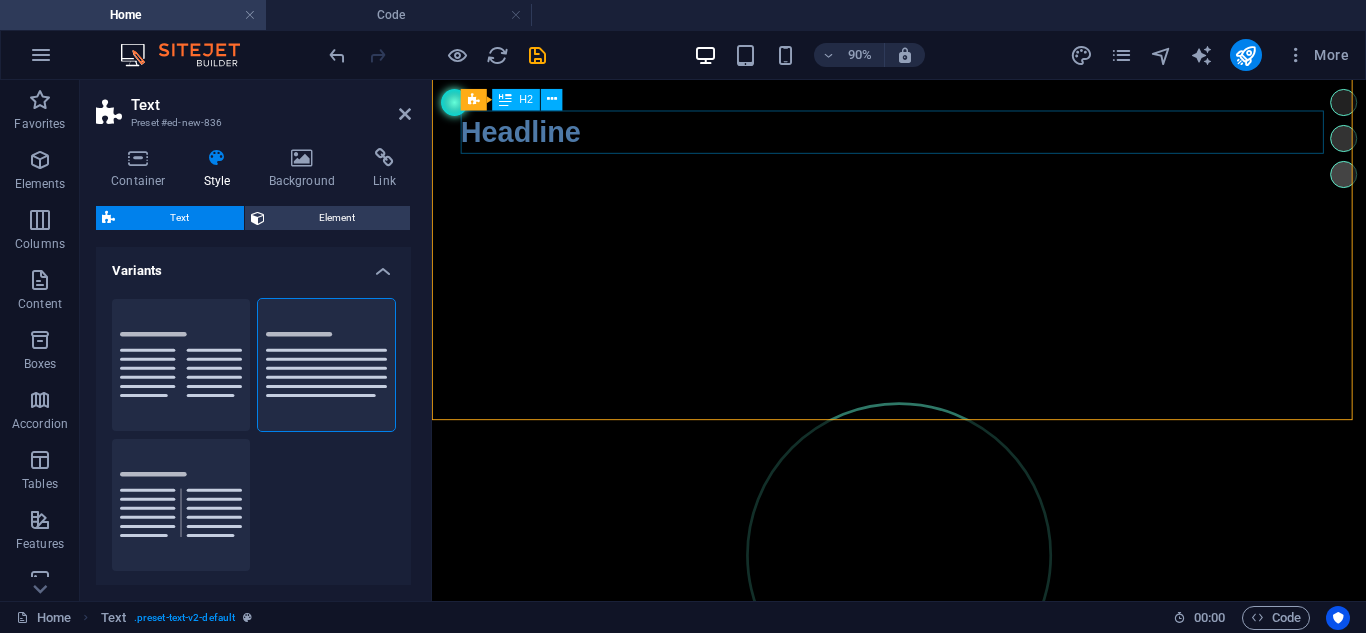click on "Headline" at bounding box center (951, 138) 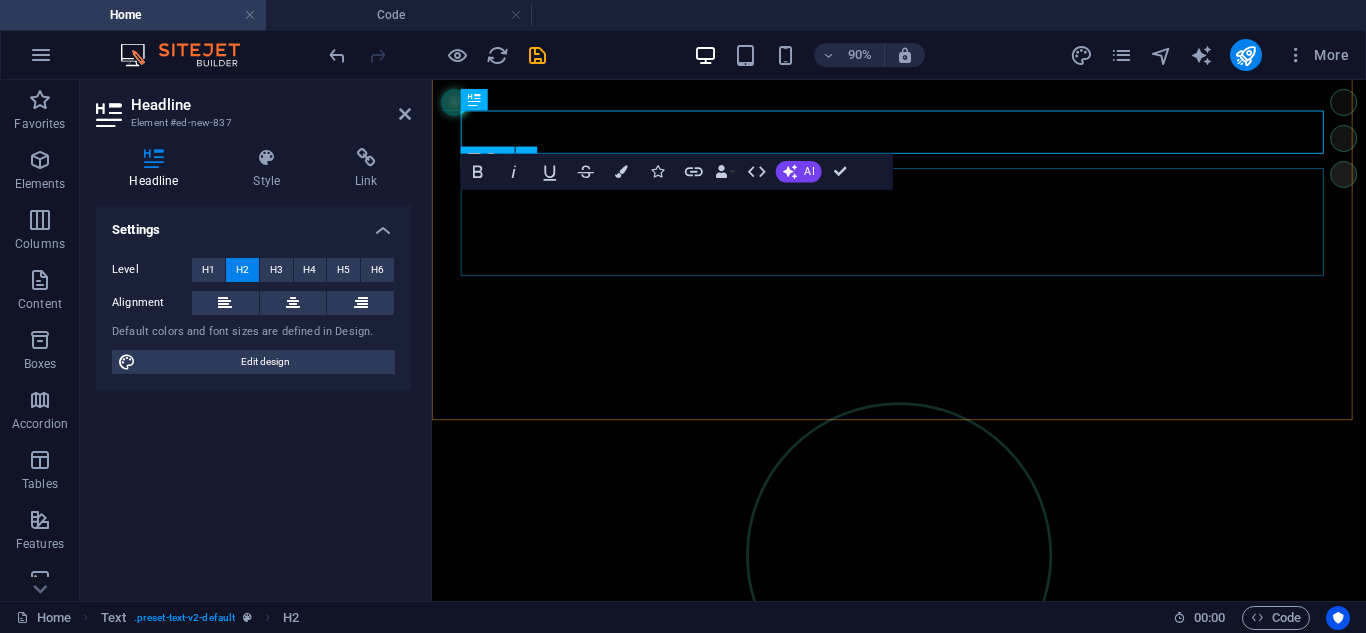 click on "Lorem ipsum dolor sitope amet, consectetur adipisicing elitip. Massumenda, dolore, cum vel modi asperiores consequatur suscipit quidem ducimus eveniet iure expedita consecteture odiogil voluptatum similique fugit voluptates atem accusamus quae quas dolorem tenetur facere tempora maiores adipisci reiciendis accusantium voluptatibus id voluptate tempore dolor harum nisi amet! Nobis, eaque. Aenean commodo ligula eget dolor. Lorem ipsum dolor sit amet, consectetuer adipiscing elit leget odiogil voluptatum similique fugit voluptates dolor. Libero assumenda, dolore, cum vel modi asperiores consequatur." at bounding box center [951, 238] 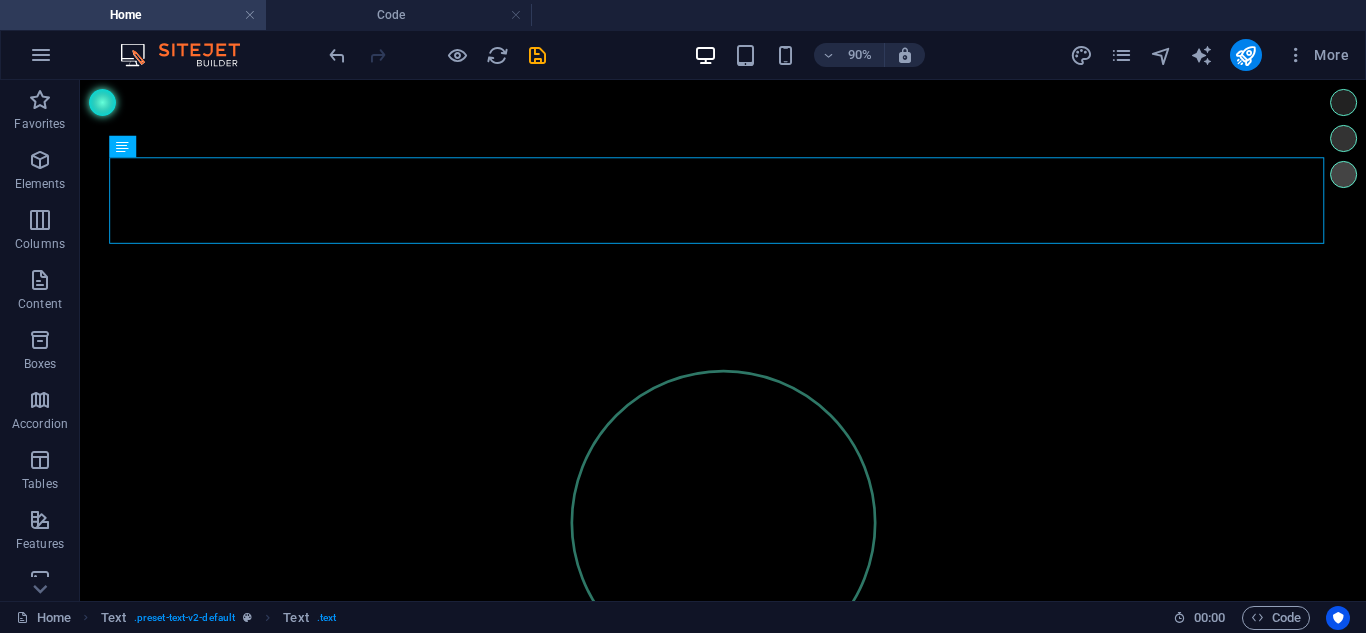 click on "Lorem ipsum dolor sitope amet, consectetur adipisicing elitip. Massumenda, dolore, cum vel modi asperiores consequatur suscipit quidem ducimus eveniet iure expedita consecteture odiogil voluptatum similique fugit voluptates atem accusamus quae quas dolorem tenetur facere tempora maiores adipisci reiciendis accusantium voluptatibus id voluptate tempore dolor harum nisi amet! Nobis, eaque. Aenean commodo ligula eget dolor. Lorem ipsum dolor sit amet, consectetuer adipiscing elit leget odiogil voluptatum similique fugit voluptates dolor. Libero assumenda, dolore, cum vel modi asperiores consequatur." at bounding box center (794, 206) 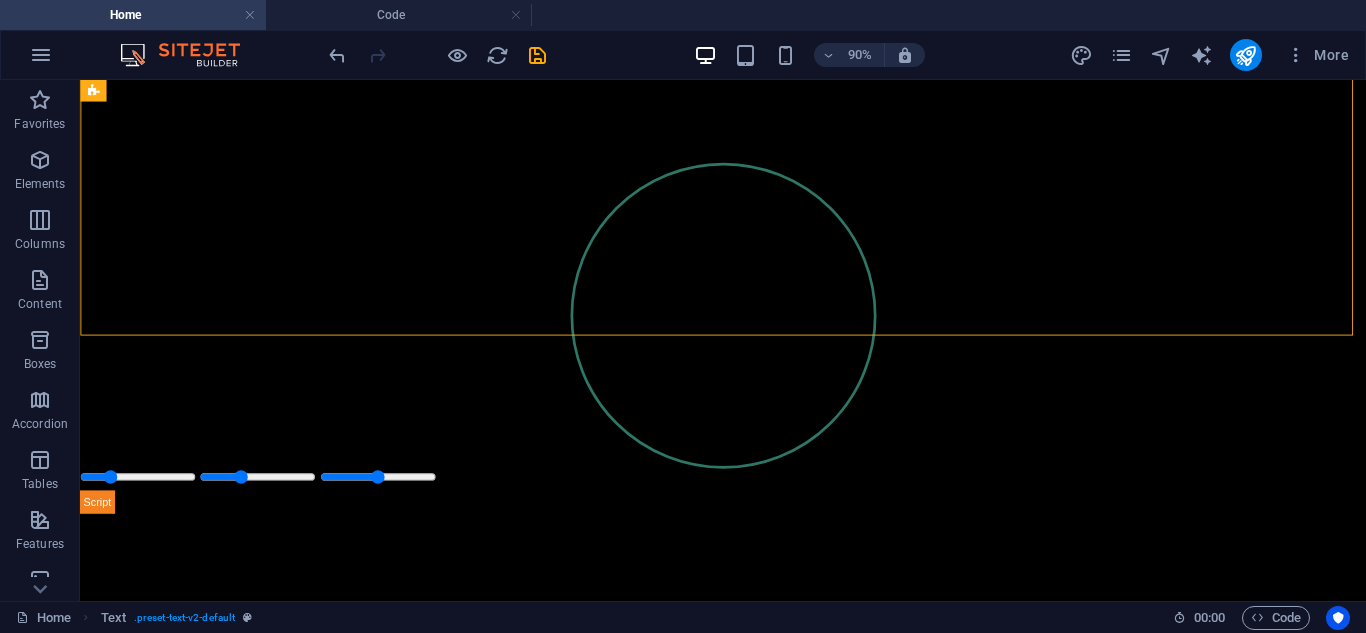 scroll, scrollTop: 233, scrollLeft: 0, axis: vertical 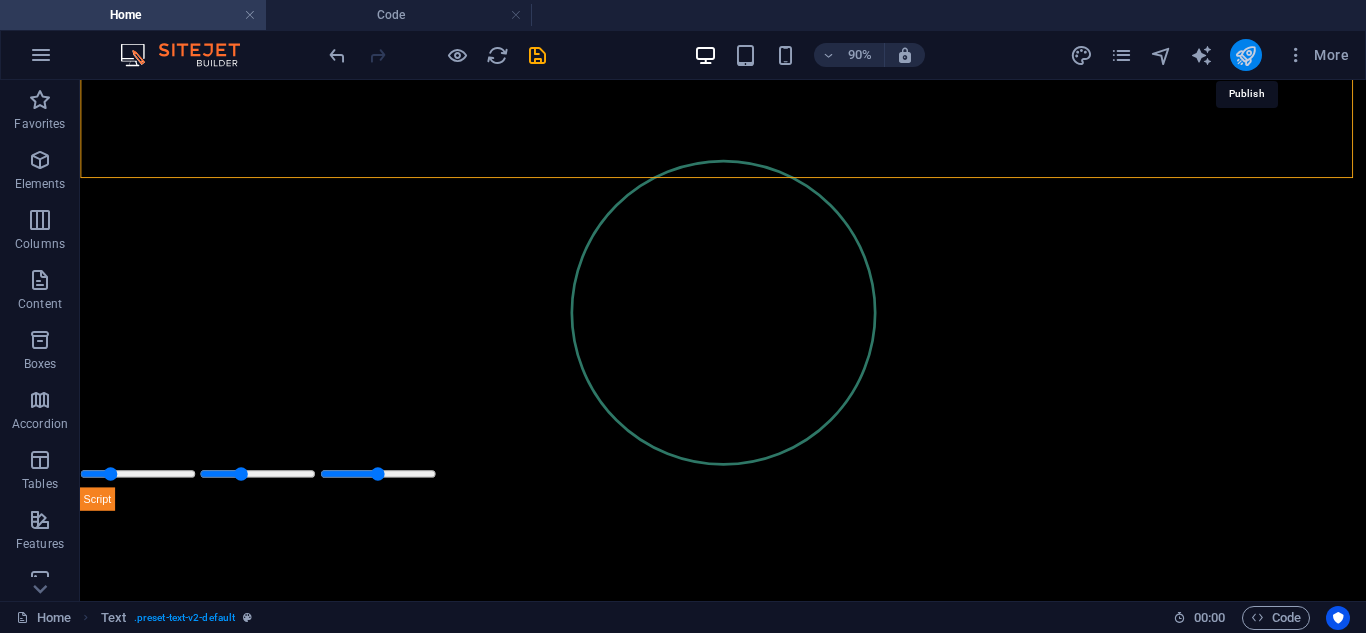 click at bounding box center [1245, 55] 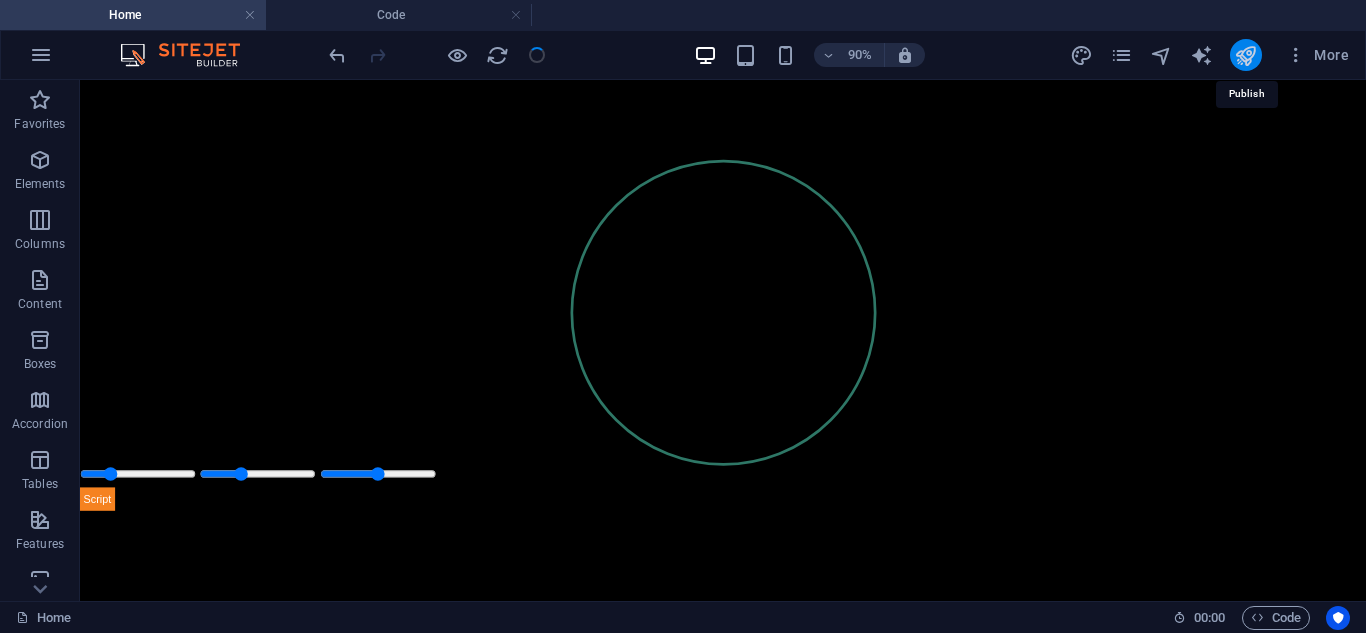 click at bounding box center (1245, 55) 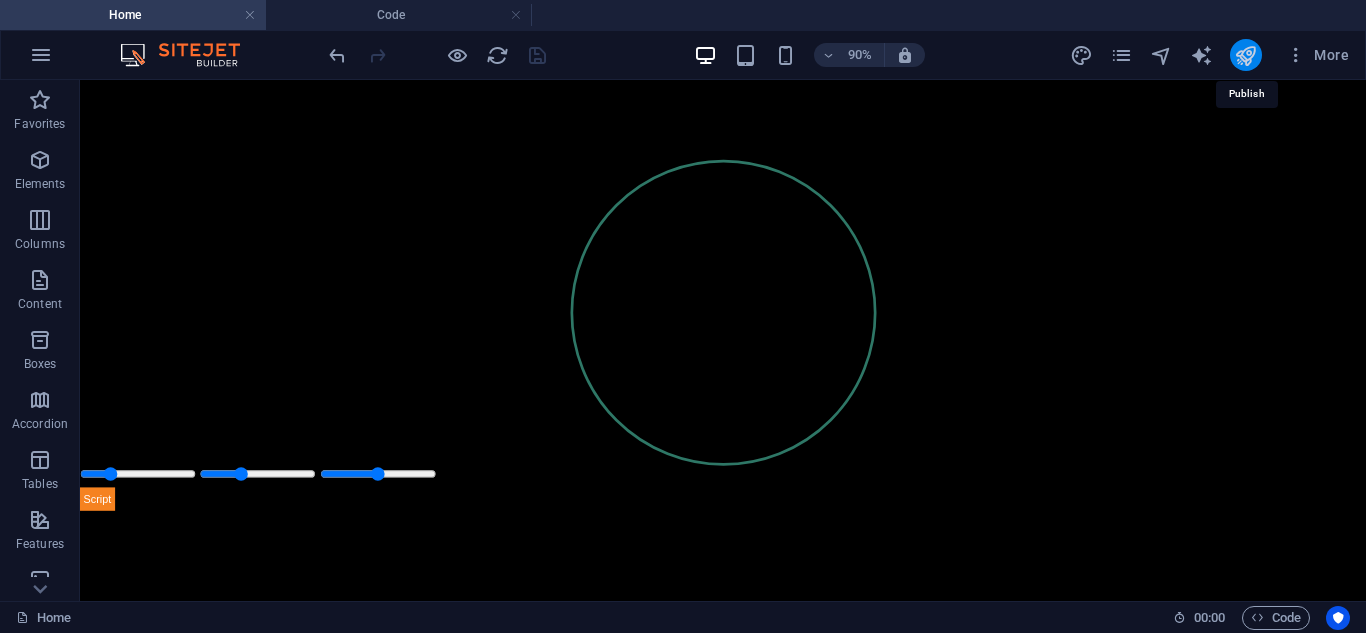 click at bounding box center [1245, 55] 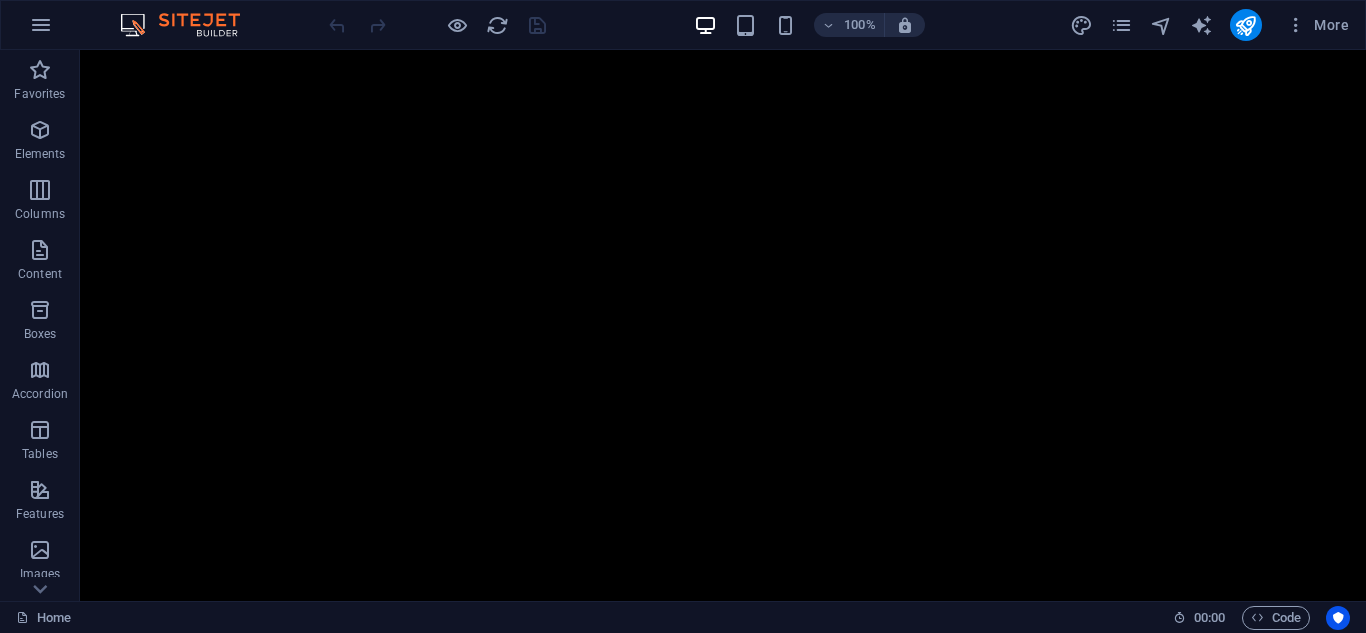 scroll, scrollTop: 0, scrollLeft: 0, axis: both 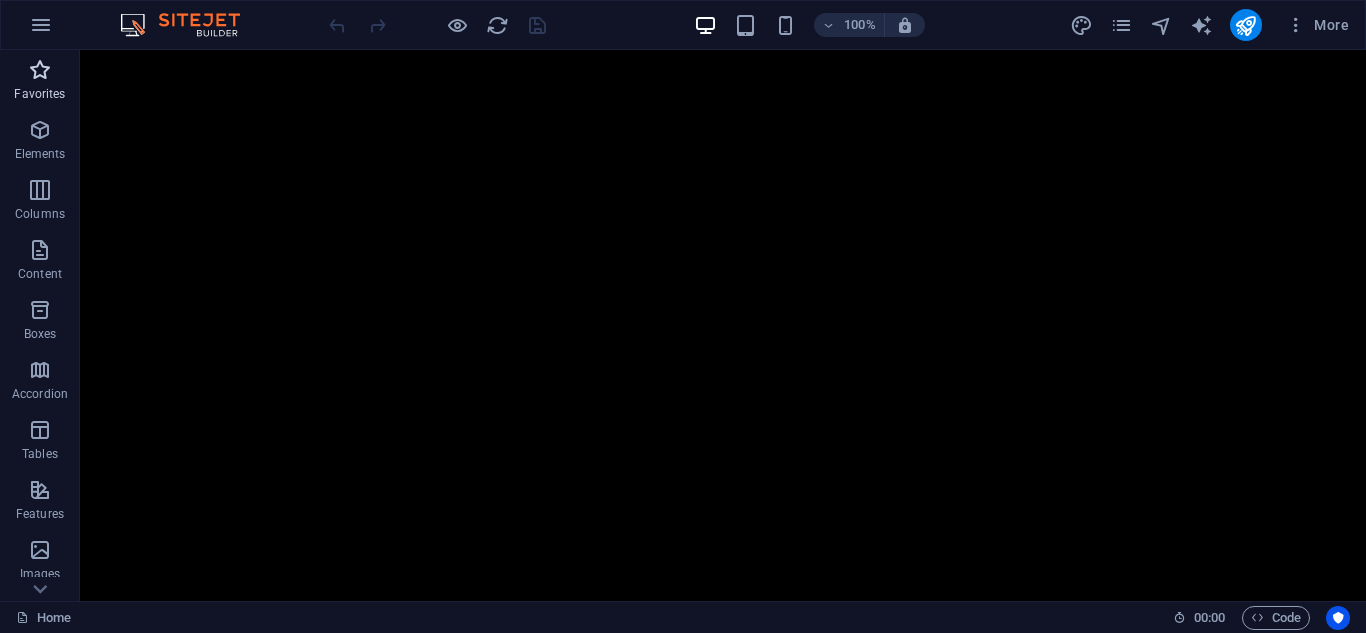 click on "Favorites" at bounding box center [40, 82] 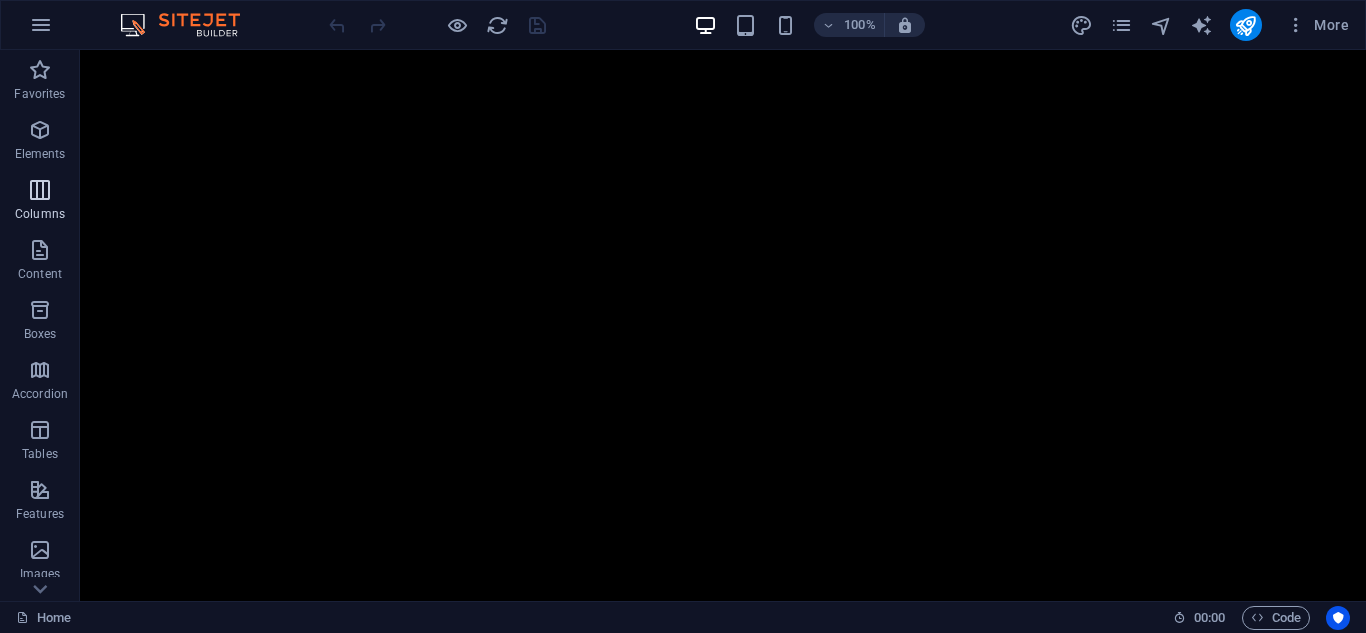 click at bounding box center [40, 130] 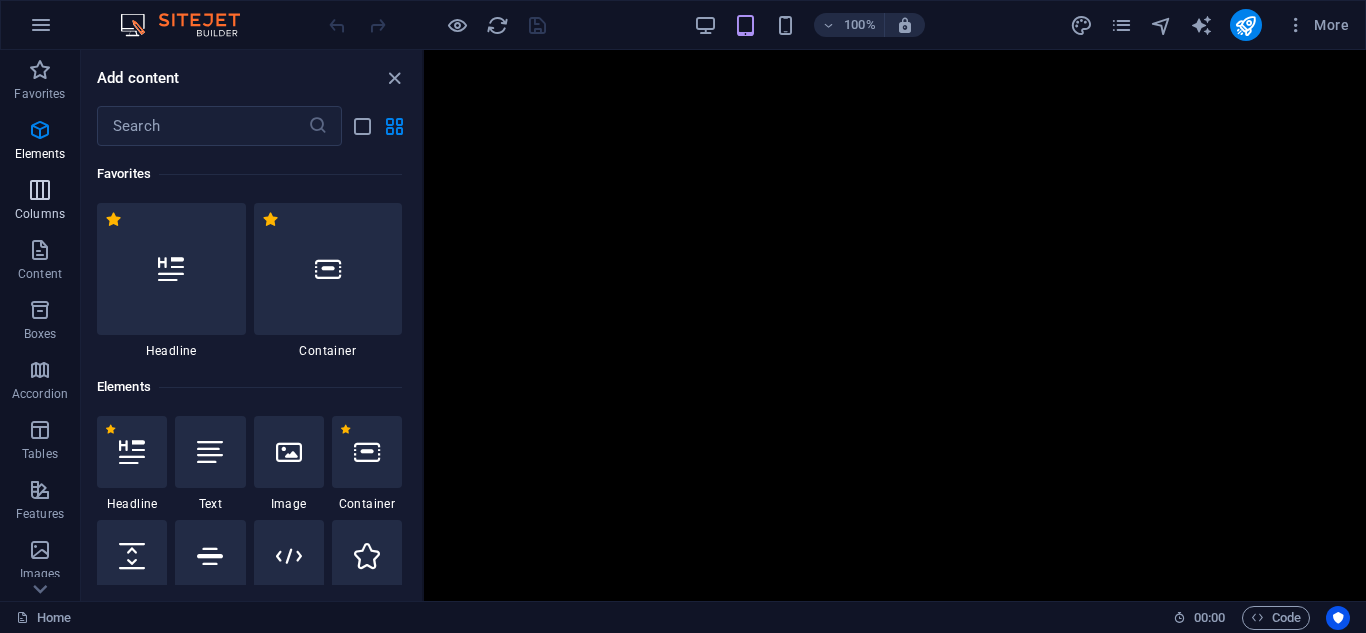 click on "Columns" at bounding box center (40, 214) 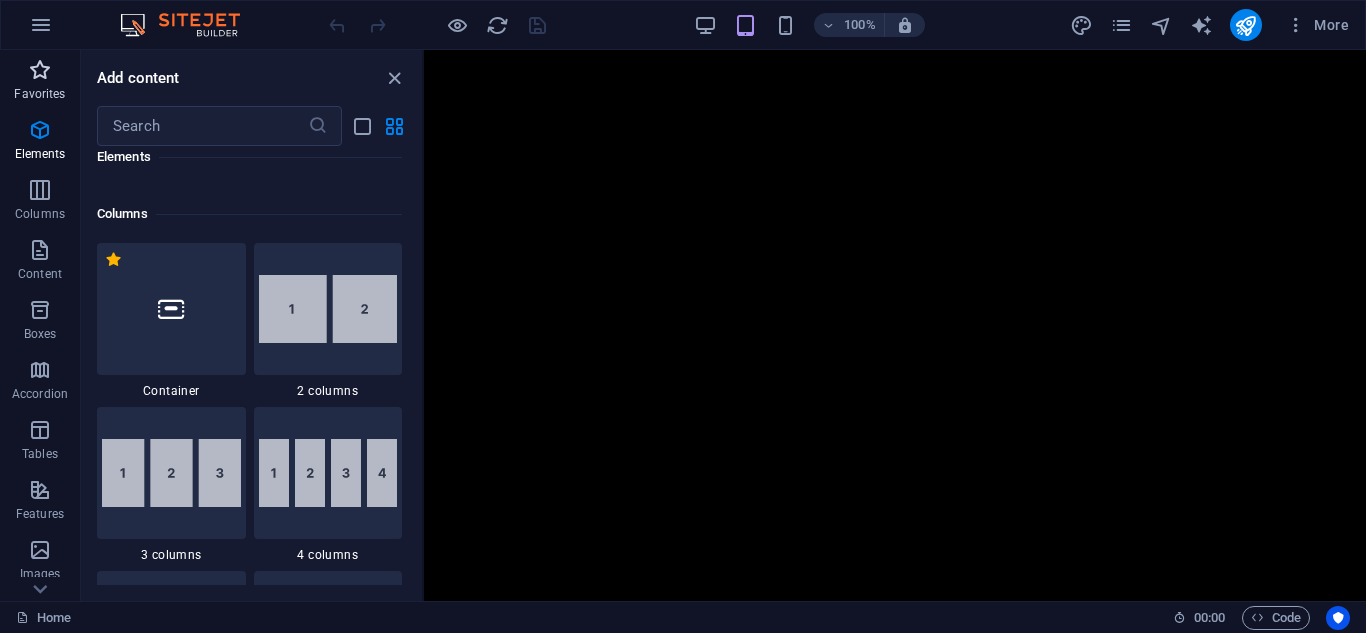 scroll, scrollTop: 990, scrollLeft: 0, axis: vertical 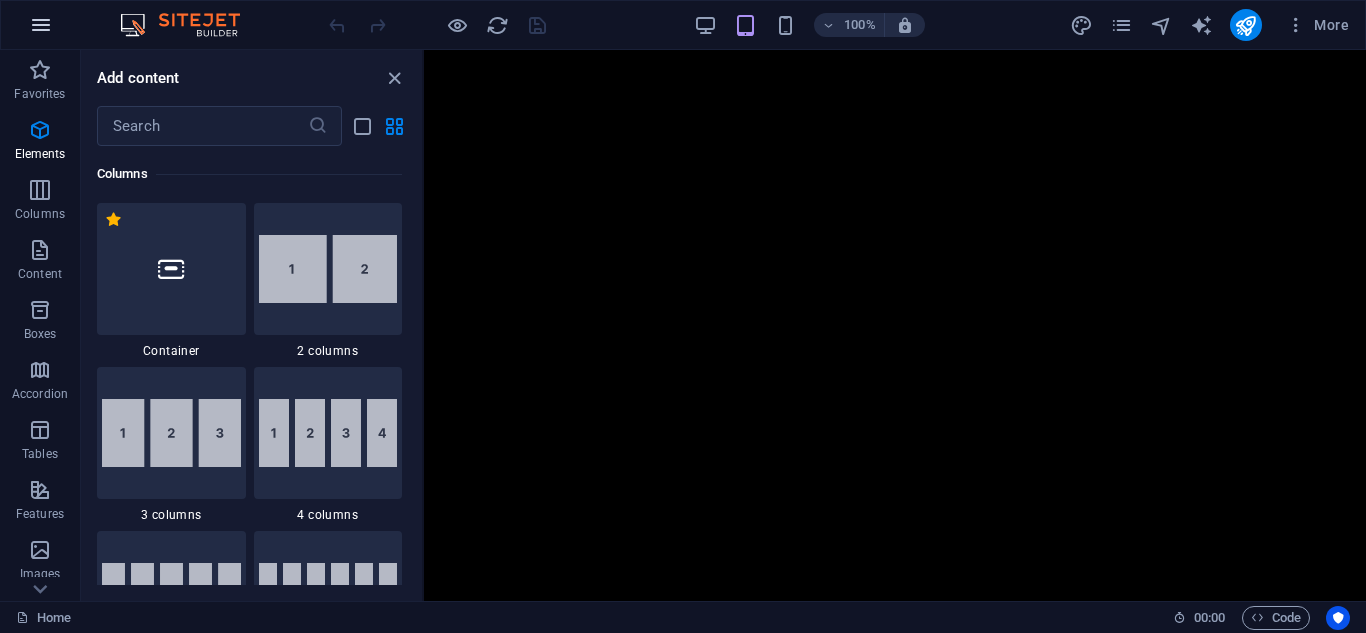 drag, startPoint x: 11, startPoint y: 24, endPoint x: 36, endPoint y: 26, distance: 25.079872 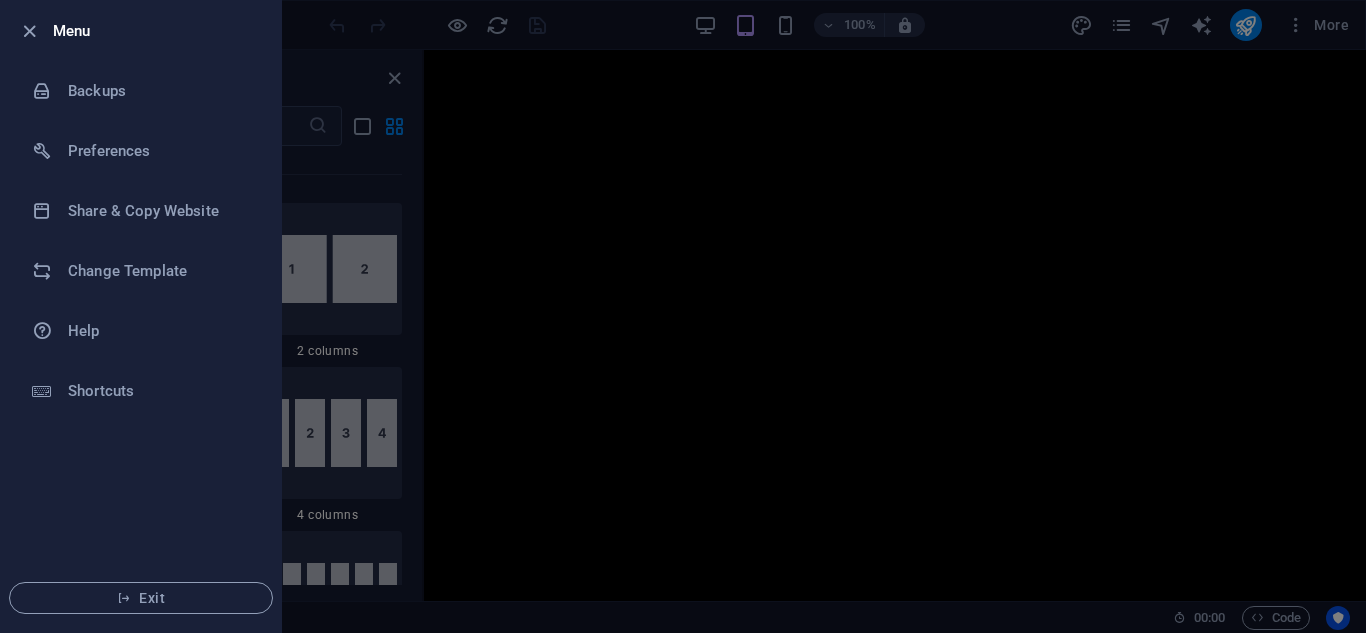 click at bounding box center (683, 316) 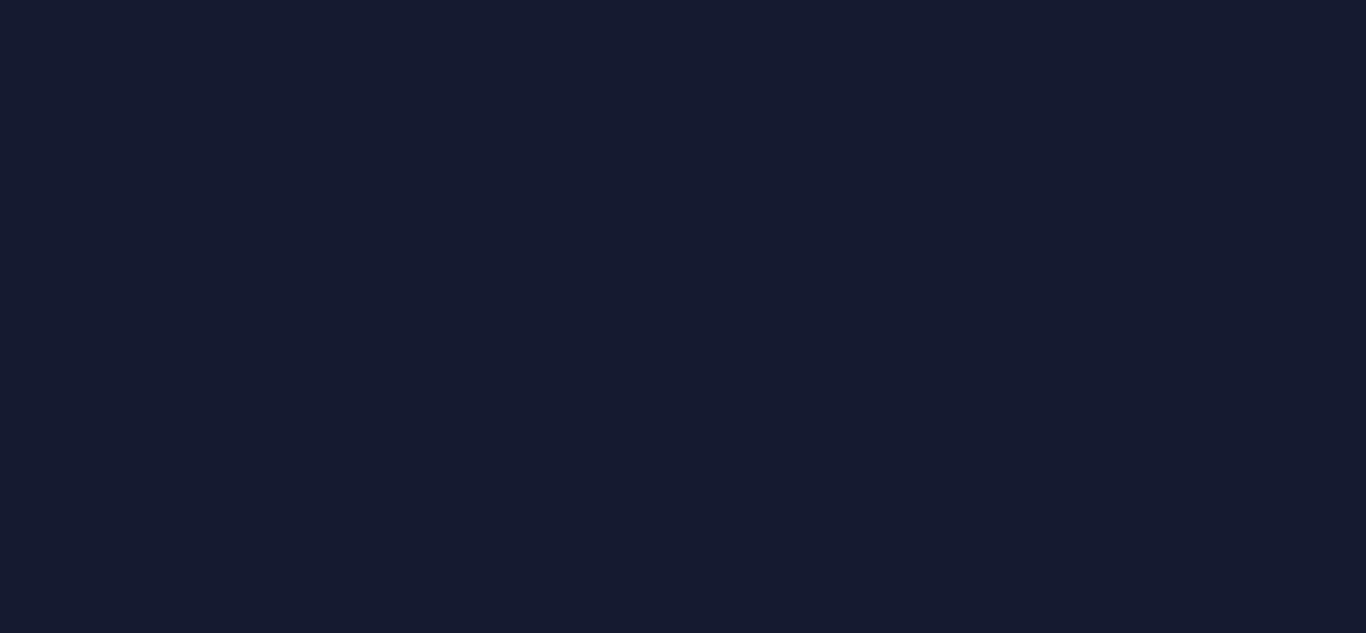 scroll, scrollTop: 0, scrollLeft: 0, axis: both 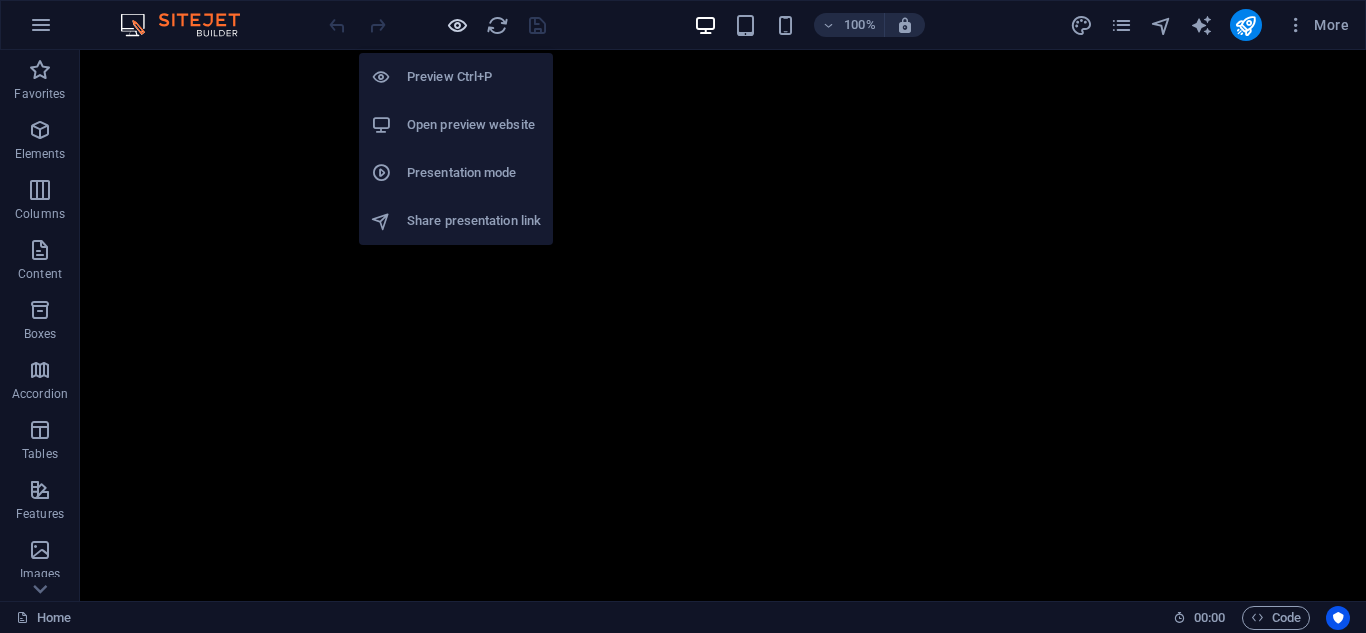 click at bounding box center (457, 25) 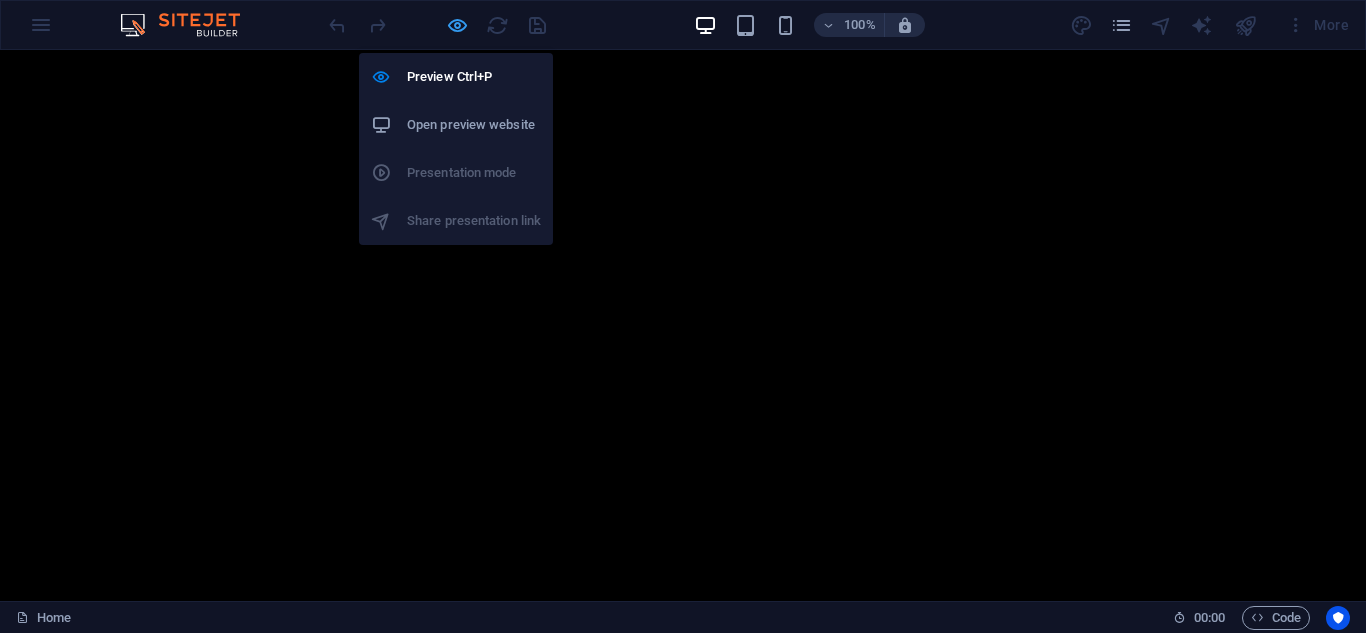 click at bounding box center [457, 25] 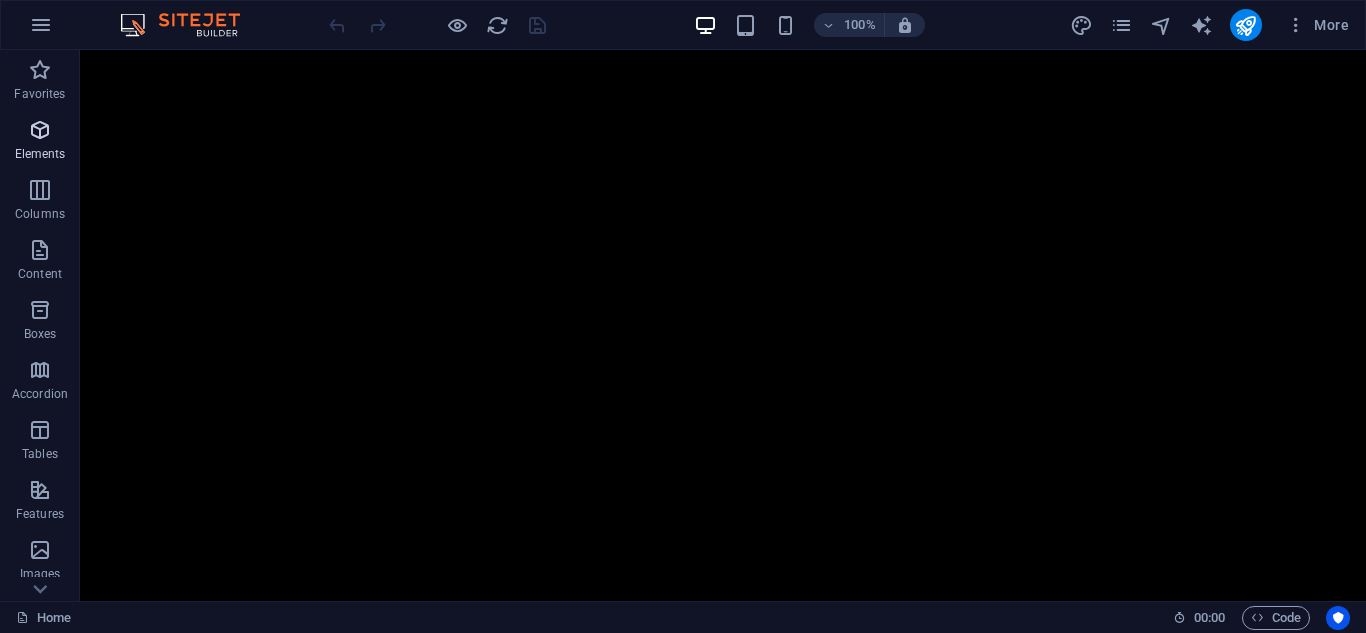 drag, startPoint x: 51, startPoint y: 129, endPoint x: 392, endPoint y: 69, distance: 346.23834 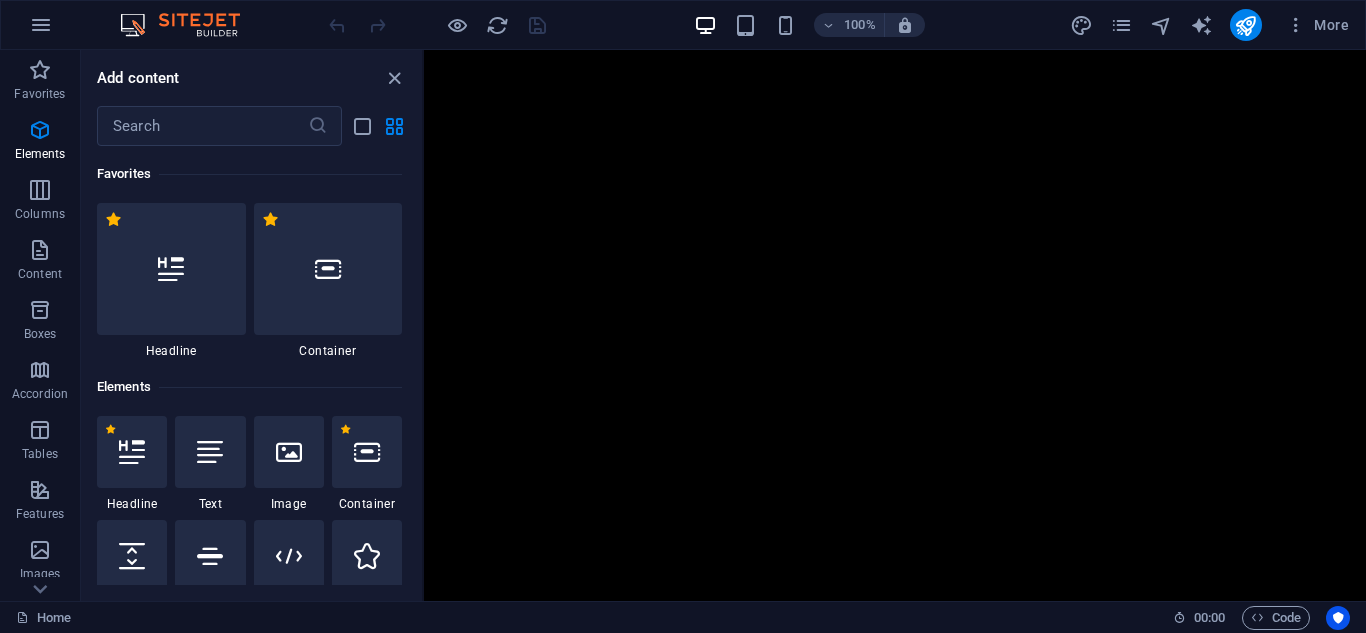 click on "S/a>
Drop content here or  Add elements  Paste clipboard Lorem ipsum dolor sitope amet, consectetur adipisicing elitip. Massumenda, dolore, cum vel modi asperiores consequatur suscipit quidem ducimus eveniet iure expedita consecteture odiogil voluptatum similique fugit voluptates atem accusamus quae quas dolorem tenetur facere tempora maiores adipisci reiciendis accusantium voluptatibus id voluptate tempore dolor harum nisi amet! Nobis, eaque. Aenean commodo ligula eget dolor. Lorem ipsum dolor sit amet, consectetuer adipiscing elit leget odiogil voluptatum similique fugit voluptates dolor. Libero assumenda, dolore, cum vel modi asperiores consequatur.
Esfera Binaural" at bounding box center (895, 325) 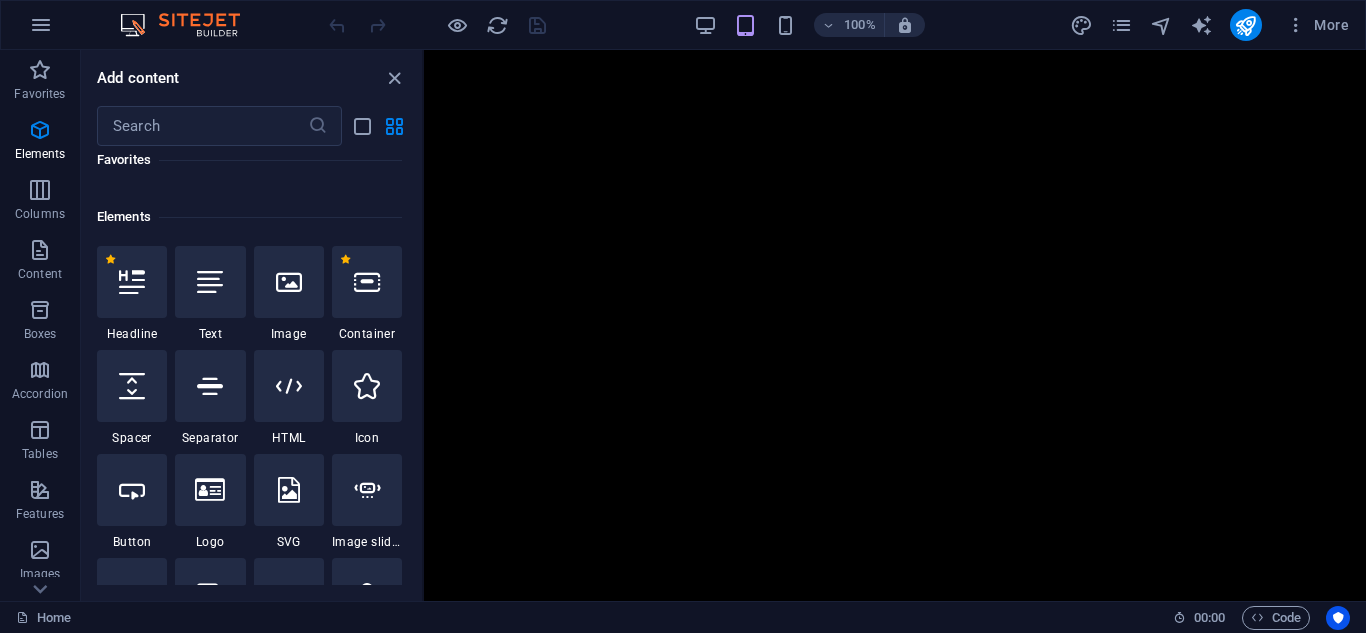 drag, startPoint x: 977, startPoint y: 440, endPoint x: 436, endPoint y: 198, distance: 592.65924 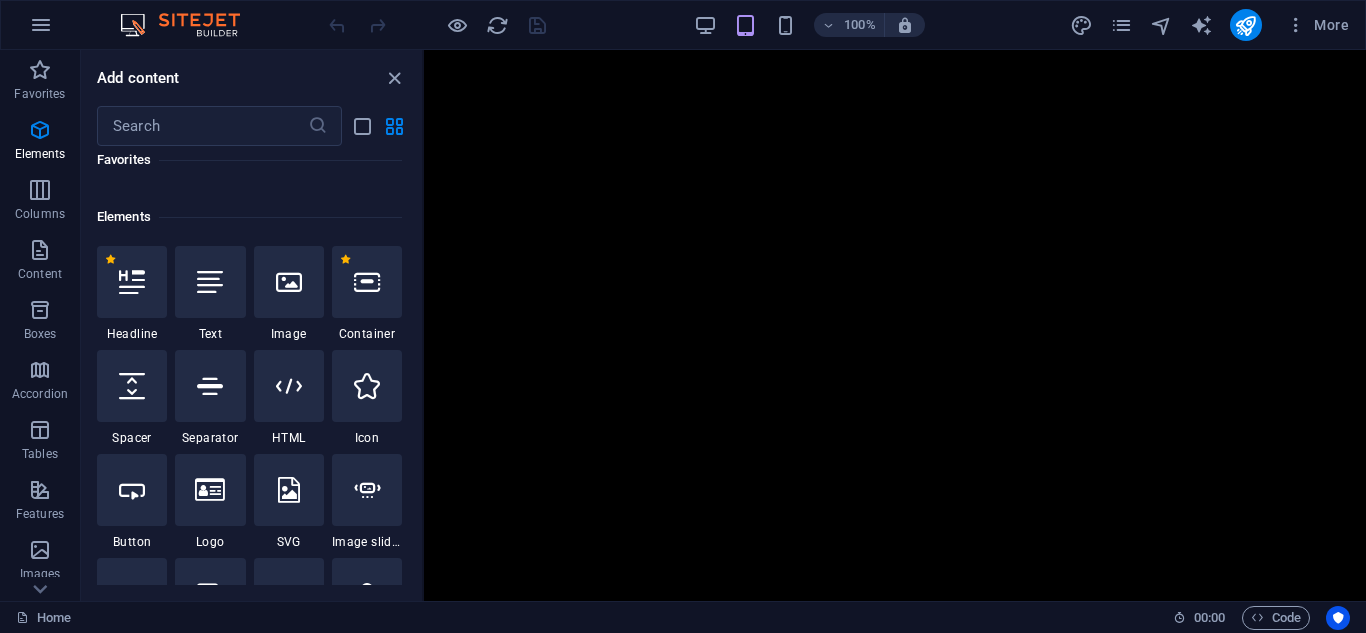 click on "S/a>
Drop content here or  Add elements  Paste clipboard Lorem ipsum dolor sitope amet, consectetur adipisicing elitip. Massumenda, dolore, cum vel modi asperiores consequatur suscipit quidem ducimus eveniet iure expedita consecteture odiogil voluptatum similique fugit voluptates atem accusamus quae quas dolorem tenetur facere tempora maiores adipisci reiciendis accusantium voluptatibus id voluptate tempore dolor harum nisi amet! Nobis, eaque. Aenean commodo ligula eget dolor. Lorem ipsum dolor sit amet, consectetuer adipiscing elit leget odiogil voluptatum similique fugit voluptates dolor. Libero assumenda, dolore, cum vel modi asperiores consequatur.
Esfera Binaural" at bounding box center [895, 325] 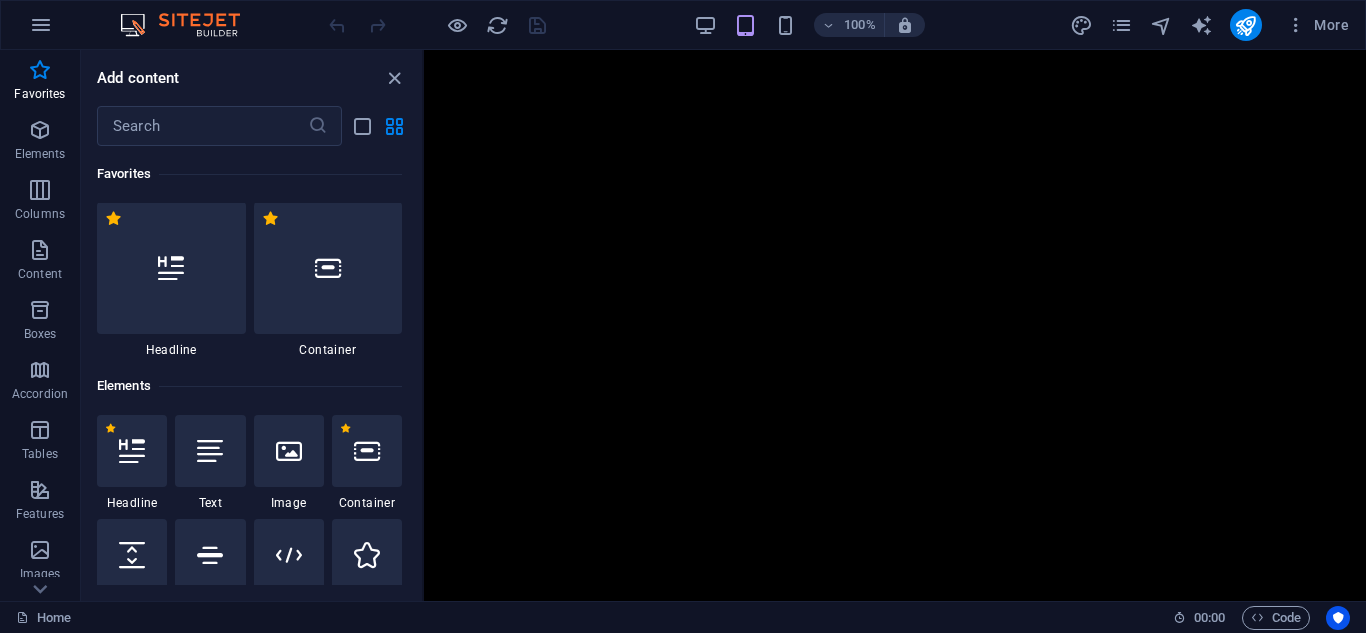 scroll, scrollTop: 0, scrollLeft: 0, axis: both 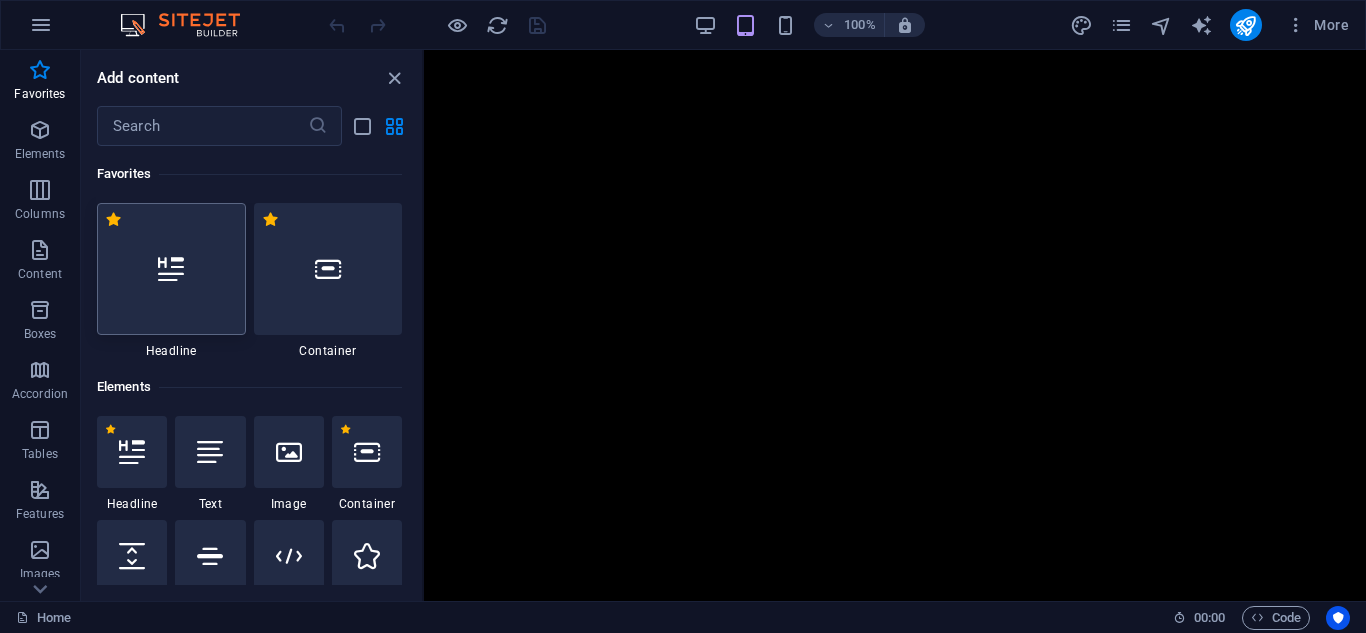 click at bounding box center (171, 269) 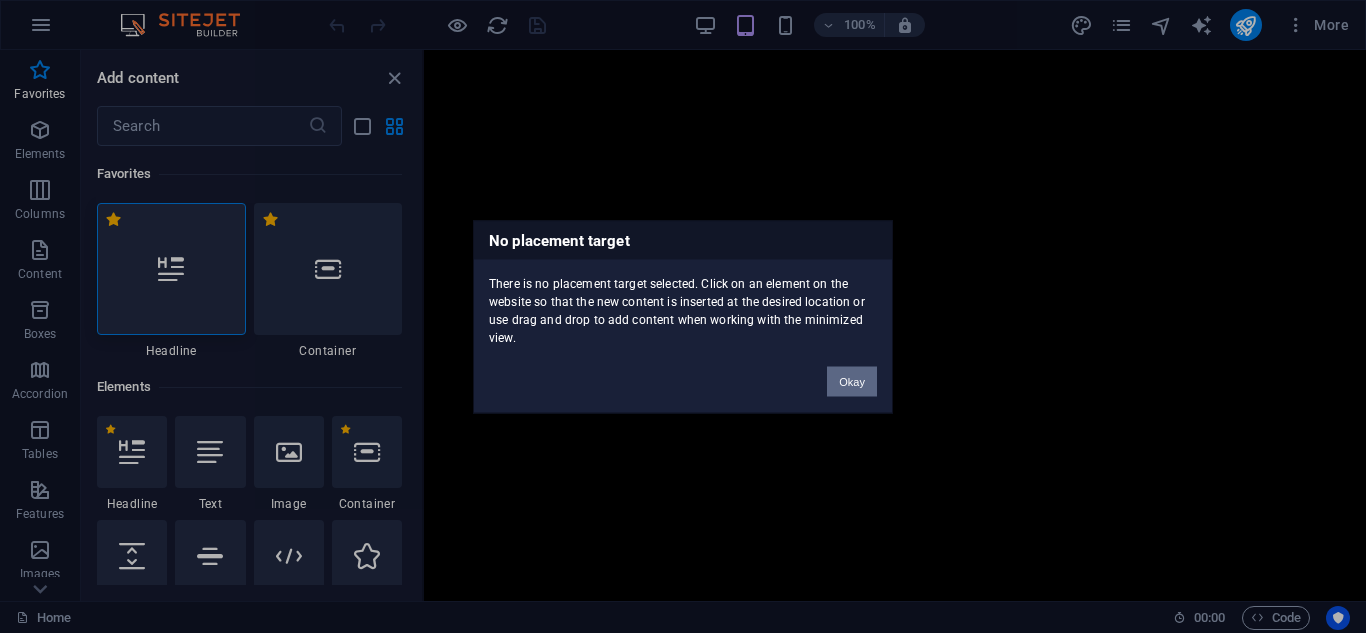 click on "Okay" at bounding box center [852, 381] 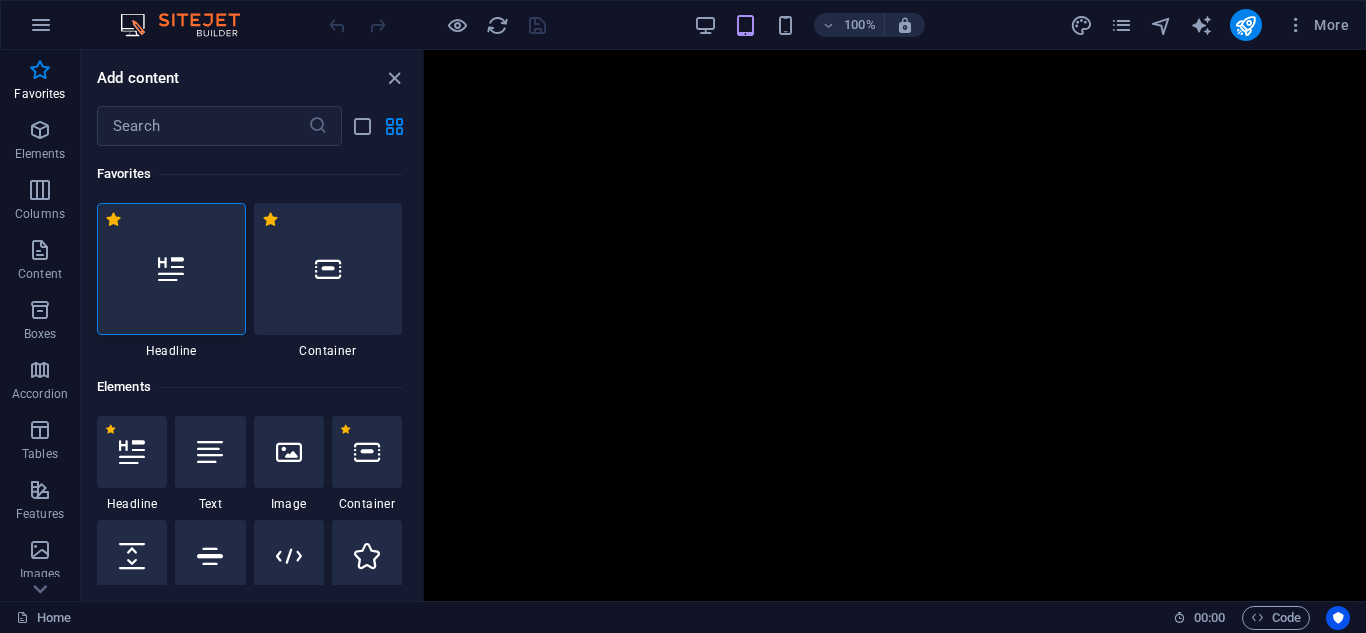 drag, startPoint x: 729, startPoint y: 195, endPoint x: 586, endPoint y: 103, distance: 170.03824 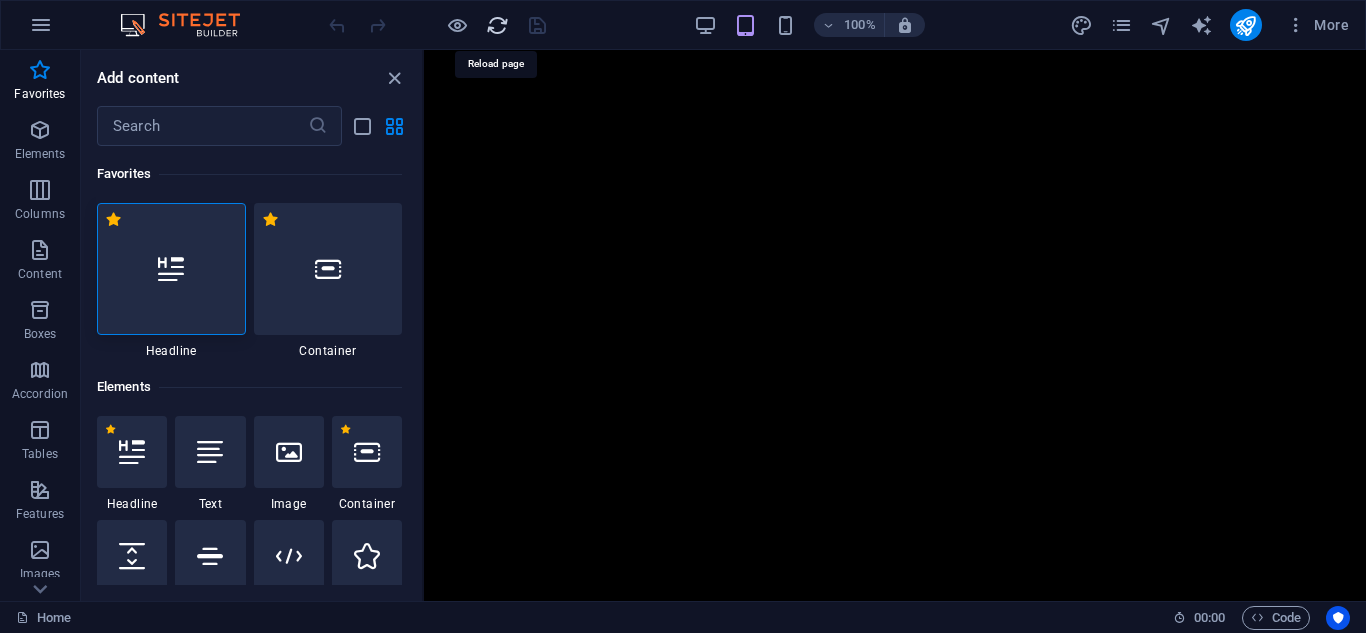 click at bounding box center [497, 25] 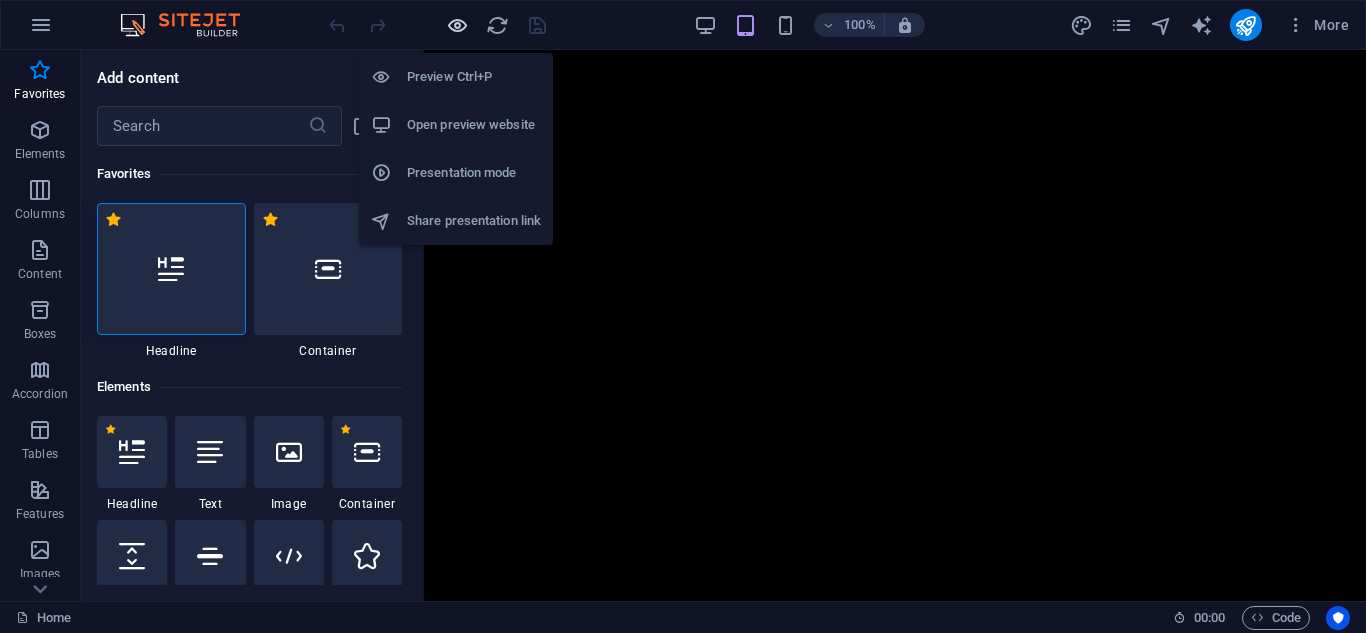 click at bounding box center (457, 25) 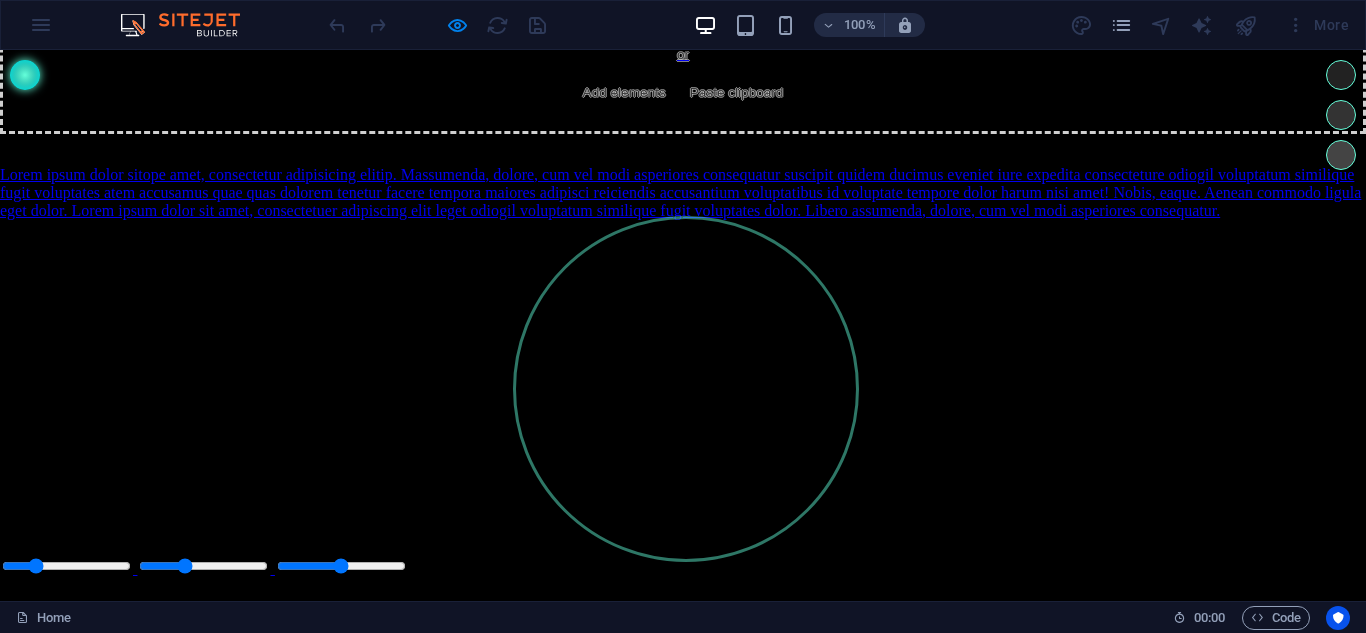 scroll, scrollTop: 0, scrollLeft: 0, axis: both 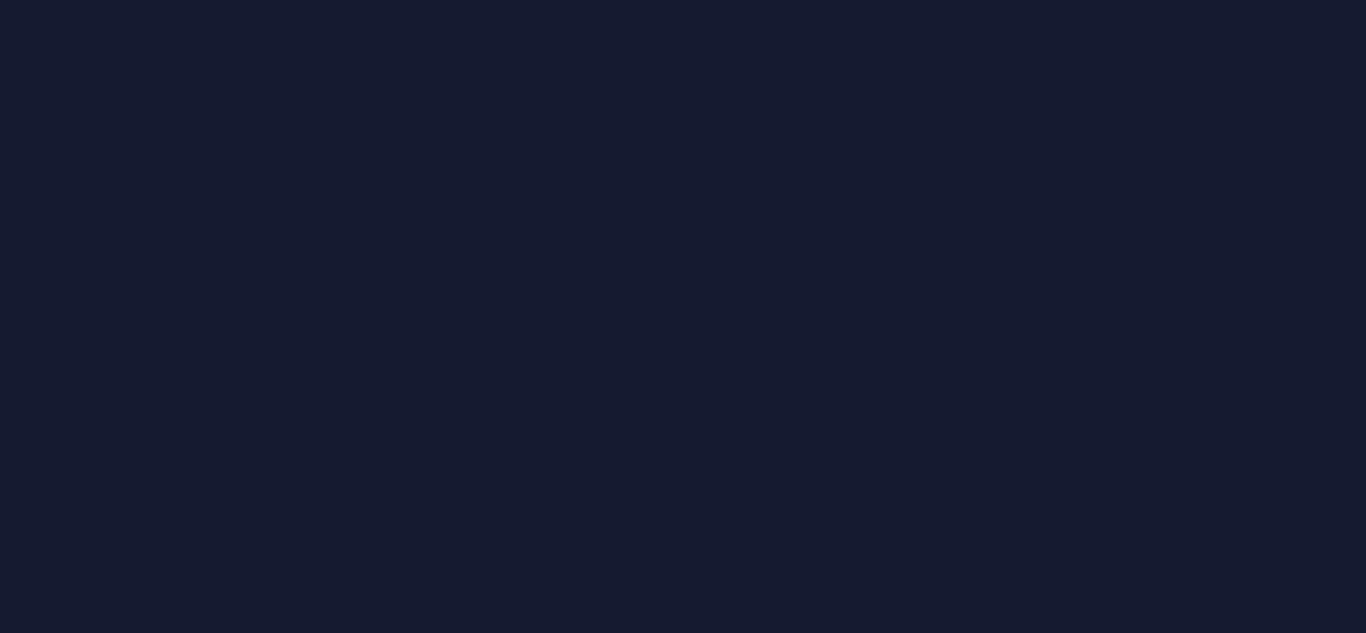 click at bounding box center [683, 316] 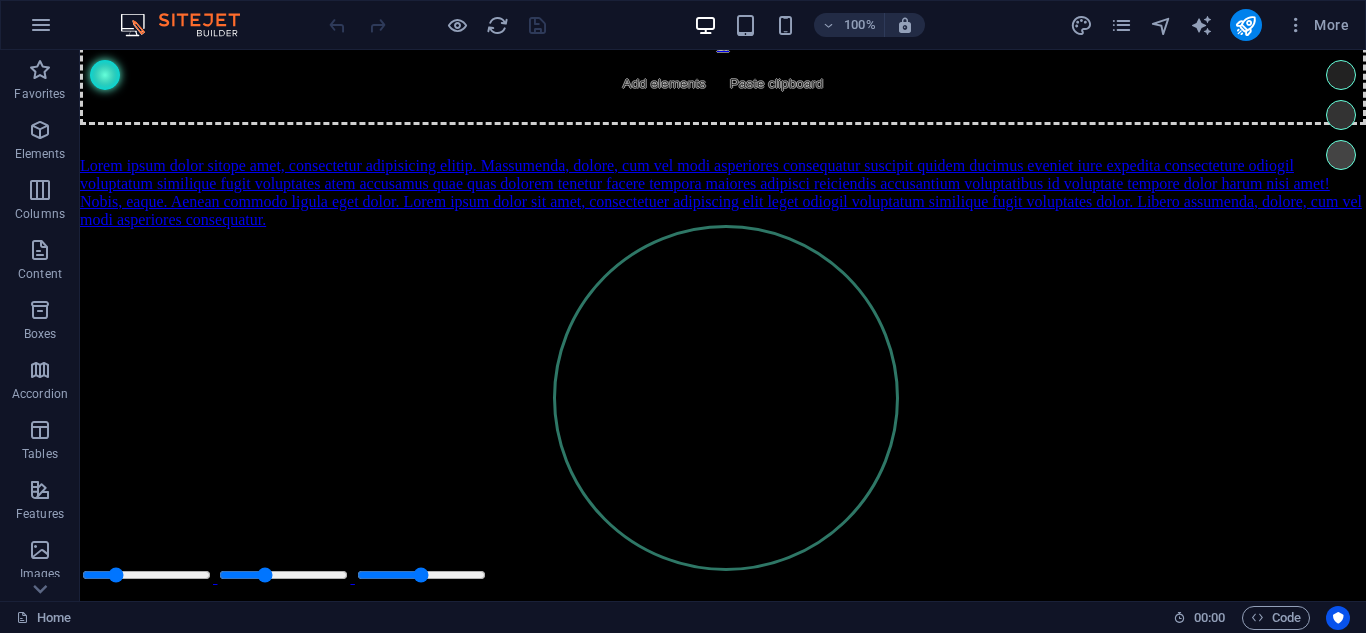 scroll, scrollTop: 0, scrollLeft: 0, axis: both 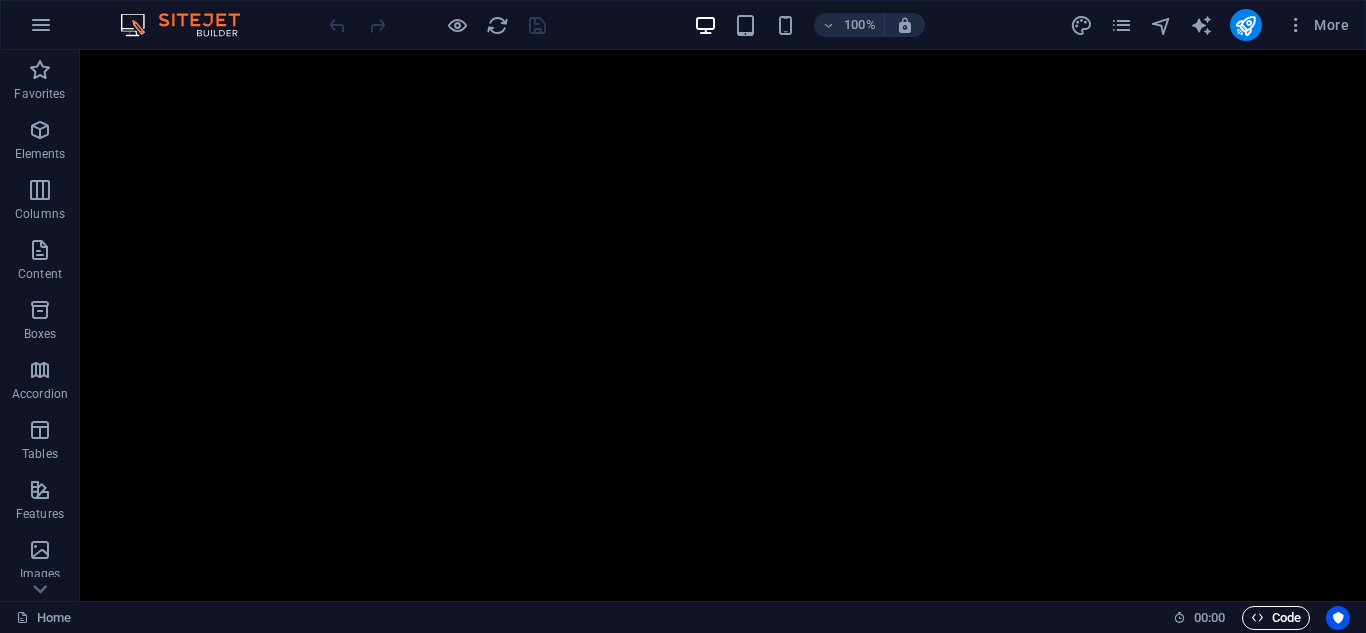 click at bounding box center [1257, 617] 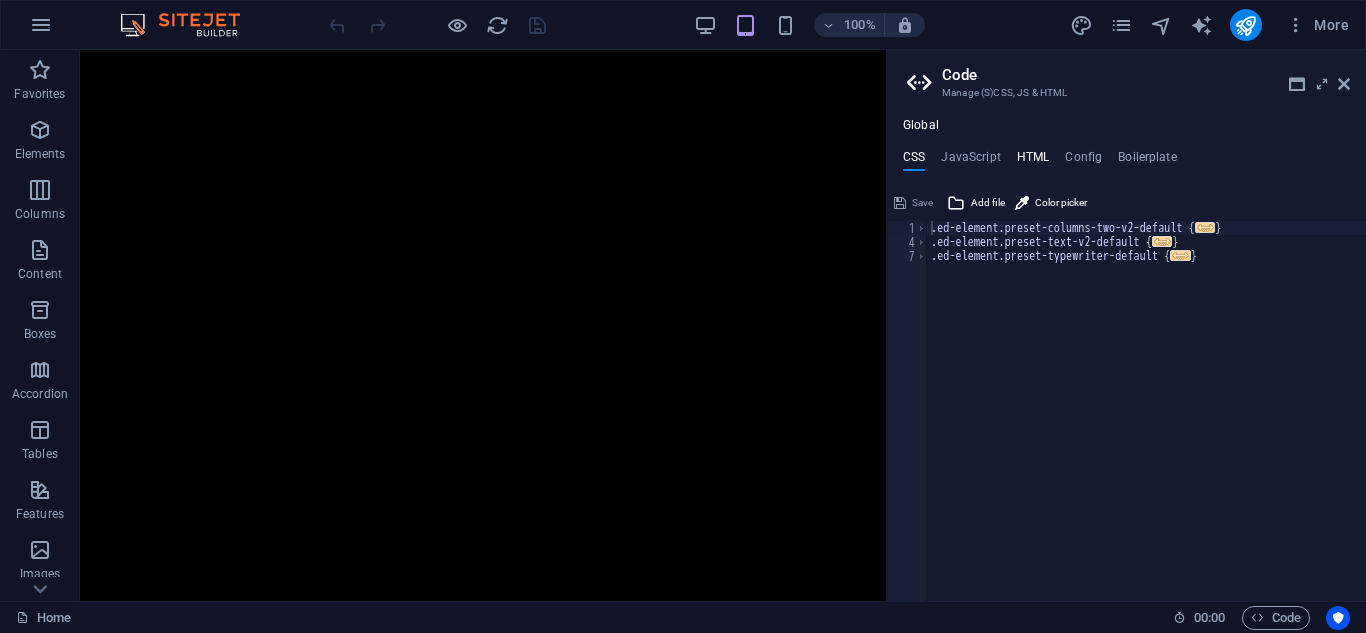 click on "HTML" at bounding box center (1033, 161) 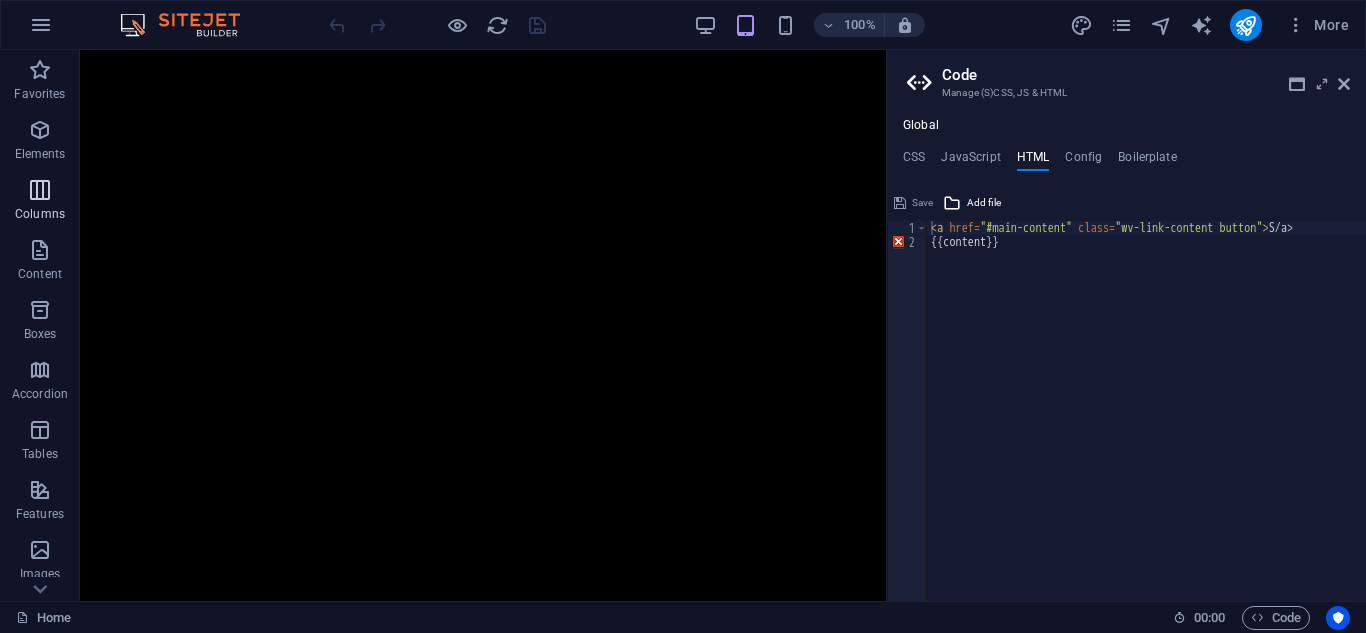 click at bounding box center (40, 190) 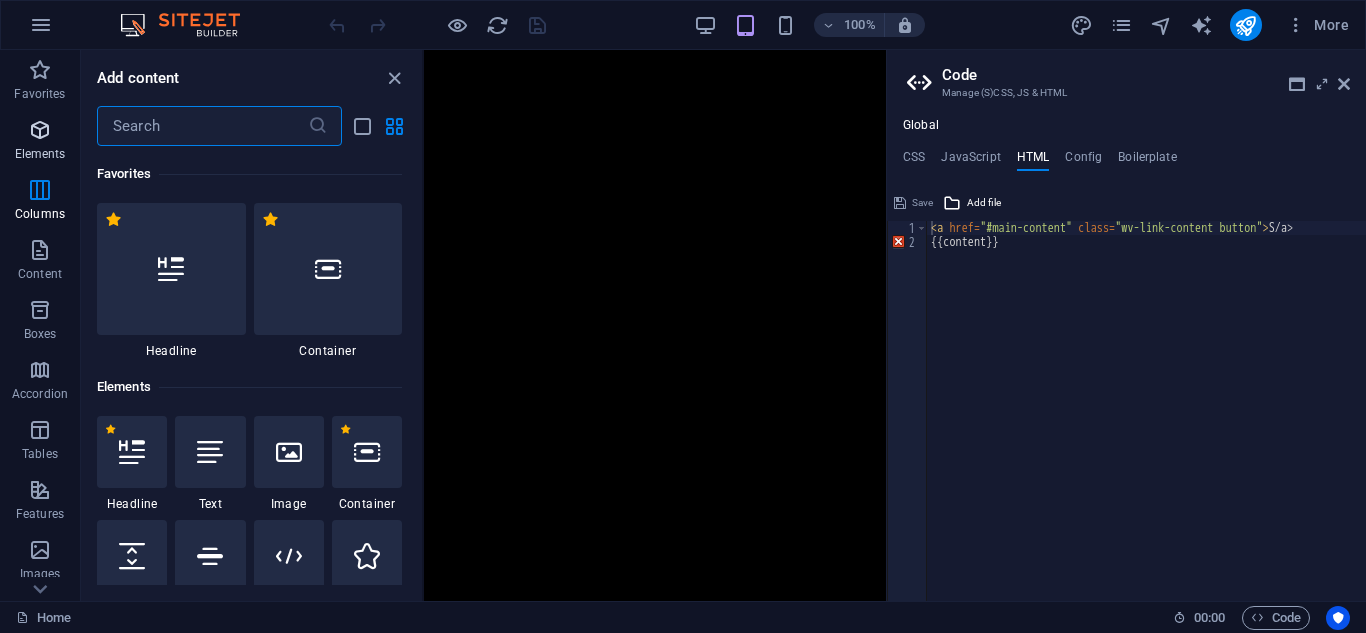 click on "Elements" at bounding box center [40, 140] 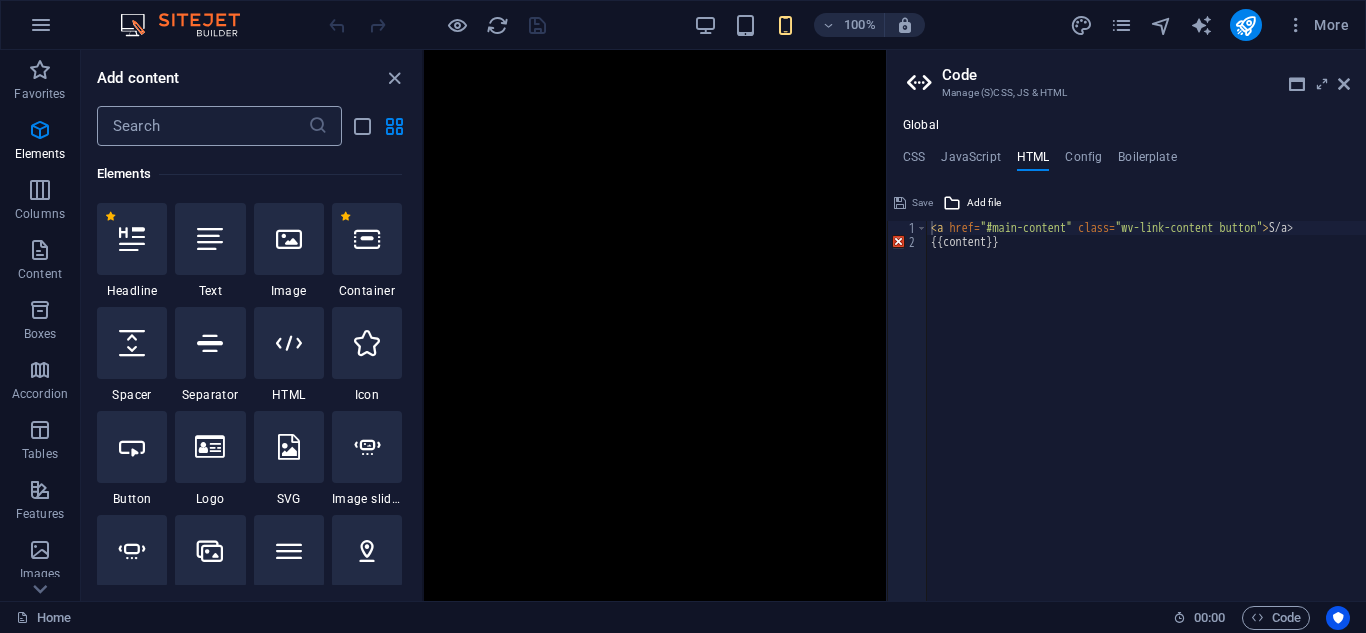 scroll, scrollTop: 213, scrollLeft: 0, axis: vertical 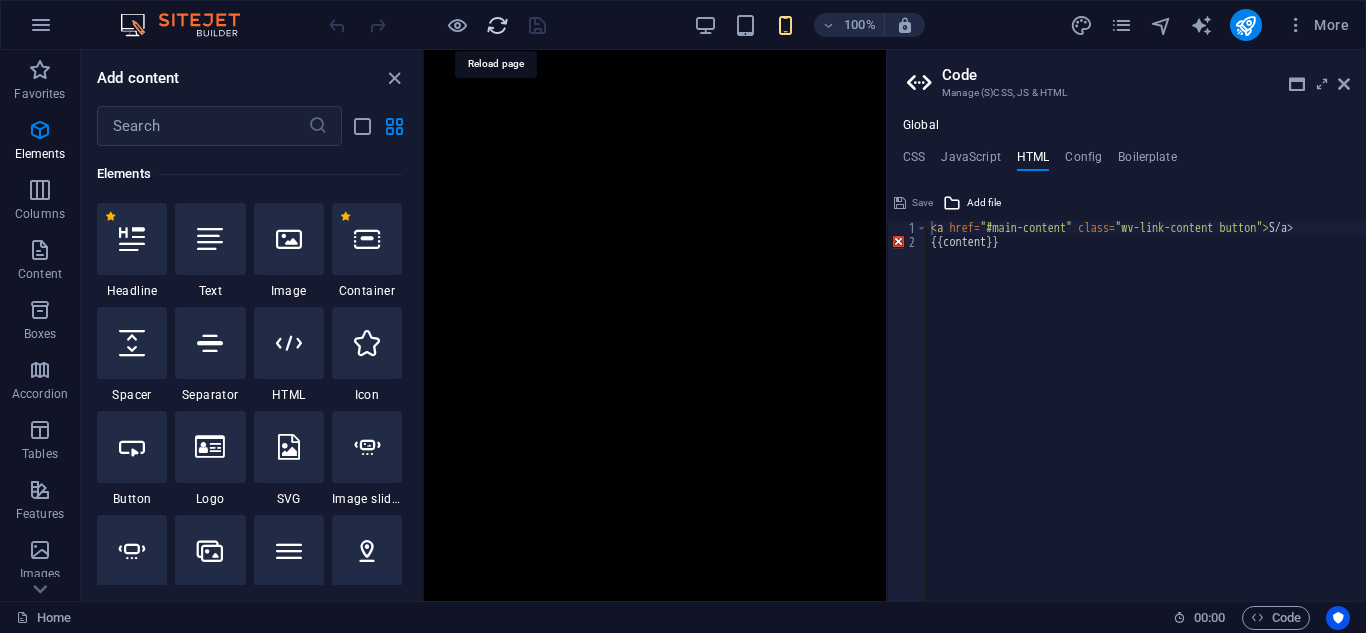 click at bounding box center (497, 25) 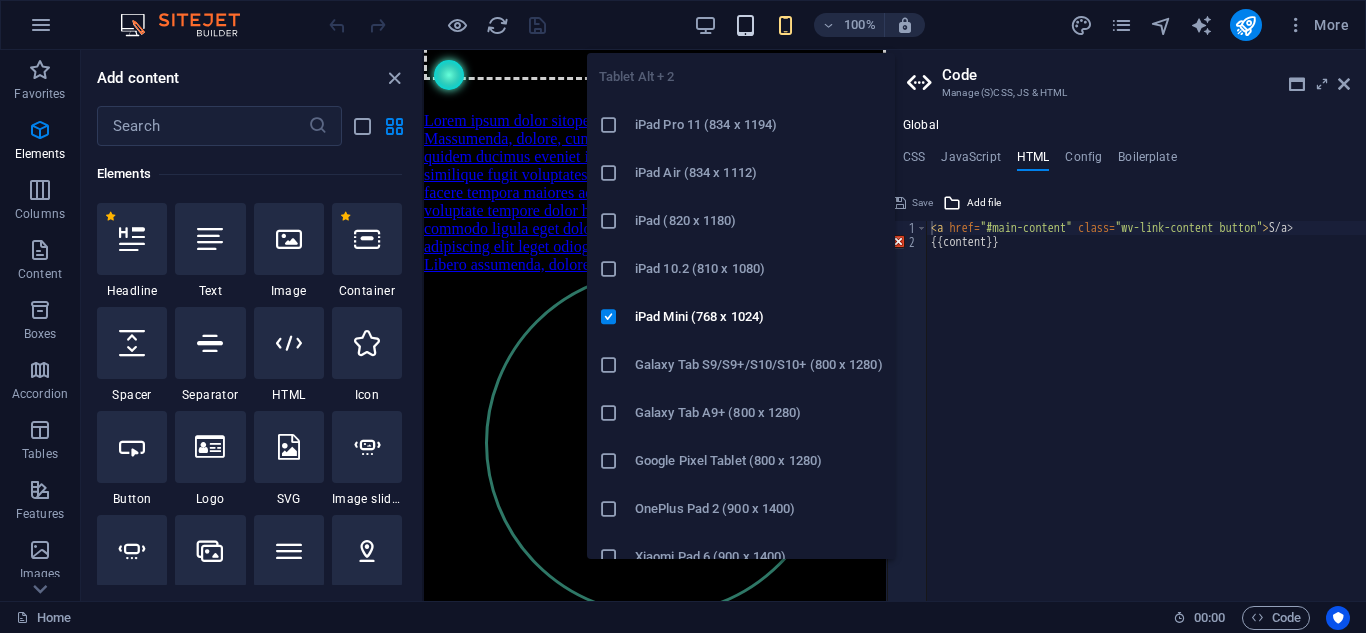 scroll, scrollTop: 0, scrollLeft: 0, axis: both 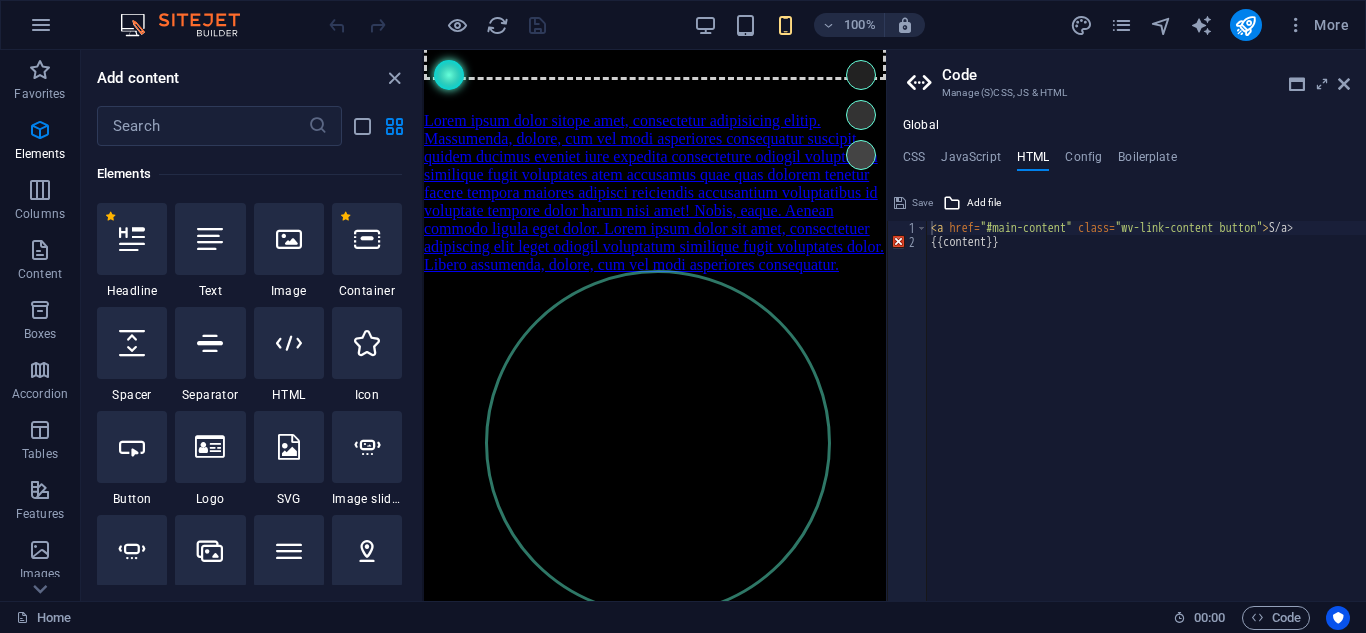 drag, startPoint x: 1335, startPoint y: 87, endPoint x: 1321, endPoint y: 84, distance: 14.3178215 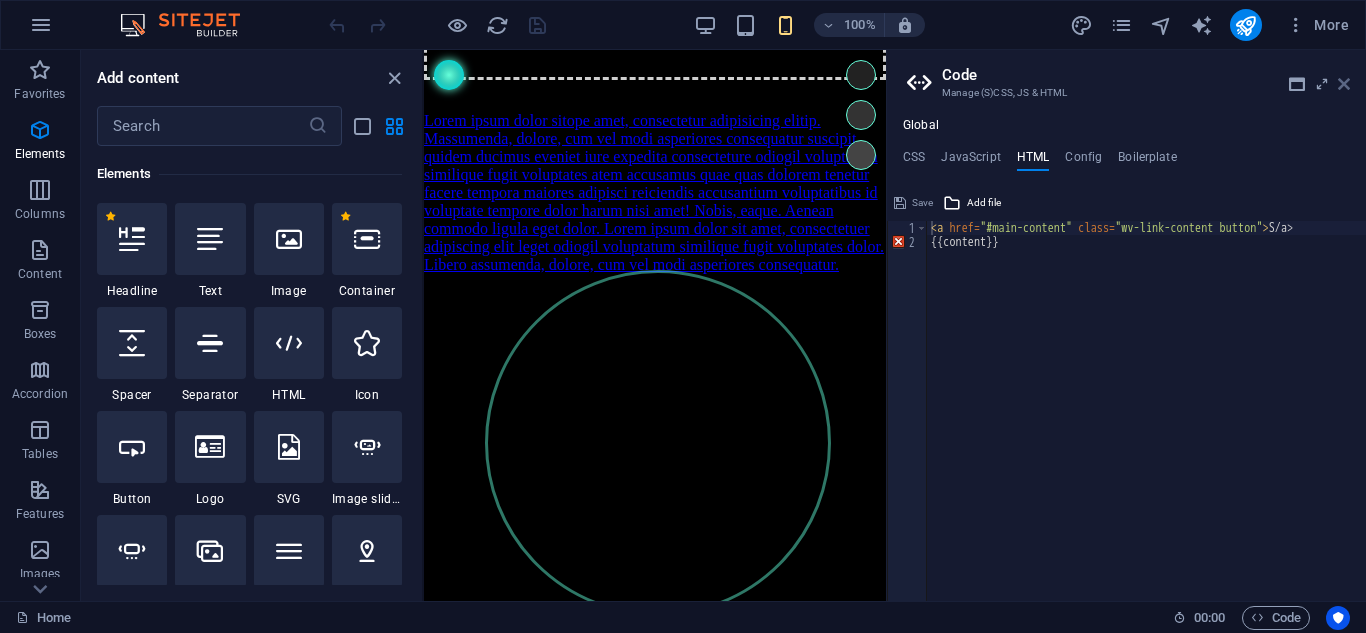 click at bounding box center [1344, 84] 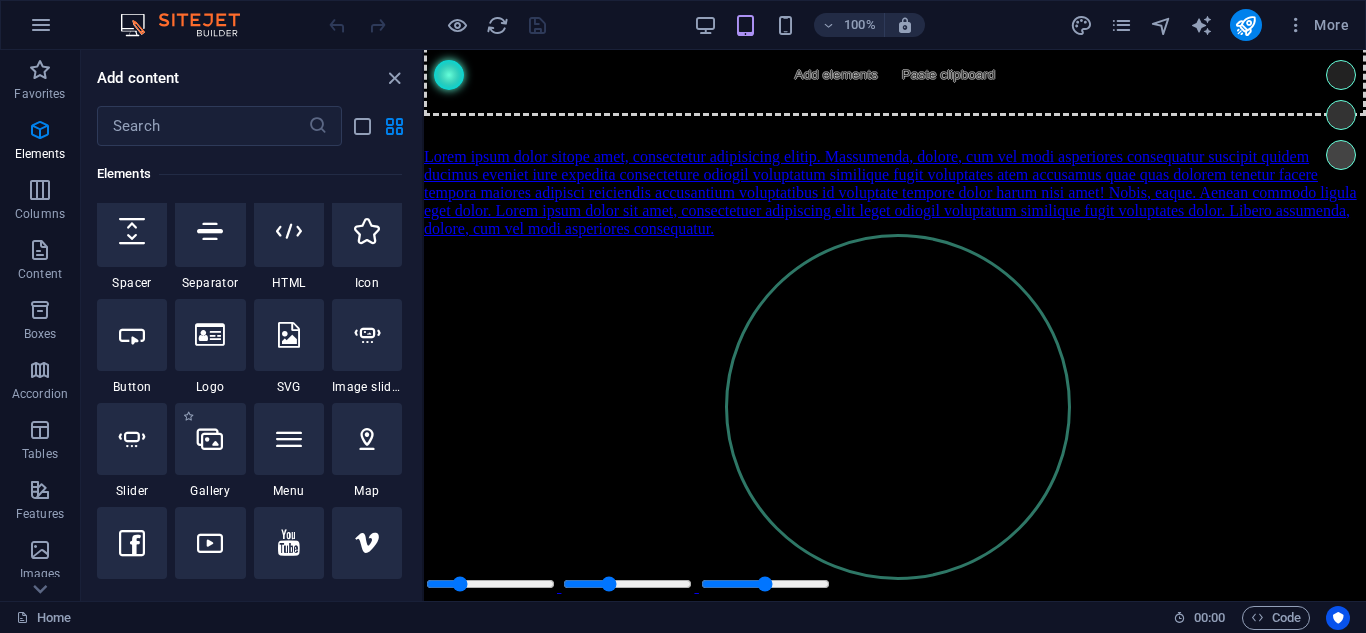scroll, scrollTop: 313, scrollLeft: 0, axis: vertical 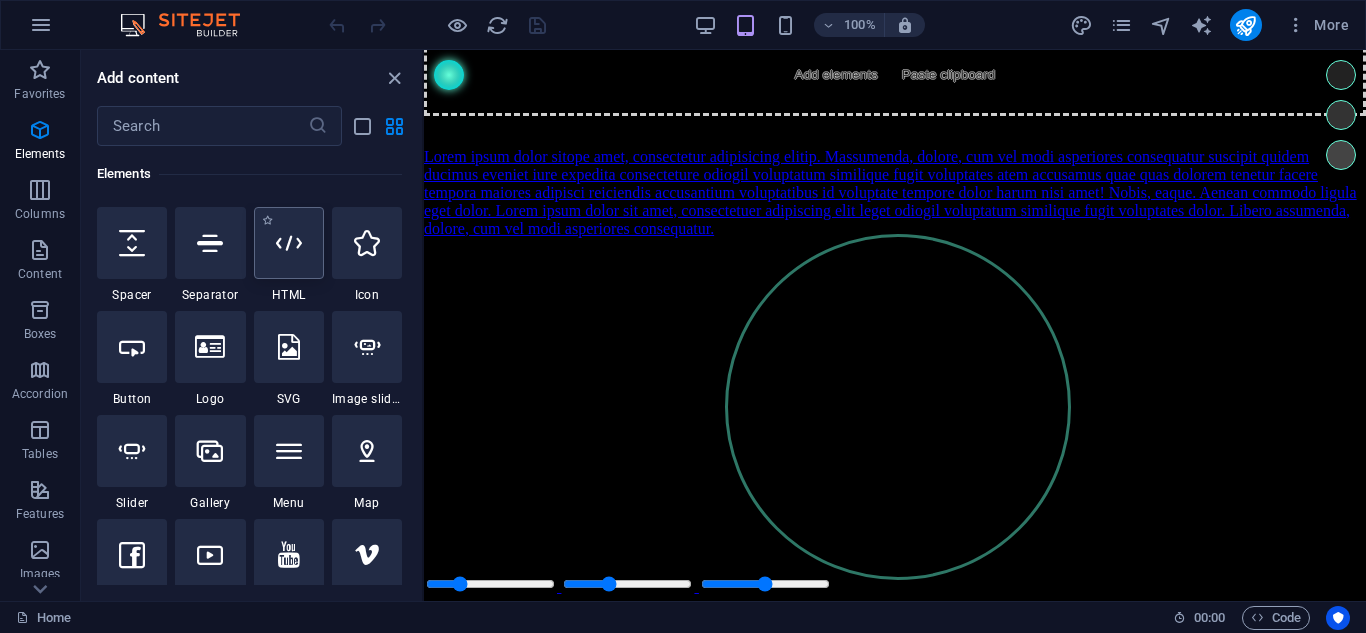 click at bounding box center [289, 243] 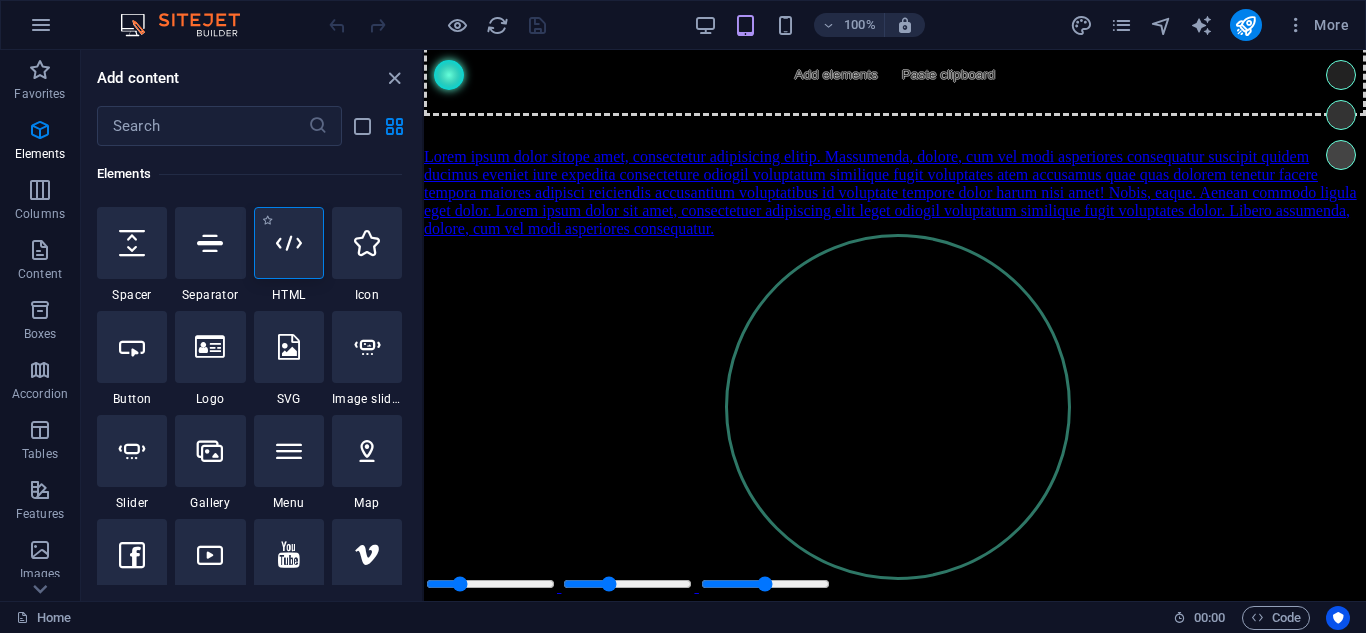 click at bounding box center [289, 243] 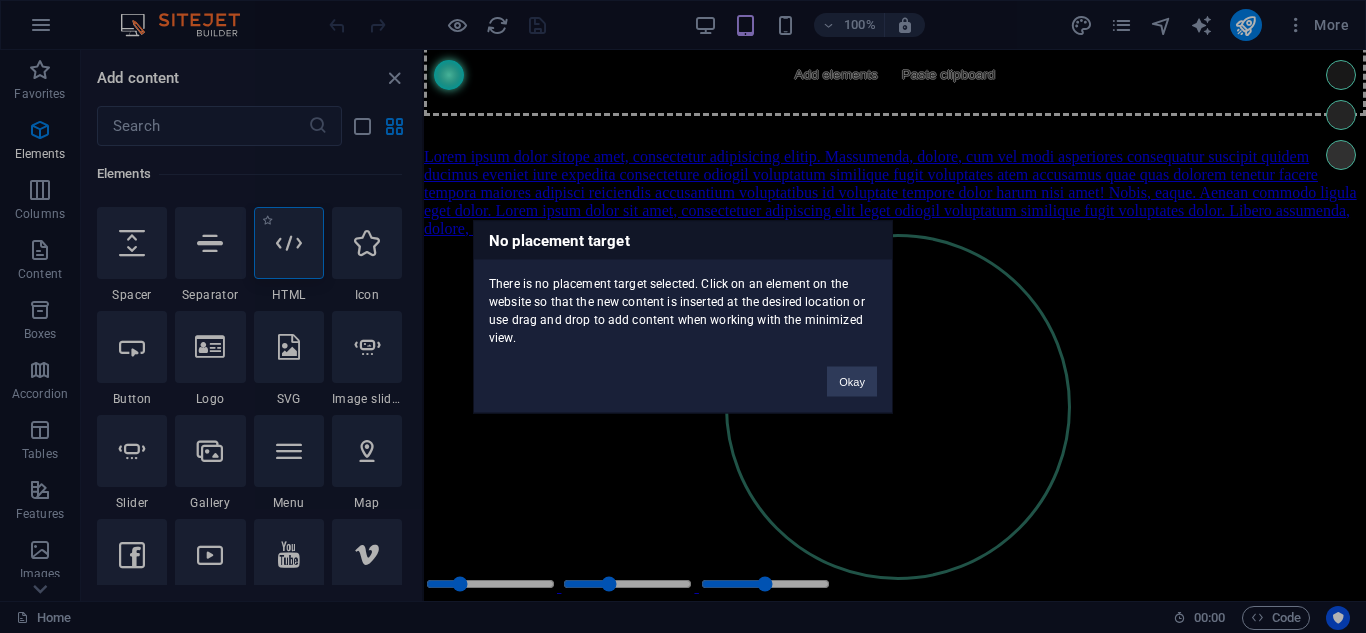 click on "No placement target There is no placement target selected. Click on an element on the website so that the new content is inserted at the desired location or use drag and drop to add content when working with the minimized view. Okay" at bounding box center (683, 316) 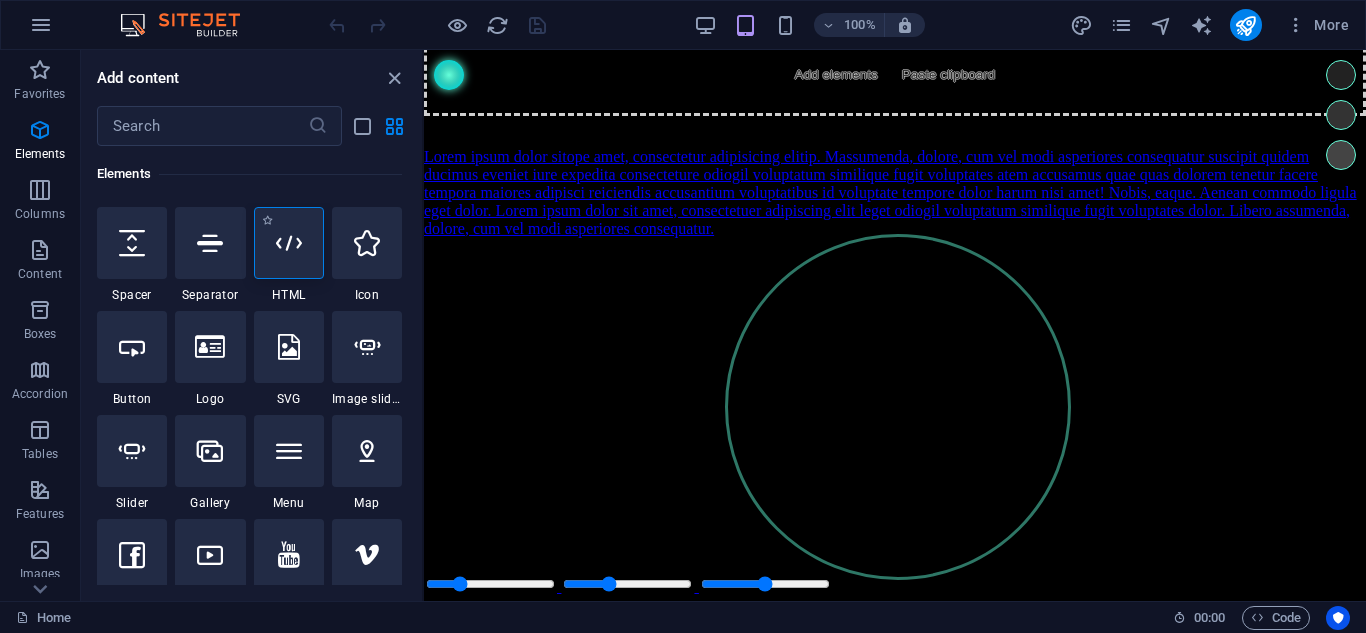 click at bounding box center [289, 243] 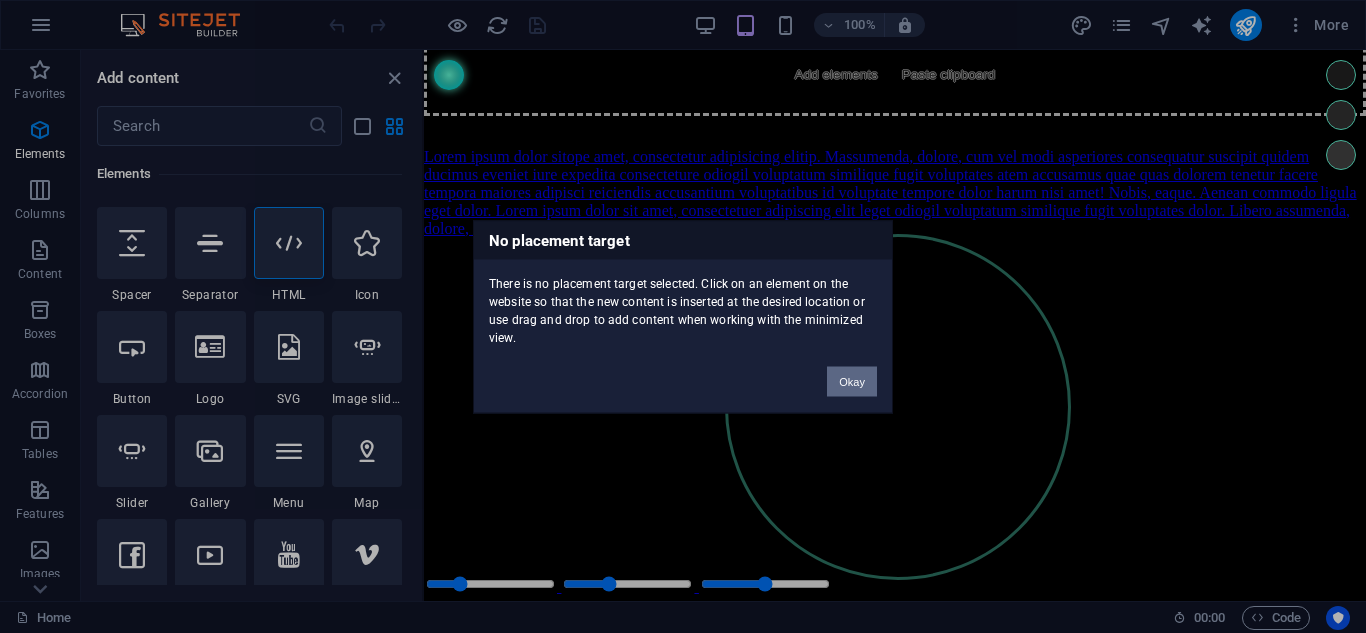 click on "Okay" at bounding box center (852, 381) 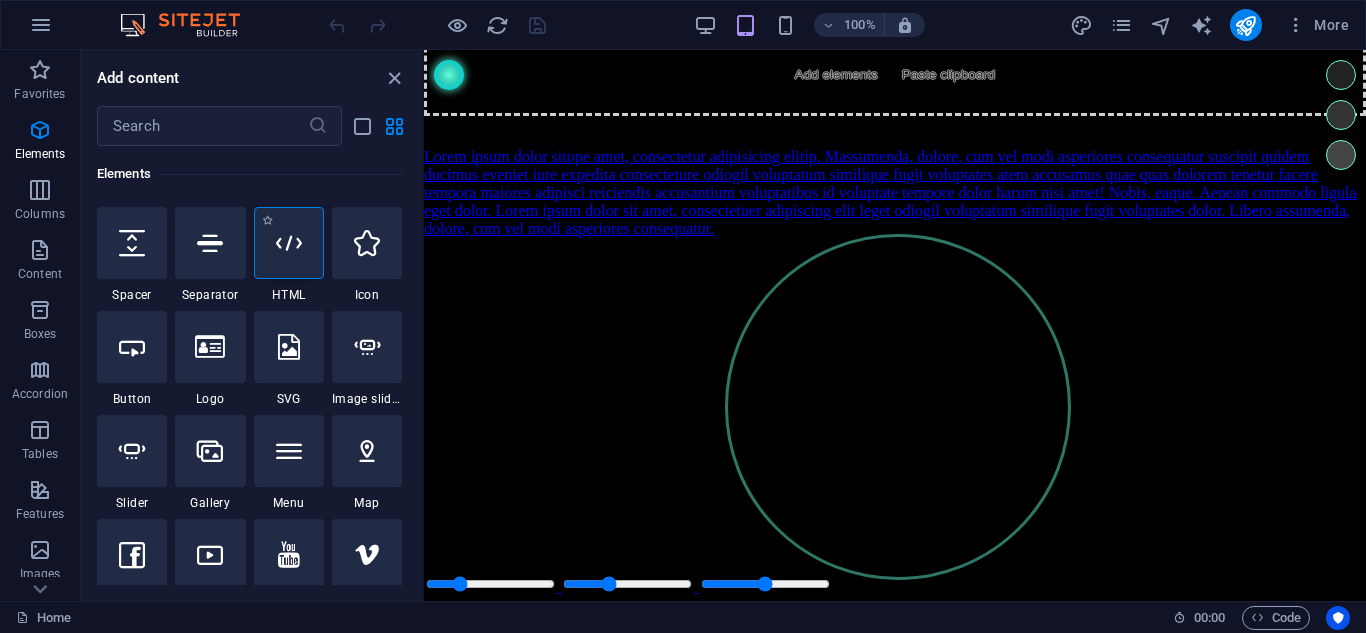 click at bounding box center [289, 243] 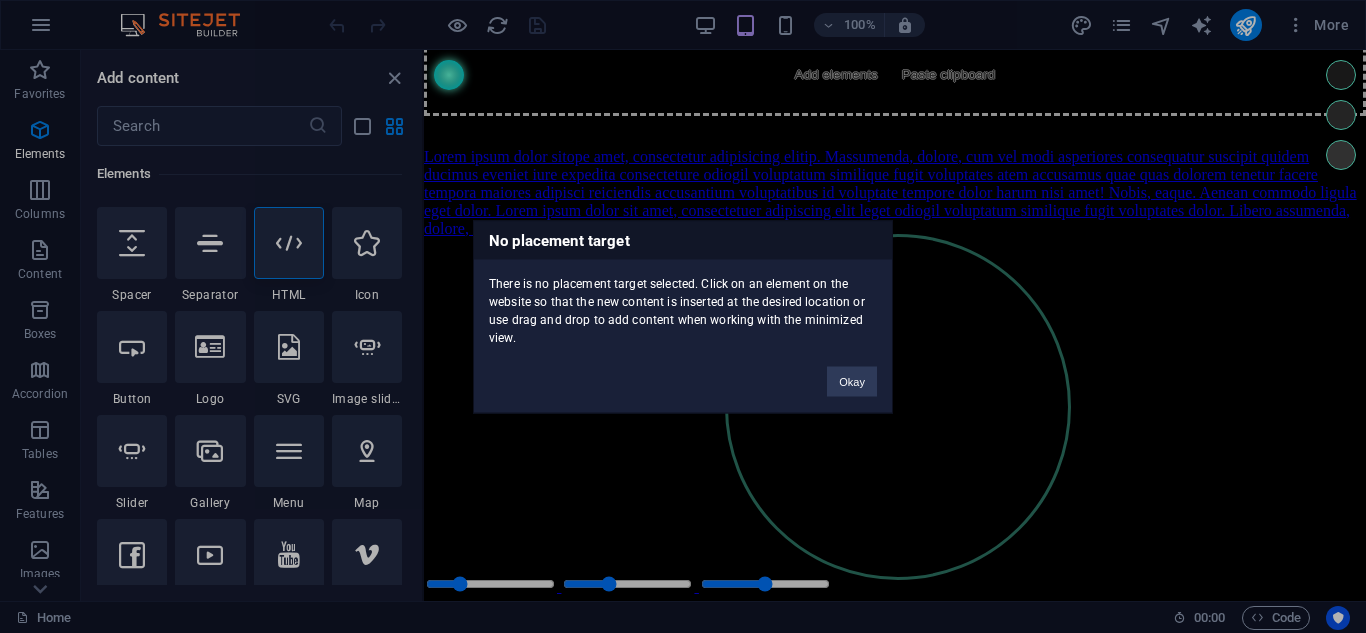 drag, startPoint x: 854, startPoint y: 372, endPoint x: 251, endPoint y: 281, distance: 609.8278 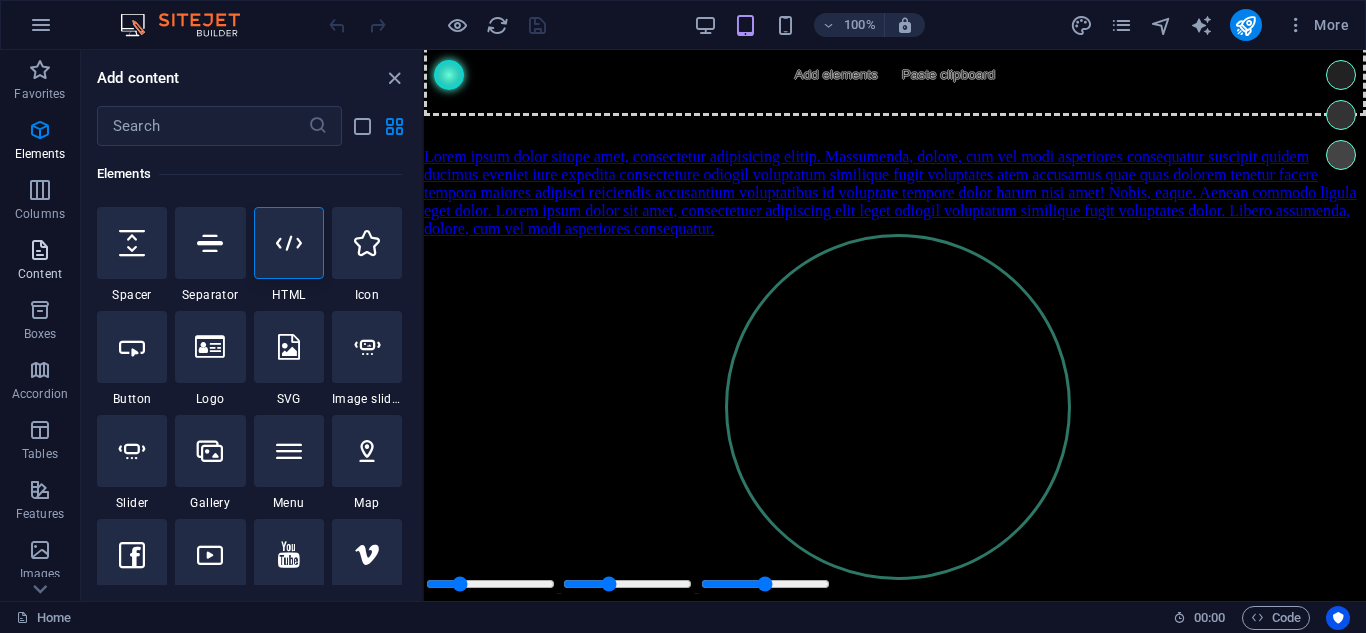 click at bounding box center [40, 250] 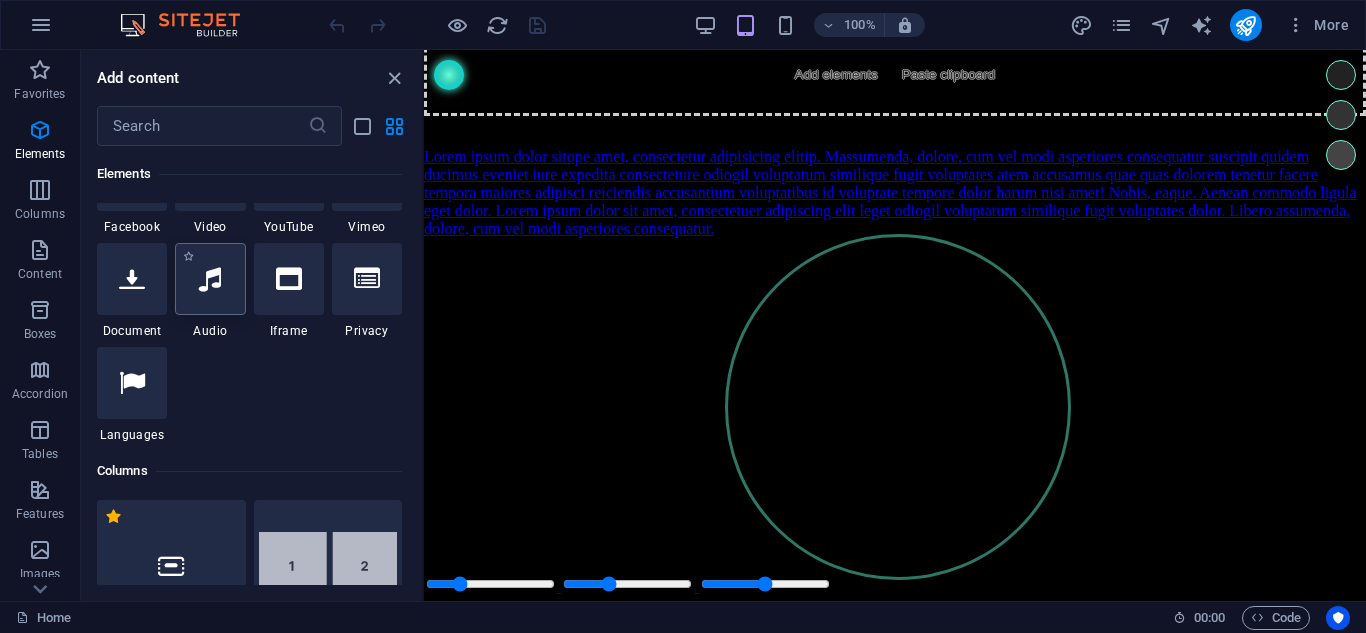 scroll, scrollTop: 899, scrollLeft: 0, axis: vertical 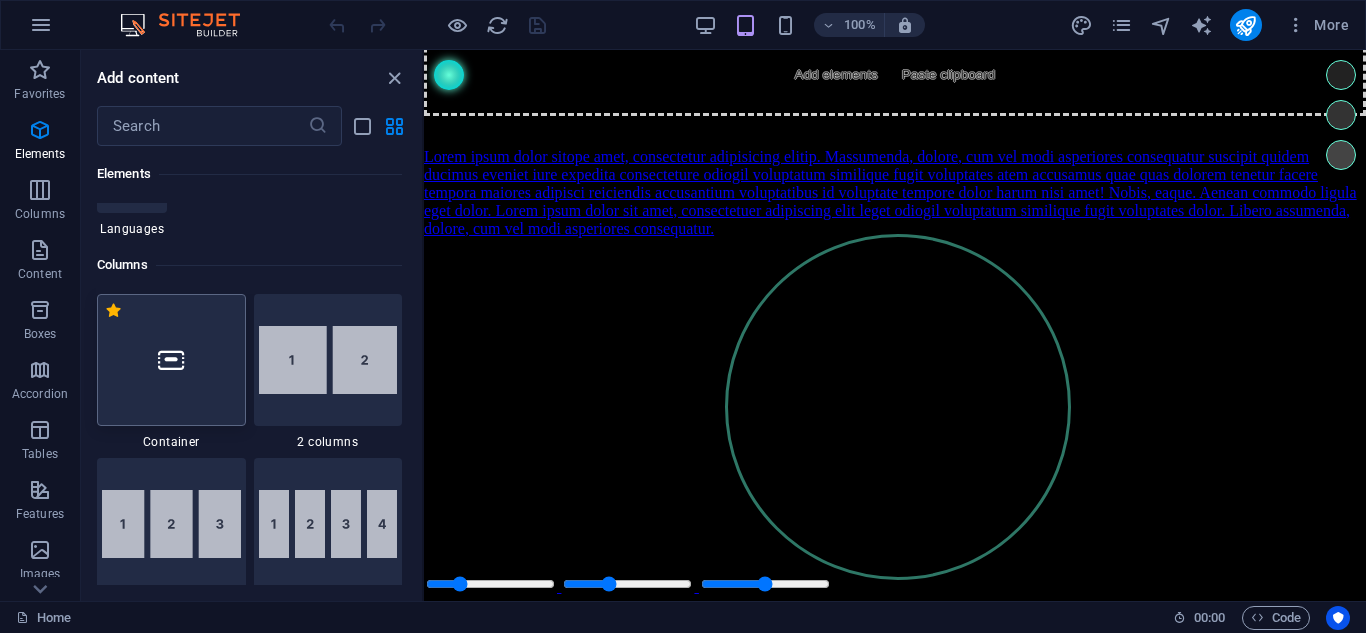 click at bounding box center (171, 360) 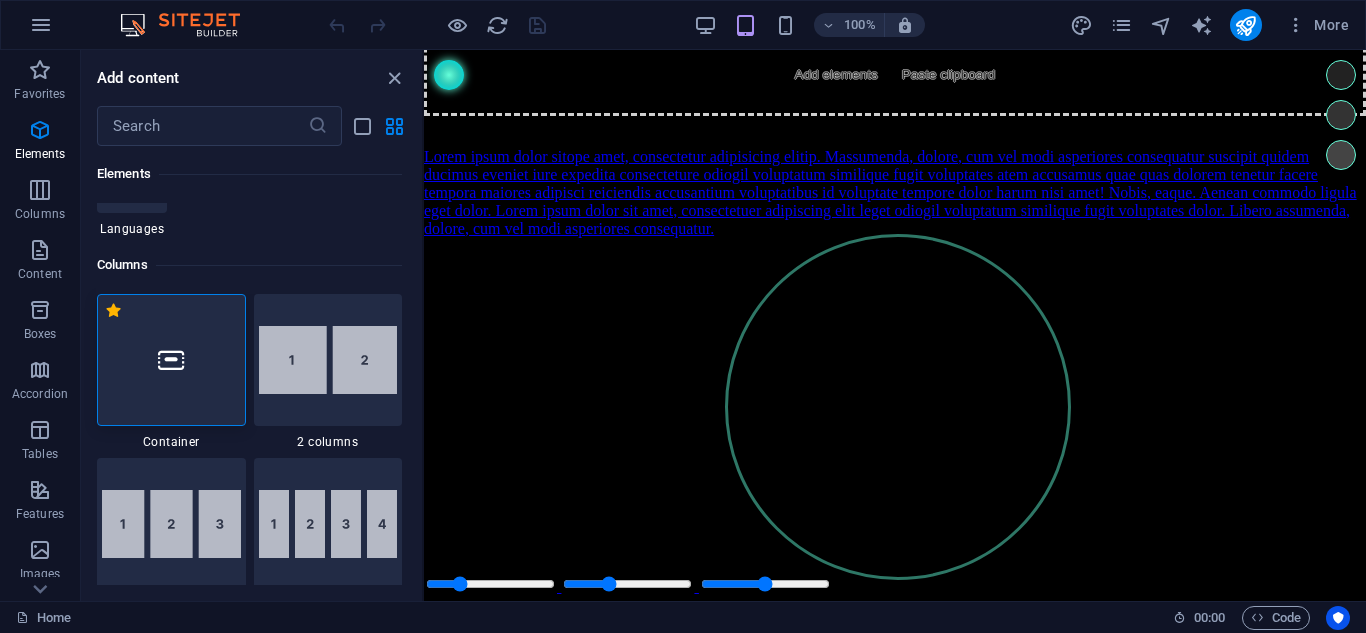 click at bounding box center [171, 360] 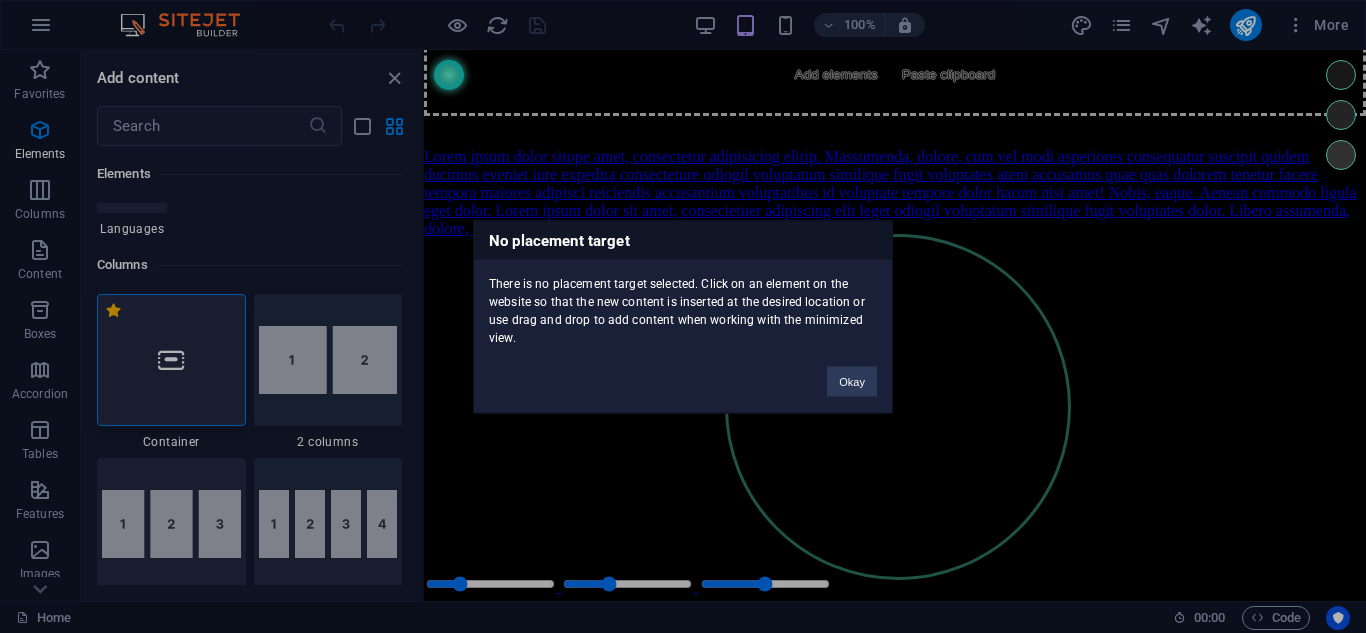 click on "Okay" at bounding box center [852, 371] 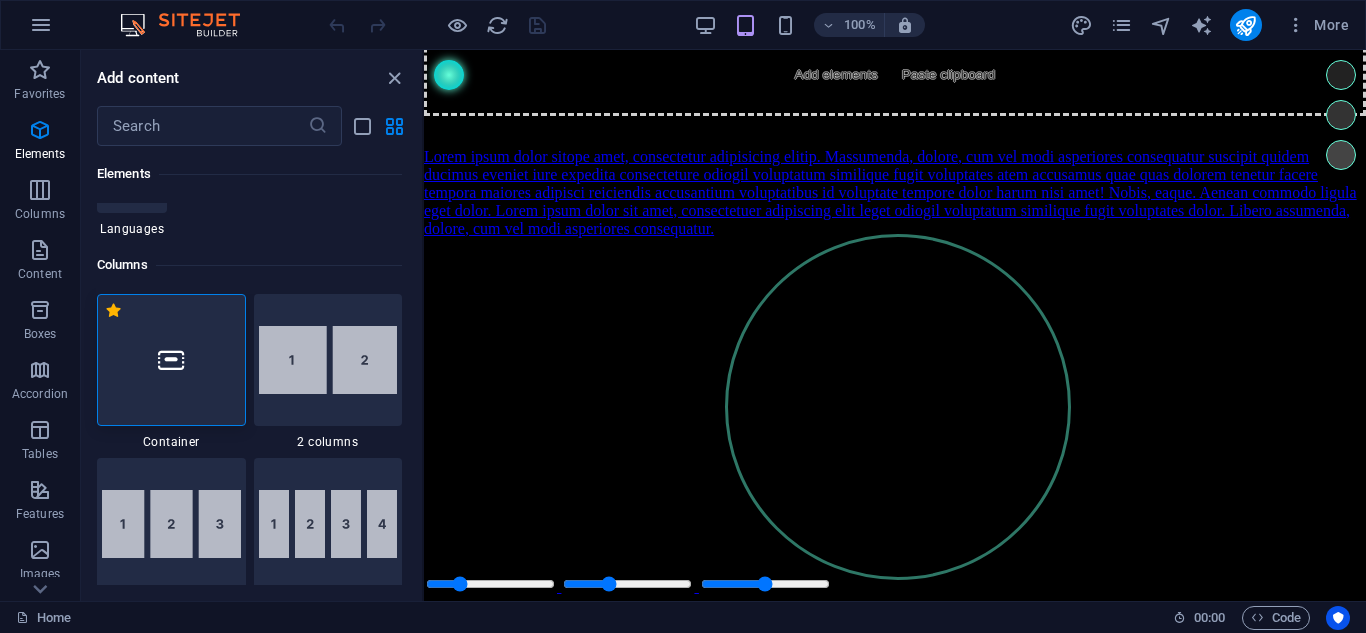 drag, startPoint x: 1640, startPoint y: 665, endPoint x: 677, endPoint y: 246, distance: 1050.2047 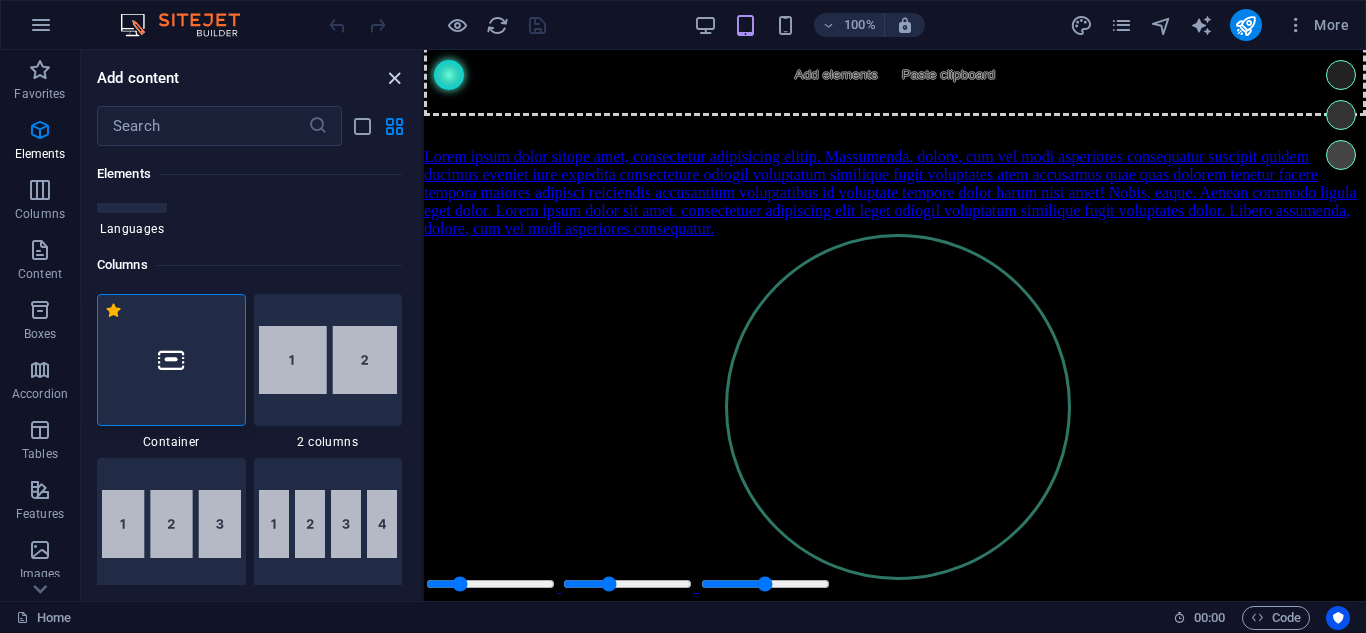 click at bounding box center [394, 78] 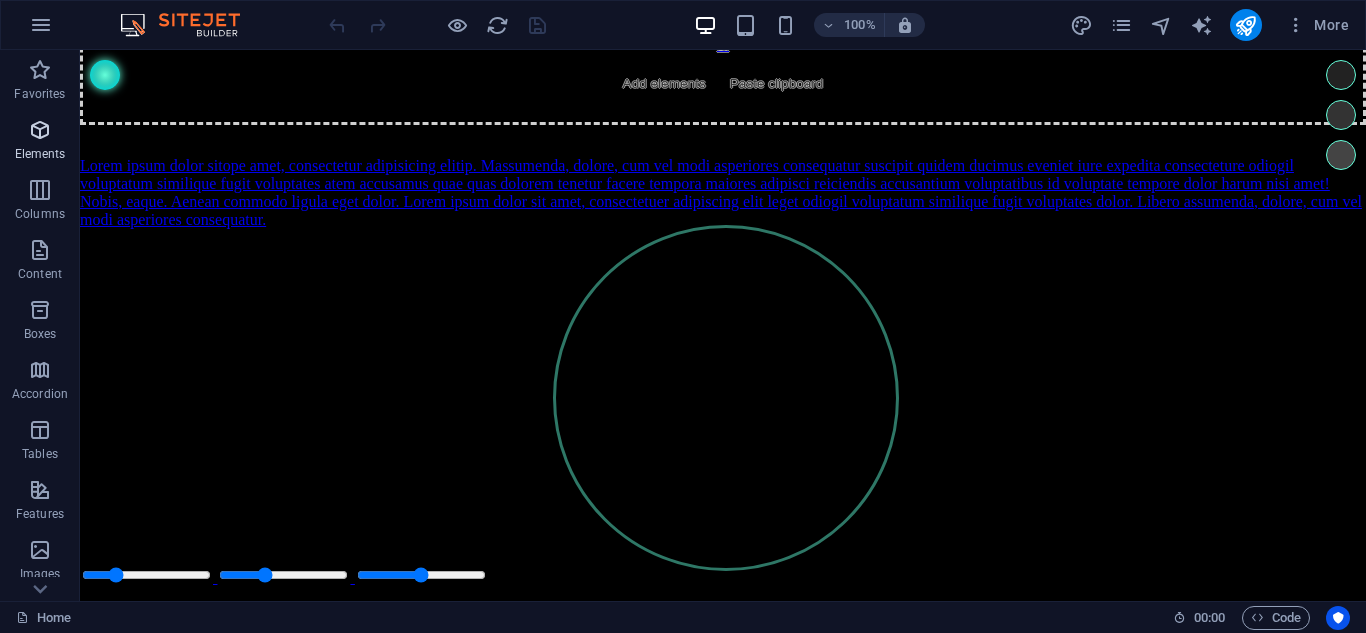 click on "Elements" at bounding box center [40, 154] 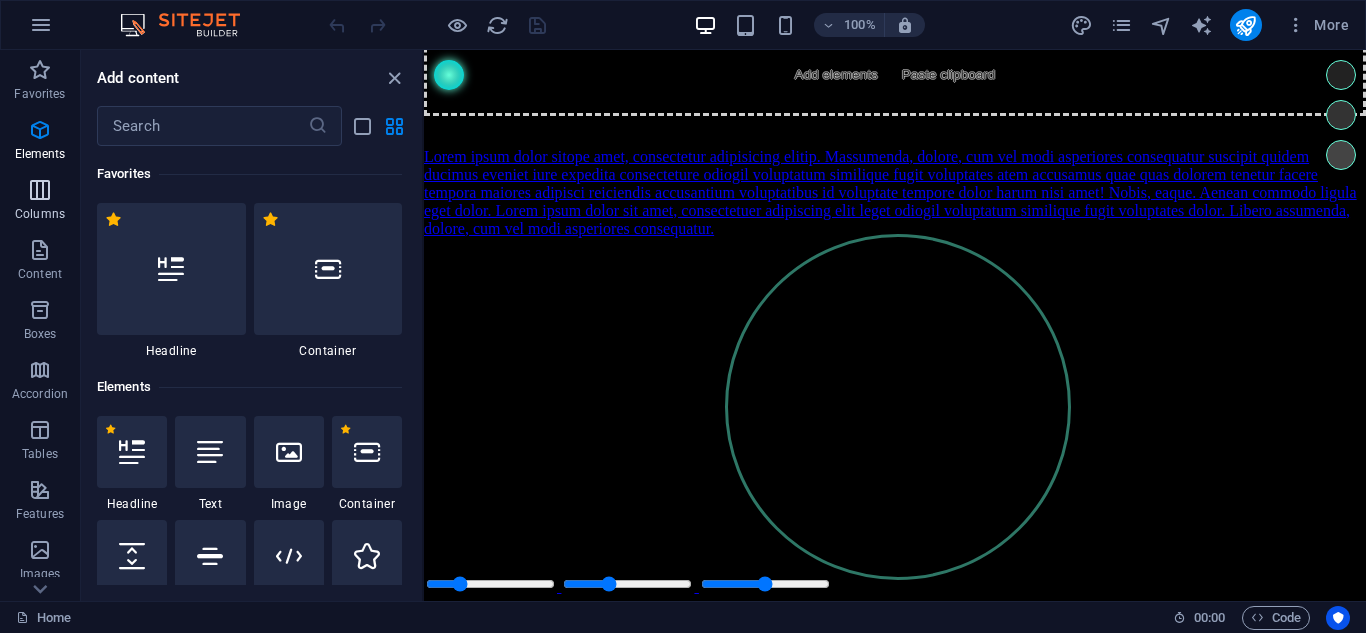 click on "Columns" at bounding box center (40, 214) 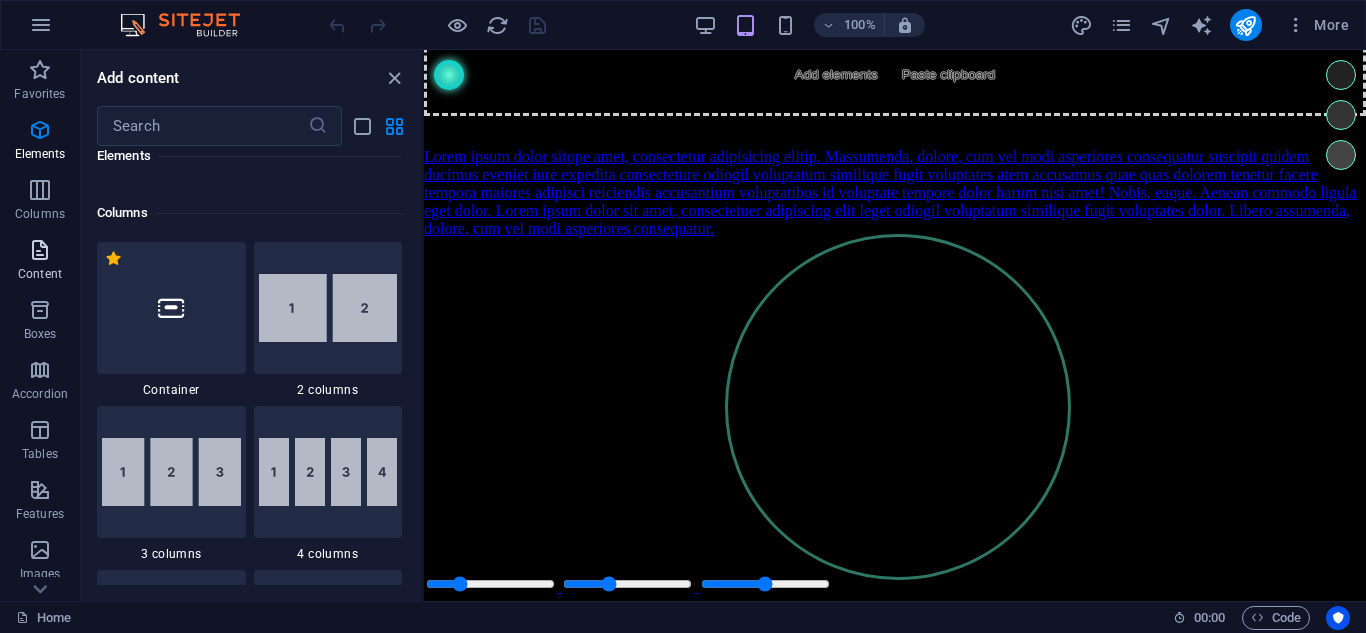 click at bounding box center [40, 250] 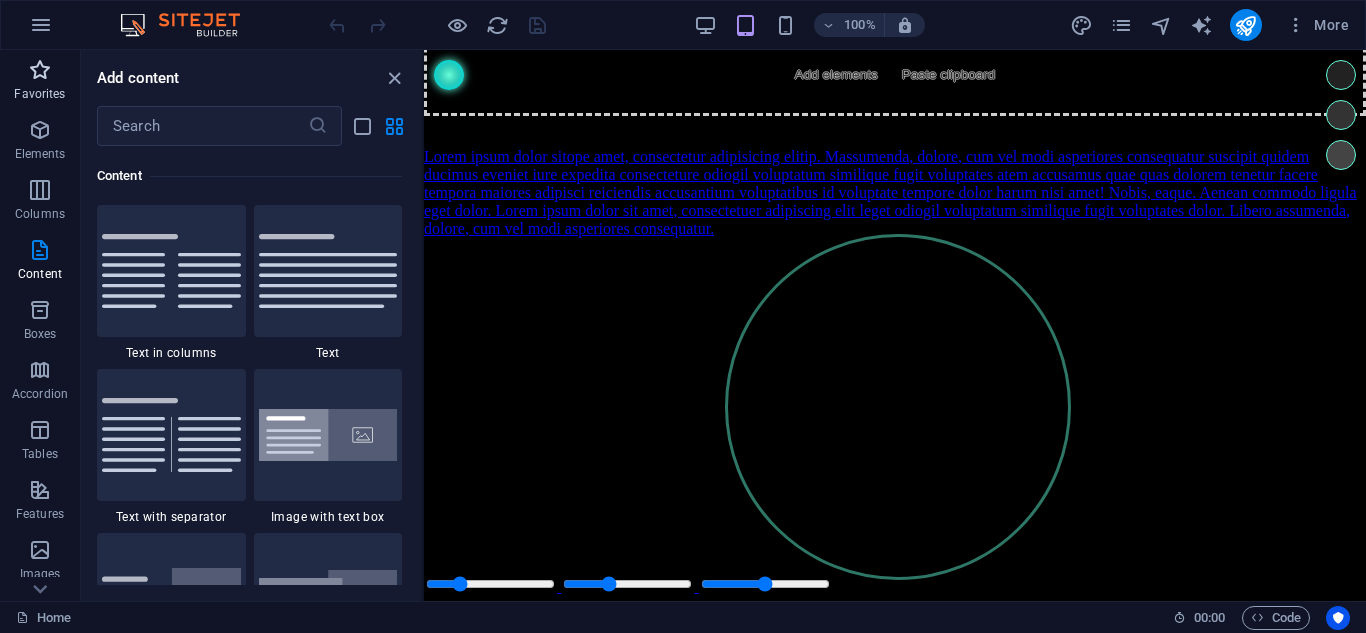 click on "Favorites" at bounding box center (40, 82) 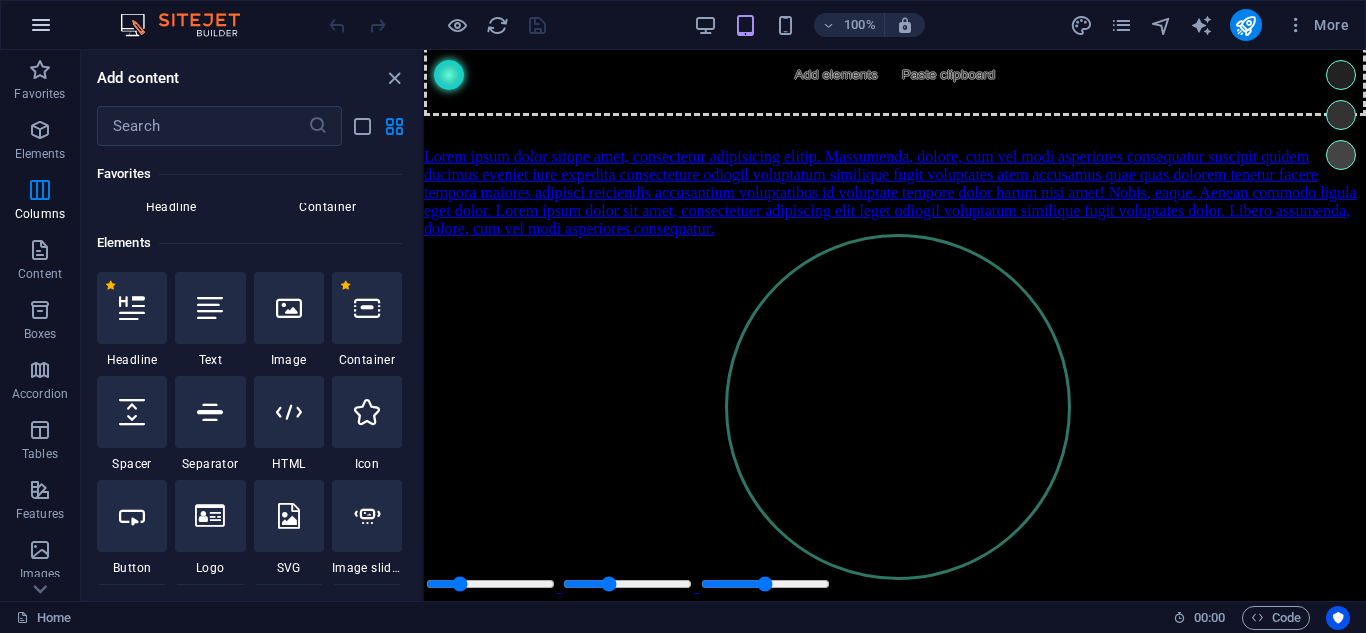 scroll, scrollTop: 3, scrollLeft: 0, axis: vertical 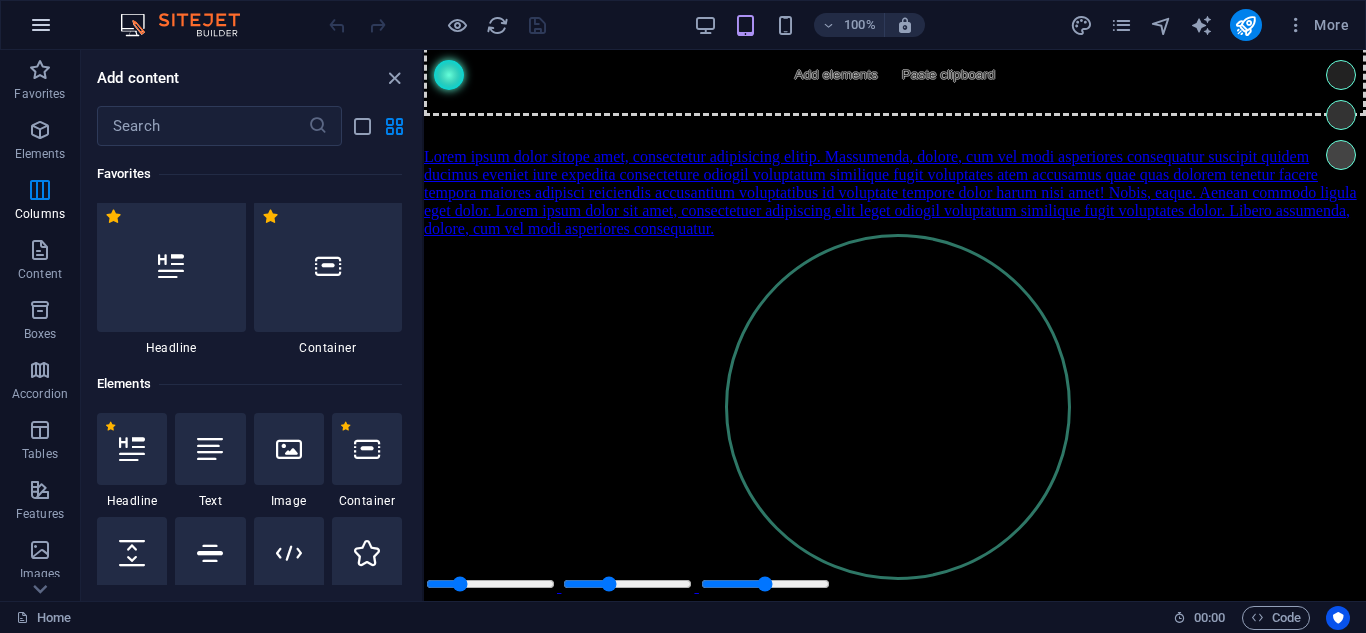 click at bounding box center [41, 25] 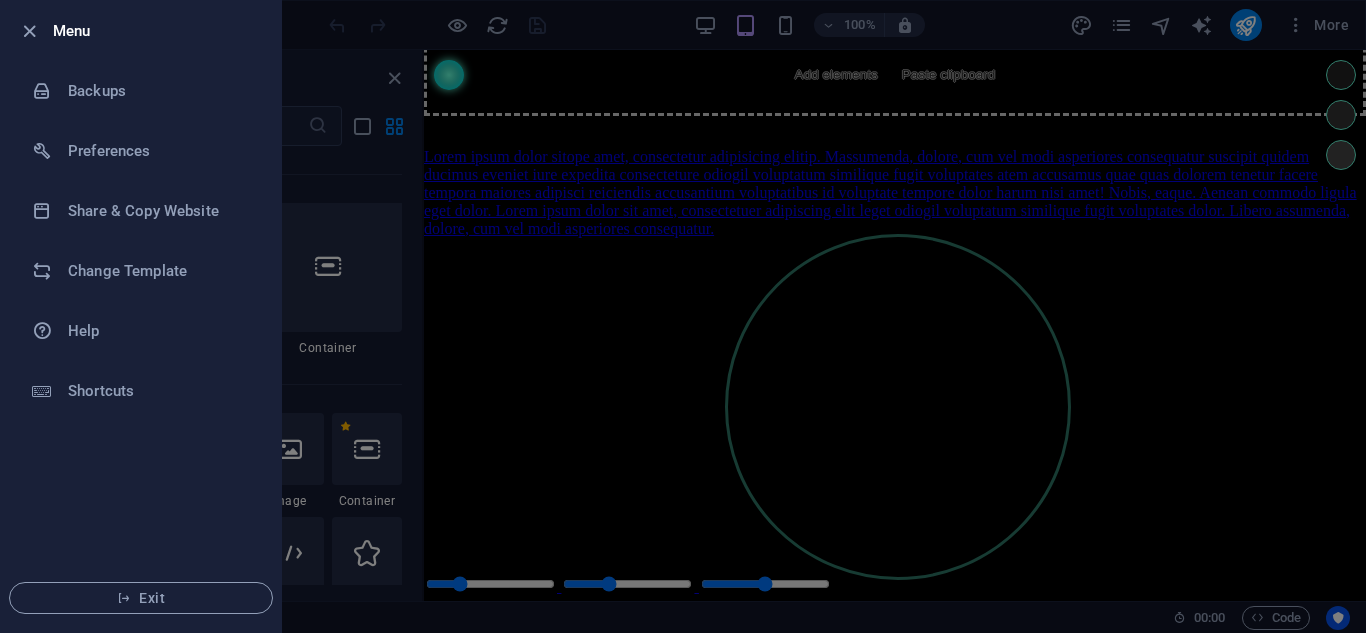 scroll, scrollTop: 0, scrollLeft: 0, axis: both 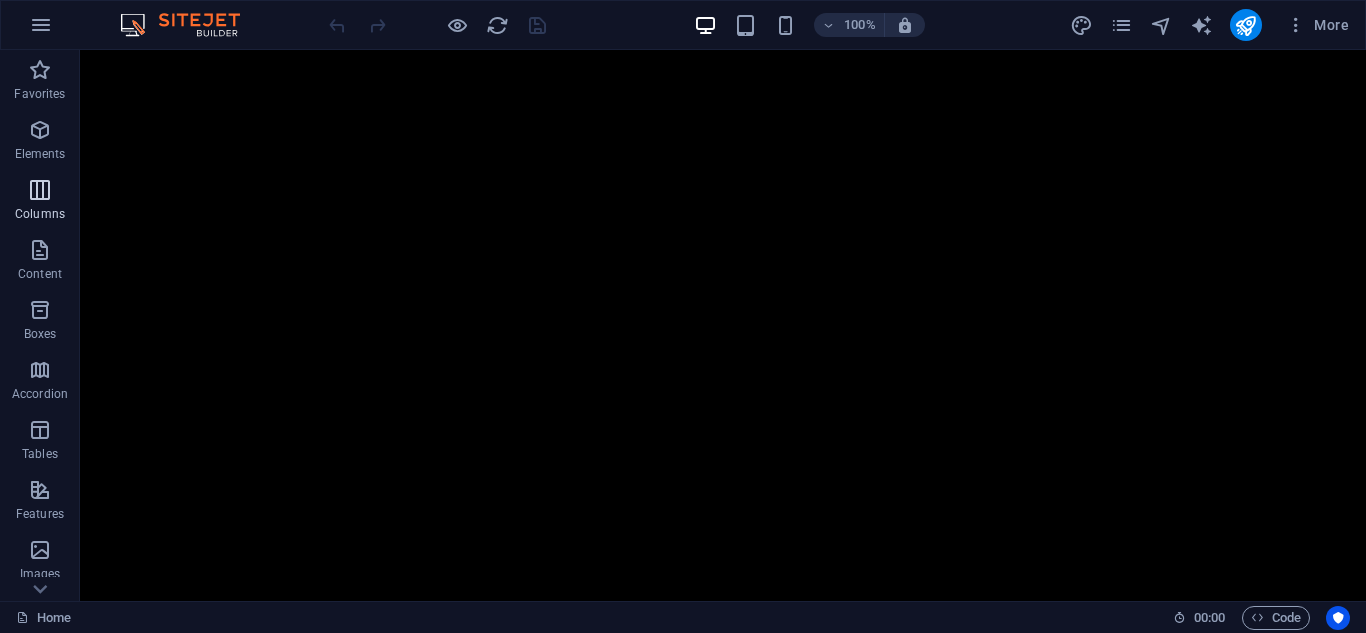 click at bounding box center (40, 190) 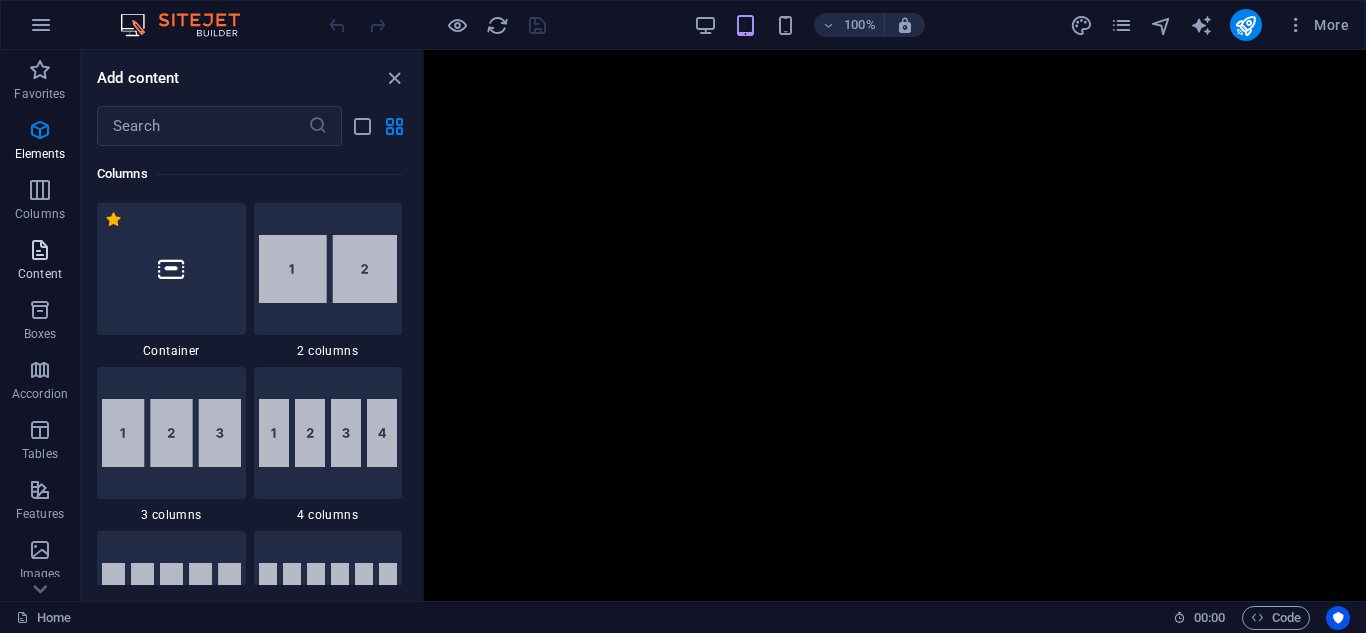 click at bounding box center (40, 250) 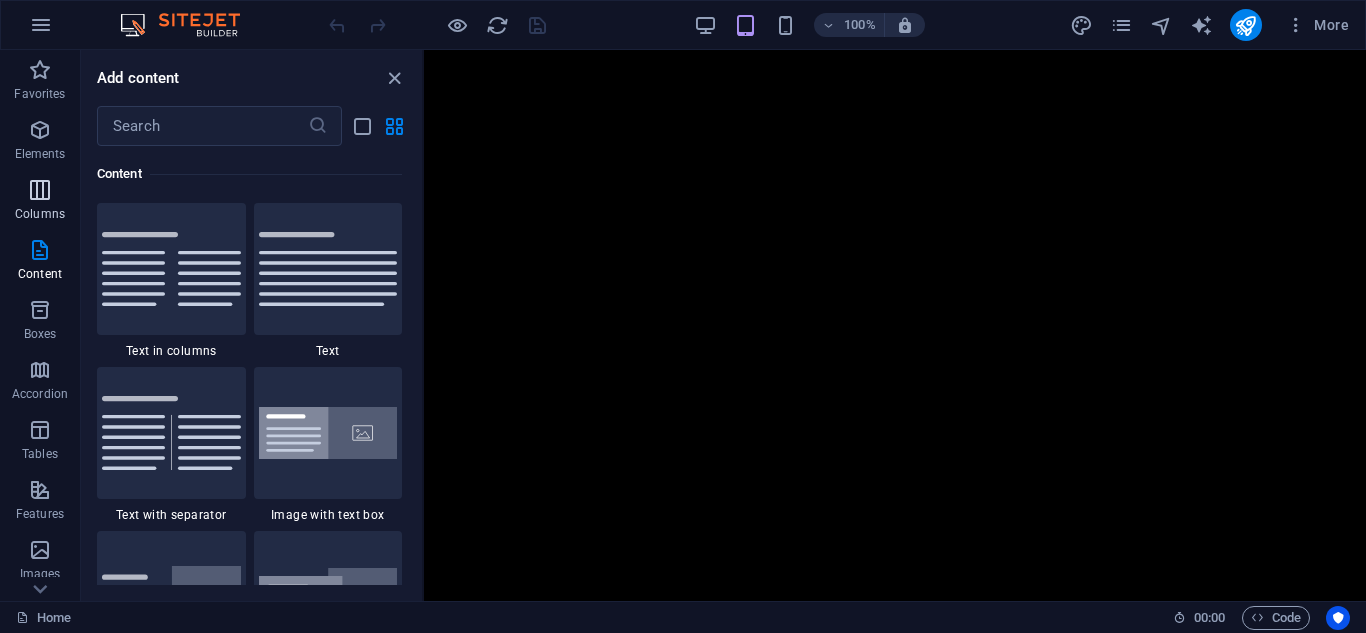 click at bounding box center [40, 190] 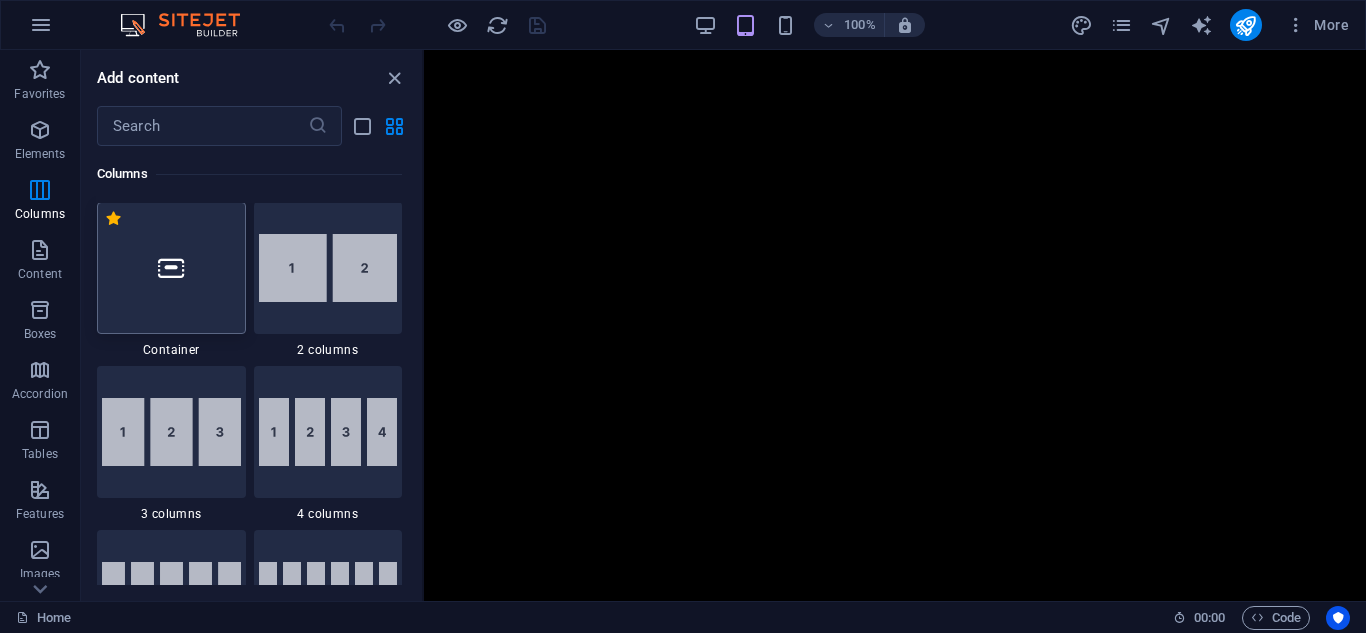 scroll, scrollTop: 990, scrollLeft: 0, axis: vertical 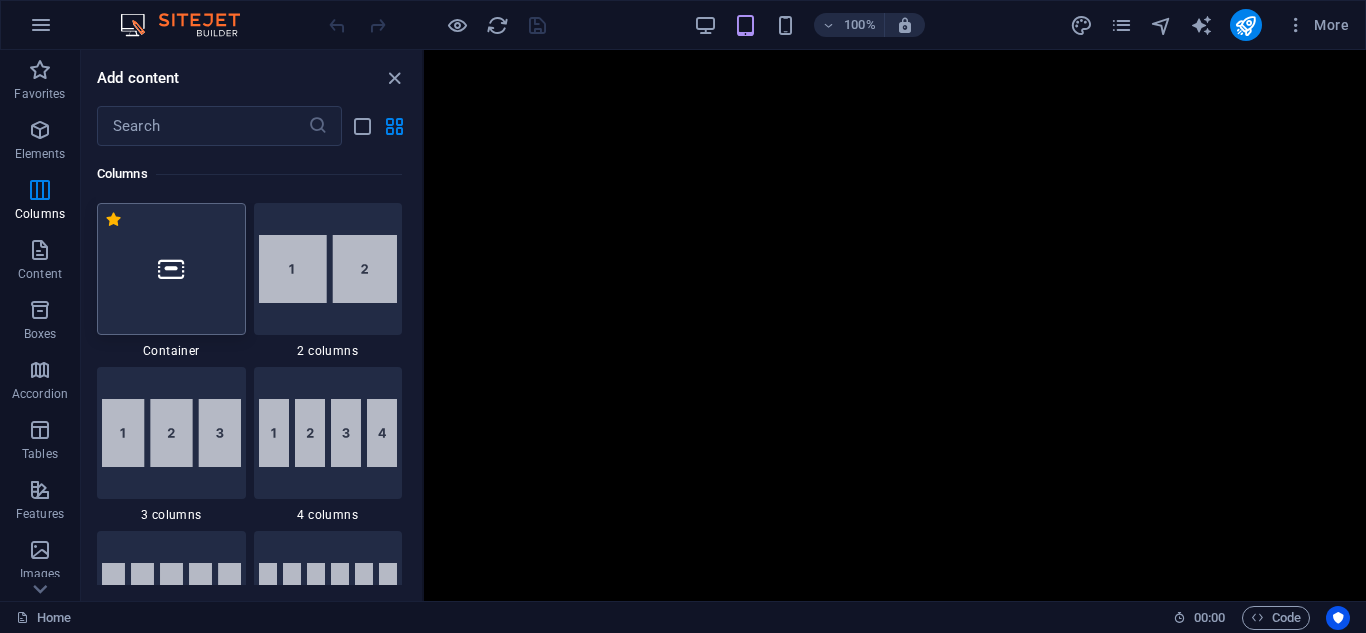 click at bounding box center [171, 269] 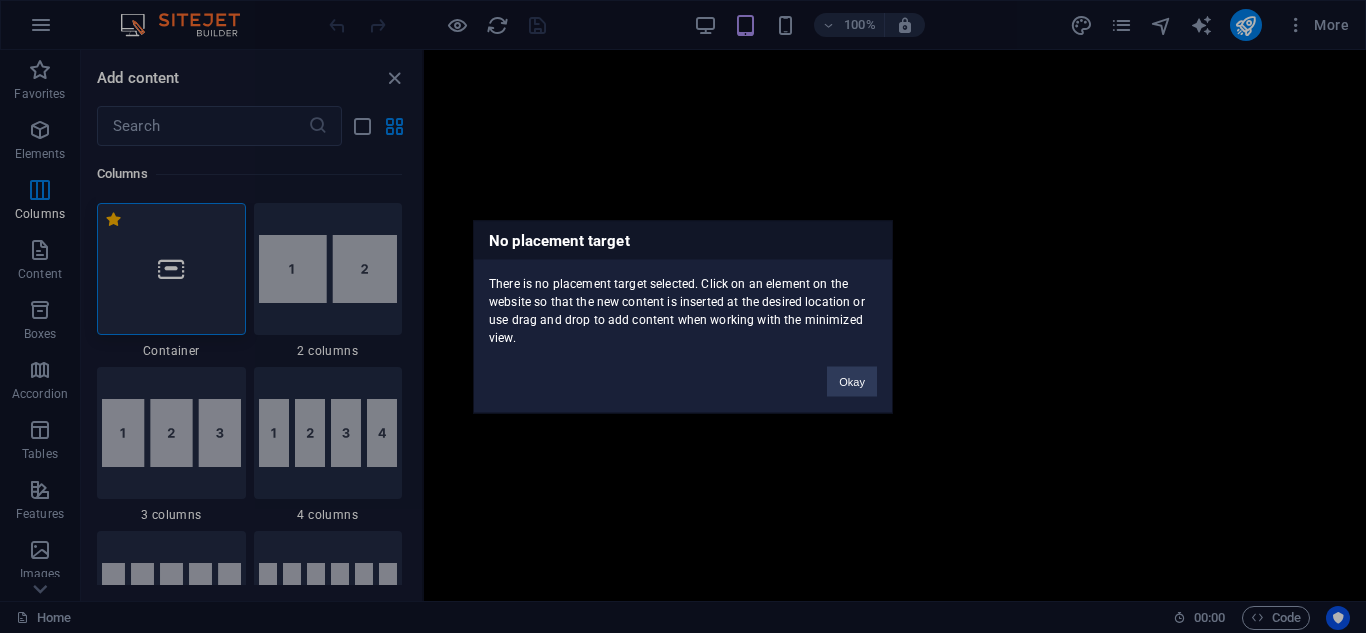 click on "No placement target There is no placement target selected. Click on an element on the website so that the new content is inserted at the desired location or use drag and drop to add content when working with the minimized view. Okay" at bounding box center [683, 316] 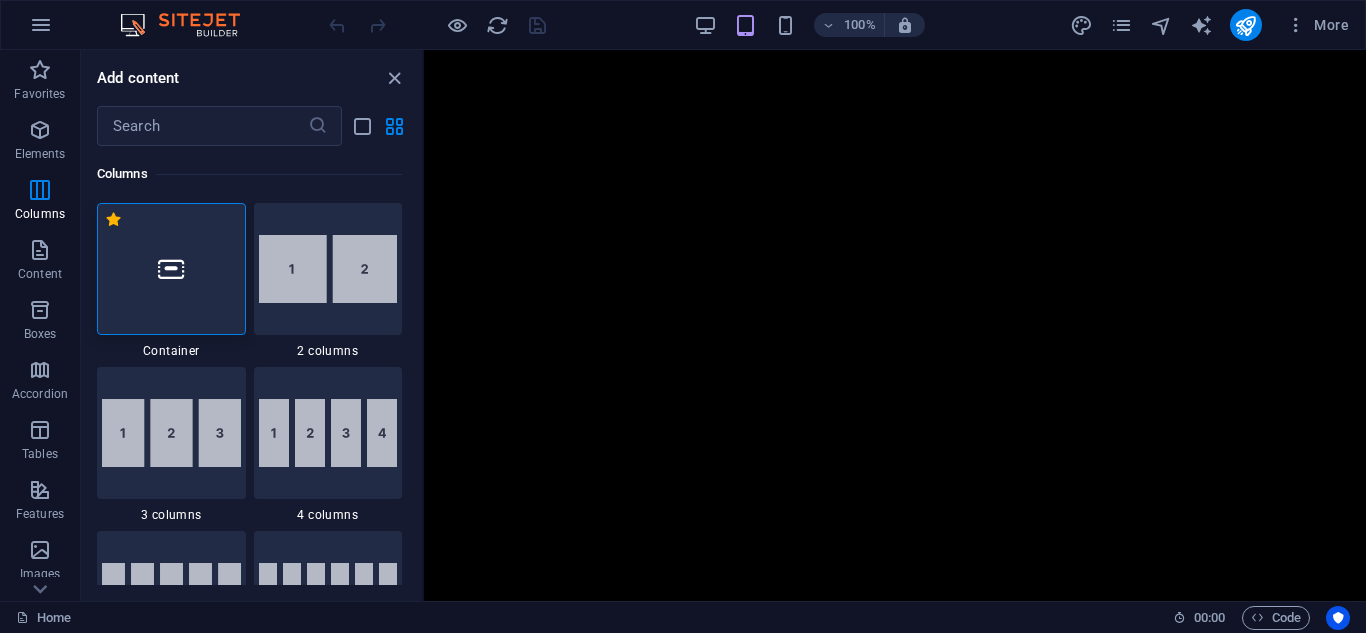click on "S/a>
Drop content here or  Add elements  Paste clipboard Lorem ipsum dolor sitope amet, consectetur adipisicing elitip. Massumenda, dolore, cum vel modi asperiores consequatur suscipit quidem ducimus eveniet iure expedita consecteture odiogil voluptatum similique fugit voluptates atem accusamus quae quas dolorem tenetur facere tempora maiores adipisci reiciendis accusantium voluptatibus id voluptate tempore dolor harum nisi amet! Nobis, eaque. Aenean commodo ligula eget dolor. Lorem ipsum dolor sit amet, consectetuer adipiscing elit leget odiogil voluptatum similique fugit voluptates dolor. Libero assumenda, dolore, cum vel modi asperiores consequatur.
Esfera Binaural" at bounding box center (895, 325) 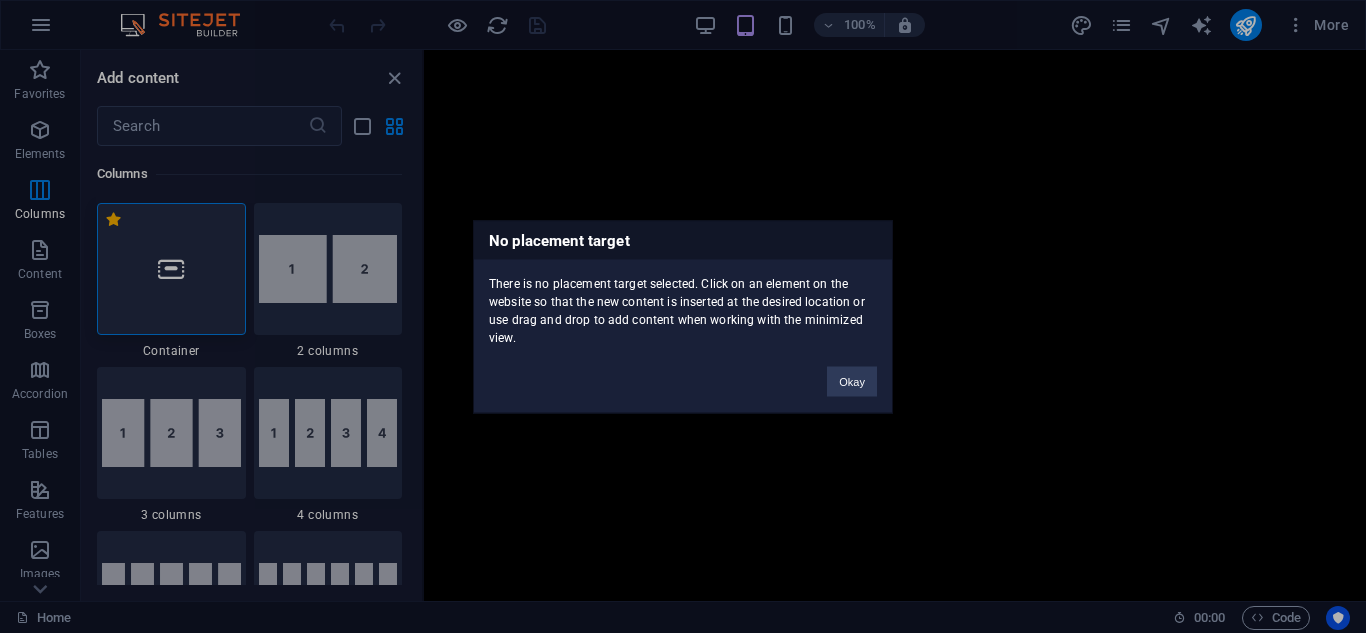 click on "No placement target There is no placement target selected. Click on an element on the website so that the new content is inserted at the desired location or use drag and drop to add content when working with the minimized view. Okay" at bounding box center [683, 316] 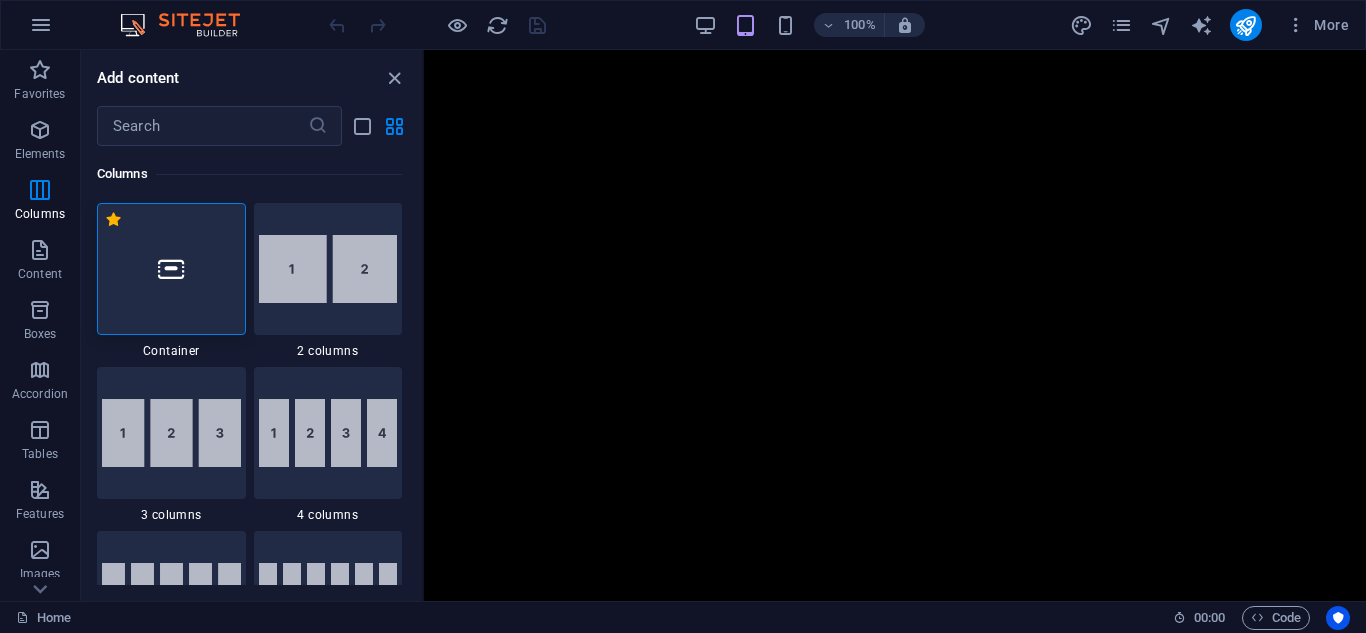 click at bounding box center (171, 269) 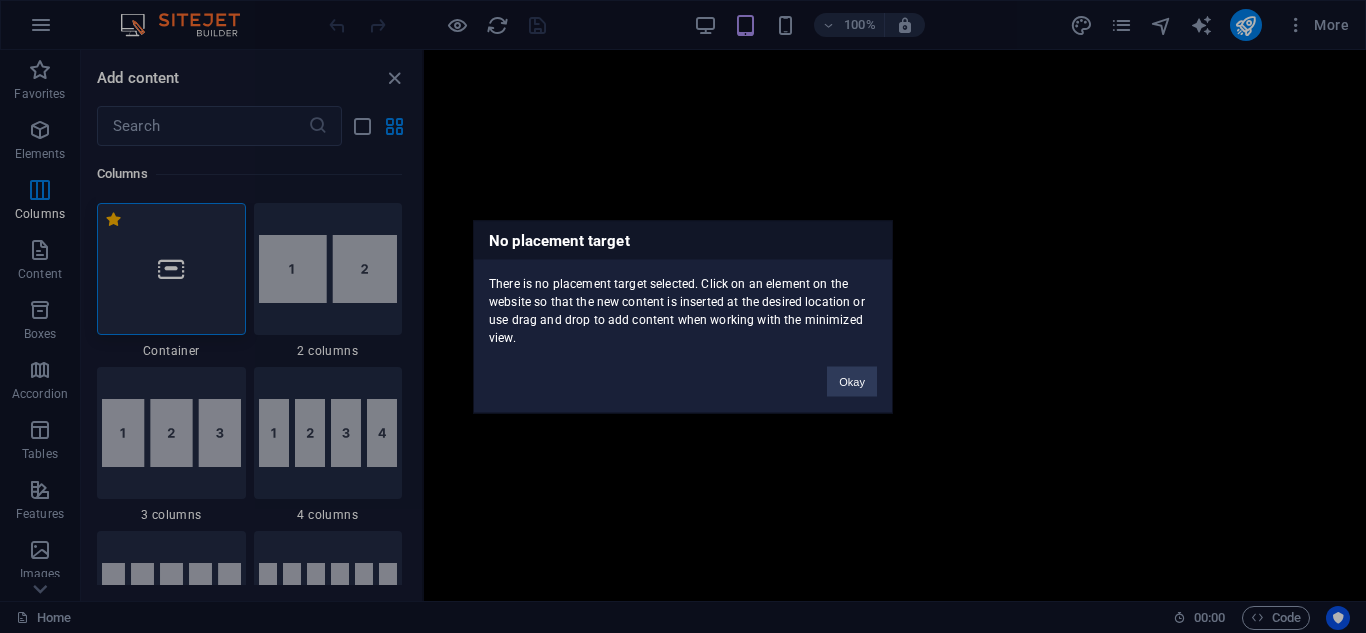 click on "No placement target There is no placement target selected. Click on an element on the website so that the new content is inserted at the desired location or use drag and drop to add content when working with the minimized view. Okay" at bounding box center (683, 316) 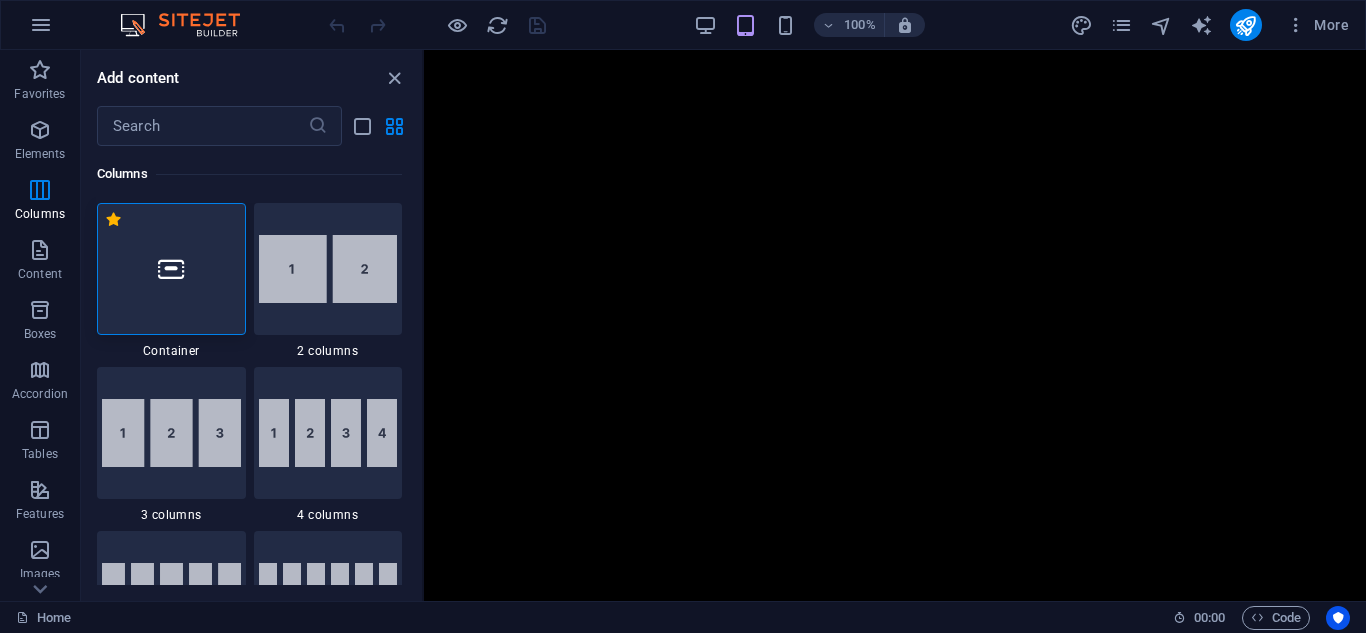 click at bounding box center [171, 269] 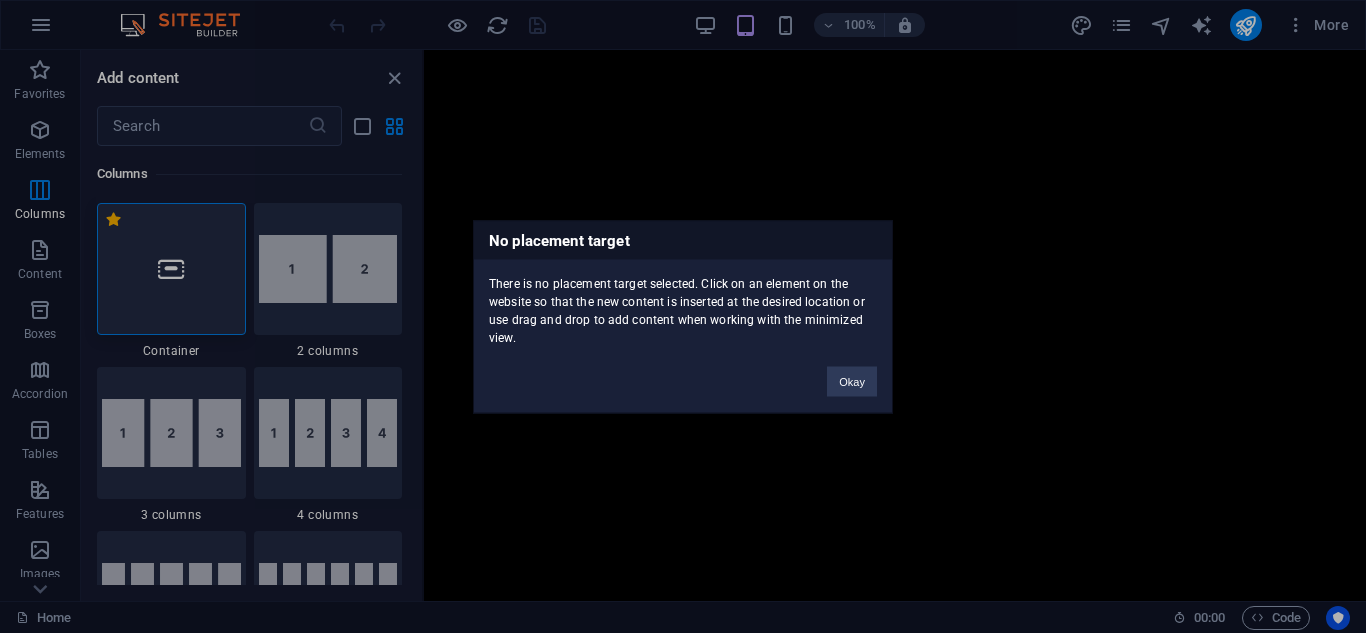click on "No placement target There is no placement target selected. Click on an element on the website so that the new content is inserted at the desired location or use drag and drop to add content when working with the minimized view. Okay" at bounding box center (683, 316) 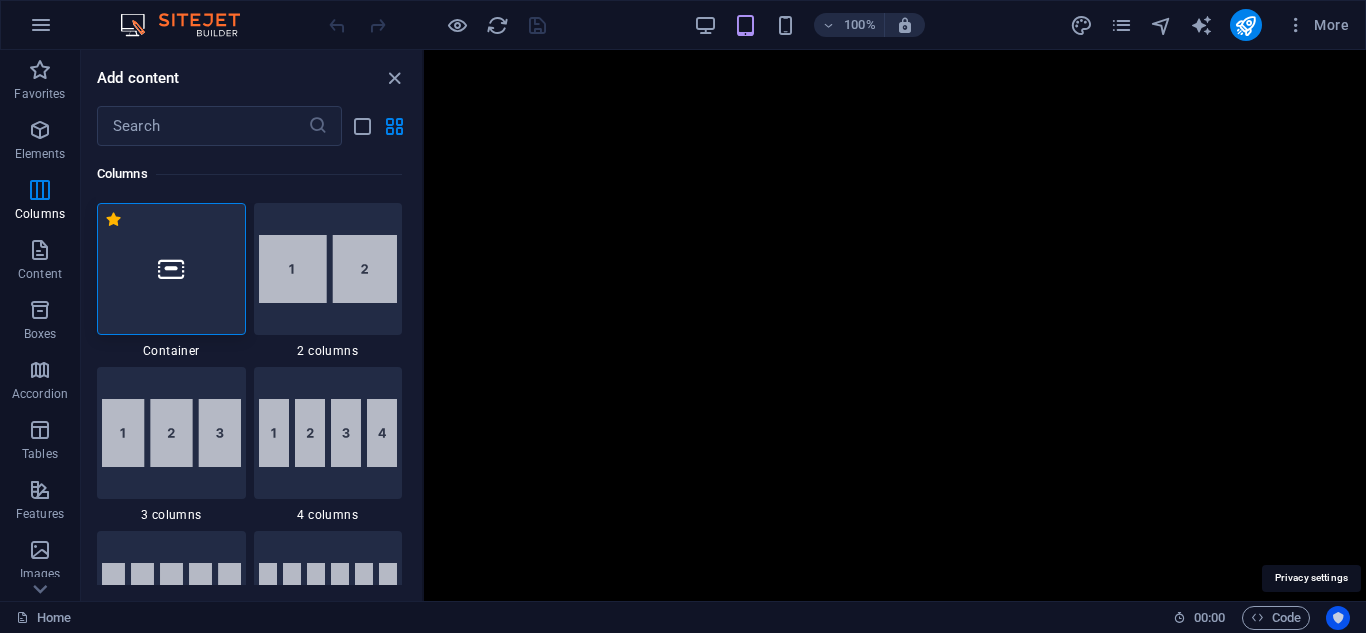 click at bounding box center (1338, 618) 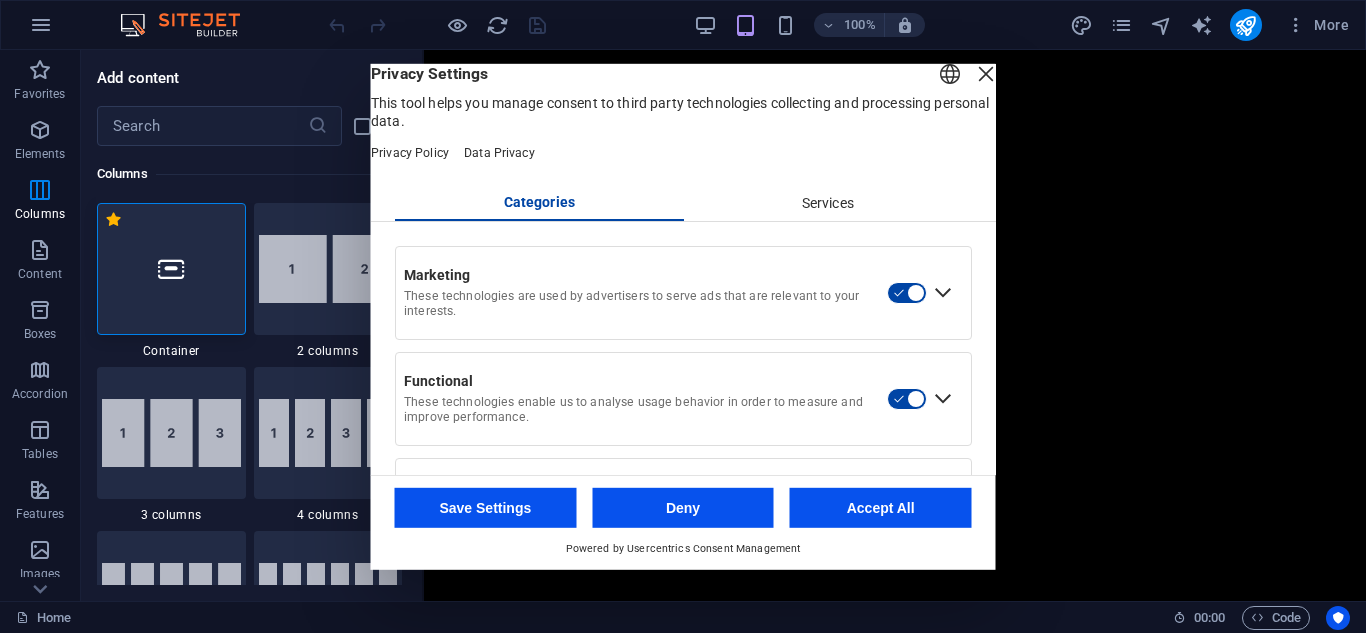 click on "English
Deutsch
Privacy Settings
This tool helps you manage consent to third party technologies collecting and processing personal data.
Privacy Policy
Data Privacy" at bounding box center [683, 124] 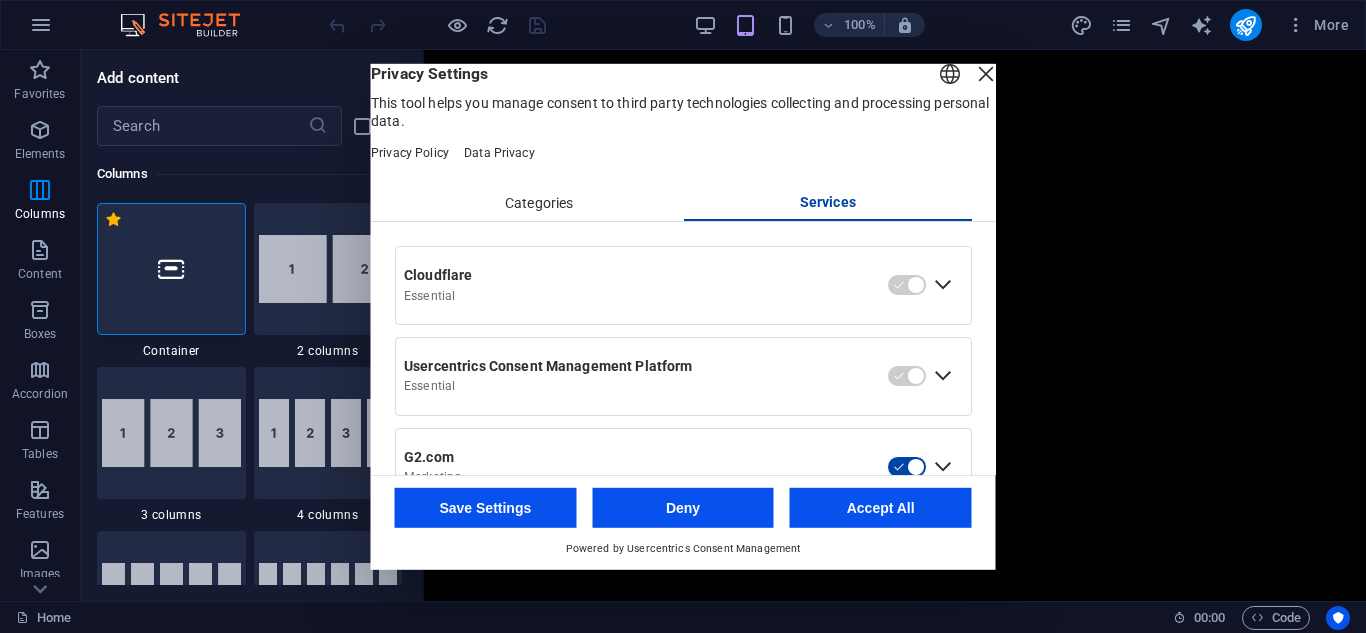 click on "Save Settings" at bounding box center [486, 508] 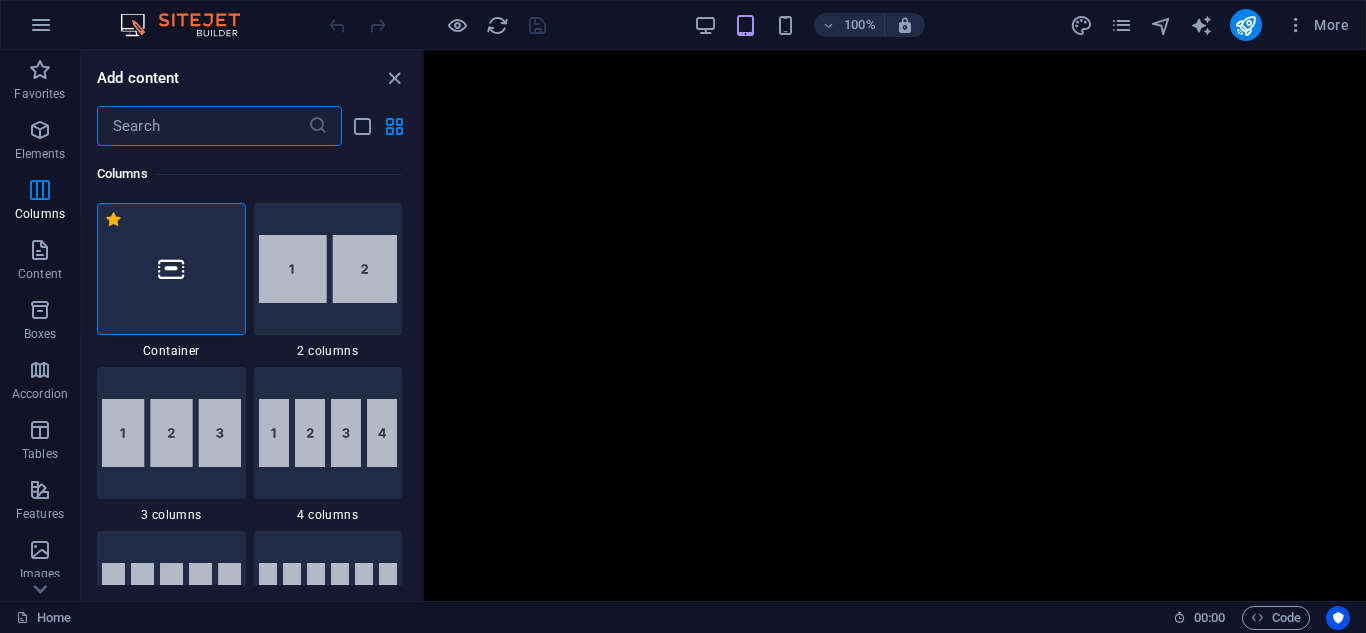 click at bounding box center [202, 126] 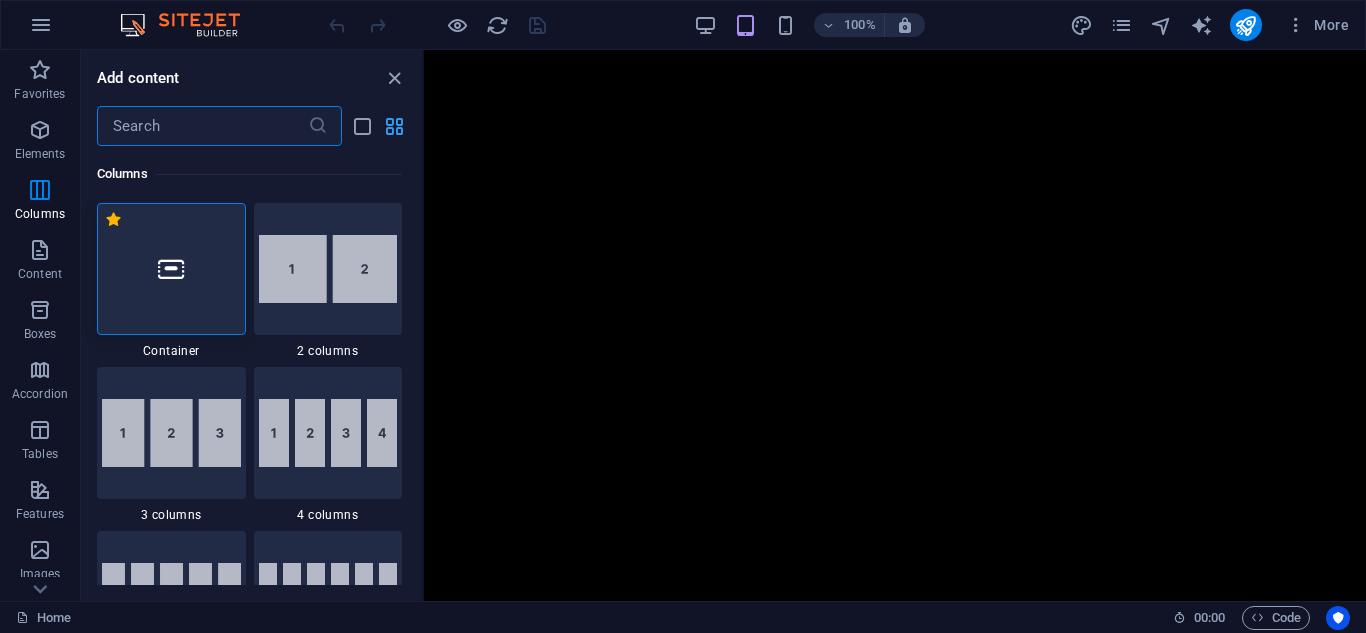 click at bounding box center (394, 126) 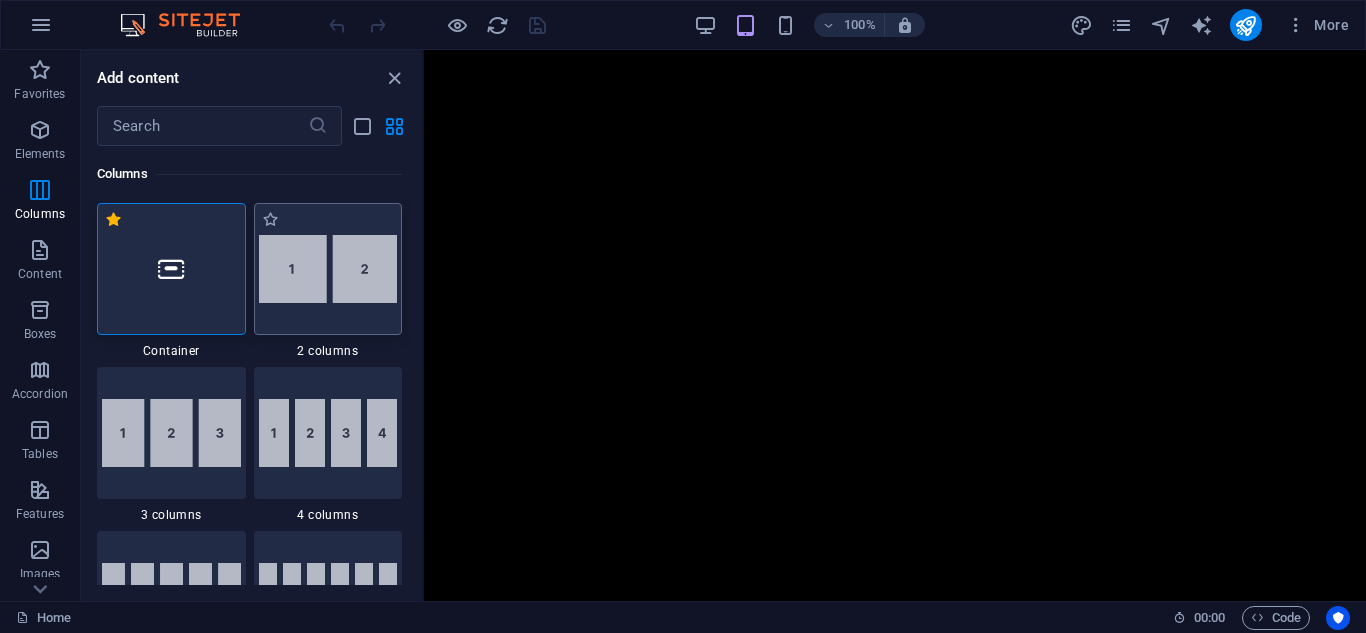 click at bounding box center (328, 269) 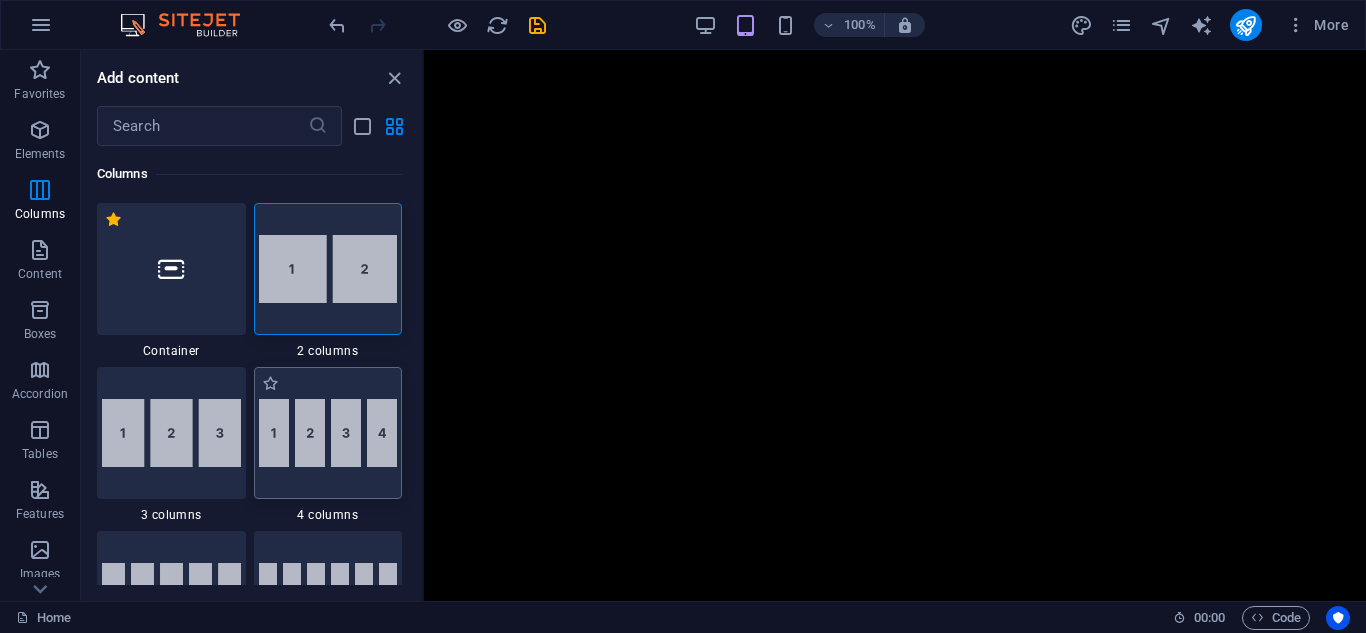 click at bounding box center (328, 433) 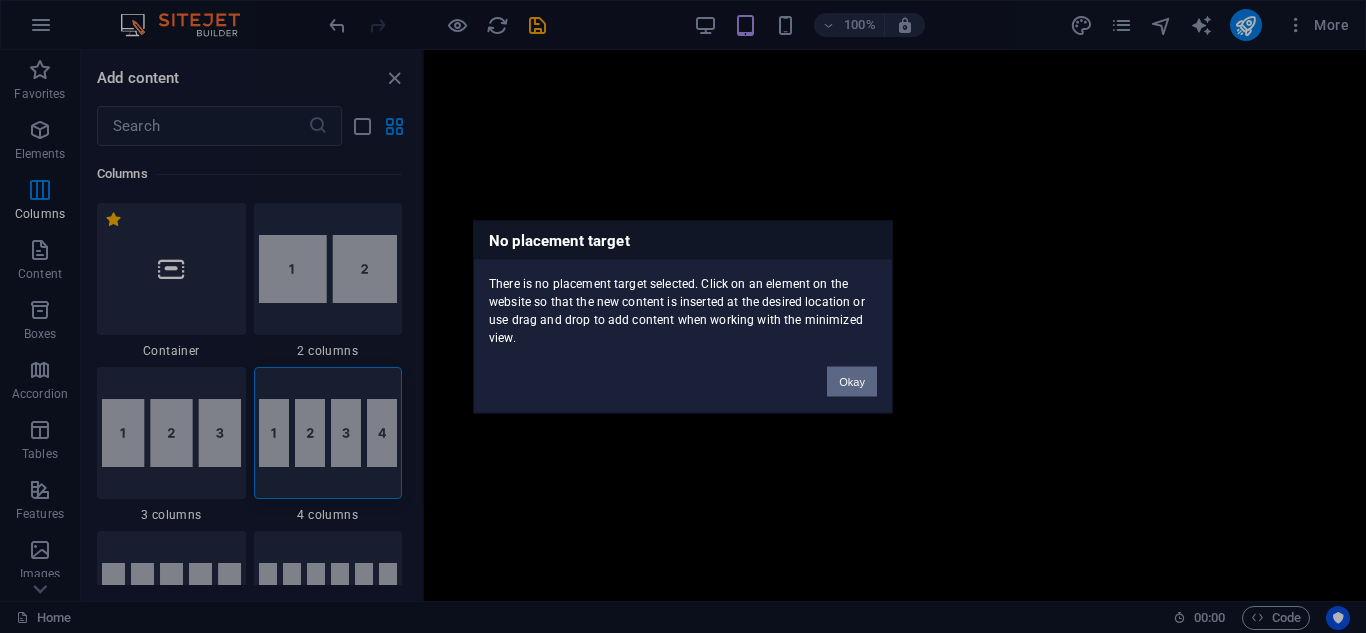 click on "Okay" at bounding box center [852, 381] 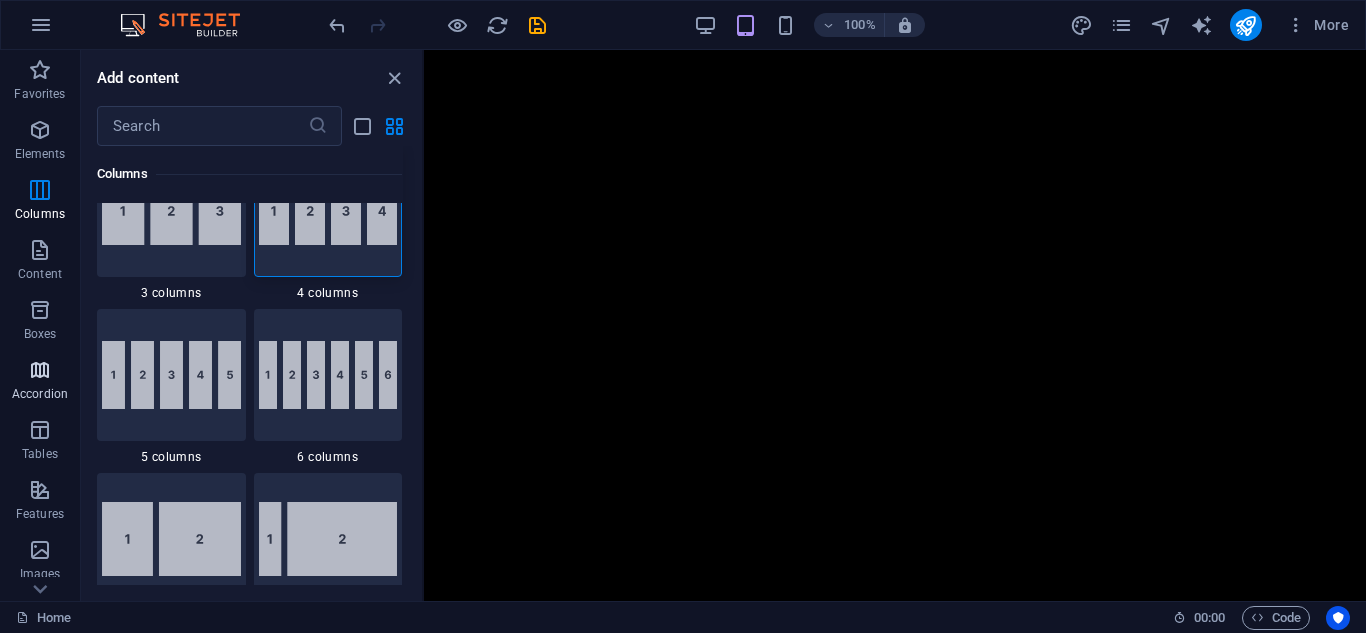 scroll, scrollTop: 1390, scrollLeft: 0, axis: vertical 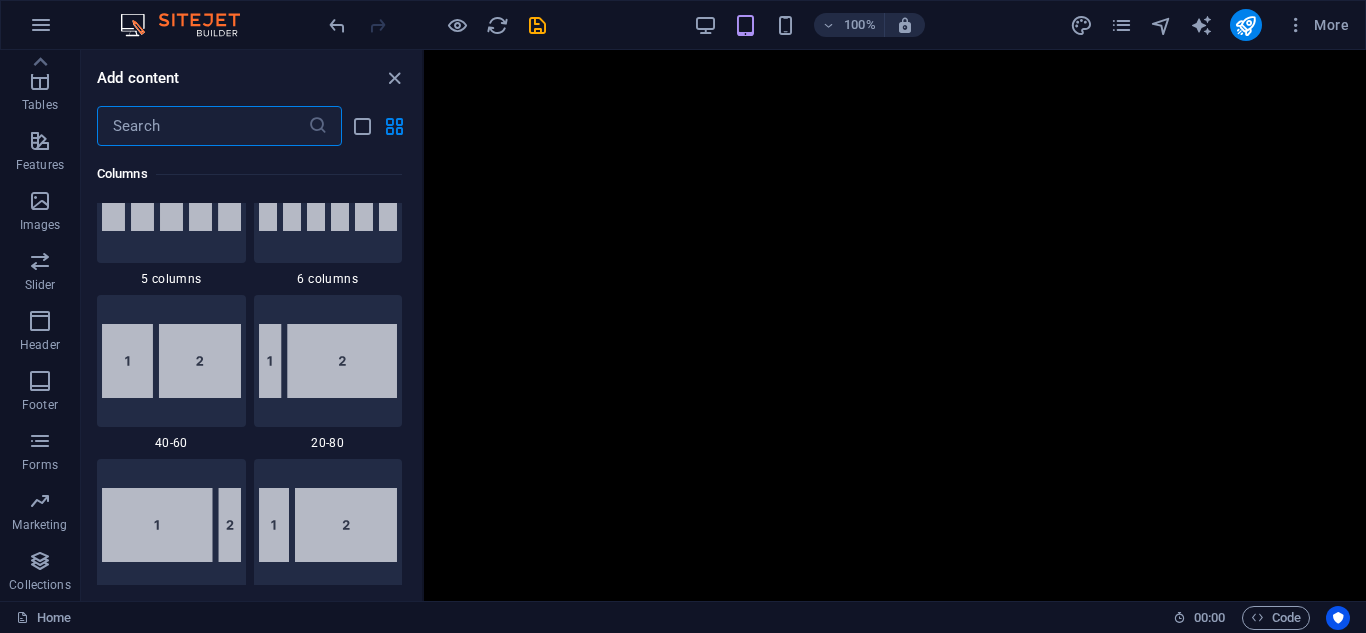 click at bounding box center [202, 126] 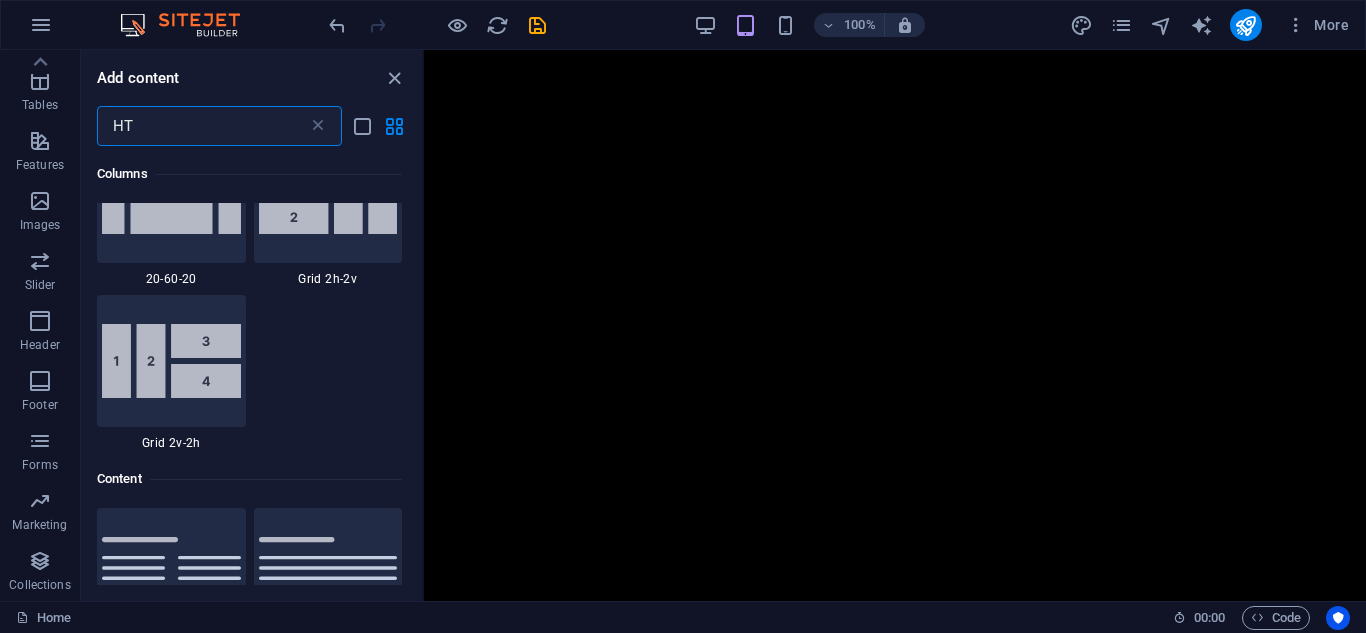 scroll, scrollTop: 0, scrollLeft: 0, axis: both 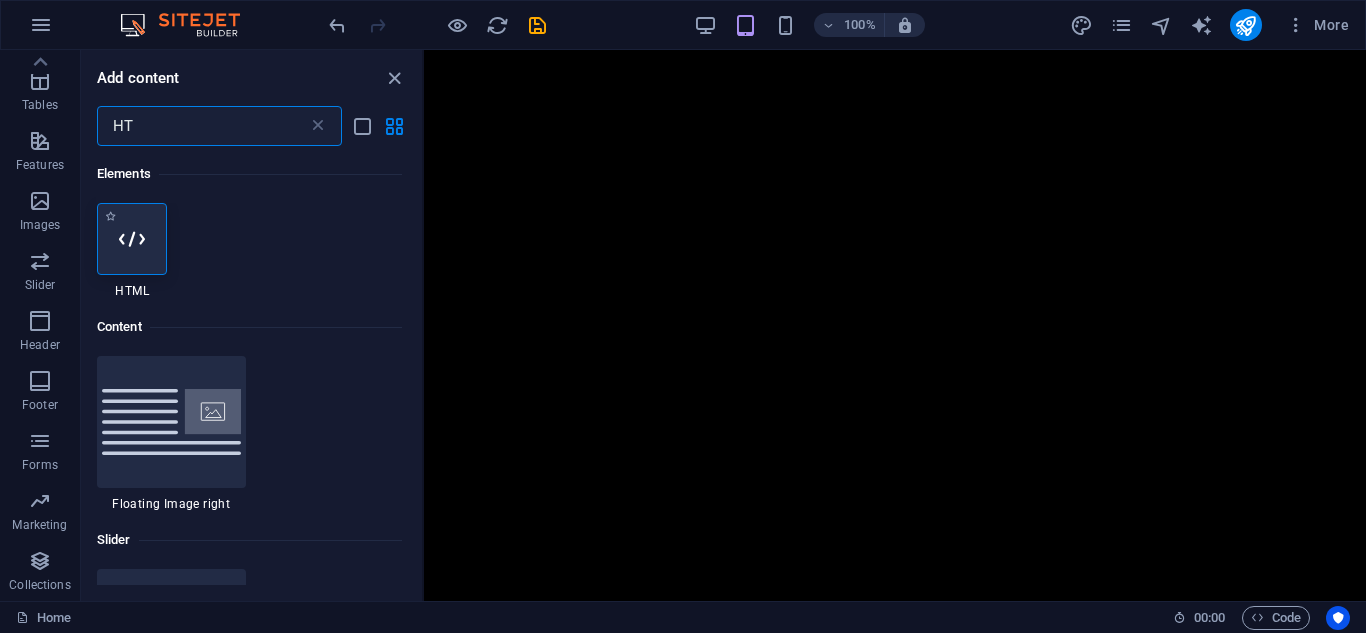 type on "HT" 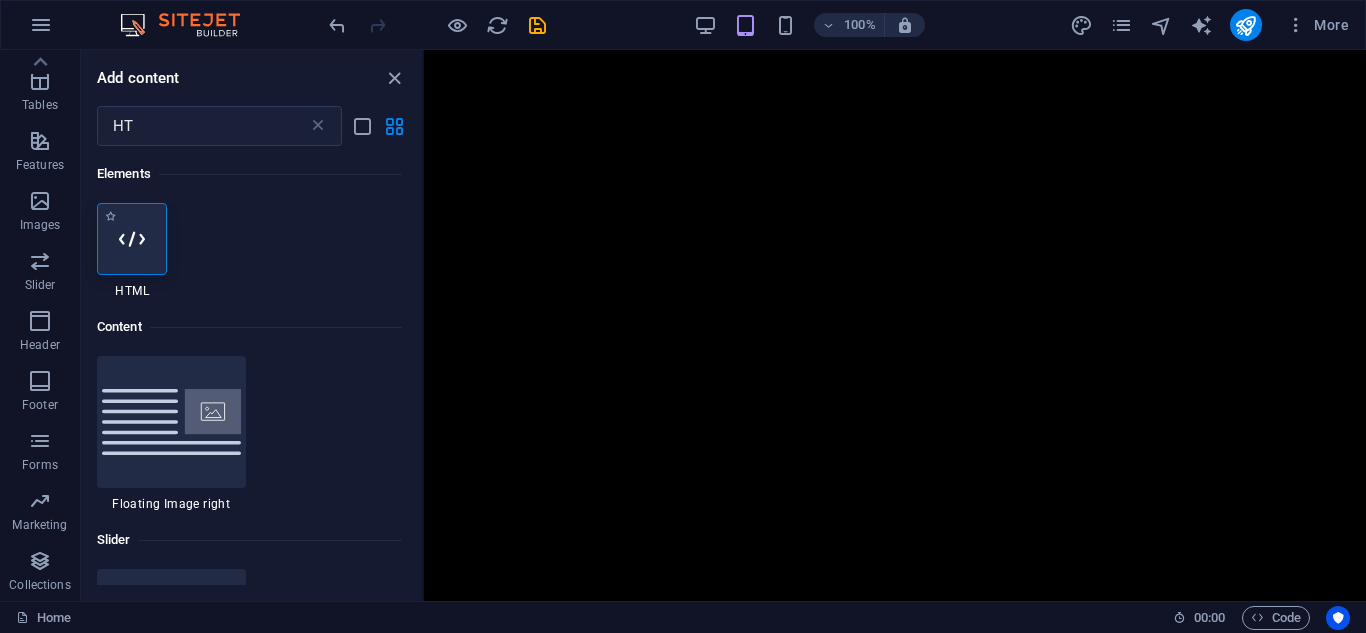 click at bounding box center (132, 239) 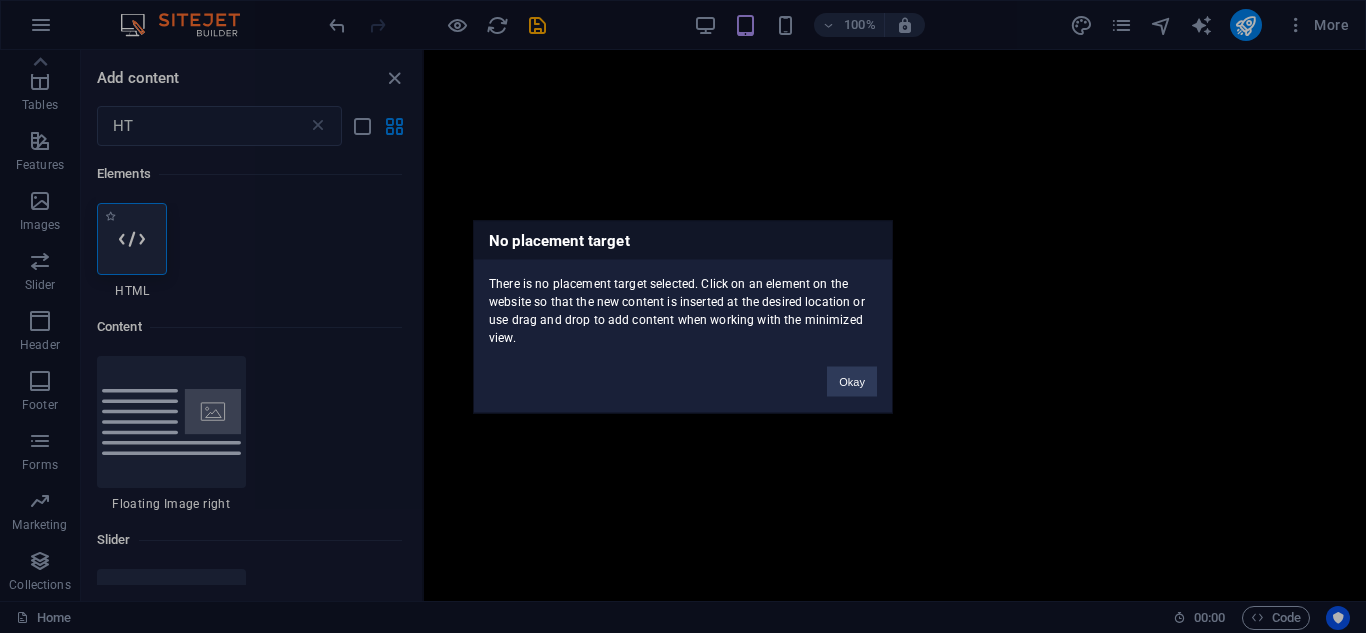 click on "No placement target There is no placement target selected. Click on an element on the website so that the new content is inserted at the desired location or use drag and drop to add content when working with the minimized view. Okay" at bounding box center [683, 316] 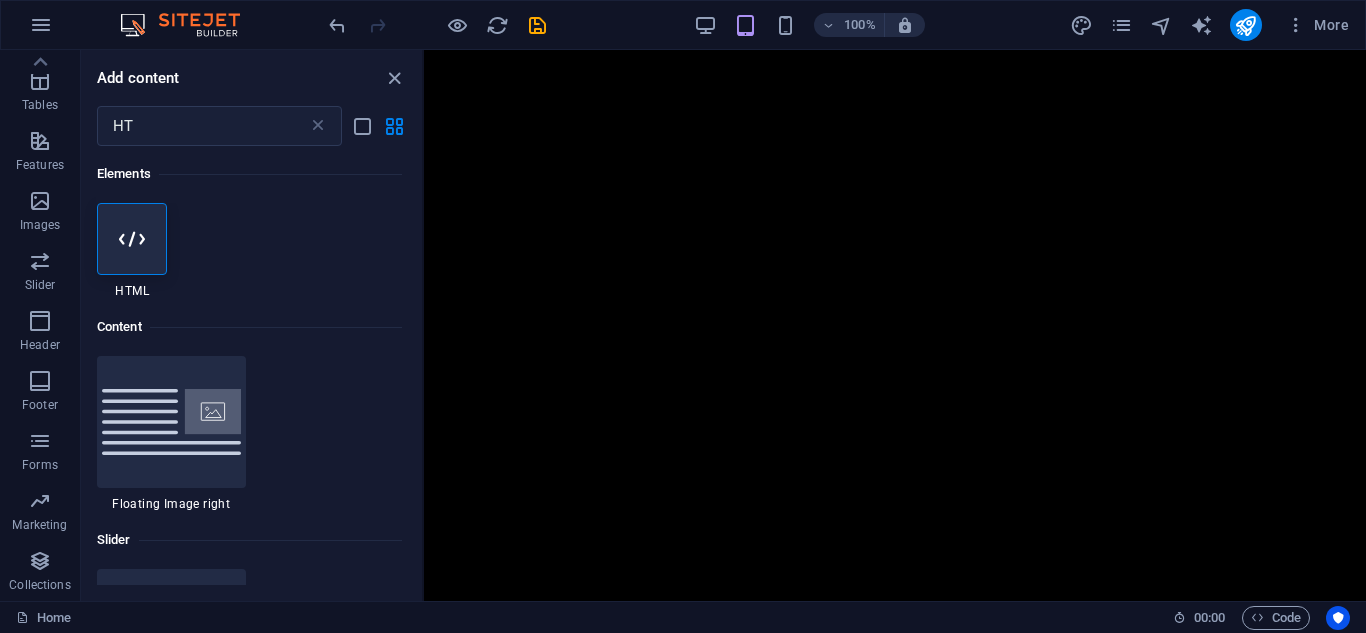 click on "Home 00 : 00 Code" at bounding box center [683, 617] 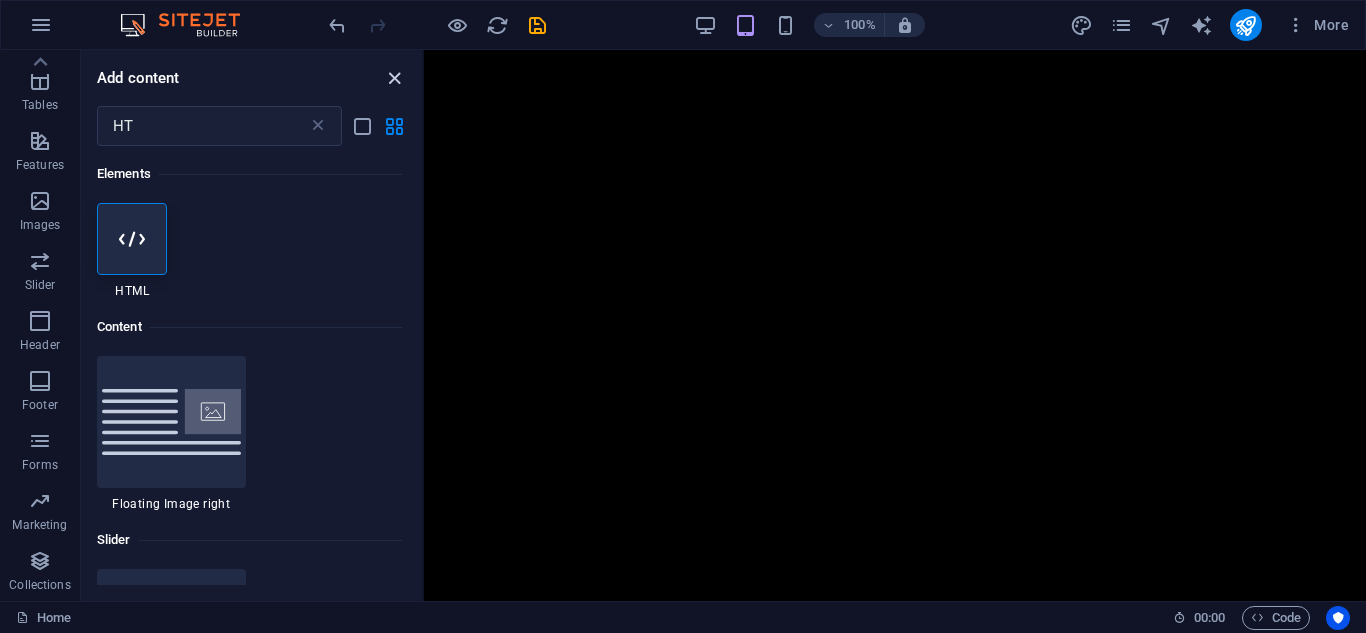 click at bounding box center [394, 78] 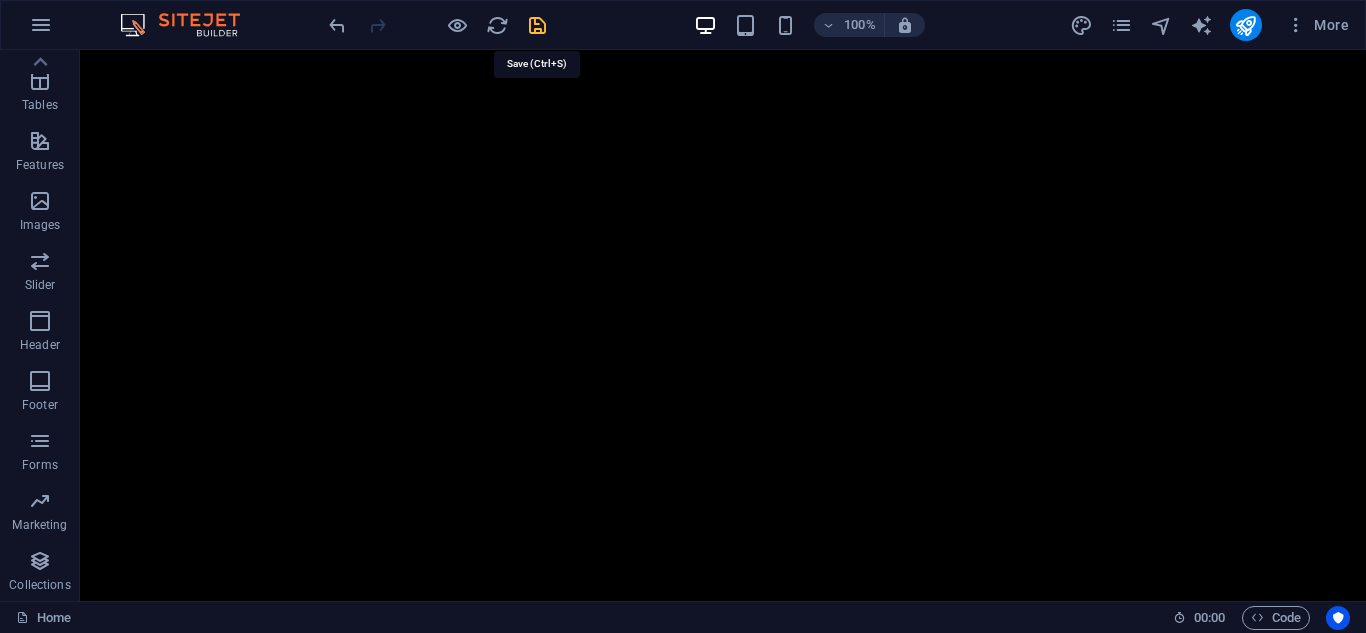 click at bounding box center [537, 25] 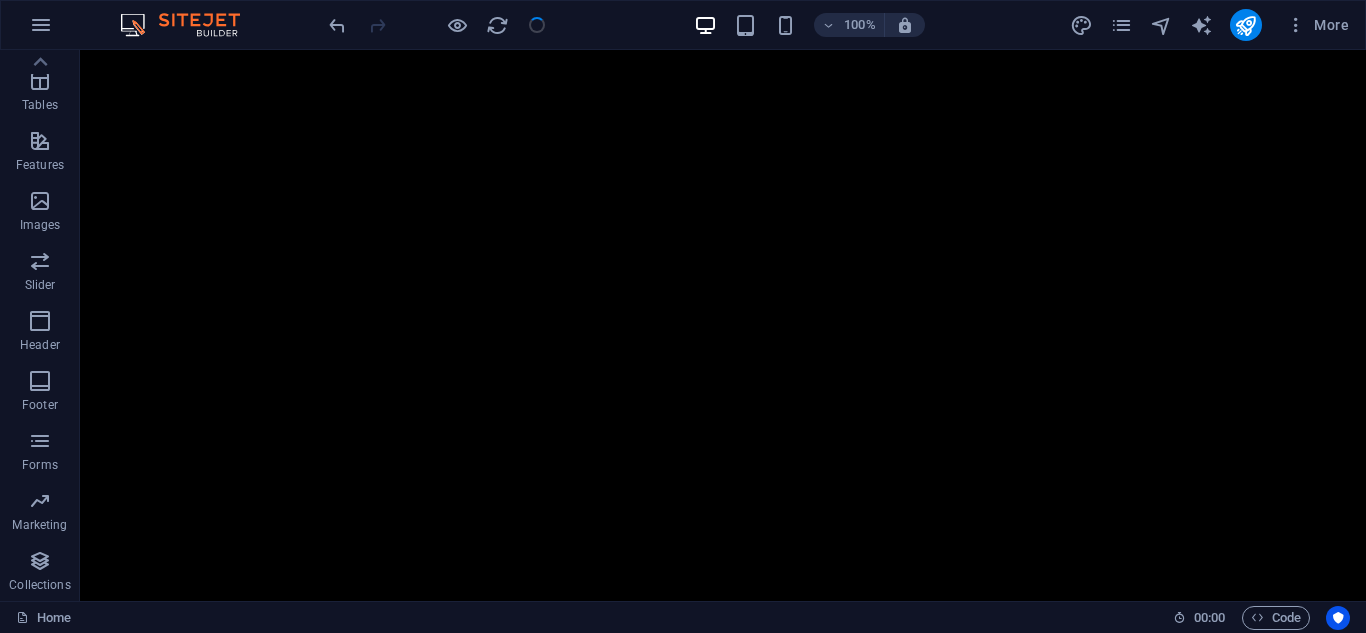 click at bounding box center [437, 25] 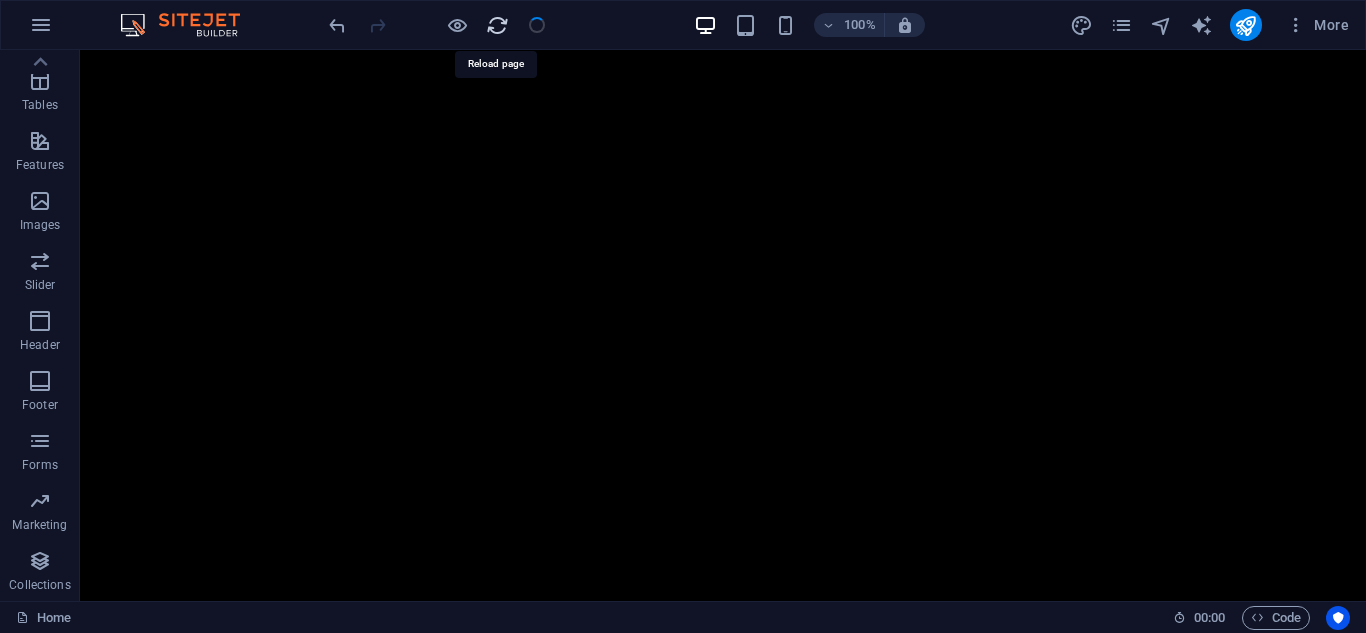 click at bounding box center (497, 25) 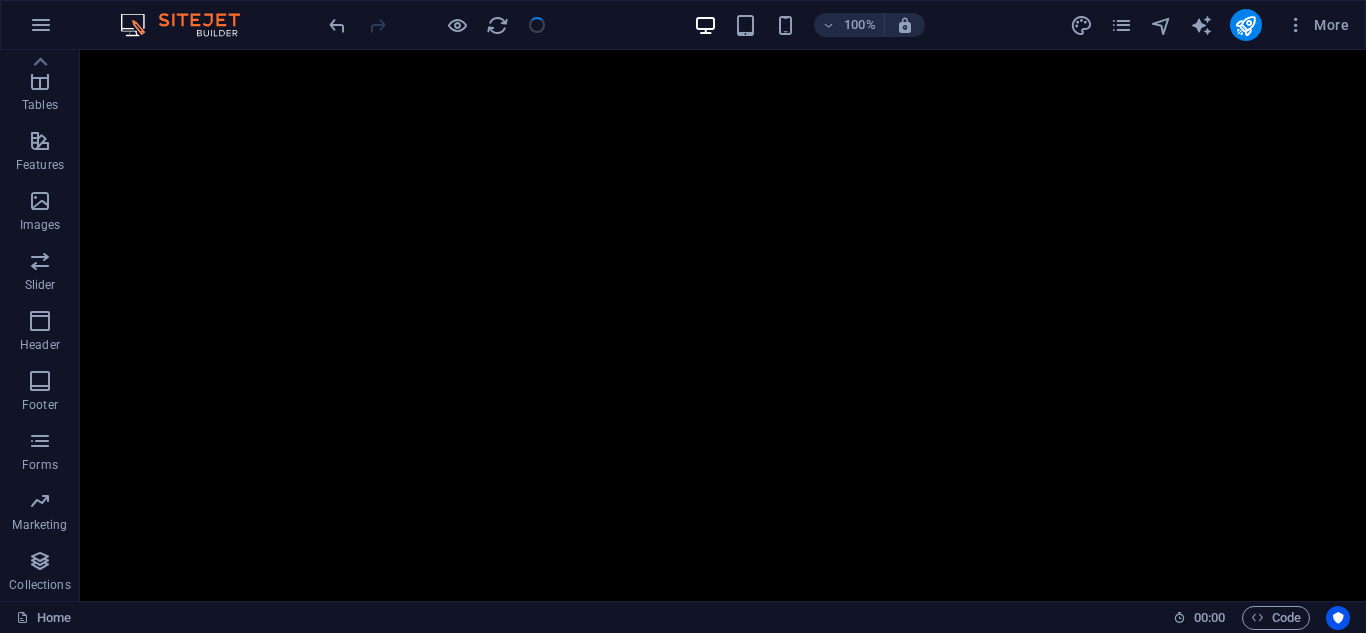 click at bounding box center [437, 25] 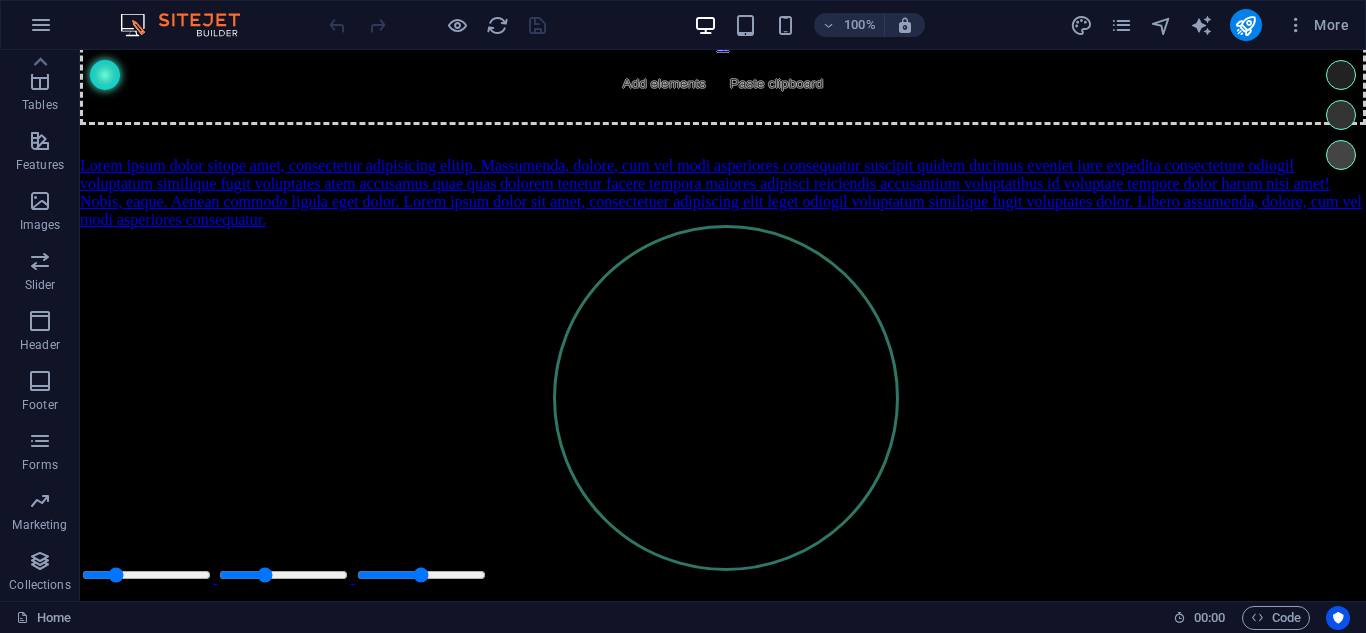 scroll, scrollTop: 0, scrollLeft: 0, axis: both 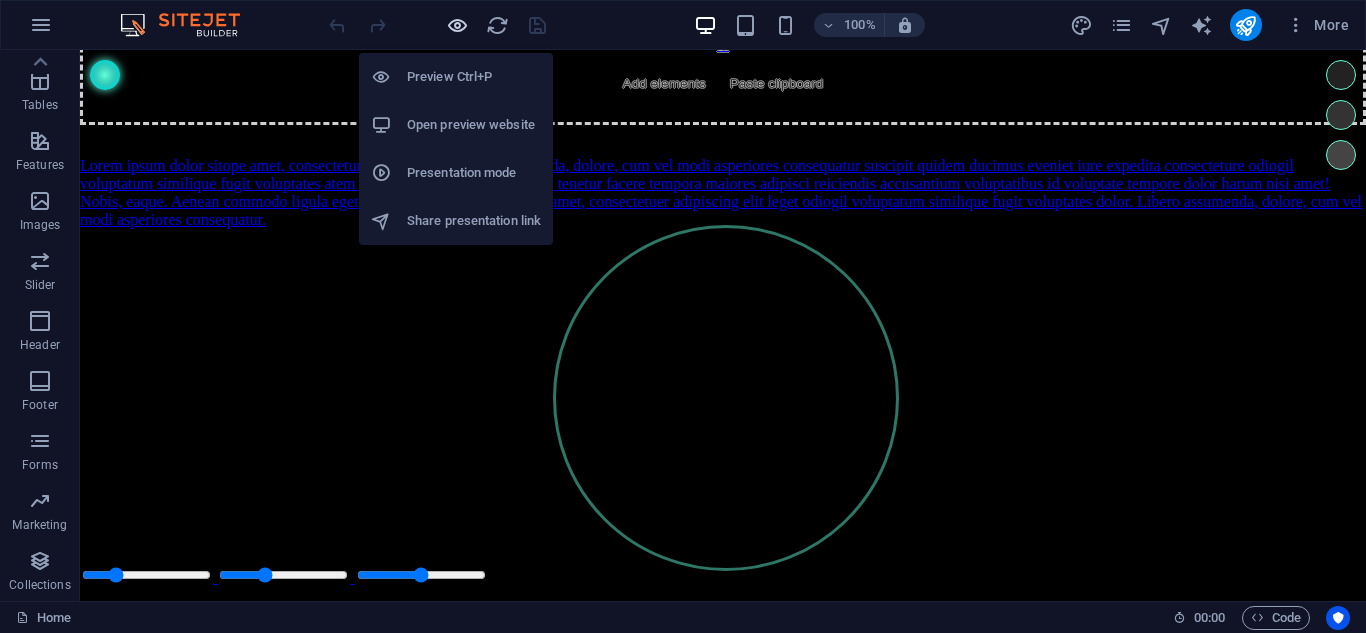 click at bounding box center [457, 25] 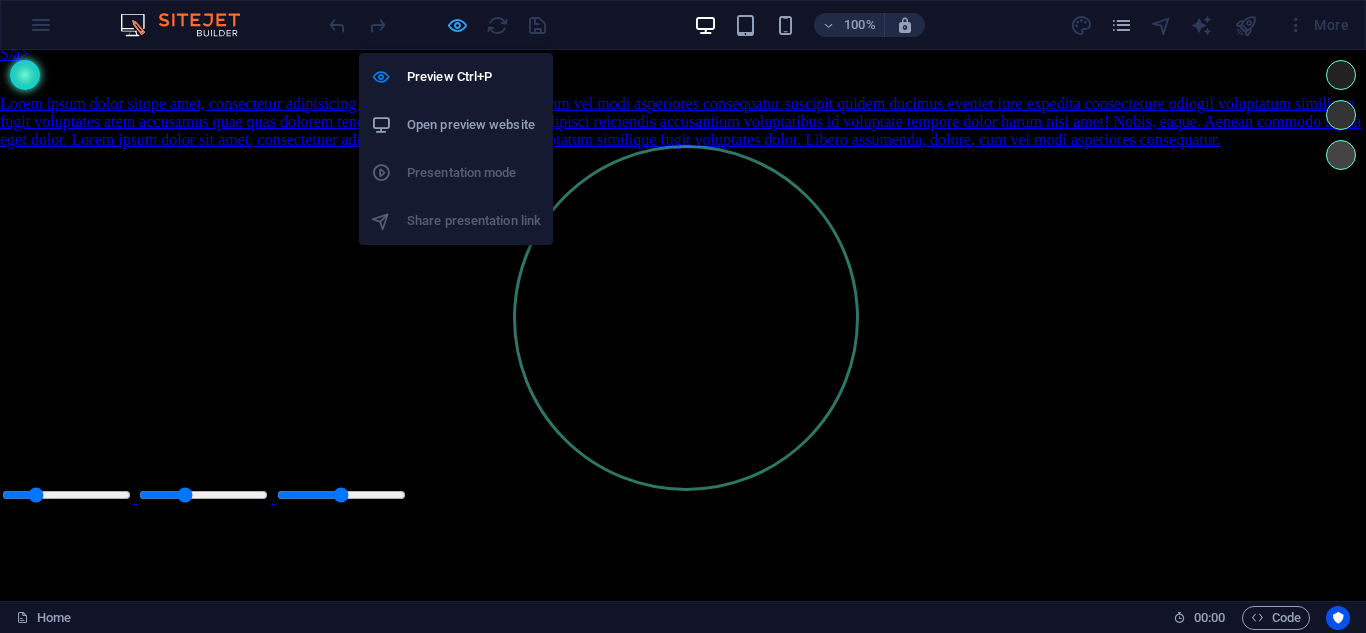 click at bounding box center [457, 25] 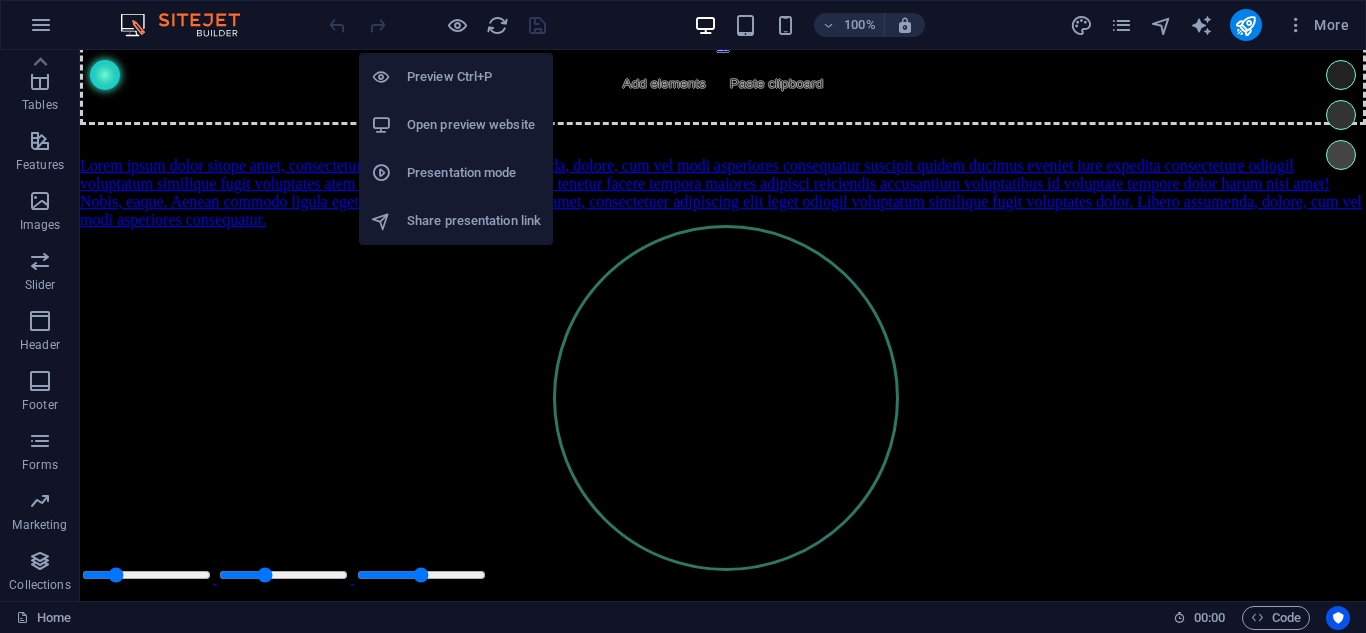 click on "Open preview website" at bounding box center (474, 125) 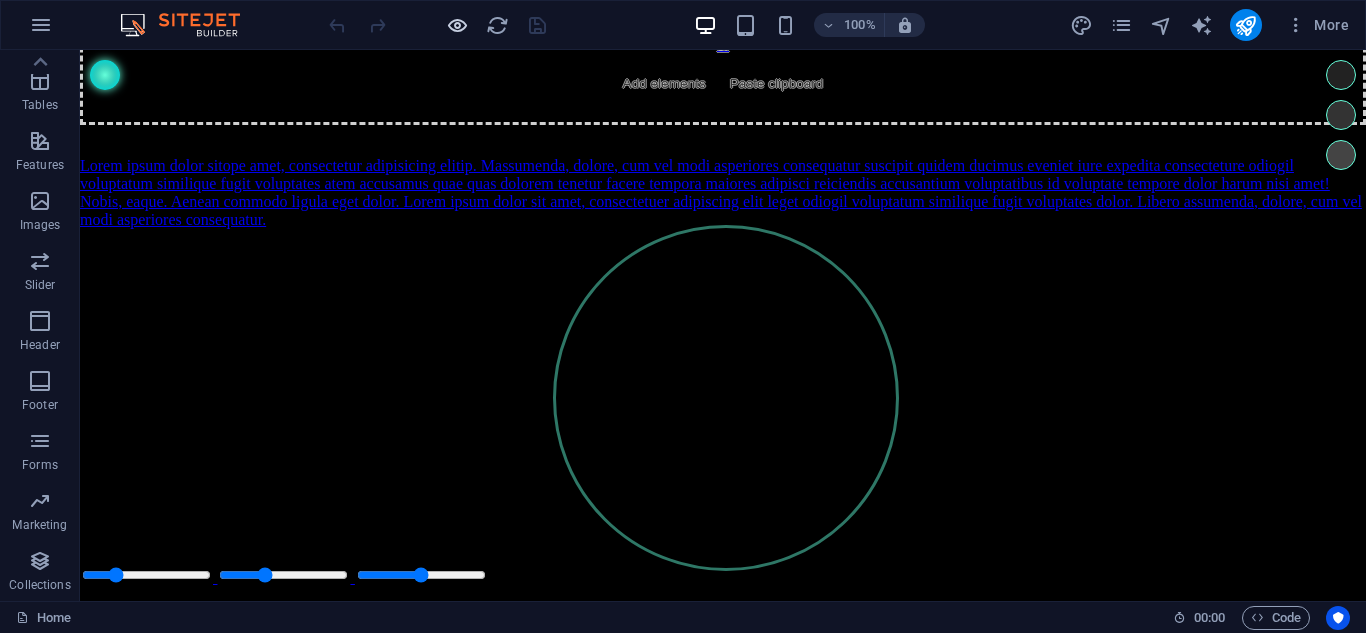 drag, startPoint x: 429, startPoint y: 20, endPoint x: 452, endPoint y: 26, distance: 23.769728 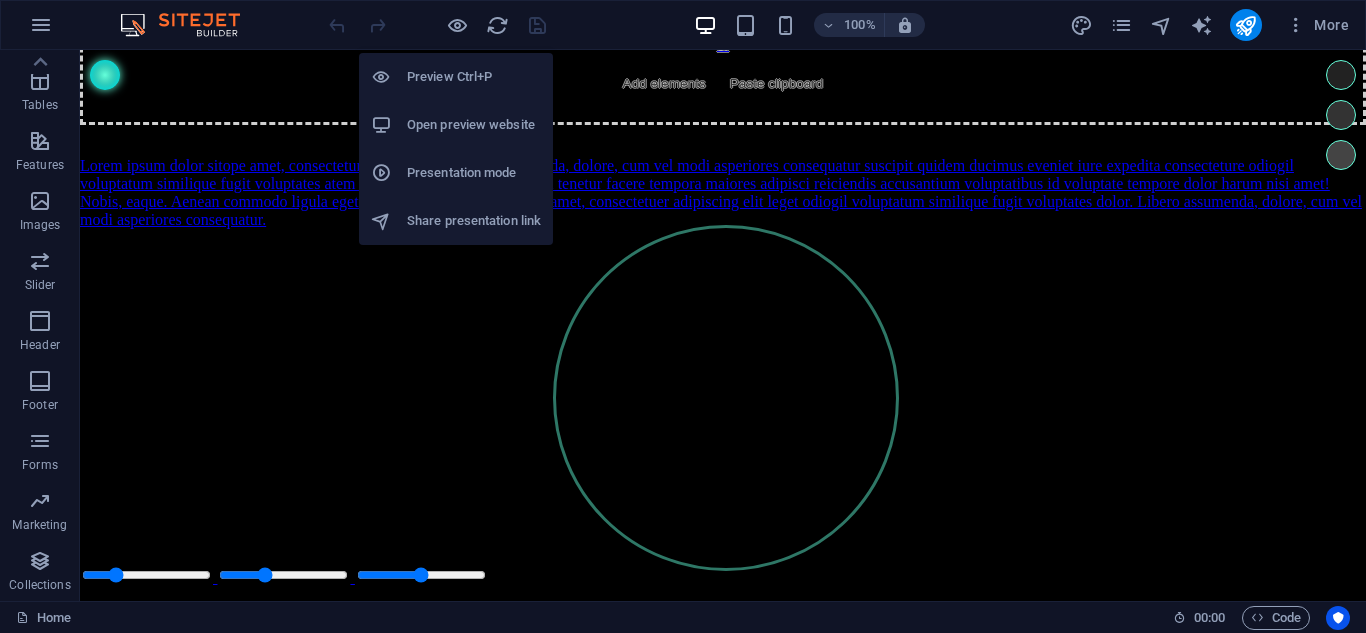 click on "Share presentation link" at bounding box center (474, 221) 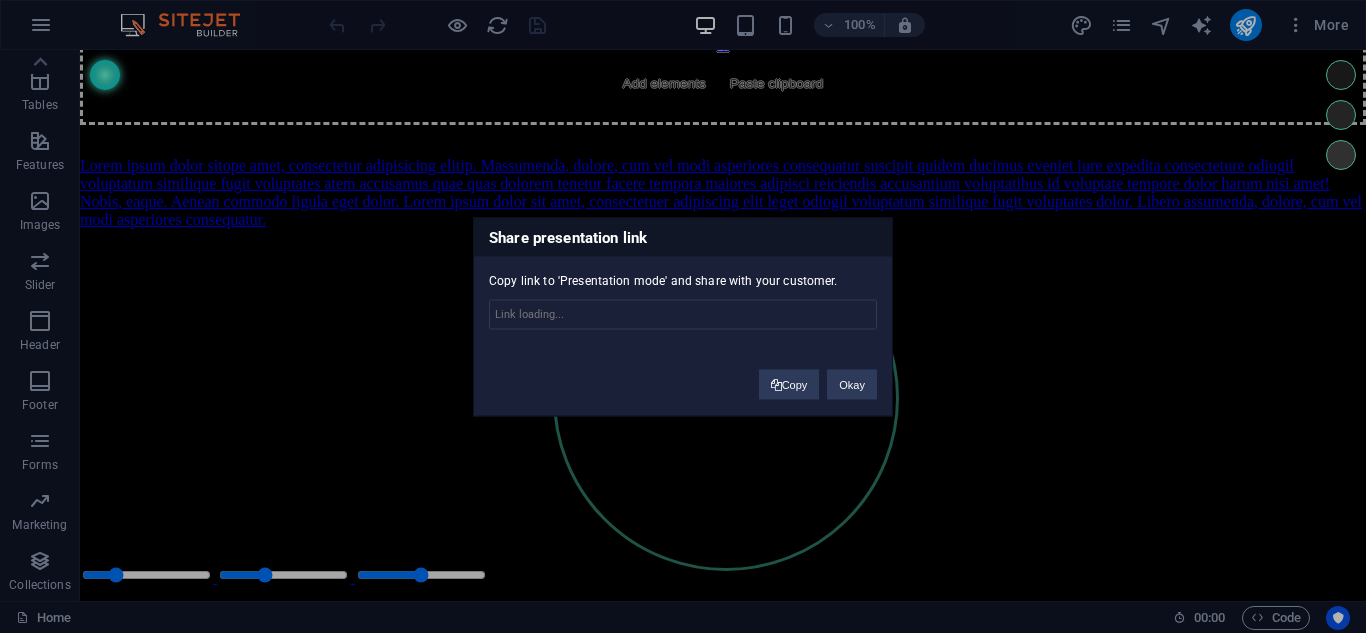 type on "https://cms.sitehub.io/presentation/2027202/507bd507f0dd0a406bb6520c8077ef46679dd2b836d6b71c01a07fba8bed7ed8" 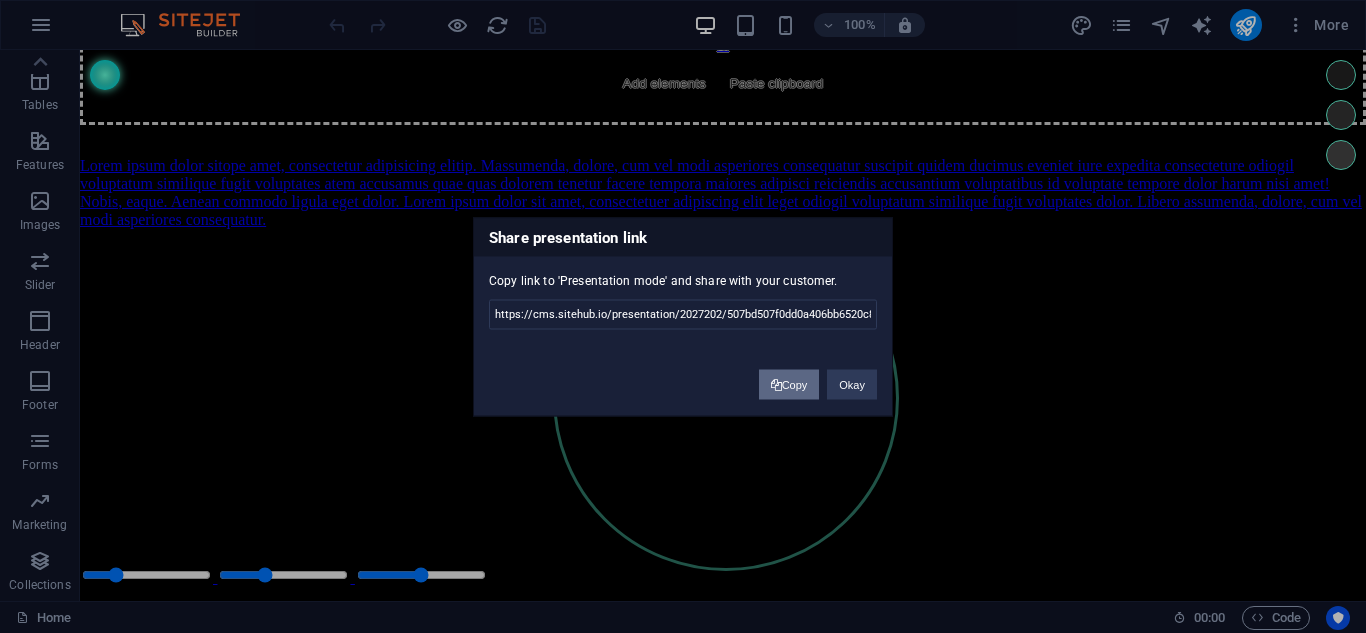 click on "Copy" at bounding box center [789, 384] 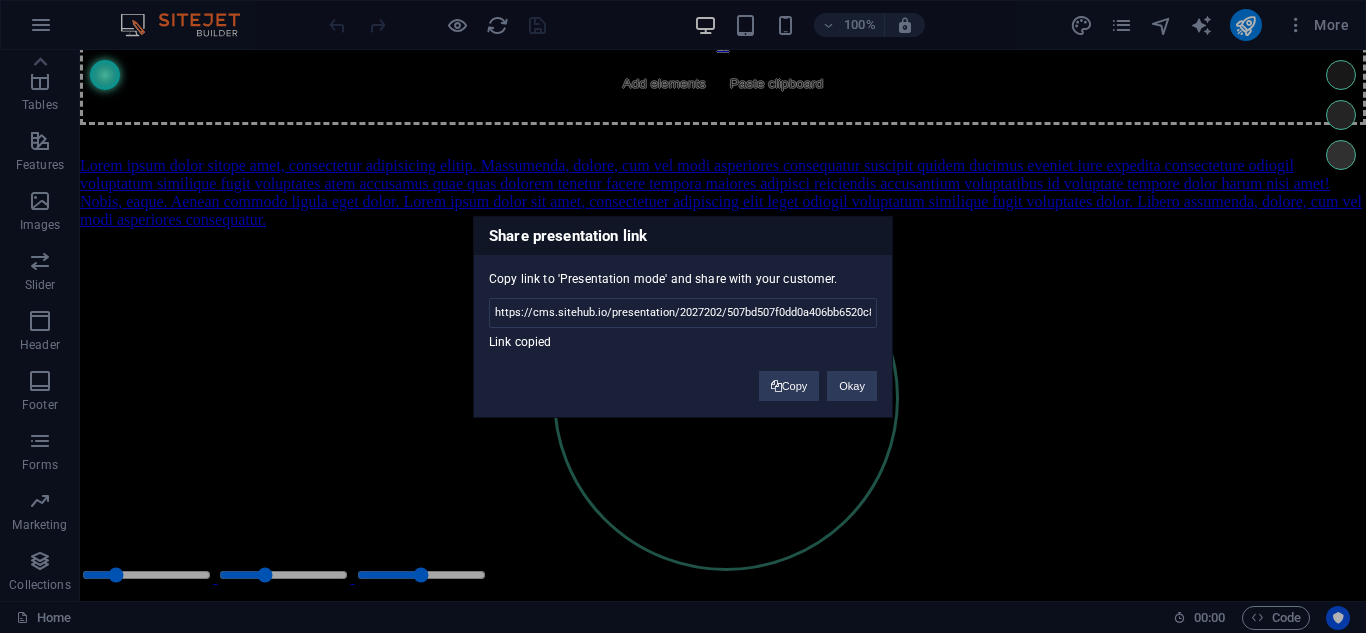 drag, startPoint x: 232, startPoint y: 281, endPoint x: 138, endPoint y: 262, distance: 95.90099 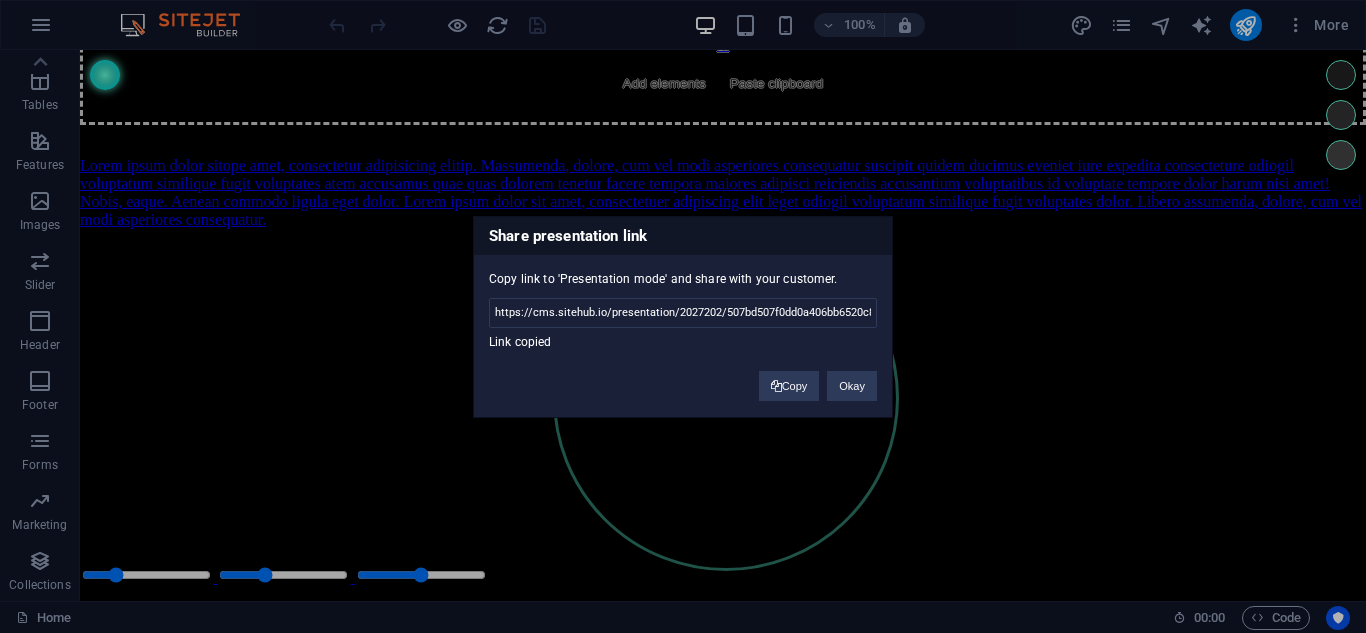 click on "Share presentation link Copy link to 'Presentation mode' and share with your customer.
https://cms.sitehub.io/presentation/2027202/507bd507f0dd0a406bb6520c8077ef46679dd2b836d6b71c01a07fba8bed7ed8
Link copied
Copy Okay" at bounding box center [683, 316] 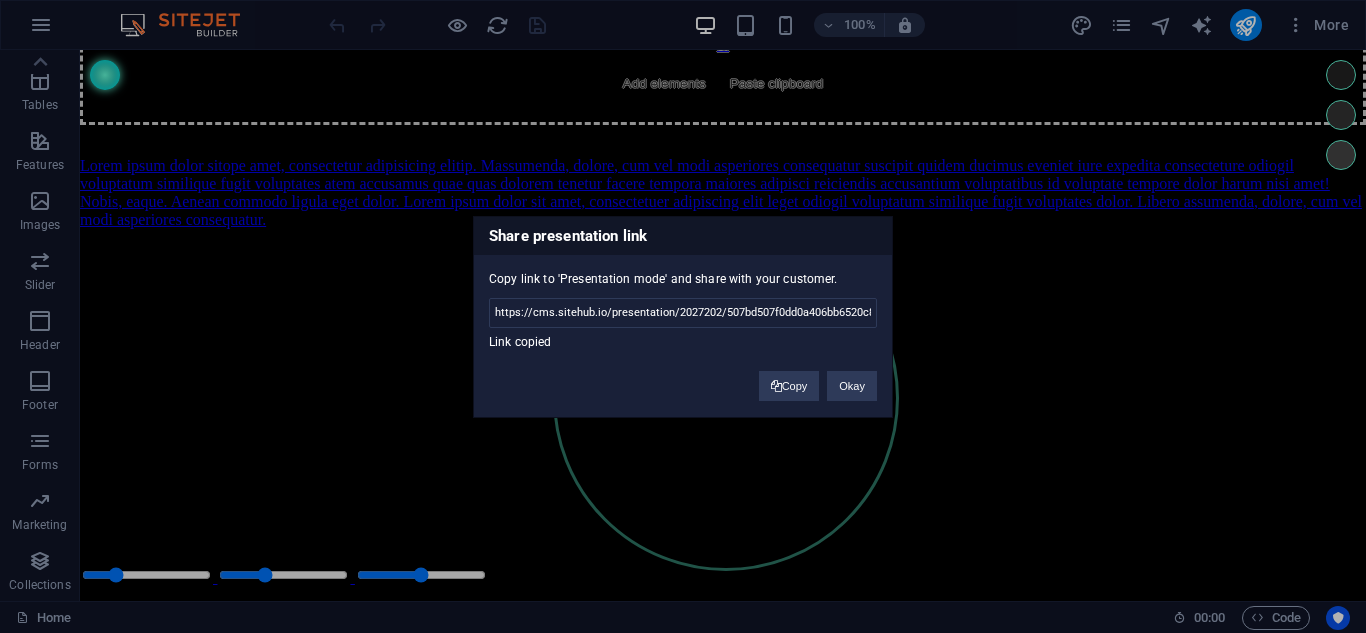 click on "Share presentation link Copy link to 'Presentation mode' and share with your customer.
https://cms.sitehub.io/presentation/2027202/507bd507f0dd0a406bb6520c8077ef46679dd2b836d6b71c01a07fba8bed7ed8
Link copied
Copy Okay" at bounding box center [683, 316] 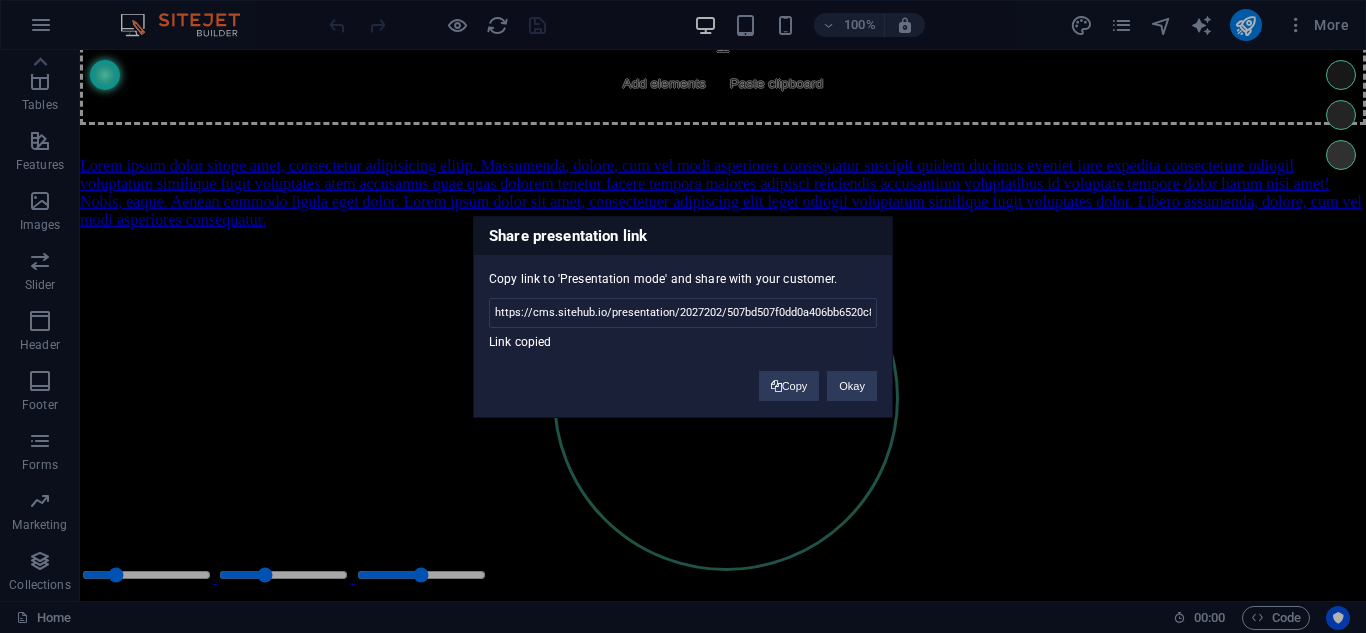 drag, startPoint x: 40, startPoint y: 278, endPoint x: 45, endPoint y: 265, distance: 13.928389 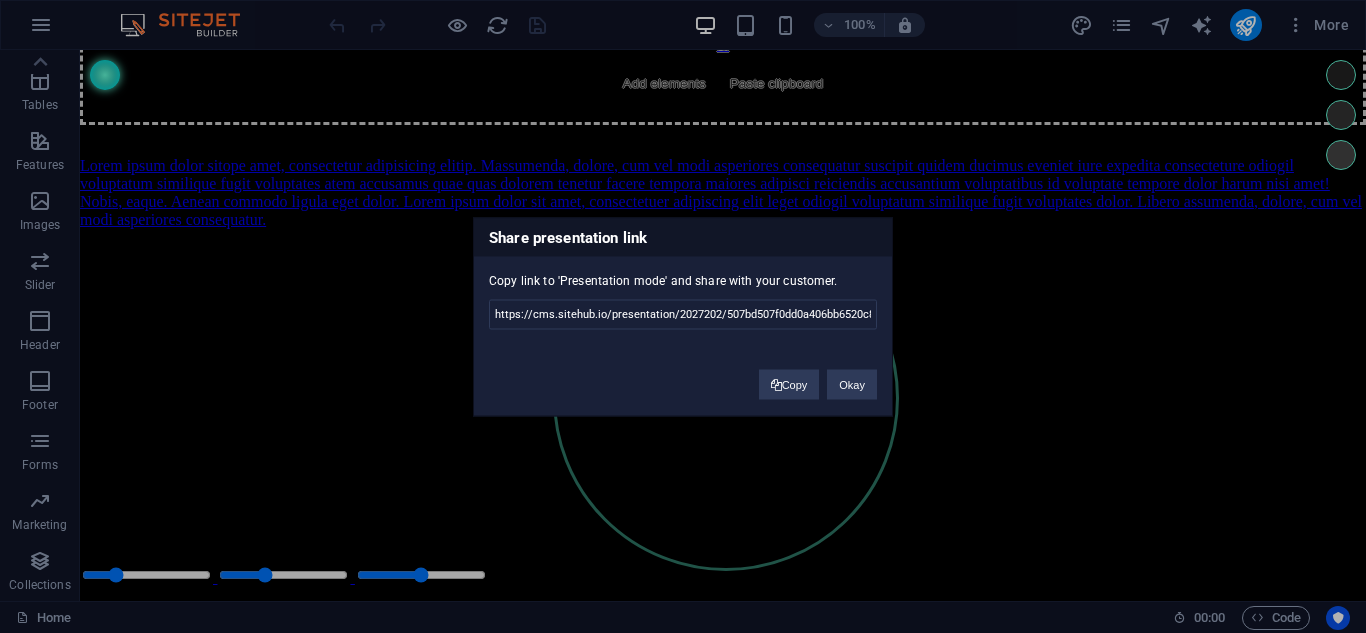drag, startPoint x: 545, startPoint y: 71, endPoint x: 730, endPoint y: 111, distance: 189.27493 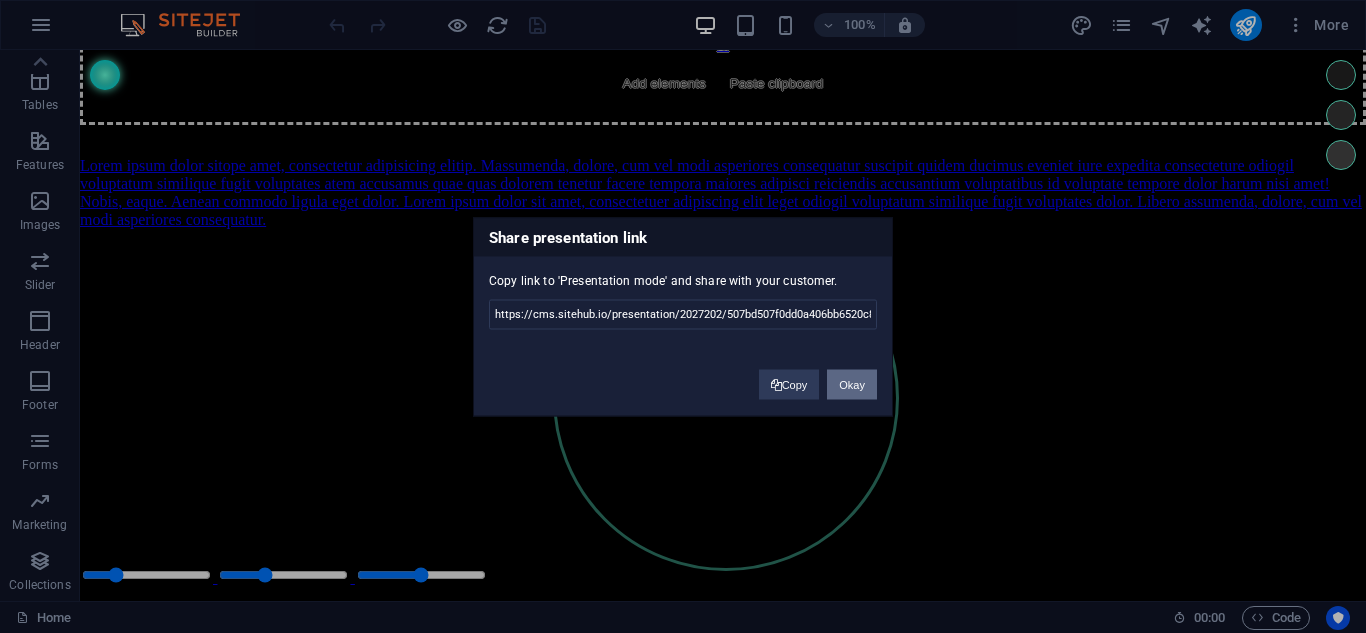 drag, startPoint x: 863, startPoint y: 396, endPoint x: 859, endPoint y: 384, distance: 12.649111 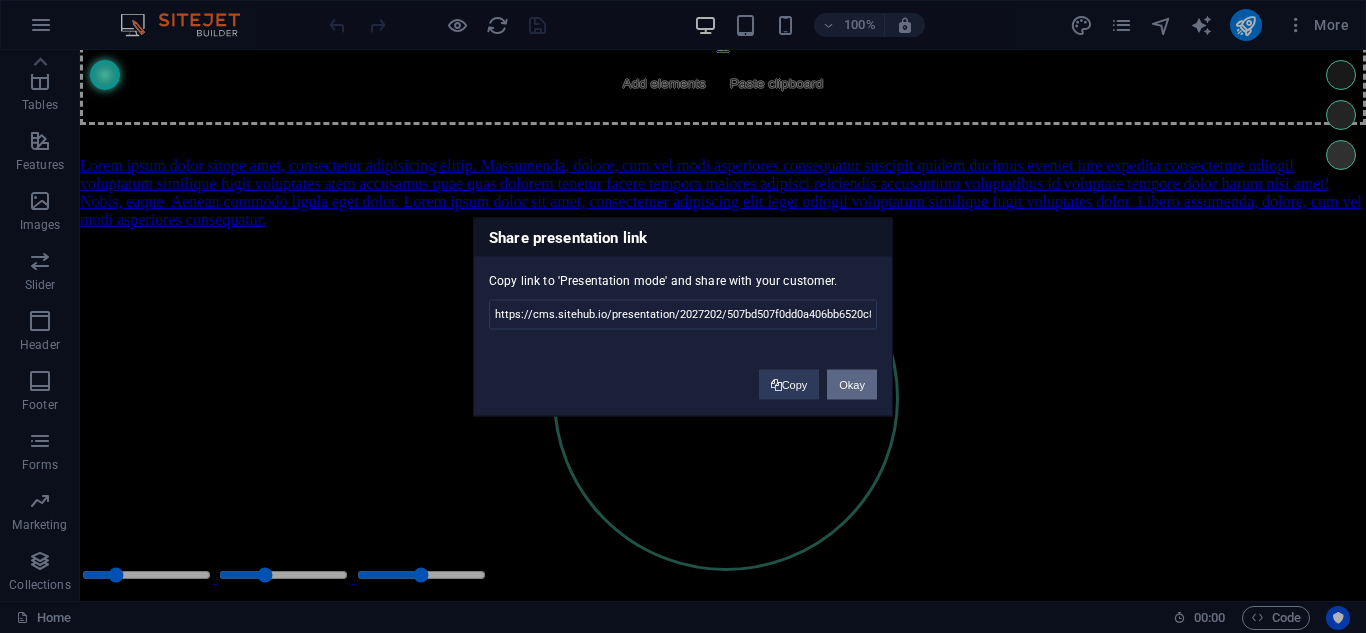 click on "Okay" at bounding box center (852, 384) 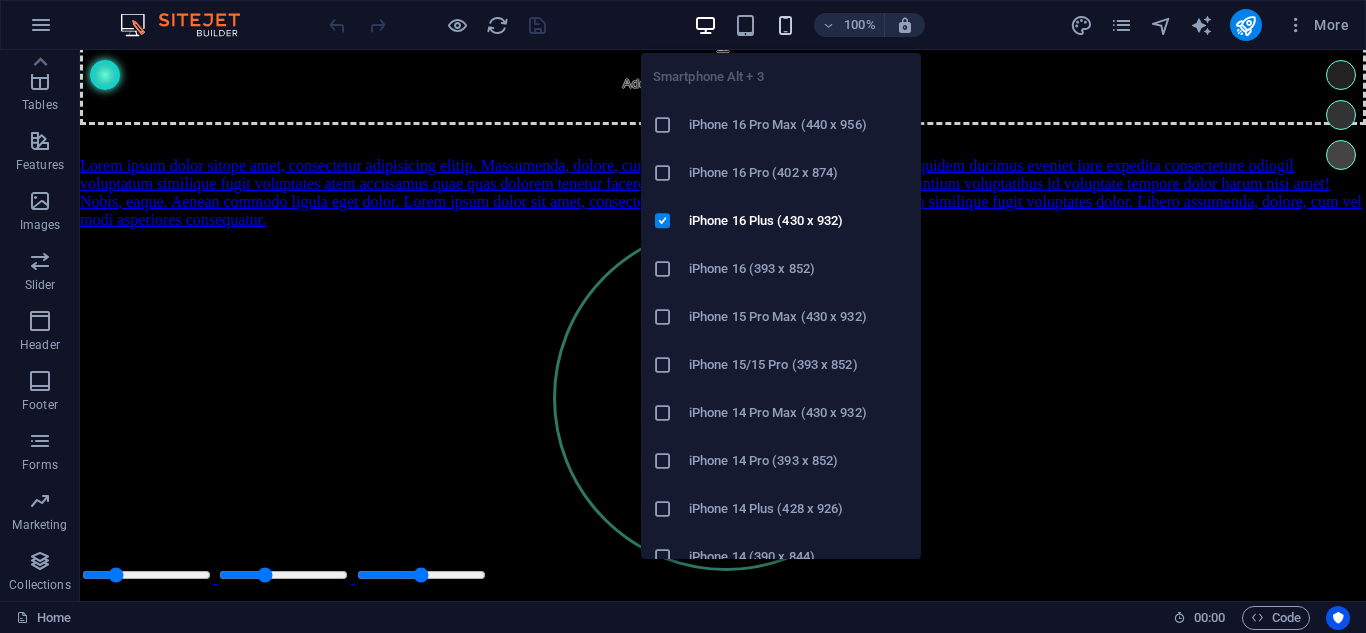 click at bounding box center (785, 25) 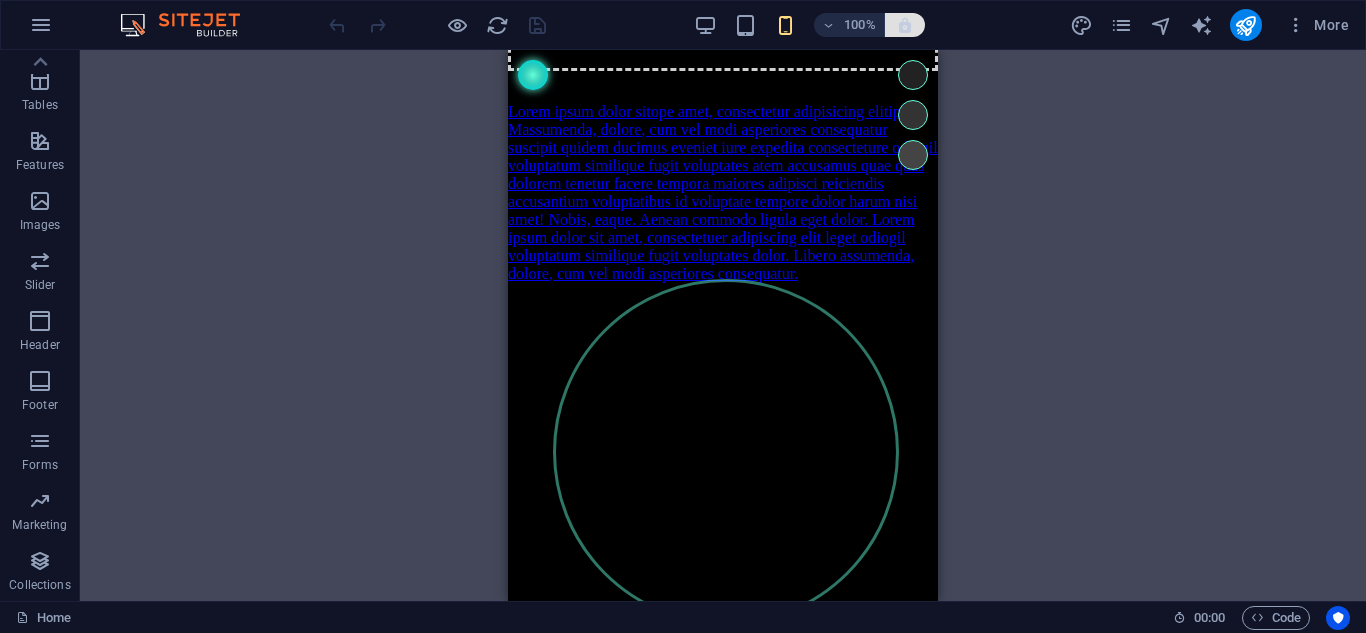 drag, startPoint x: 898, startPoint y: 14, endPoint x: 909, endPoint y: 24, distance: 14.866069 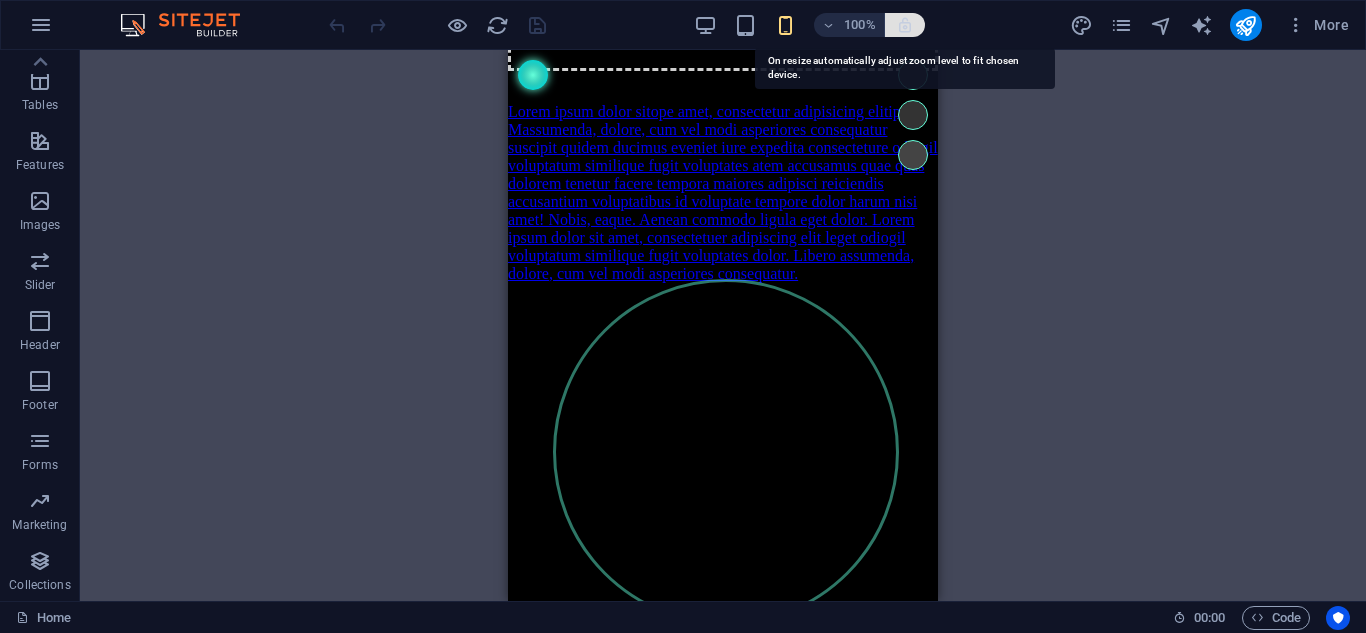 click at bounding box center (905, 25) 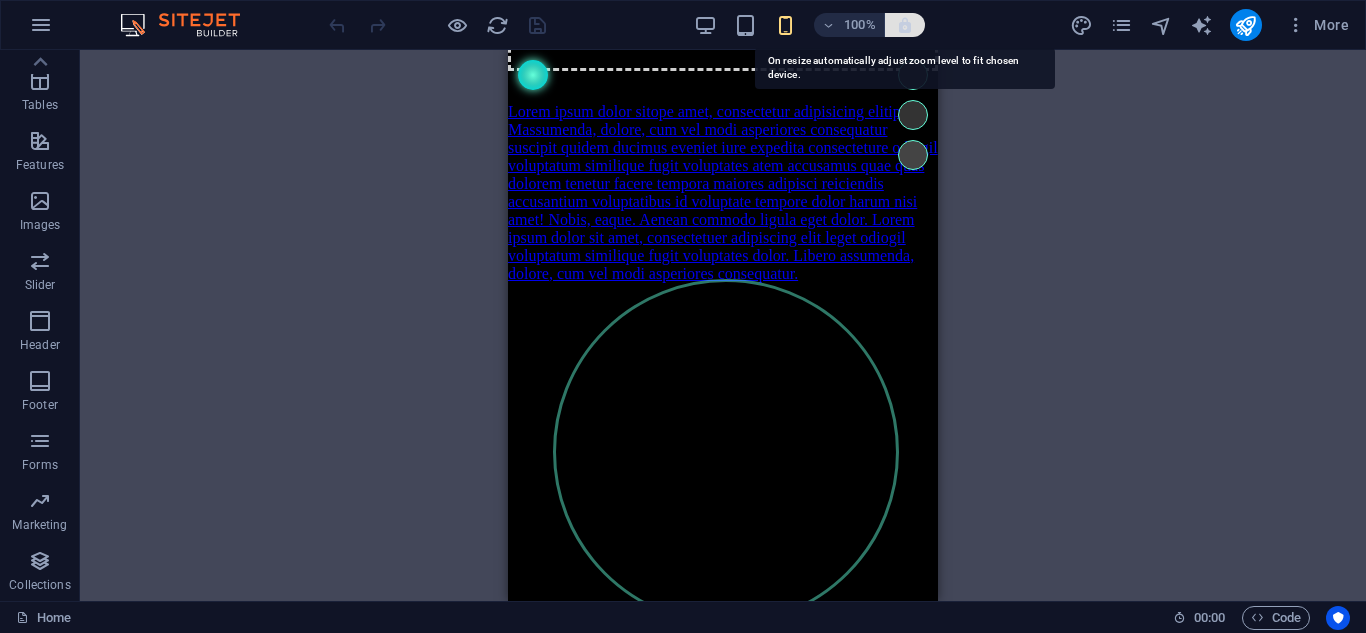 click at bounding box center (905, 25) 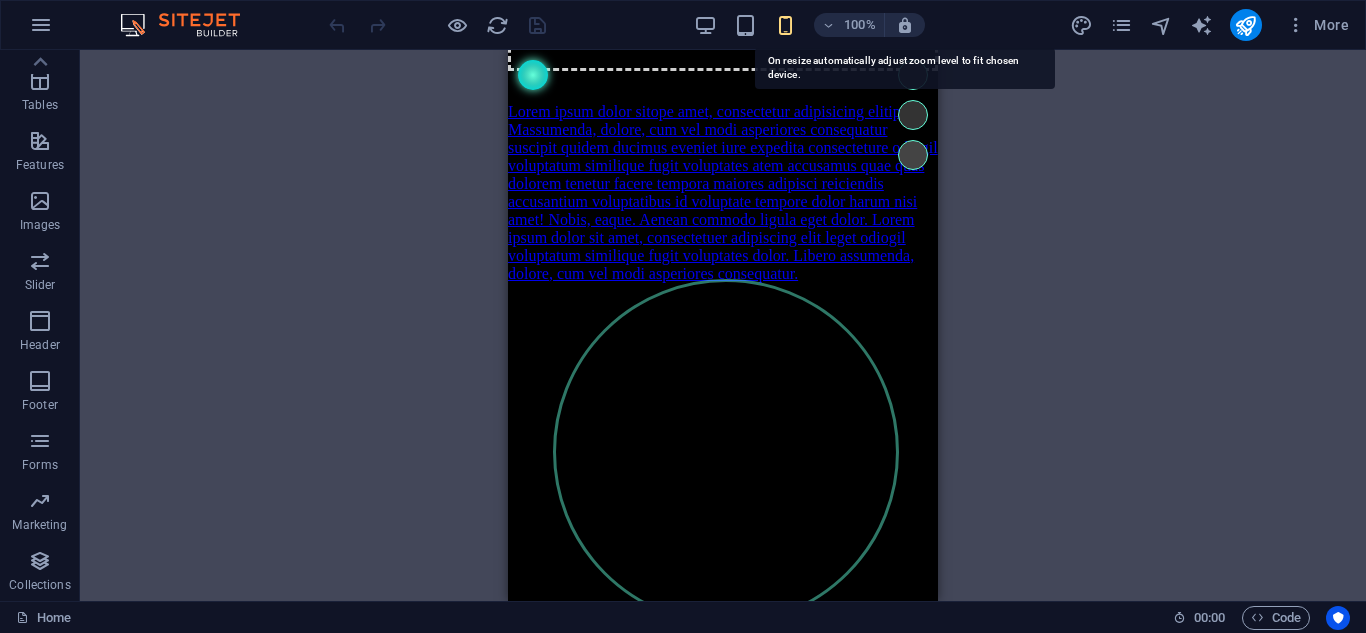 type 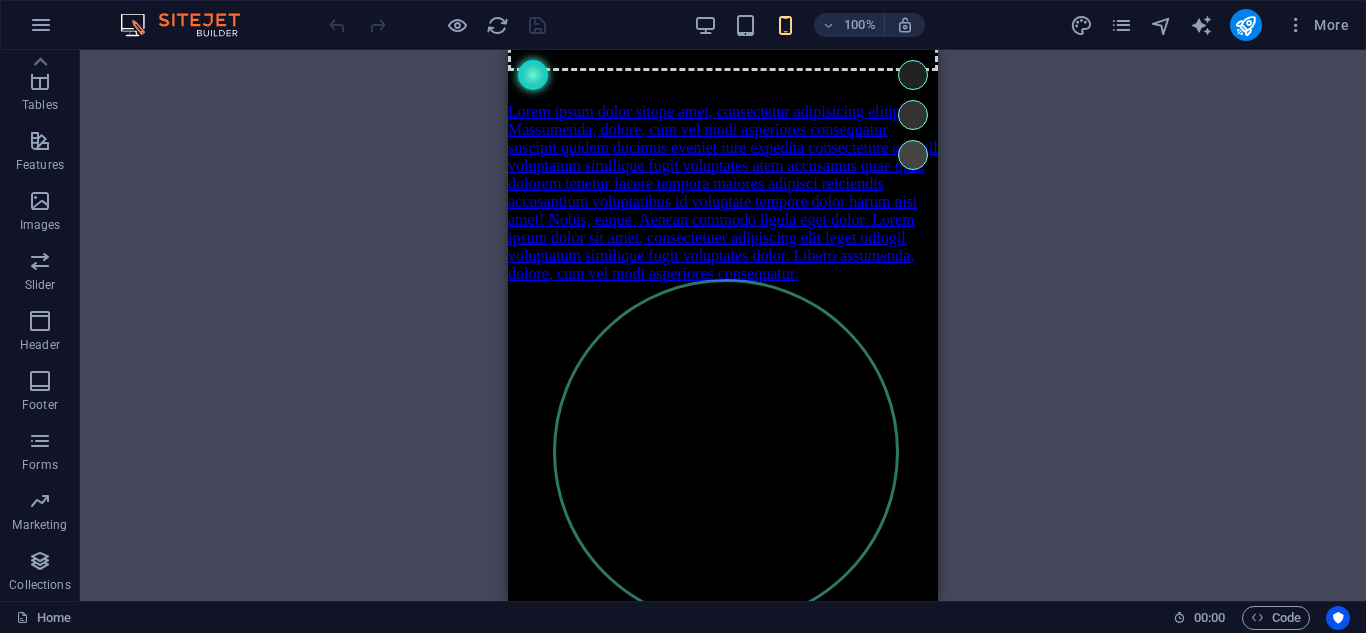 drag, startPoint x: 678, startPoint y: 146, endPoint x: 884, endPoint y: 113, distance: 208.62646 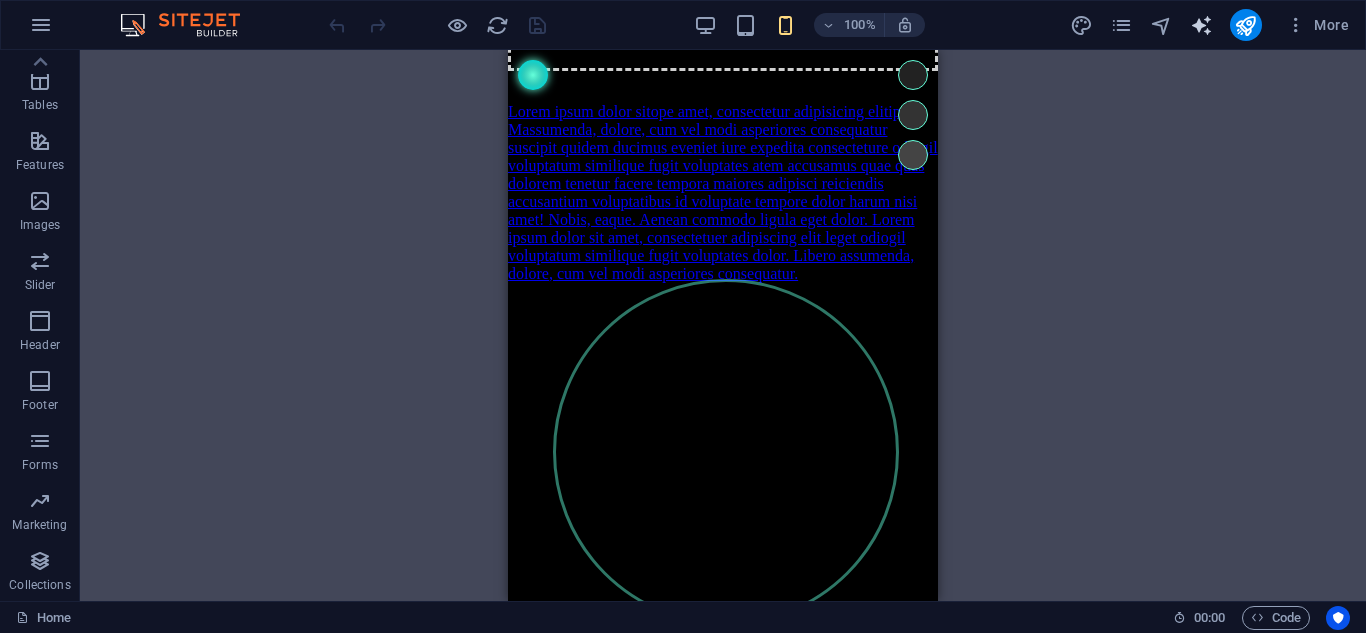 drag, startPoint x: 1176, startPoint y: 19, endPoint x: 1203, endPoint y: 23, distance: 27.294687 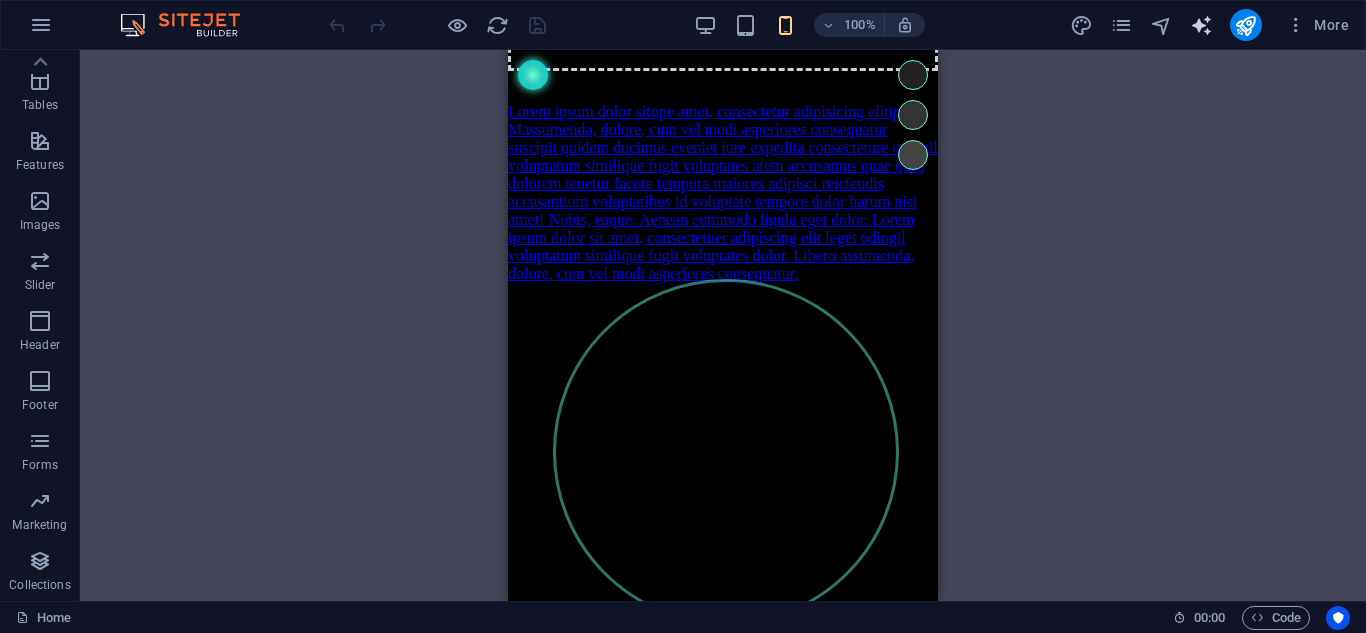 click on "More" at bounding box center (1213, 25) 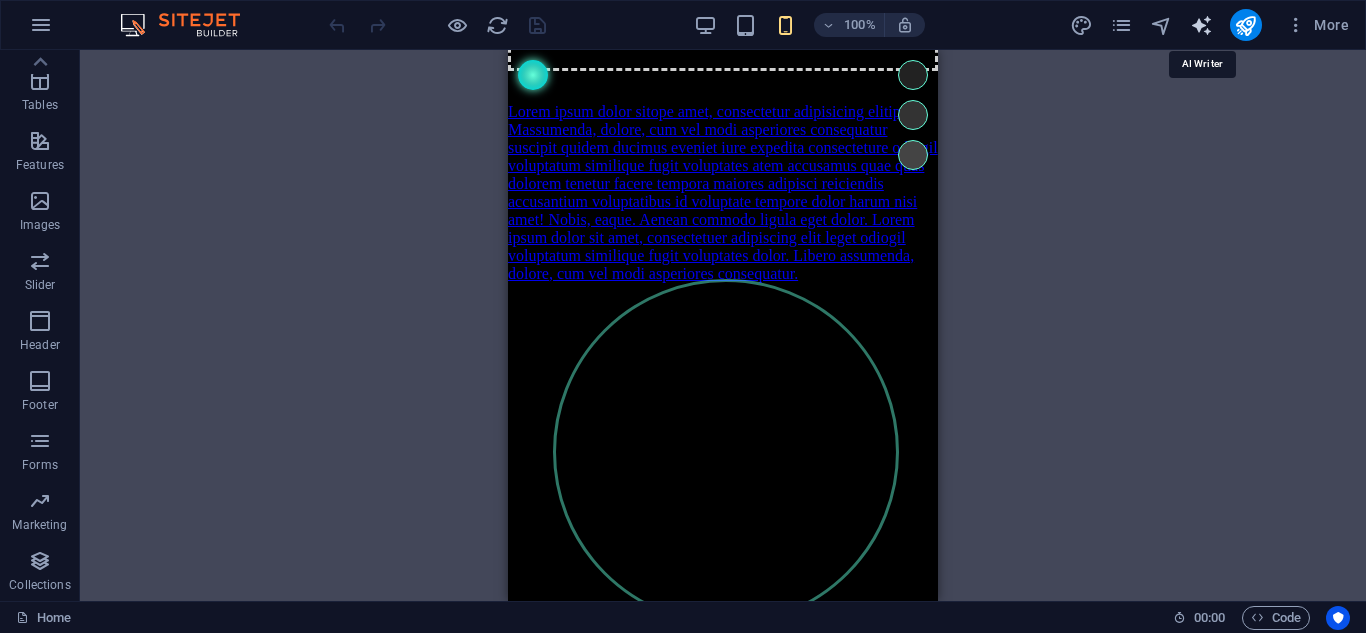 click at bounding box center (1201, 25) 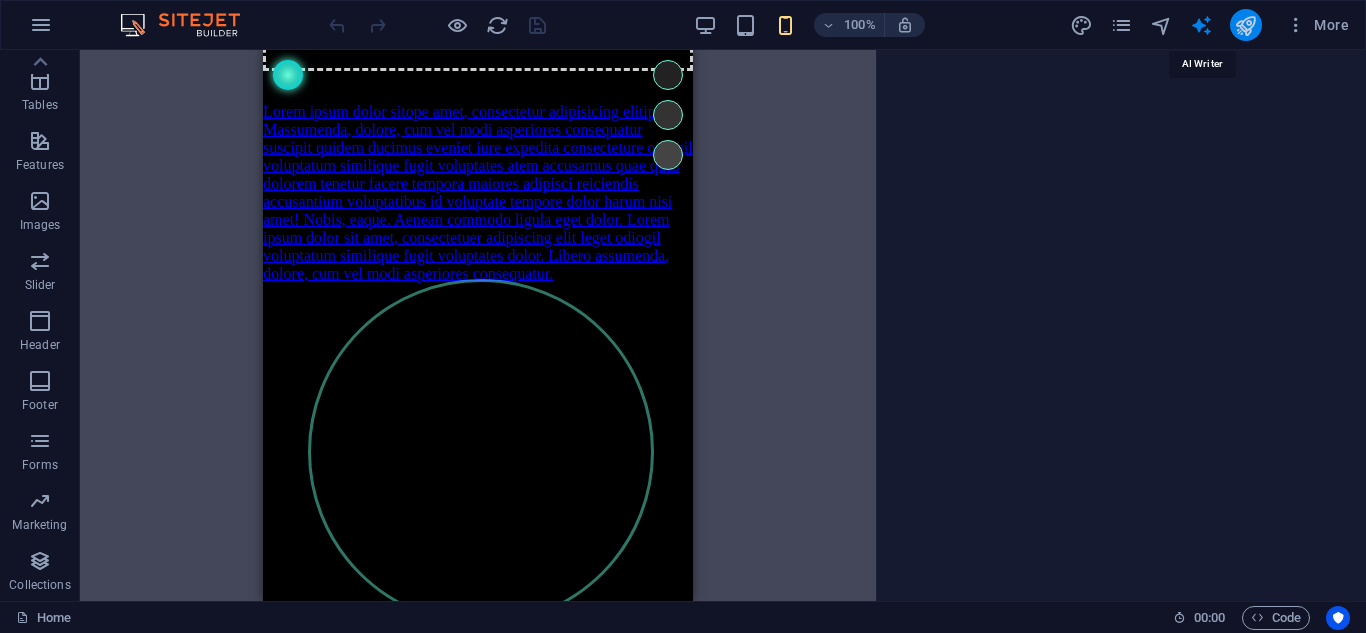 select on "English" 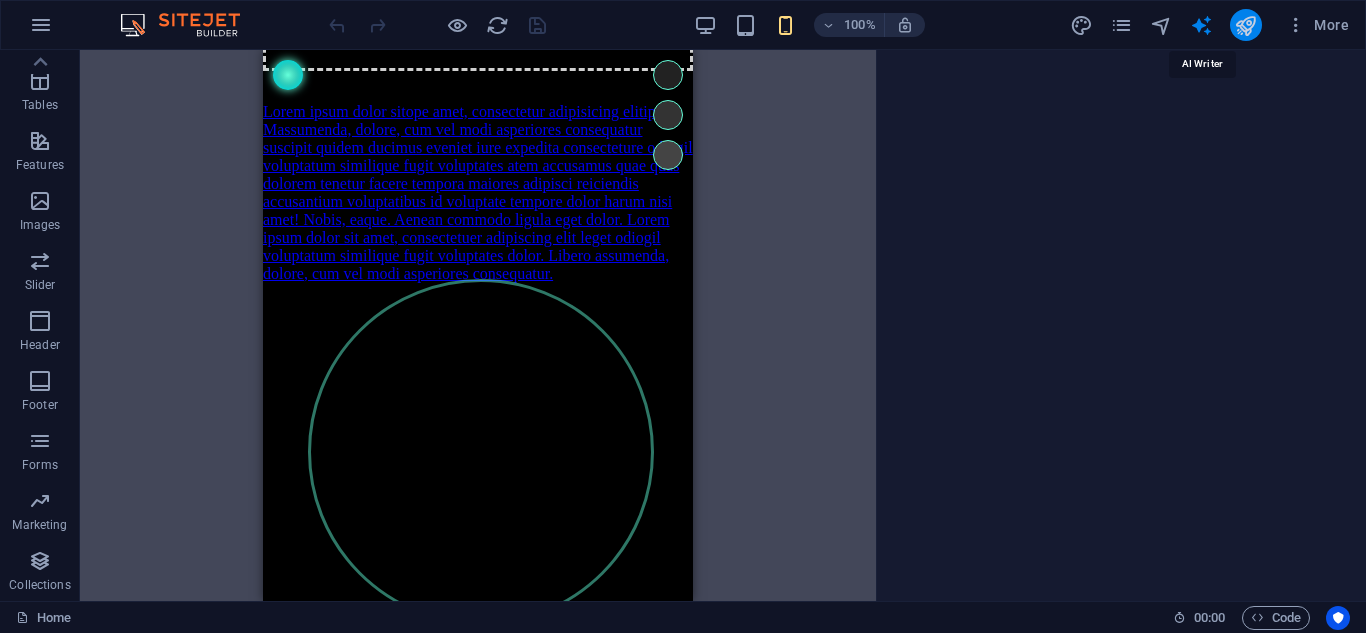select on "English" 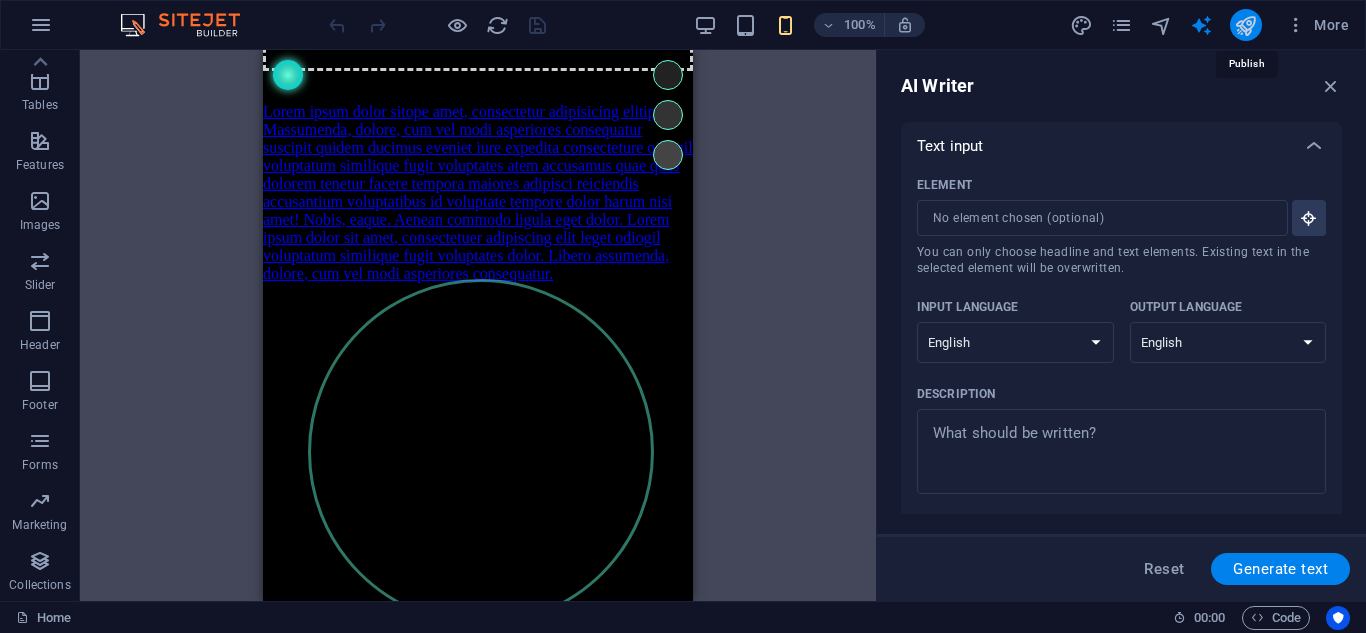 click at bounding box center [1245, 25] 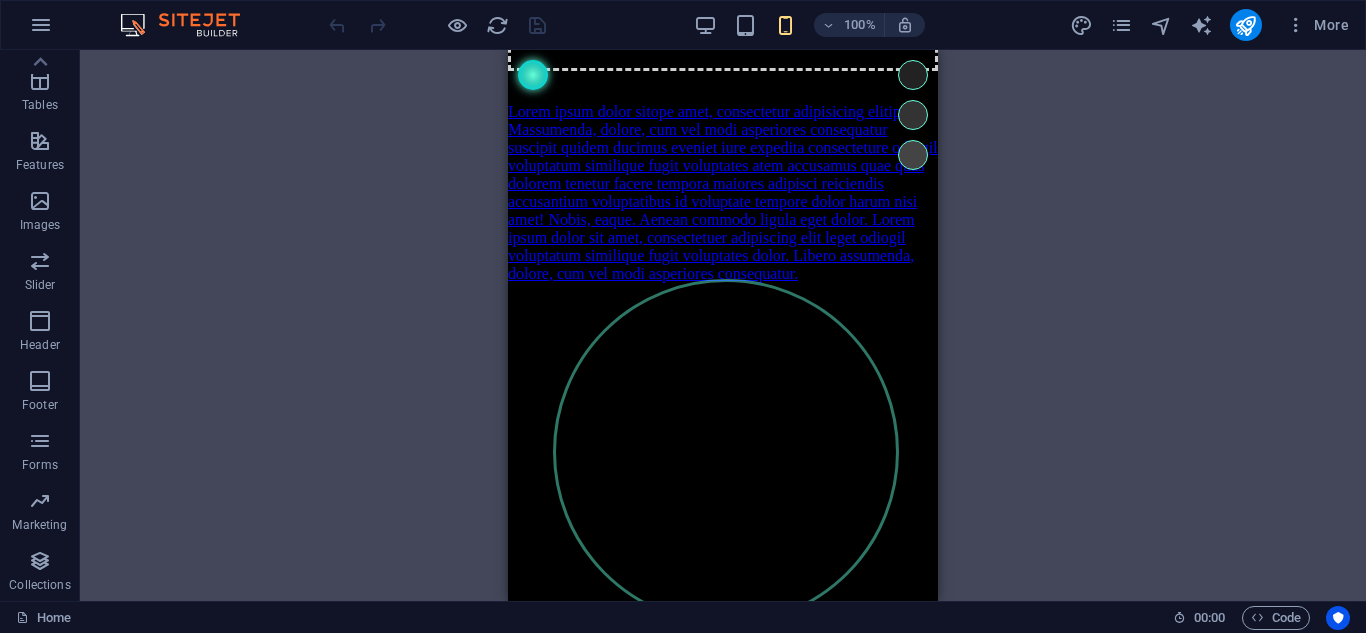 click at bounding box center (437, 25) 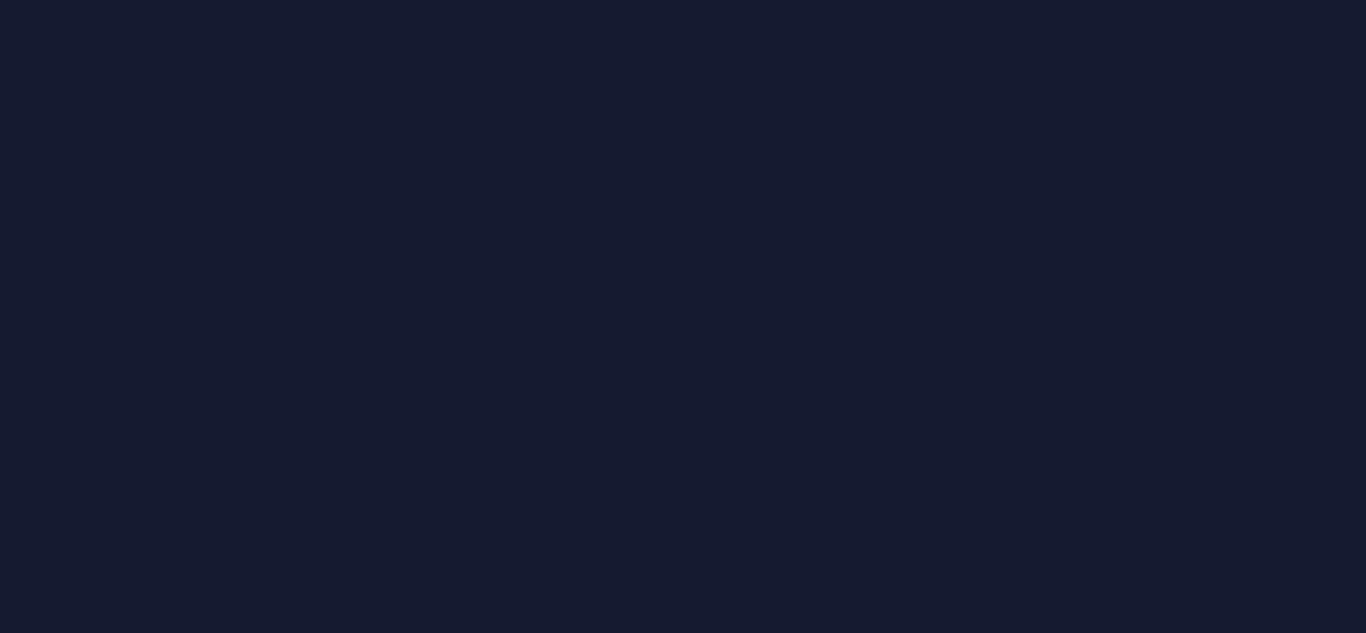 scroll, scrollTop: 0, scrollLeft: 0, axis: both 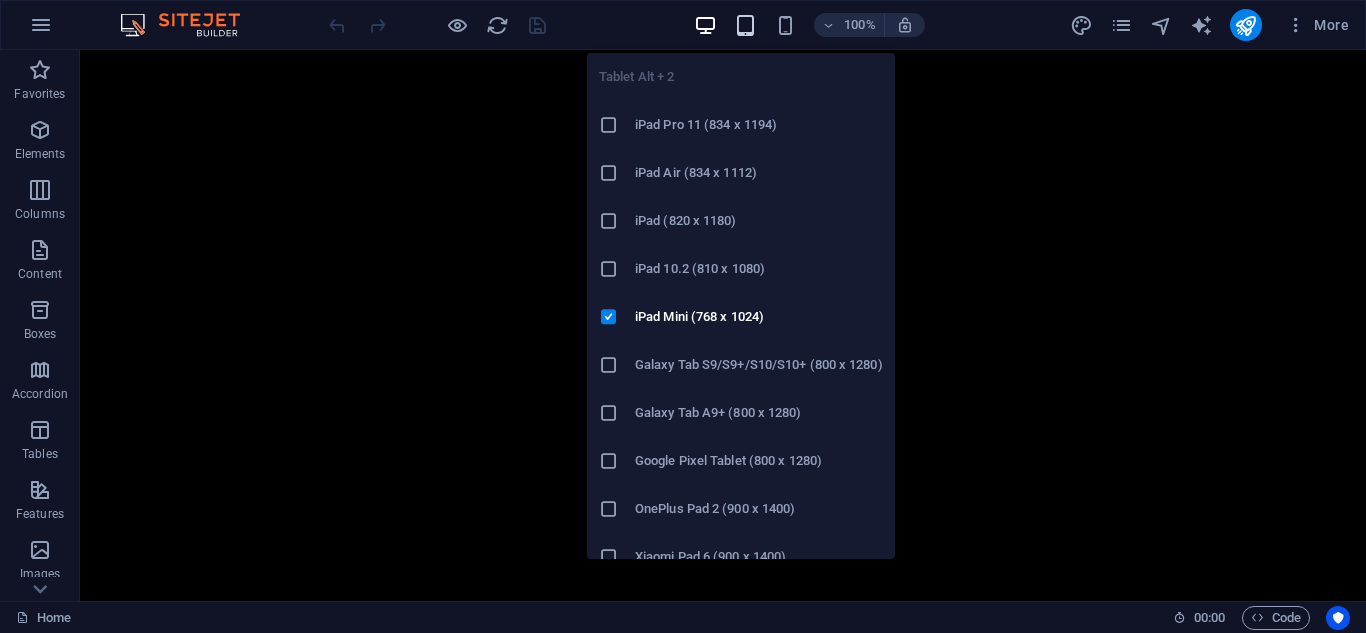 click at bounding box center (745, 25) 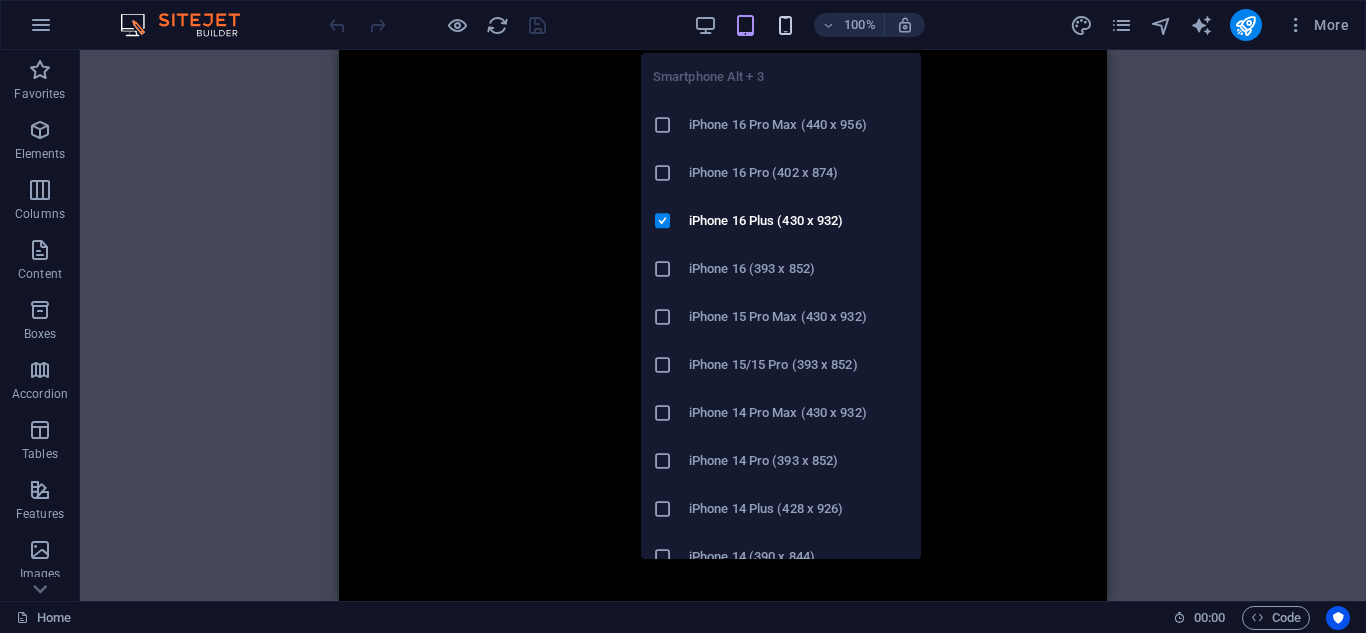 click at bounding box center [785, 25] 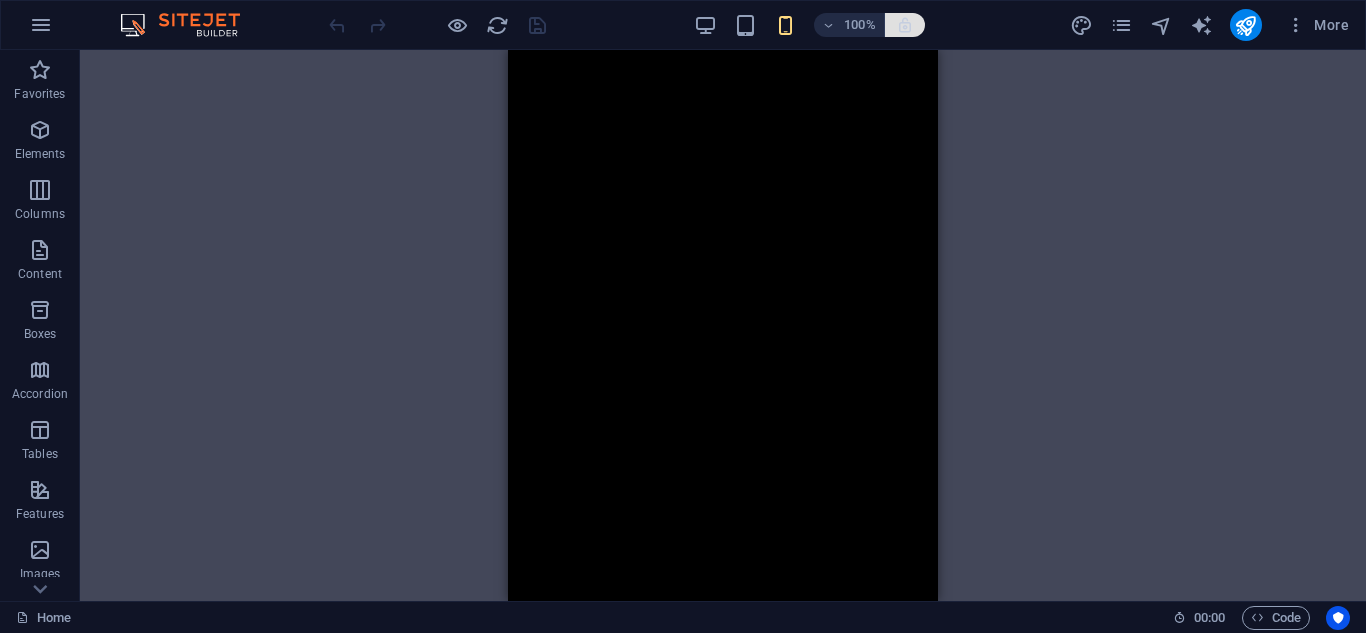 click at bounding box center [905, 25] 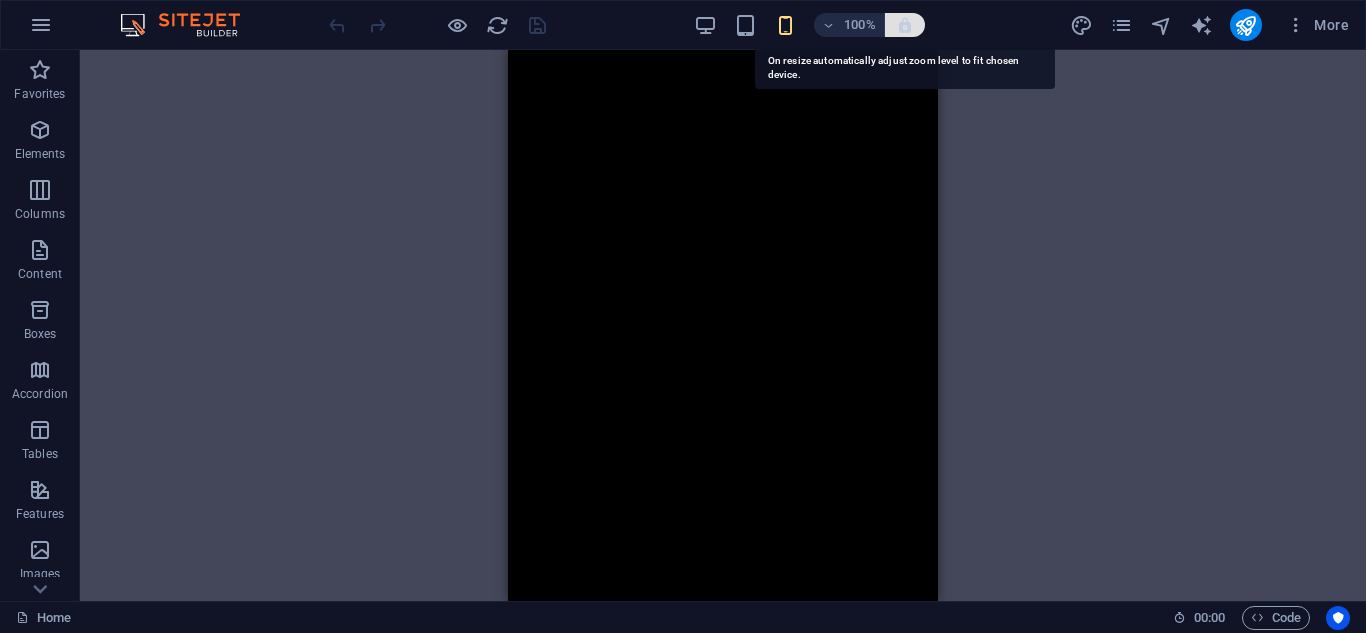 click at bounding box center (905, 25) 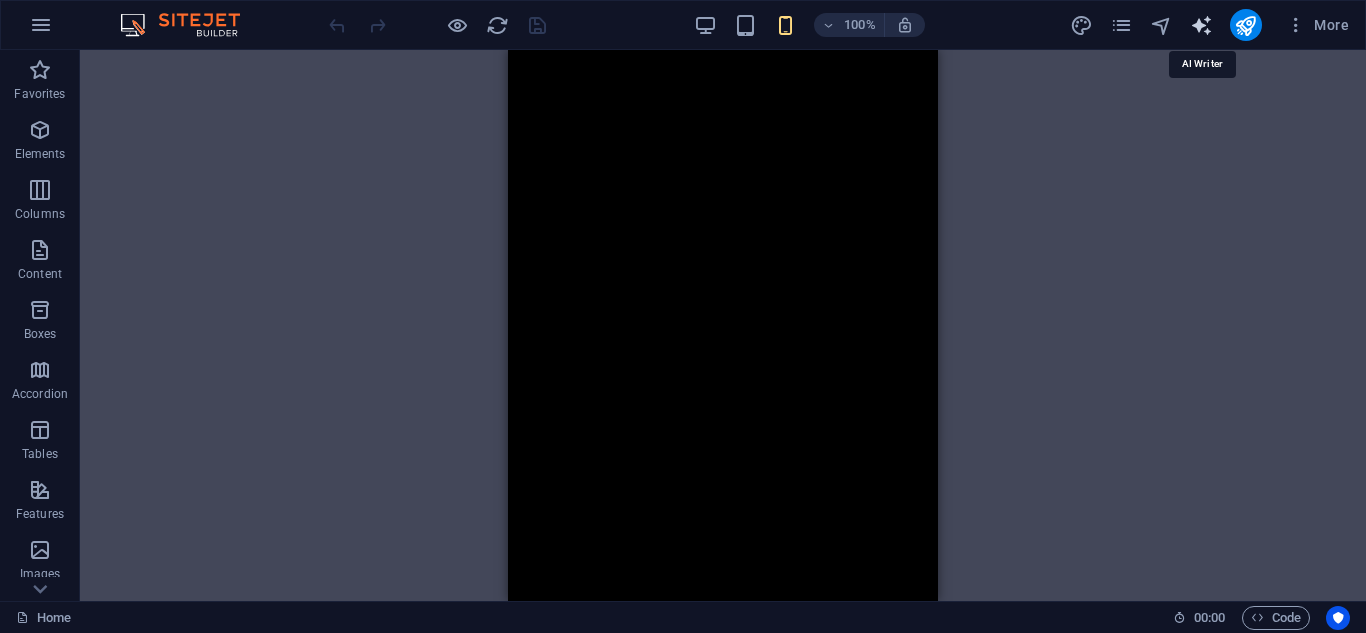 click at bounding box center (1201, 25) 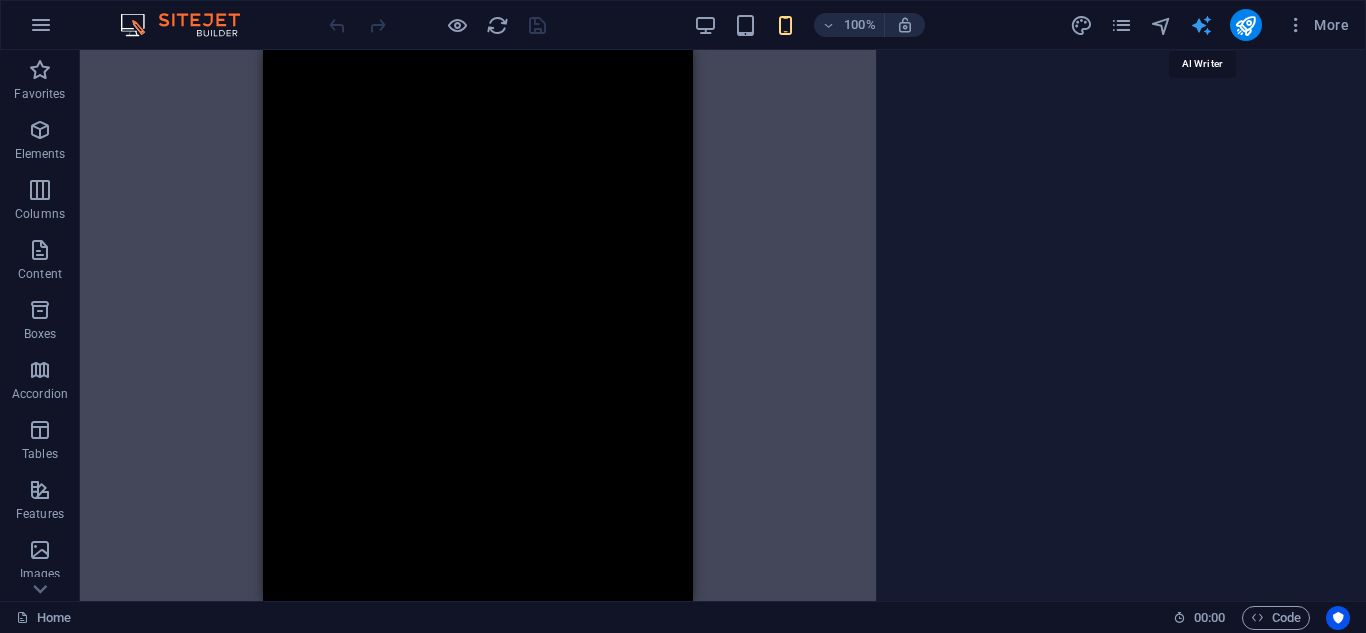 select on "English" 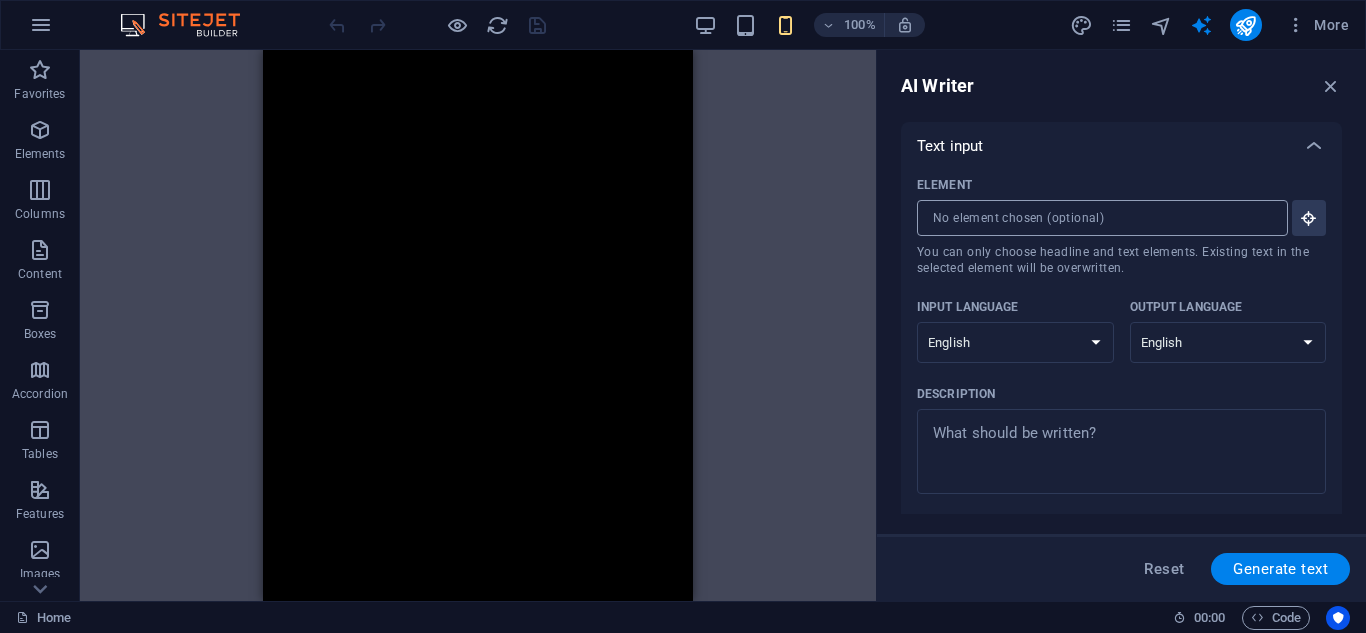 click on "Element ​ You can only choose headline and text elements. Existing text in the selected element will be overwritten." at bounding box center [1095, 218] 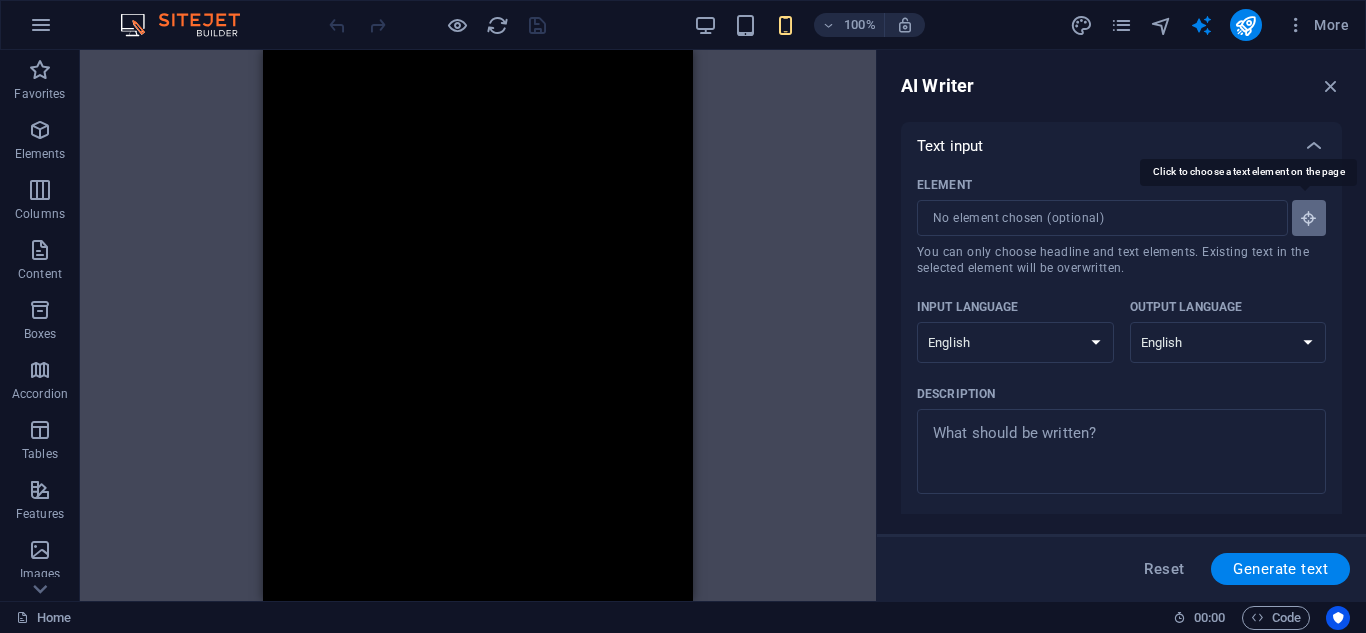 click at bounding box center [1309, 218] 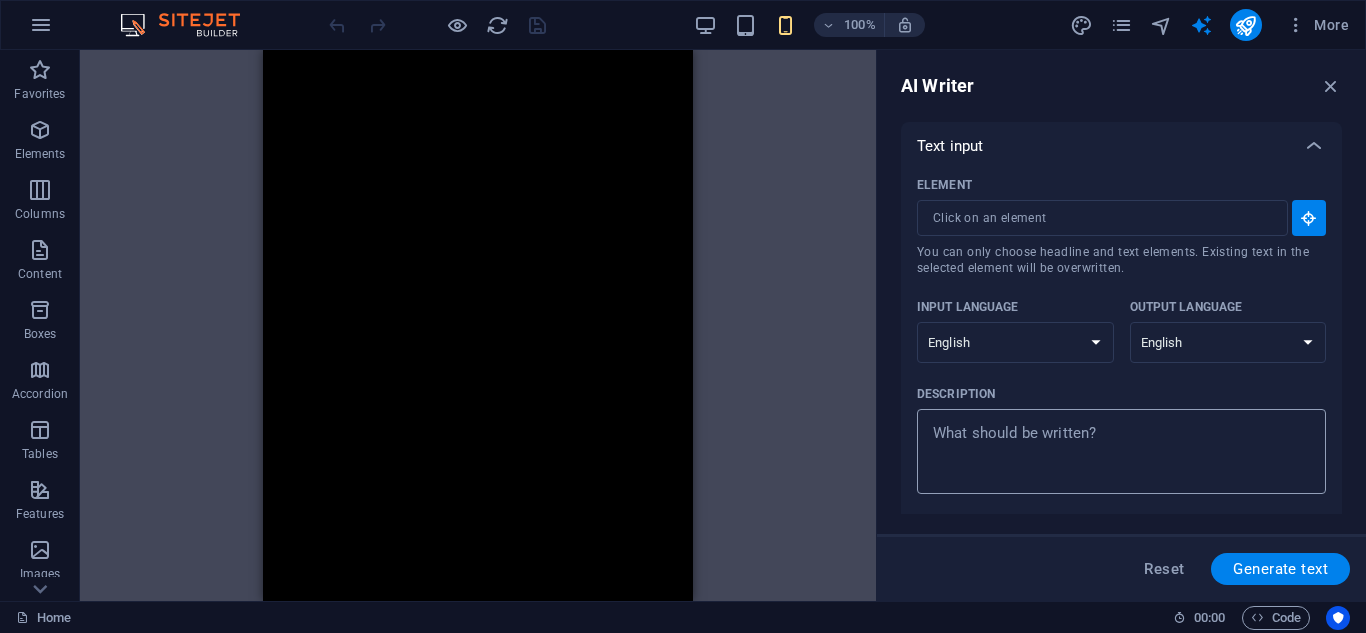 click on "Description x ​" at bounding box center (1121, 451) 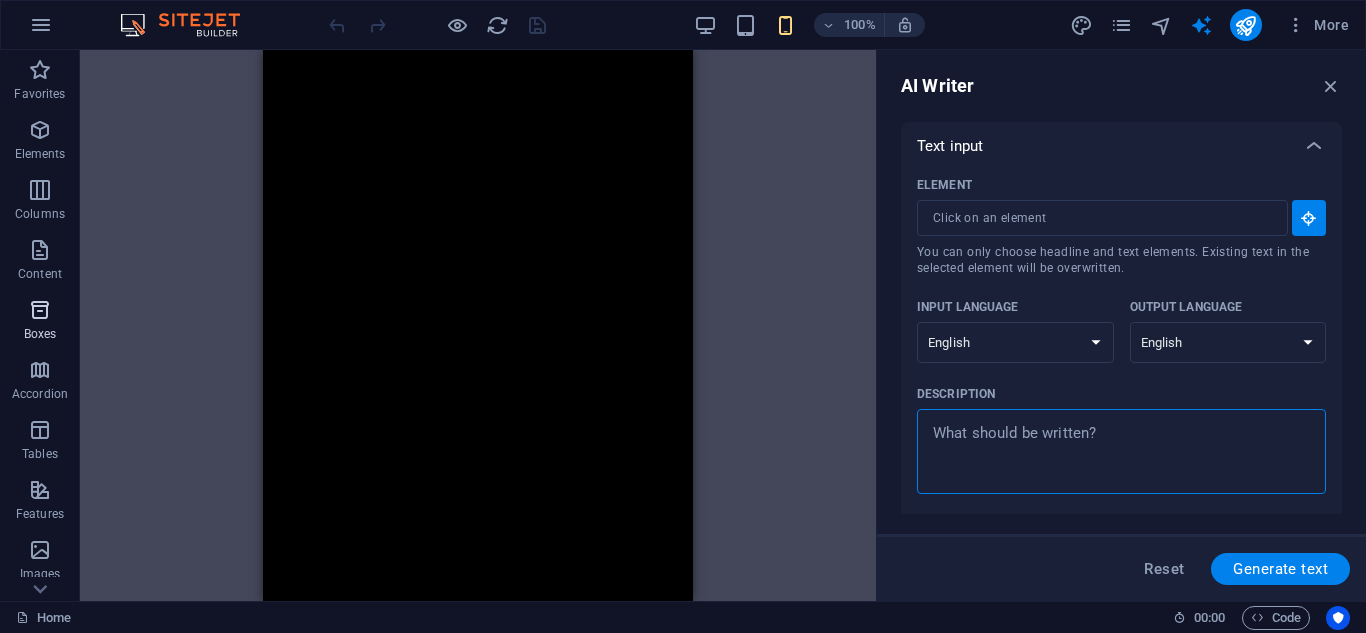 type on "x" 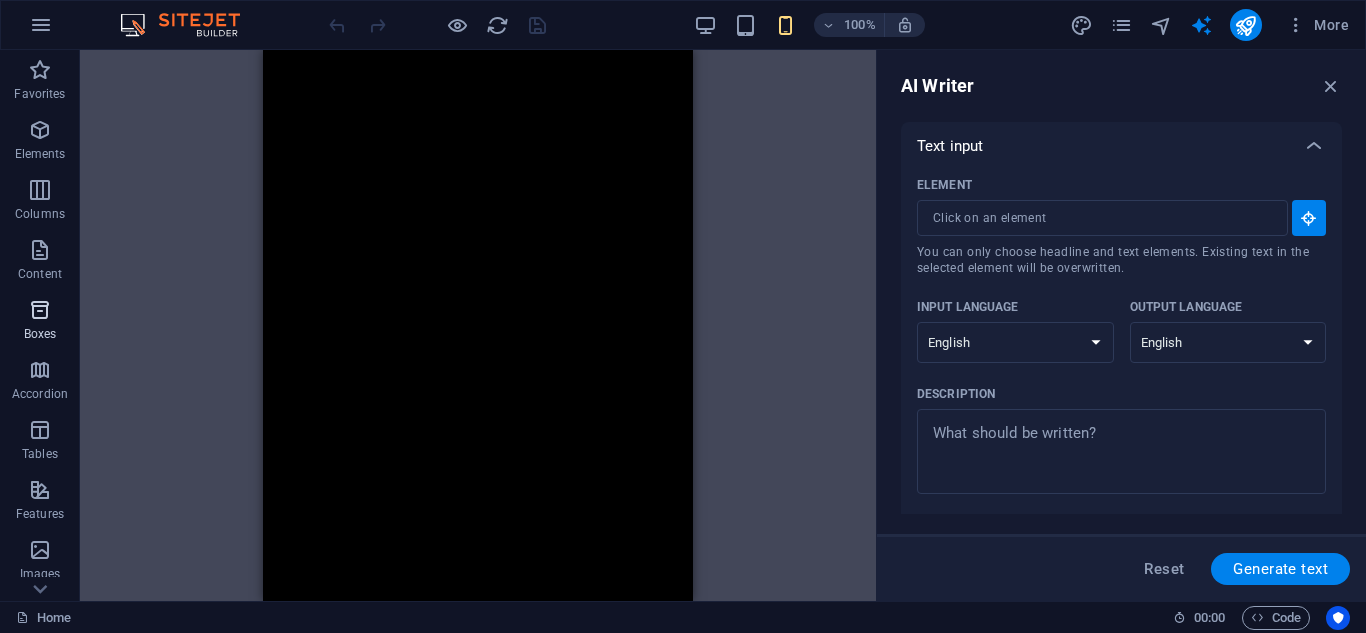 click on "Boxes" at bounding box center (40, 322) 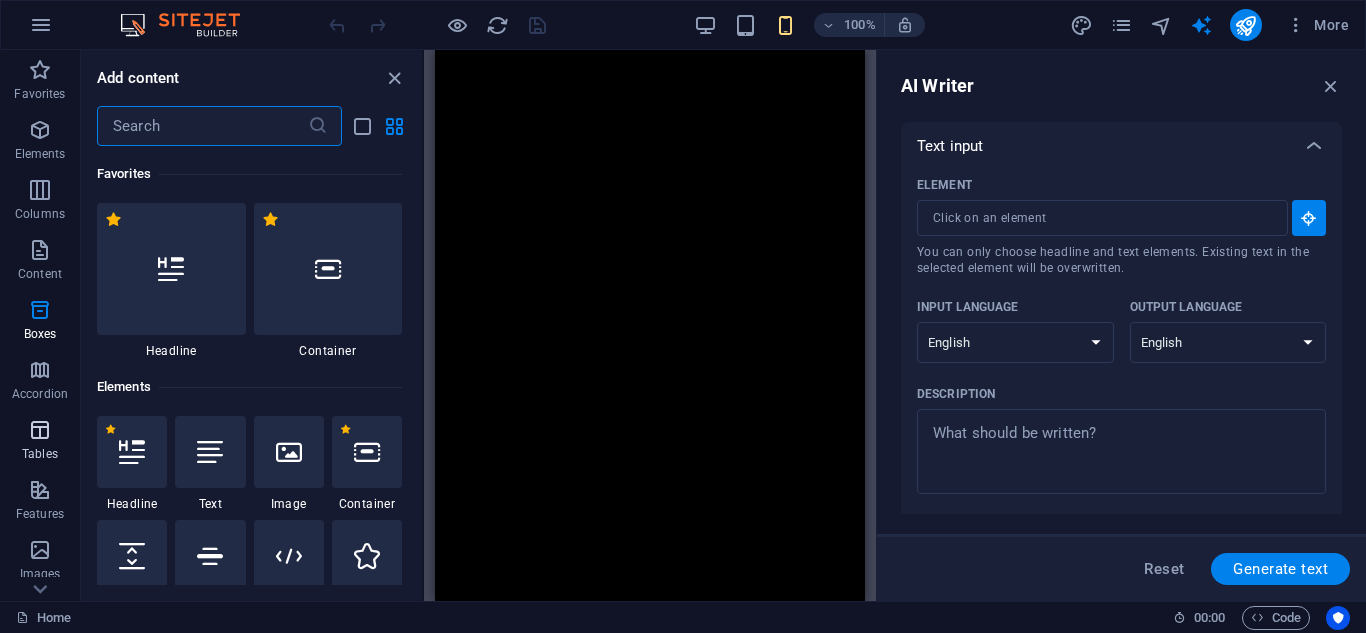 scroll, scrollTop: 5516, scrollLeft: 0, axis: vertical 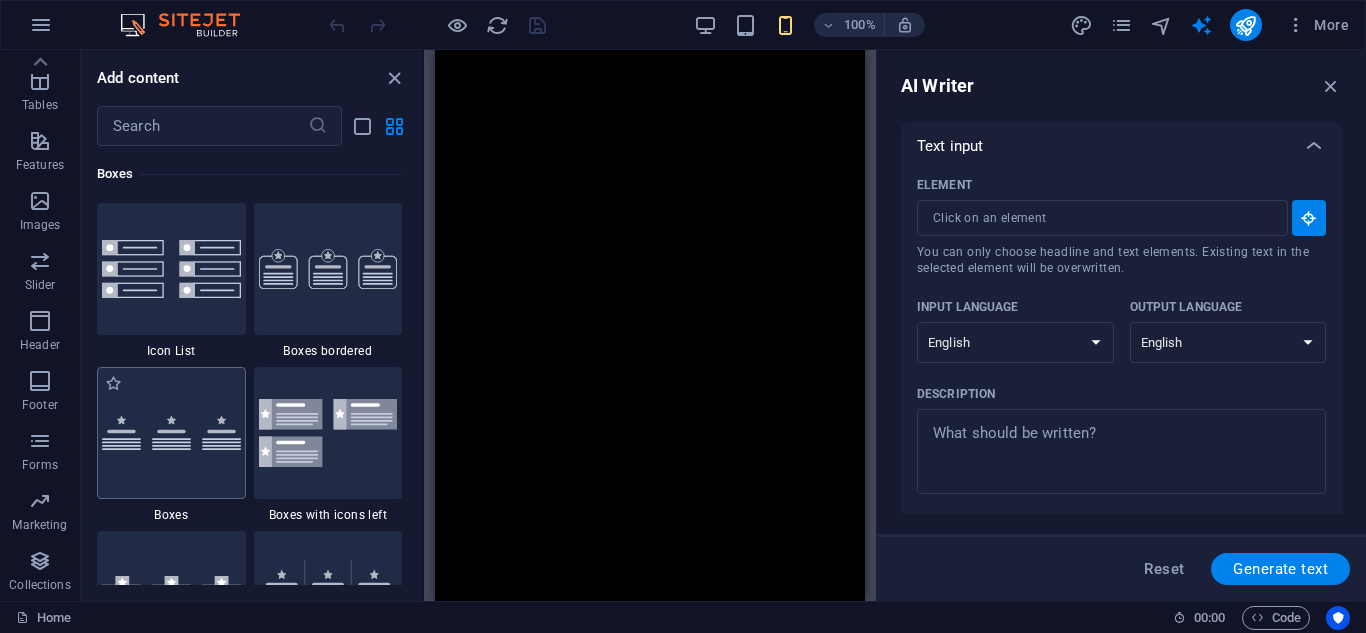 click at bounding box center (171, 433) 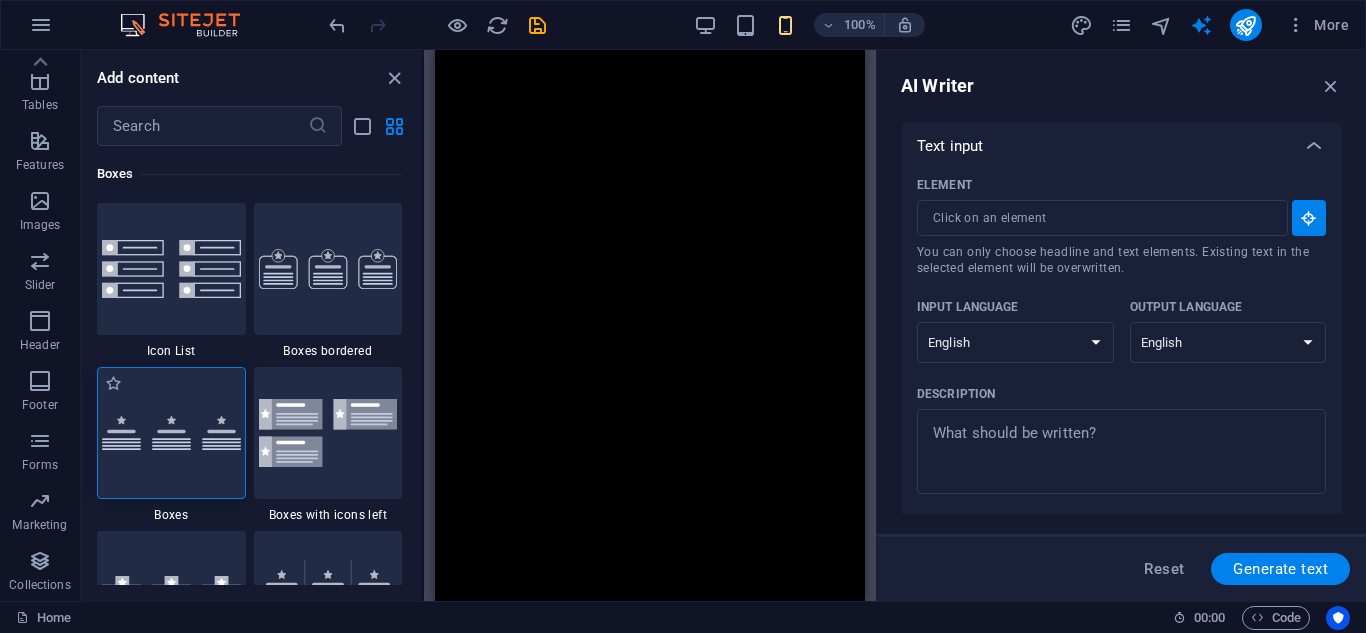 click at bounding box center (171, 433) 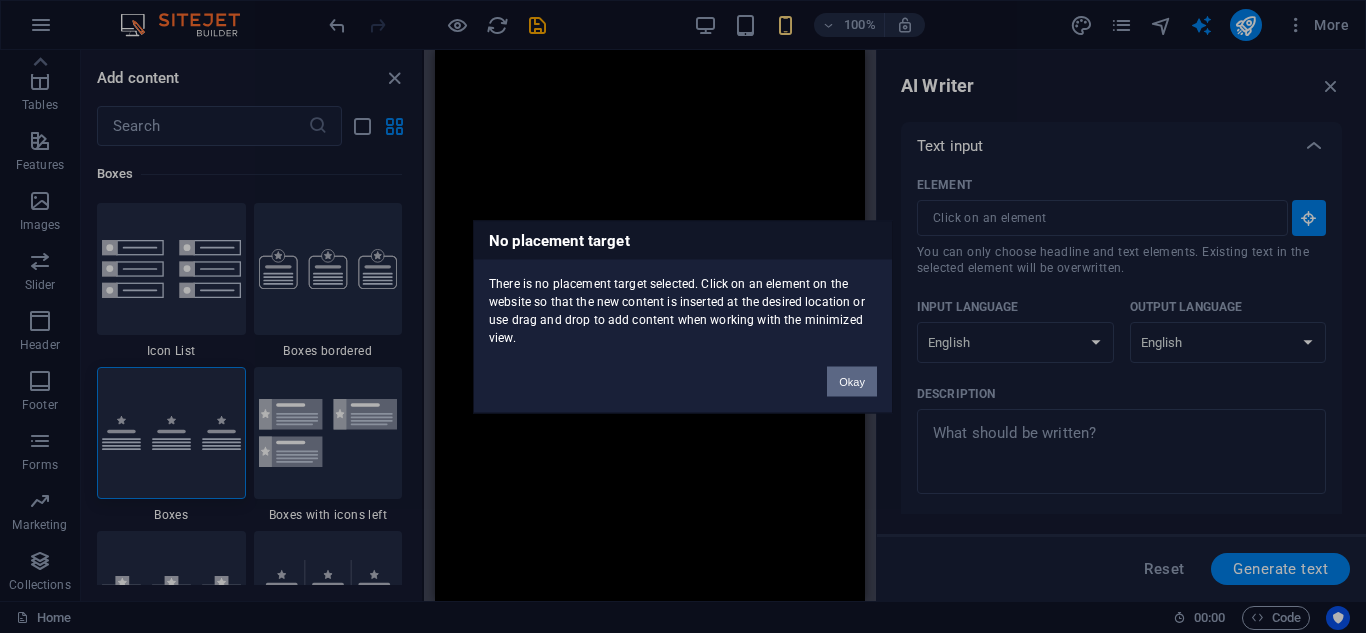 click on "Okay" at bounding box center (852, 381) 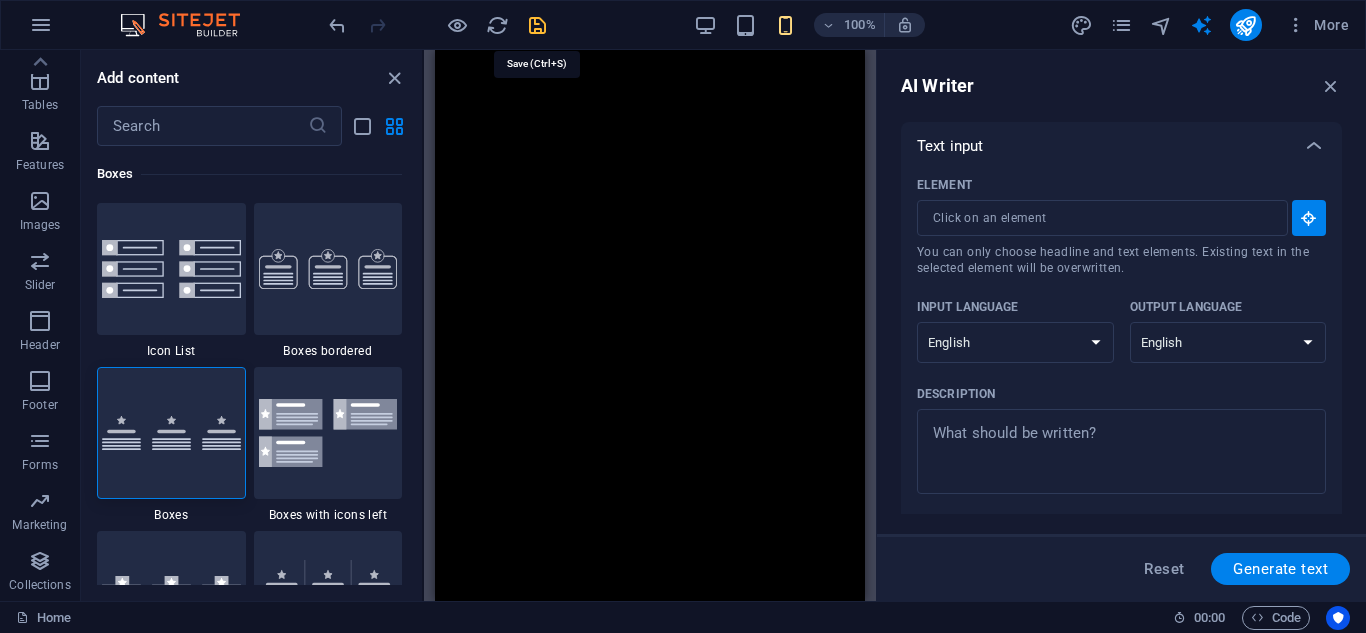 click at bounding box center [537, 25] 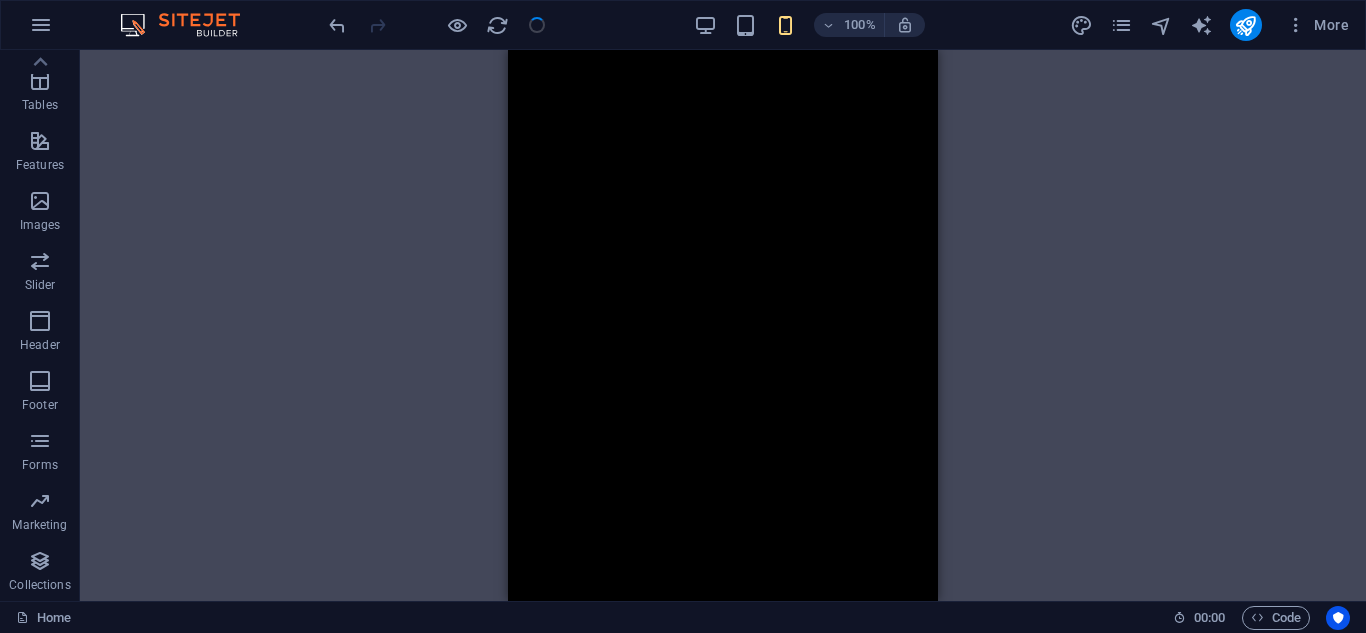 click at bounding box center [437, 25] 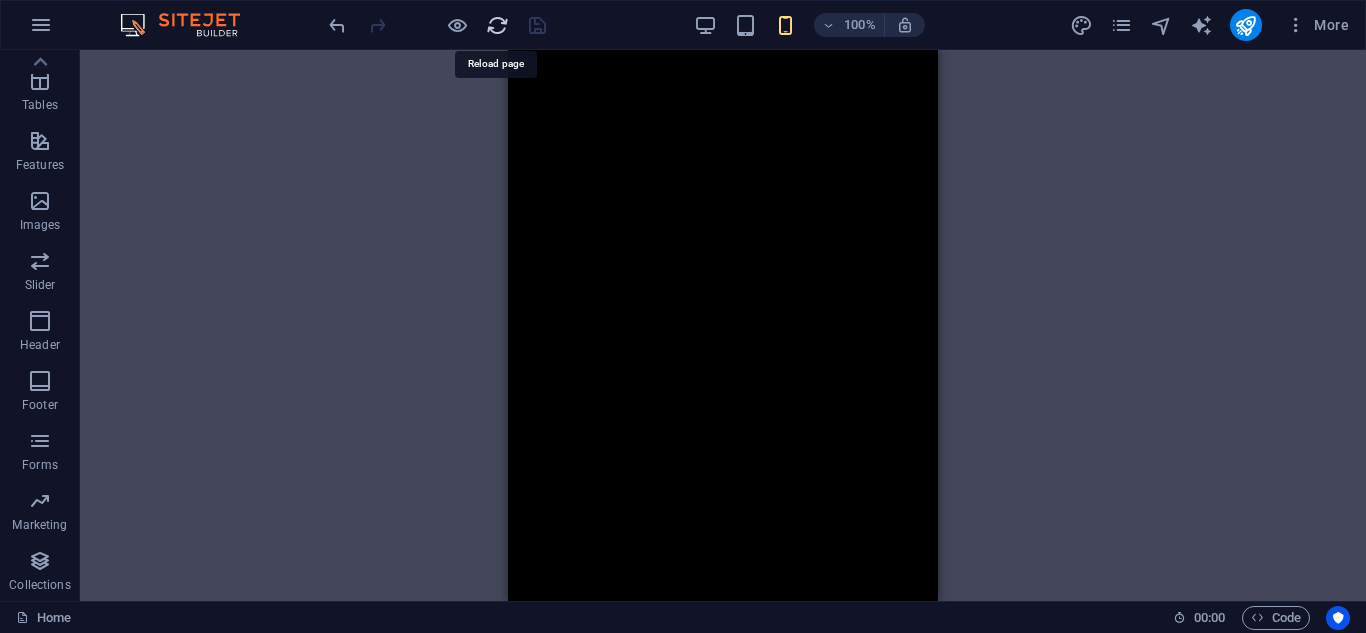 click at bounding box center (497, 25) 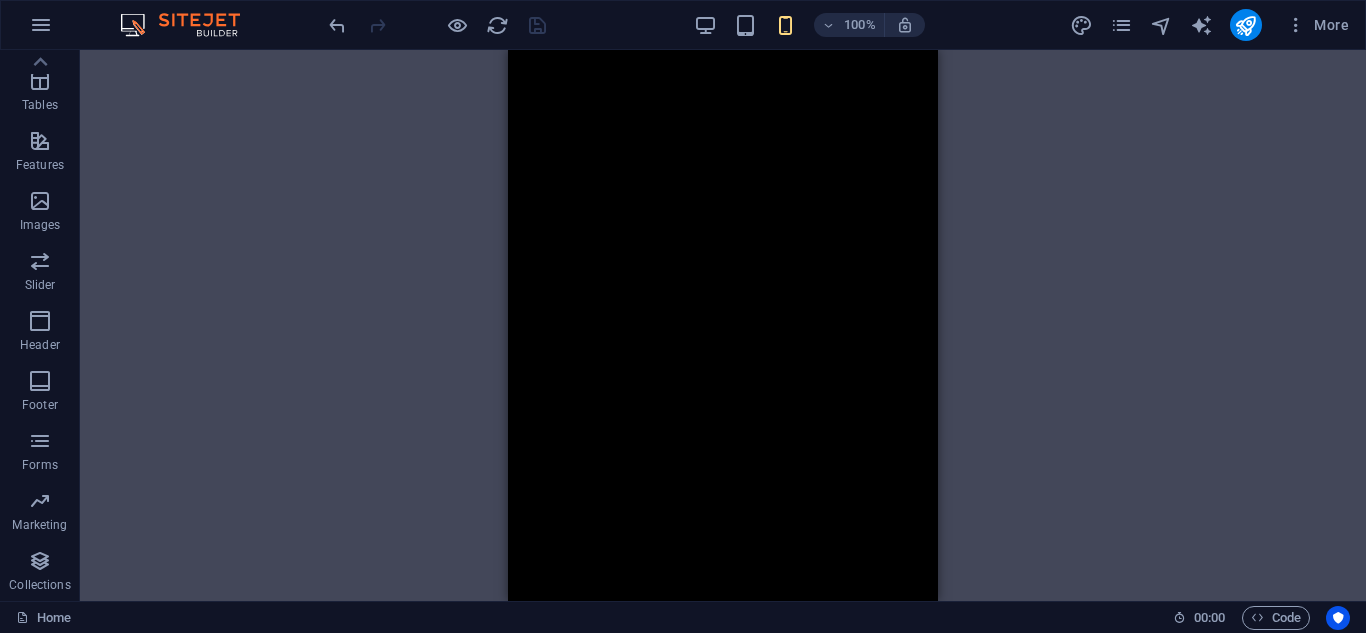 click on "100%" at bounding box center [809, 25] 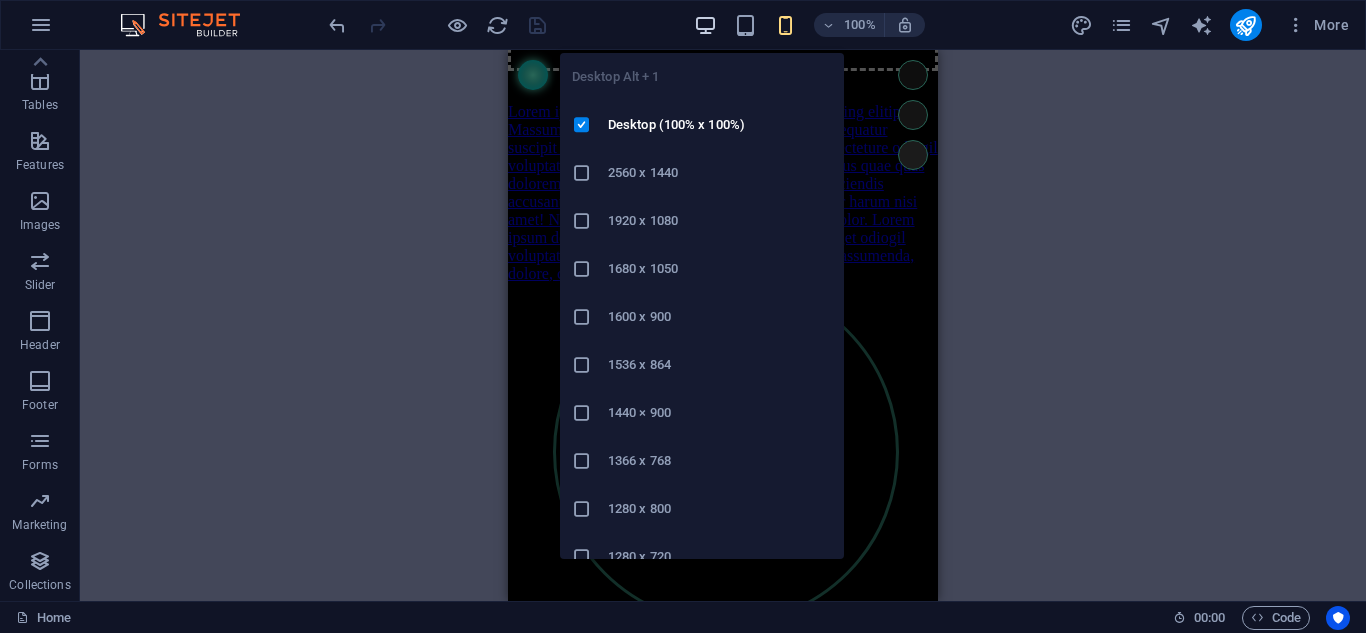 click at bounding box center [705, 25] 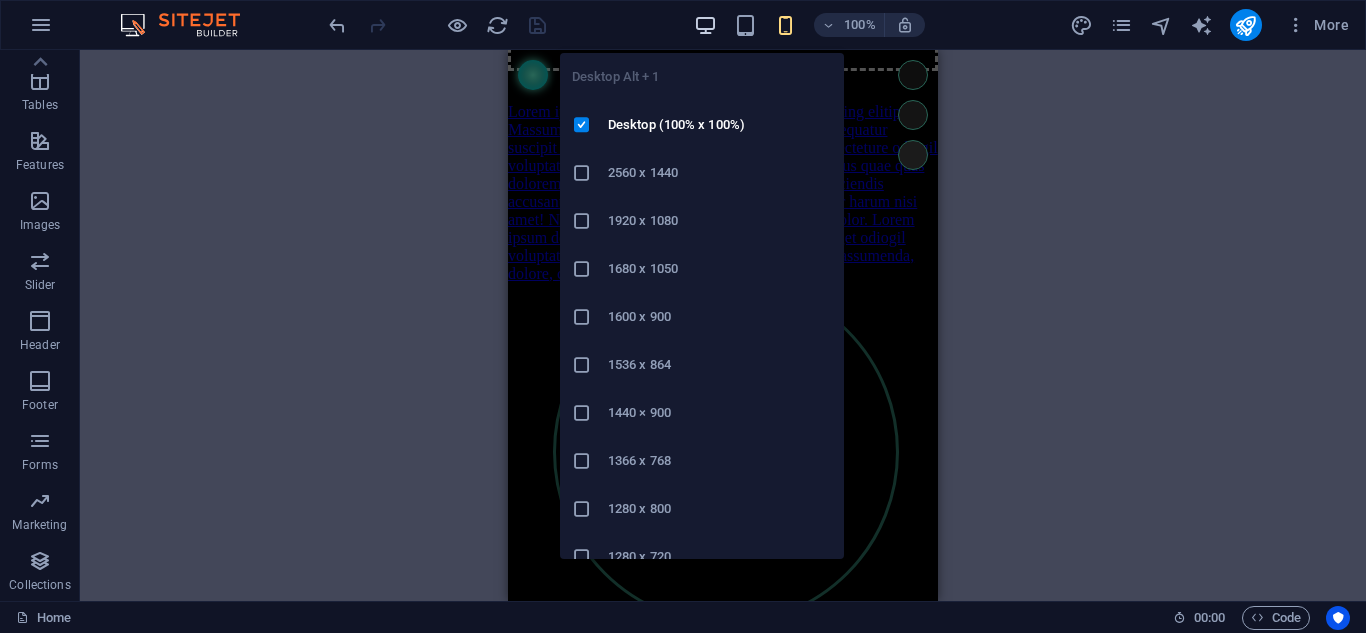 scroll, scrollTop: 0, scrollLeft: 0, axis: both 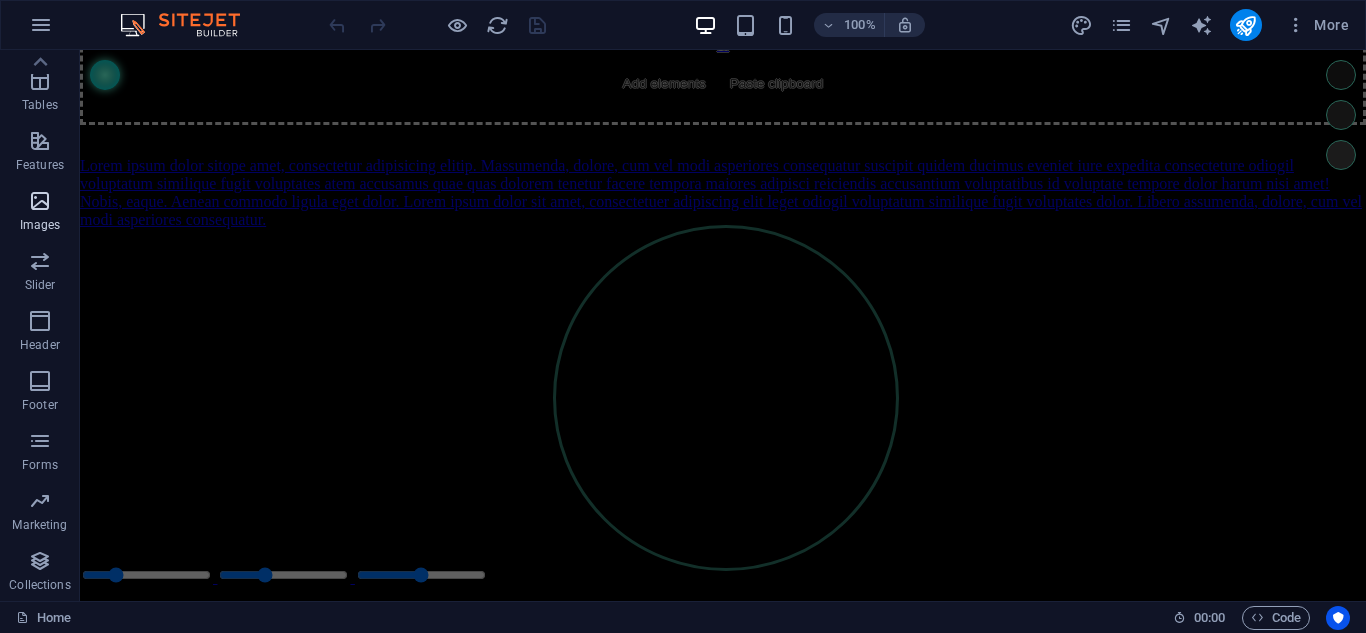 click at bounding box center (40, 201) 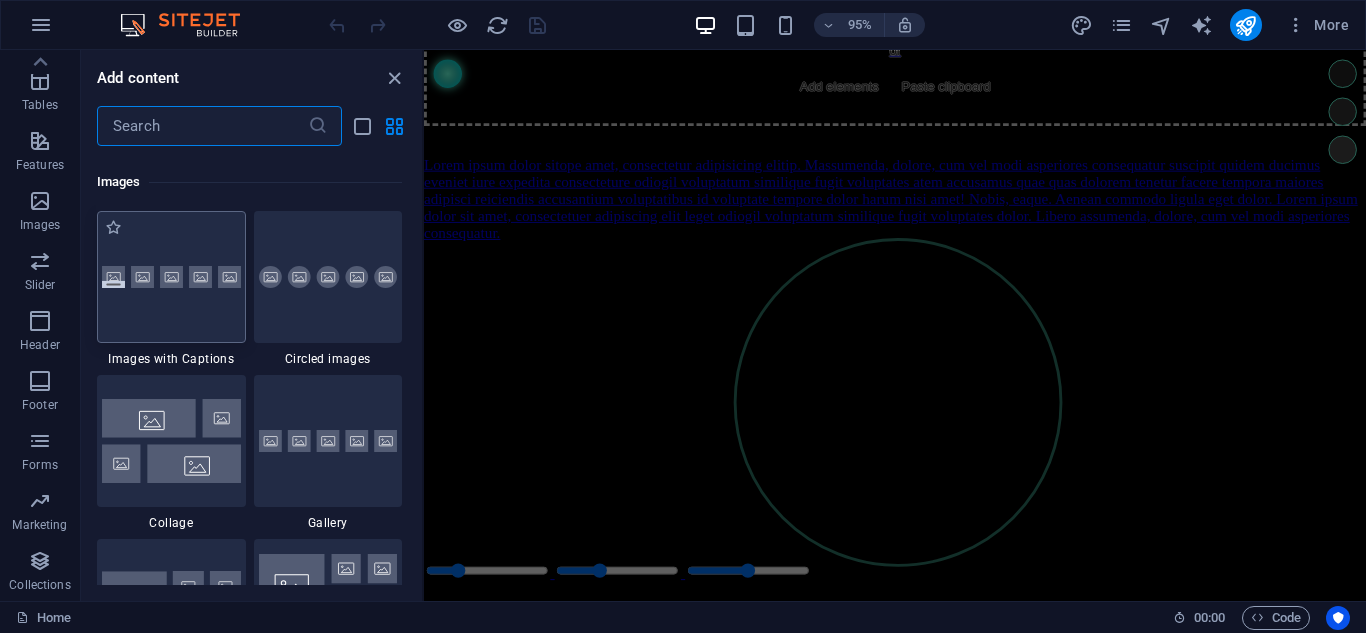 scroll, scrollTop: 10140, scrollLeft: 0, axis: vertical 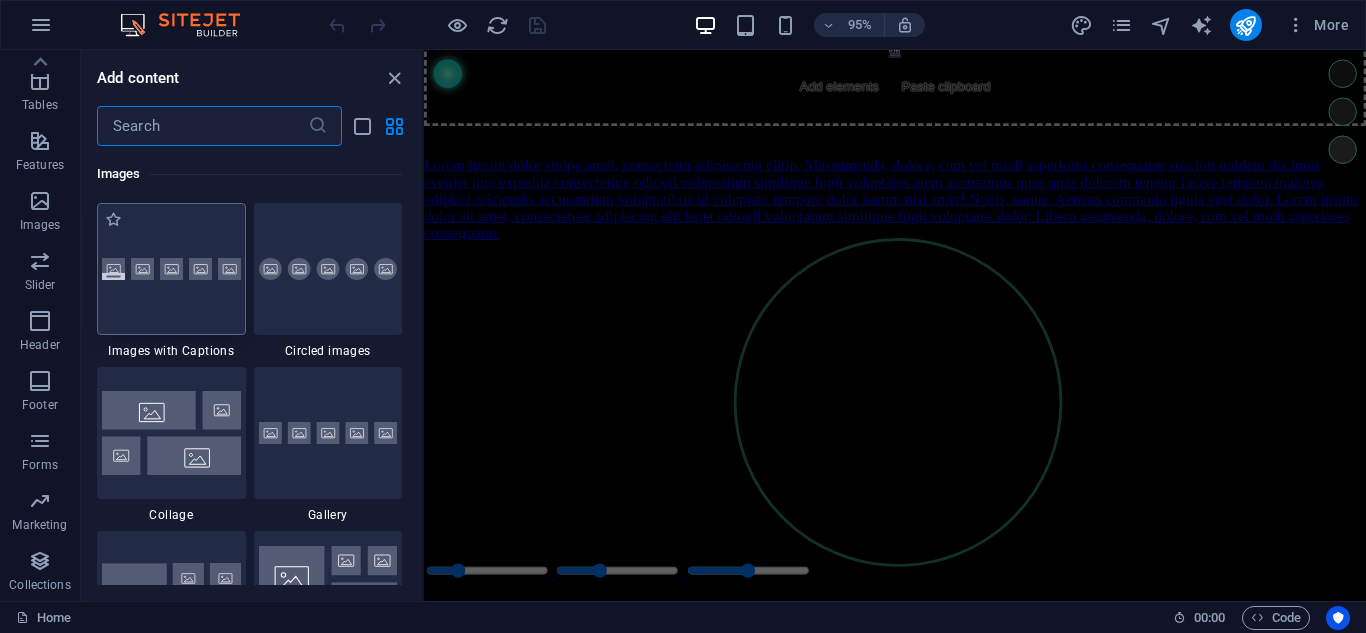 click at bounding box center [171, 269] 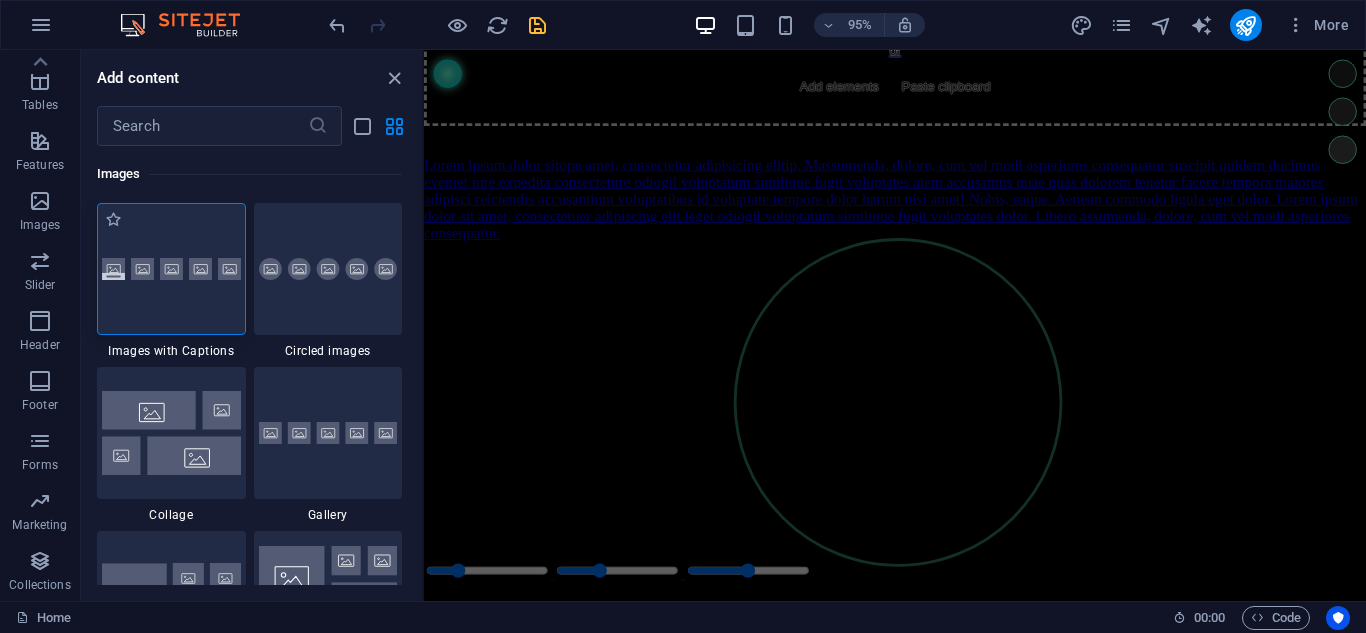 click at bounding box center (171, 269) 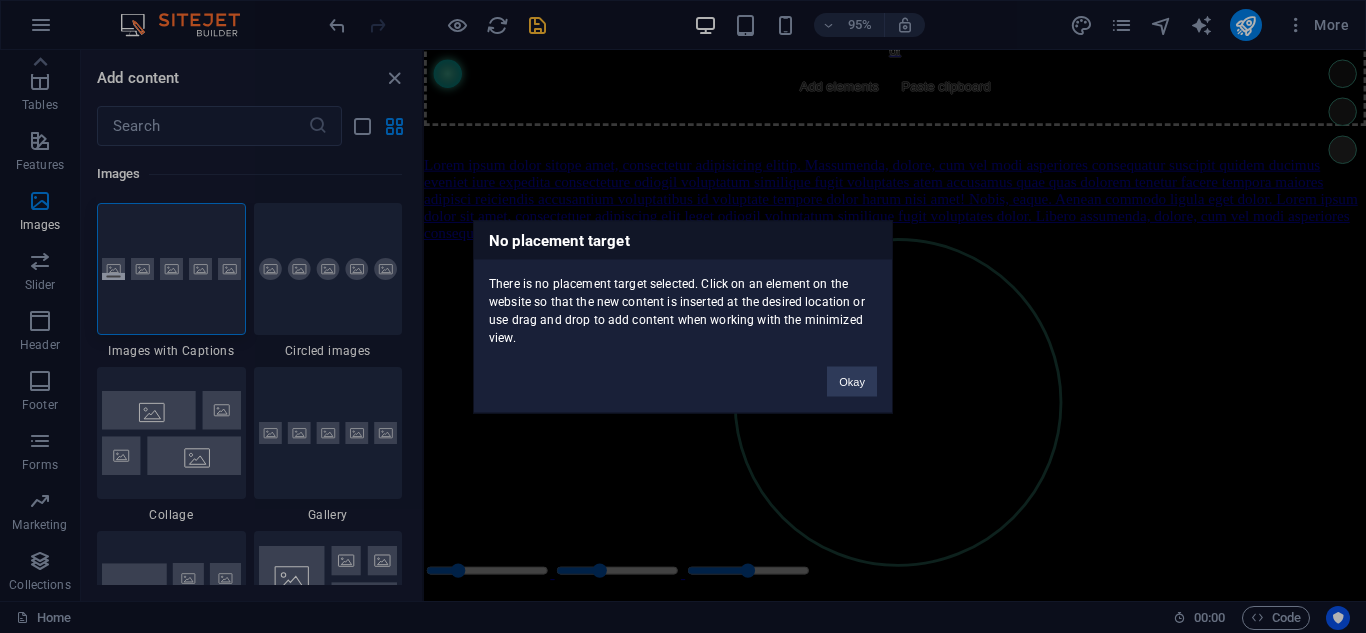 drag, startPoint x: 545, startPoint y: 226, endPoint x: 475, endPoint y: 45, distance: 194.06442 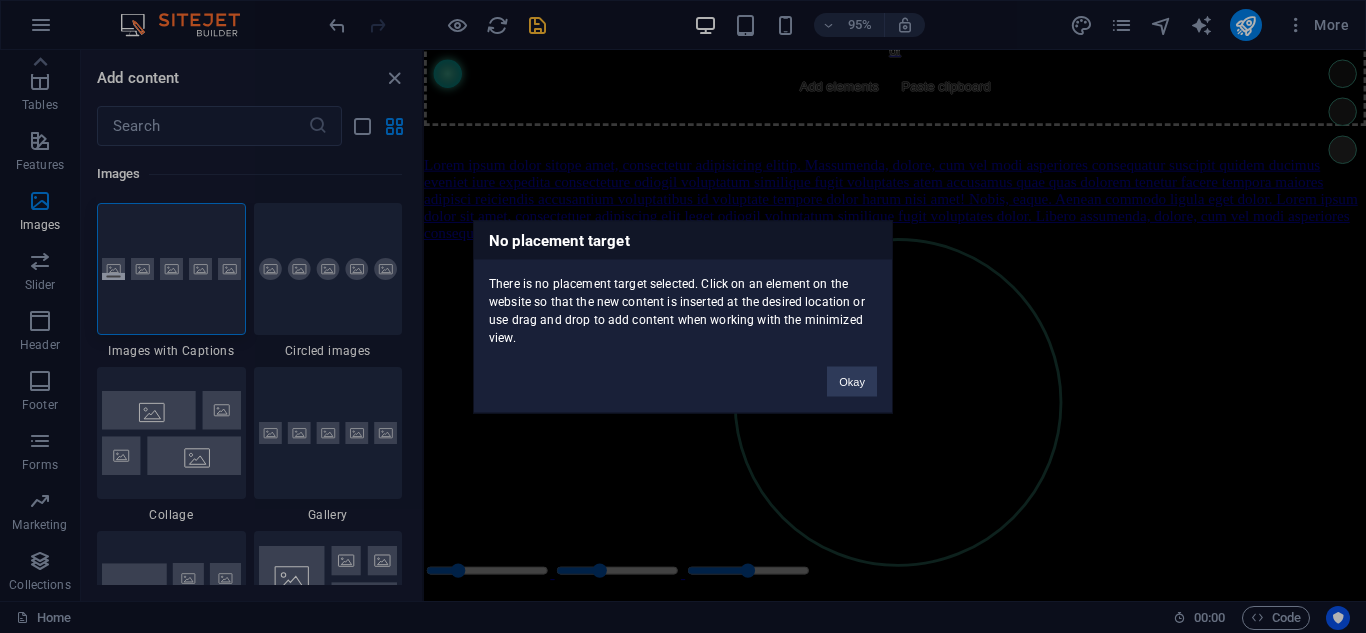 click on "No placement target There is no placement target selected. Click on an element on the website so that the new content is inserted at the desired location or use drag and drop to add content when working with the minimized view. Okay" at bounding box center [683, 316] 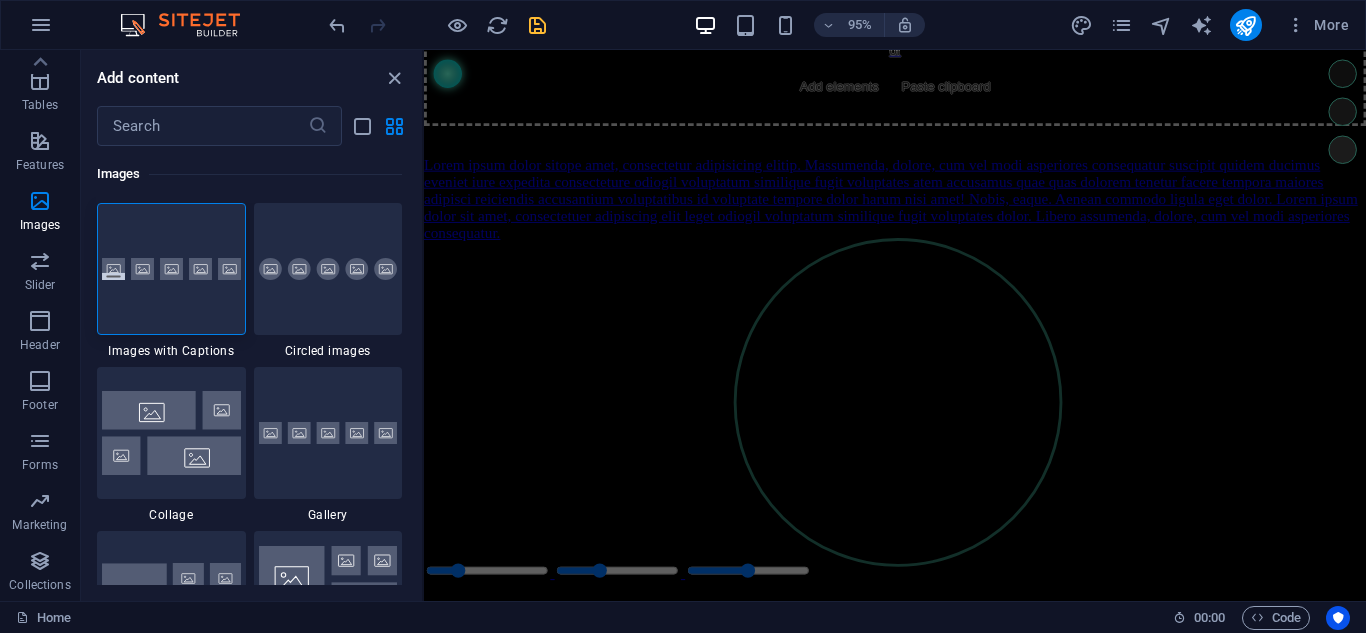 click at bounding box center (437, 25) 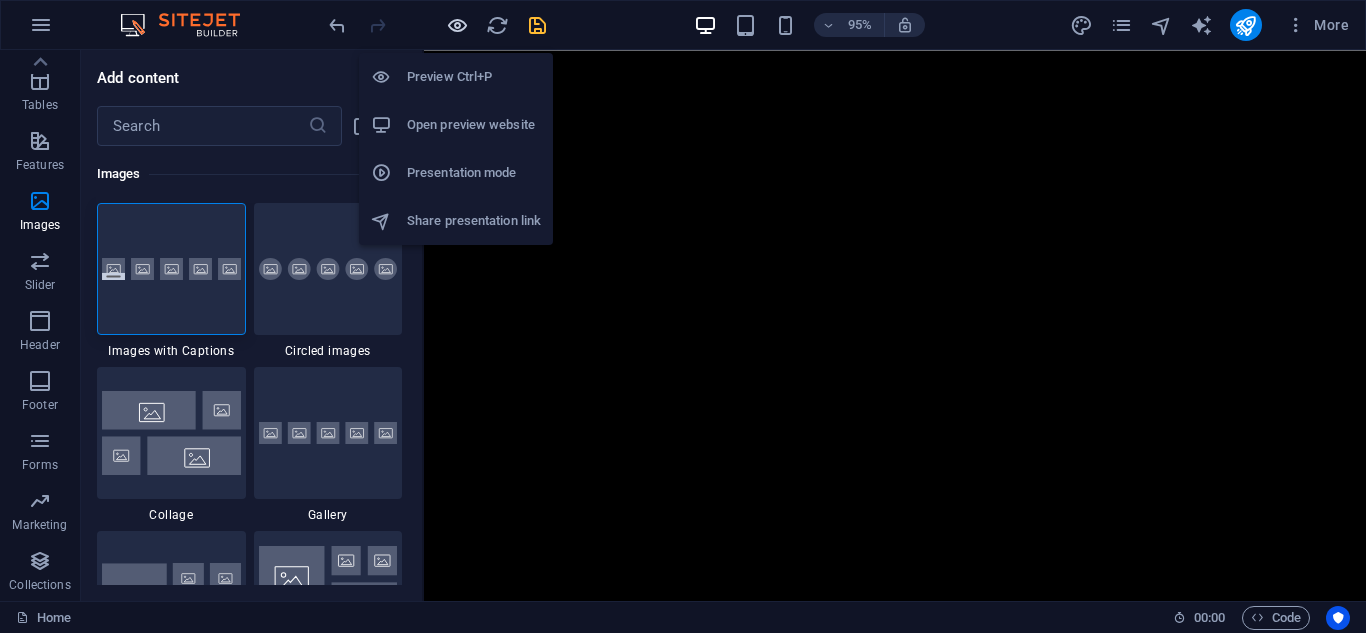click at bounding box center (457, 25) 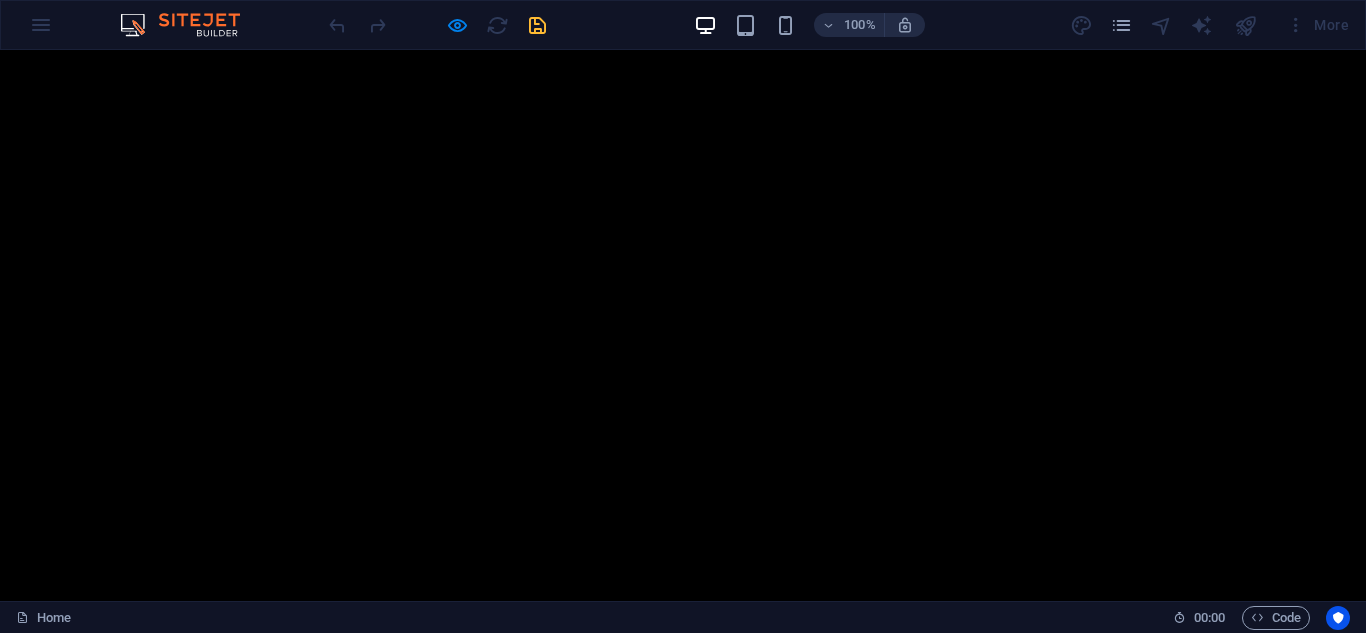 click at bounding box center (190, 25) 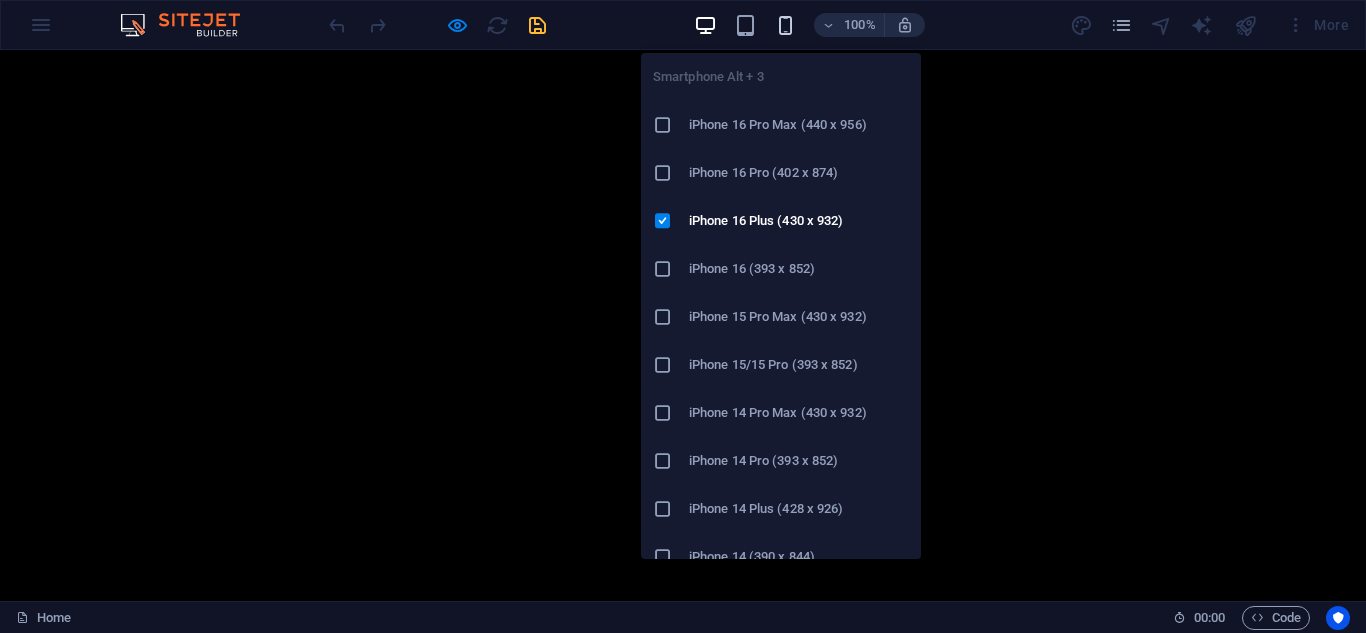 click at bounding box center [785, 25] 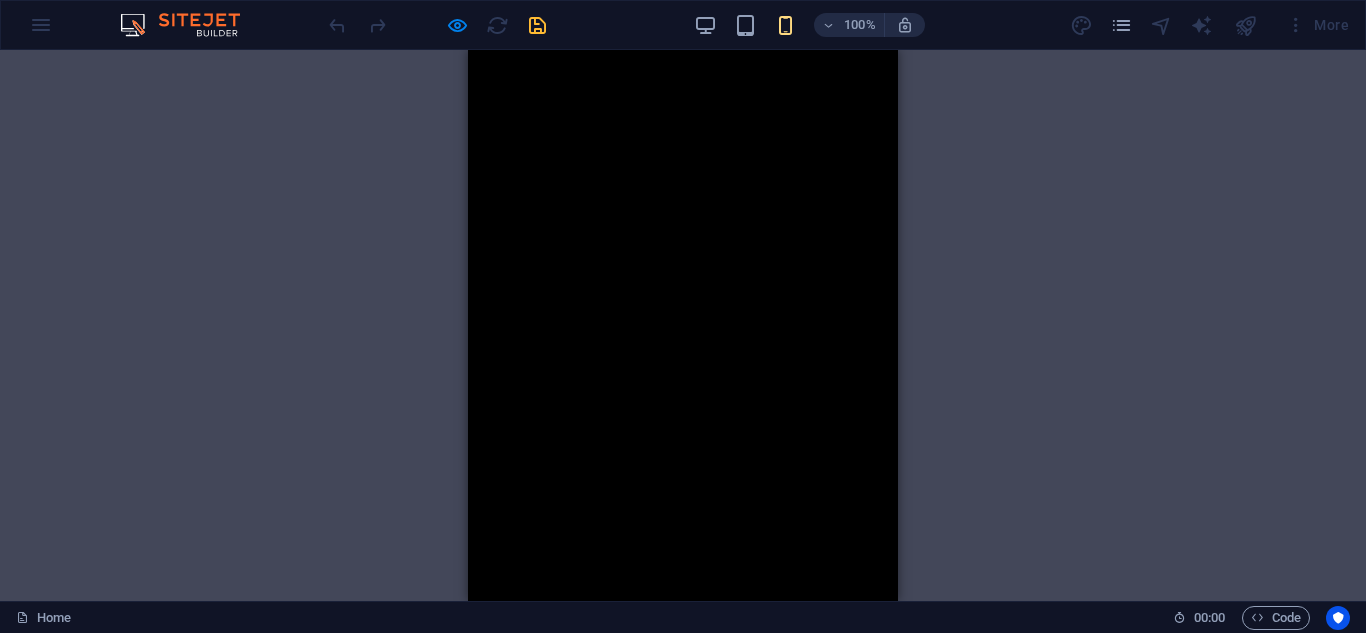 drag, startPoint x: 1120, startPoint y: 47, endPoint x: 1045, endPoint y: 5, distance: 85.95929 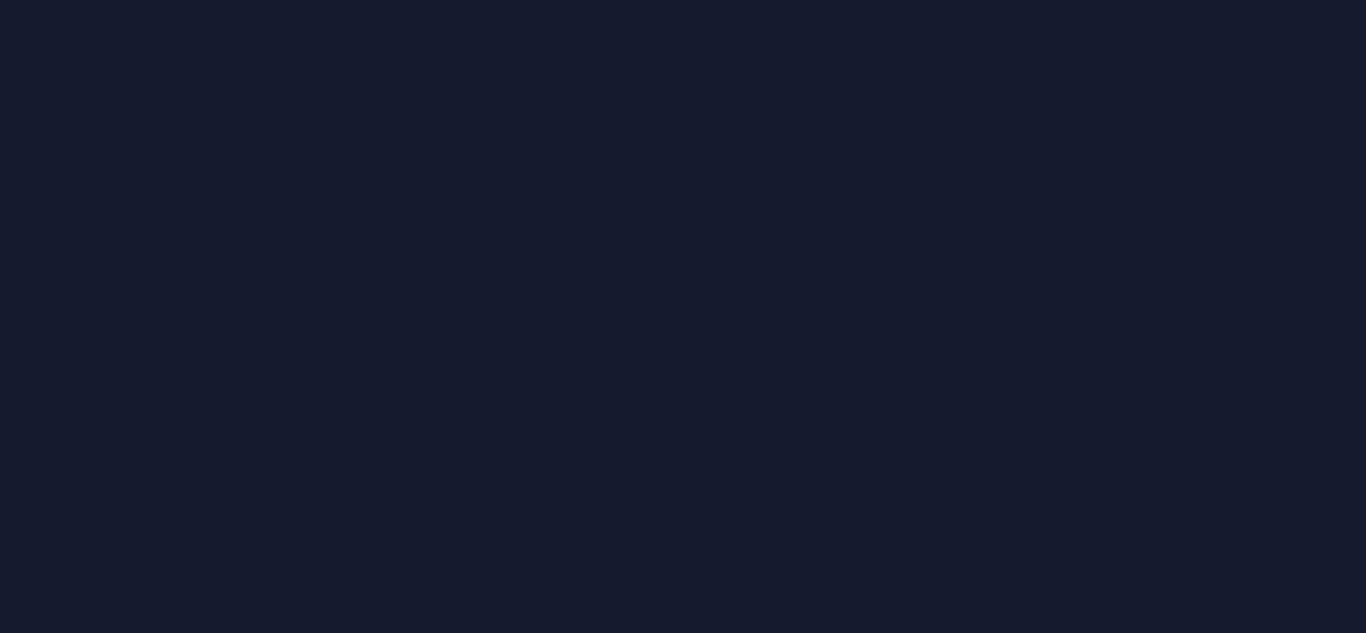 scroll, scrollTop: 0, scrollLeft: 0, axis: both 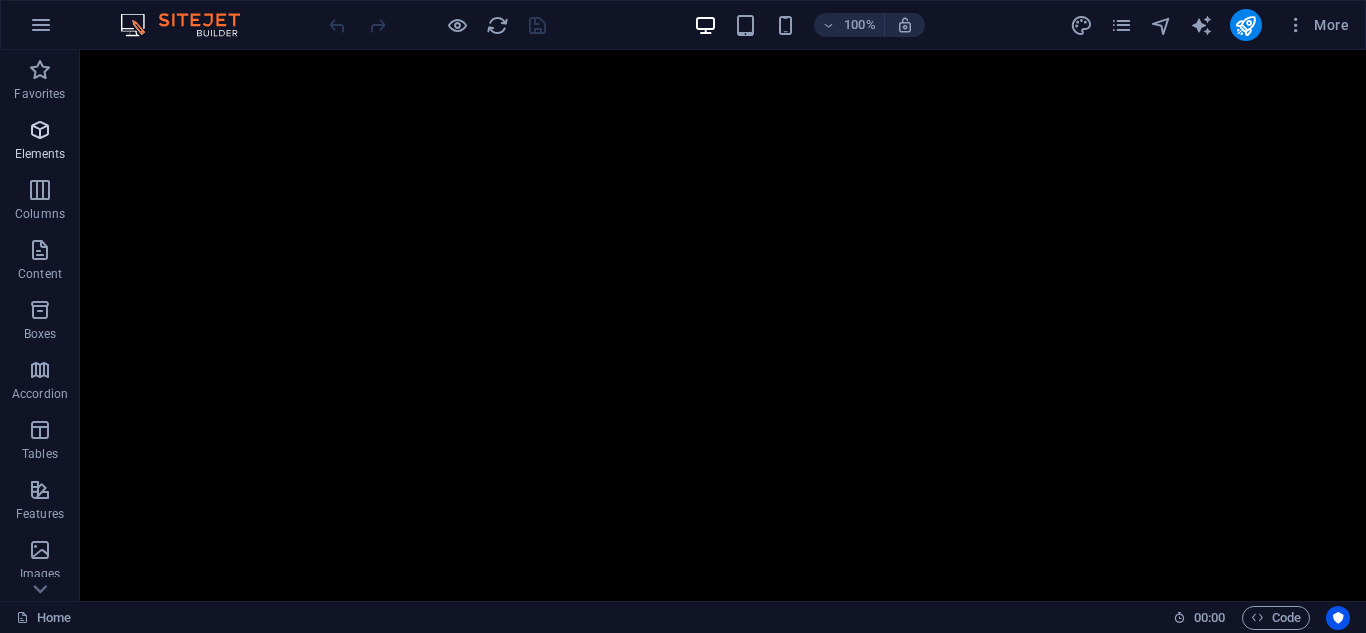 click at bounding box center [40, 130] 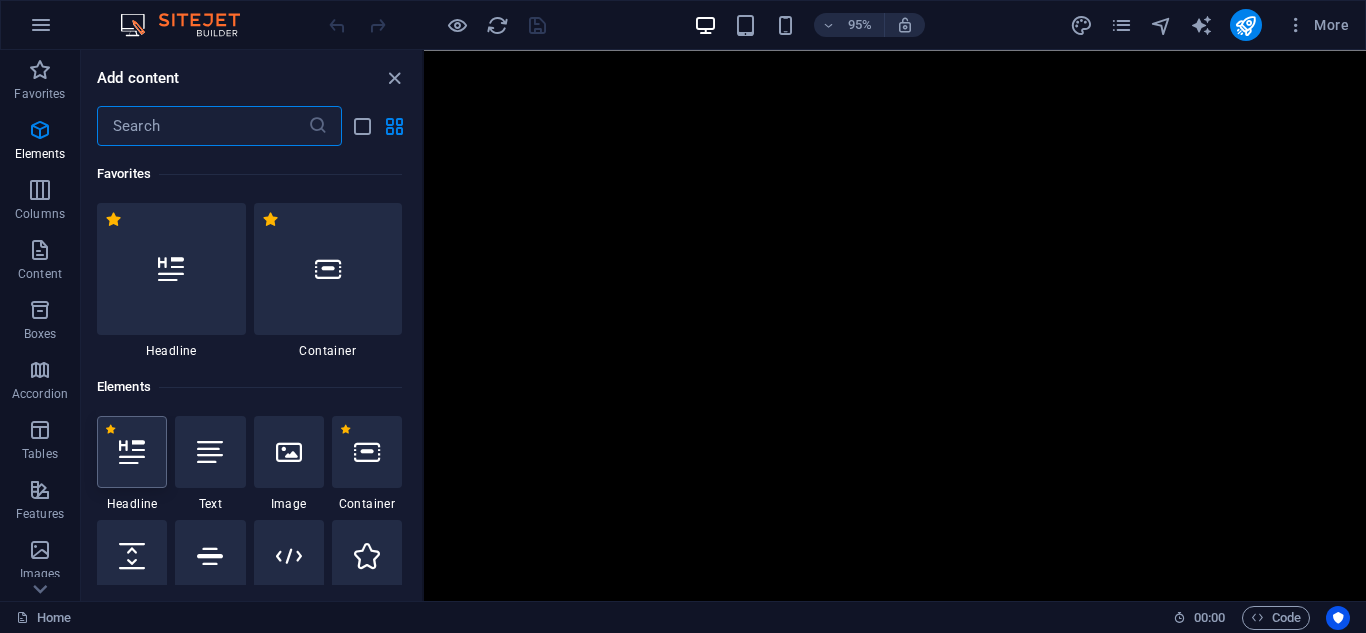 scroll, scrollTop: 213, scrollLeft: 0, axis: vertical 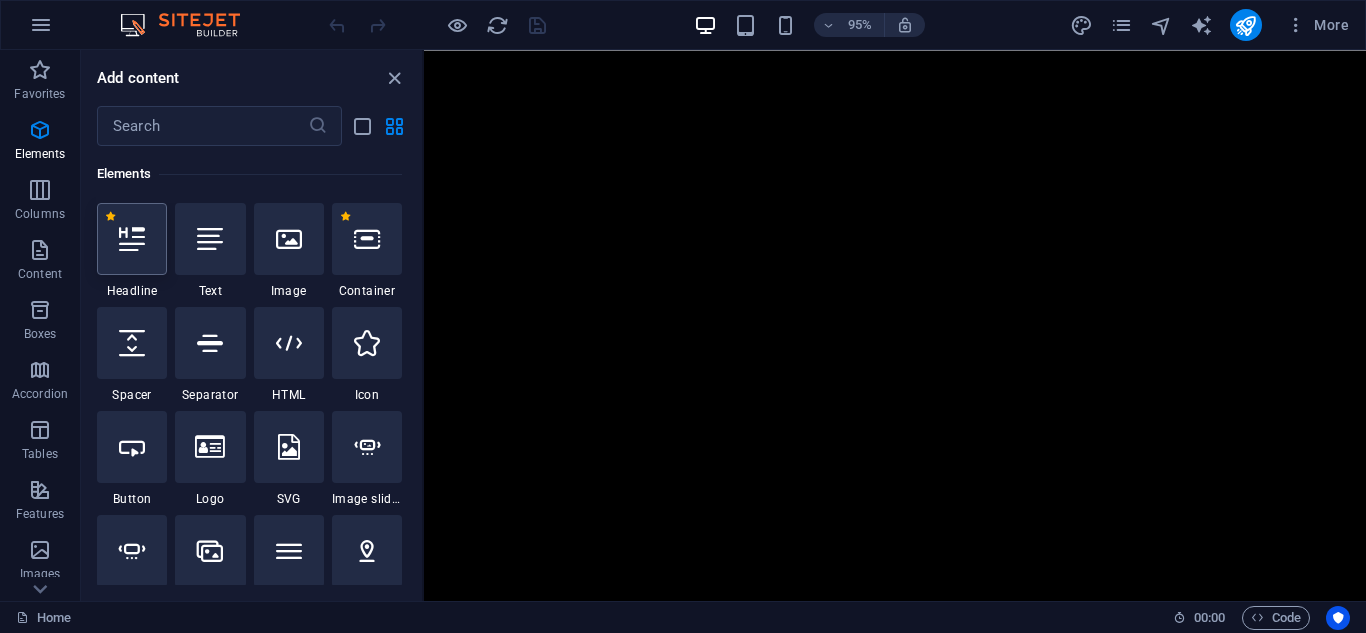 click at bounding box center [132, 239] 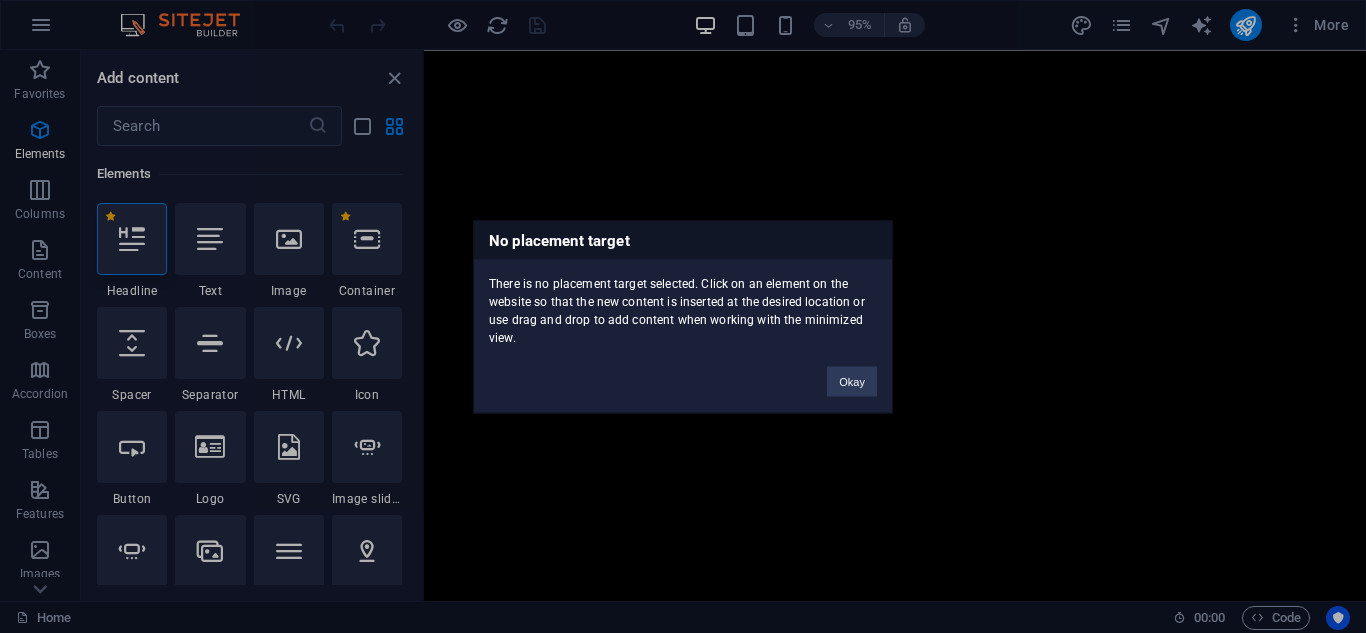 click on "No placement target There is no placement target selected. Click on an element on the website so that the new content is inserted at the desired location or use drag and drop to add content when working with the minimized view. Okay" at bounding box center [683, 316] 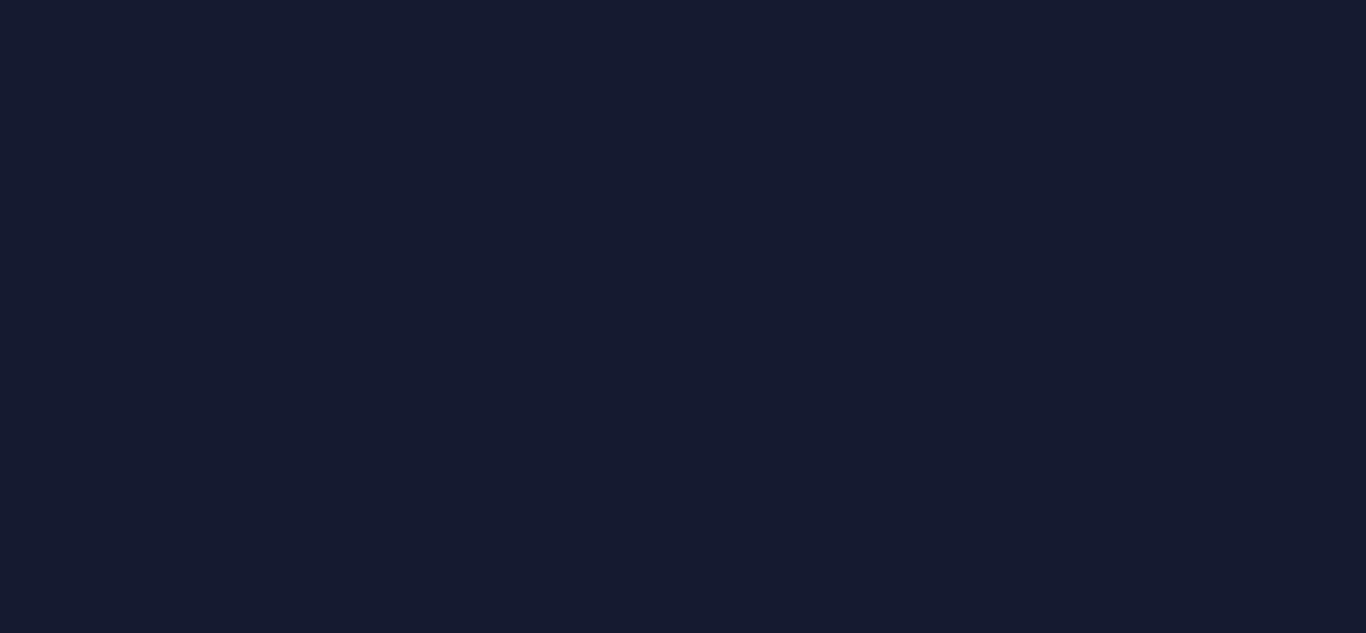 scroll, scrollTop: 0, scrollLeft: 0, axis: both 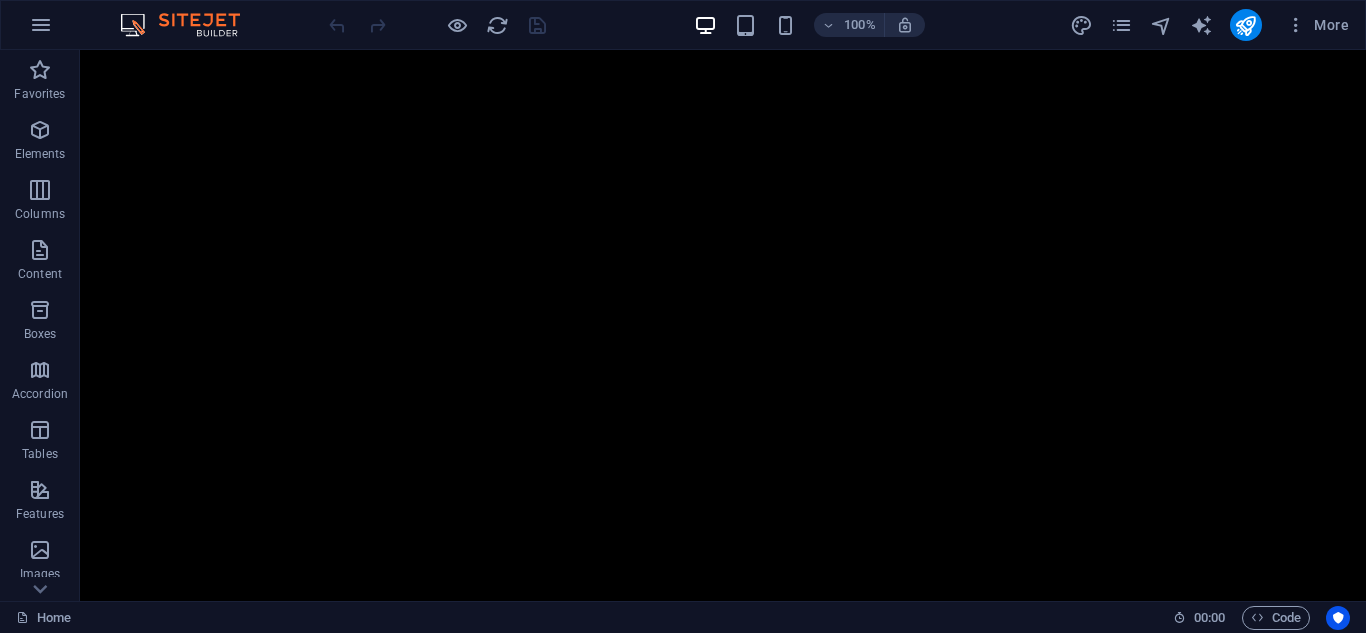click on "More" at bounding box center [1213, 25] 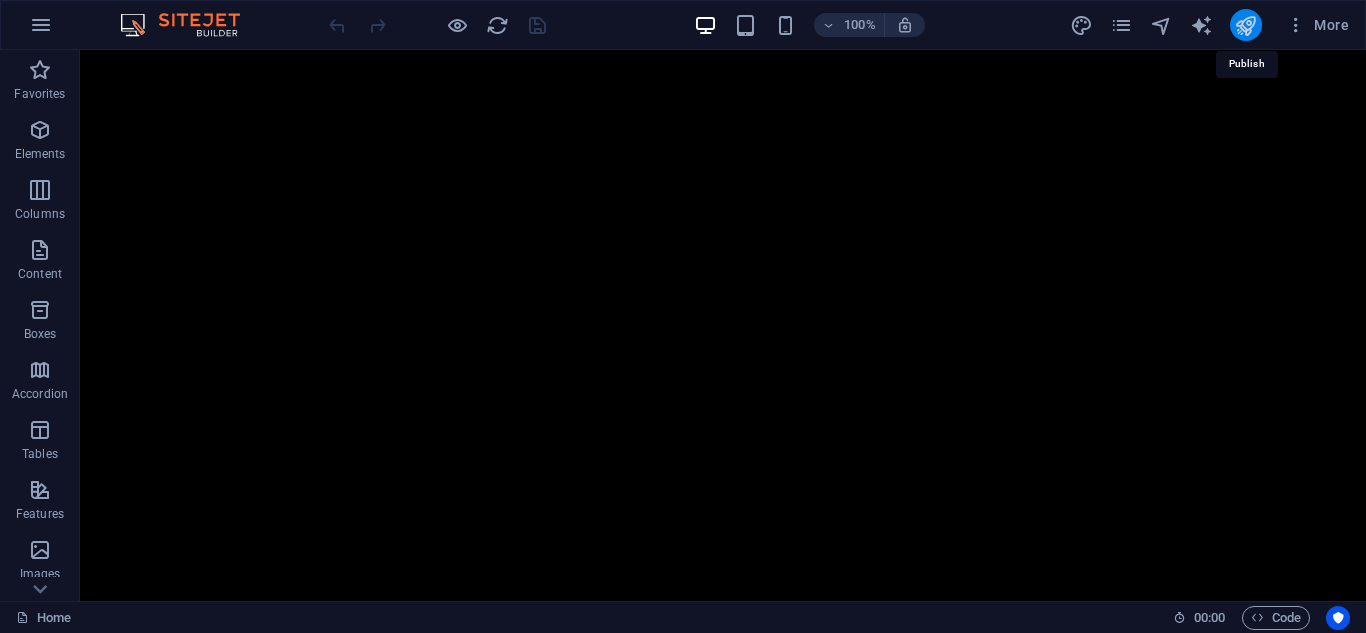 click at bounding box center (1245, 25) 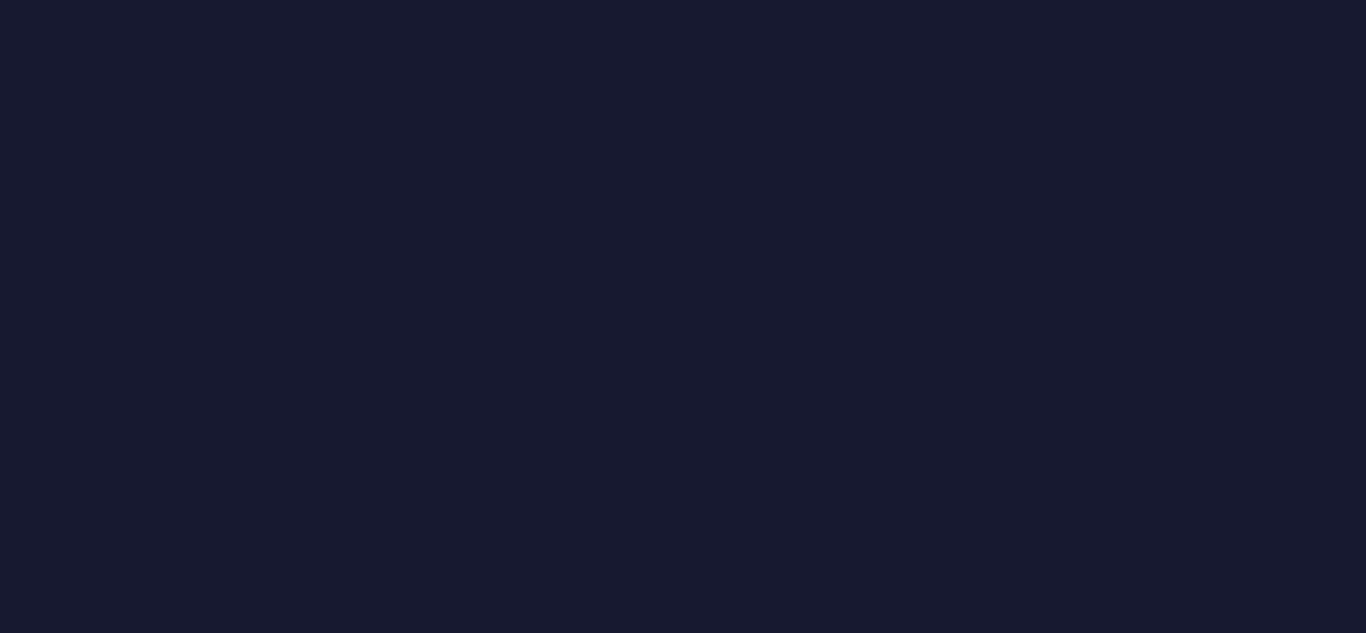 scroll, scrollTop: 0, scrollLeft: 0, axis: both 